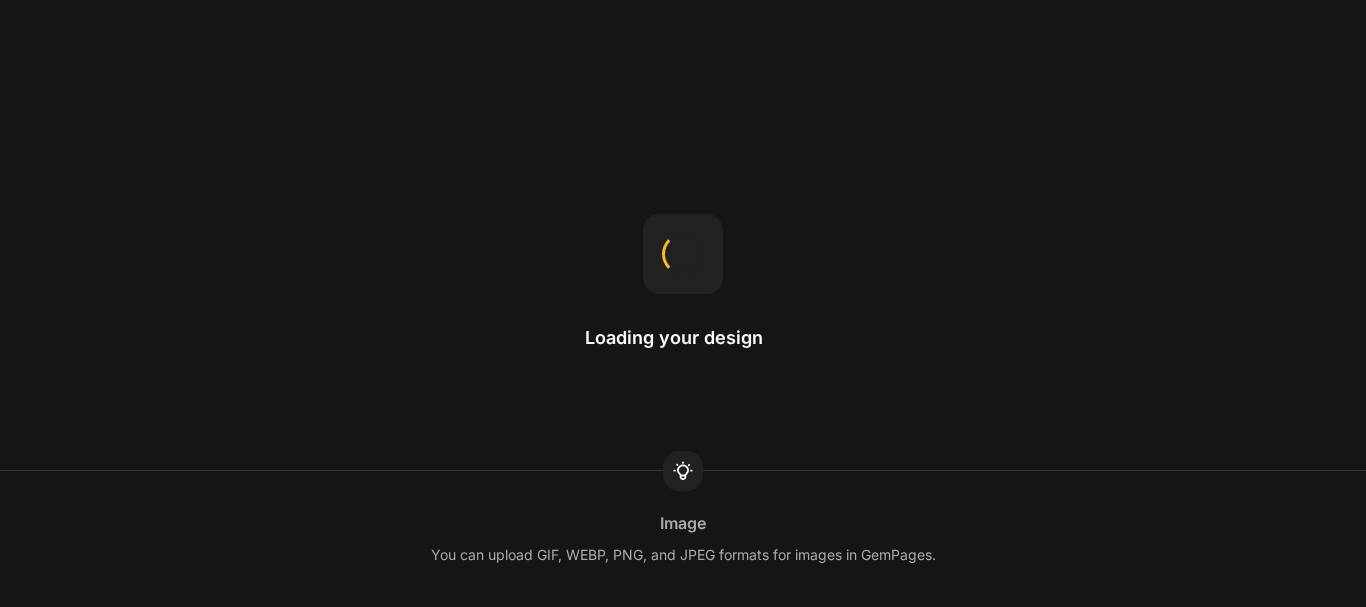 scroll, scrollTop: 0, scrollLeft: 0, axis: both 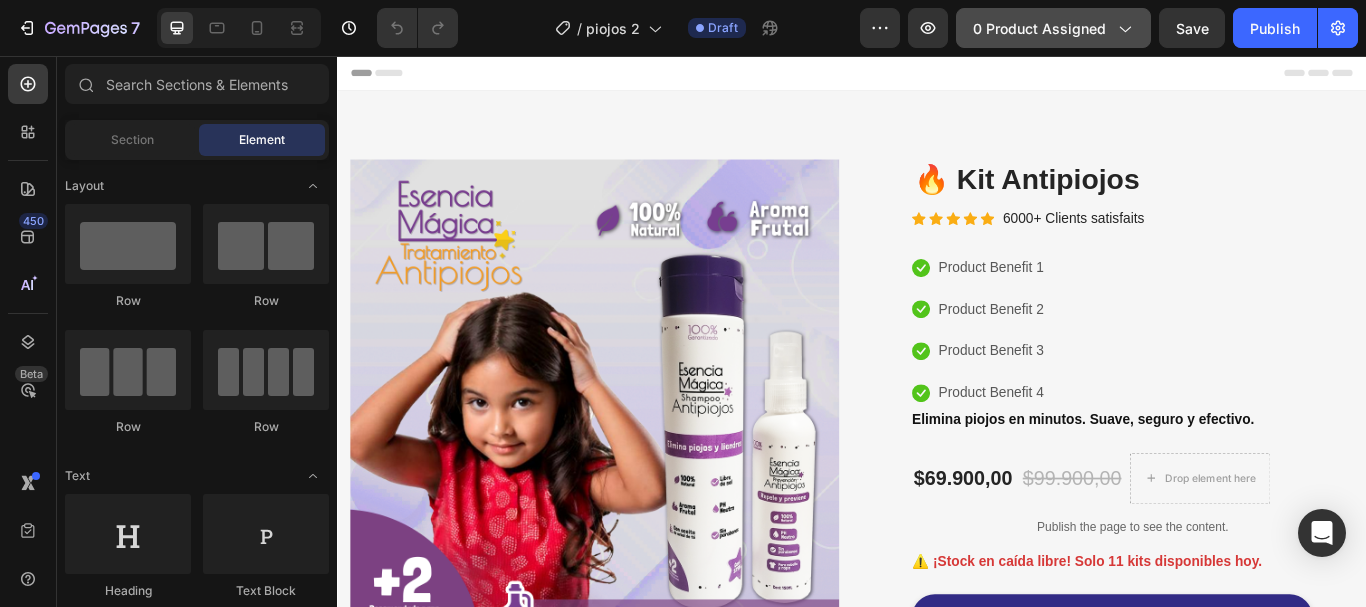 click 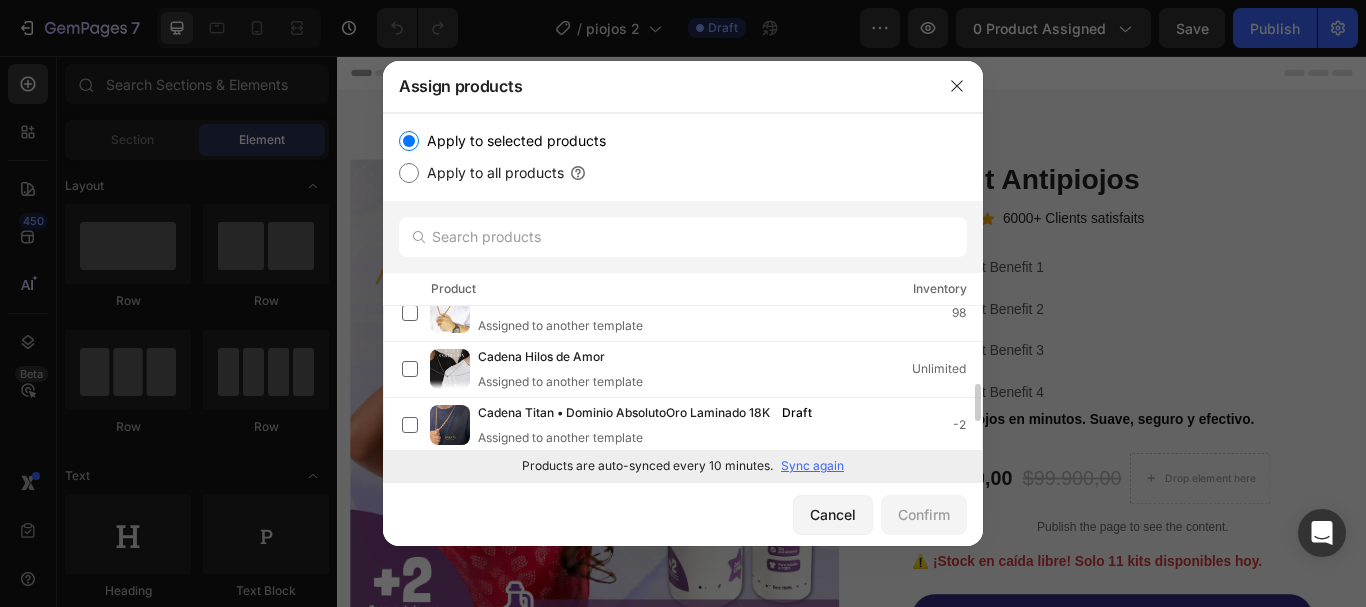 scroll, scrollTop: 0, scrollLeft: 0, axis: both 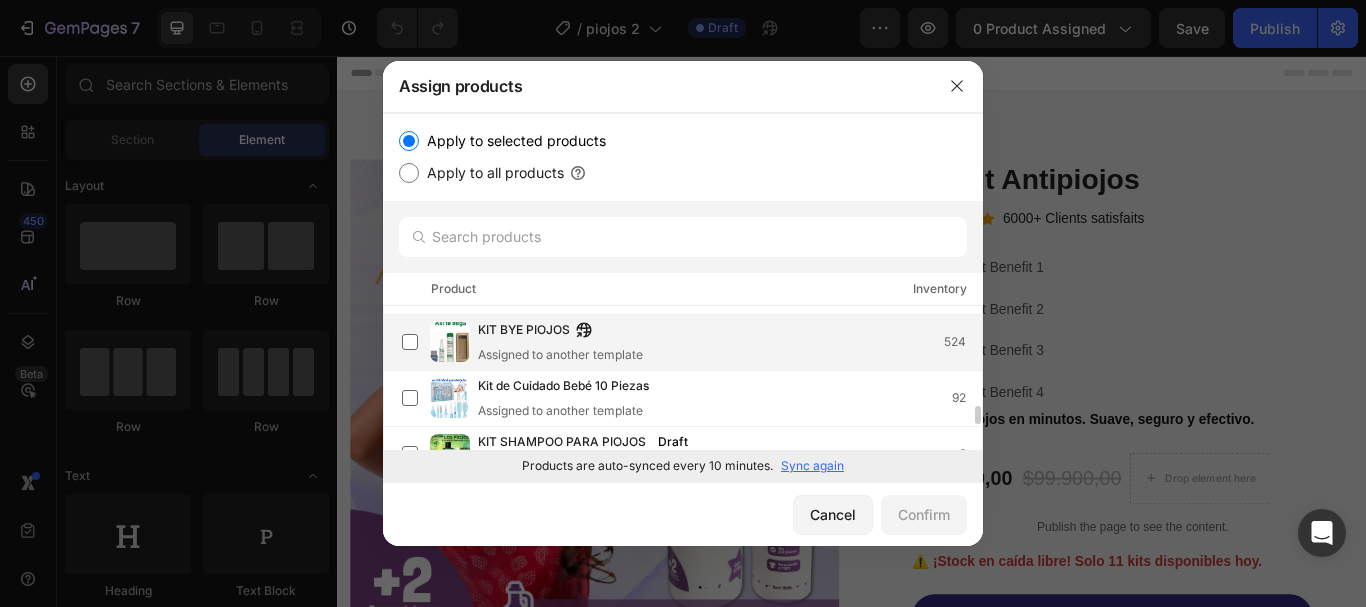 click on "KIT BYE PIOJOS" at bounding box center (524, 331) 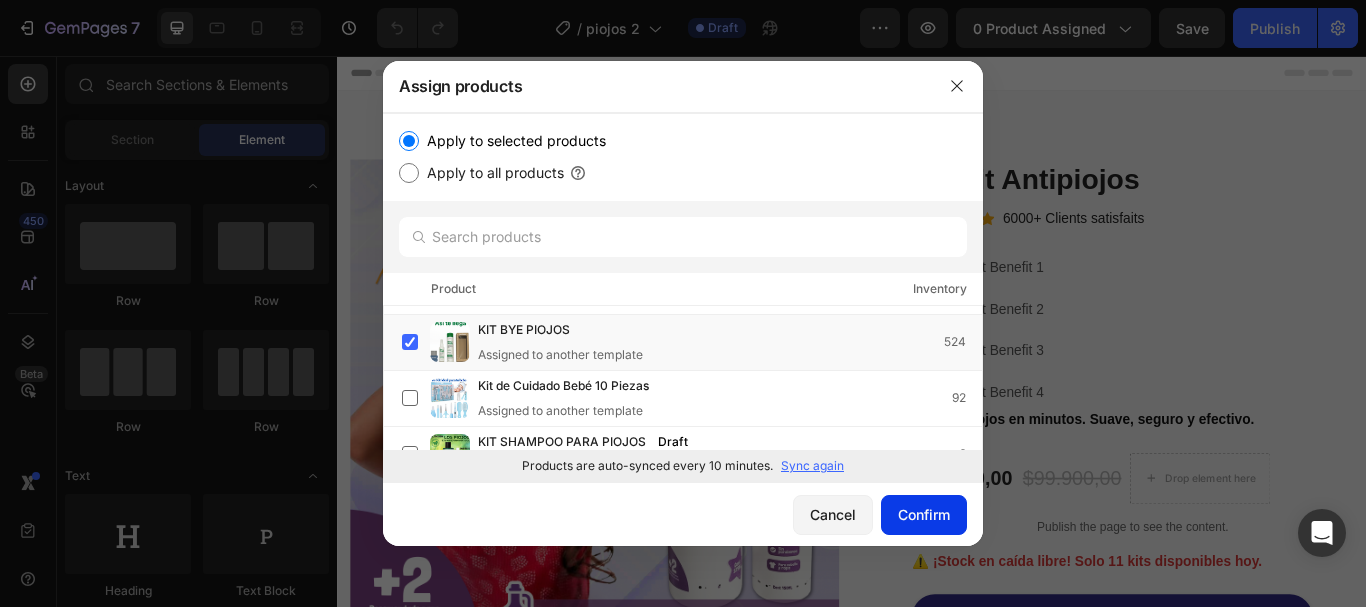 click on "Confirm" at bounding box center (924, 514) 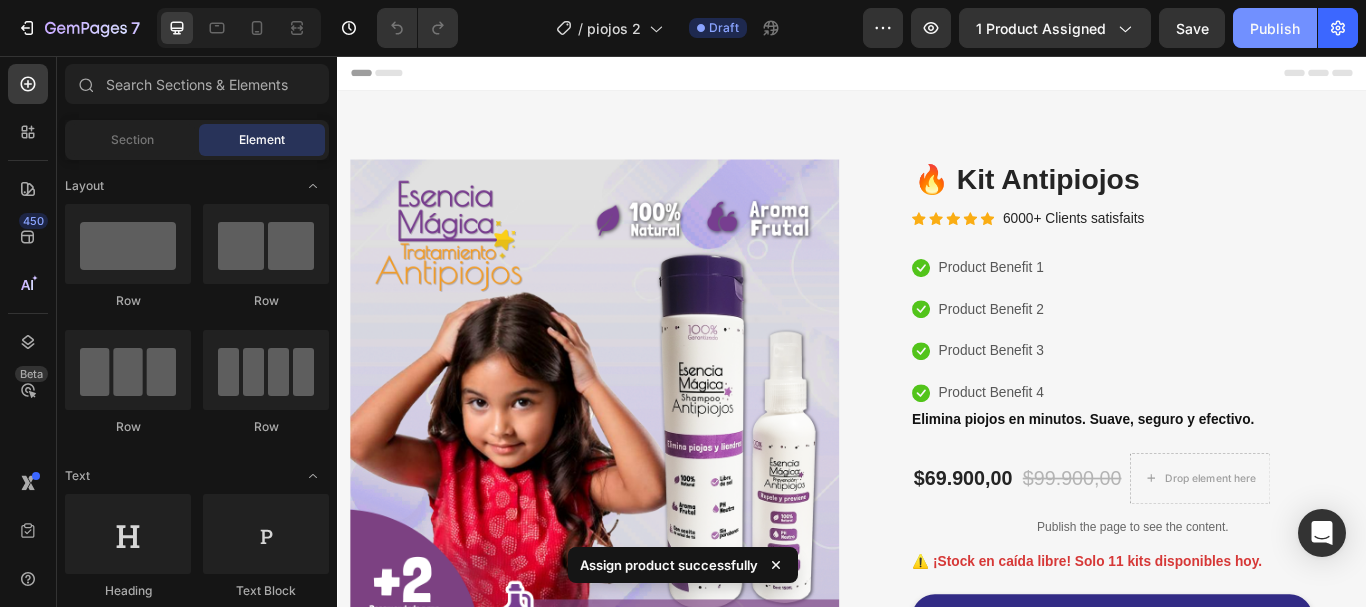 click on "Publish" at bounding box center [1275, 28] 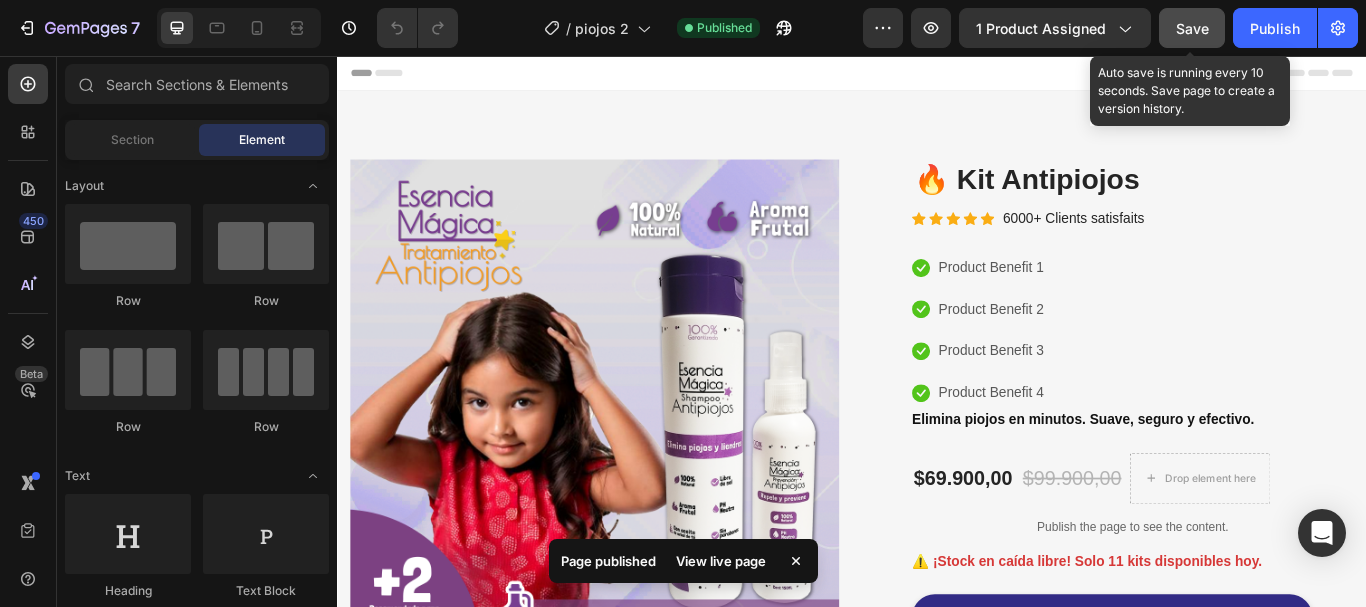 click on "Save" at bounding box center (1192, 28) 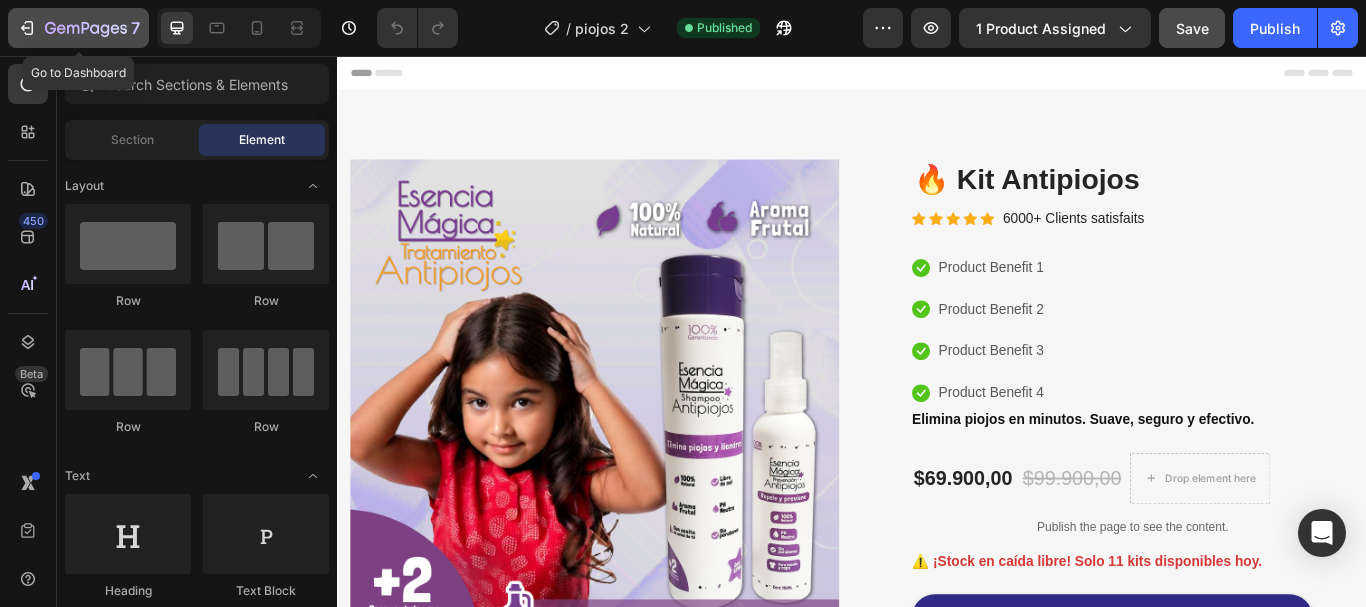 click 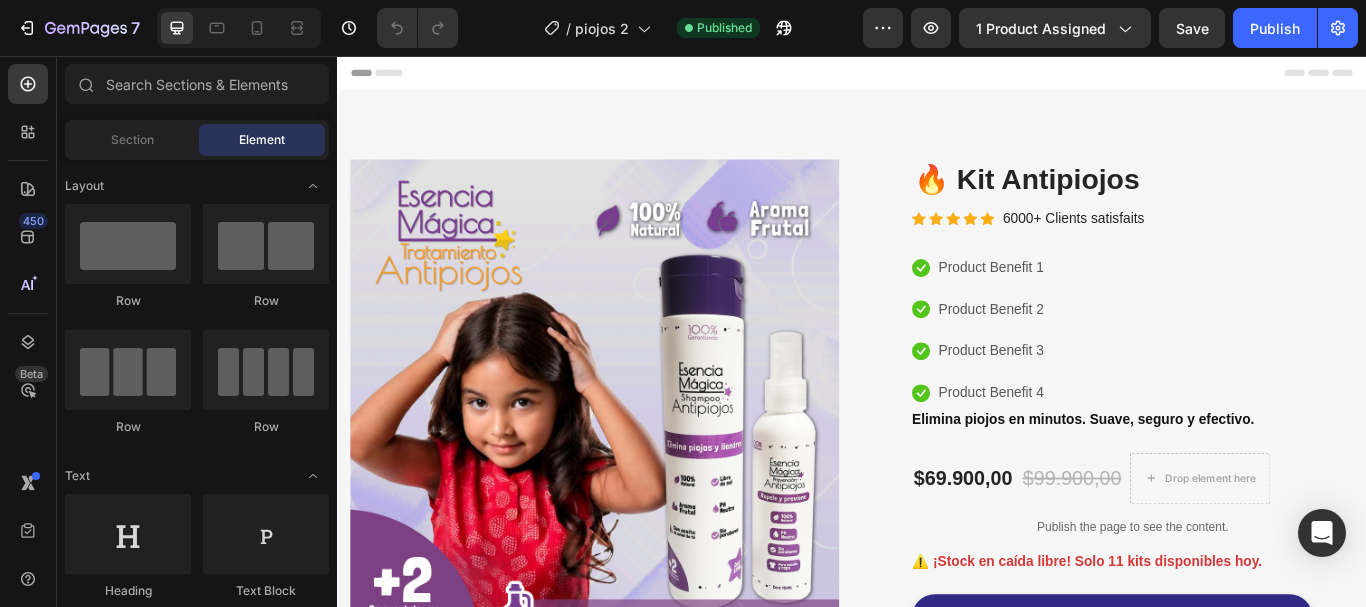 scroll, scrollTop: 0, scrollLeft: 0, axis: both 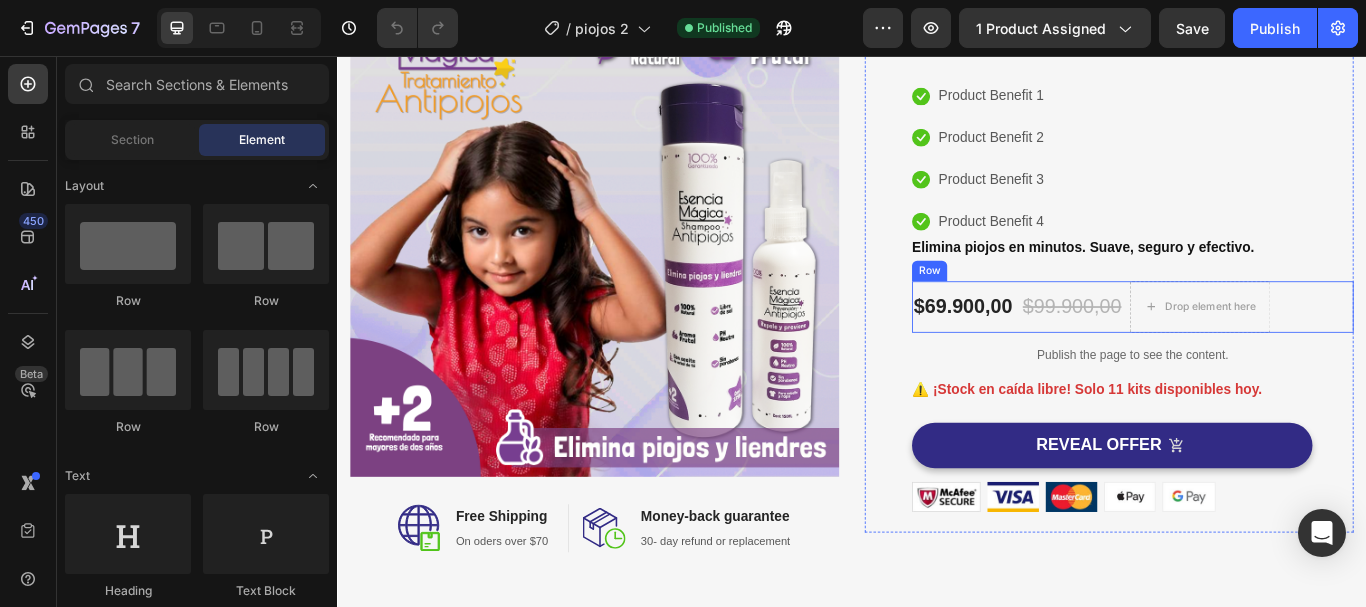 click on "$69.900,00 (P) Price (P) Price $99.900,00 (P) Price (P) Price
Drop element here Row" at bounding box center (1264, 349) 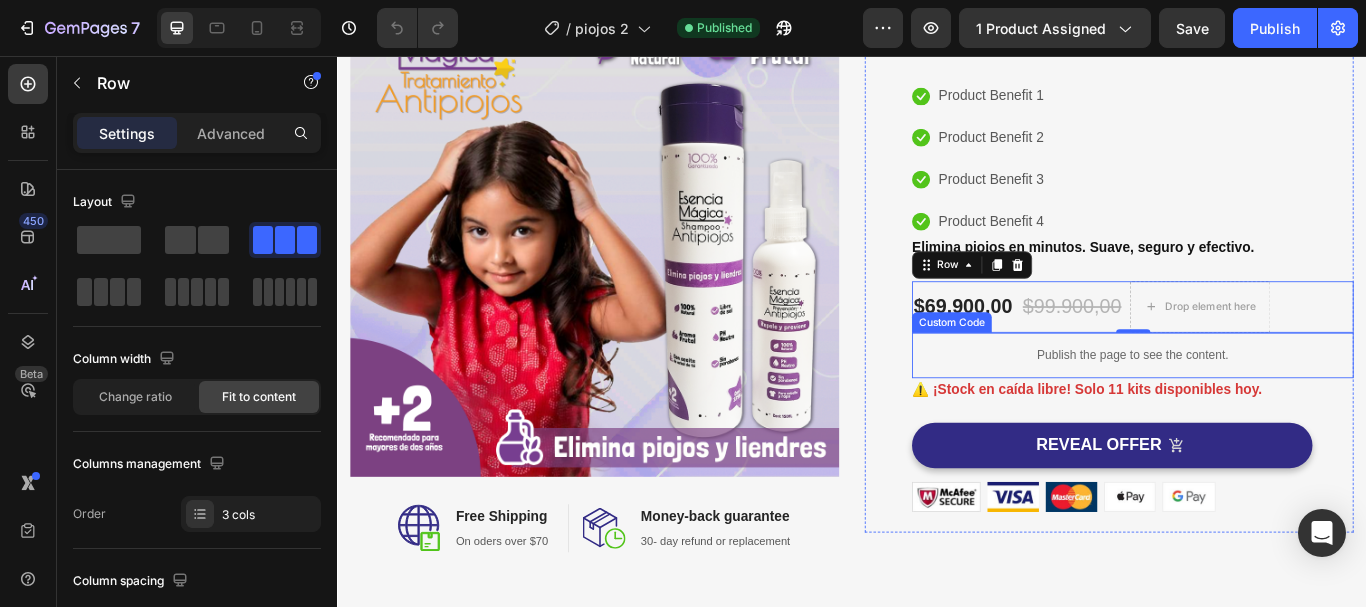 click on "Publish the page to see the content." at bounding box center (1264, 405) 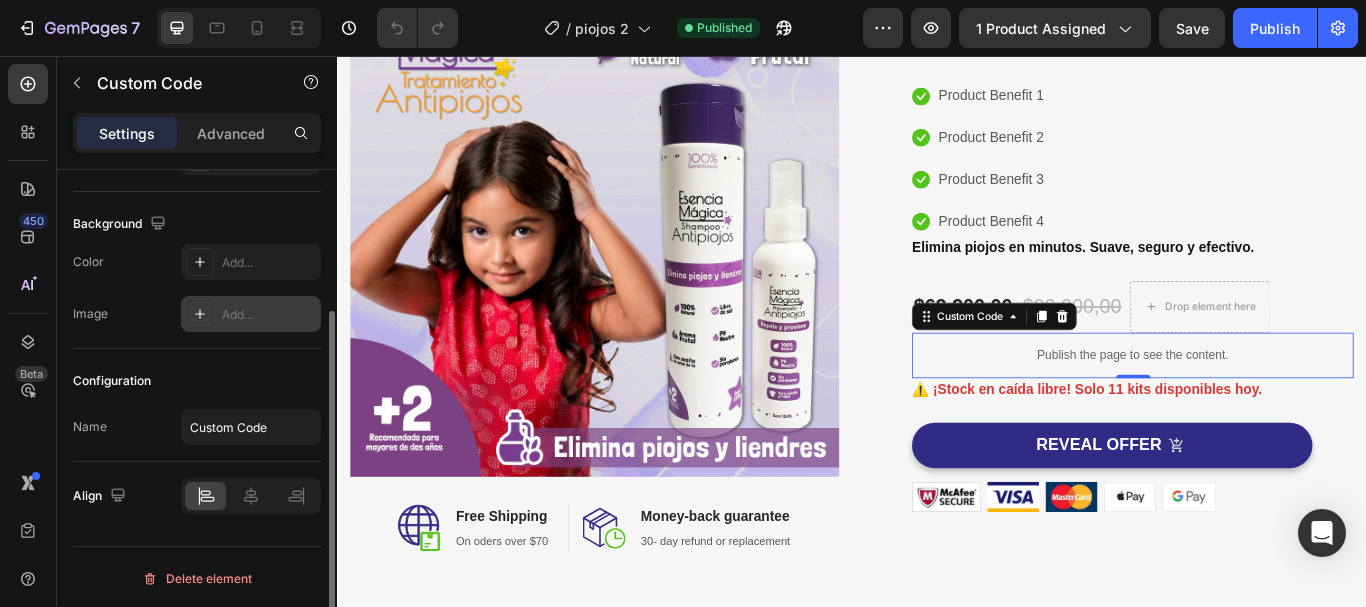 scroll, scrollTop: 0, scrollLeft: 0, axis: both 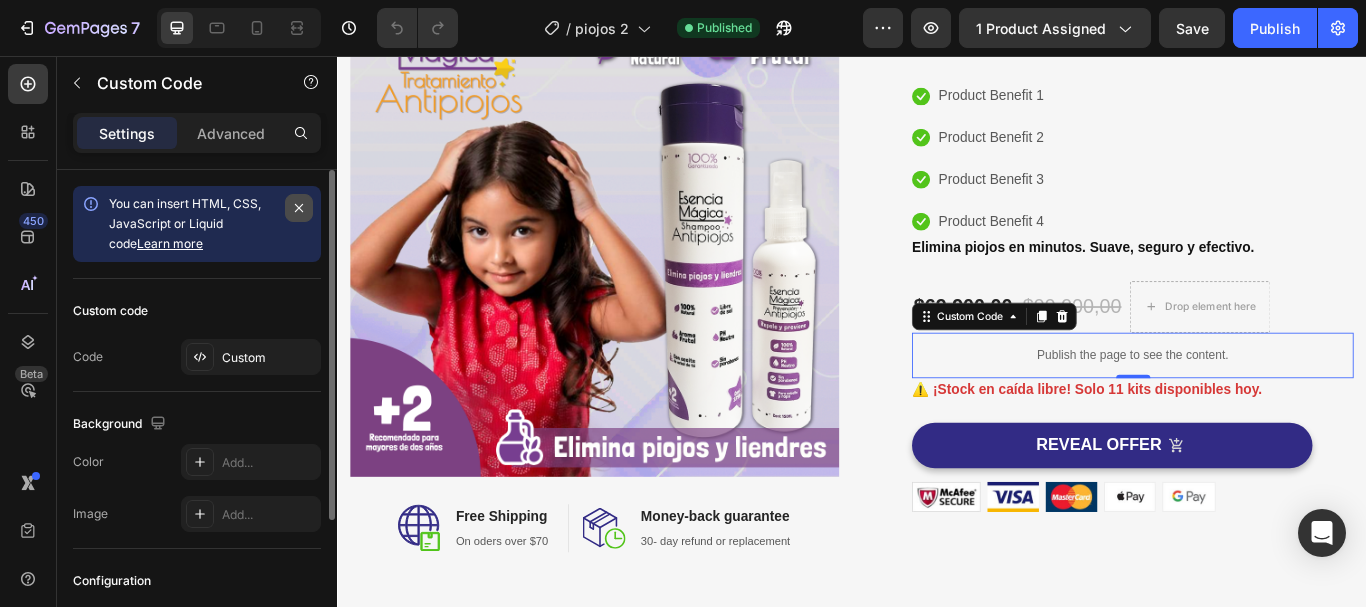 click 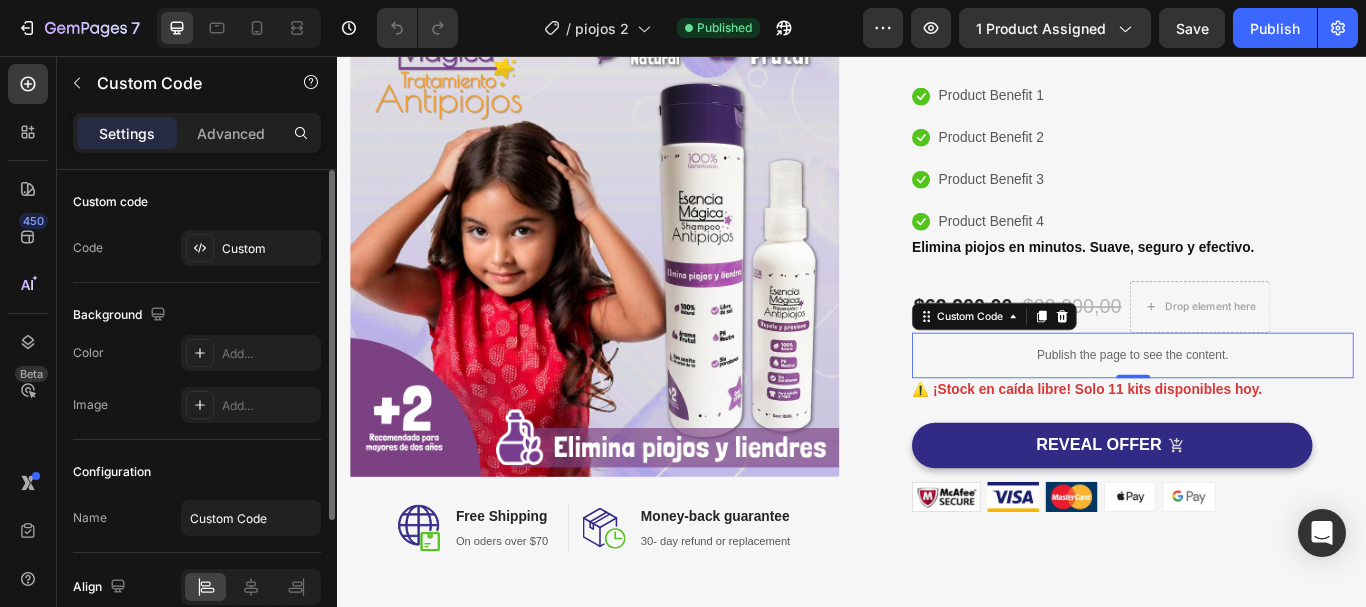 click on "Publish the page to see the content." at bounding box center (1264, 405) 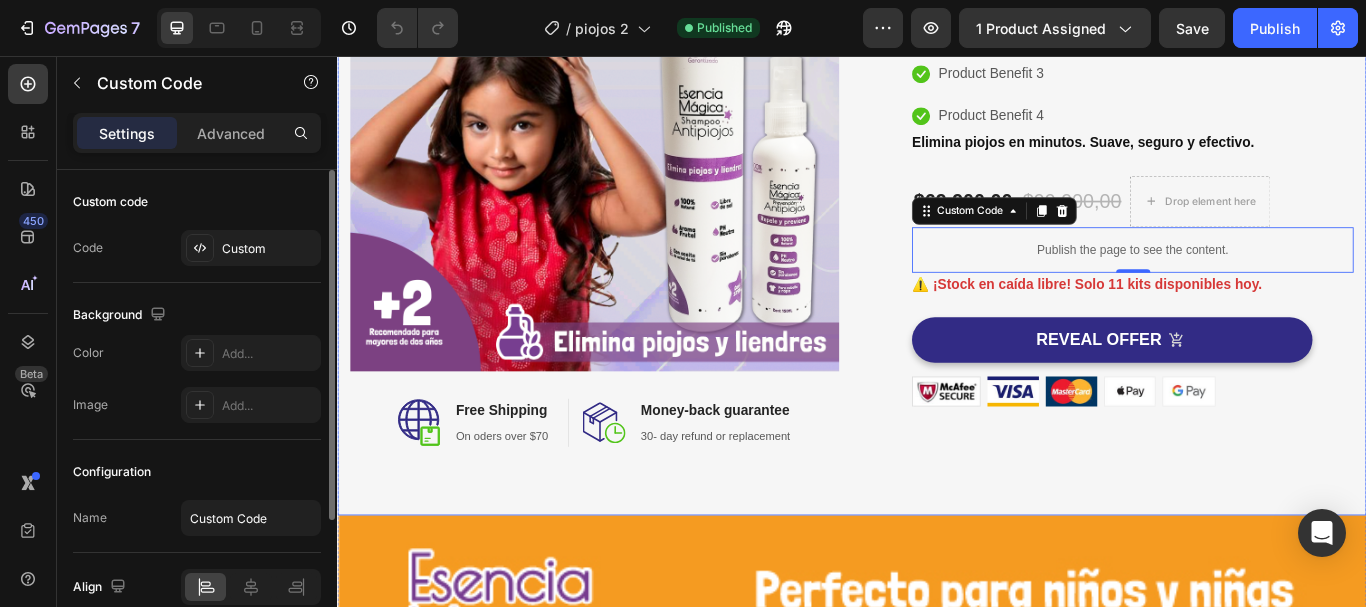 scroll, scrollTop: 100, scrollLeft: 0, axis: vertical 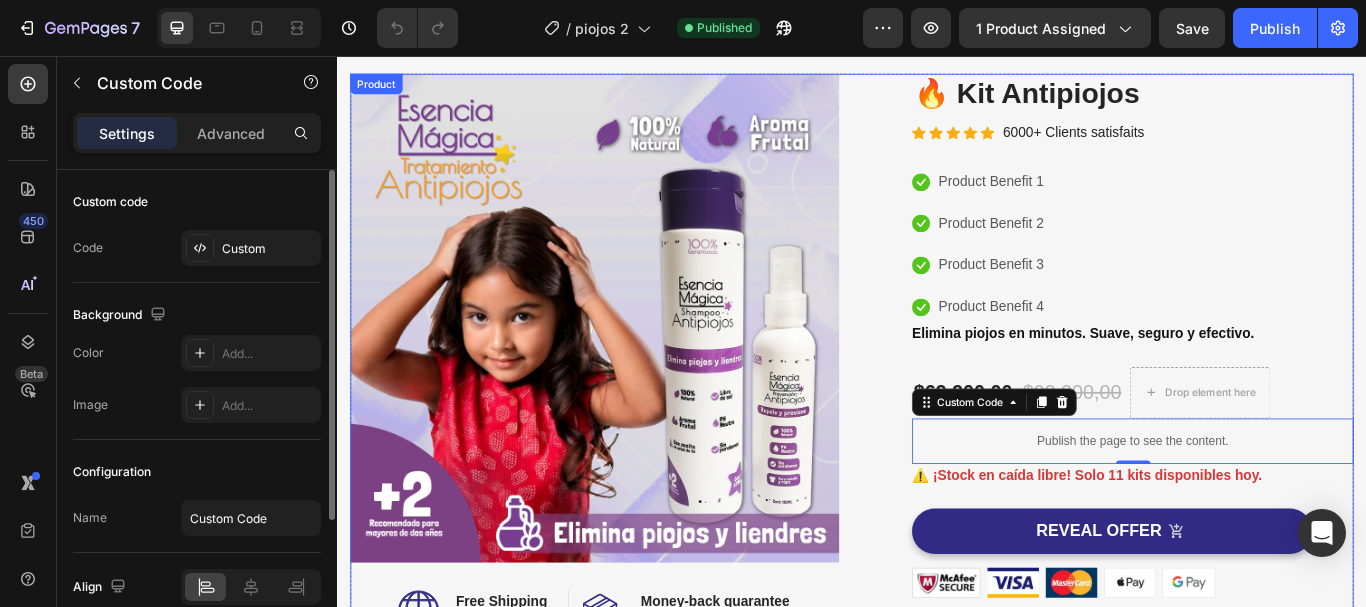 click on "Image Image Free Shipping Heading On oders over $70 Text block Row Image Money-back guarantee Heading 30- day refund or replacement Text block Row Row Row (P) Images & Gallery 🔥 Kit Antipiojos (P) Title                Icon                Icon                Icon                Icon                Icon Icon List Hoz 6000+ Clients satisfaits Text block Row
Icon Product Benefit 1 Text block
Icon Product Benefit 2 Text block
Icon Product Benefit 3 Text block
Icon Product Benefit 4 Text block Icon List Elimina piojos en minutos. Suave, seguro y efectivo. Stock Counter $69.900,00 (P) Price (P) Price $99.900,00 (P) Price (P) Price
Drop element here Row
Publish the page to see the content.
Custom Code   0 ⚠️ ¡Stock en caída libre! Solo 11 kits disponibles hoy. Stock Counter REVEAL OFFER (P) Cart Button Image Image Image Image Image Row Row Product" at bounding box center (937, 406) 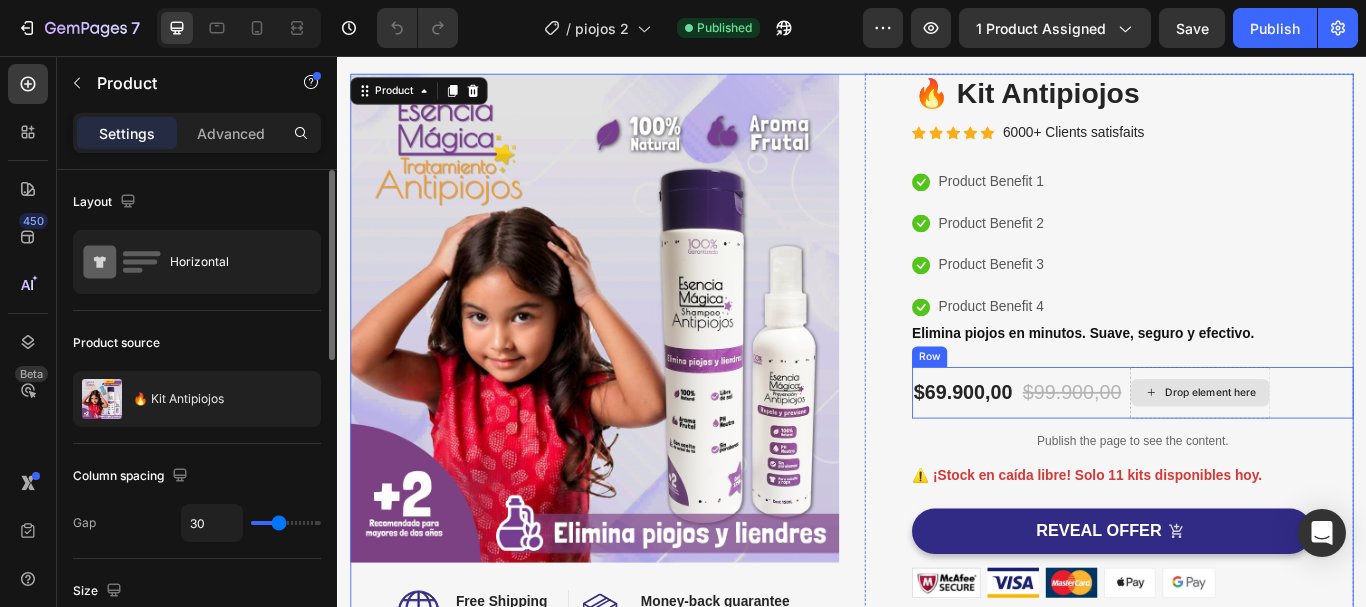 click on "$69.900,00 (P) Price (P) Price $99.900,00 (P) Price (P) Price
Drop element here Row" at bounding box center (1264, 449) 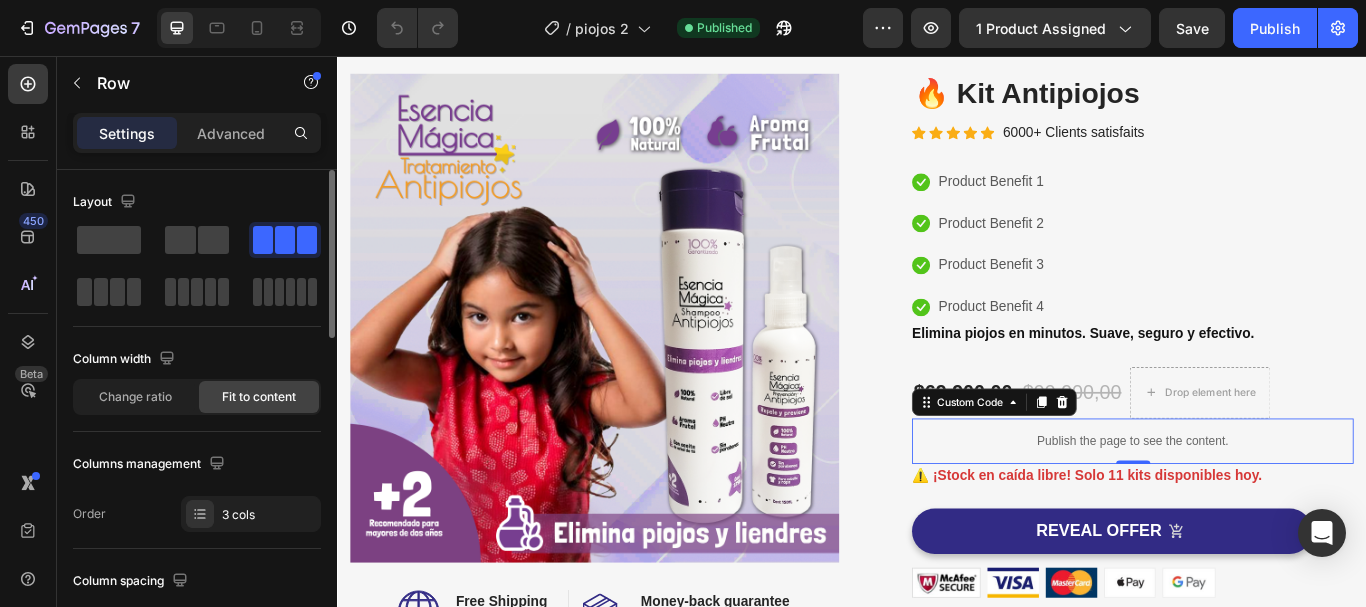 click on "Publish the page to see the content." at bounding box center (1264, 505) 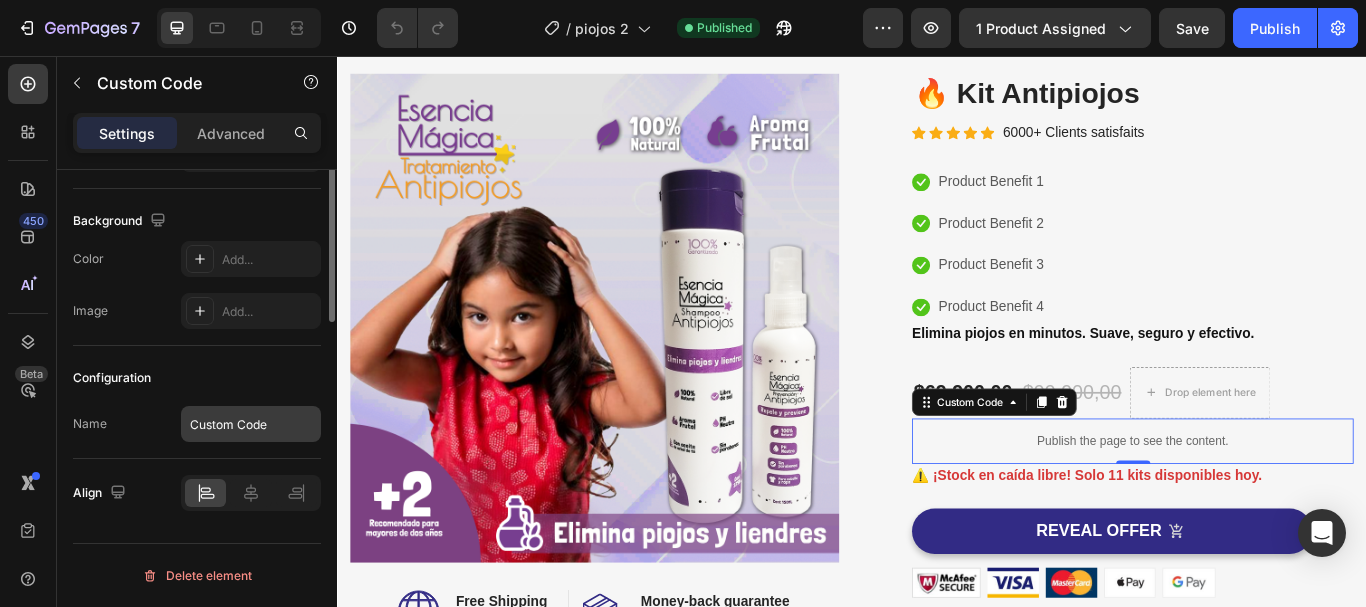 scroll, scrollTop: 0, scrollLeft: 0, axis: both 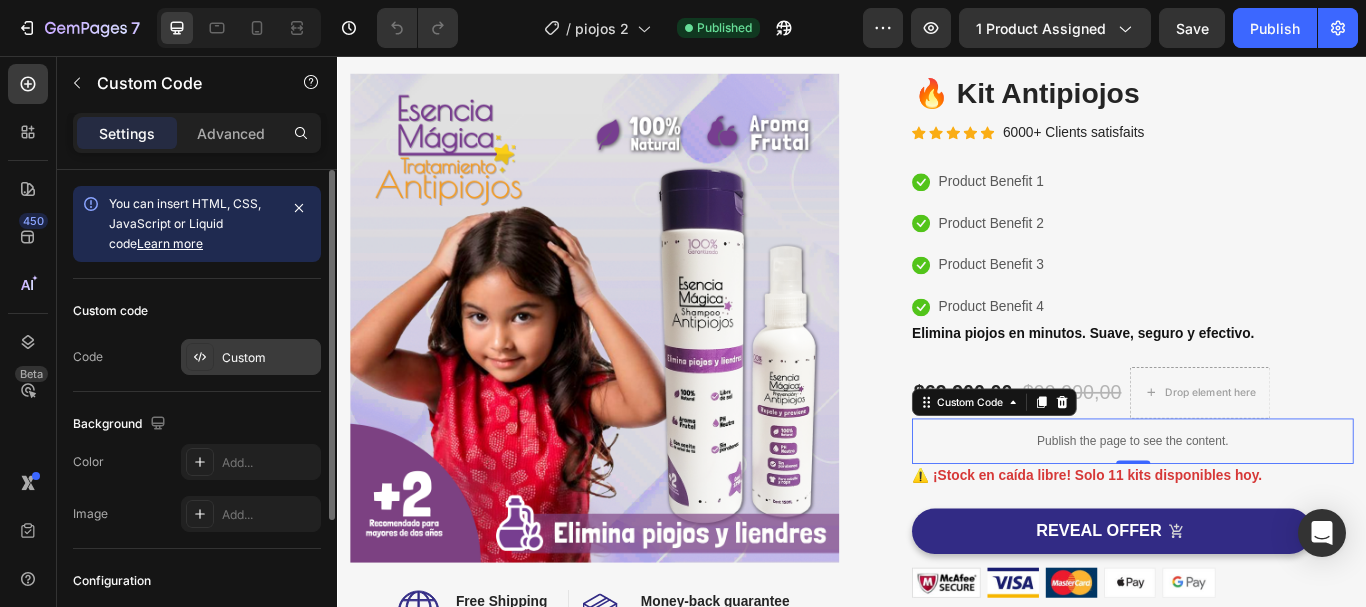 click on "Custom" at bounding box center (269, 358) 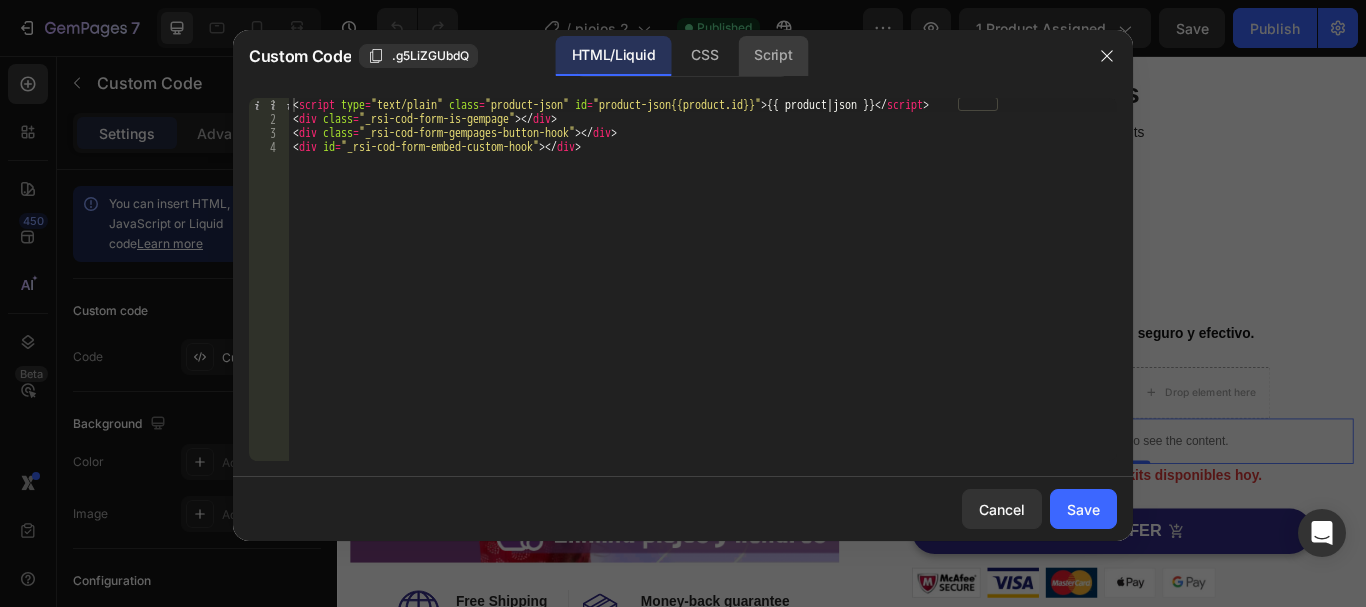 click on "Script" 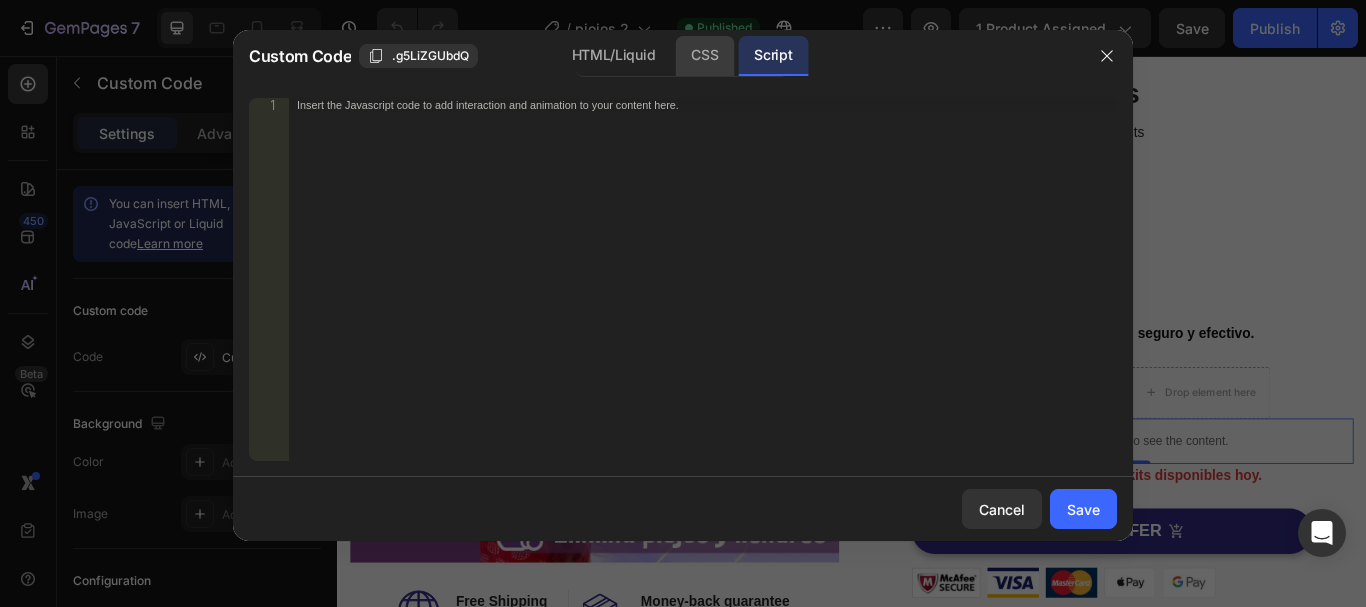 click on "CSS" 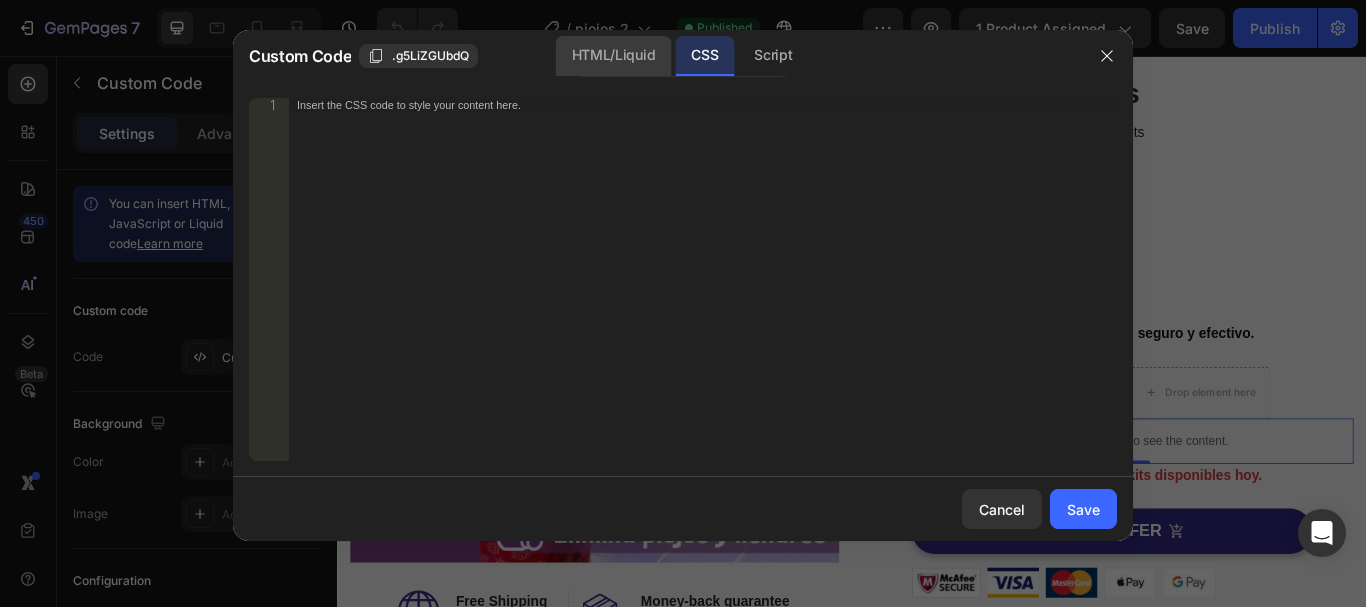 click on "HTML/Liquid" 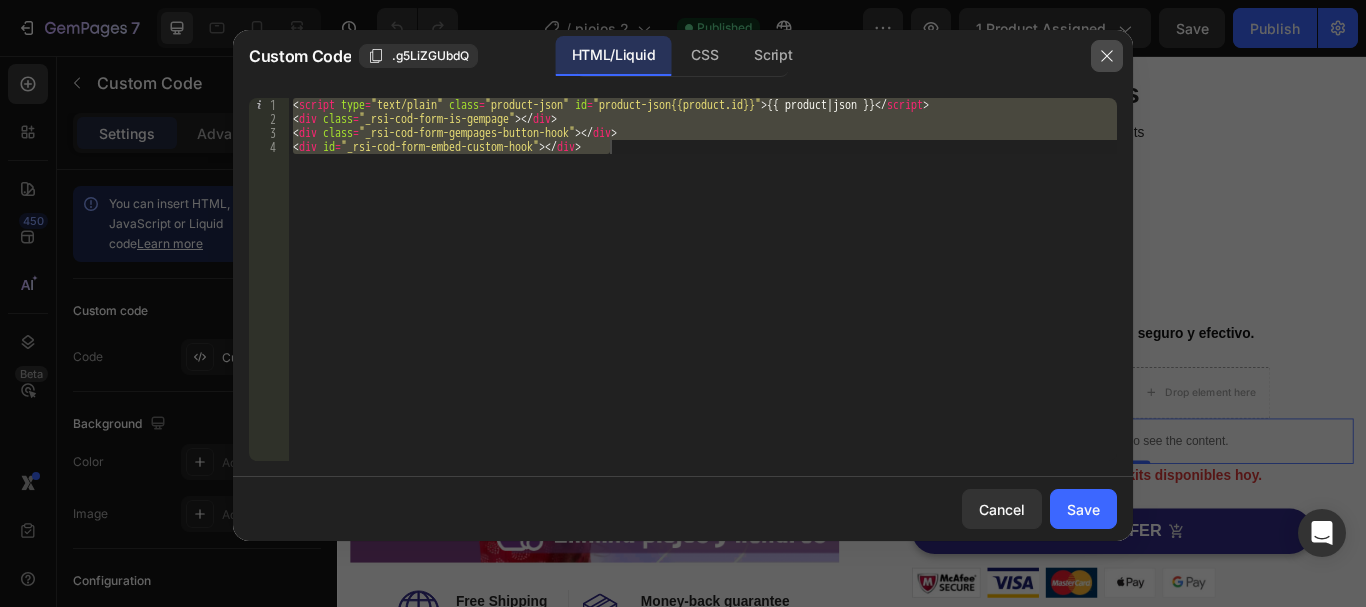 click 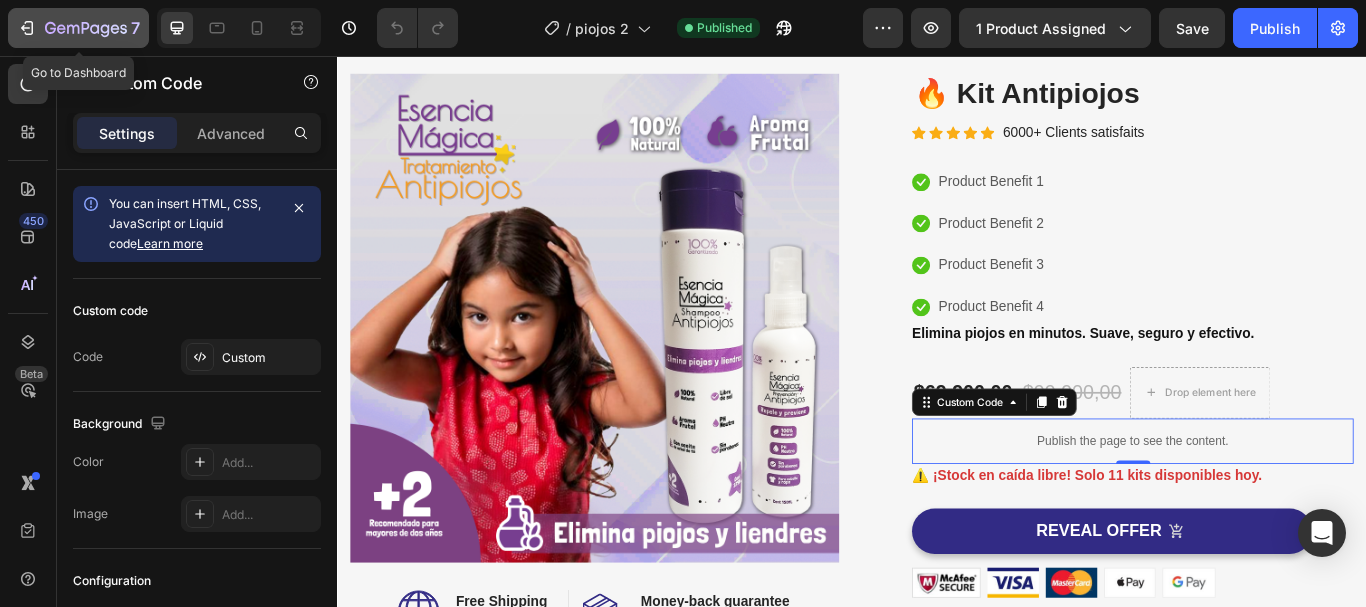 click 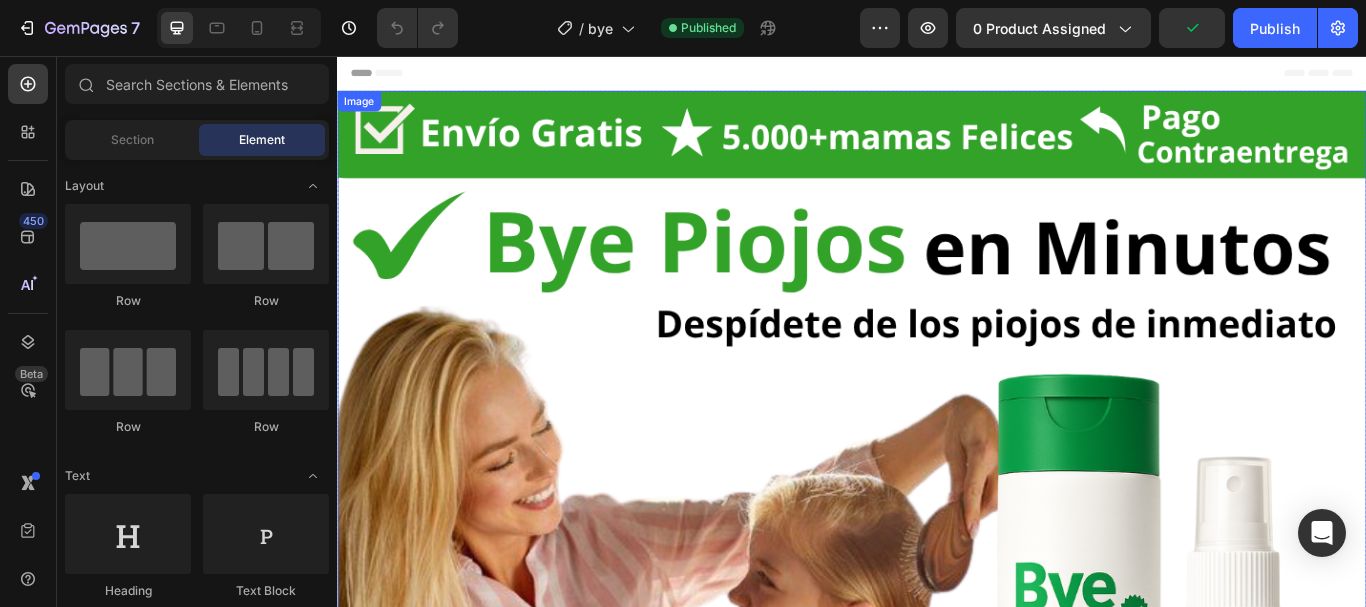 scroll, scrollTop: 651, scrollLeft: 0, axis: vertical 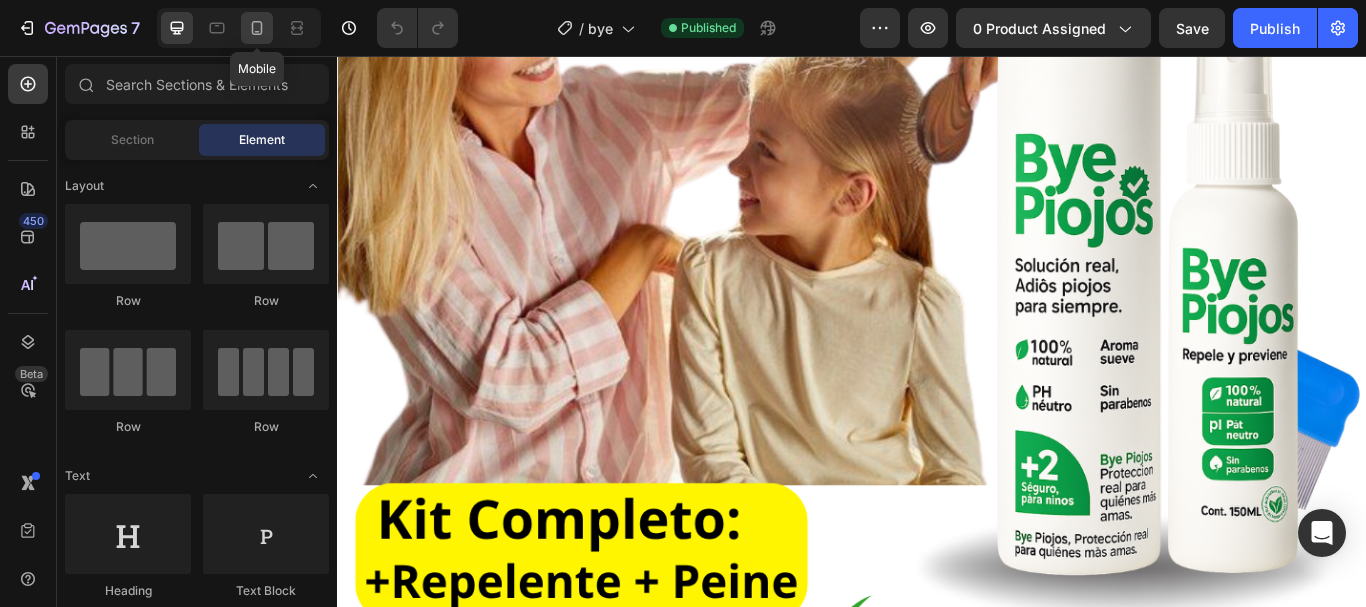 click 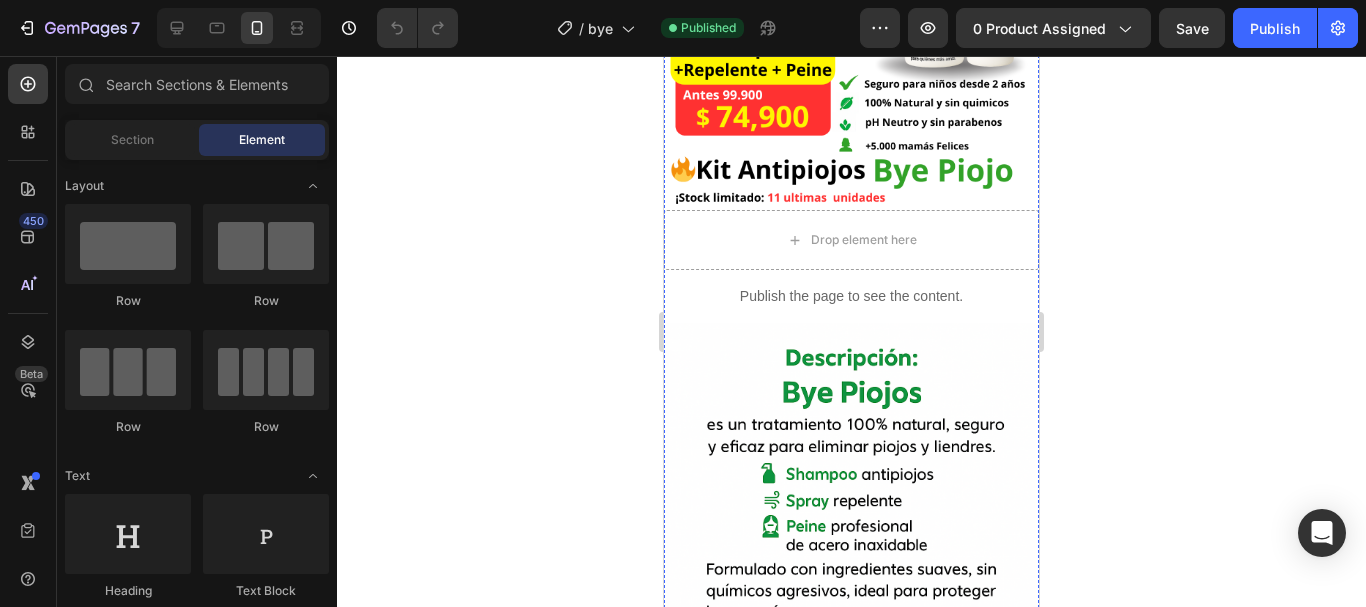 scroll, scrollTop: 100, scrollLeft: 0, axis: vertical 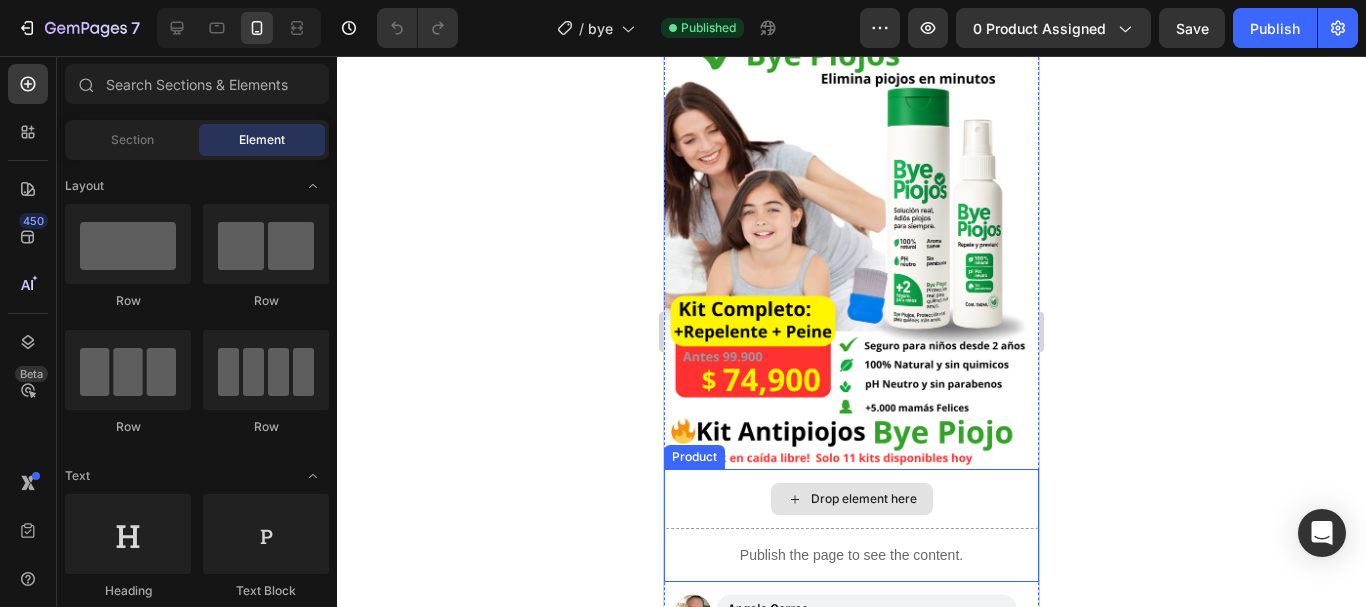 click on "Drop element here" at bounding box center (851, 499) 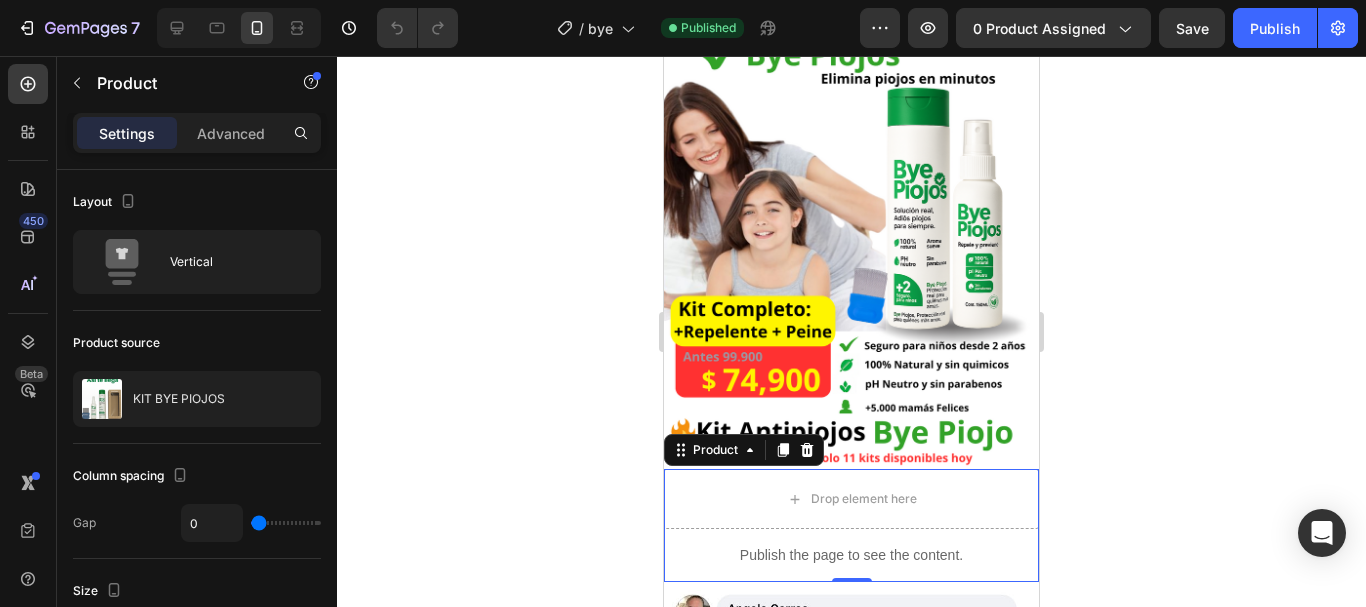 click 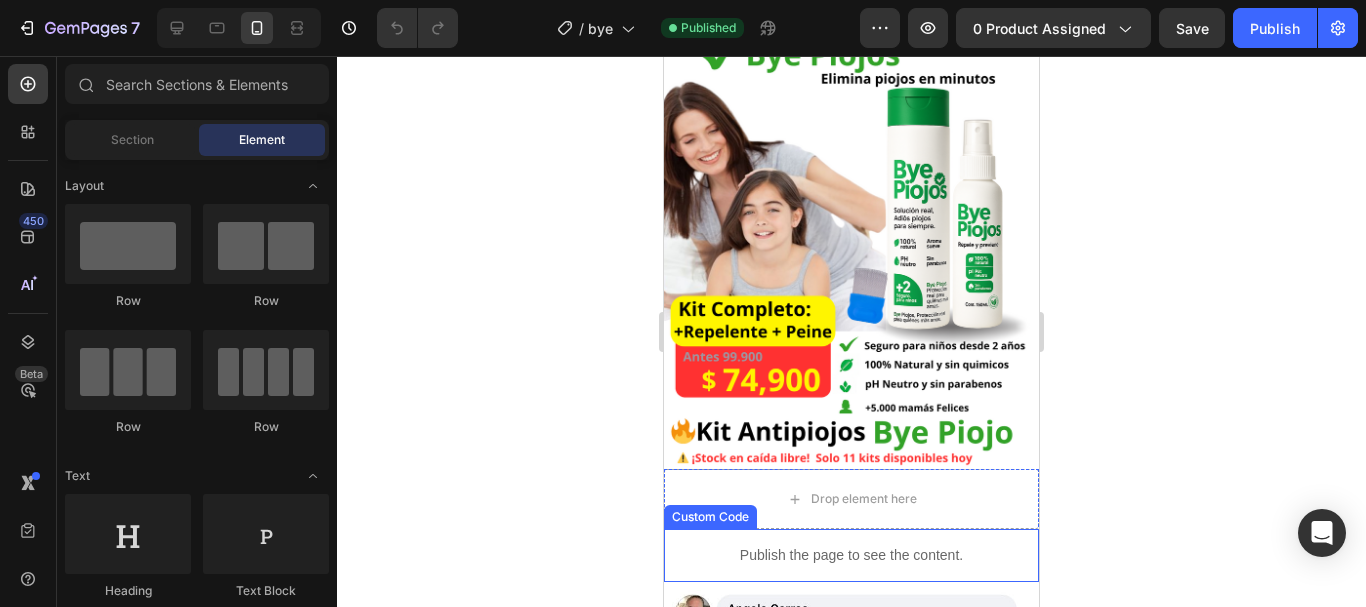 click on "Publish the page to see the content." at bounding box center (851, 555) 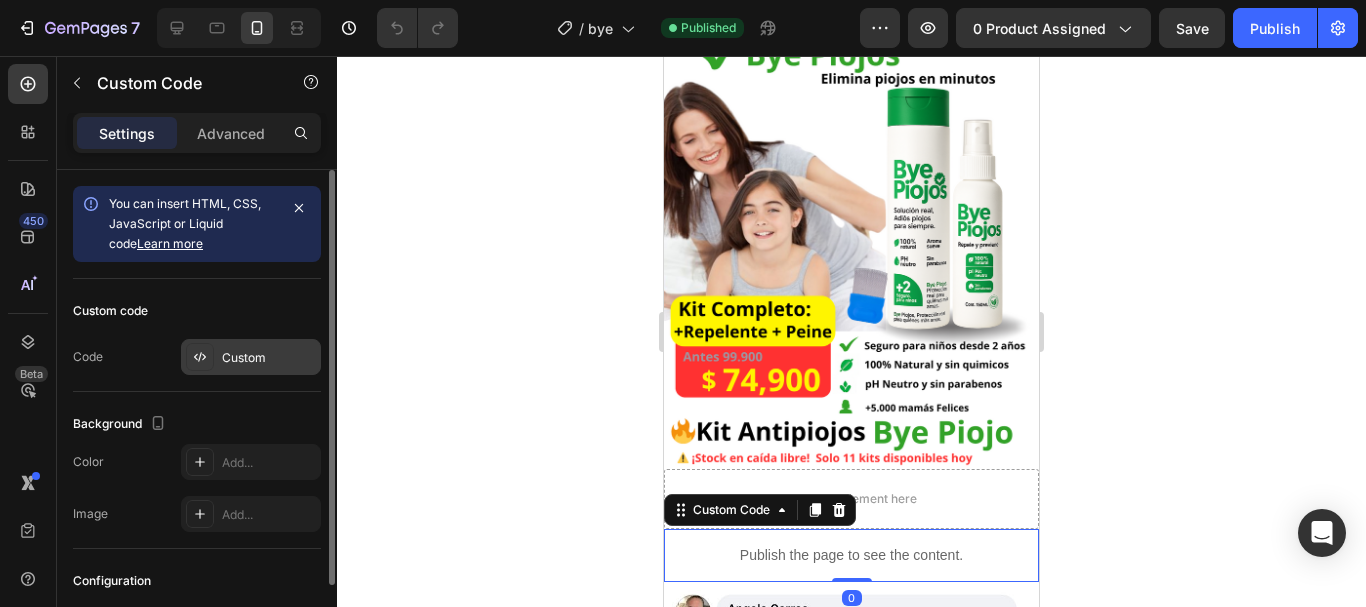 click on "Custom" at bounding box center [269, 358] 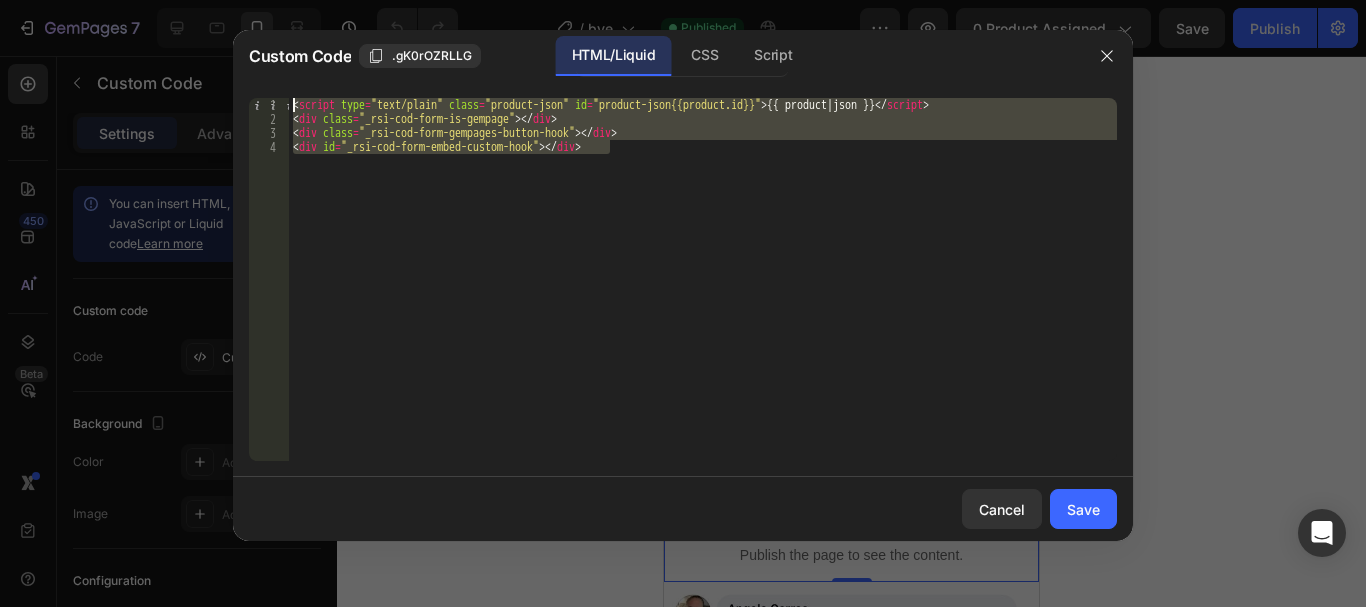 drag, startPoint x: 630, startPoint y: 154, endPoint x: 183, endPoint y: 33, distance: 463.08746 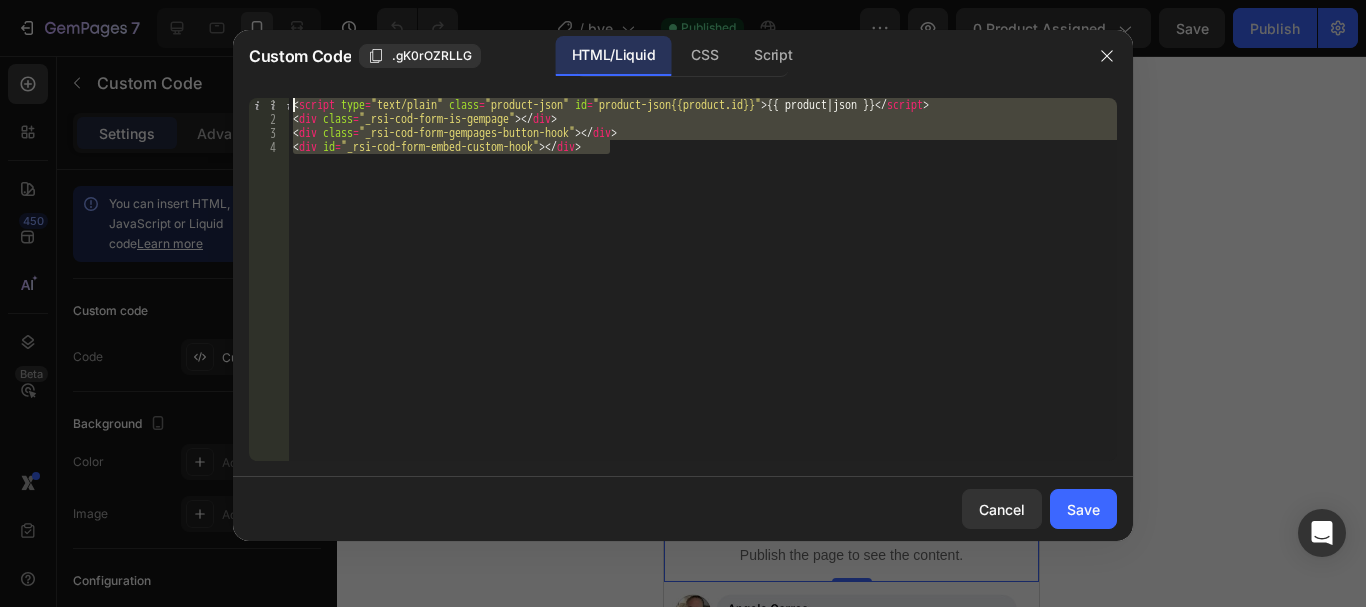 click on "< script   type = "text/plain"   class = "product-json"   id = "product-json{{product.id}}" > {{   product  |  json   }} </ script > < div   class = "_rsi-cod-form-is-gempage" > </ div > < div   class = "_rsi-cod-form-gempages-button-hook" > </ div > < div   id = "_rsi-cod-form-embed-custom-hook" > </ div >" at bounding box center (703, 279) 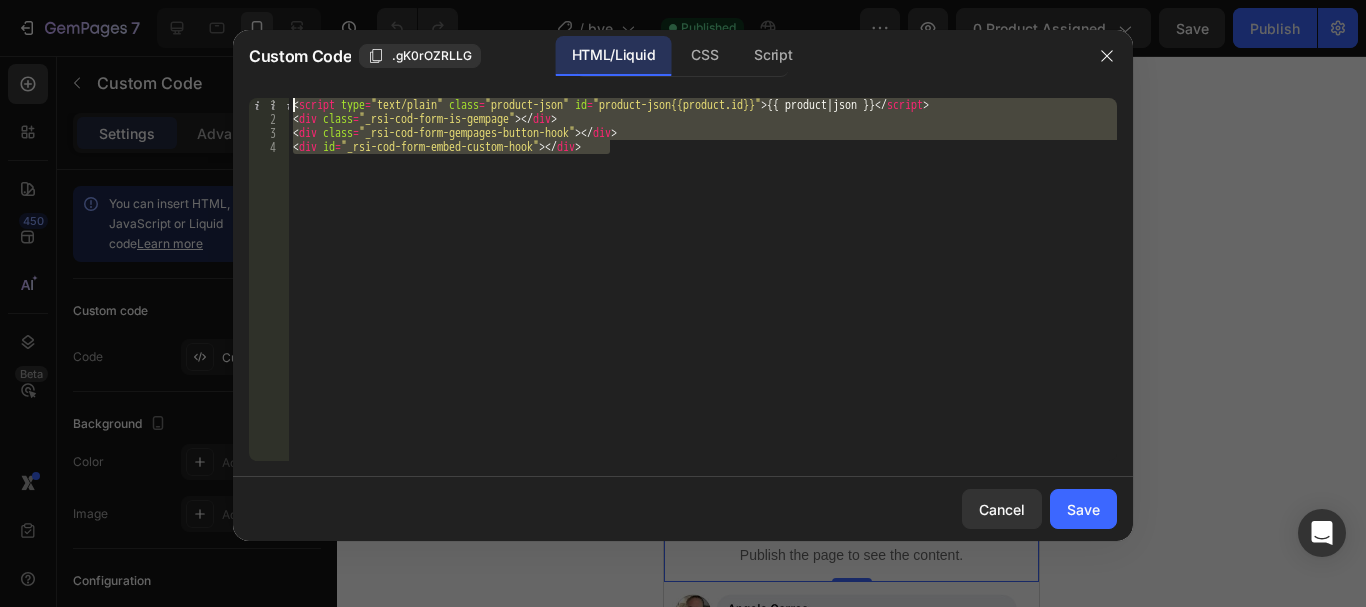 drag, startPoint x: 624, startPoint y: 146, endPoint x: 279, endPoint y: 90, distance: 349.51538 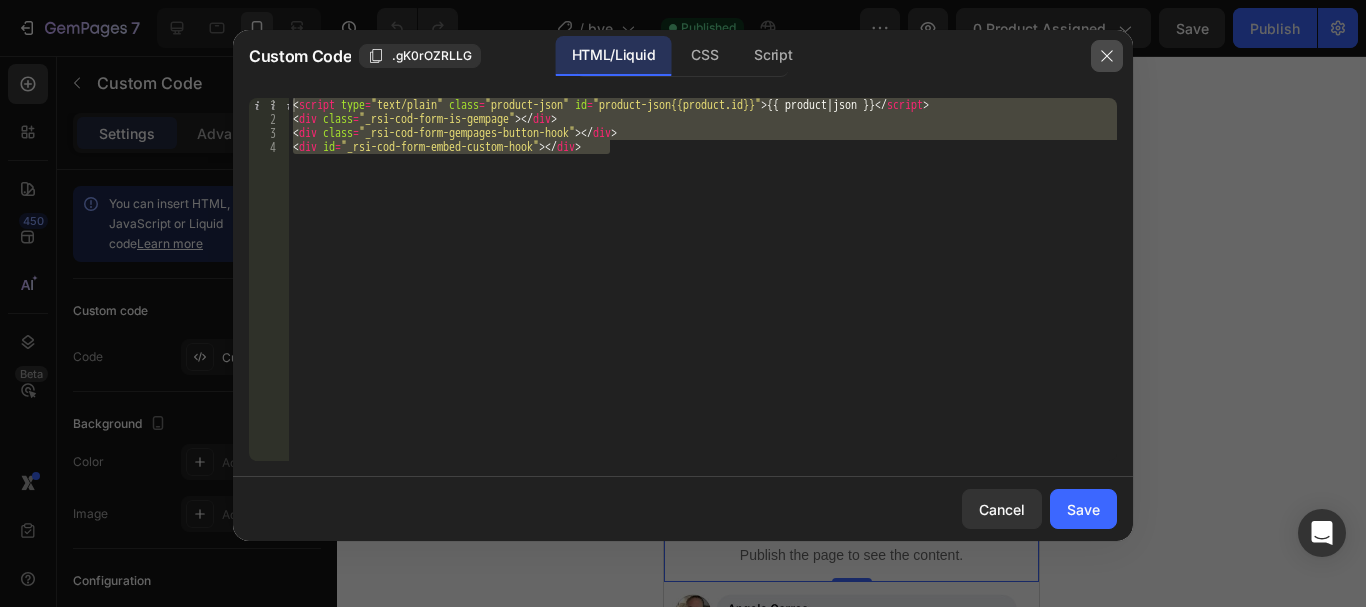 click 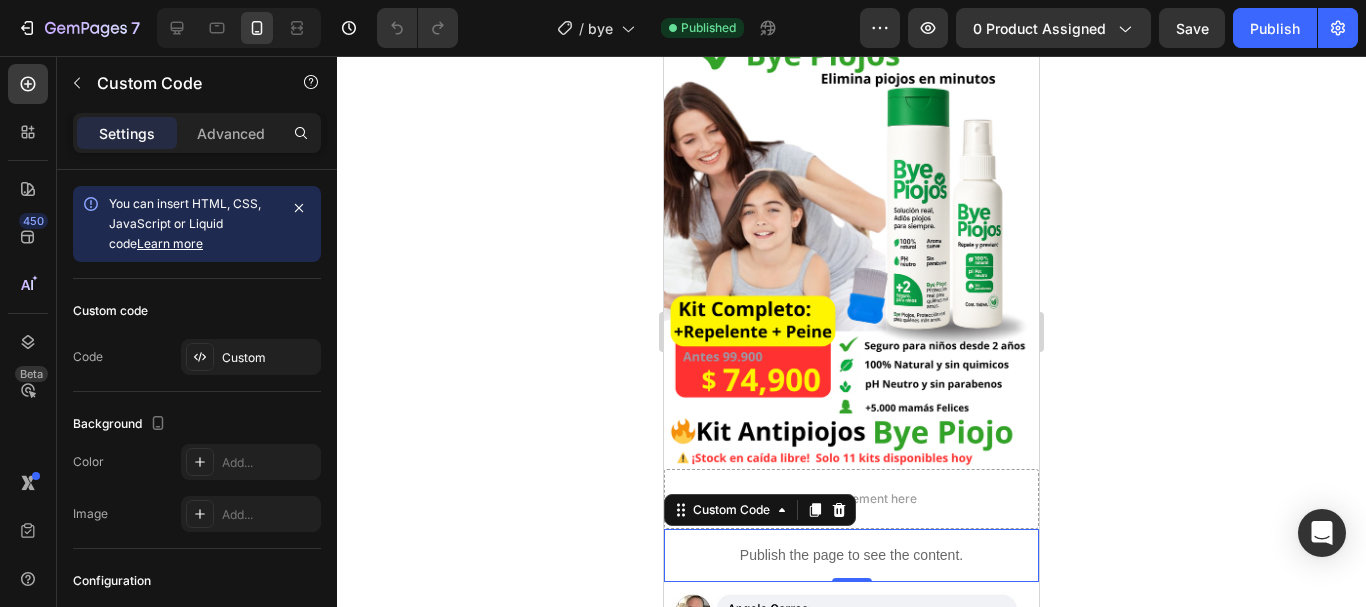 click 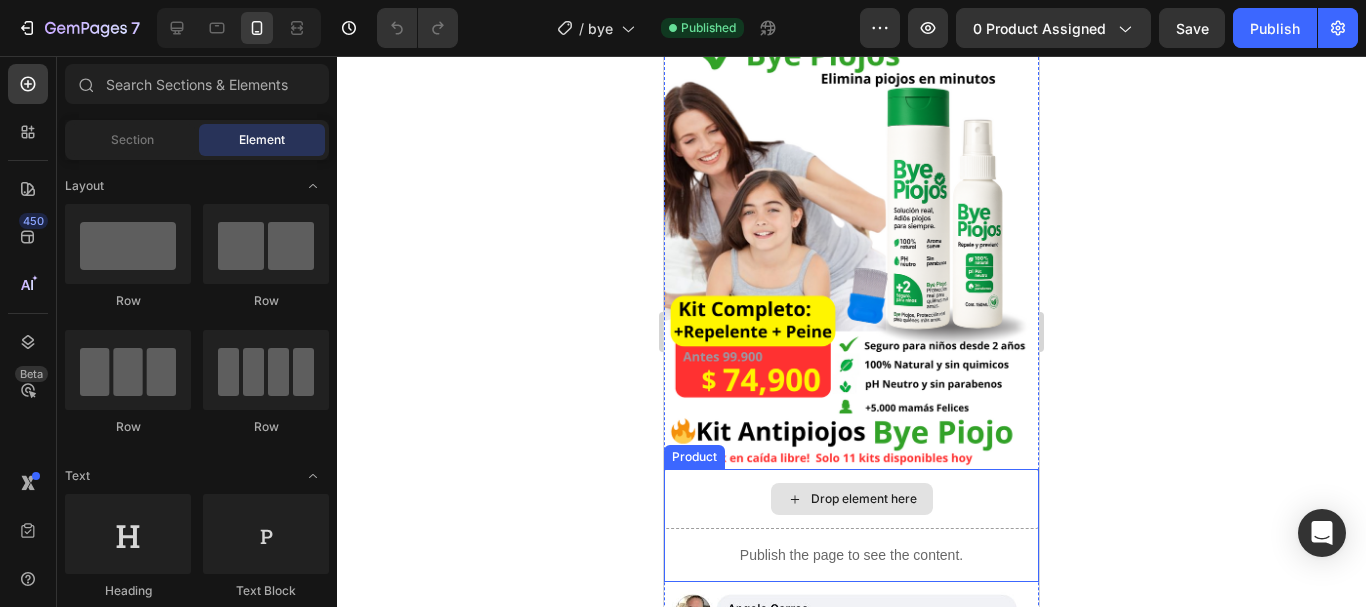 click on "Drop element here" at bounding box center [851, 499] 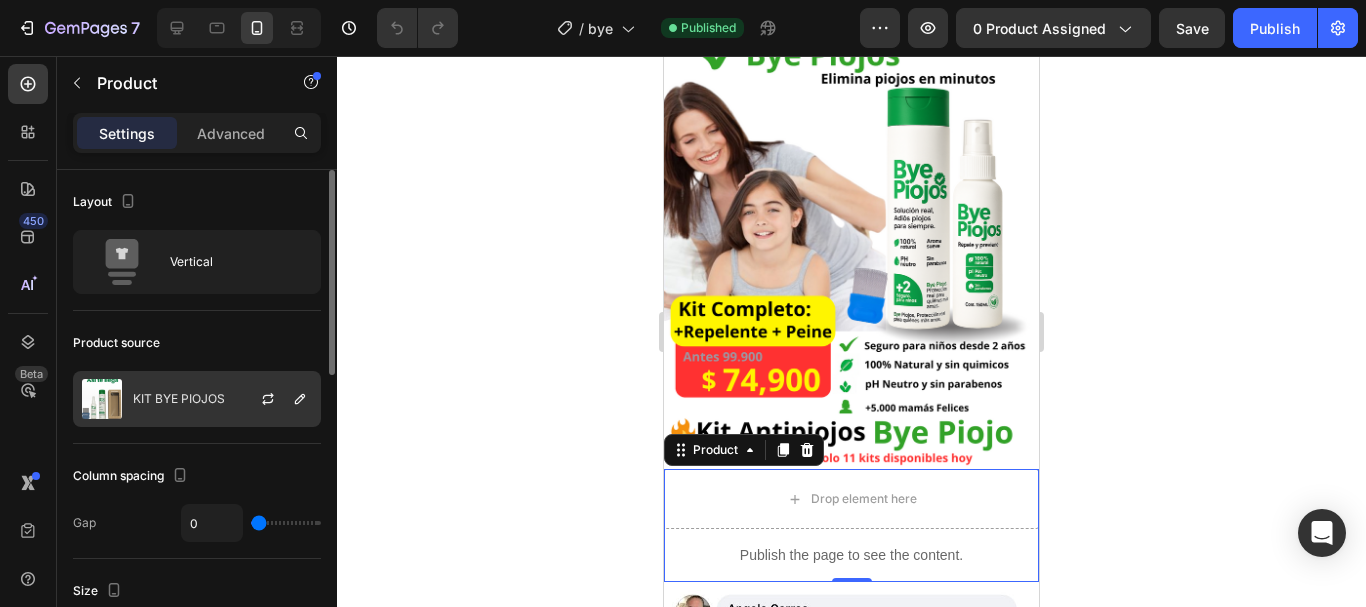 click on "KIT BYE PIOJOS" 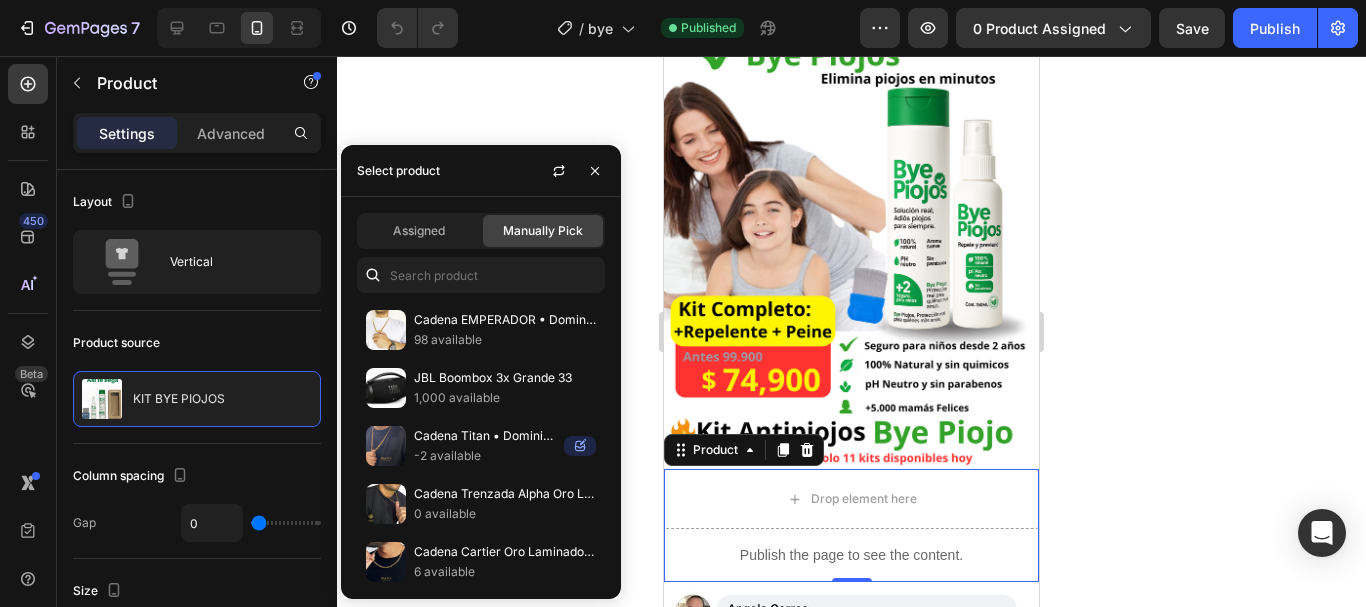 click 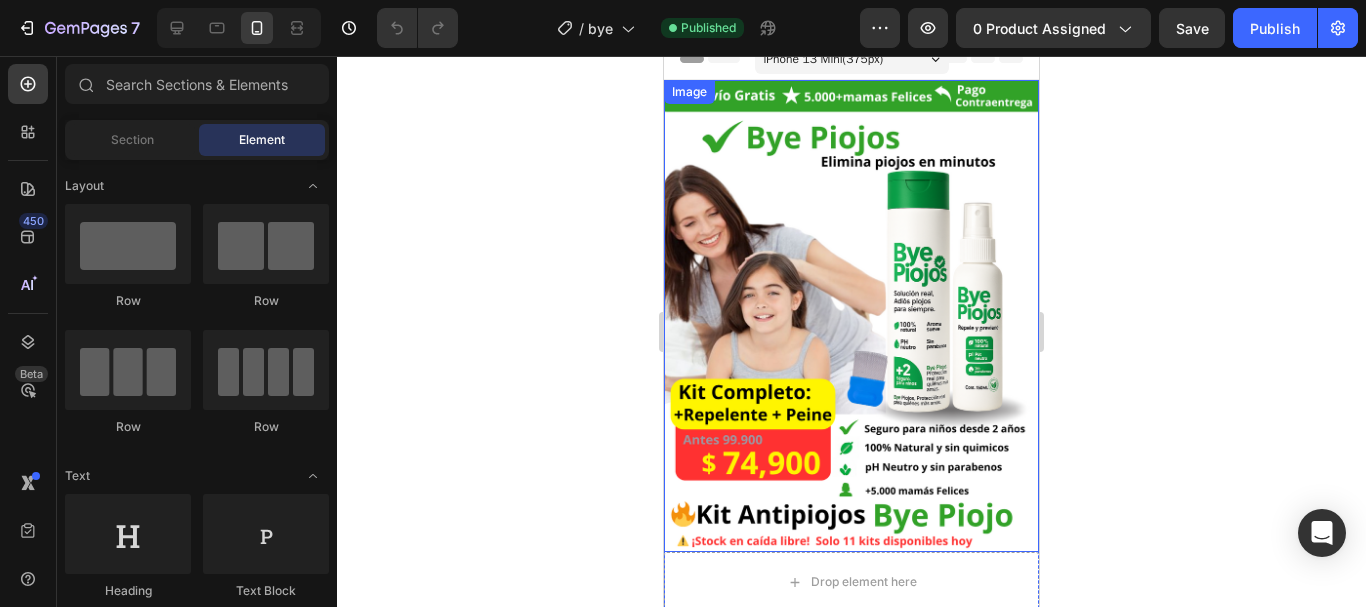 scroll, scrollTop: 0, scrollLeft: 0, axis: both 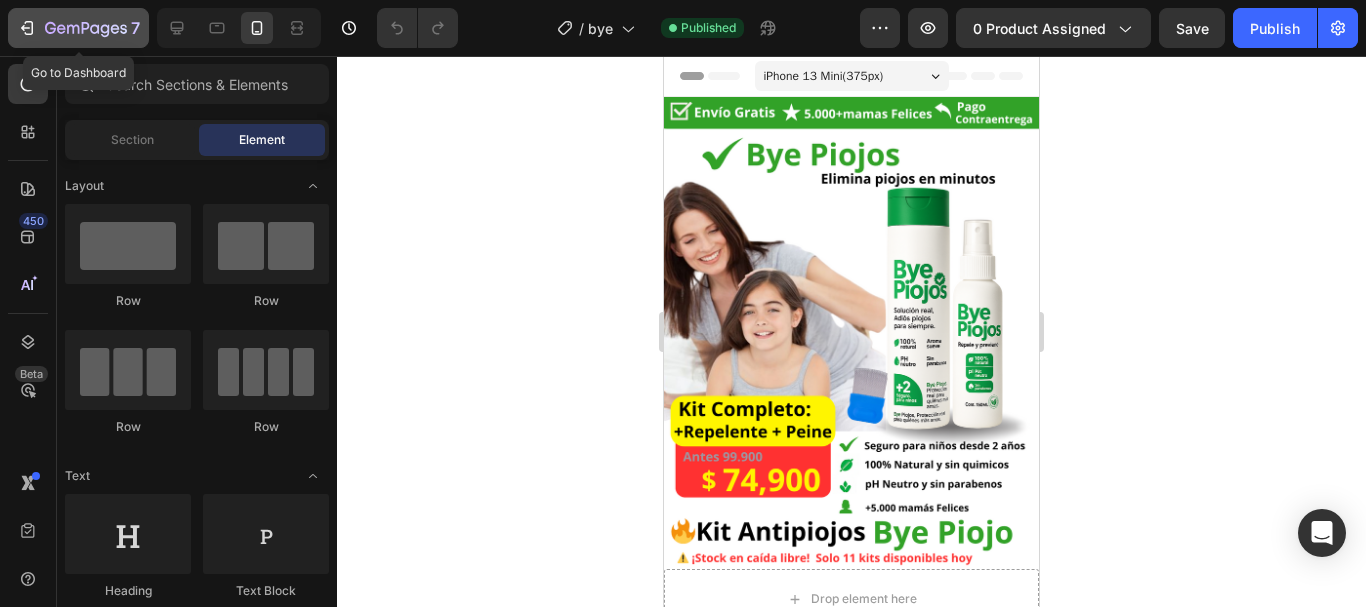 click 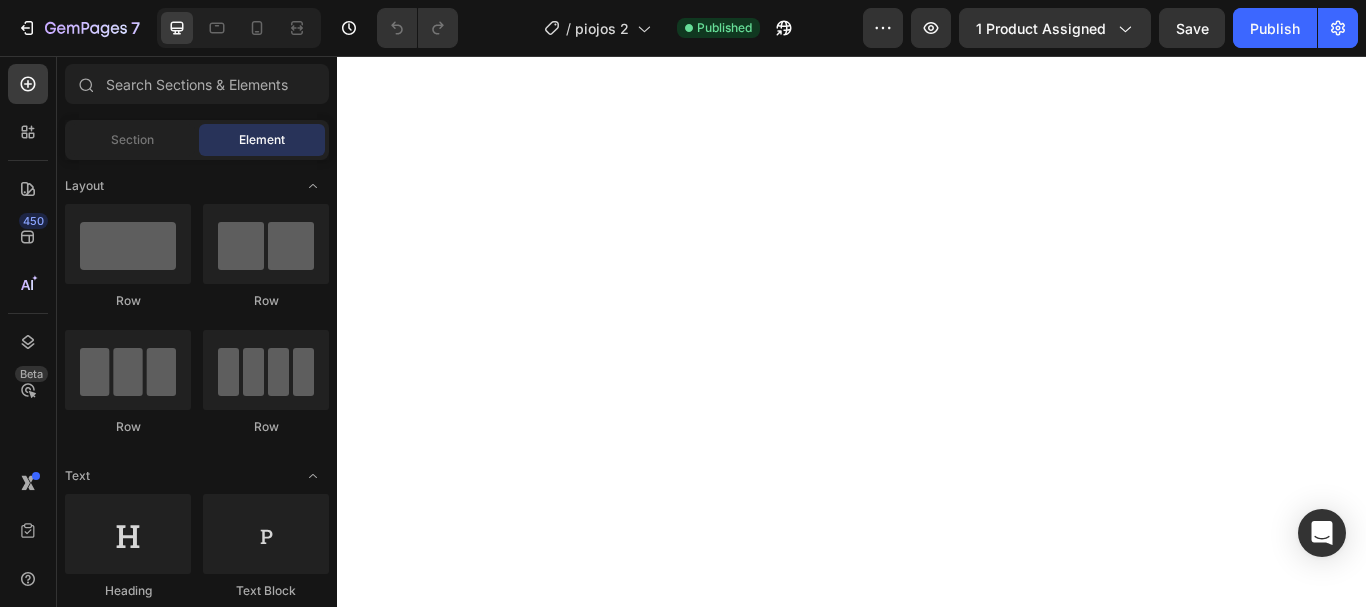 scroll, scrollTop: 0, scrollLeft: 0, axis: both 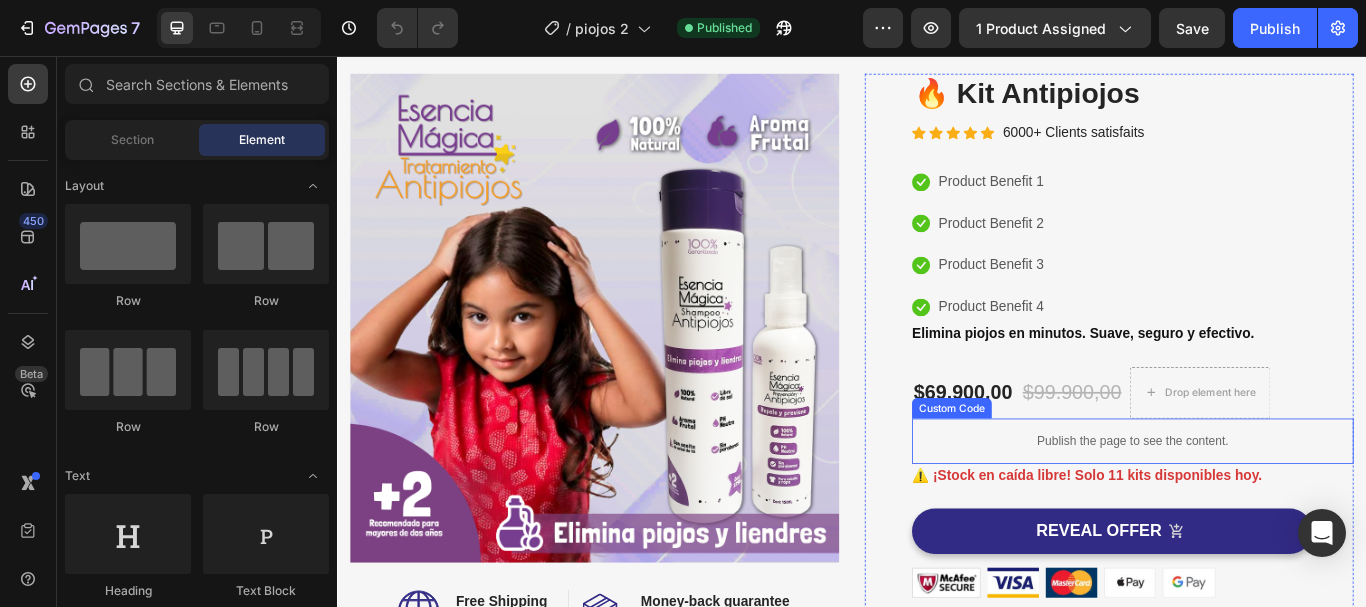click on "Publish the page to see the content." at bounding box center (1264, 505) 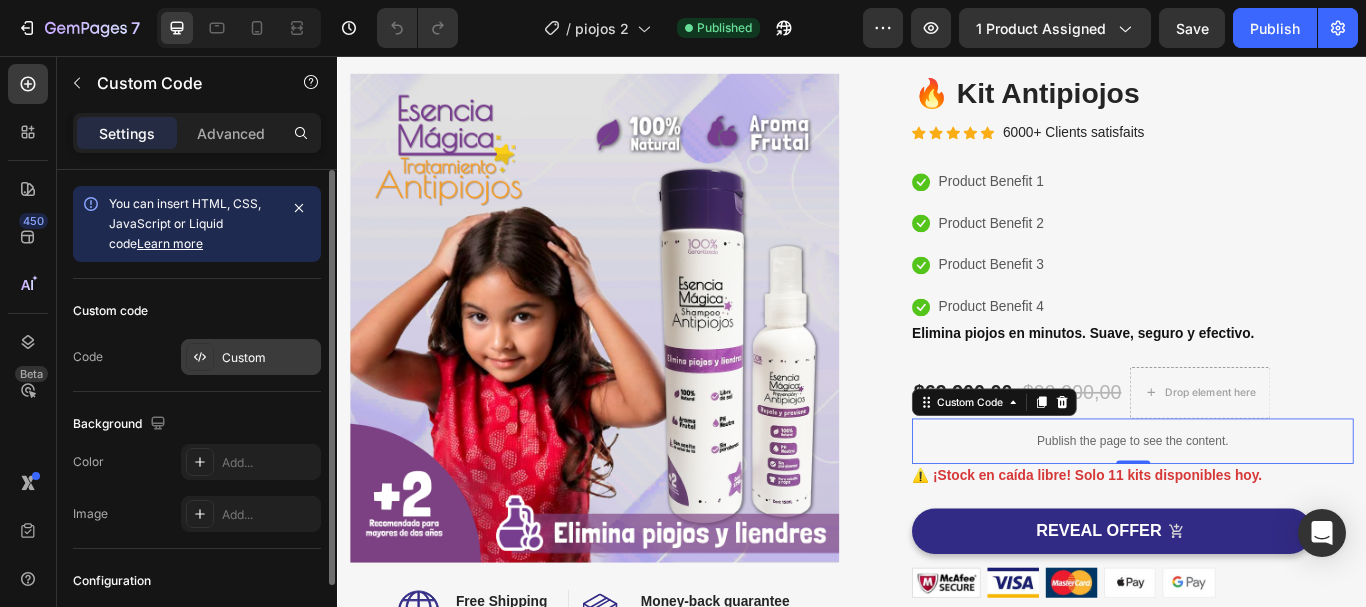click on "Custom" at bounding box center [269, 358] 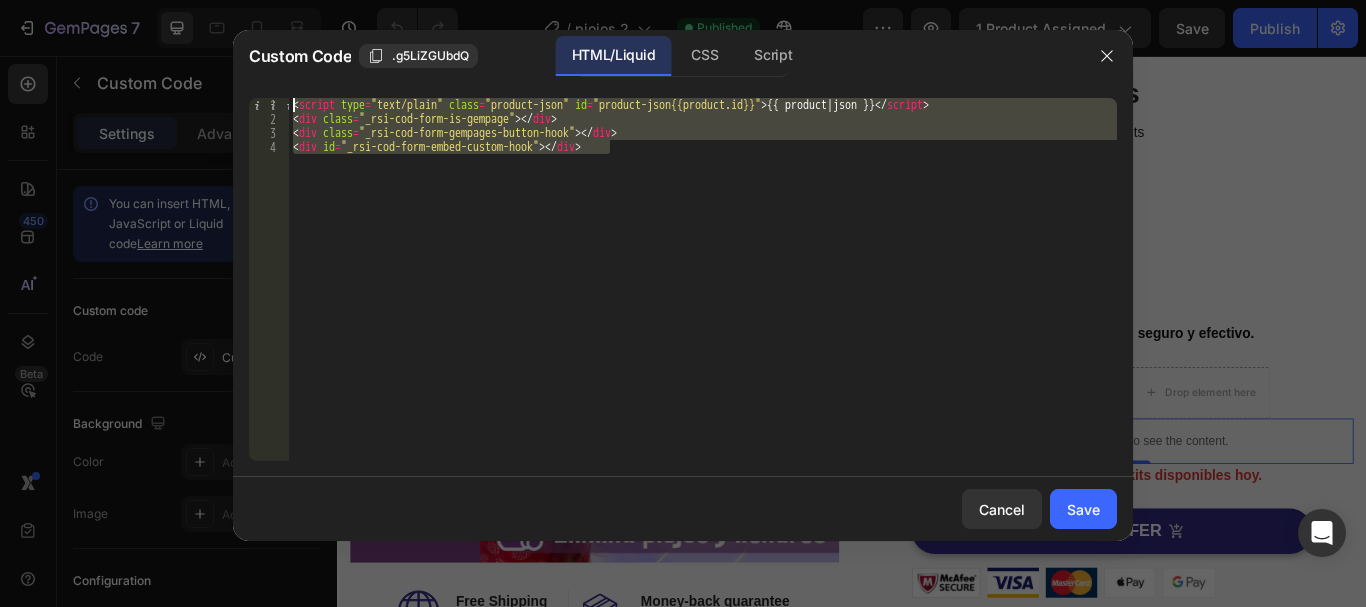 drag, startPoint x: 620, startPoint y: 149, endPoint x: 173, endPoint y: 45, distance: 458.939 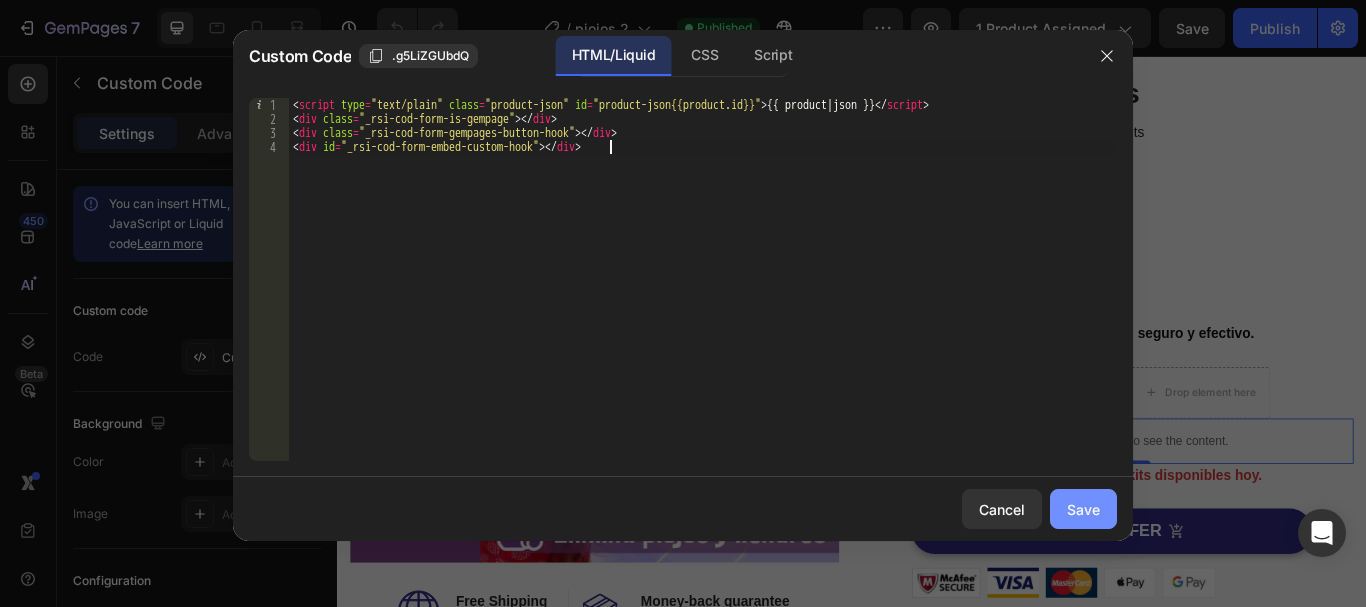 click on "Save" at bounding box center (1083, 509) 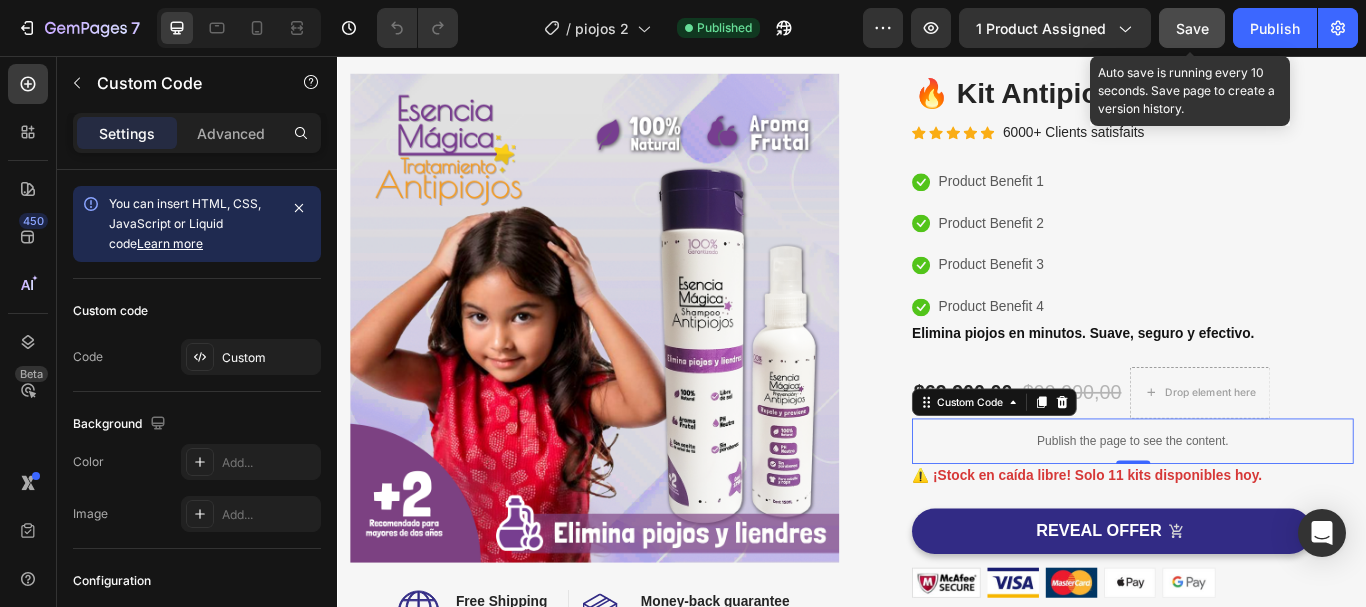 click on "Save" 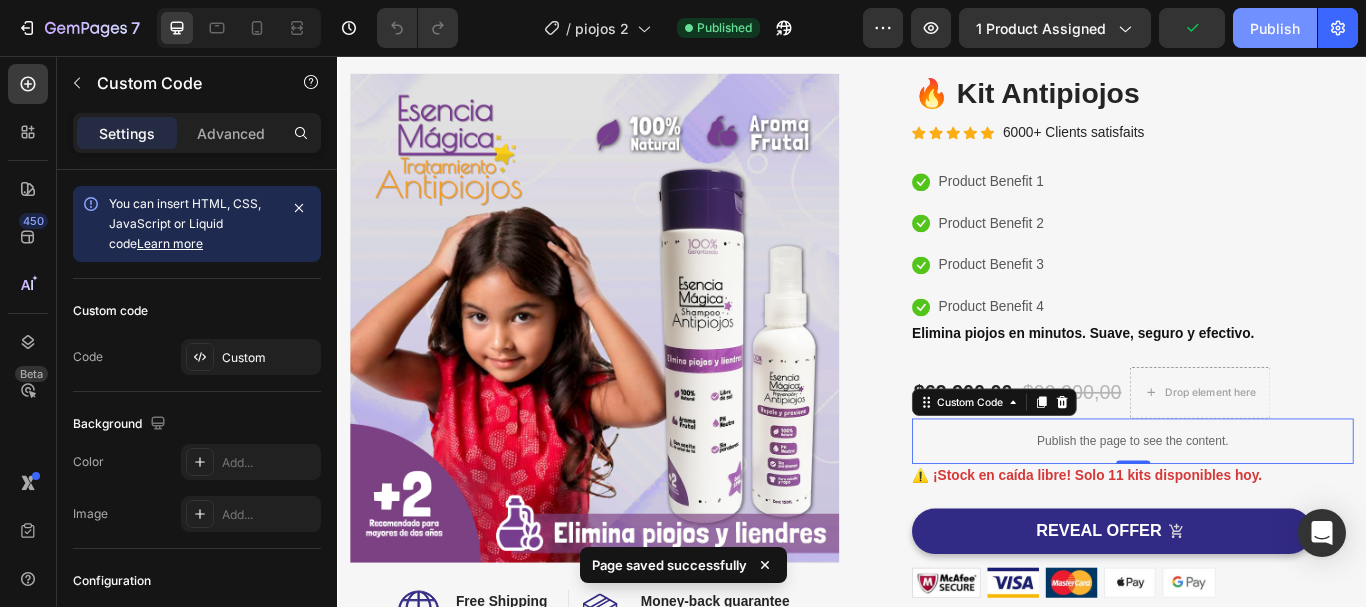 click on "Publish" at bounding box center (1275, 28) 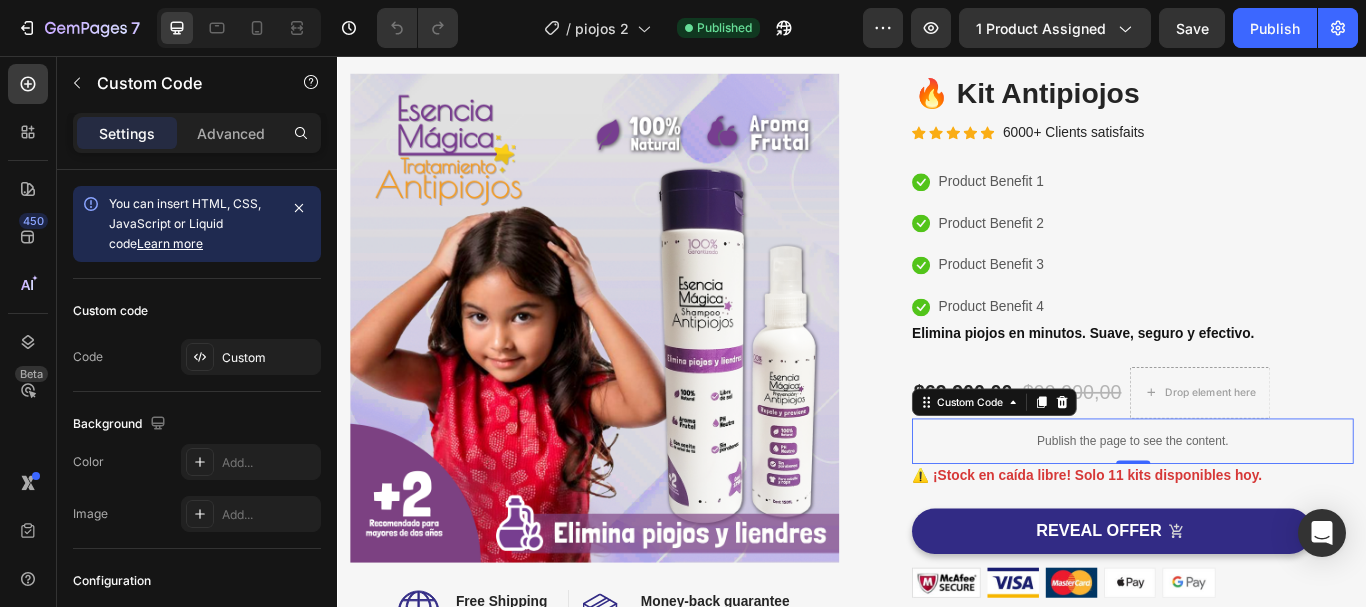 click on "Publish the page to see the content." at bounding box center (1264, 505) 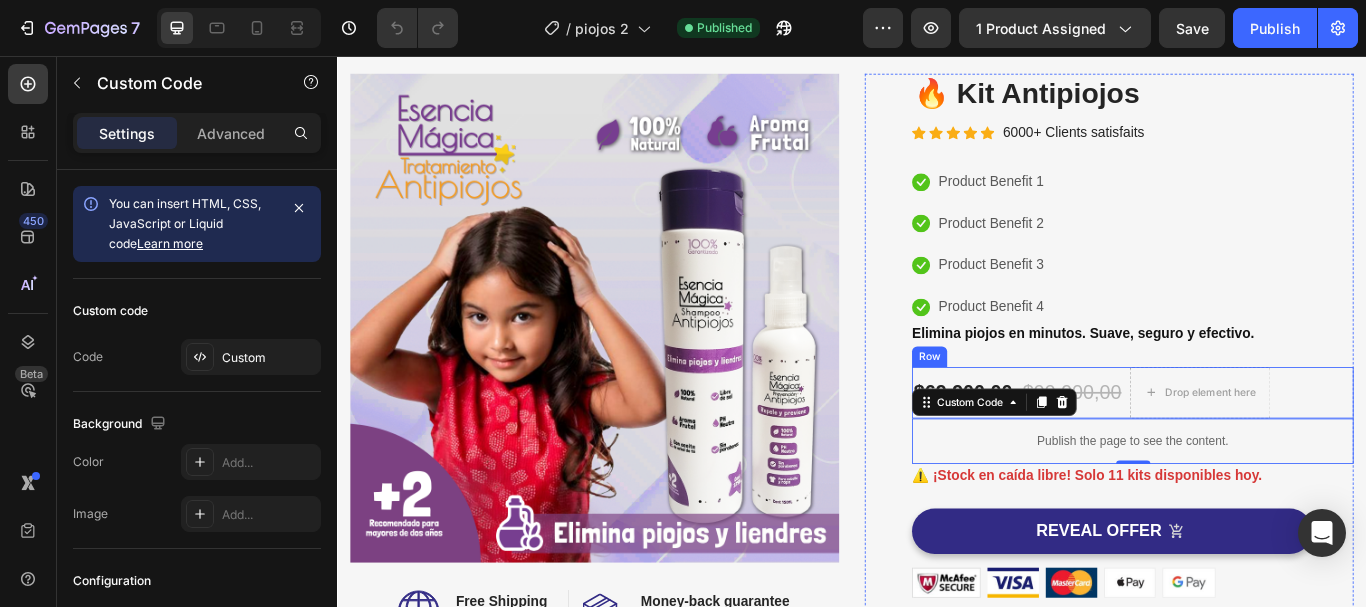 click on "$69.900,00 (P) Price (P) Price $99.900,00 (P) Price (P) Price
Drop element here Row" at bounding box center [1264, 449] 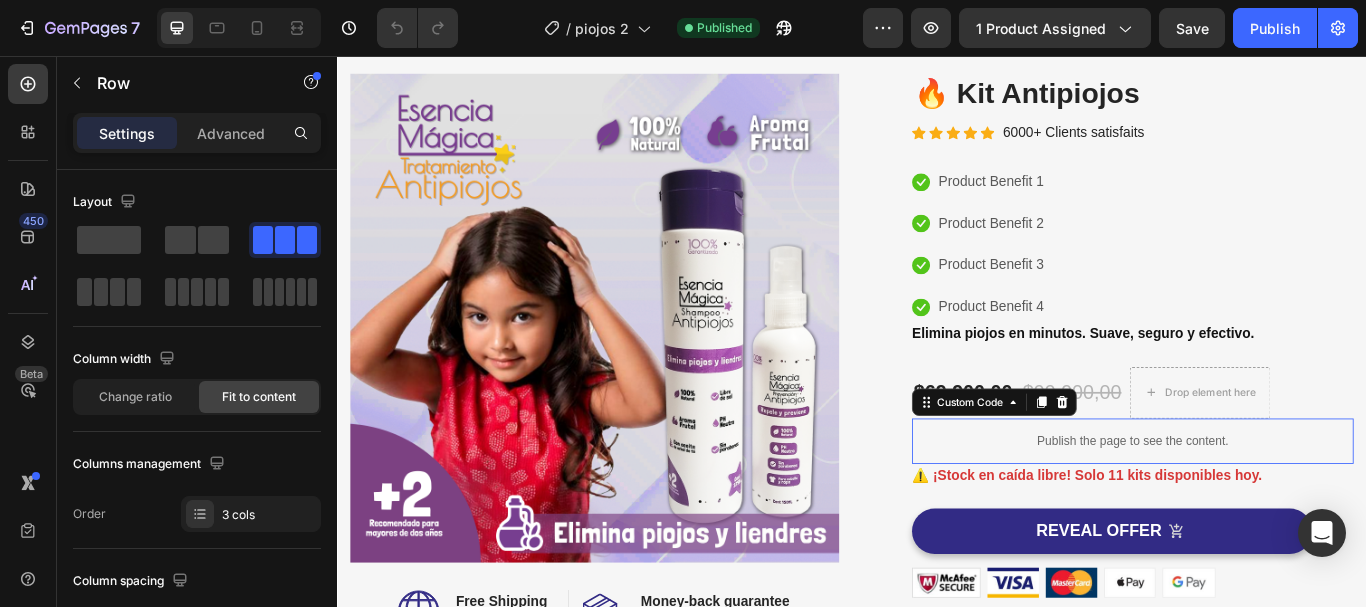 click on "Publish the page to see the content." at bounding box center (1264, 505) 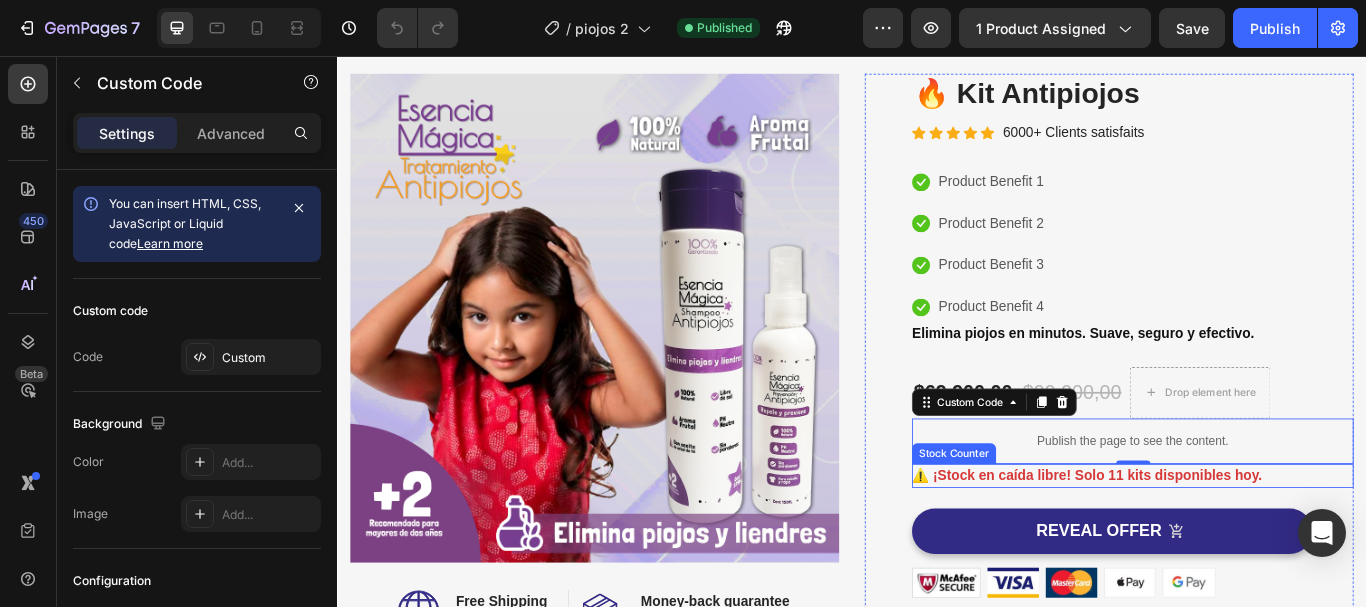 click on "⚠️ ¡Stock en caída libre! Solo 11 kits disponibles hoy." at bounding box center [1211, 546] 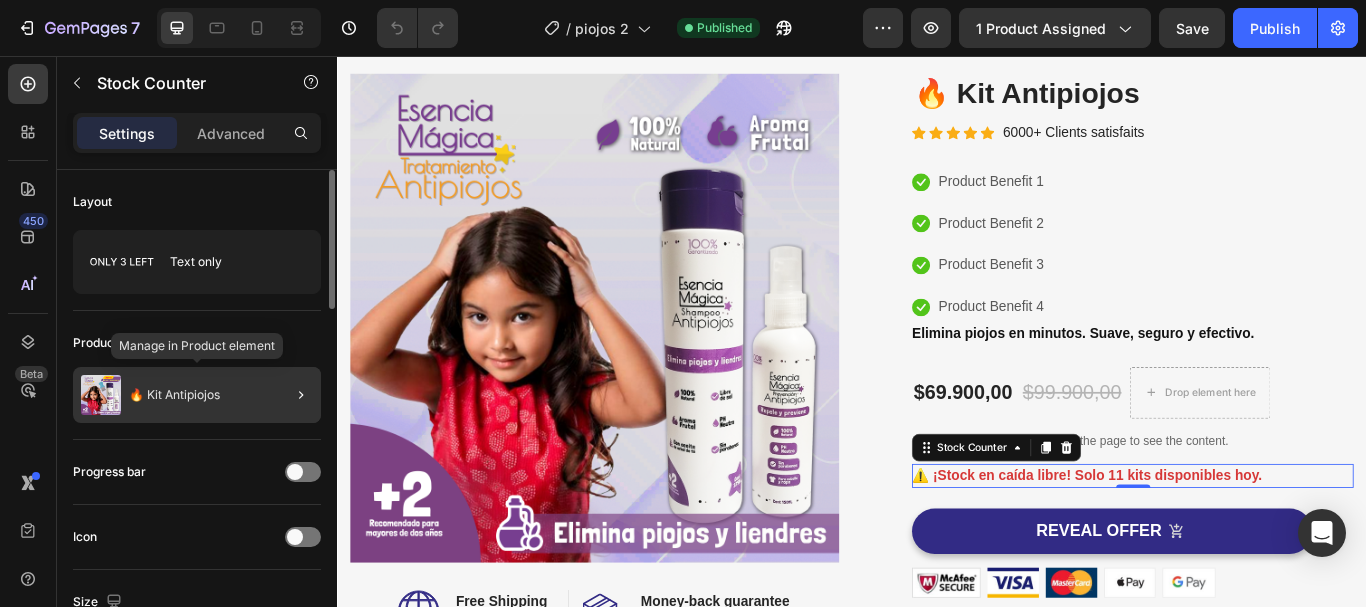 click on "🔥 Kit Antipiojos" at bounding box center [174, 395] 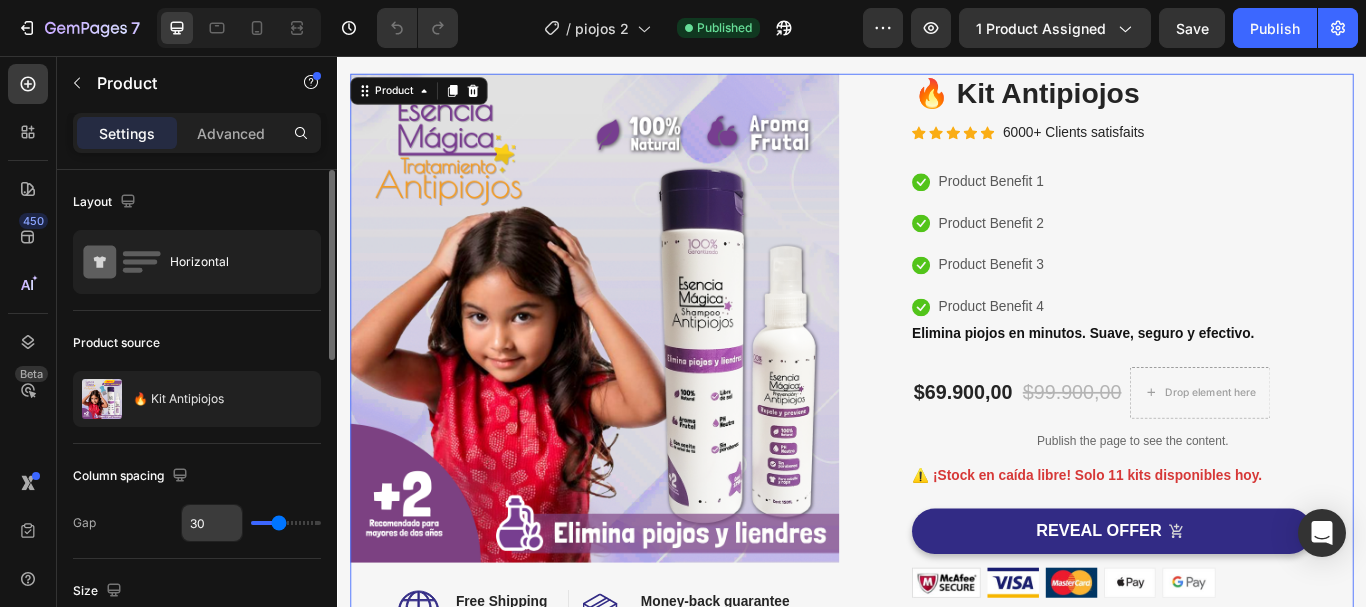 scroll, scrollTop: 100, scrollLeft: 0, axis: vertical 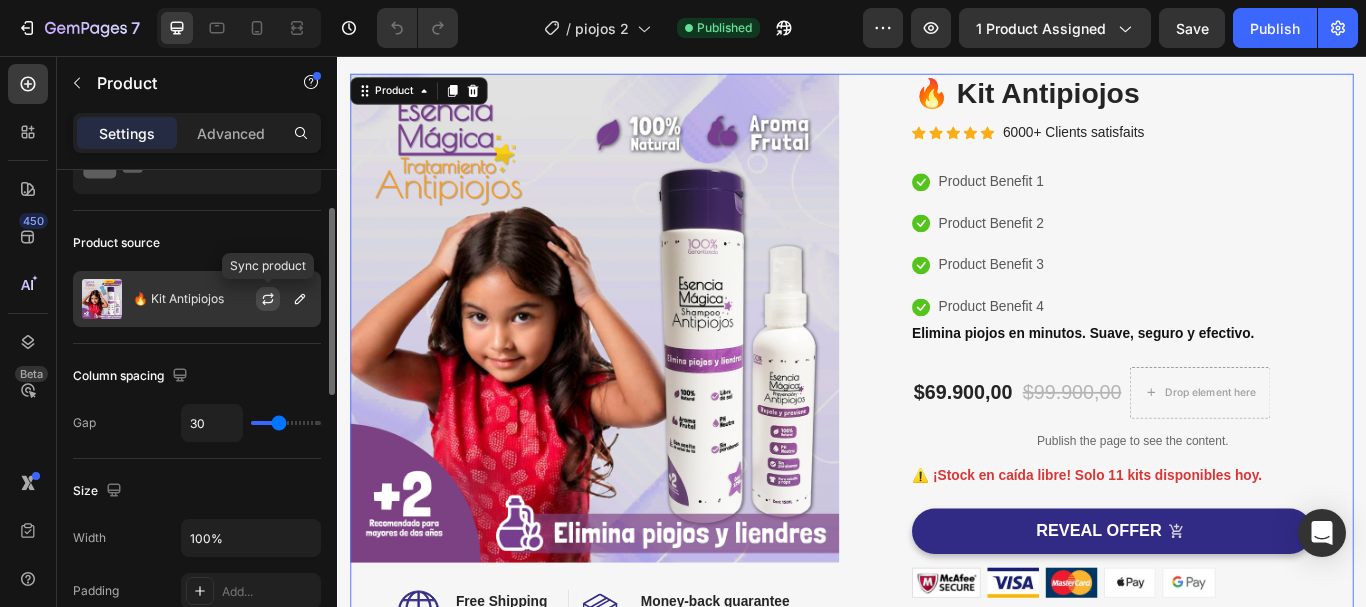 click 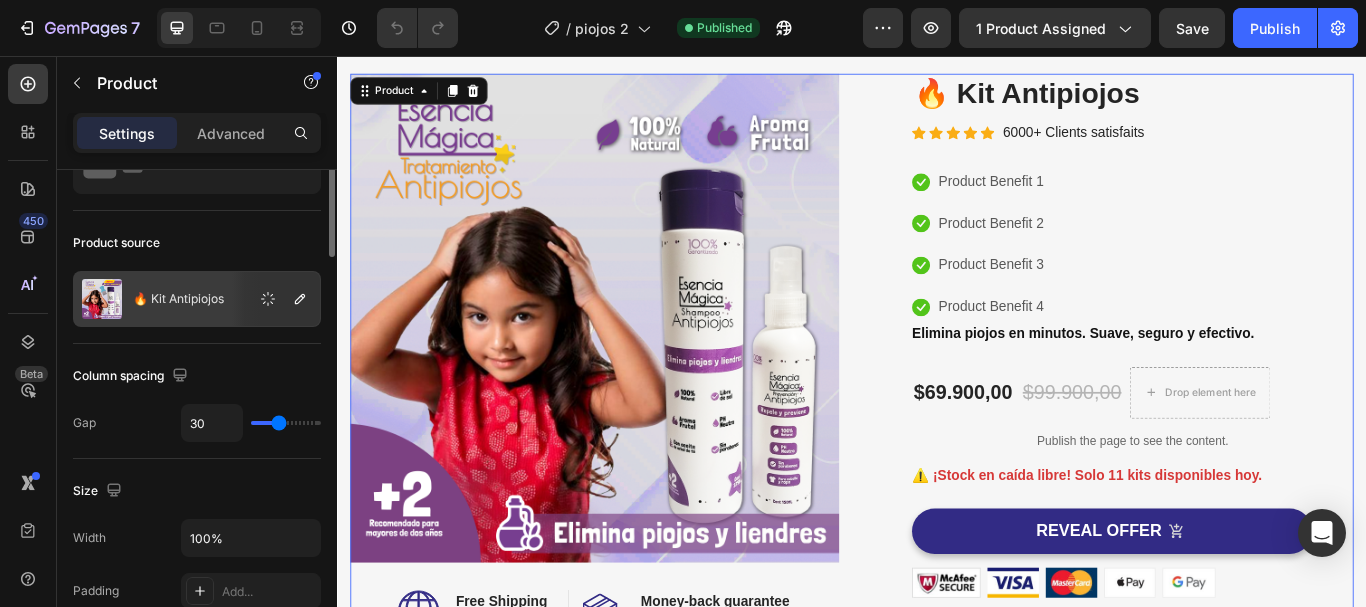 scroll, scrollTop: 0, scrollLeft: 0, axis: both 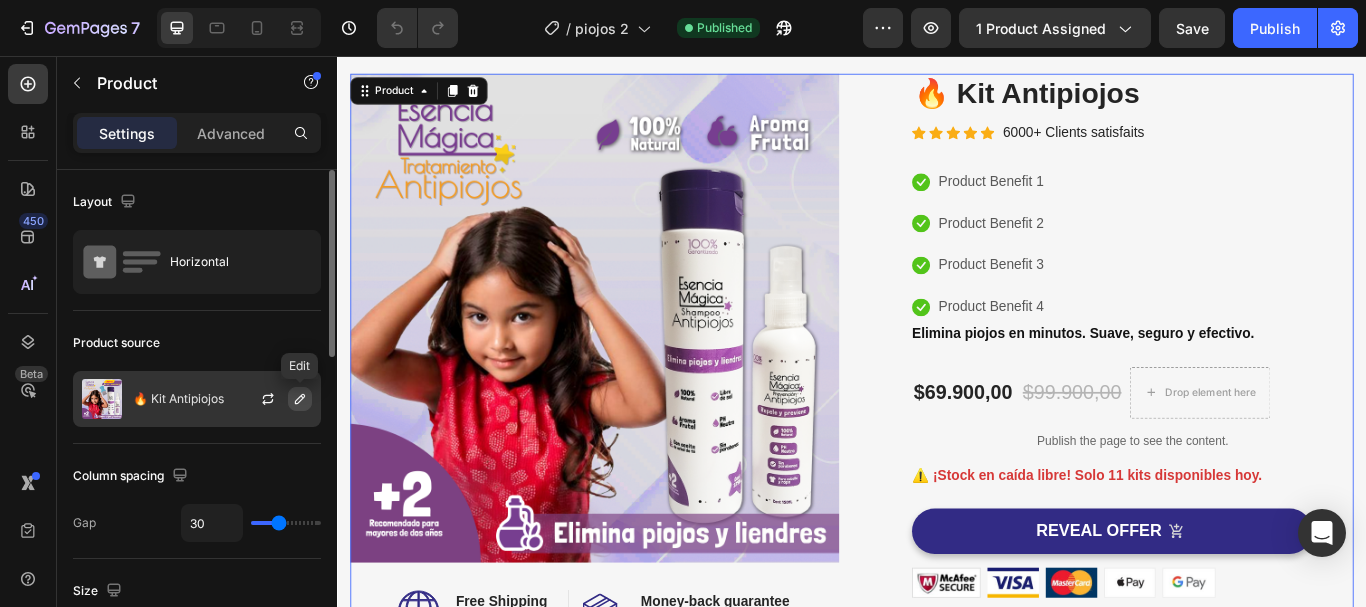 click 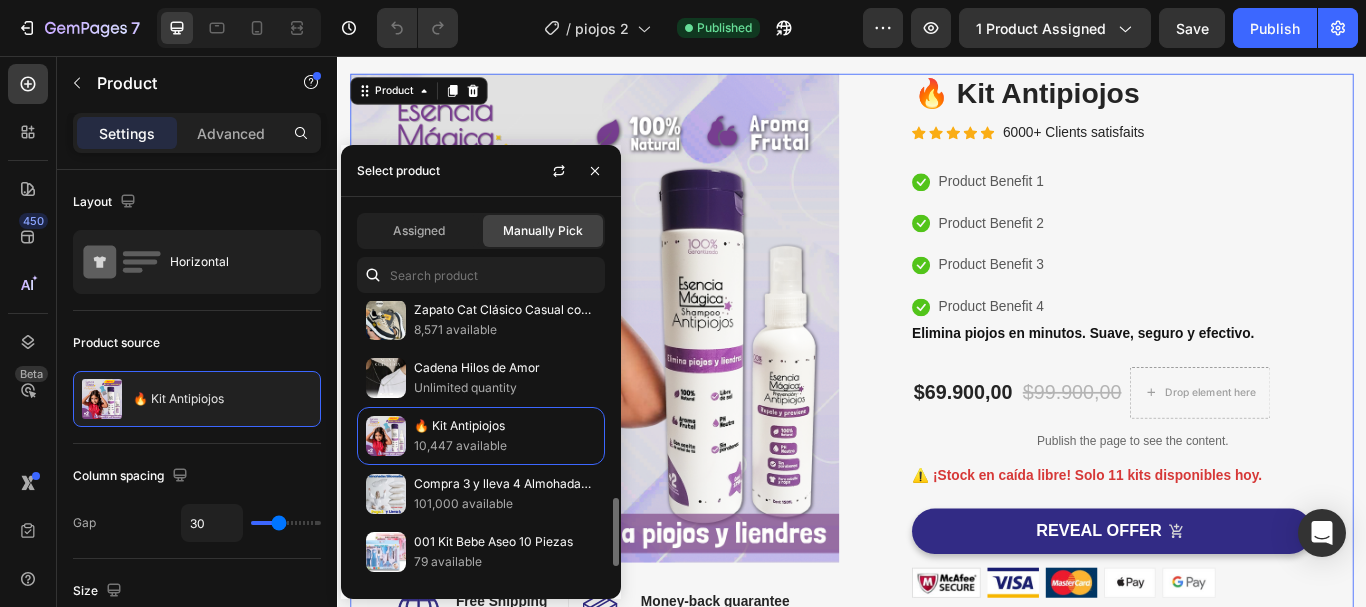 scroll, scrollTop: 400, scrollLeft: 0, axis: vertical 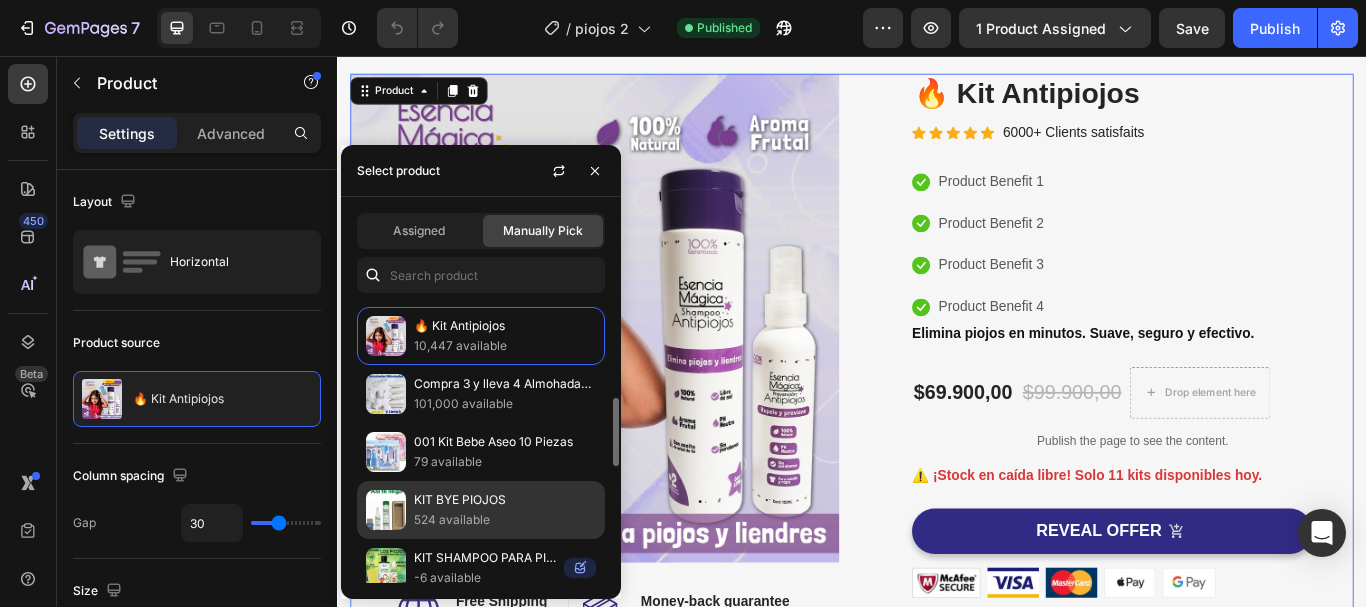 click on "524 available" at bounding box center (505, 520) 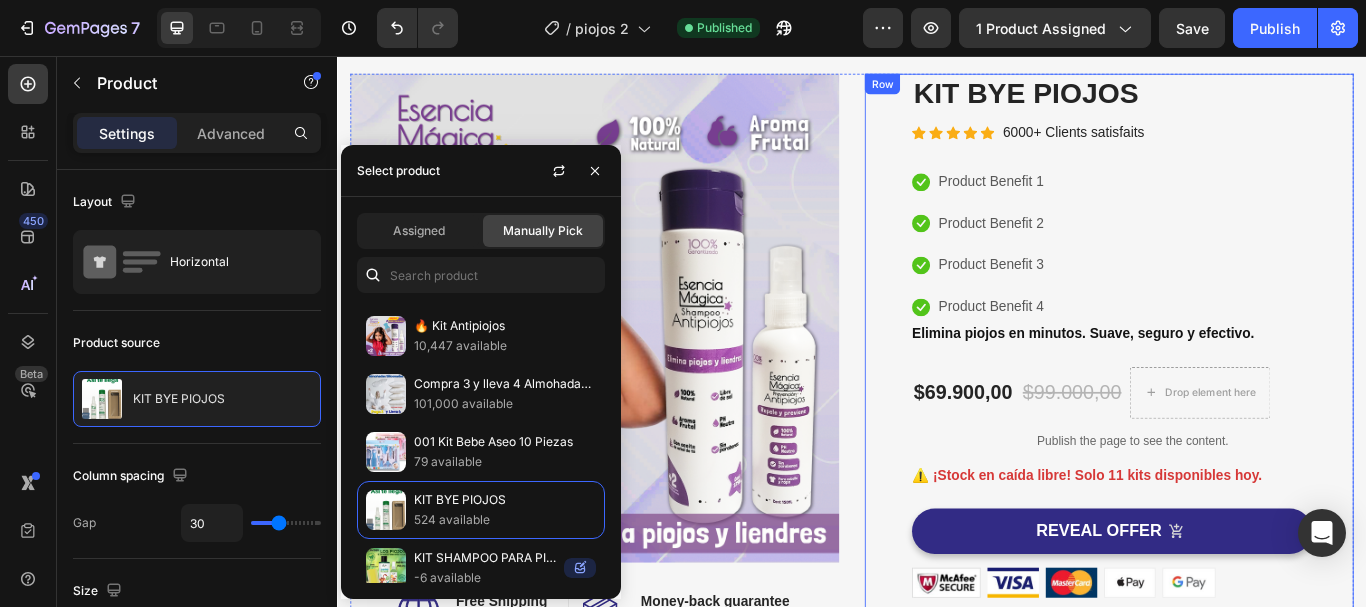 click on "(P) Images & Gallery KIT BYE PIOJOS (P) Title                Icon                Icon                Icon                Icon                Icon Icon List Hoz 6000+ Clients satisfaits Text block Row
Icon Product Benefit 1 Text block
Icon Product Benefit 2 Text block
Icon Product Benefit 3 Text block
Icon Product Benefit 4 Text block Icon List Elimina piojos en minutos. Suave, seguro y efectivo. Stock Counter $69.900,00 (P) Price (P) Price $99.000,00 (P) Price (P) Price
Drop element here Row
Publish the page to see the content.
Custom Code ⚠️ ¡Stock en caída libre! Solo 11 kits disponibles hoy. Stock Counter REVEAL OFFER (P) Cart Button Image Image Image Image Image Row Row" at bounding box center [1237, 394] 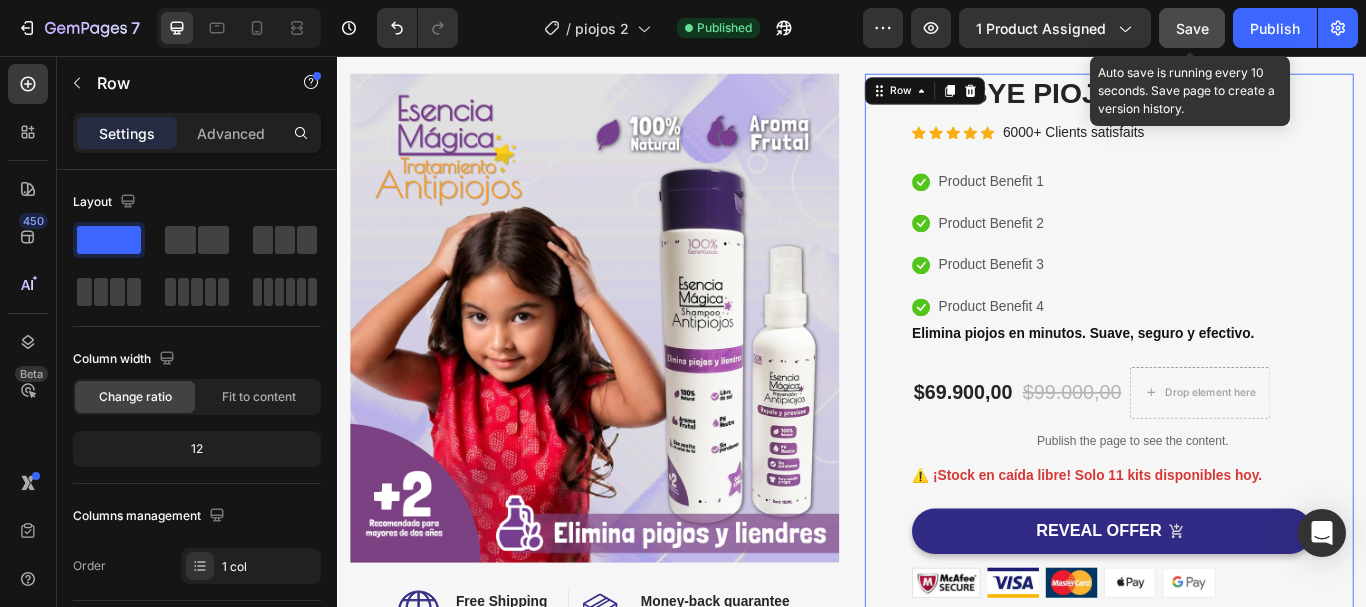 click on "Save" at bounding box center (1192, 28) 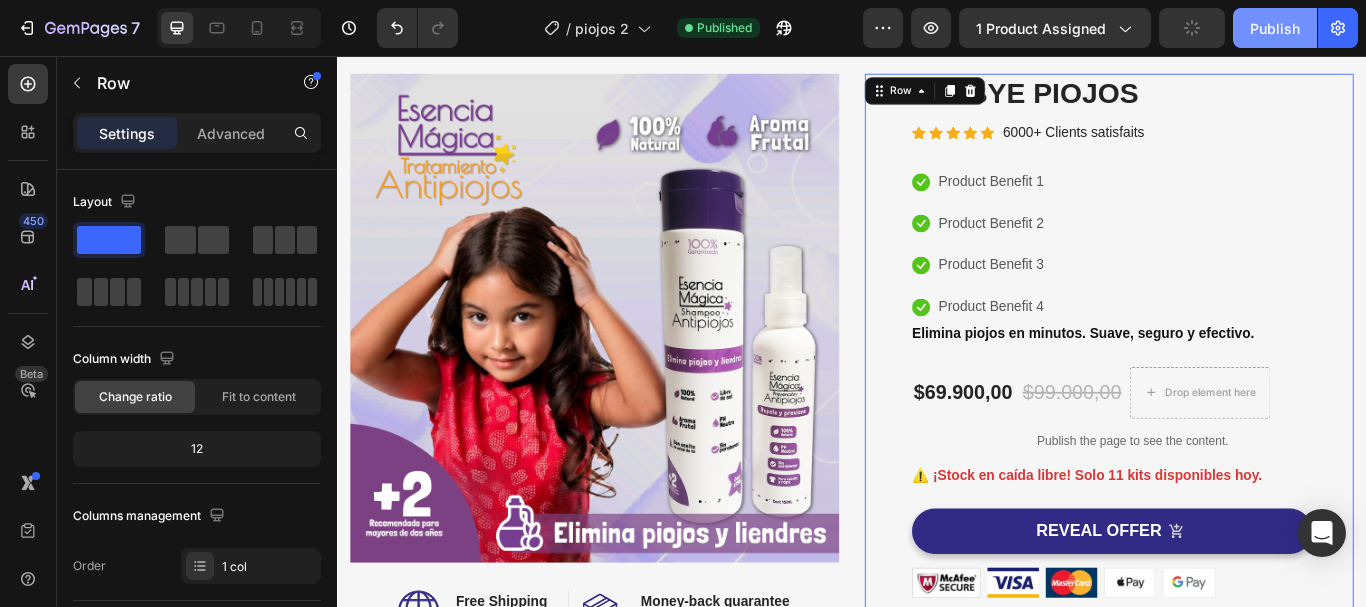 click on "Publish" at bounding box center (1275, 28) 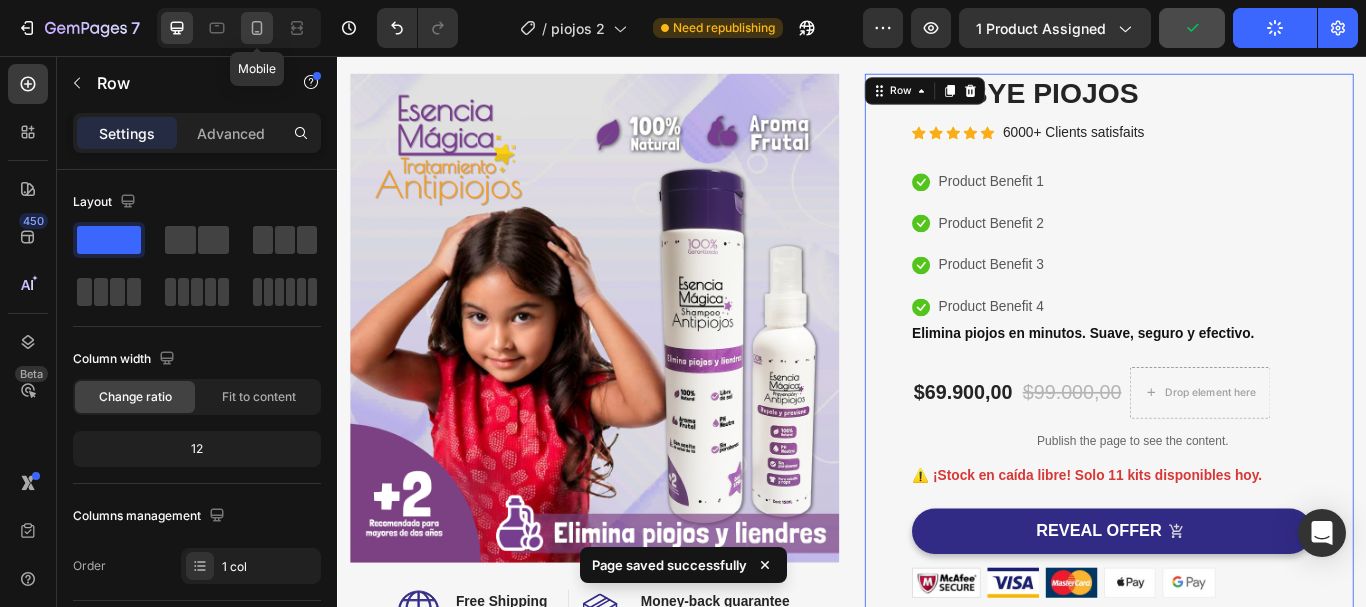 click 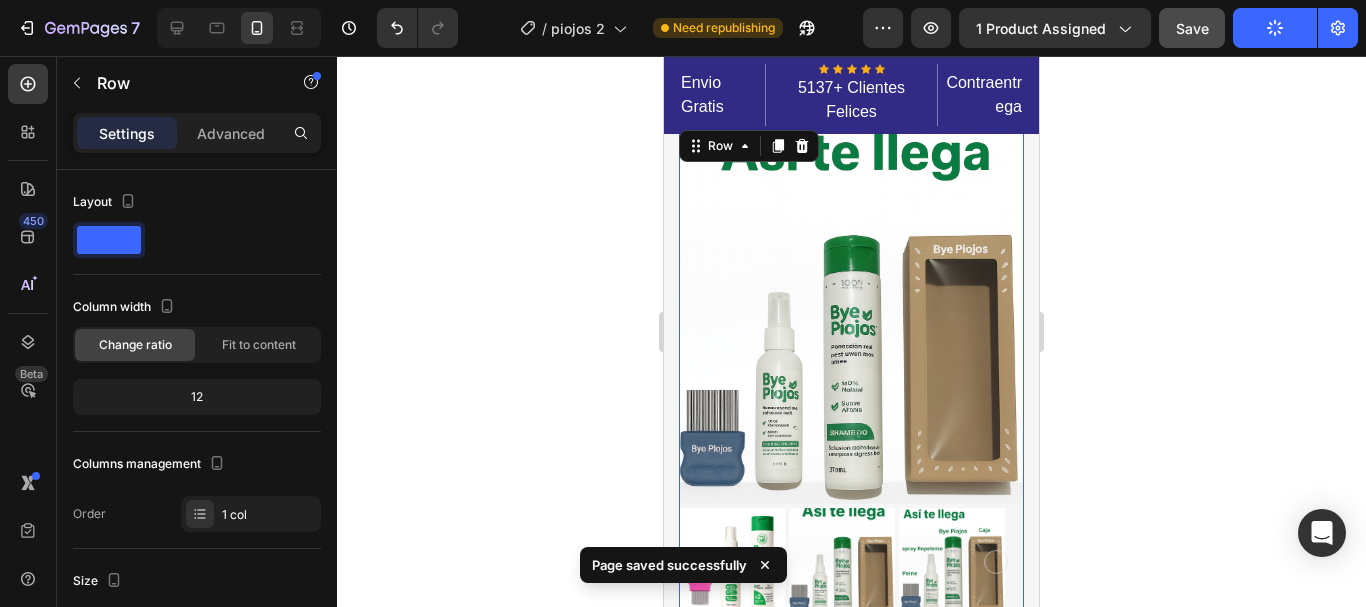scroll, scrollTop: 0, scrollLeft: 0, axis: both 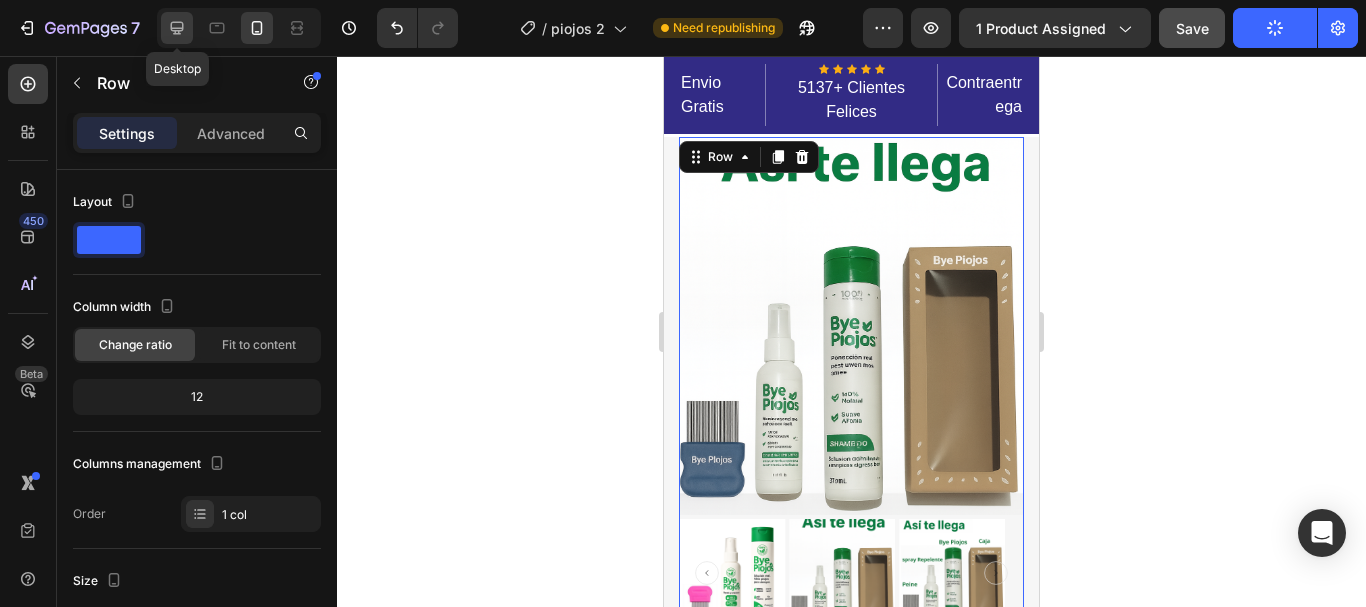 click 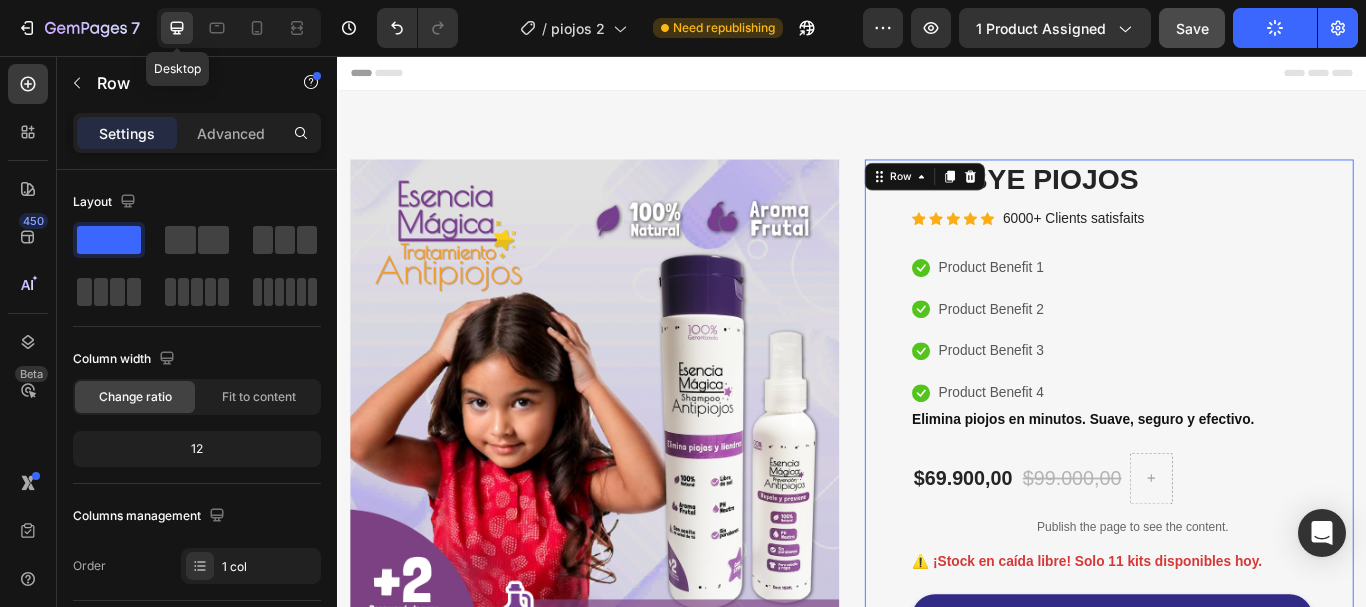 scroll, scrollTop: 51, scrollLeft: 0, axis: vertical 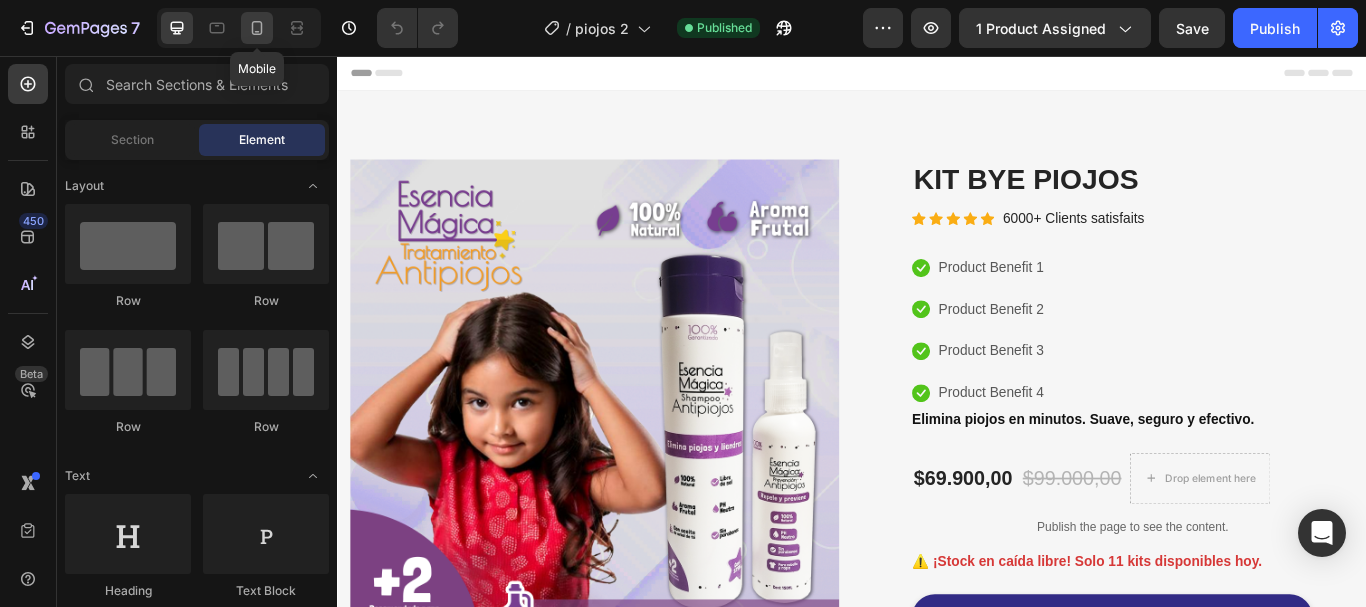 click 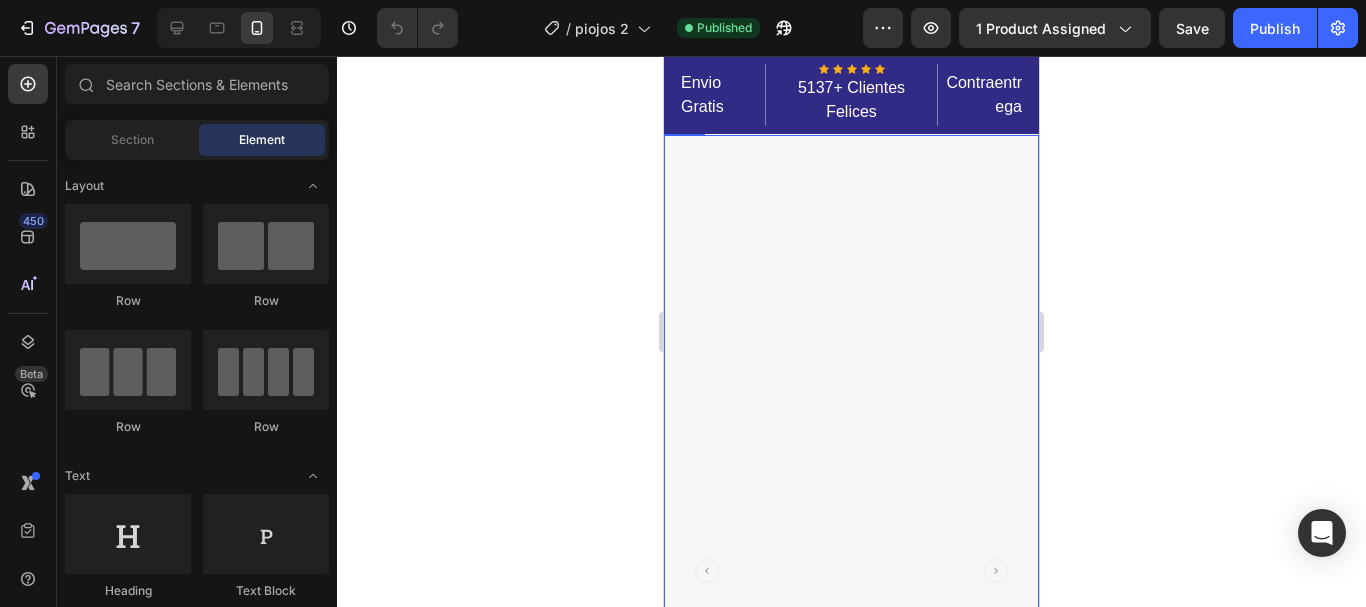 scroll, scrollTop: 0, scrollLeft: 0, axis: both 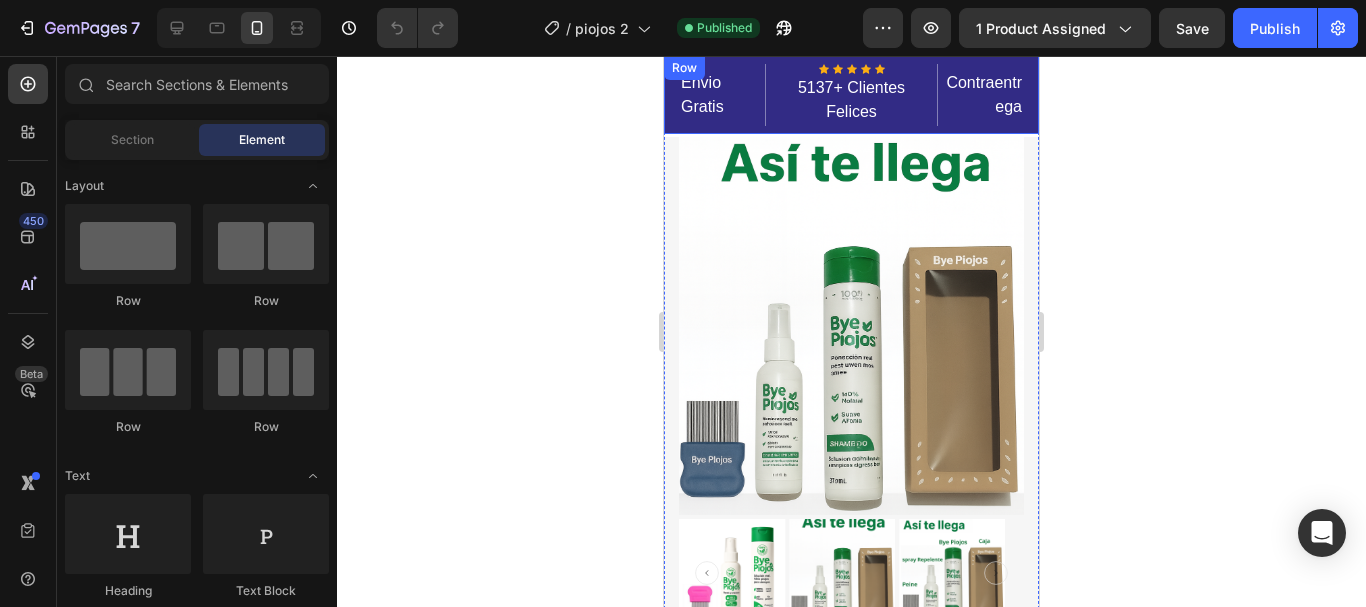 click on "Envio Gratis Text block" at bounding box center (722, 95) 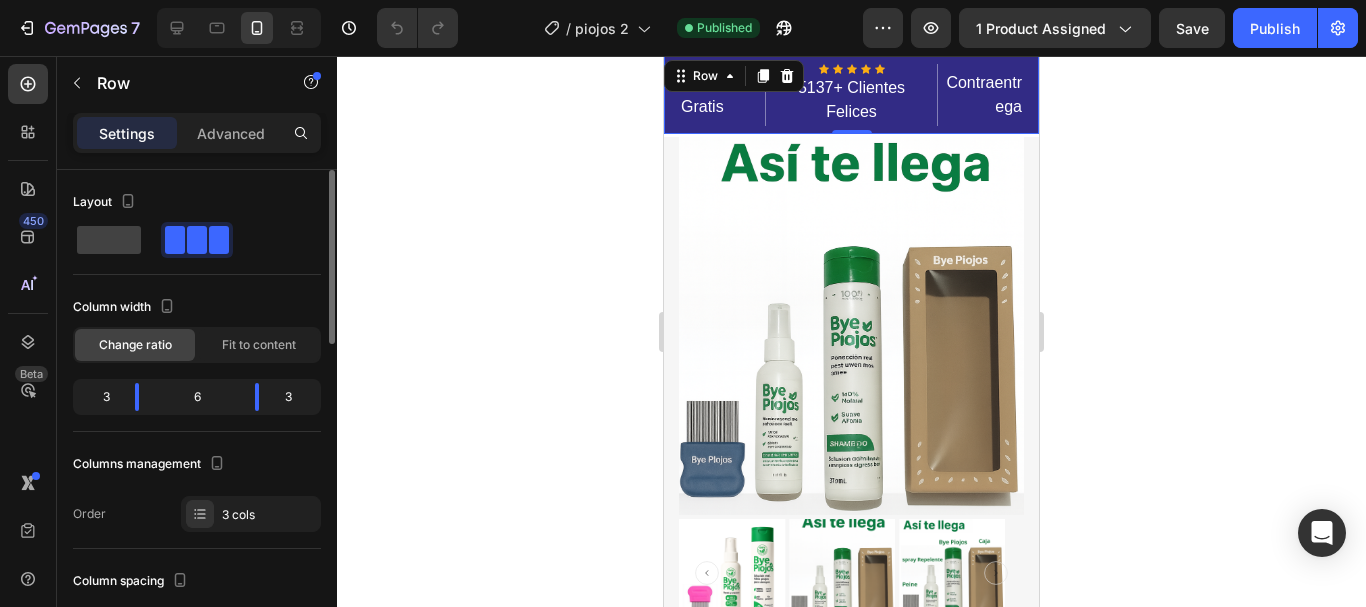 click on "3" 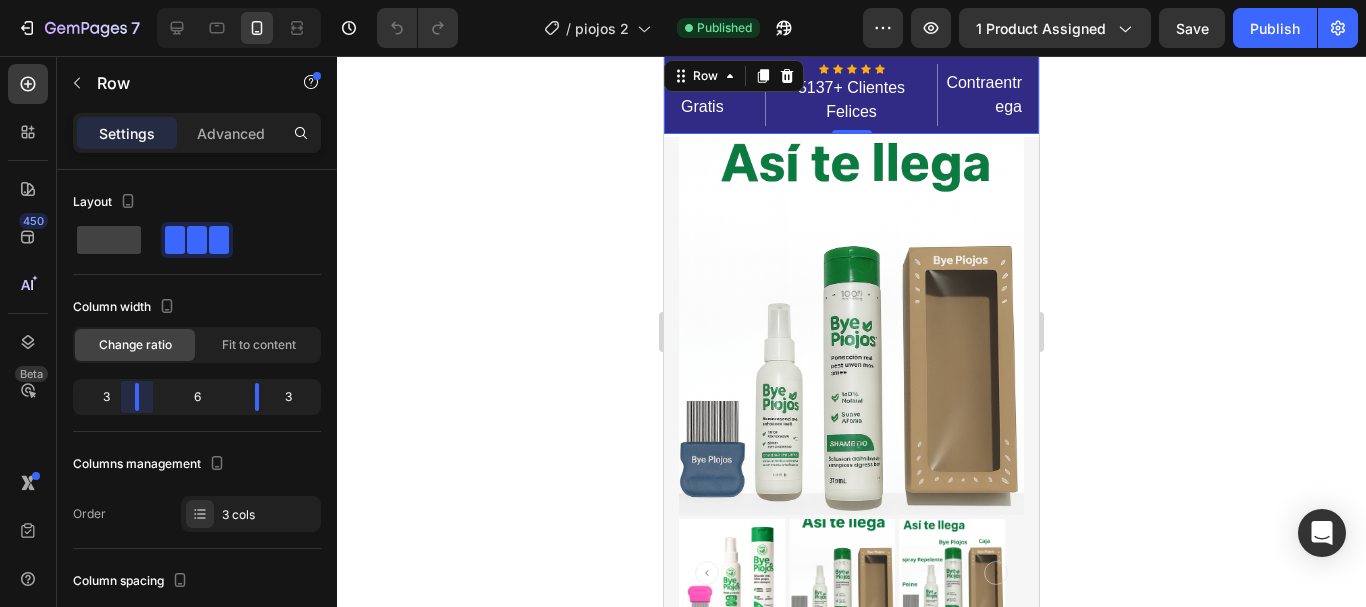 click on "7  Version history  /  piojos 2 Published Preview 1 product assigned  Save   Publish  450 Beta Sections(18) Elements(84) Section Element Hero Section Product Detail Brands Trusted Badges Guarantee Product Breakdown How to use Testimonials Compare Bundle FAQs Social Proof Brand Story Product List Collection Blog List Contact Sticky Add to Cart Custom Footer Browse Library 450 Layout
Row
Row
Row
Row Text
Heading
Text Block Button
Button
Button Media
Image
Image" at bounding box center (683, 0) 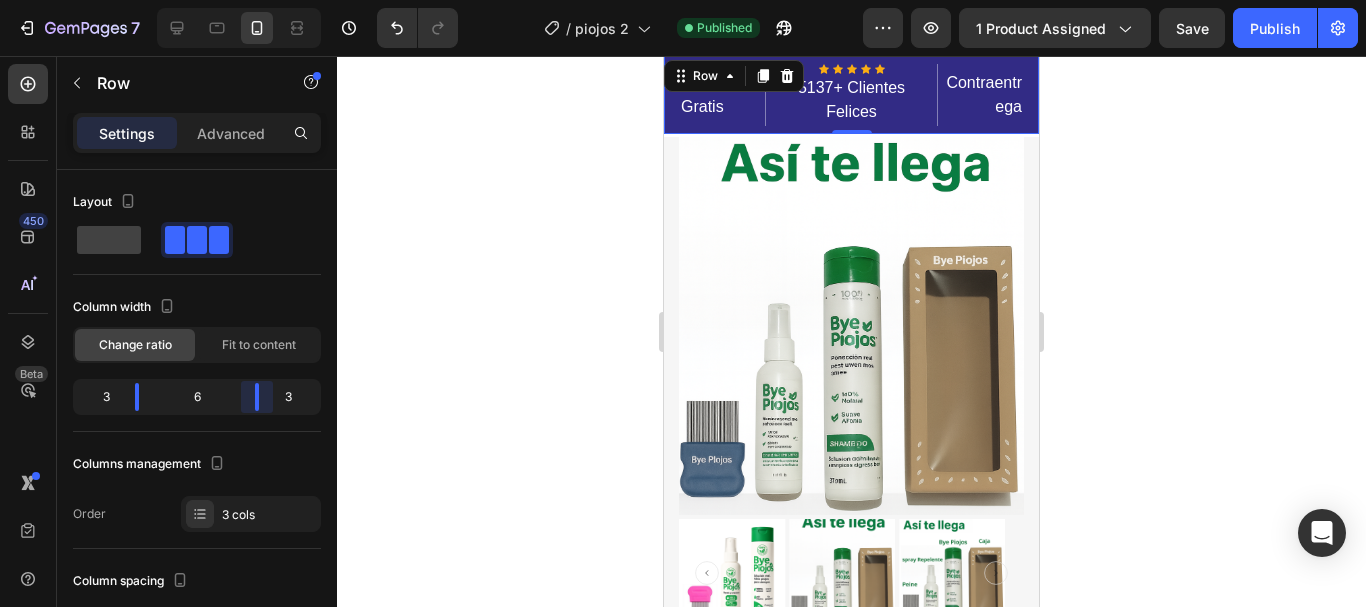 drag, startPoint x: 253, startPoint y: 399, endPoint x: 266, endPoint y: 410, distance: 17.029387 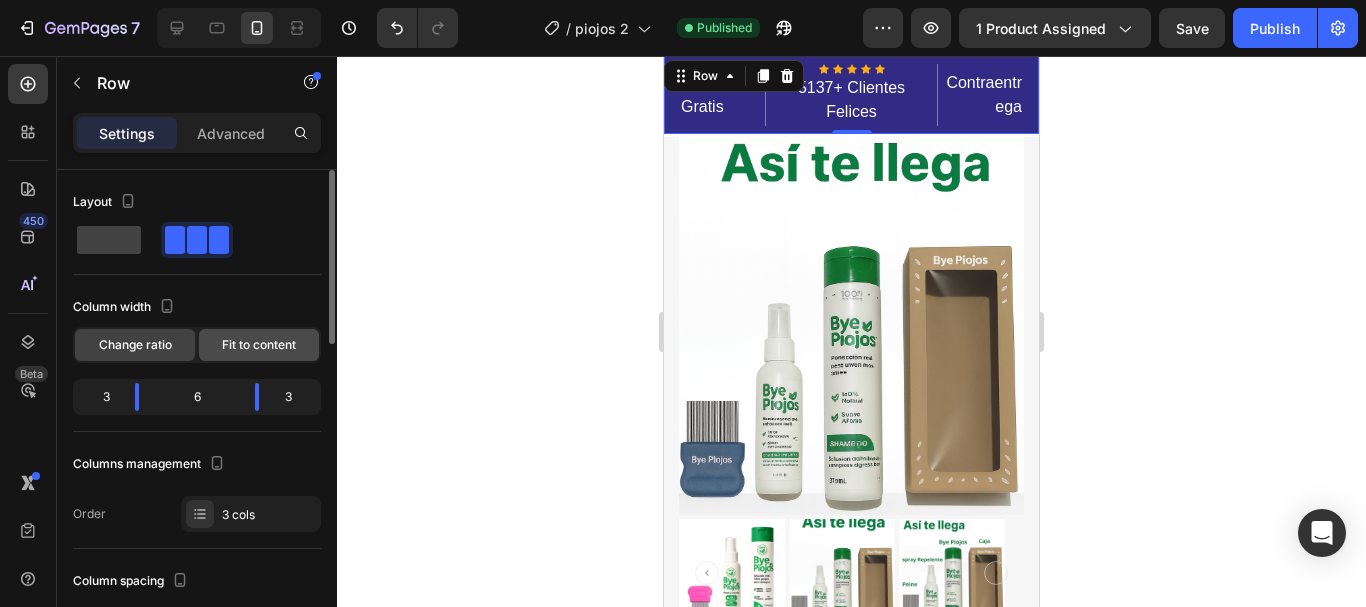 click on "Fit to content" 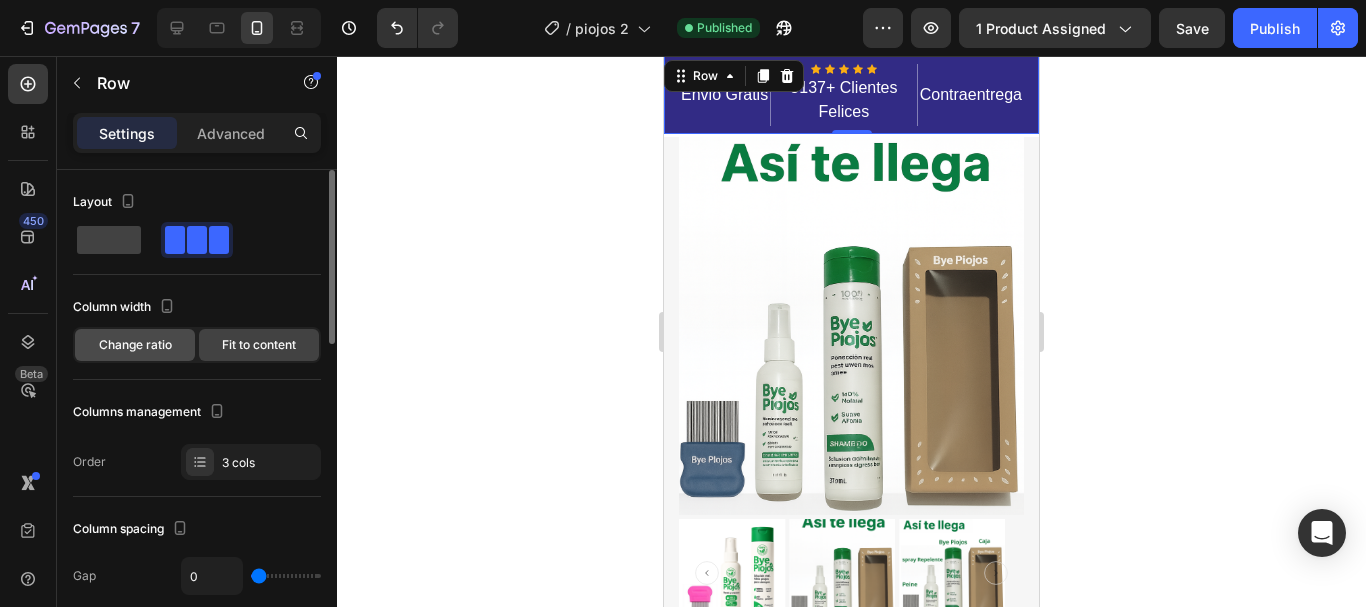 click on "Change ratio" 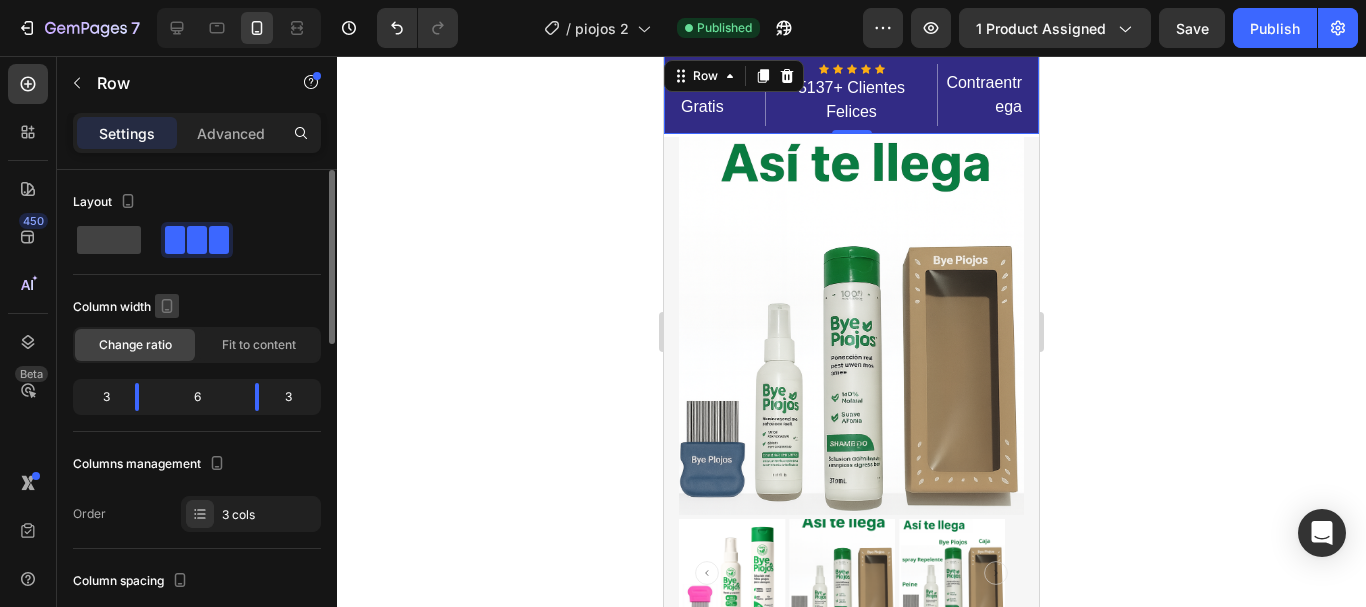 click 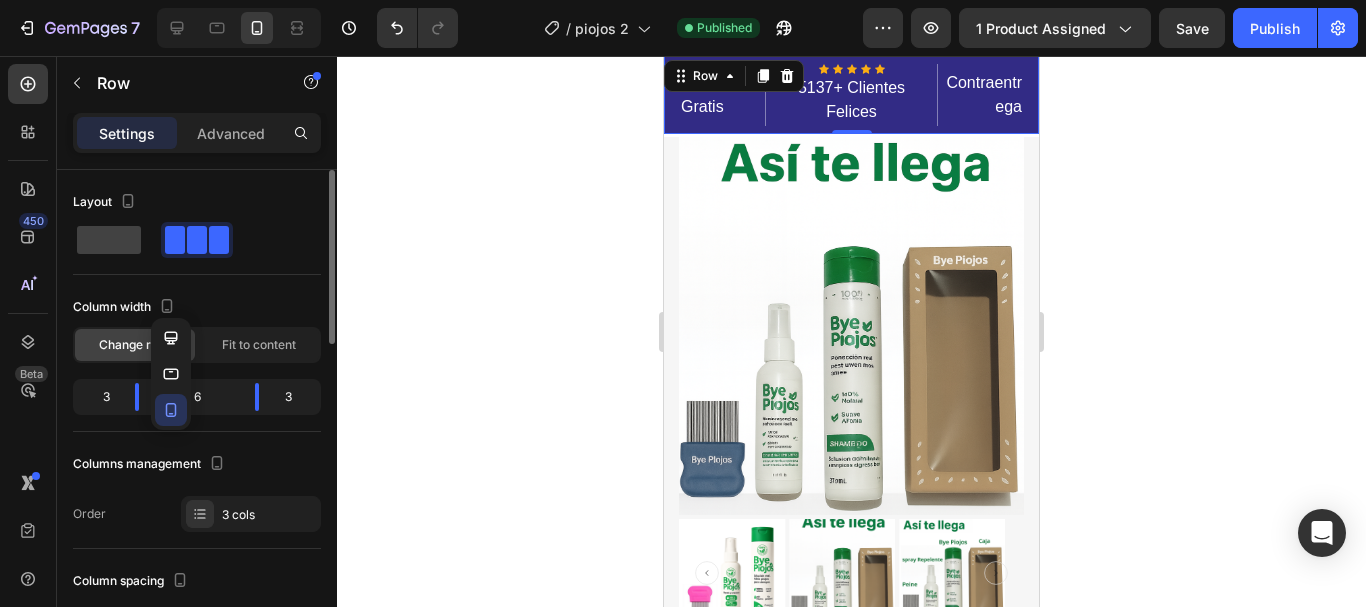 click on "Column width" at bounding box center [197, 307] 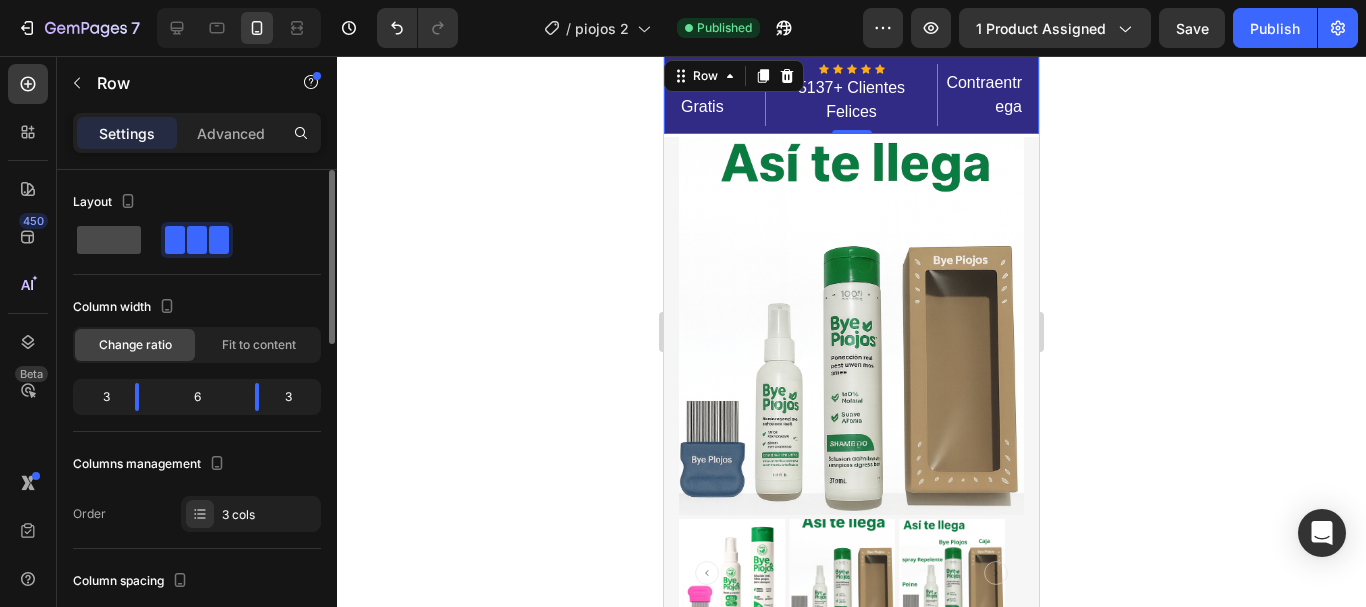 click 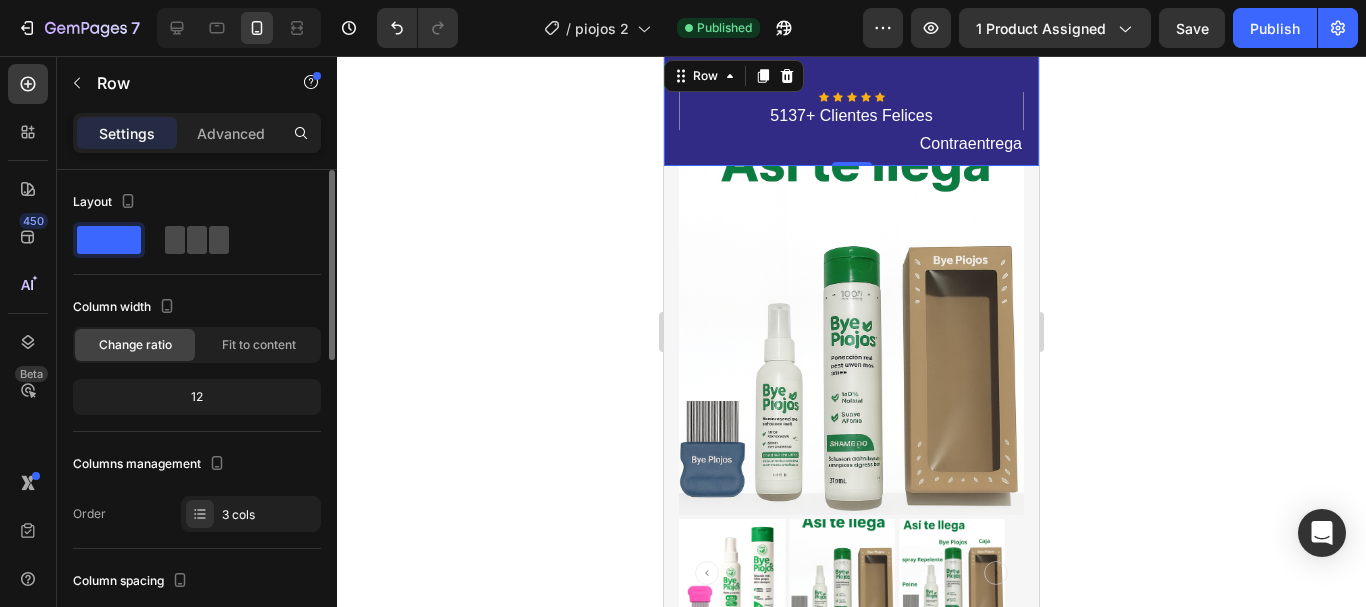 click 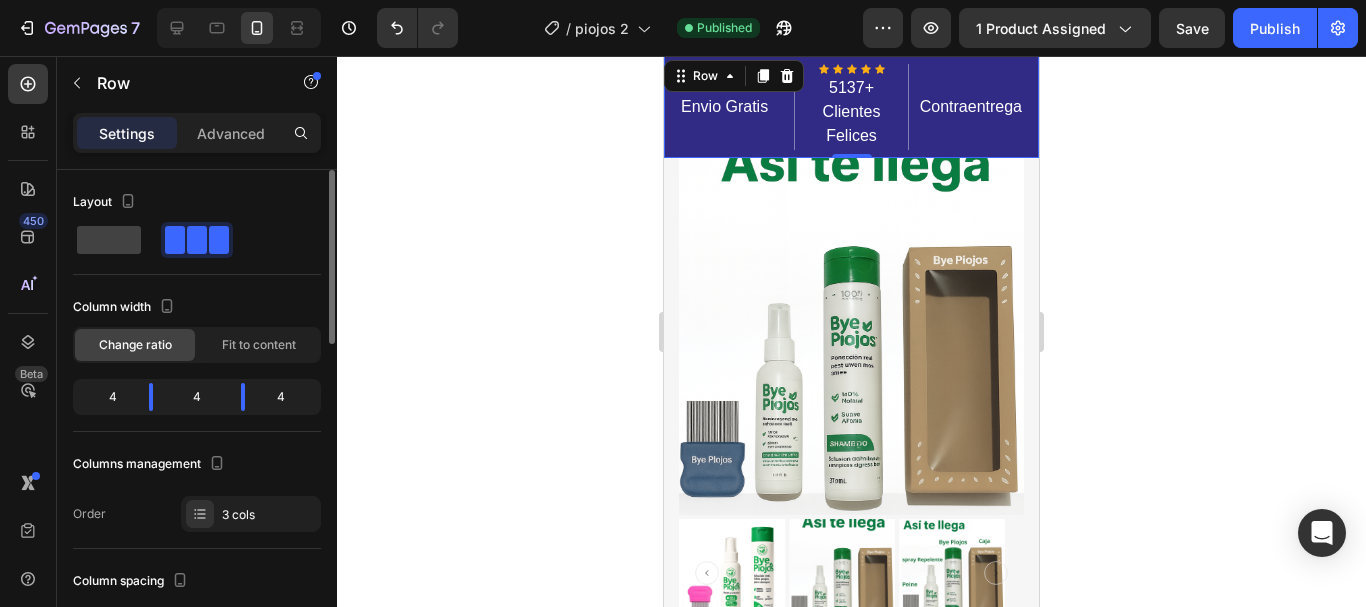 scroll, scrollTop: 100, scrollLeft: 0, axis: vertical 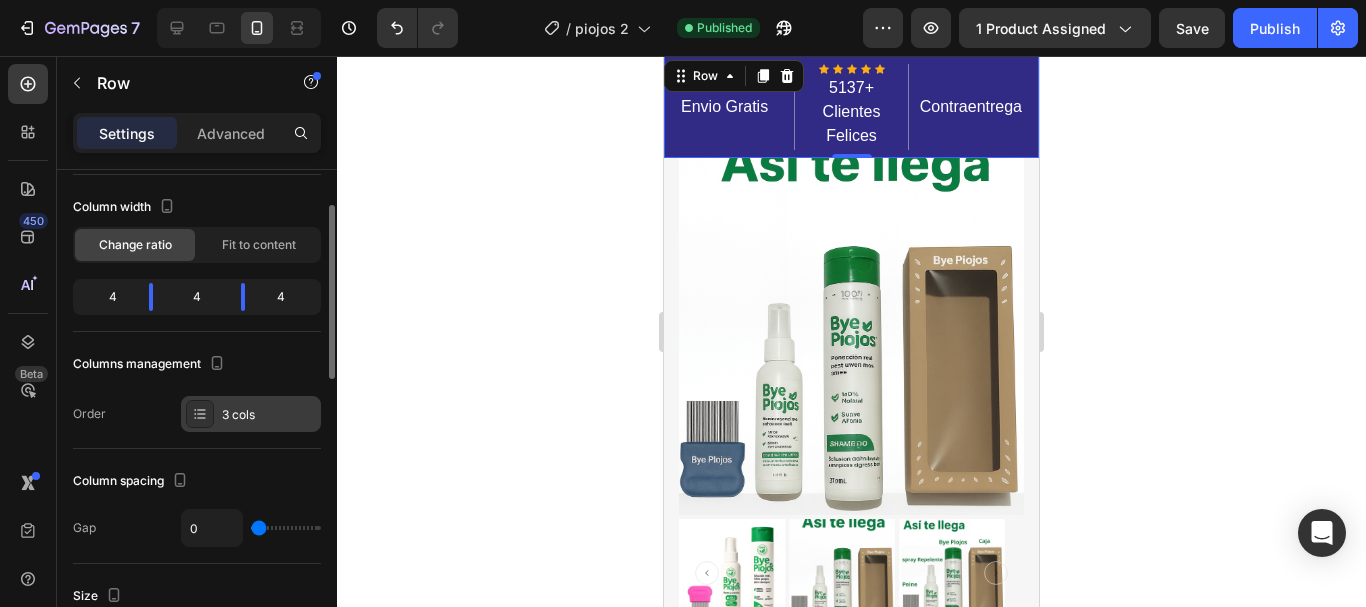 click on "3 cols" at bounding box center (269, 415) 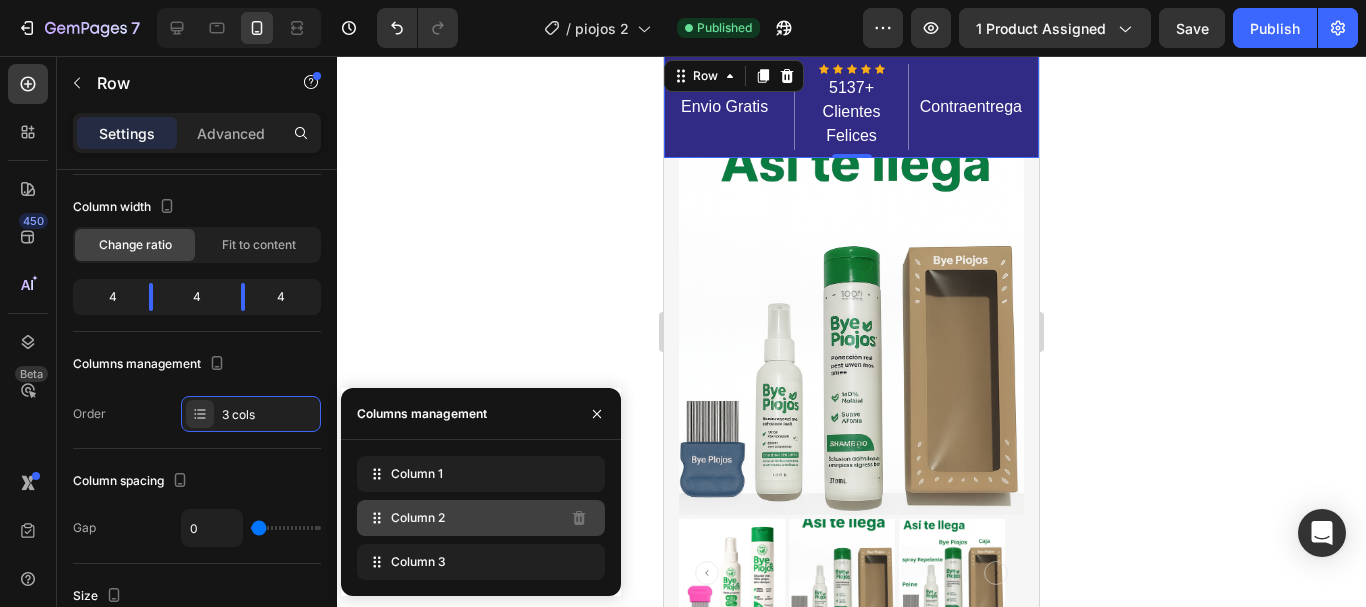 click on "Column 2" at bounding box center (418, 518) 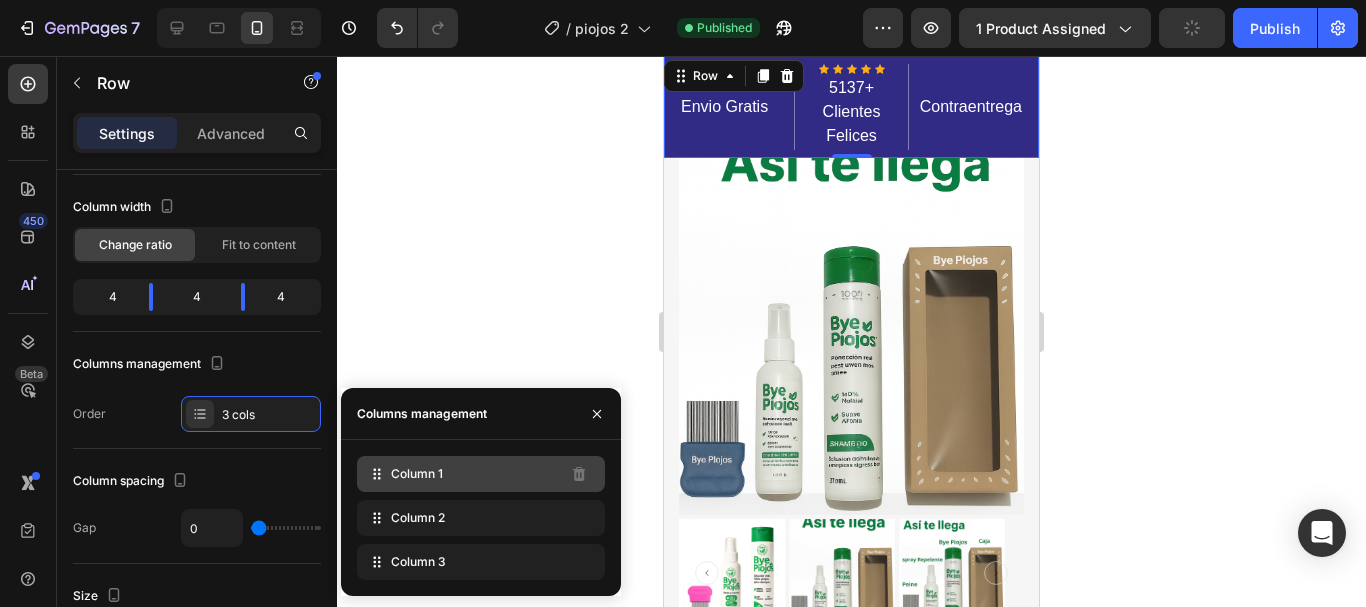 click on "Column 1" at bounding box center (417, 474) 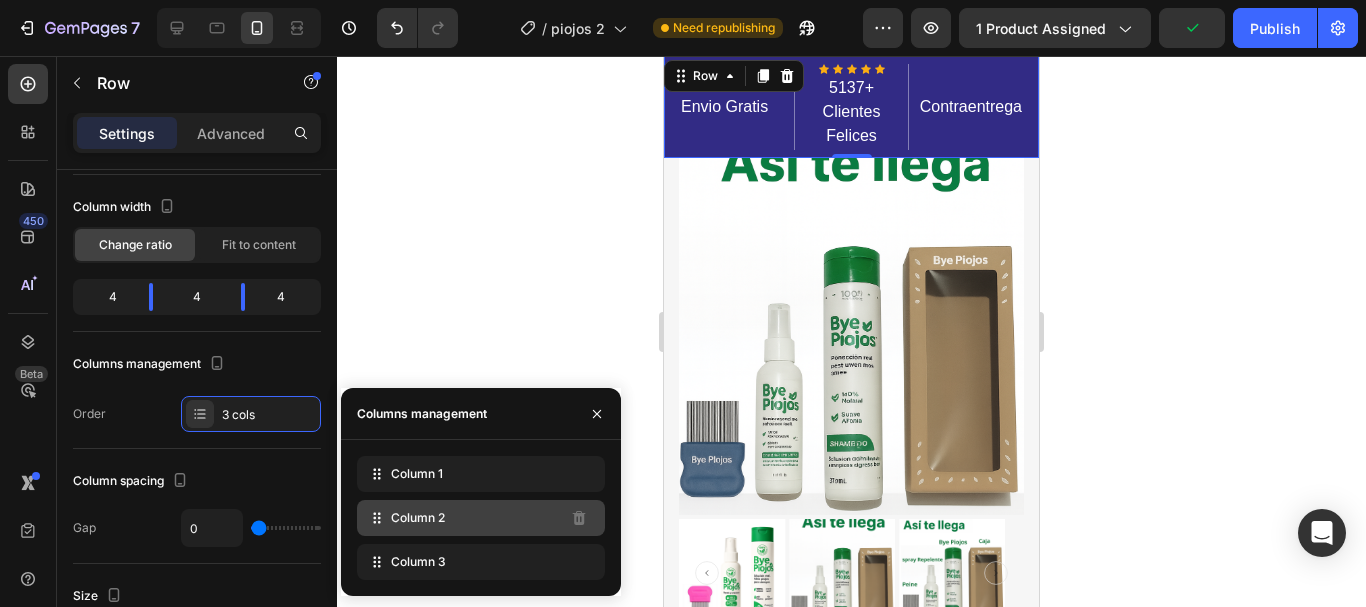 click on "Column 2" at bounding box center (418, 518) 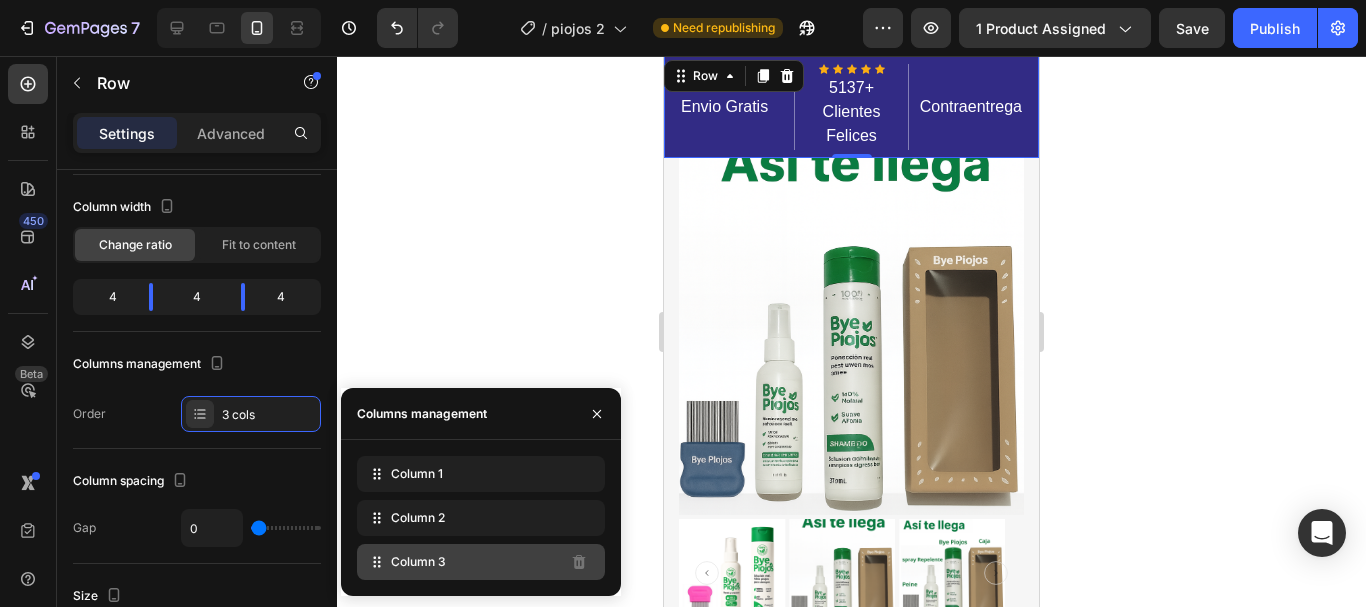 click on "Column 3" at bounding box center (418, 562) 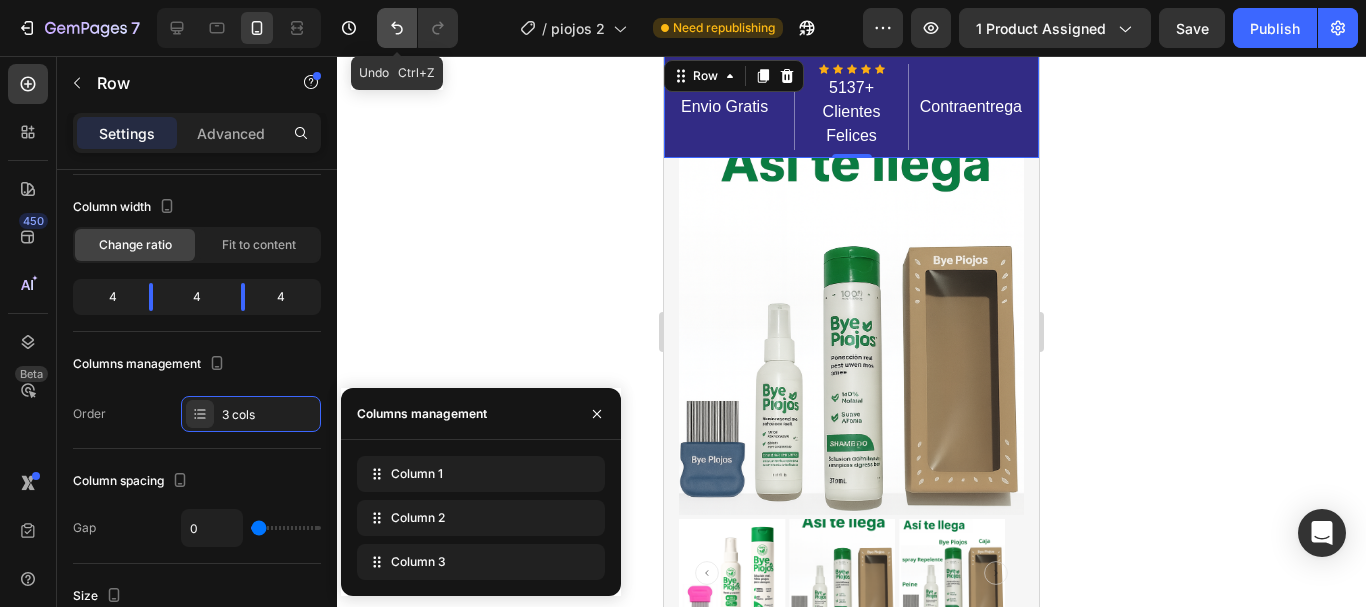 click 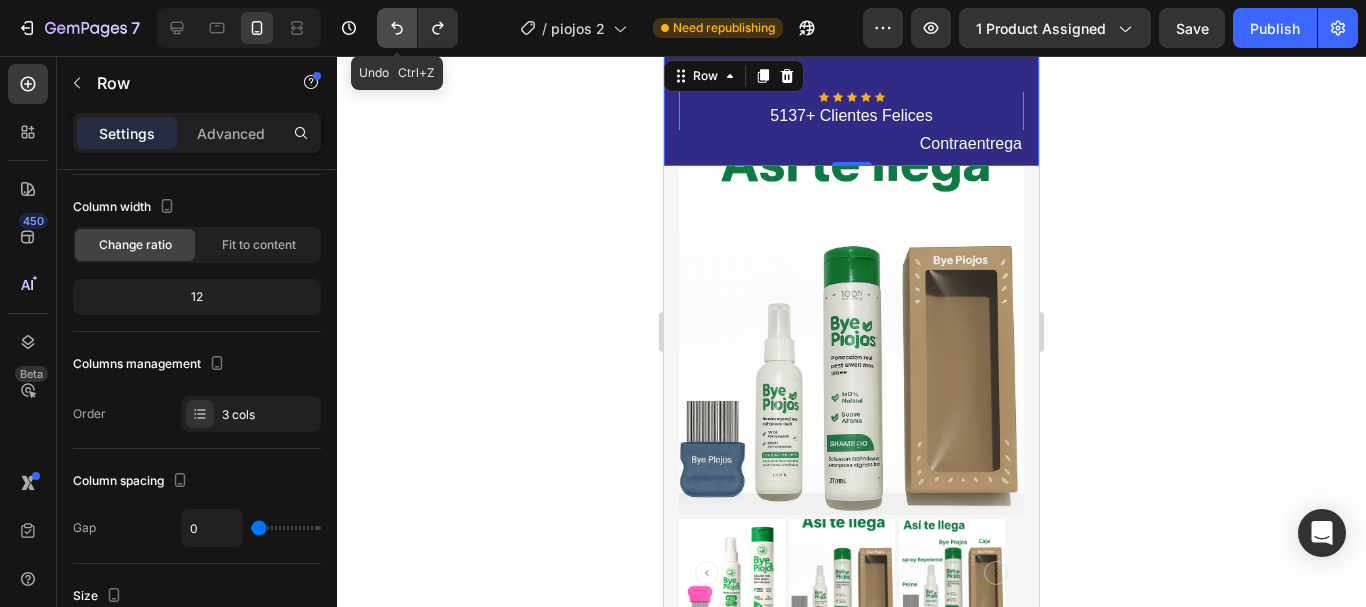 click 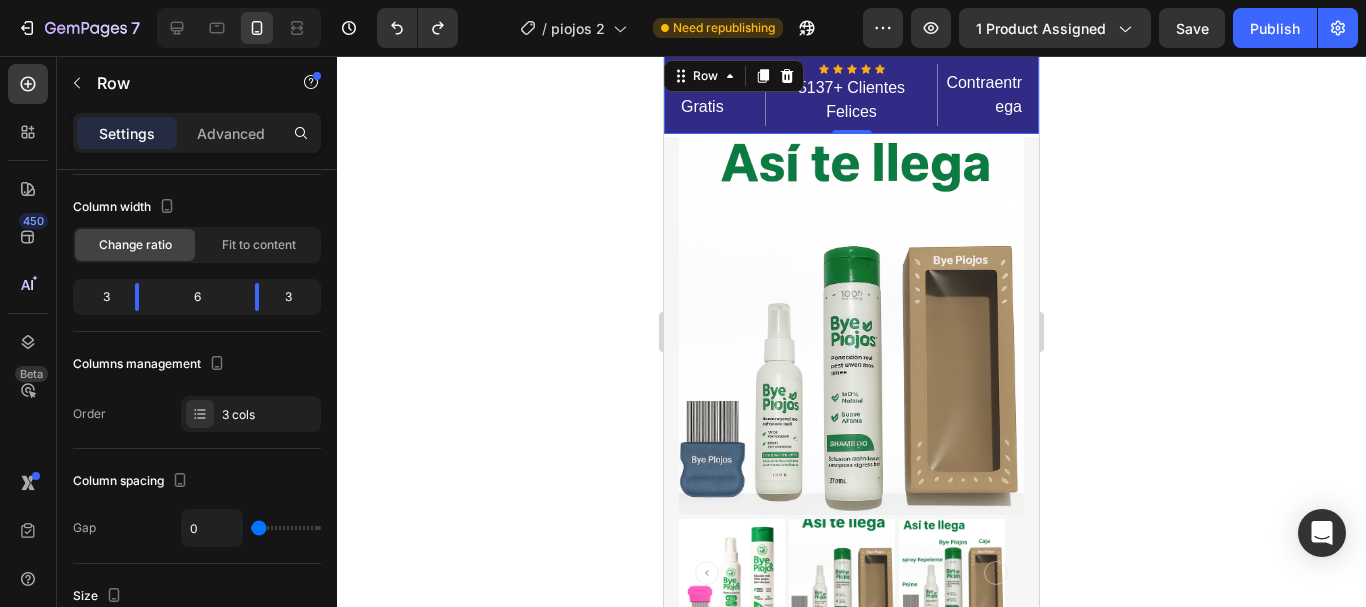 click 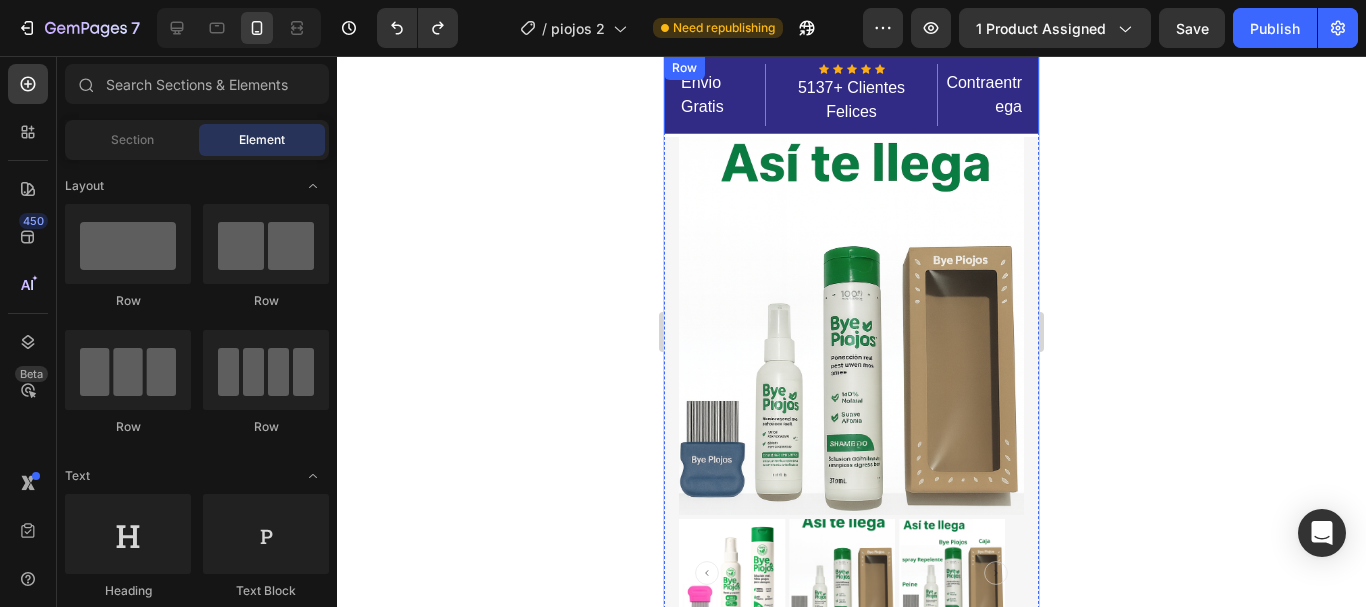 click on "Envio Gratis Text block                Icon                Icon                Icon                Icon                Icon Icon List Hoz 5137+ Clientes Felices Text block Row Contraentrega Text block Row" at bounding box center (851, 95) 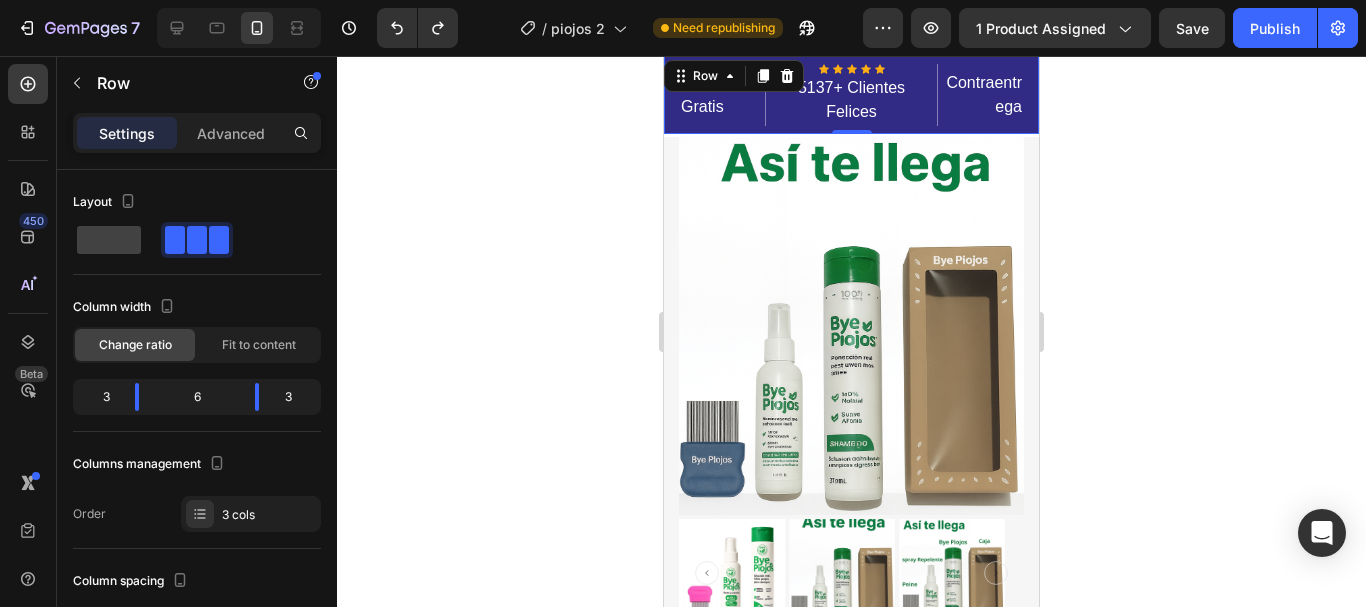 click on "Envio Gratis Text block                Icon                Icon                Icon                Icon                Icon Icon List Hoz 5137+ Clientes Felices Text block Row Contraentrega Text block Row   0" at bounding box center (851, 95) 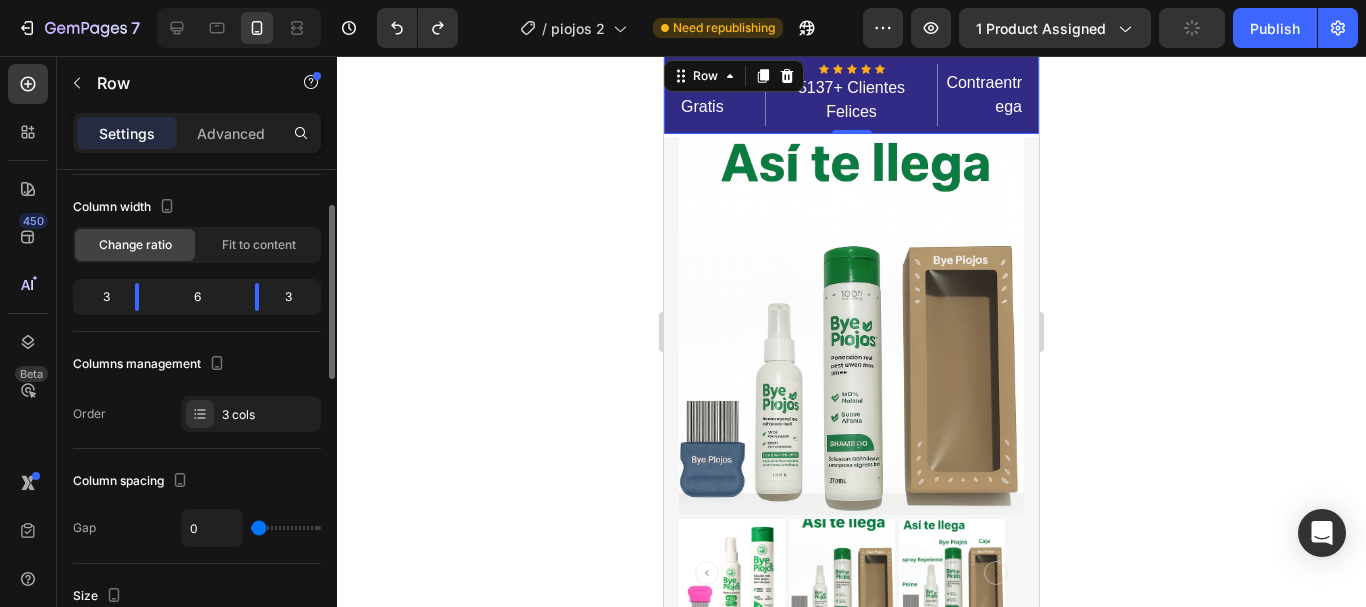 scroll, scrollTop: 200, scrollLeft: 0, axis: vertical 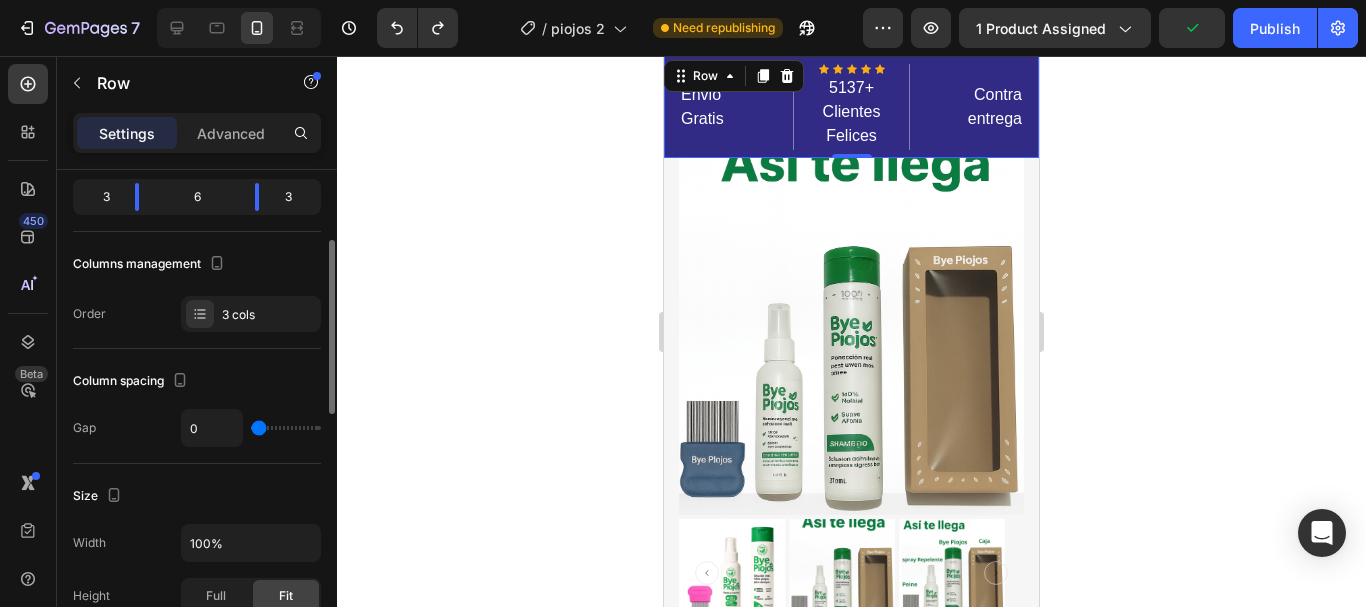 type on "58" 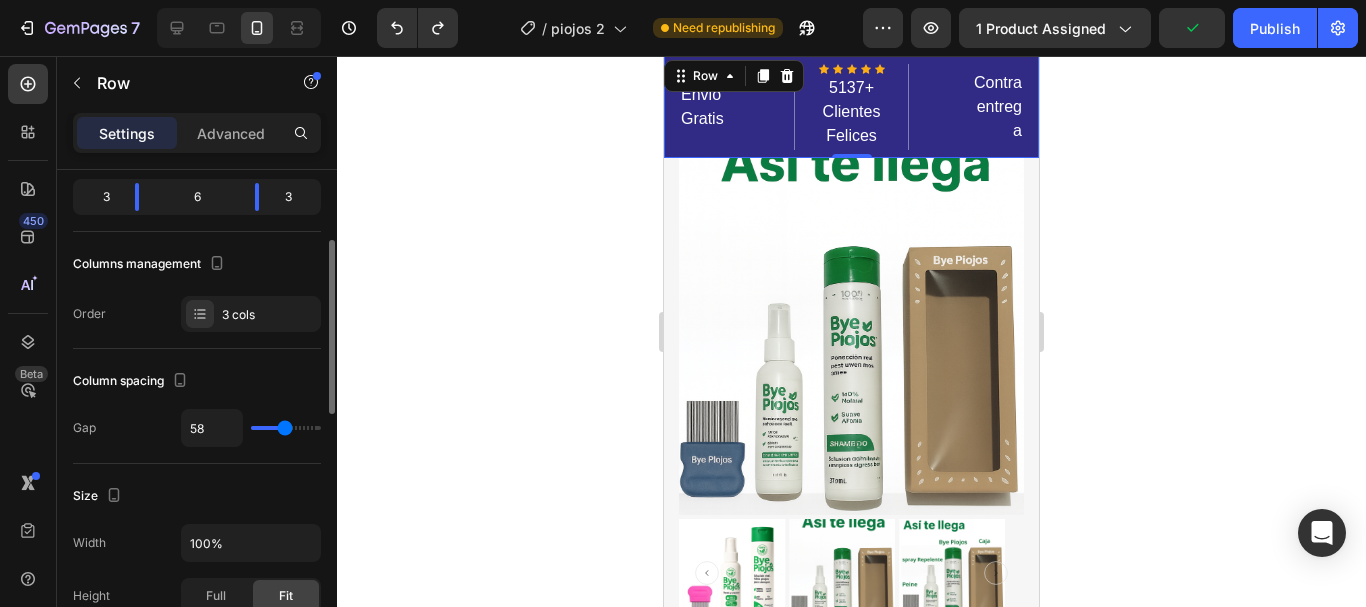 type on "24" 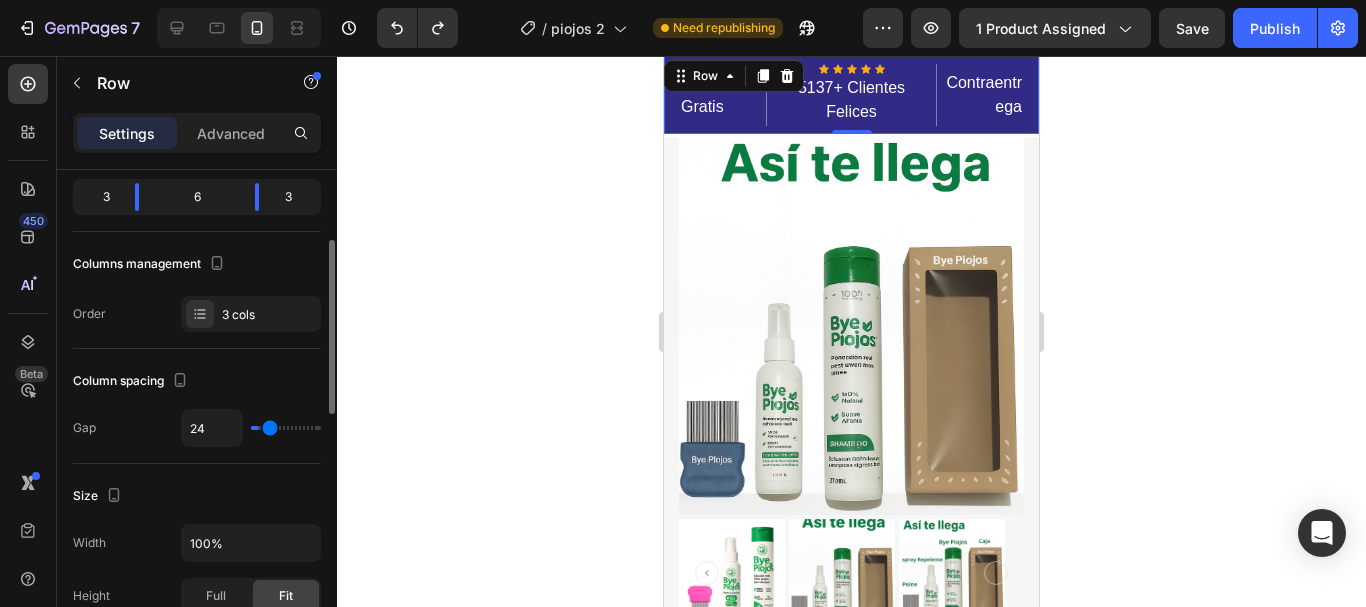 type on "2" 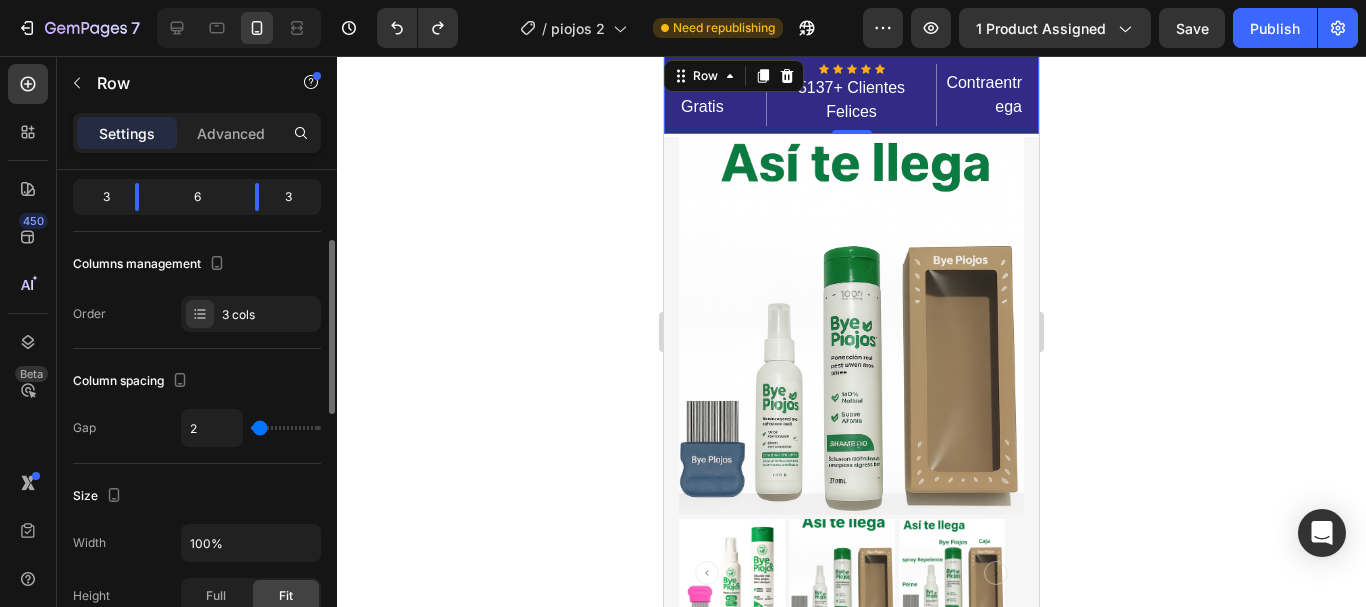 type on "0" 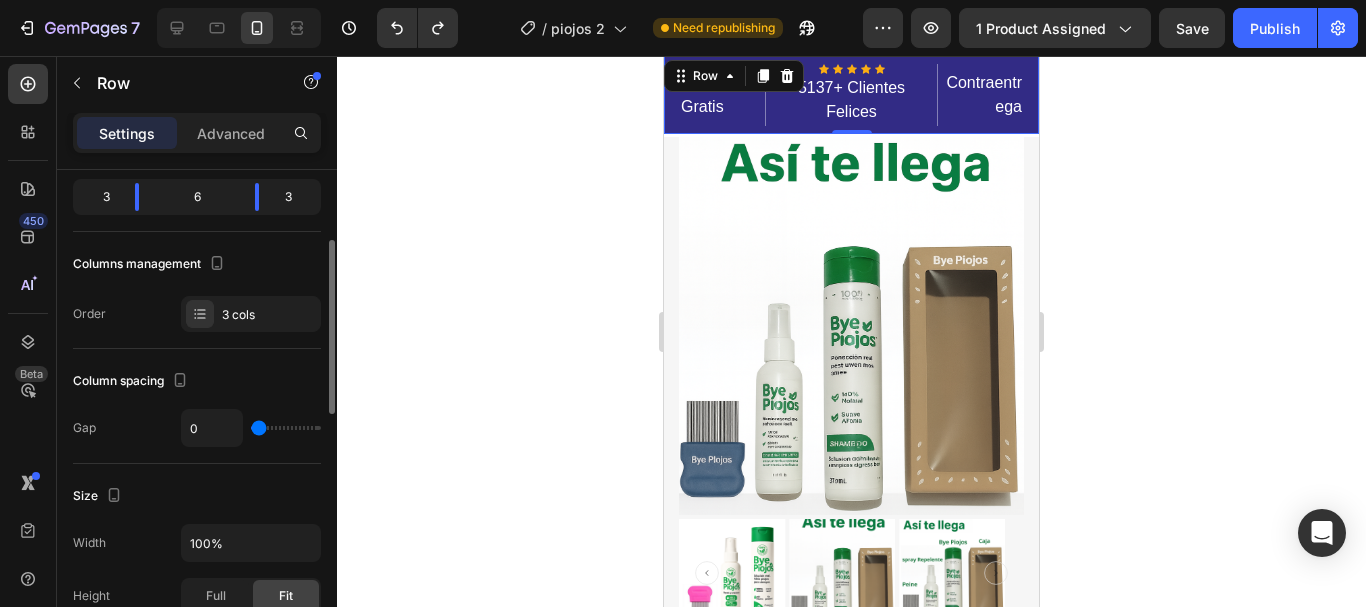 type on "2" 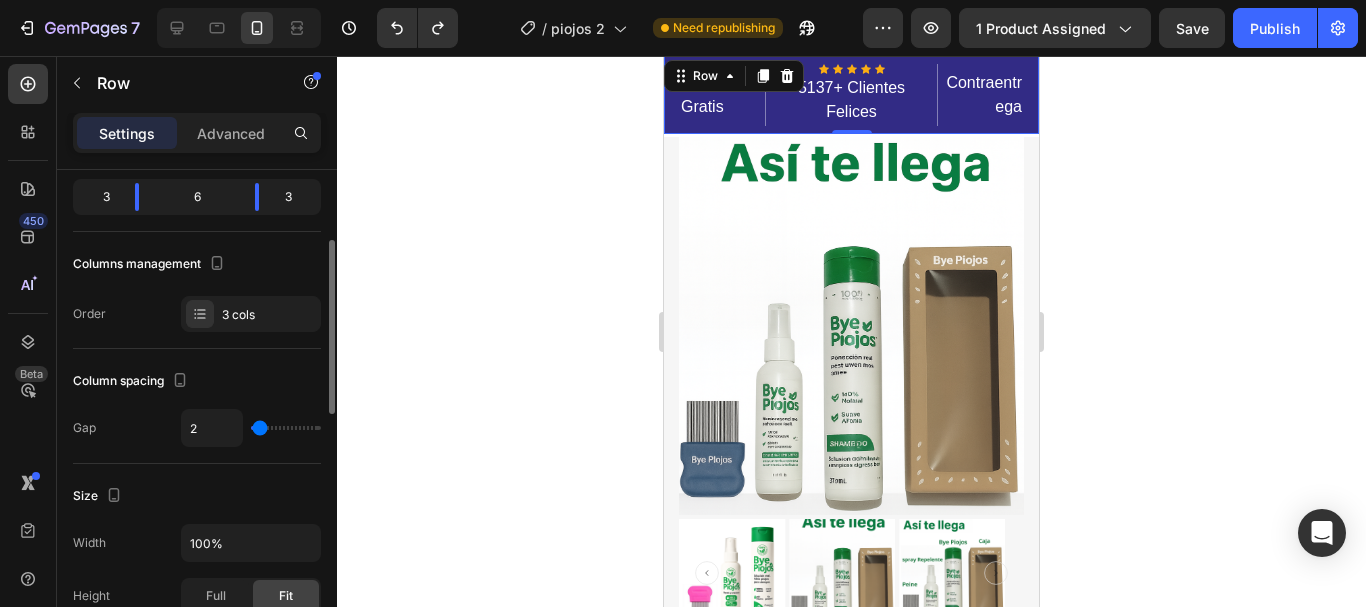 type on "53" 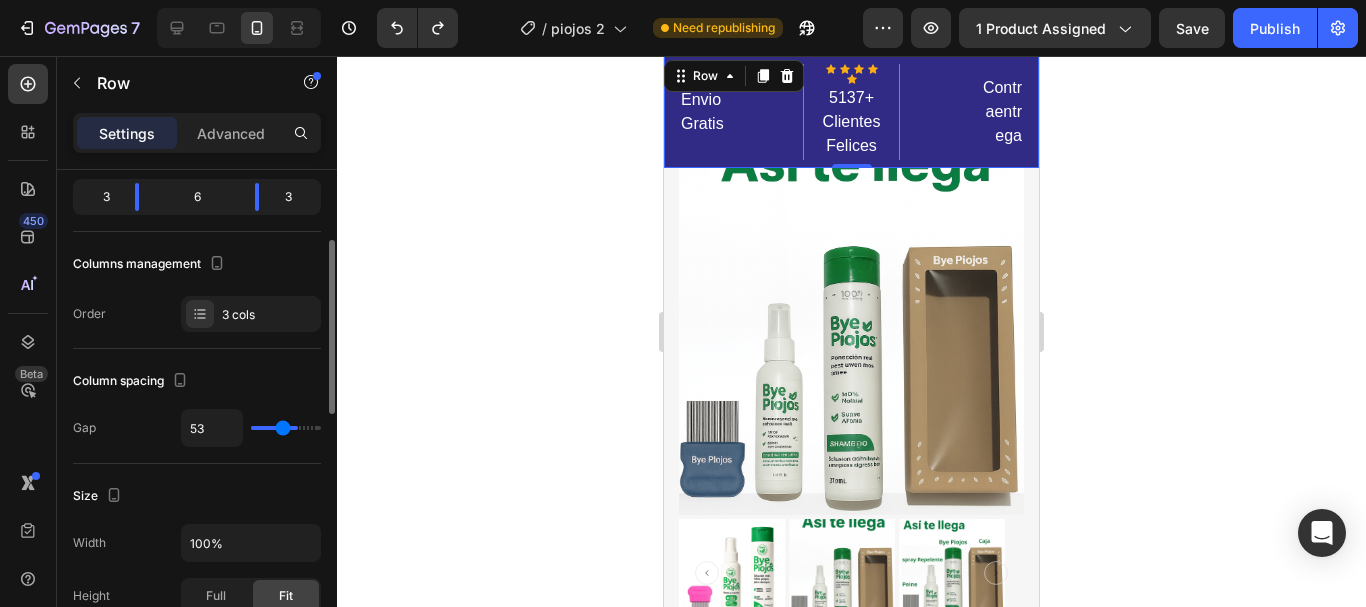 type on "76" 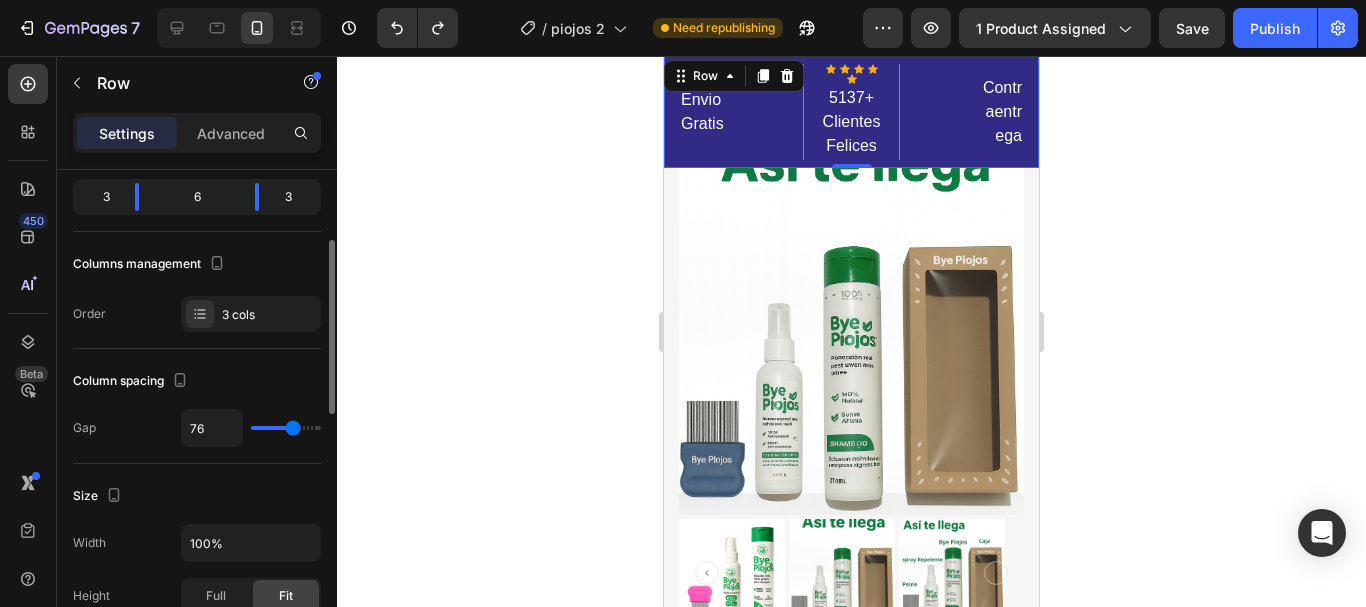 type on "84" 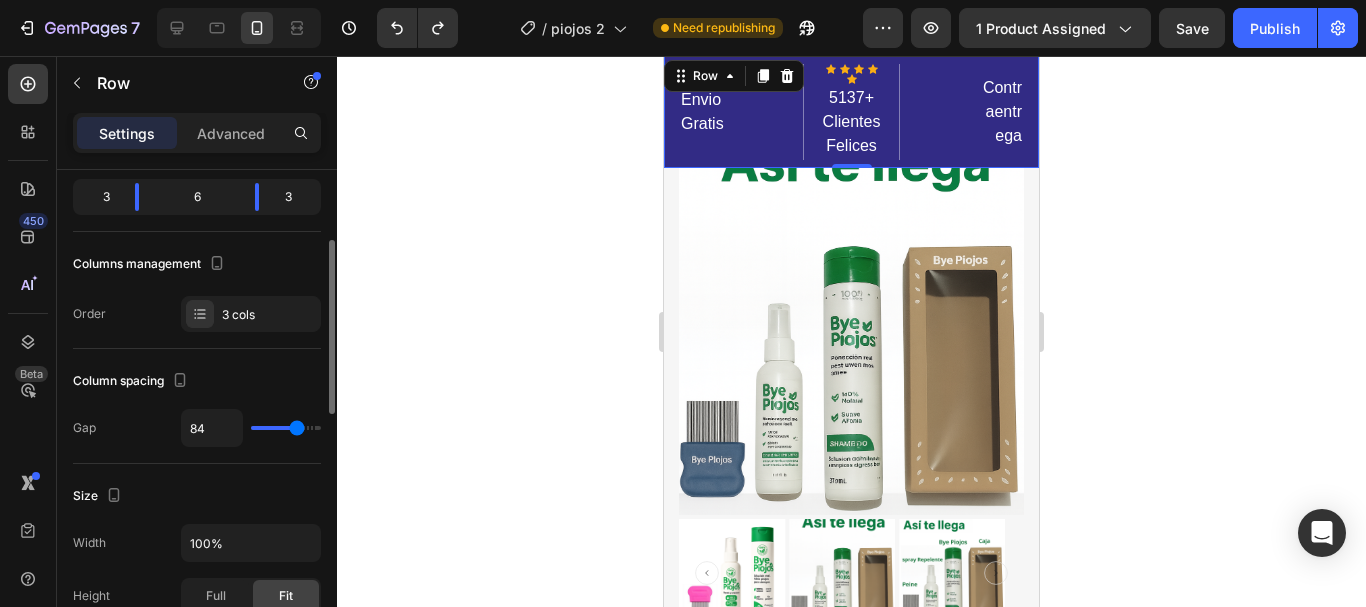 type on "89" 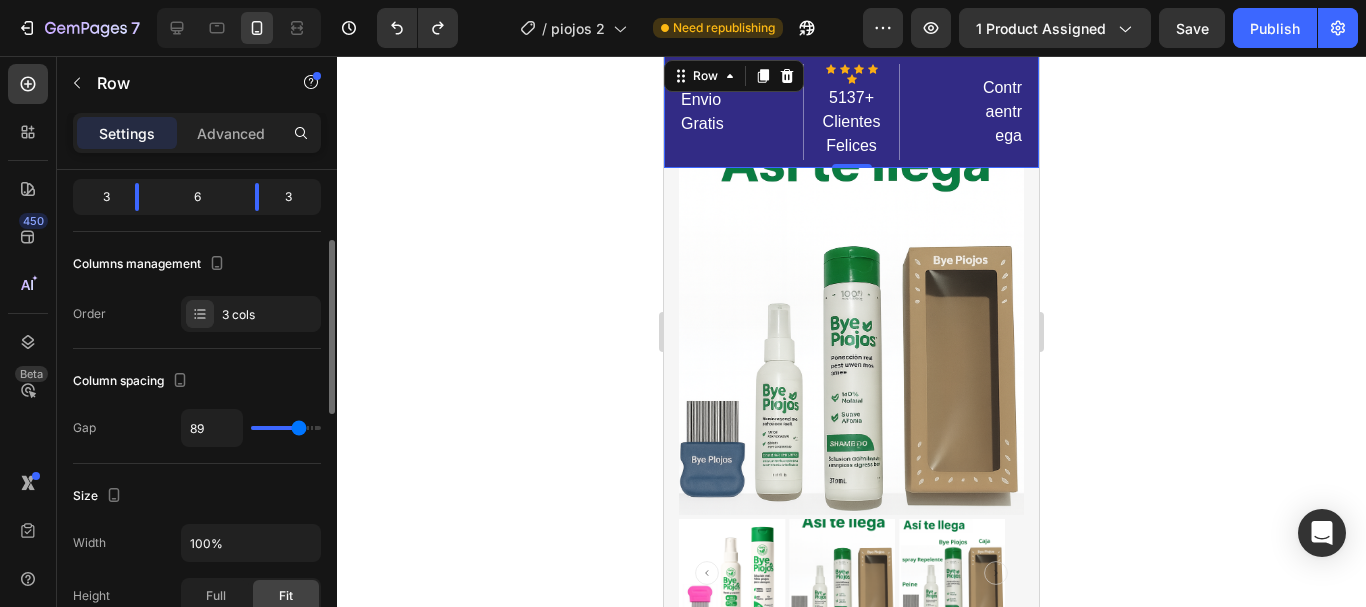 type on "91" 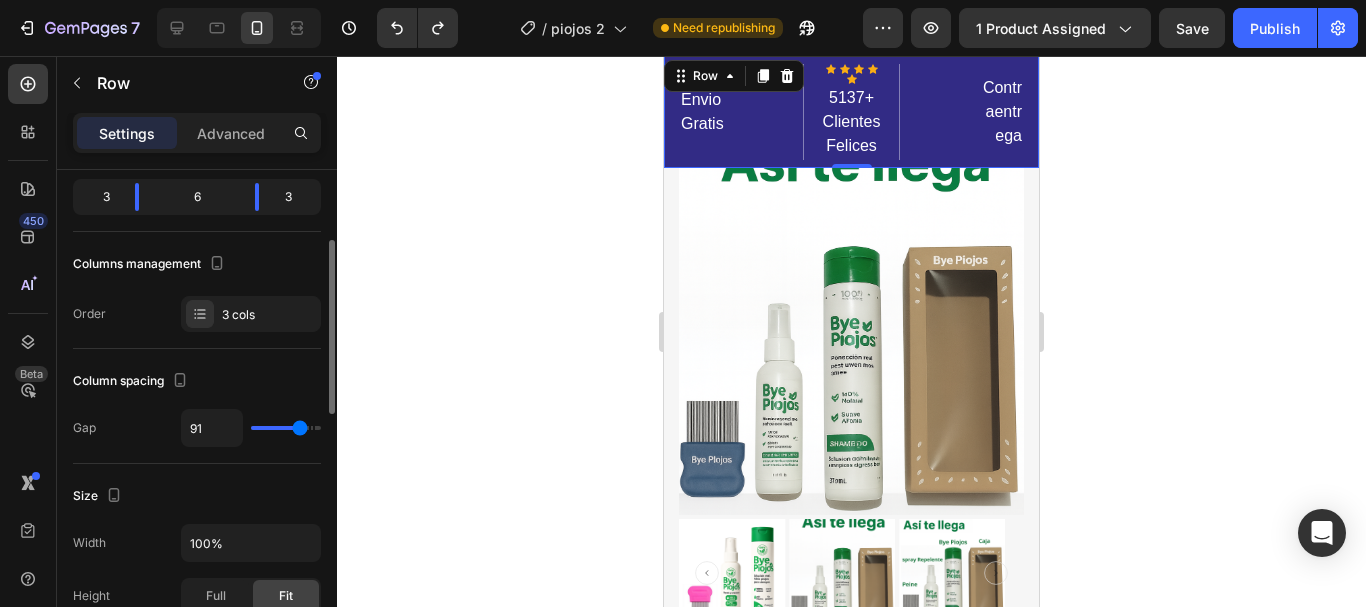 type on "93" 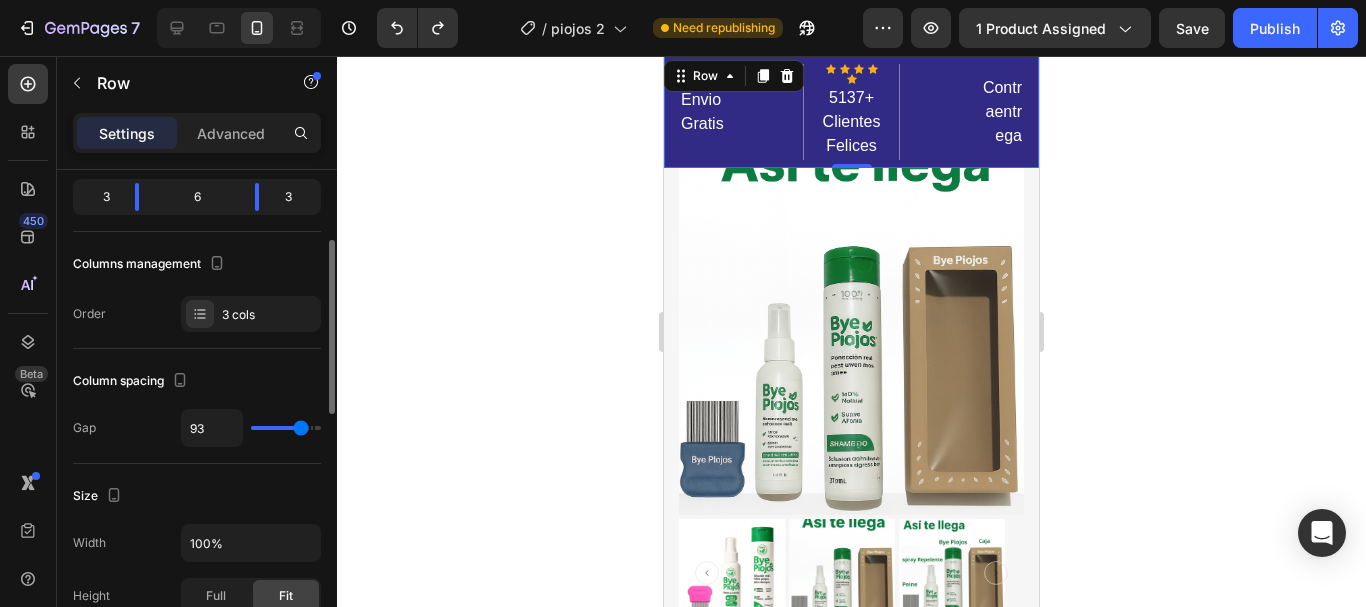 type on "96" 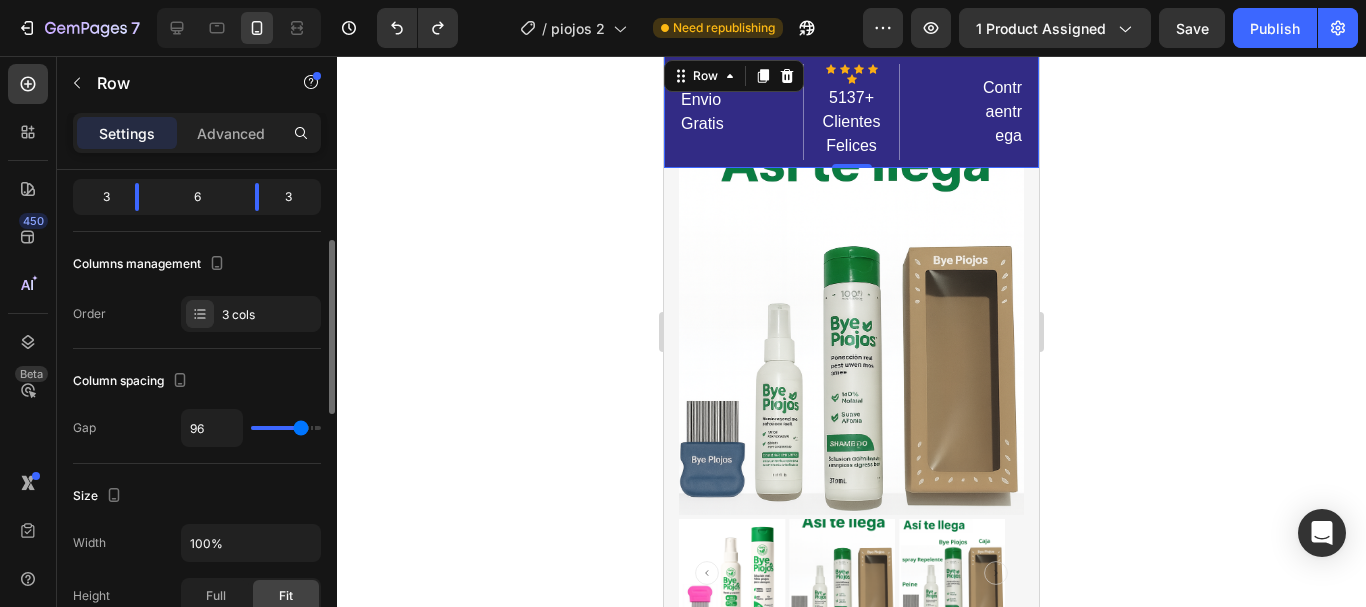 type on "96" 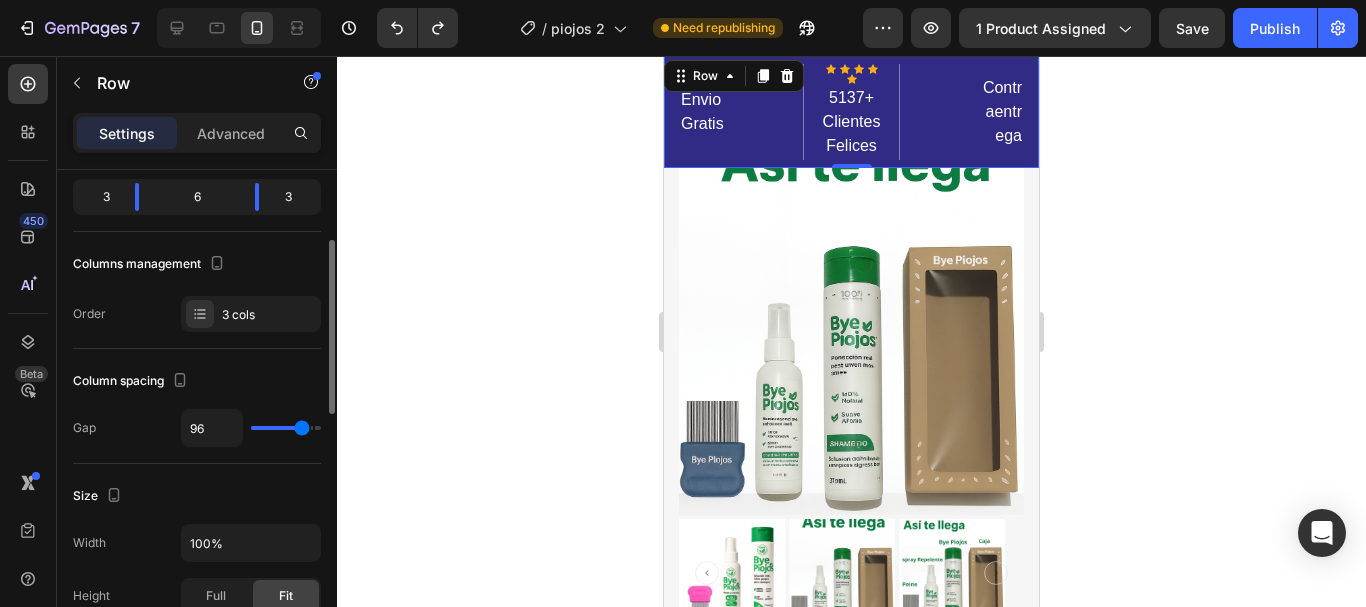 type on "98" 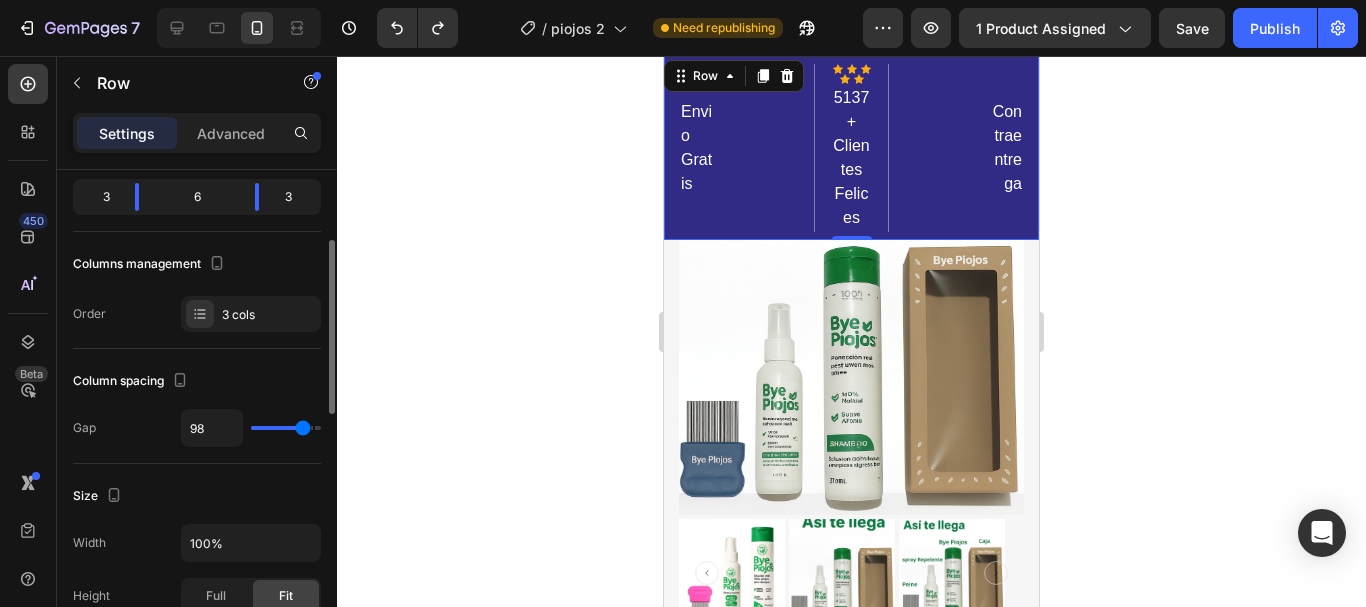 type on "102" 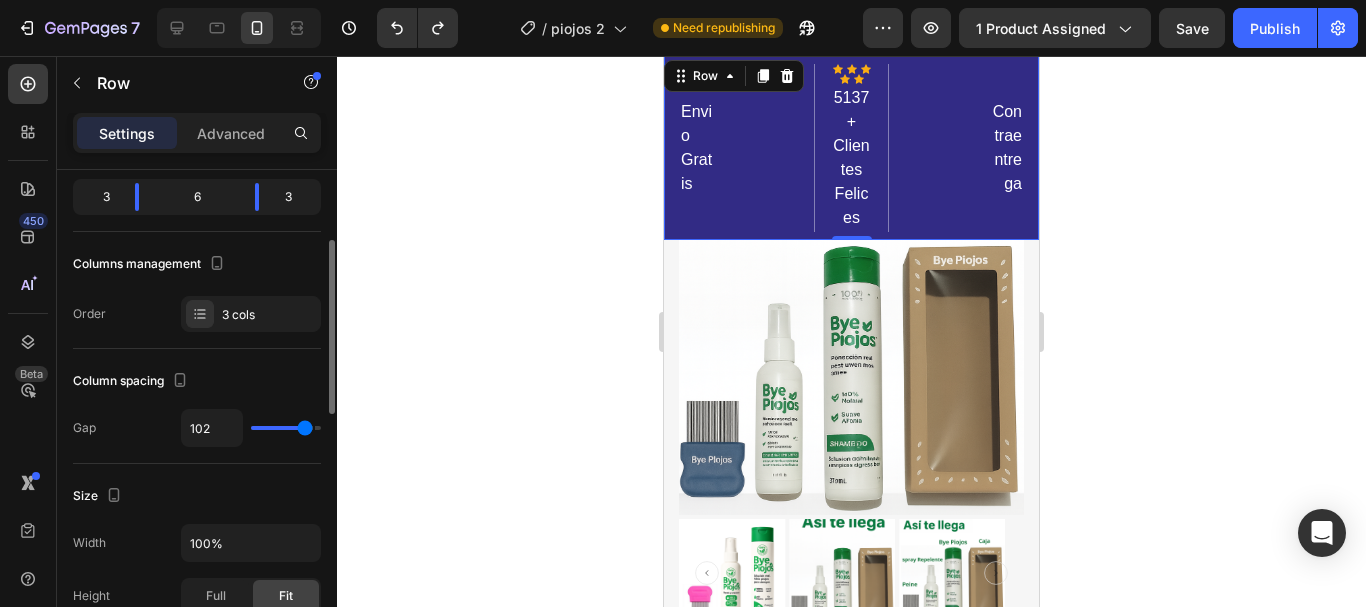 type on "104" 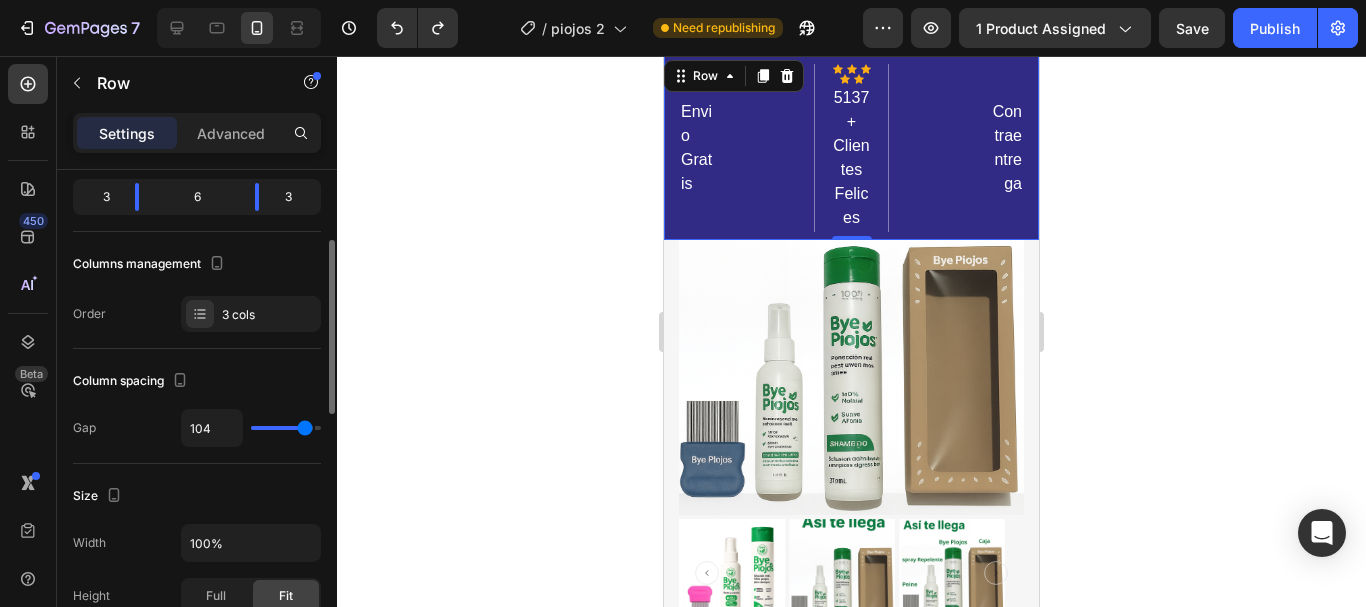 type on "104" 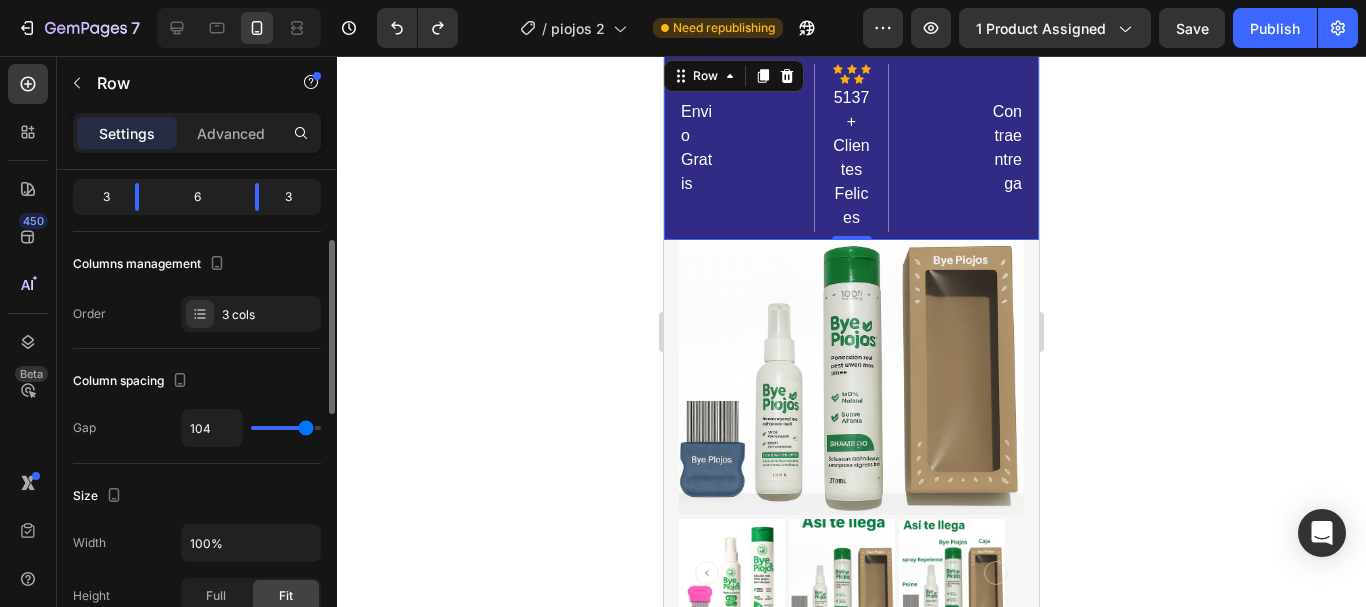 type on "107" 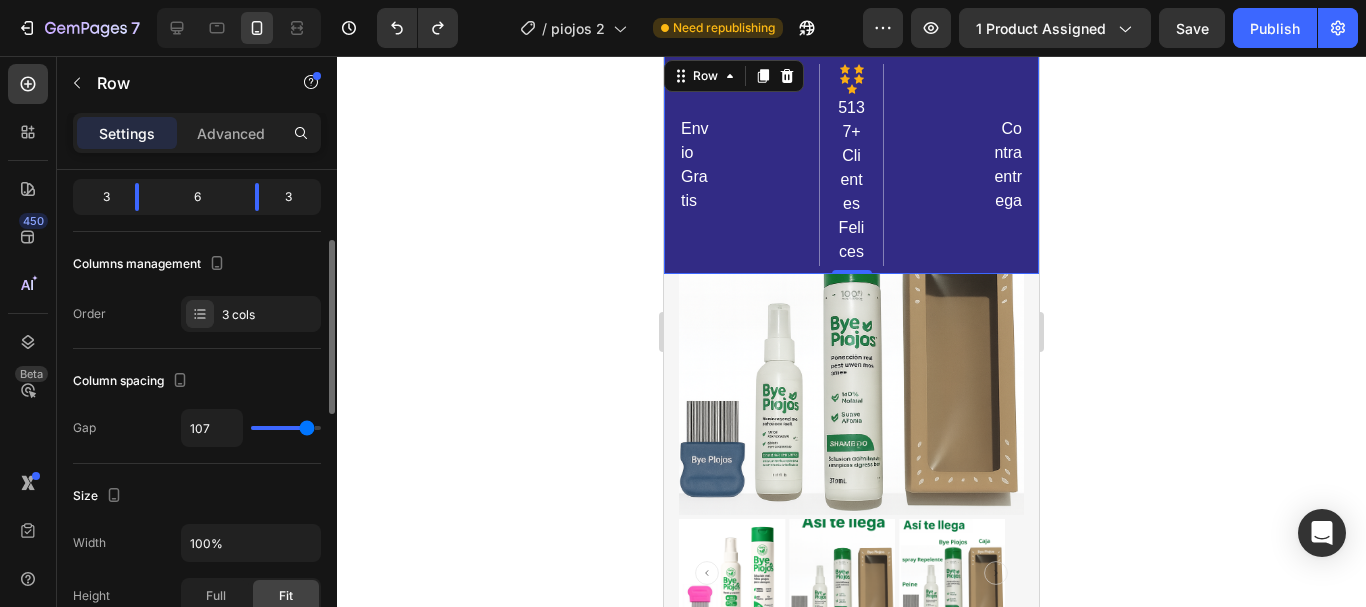 type on "60" 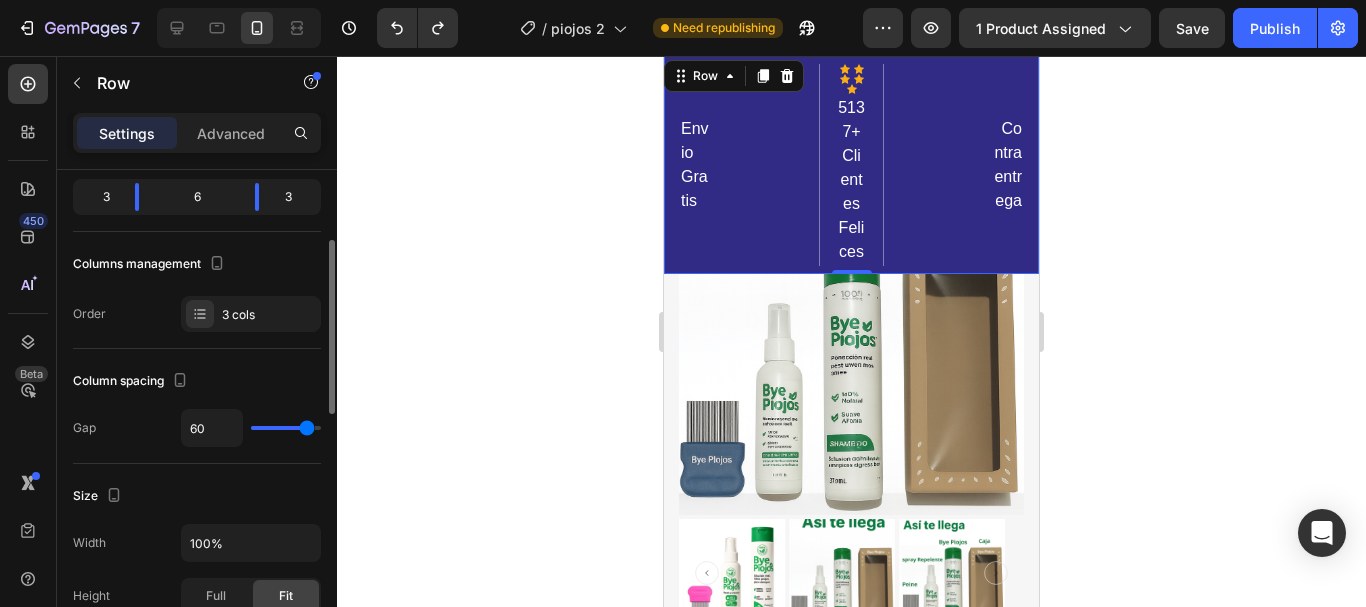type on "60" 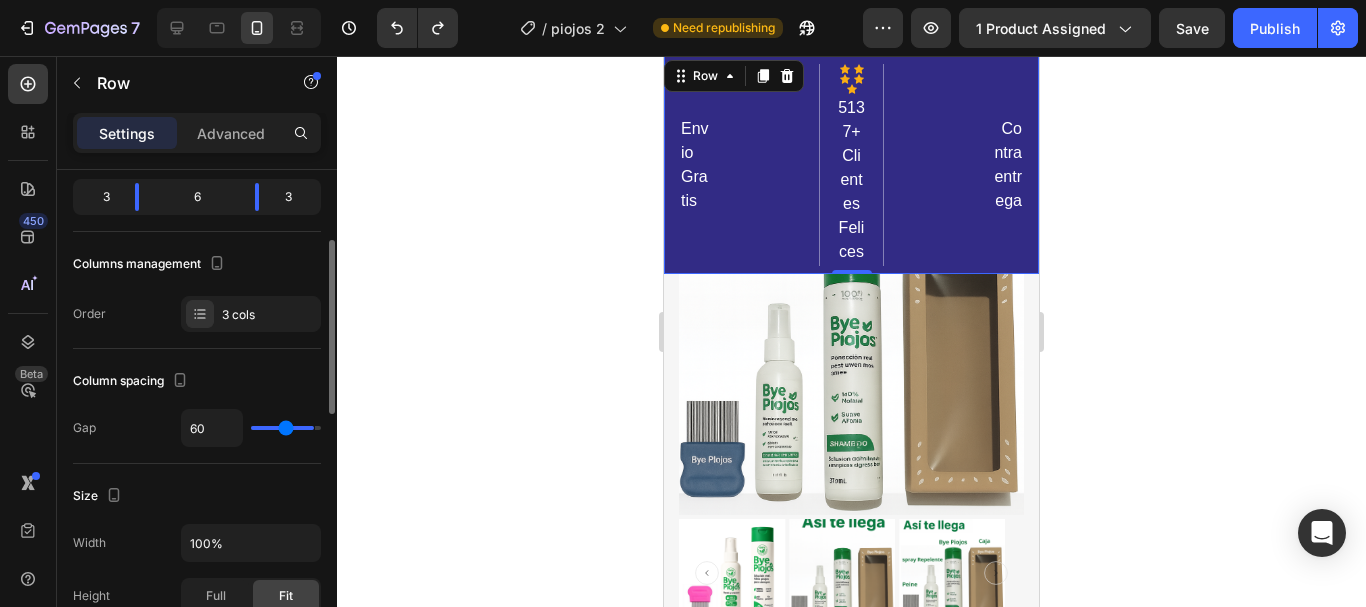 type on "7" 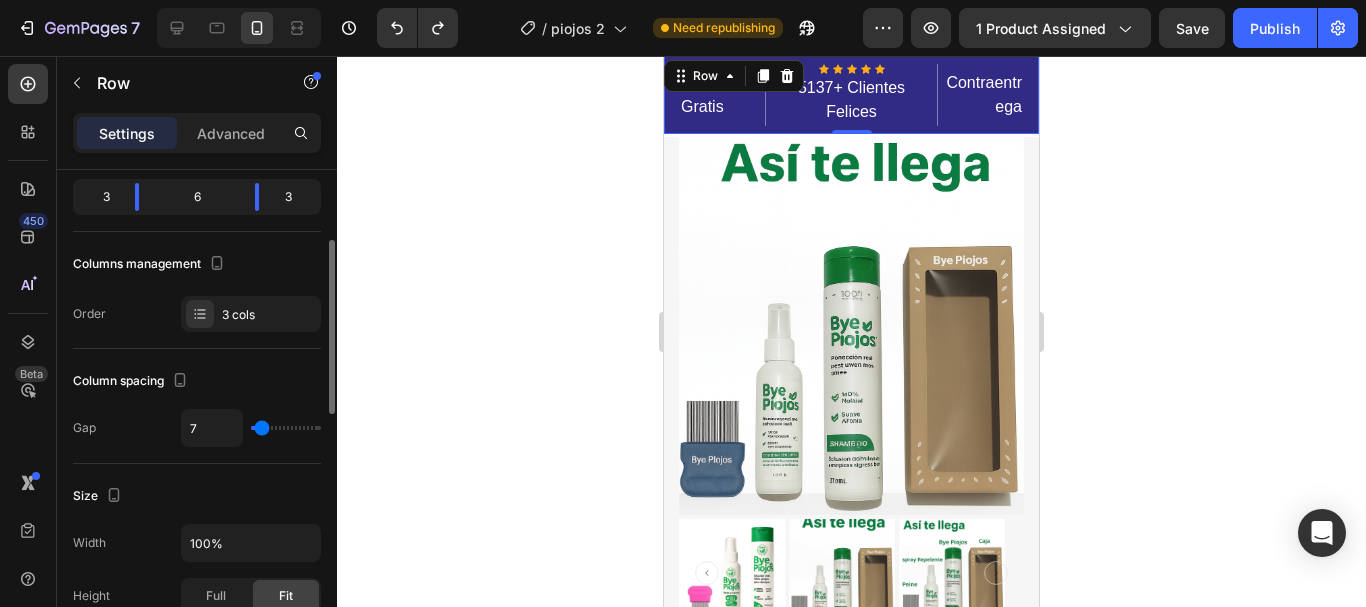 type on "0" 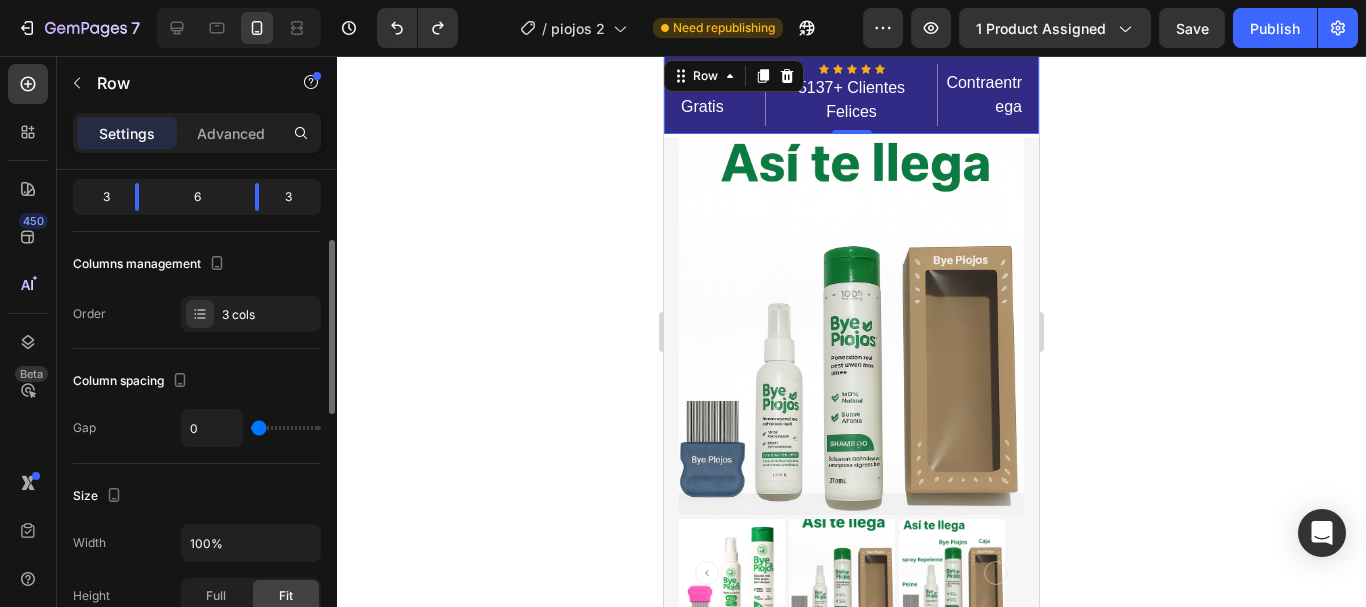 drag, startPoint x: 262, startPoint y: 425, endPoint x: 219, endPoint y: 432, distance: 43.56604 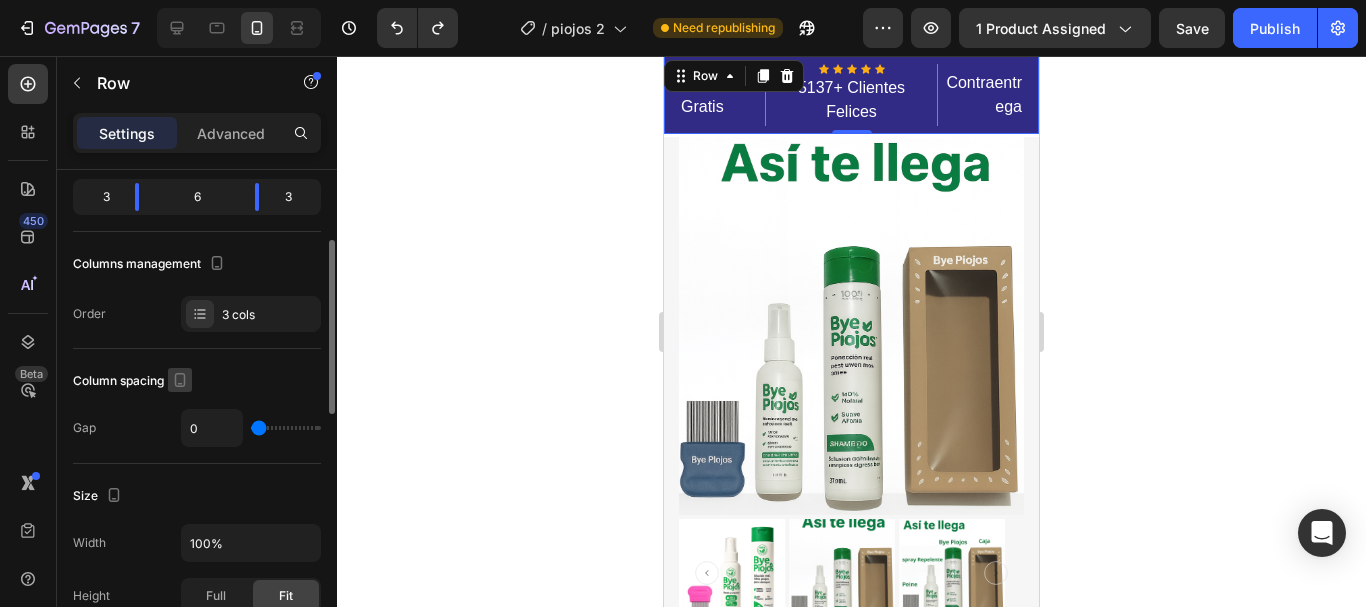 click 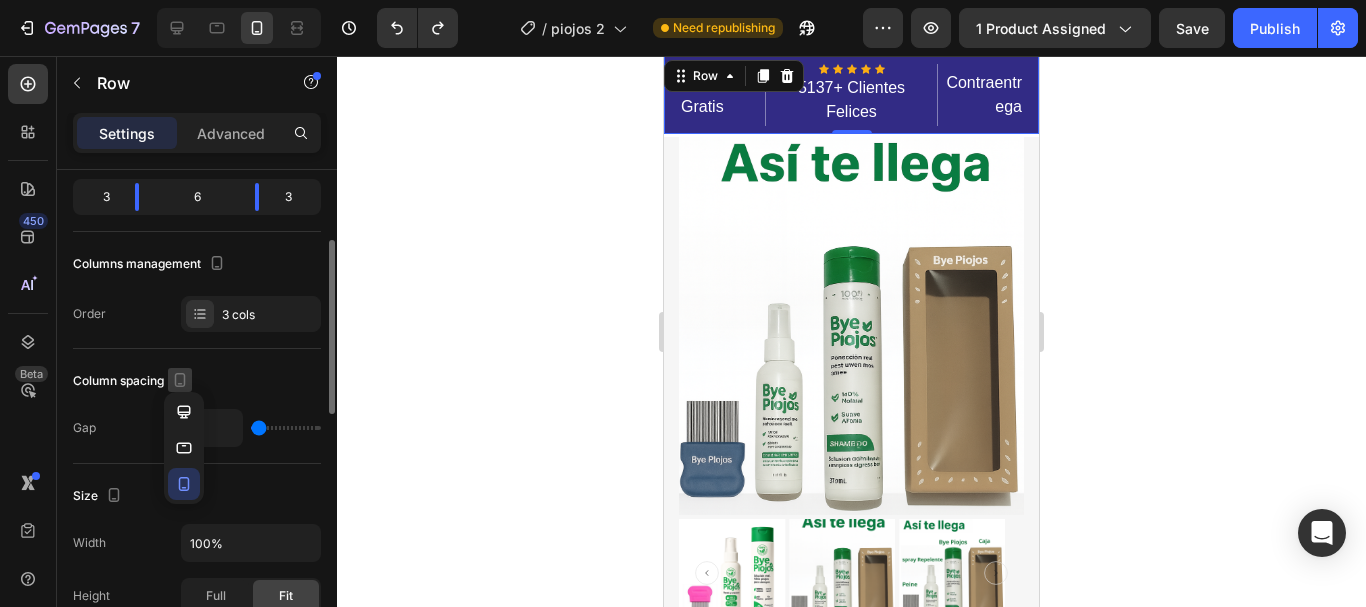 click 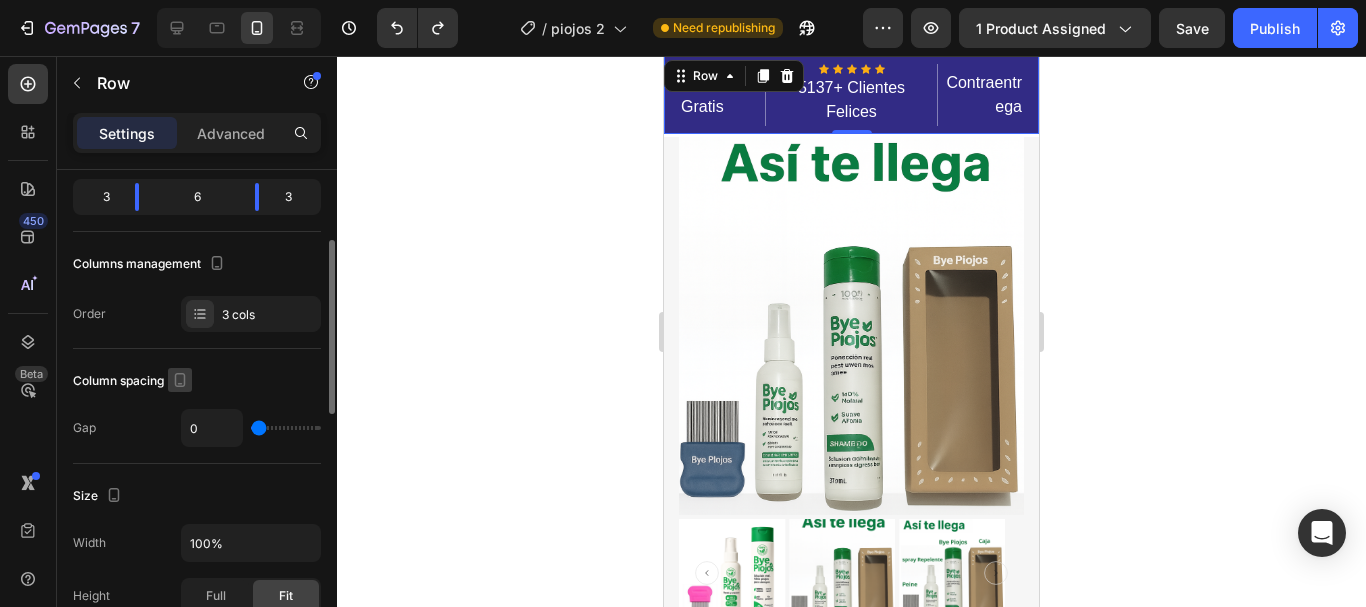 click 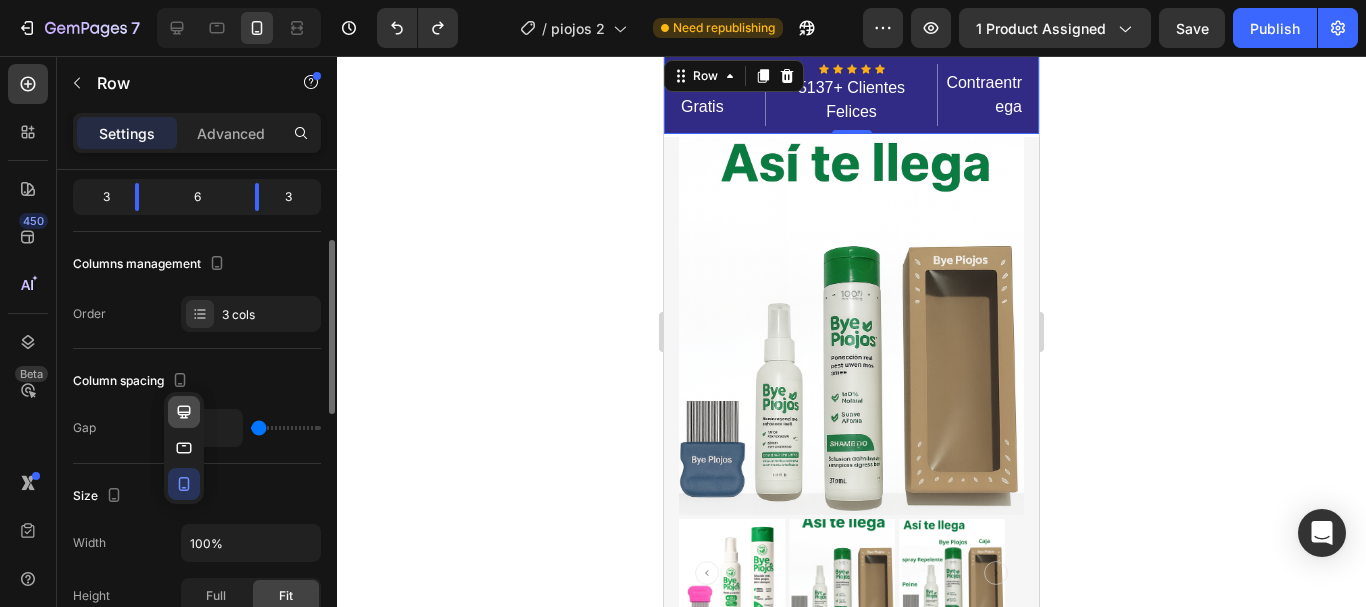 click 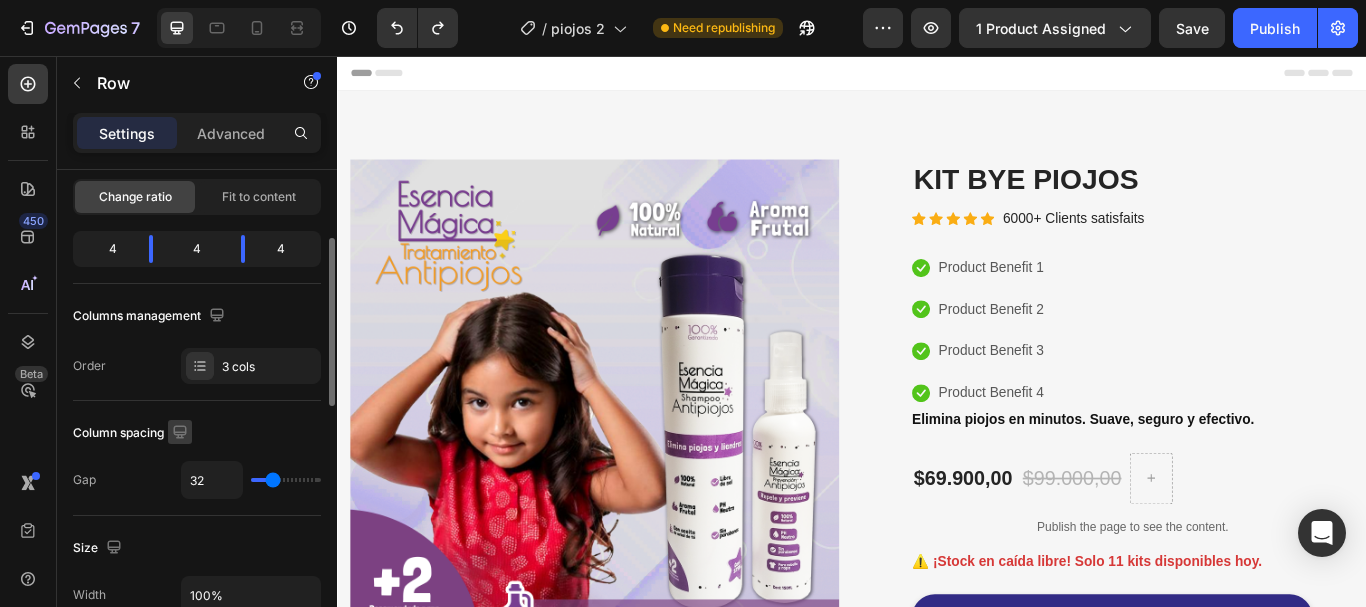 click 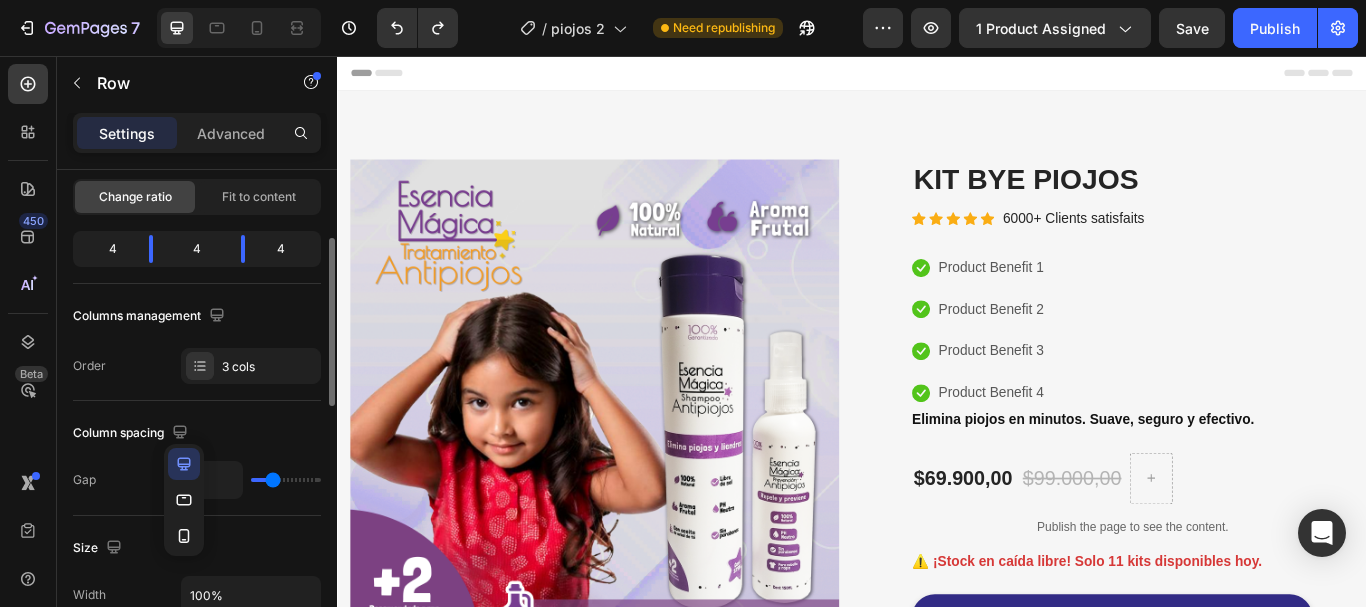 drag, startPoint x: 191, startPoint y: 528, endPoint x: 200, endPoint y: 502, distance: 27.513634 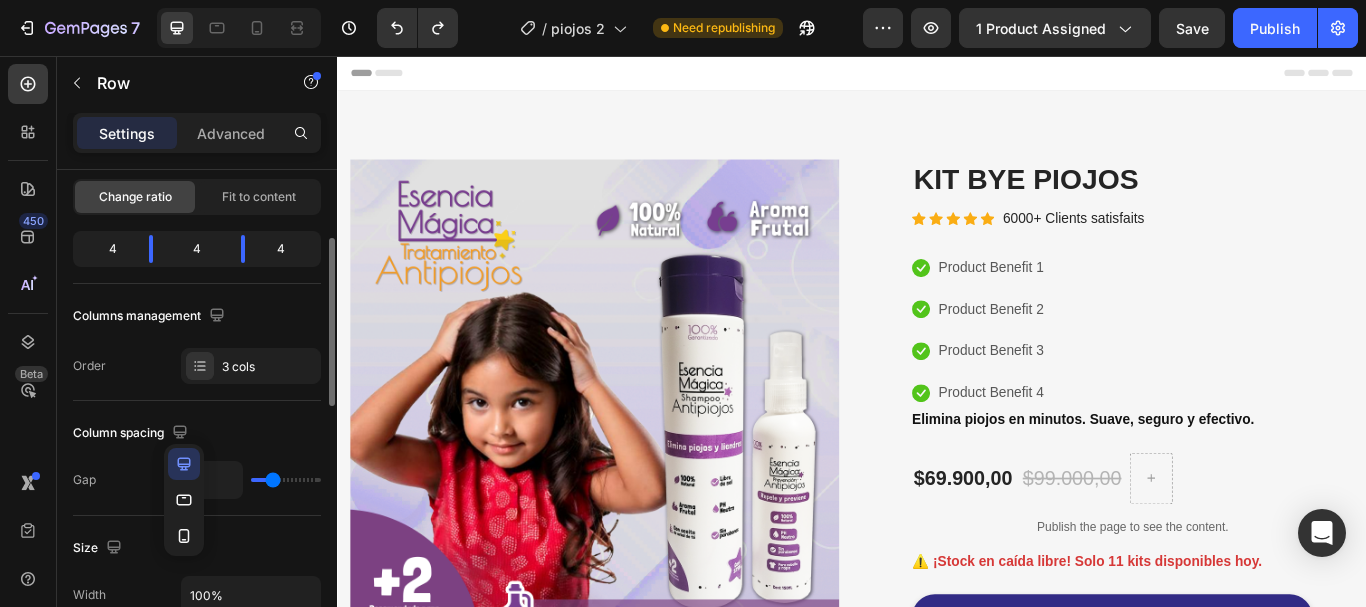 click 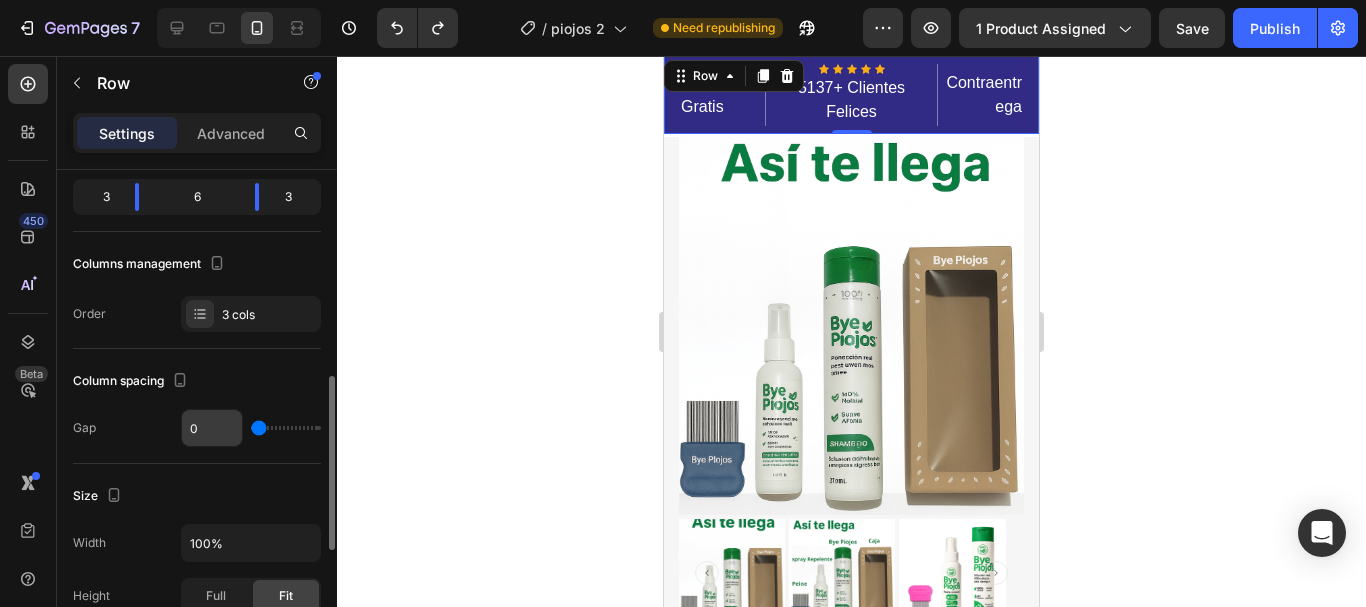 scroll, scrollTop: 300, scrollLeft: 0, axis: vertical 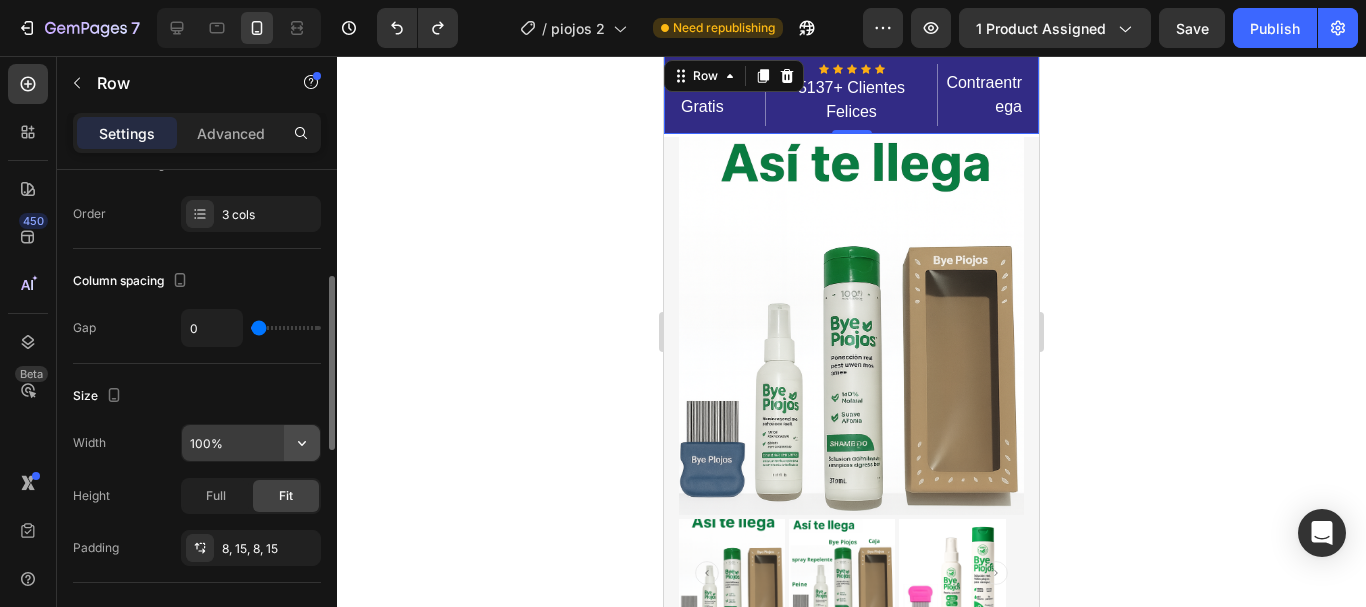 click 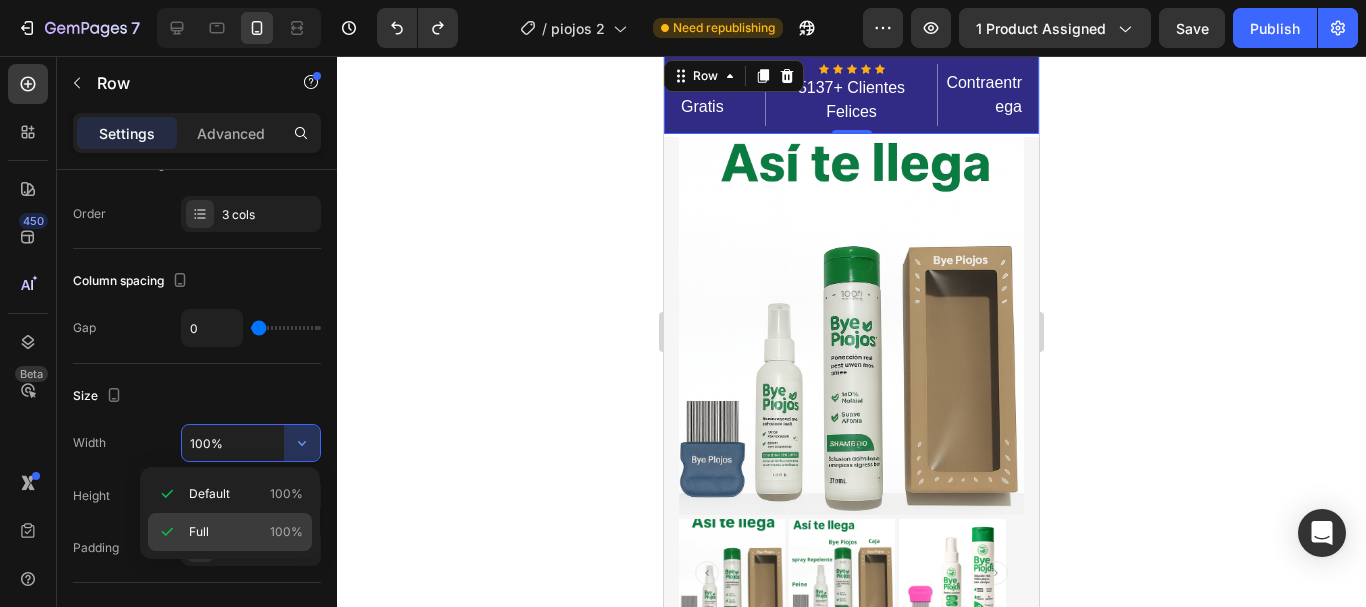 click on "Full 100%" at bounding box center [246, 532] 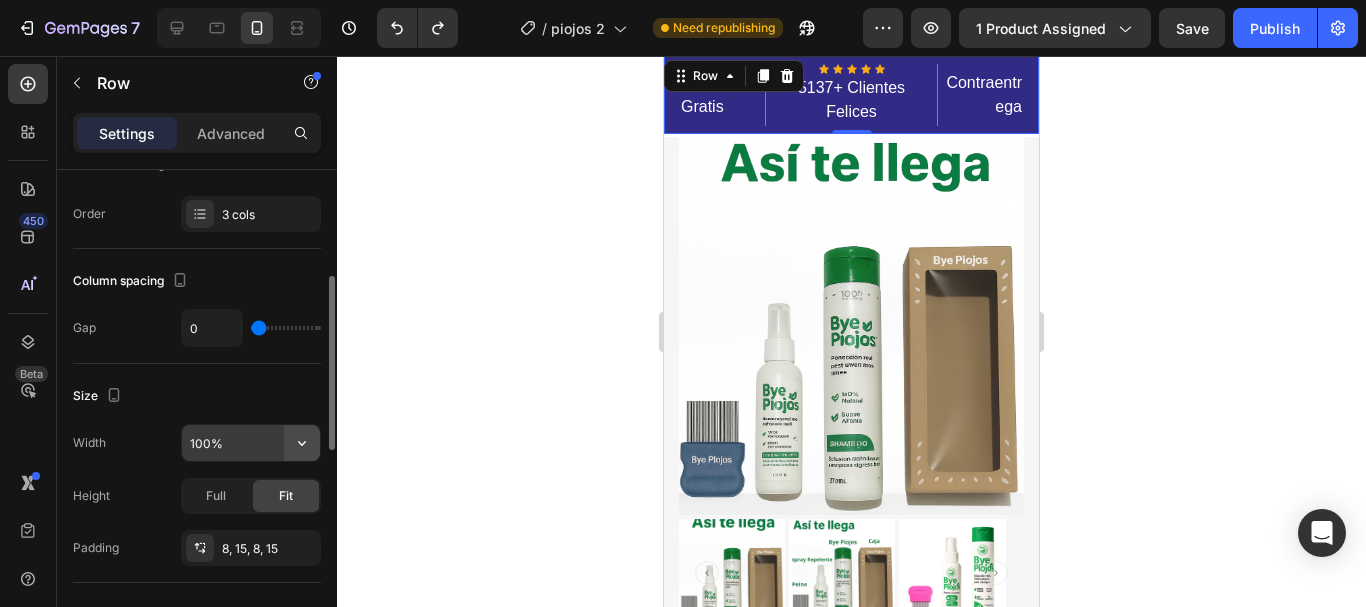 click 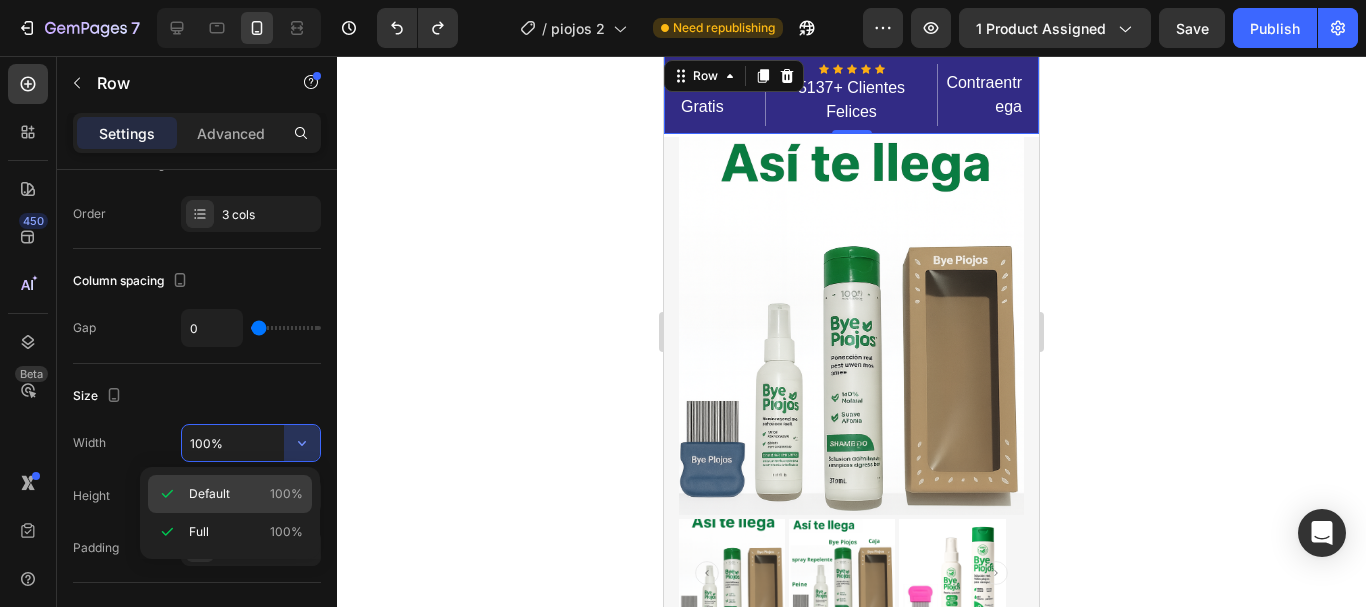 click on "Default 100%" at bounding box center [246, 494] 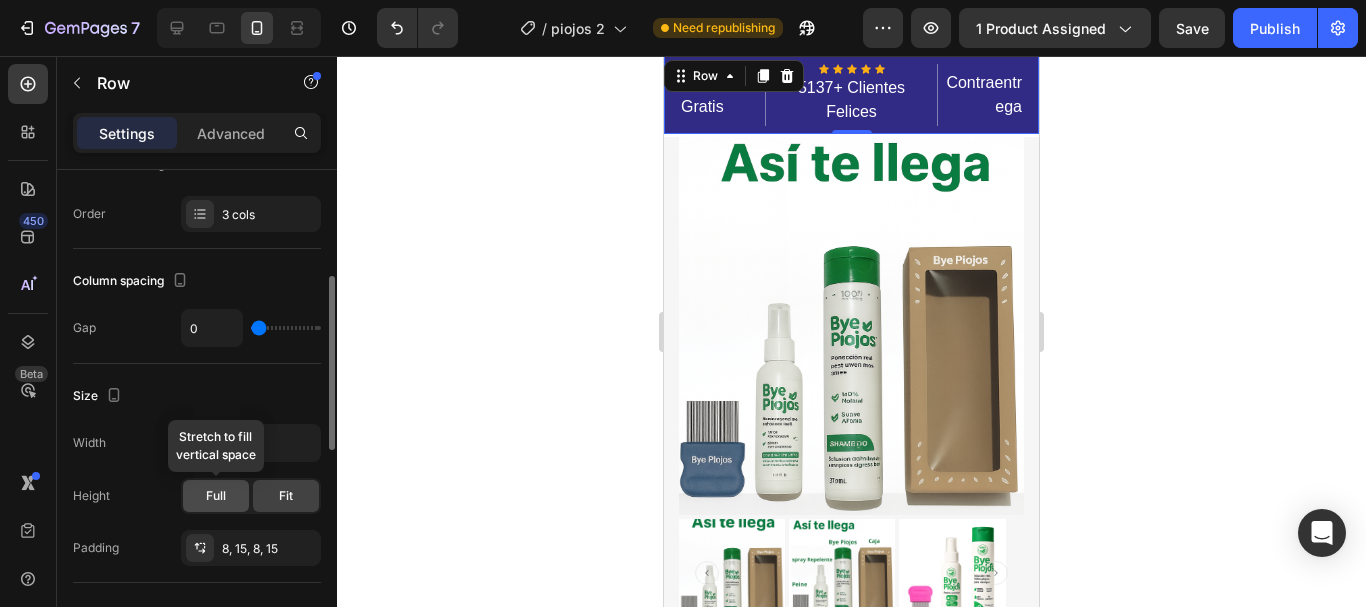 click on "Full" 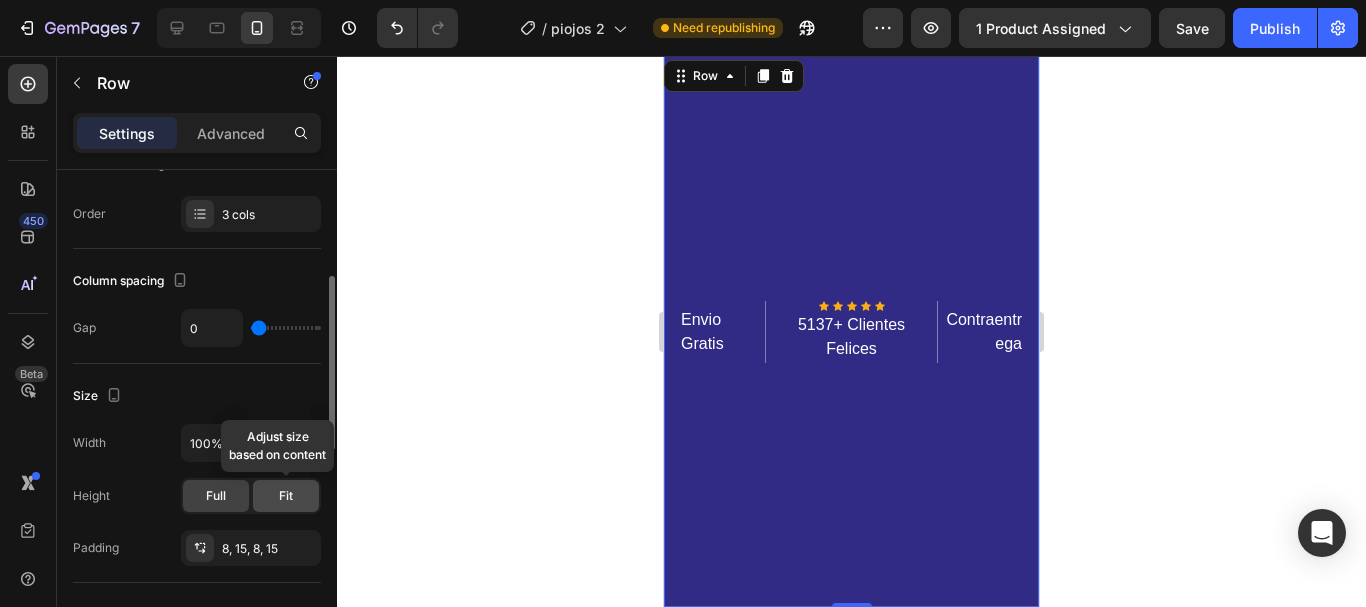click on "Fit" 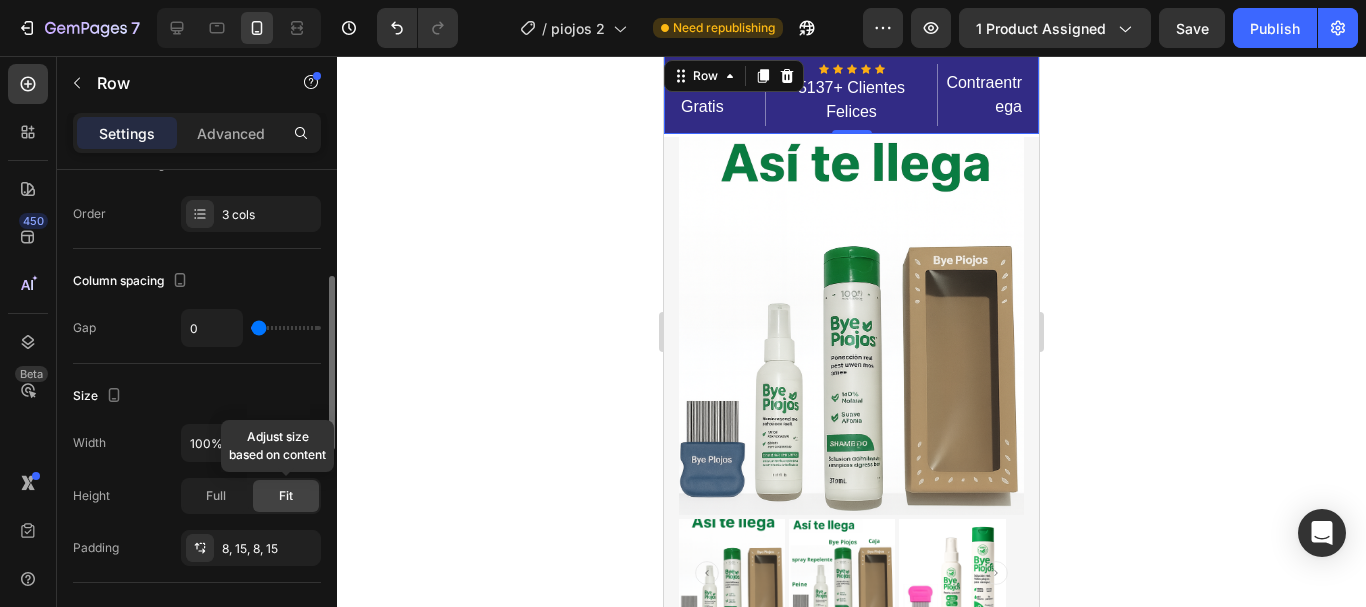 click on "Fit" 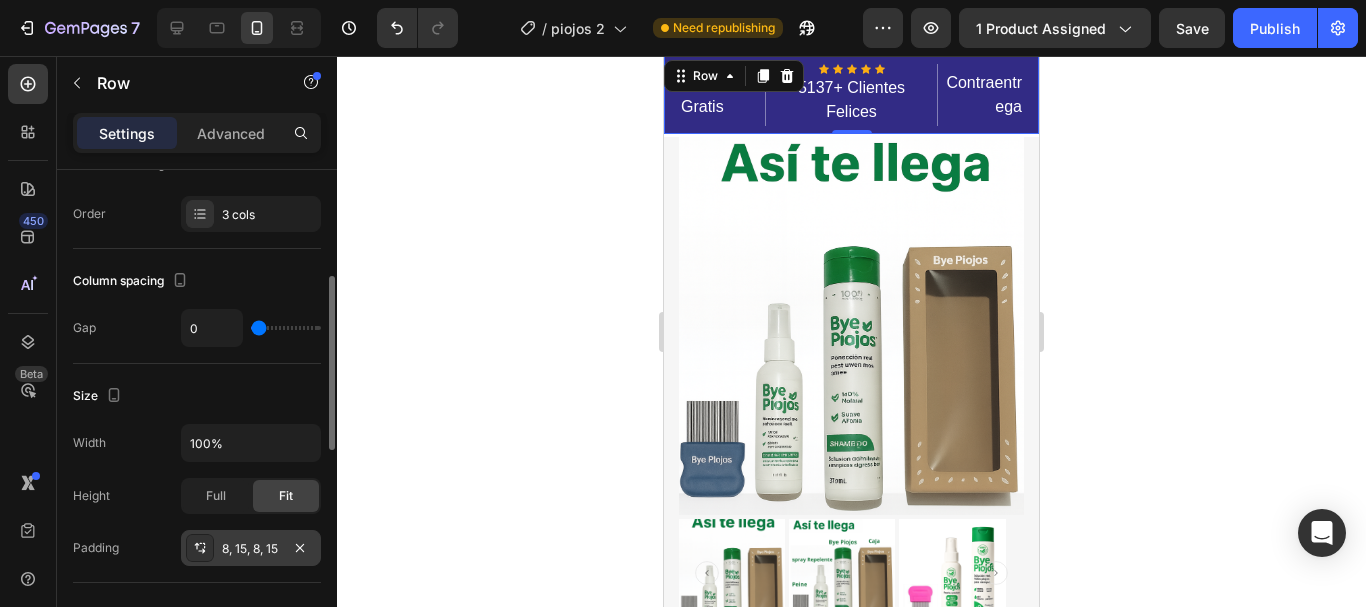 click on "8, 15, 8, 15" at bounding box center (251, 549) 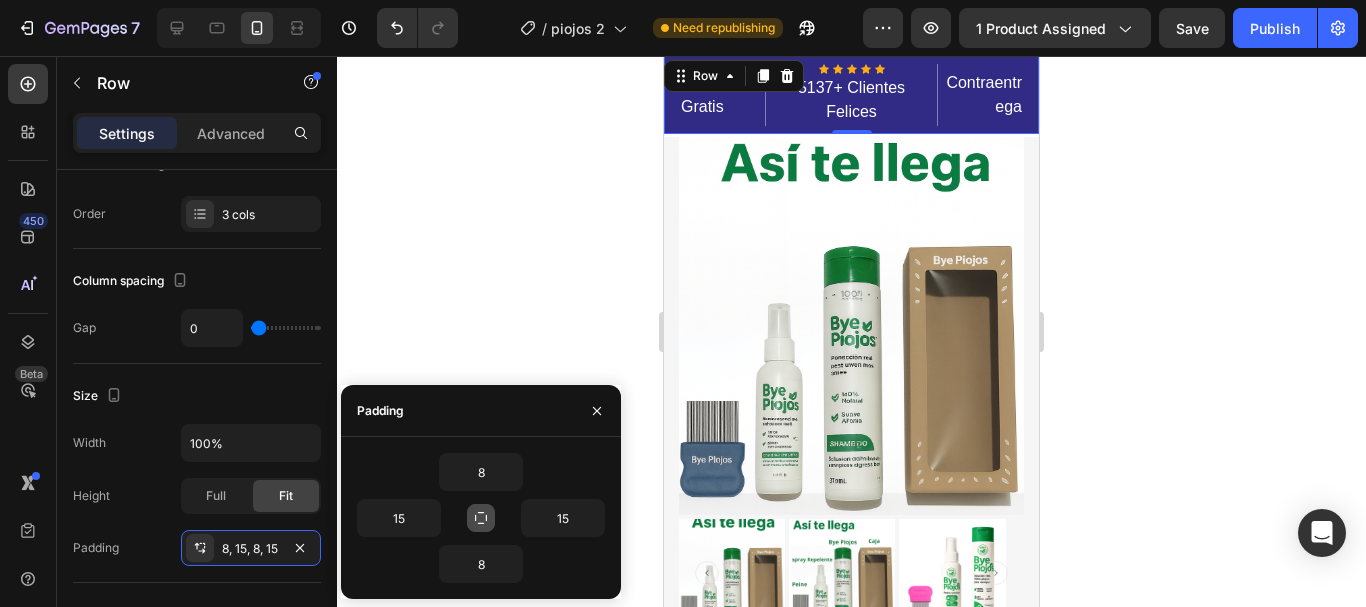 click at bounding box center (481, 518) 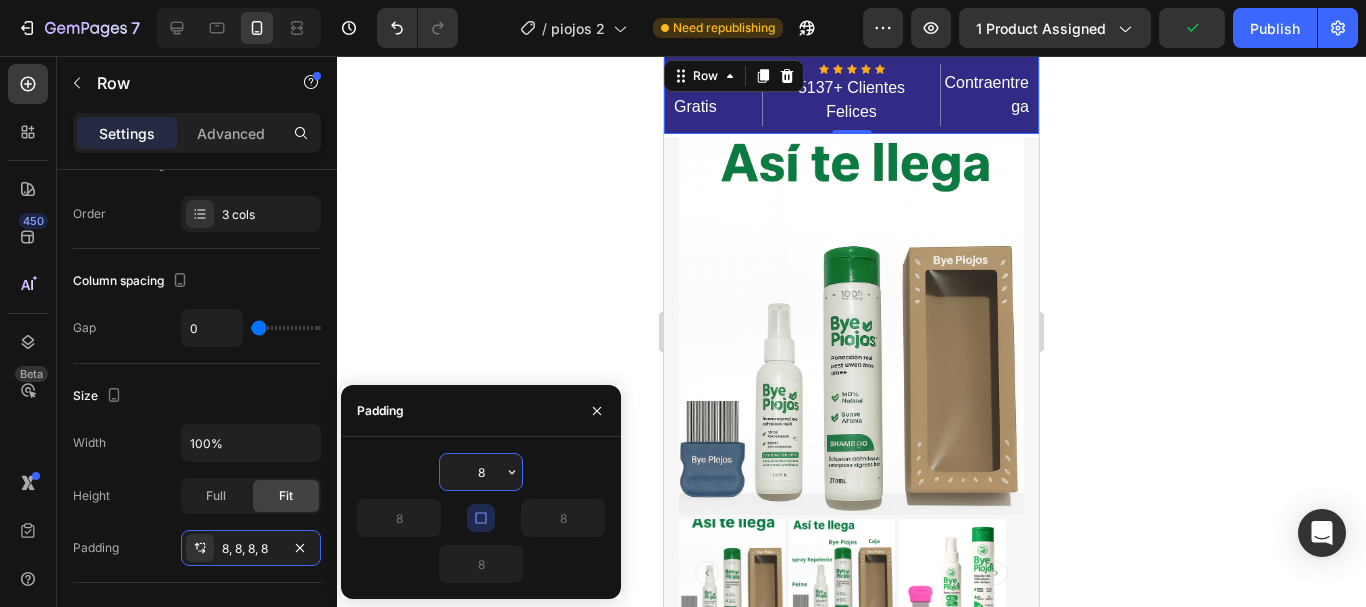 click on "8" at bounding box center [481, 472] 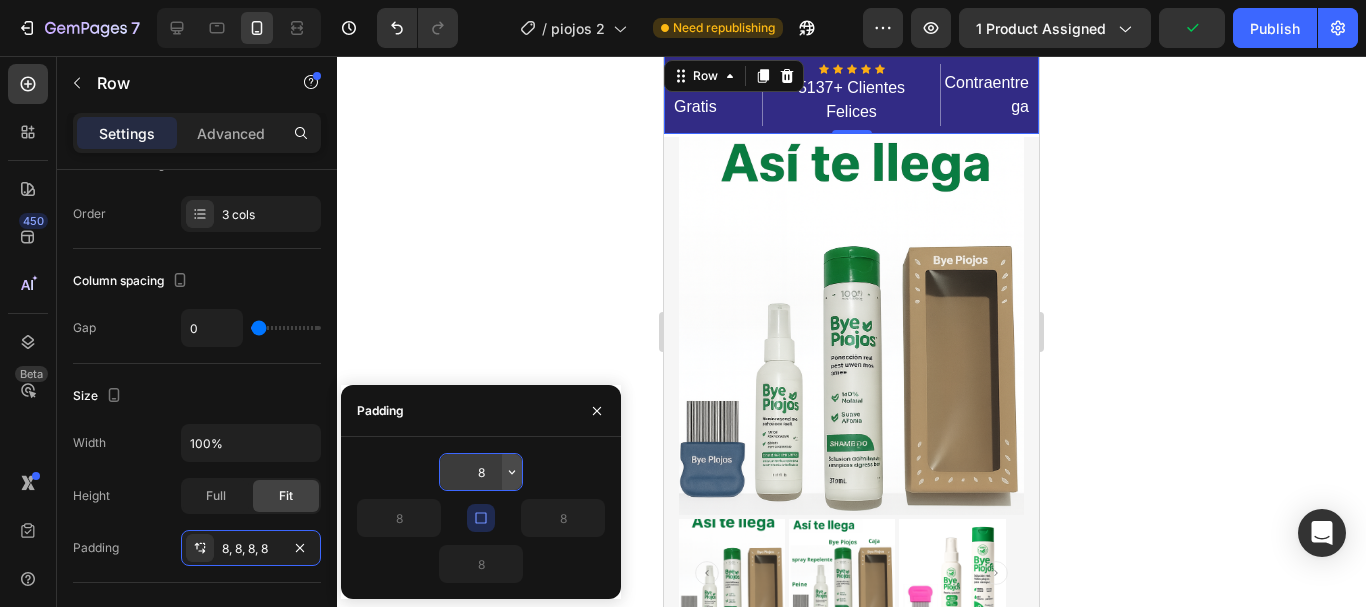 click 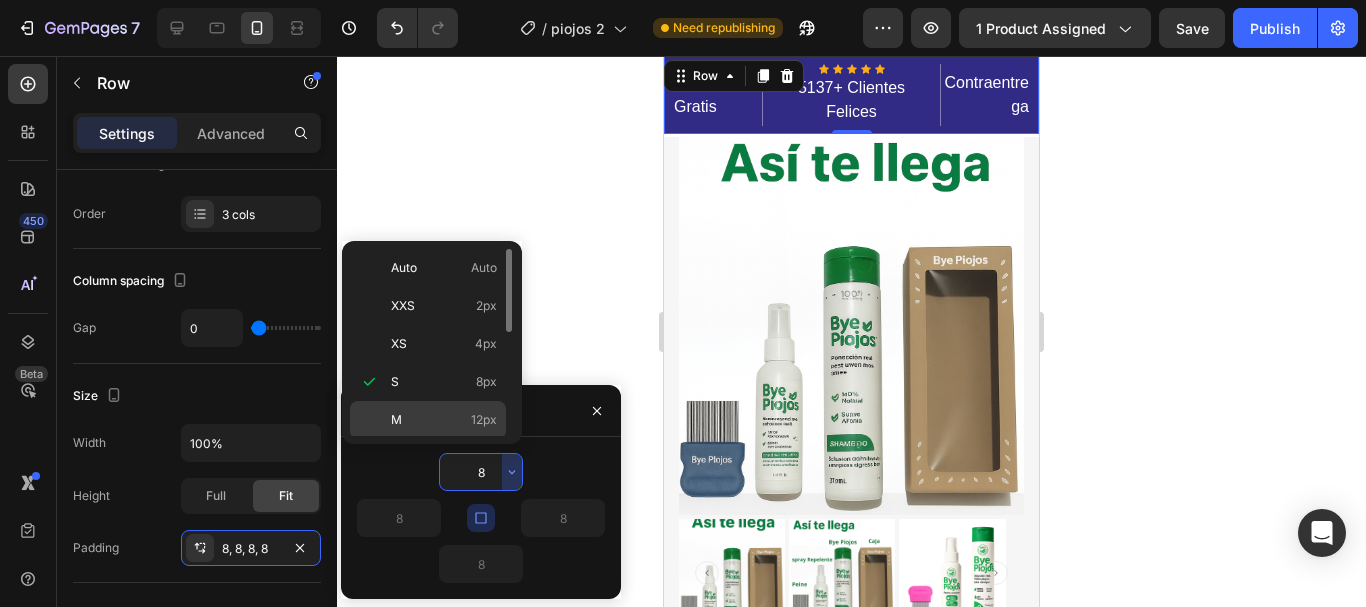 click on "M 12px" at bounding box center (444, 420) 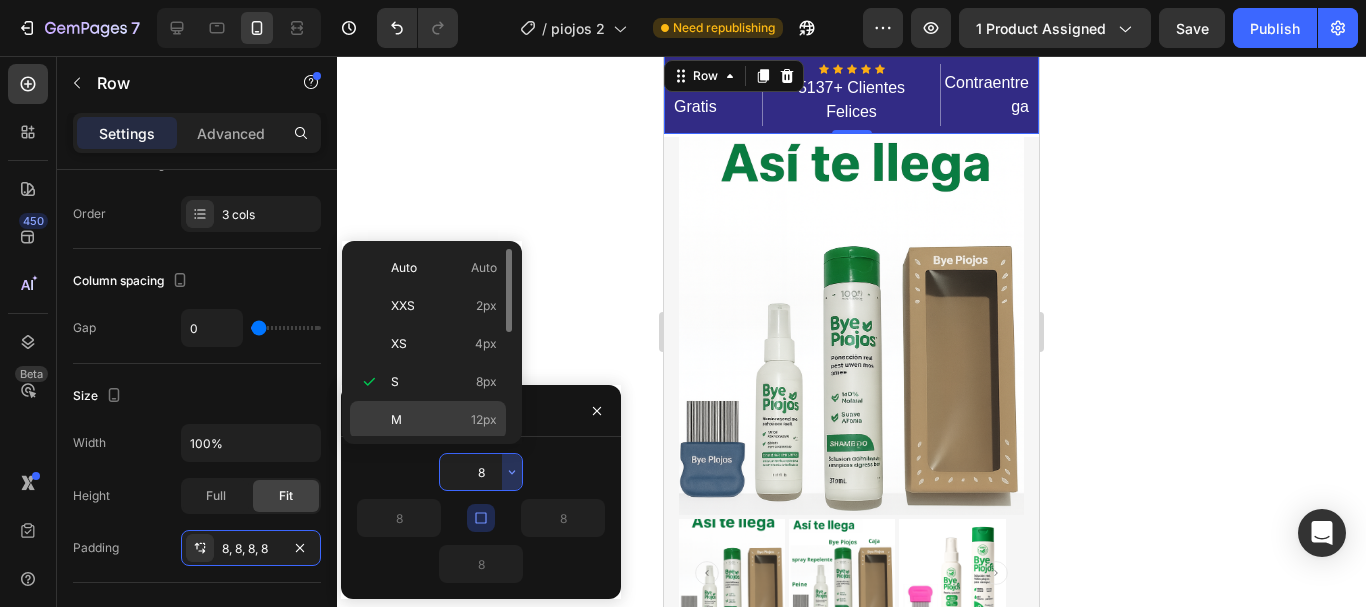 type on "12" 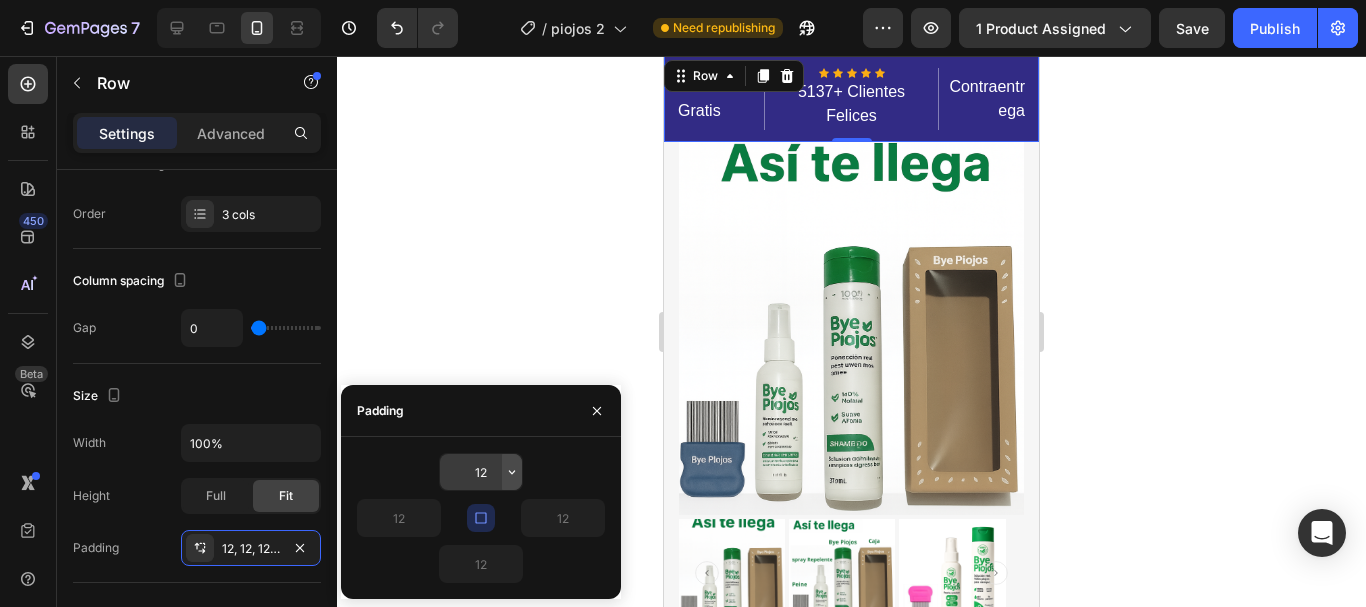 click 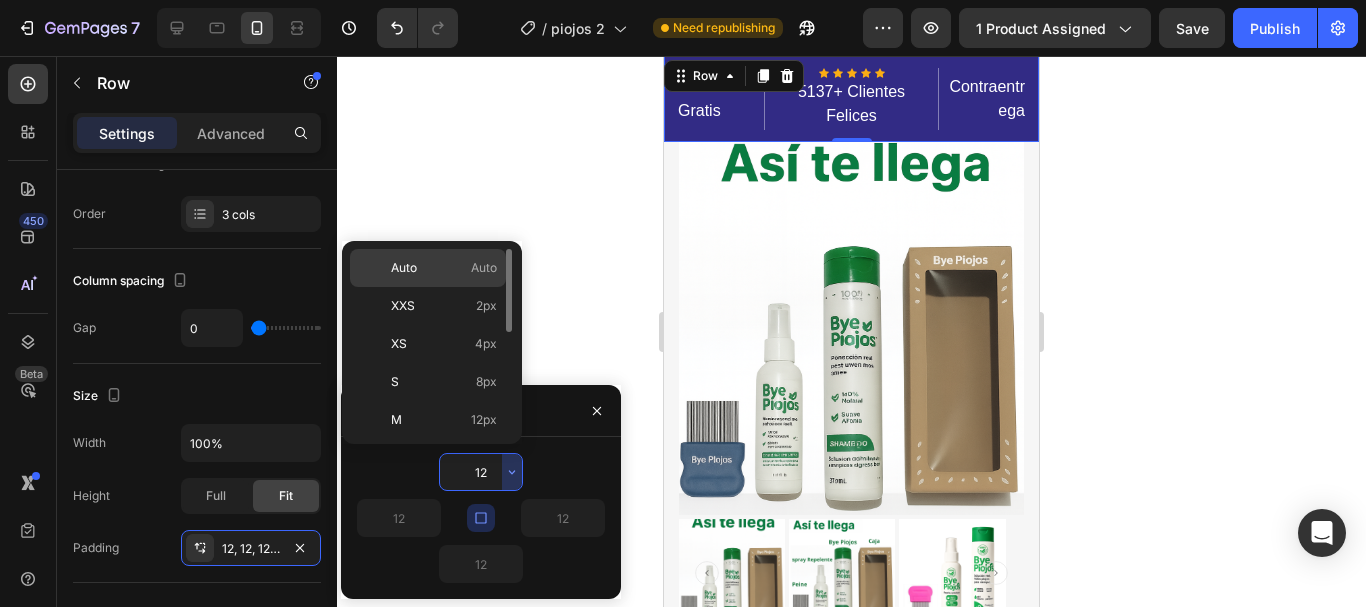 click on "Auto Auto" at bounding box center [444, 268] 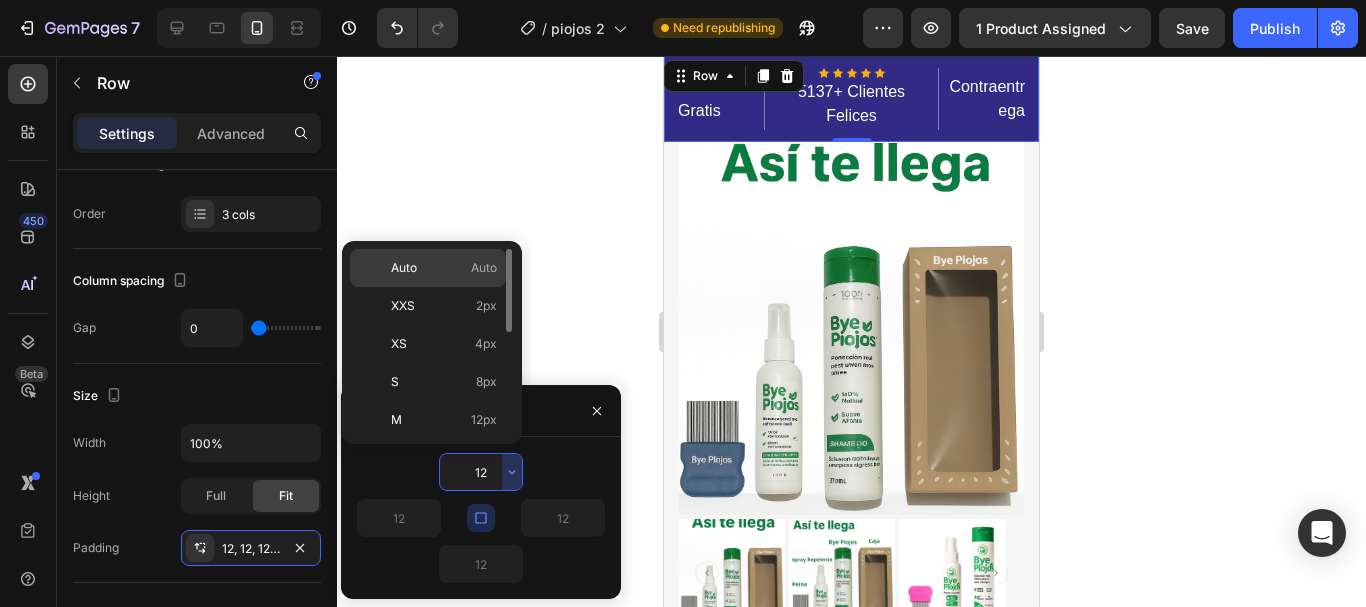 type on "Auto" 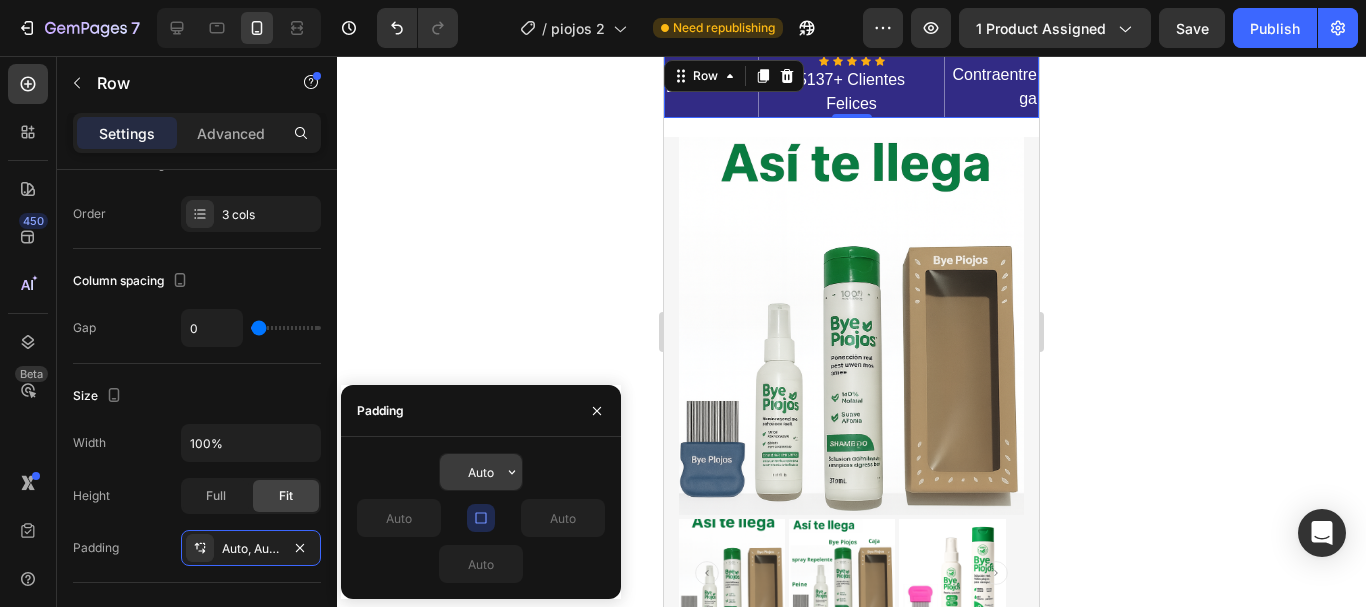 click on "Auto" at bounding box center [481, 472] 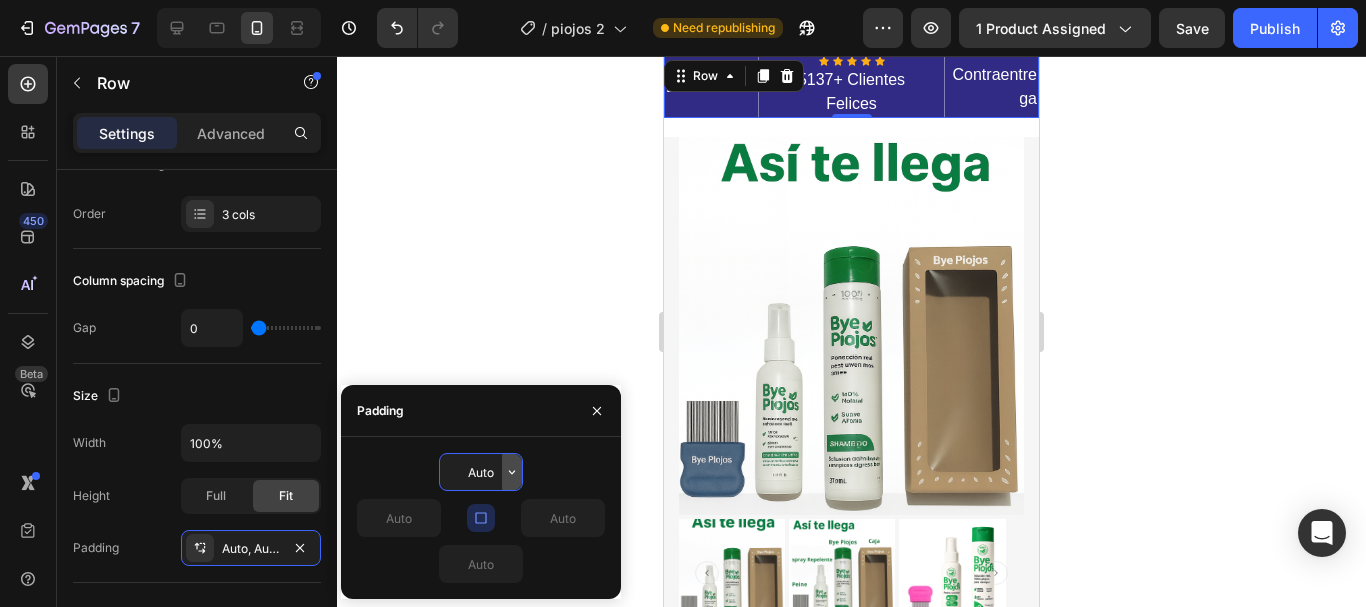 click 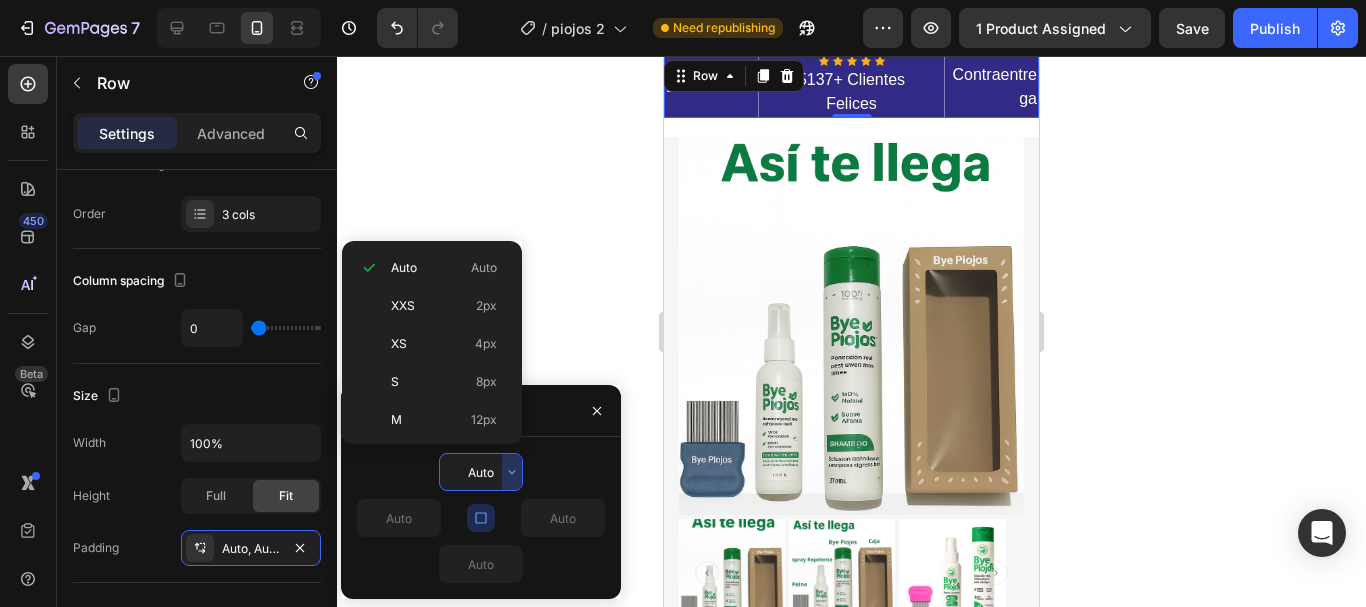click on "XXS" at bounding box center (403, 306) 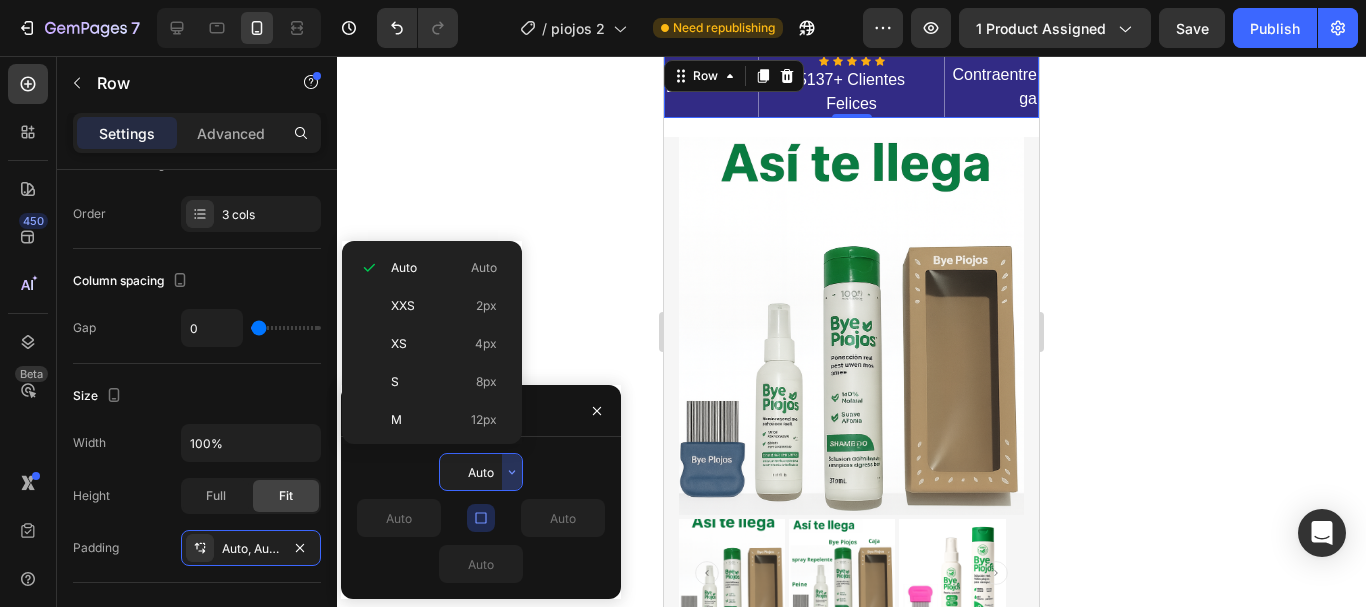 type on "2" 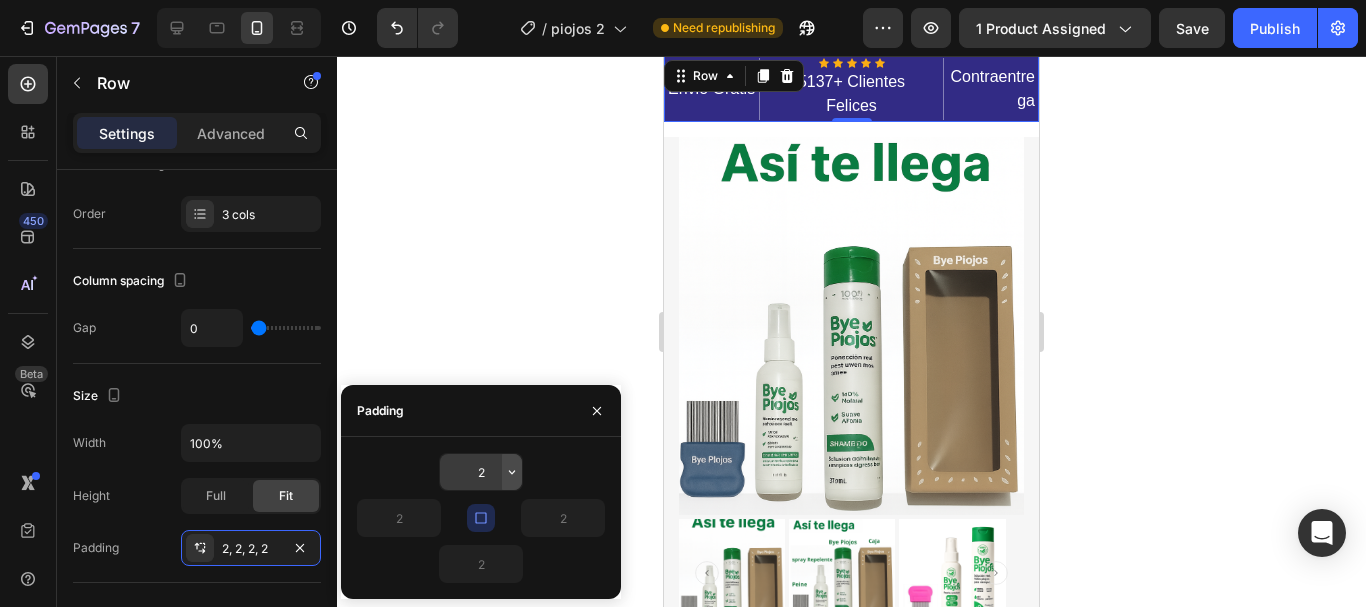 click 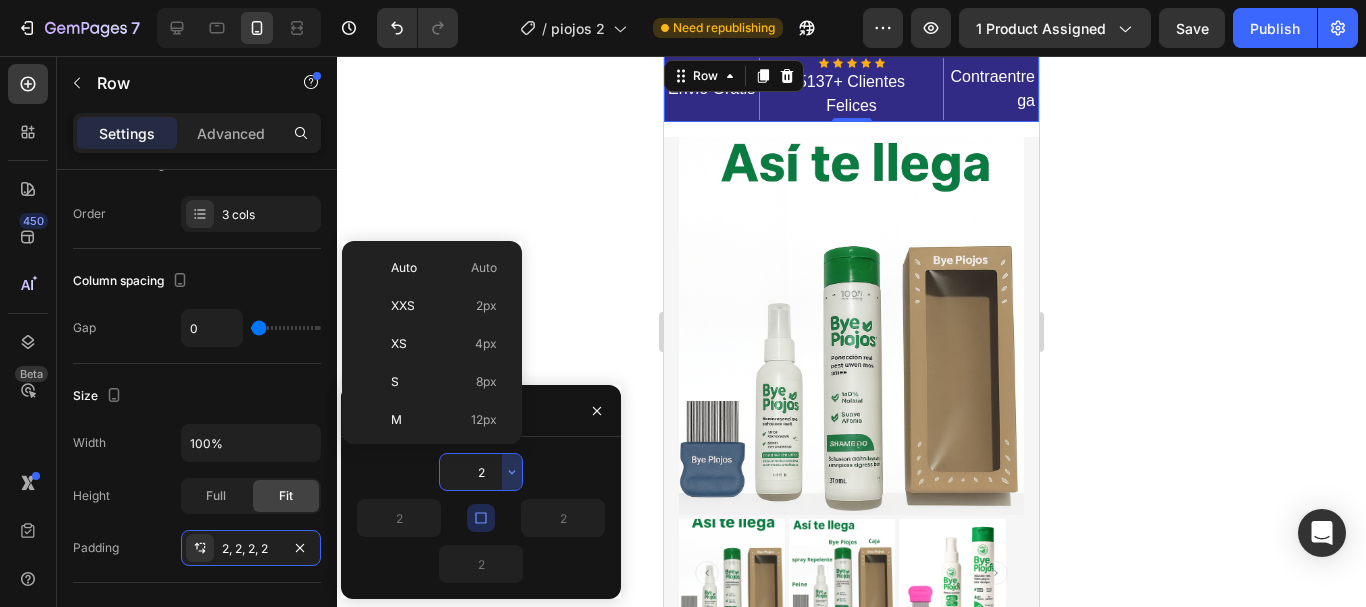 click on "XS 4px" at bounding box center (444, 344) 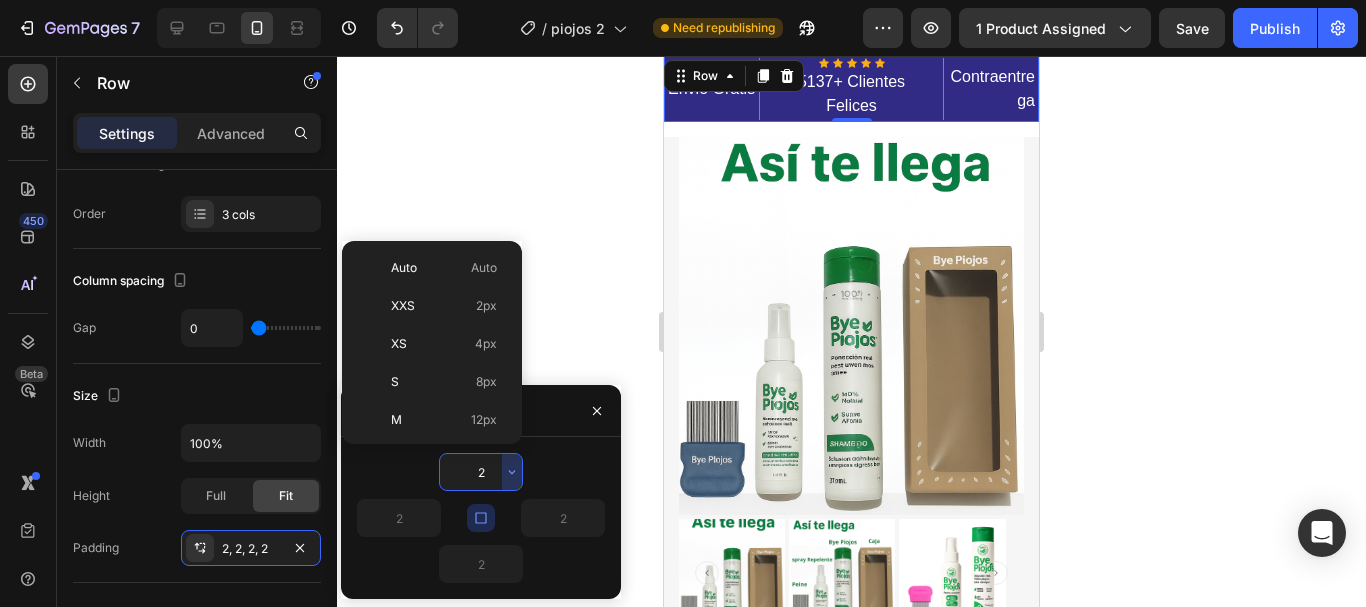 type on "4" 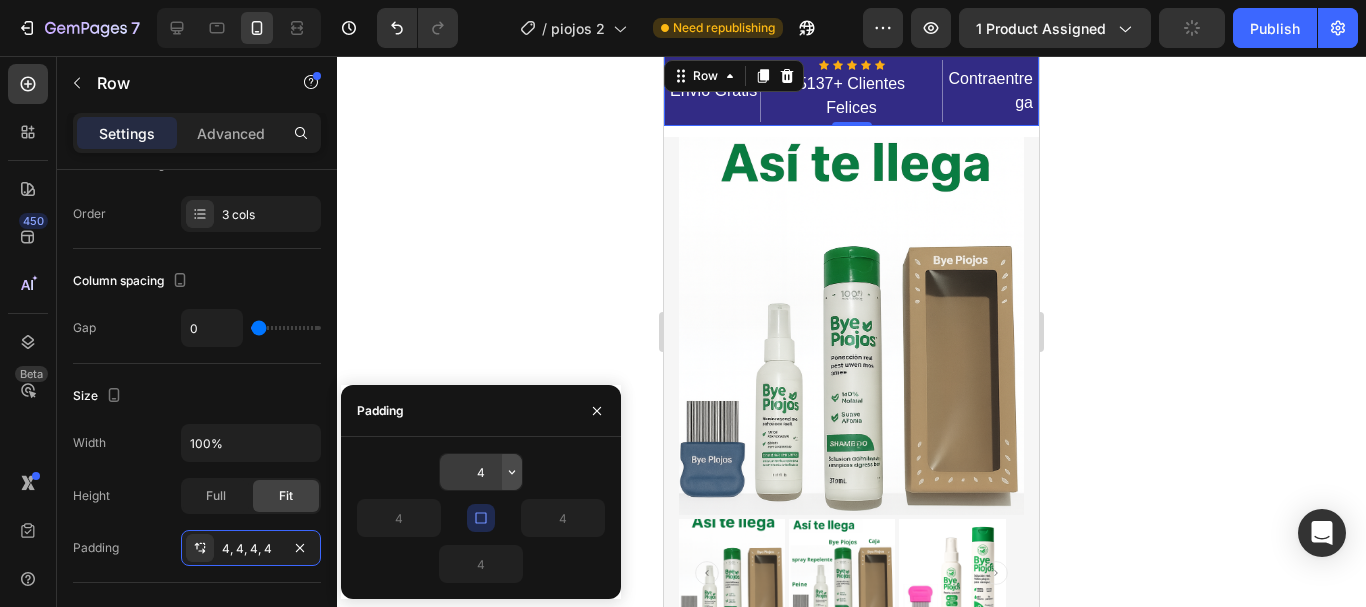 click 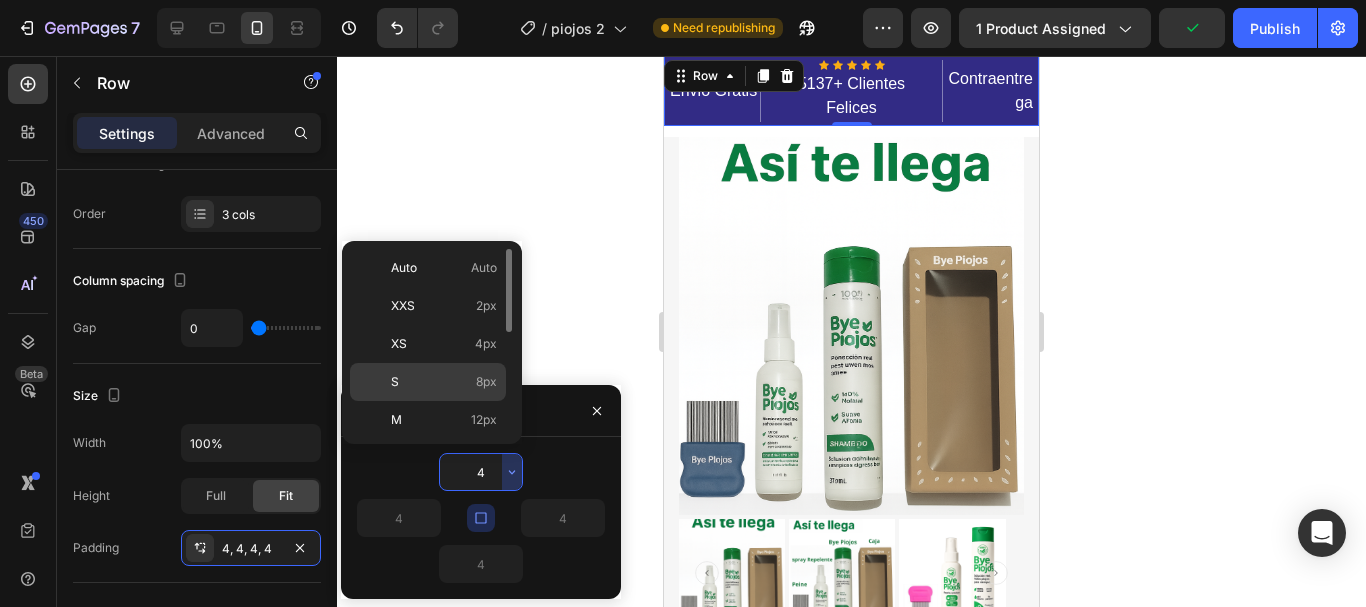 click on "8px" at bounding box center (486, 382) 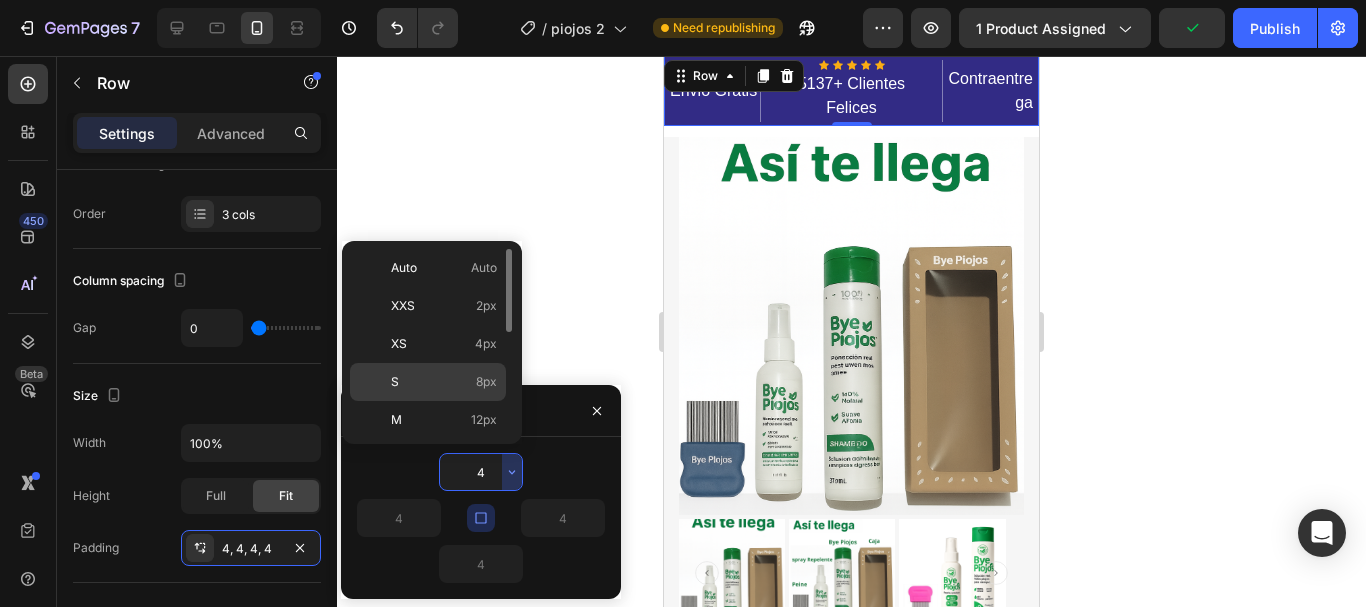 type on "8" 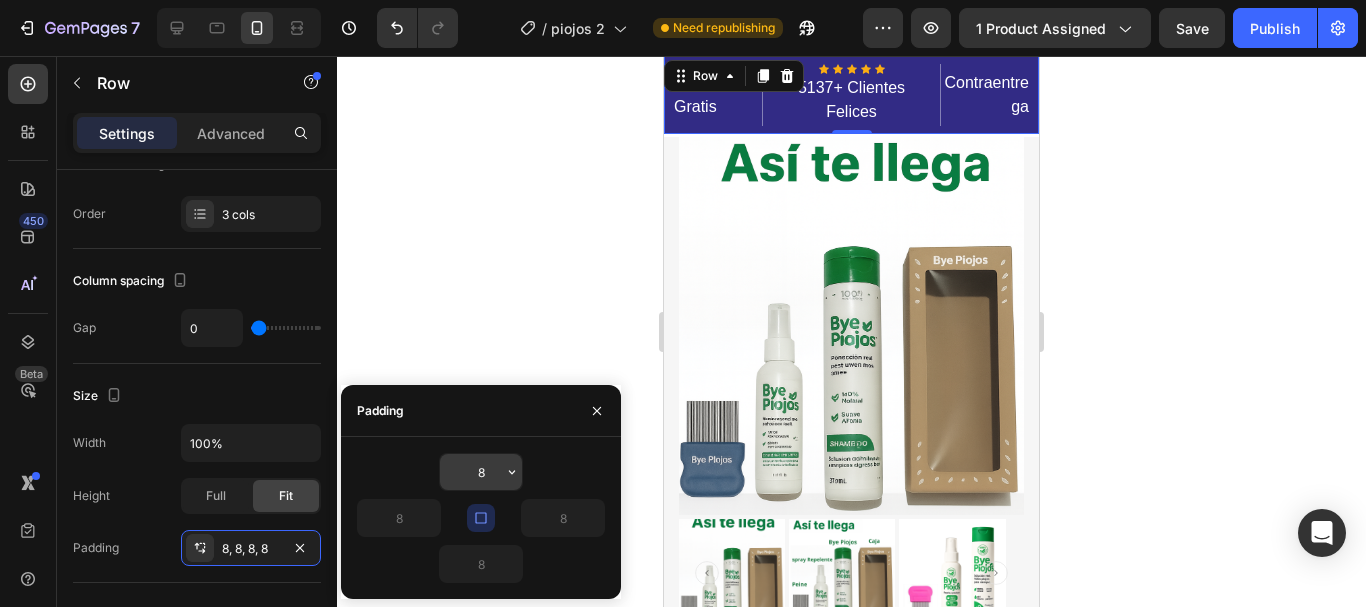 click 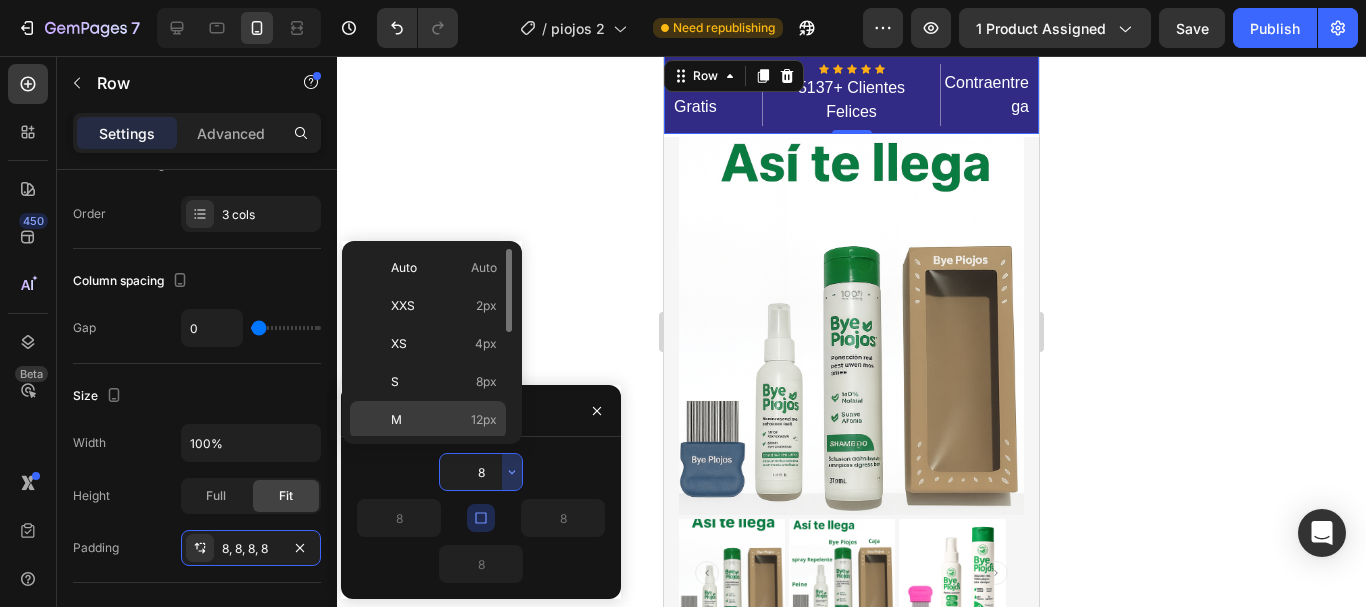 click on "M 12px" at bounding box center [444, 420] 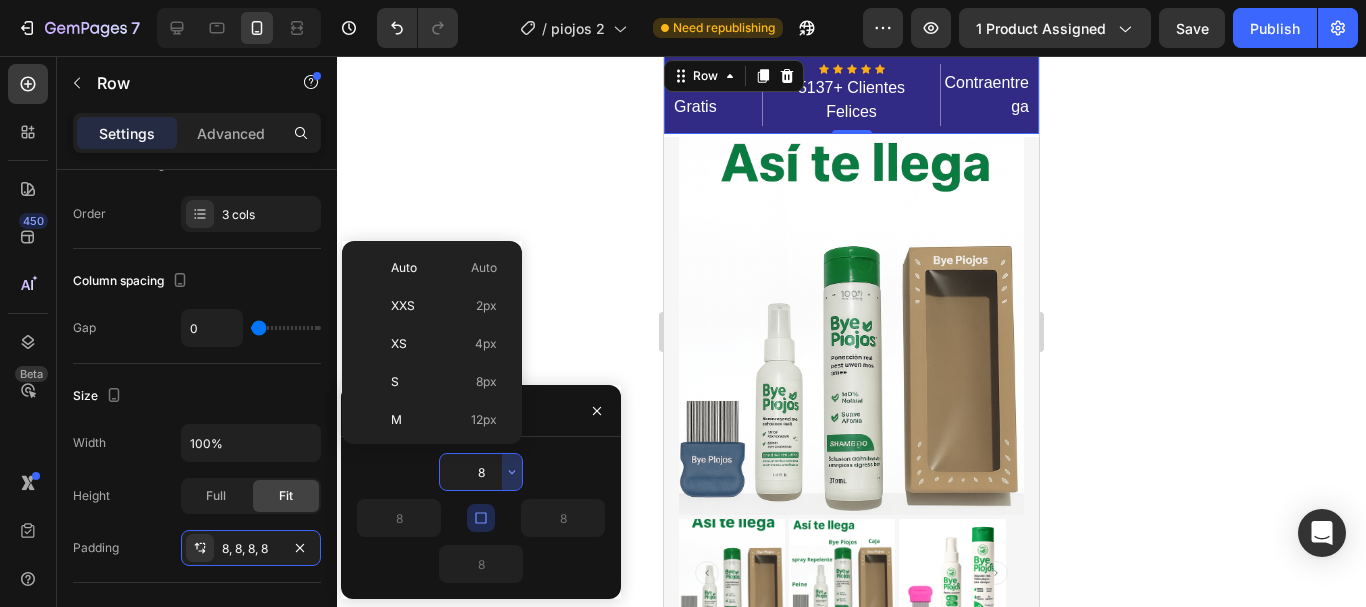 type on "12" 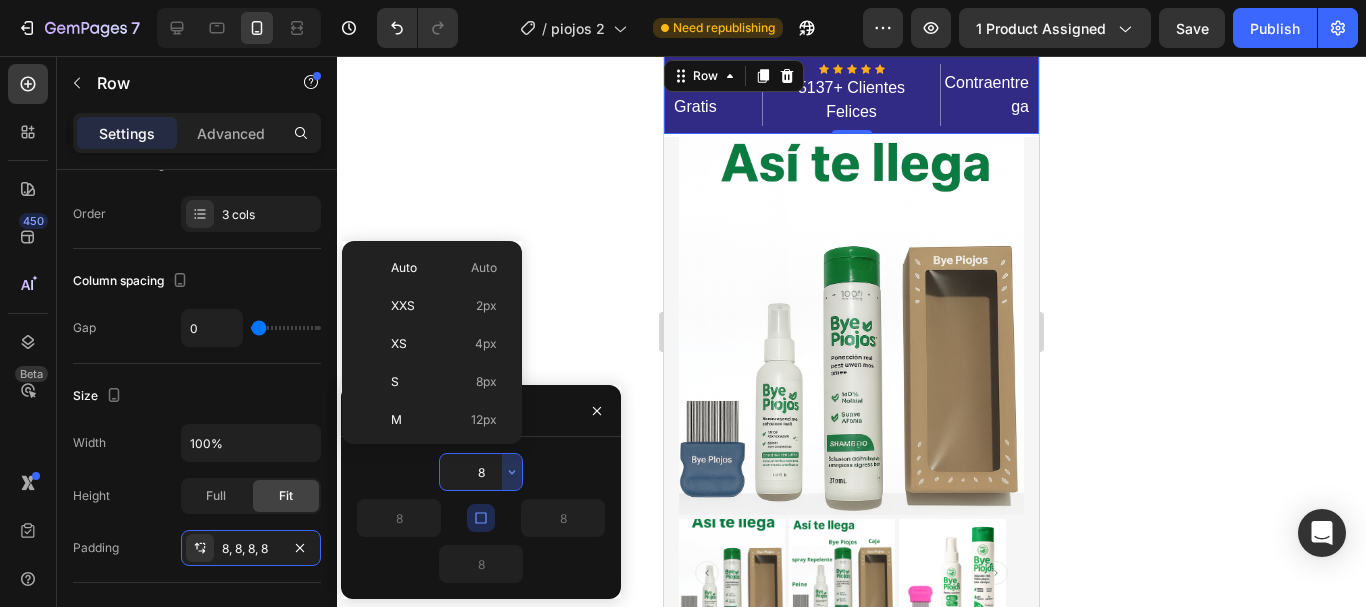 type on "12" 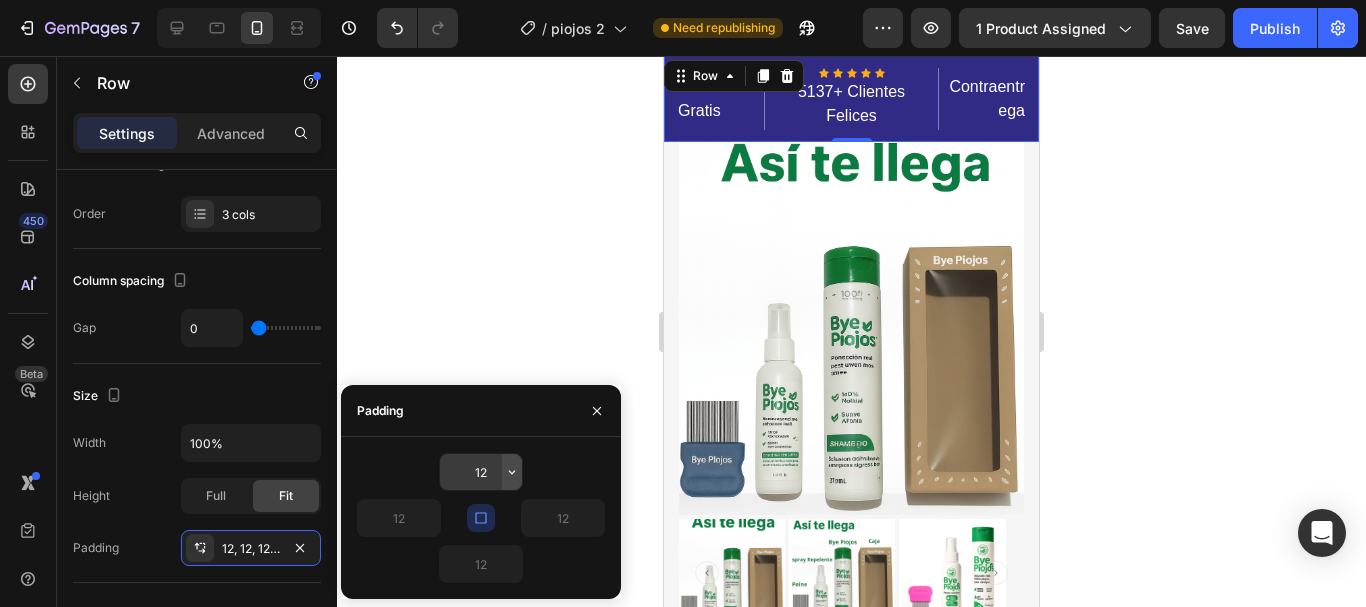 click 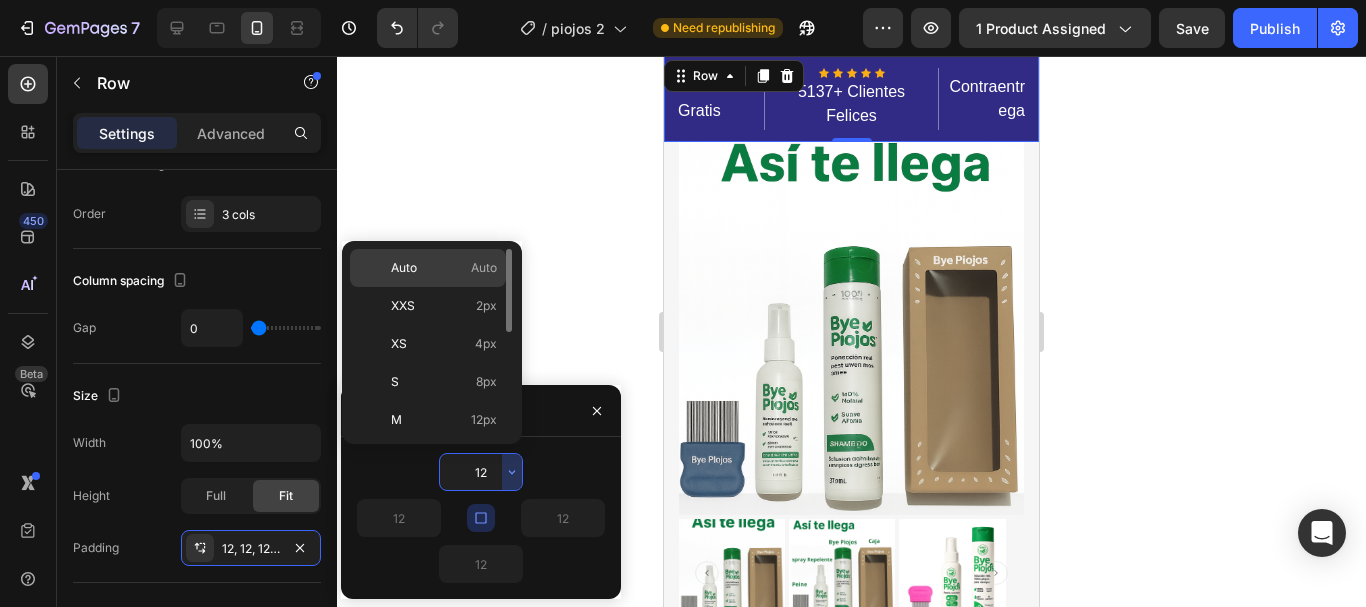 click on "Auto" at bounding box center (404, 268) 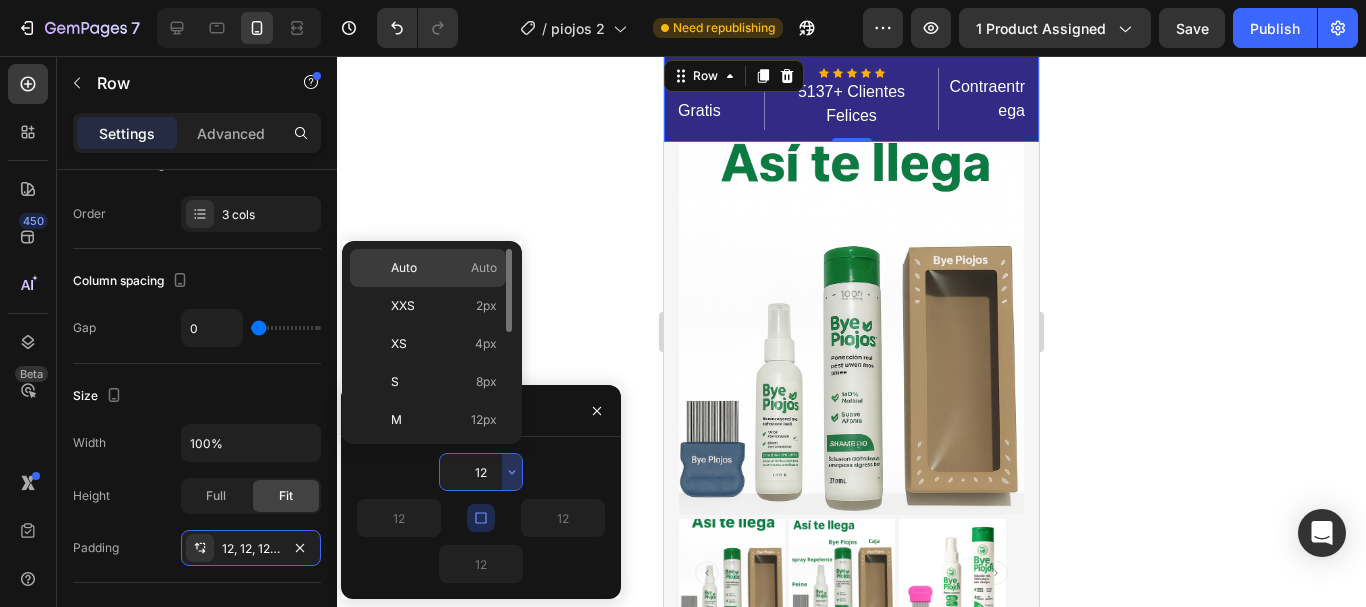 type on "Auto" 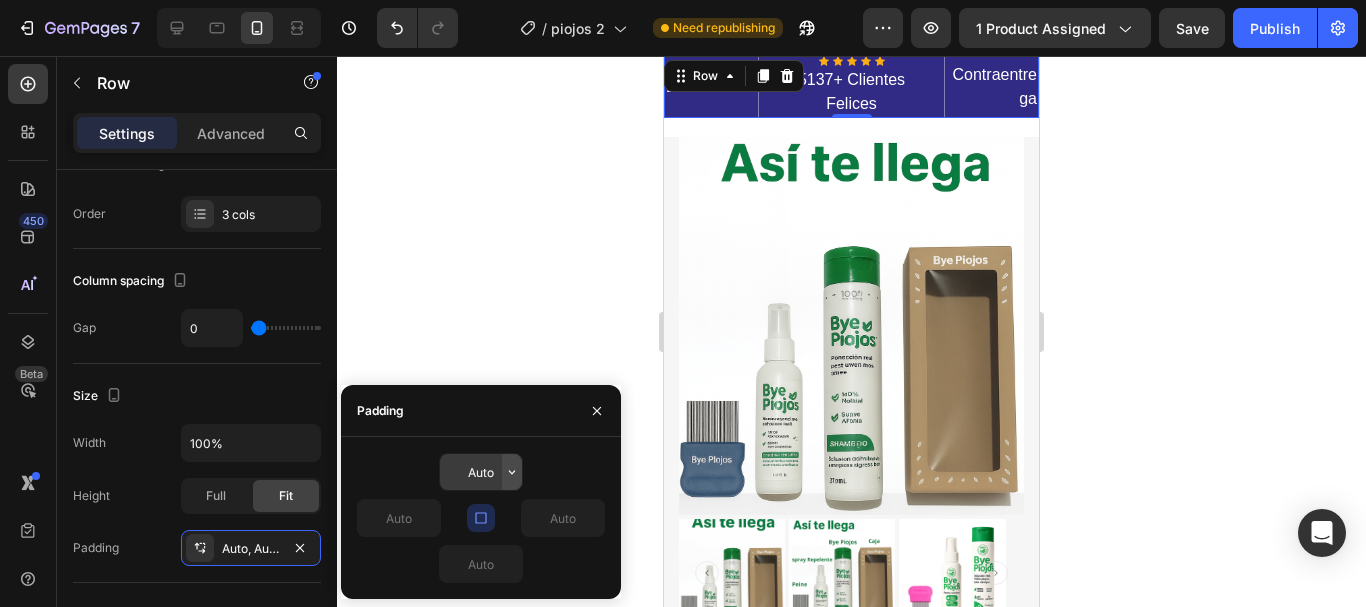 click 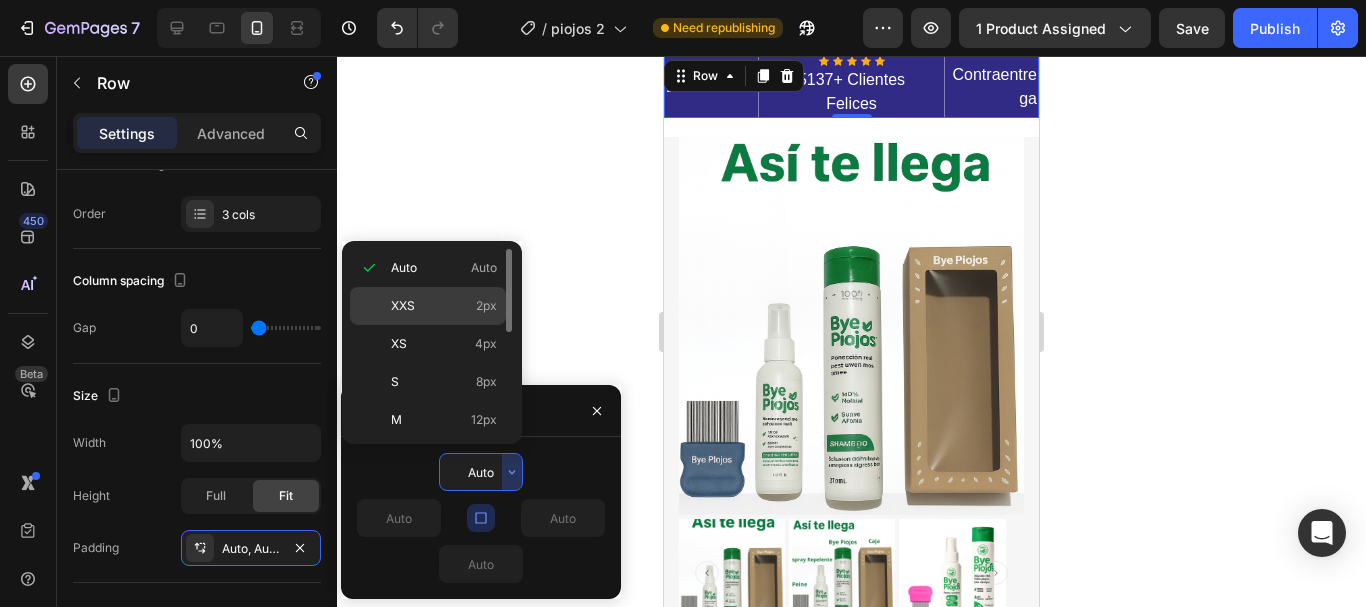 click on "XXS 2px" at bounding box center [444, 306] 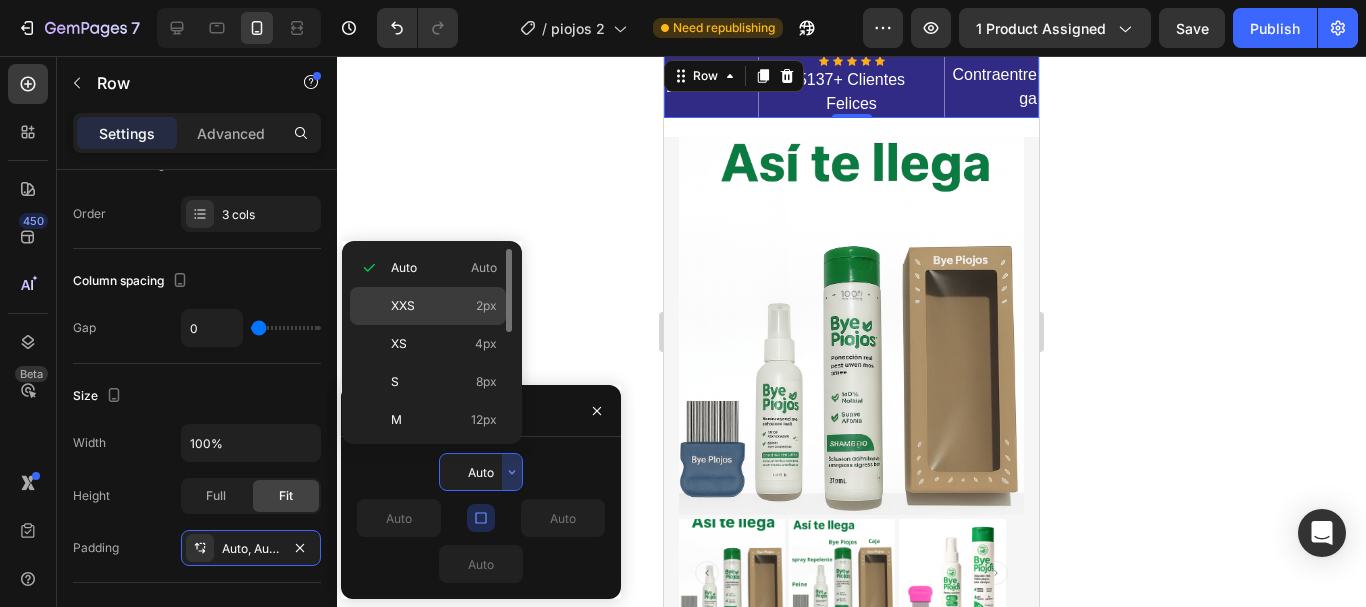 type on "2" 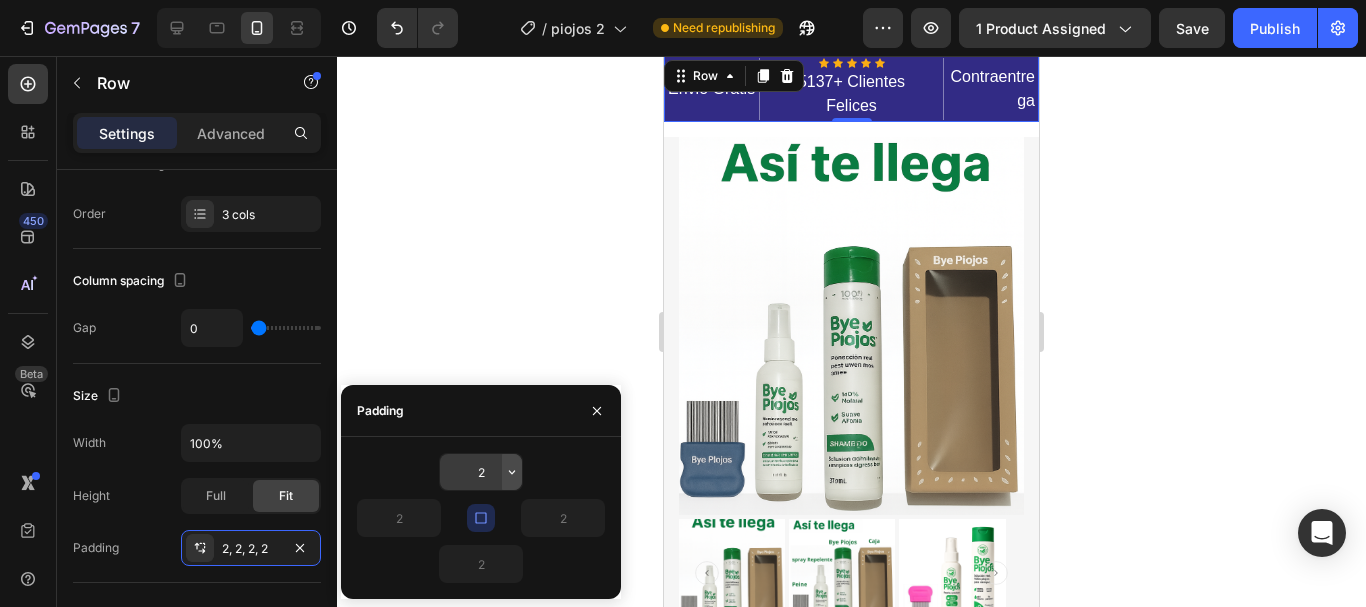 click 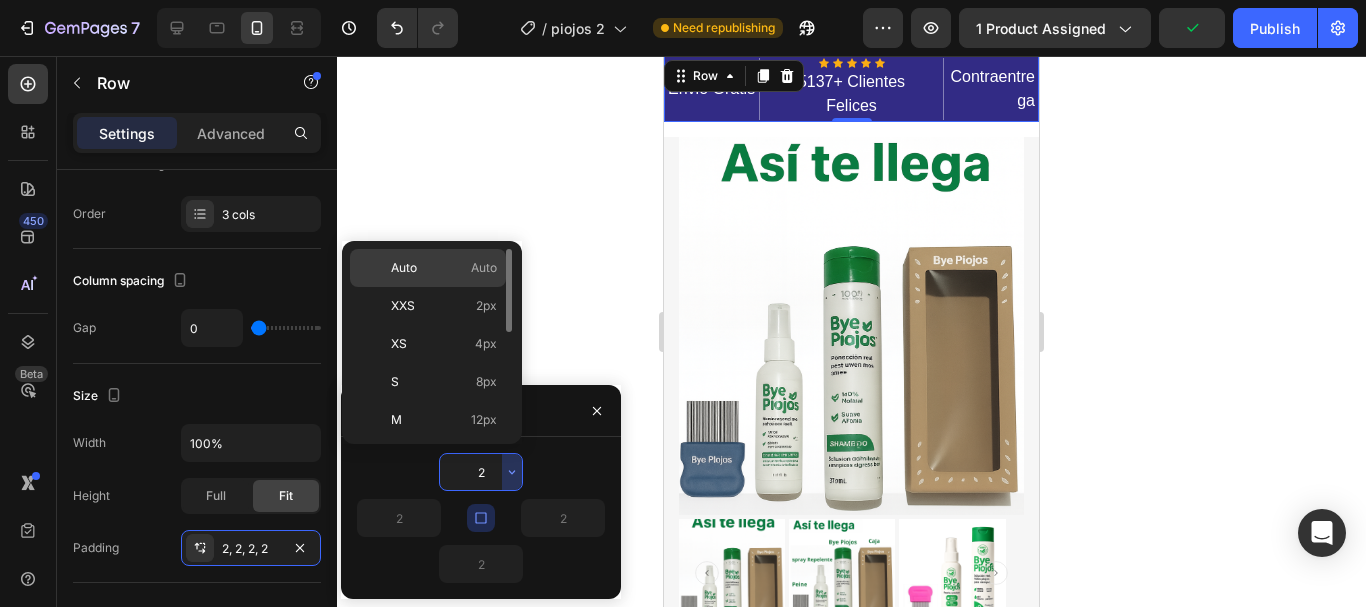 click on "Auto" at bounding box center [404, 268] 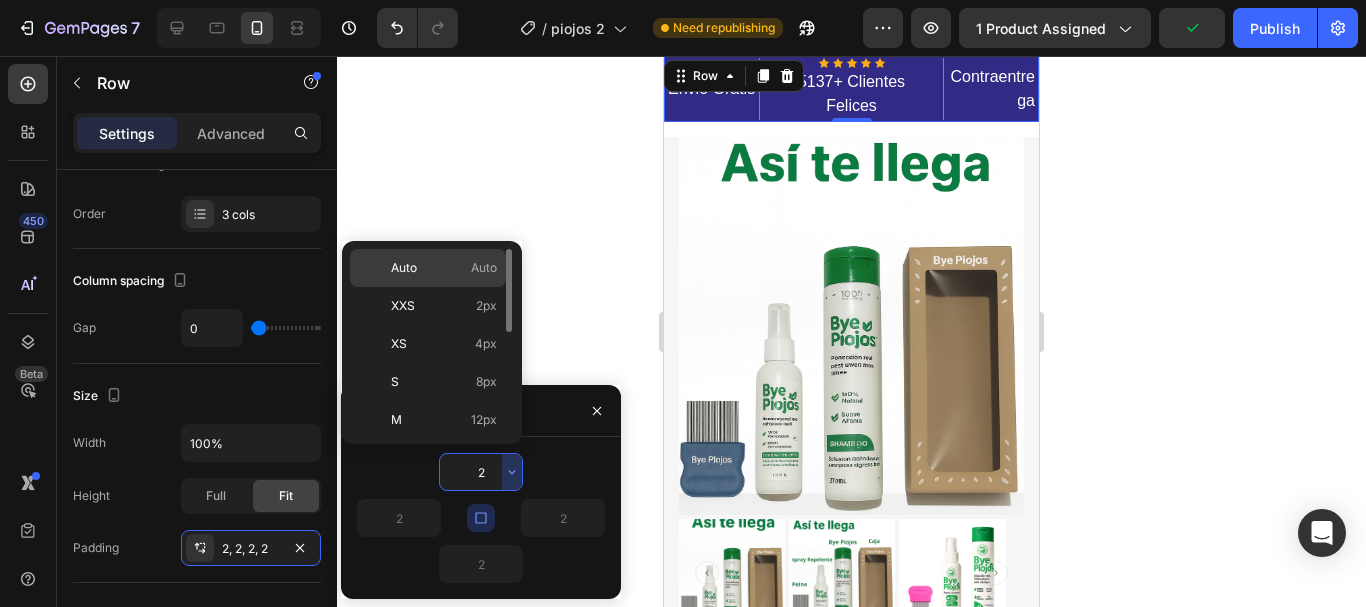 type on "Auto" 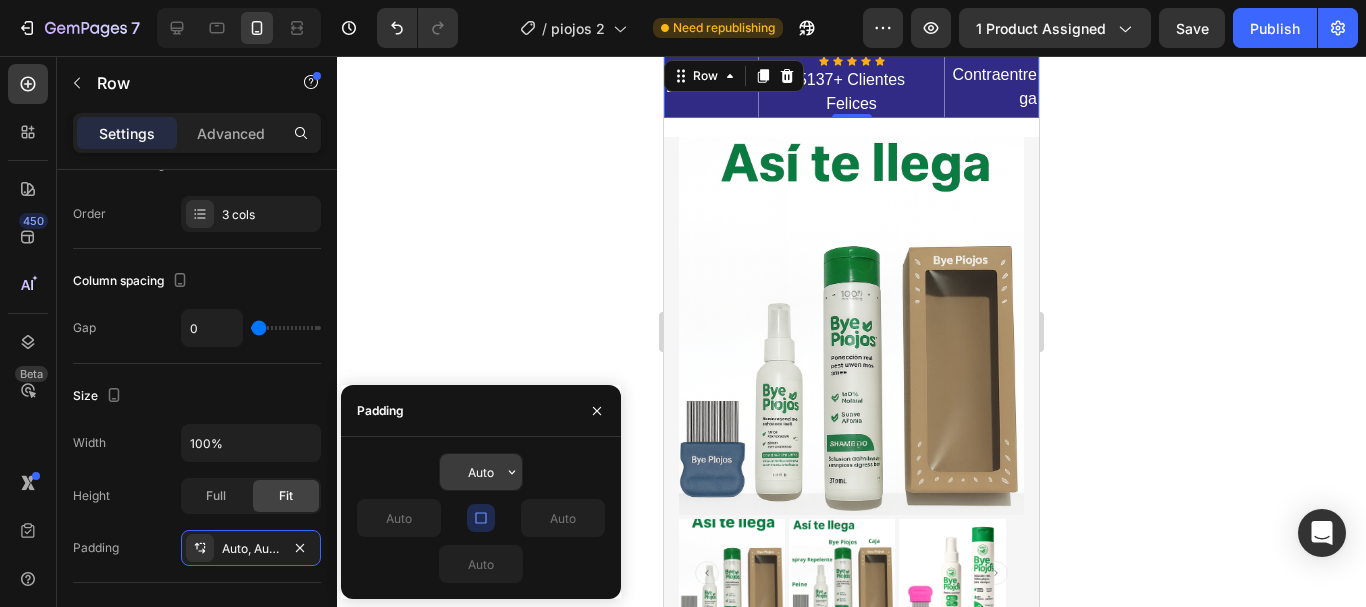 click on "Auto" at bounding box center [481, 472] 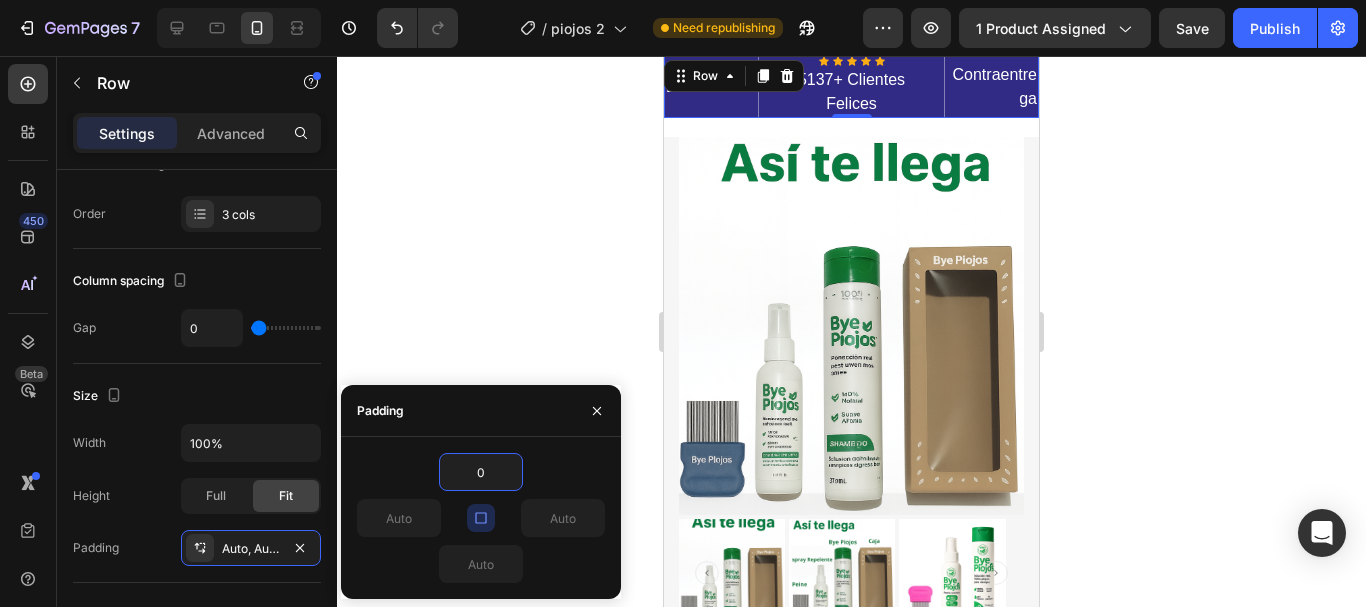 type on "0" 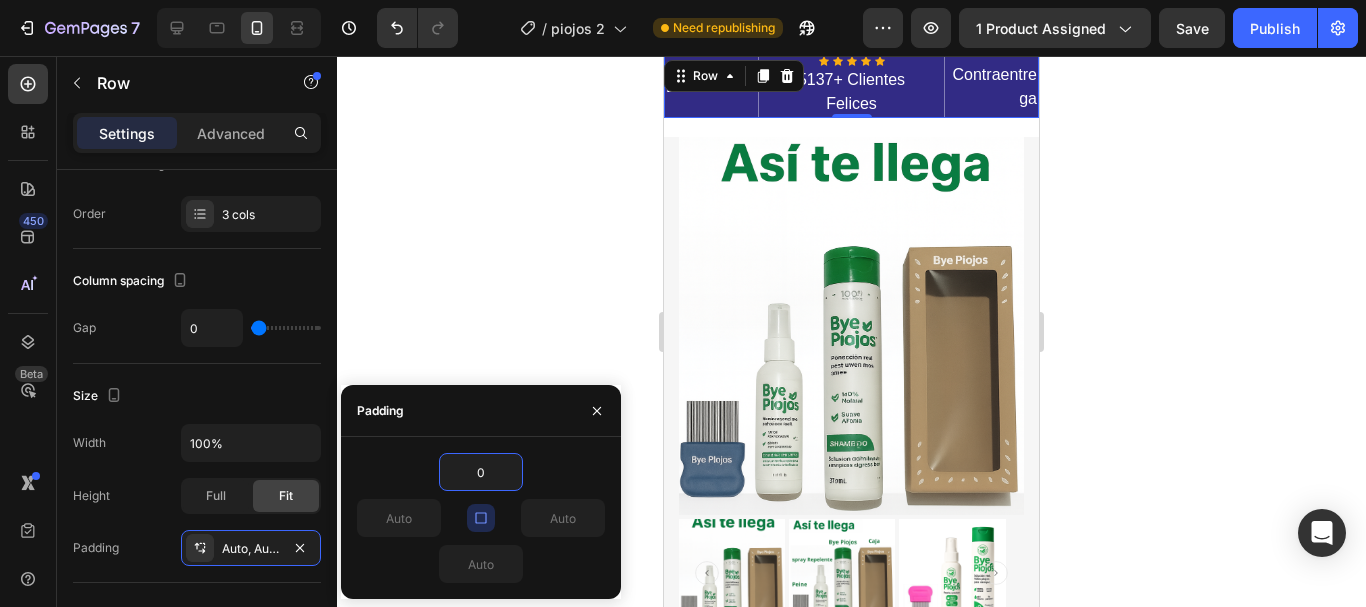 click on "Auto" at bounding box center [543, 518] 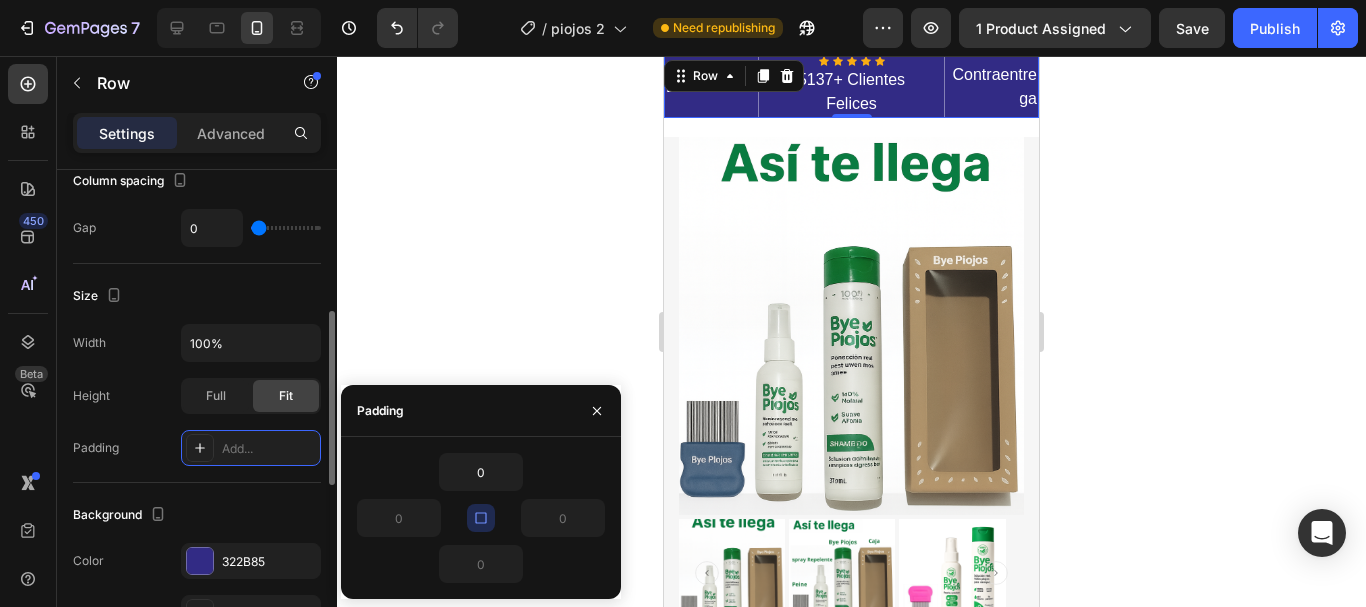 scroll, scrollTop: 500, scrollLeft: 0, axis: vertical 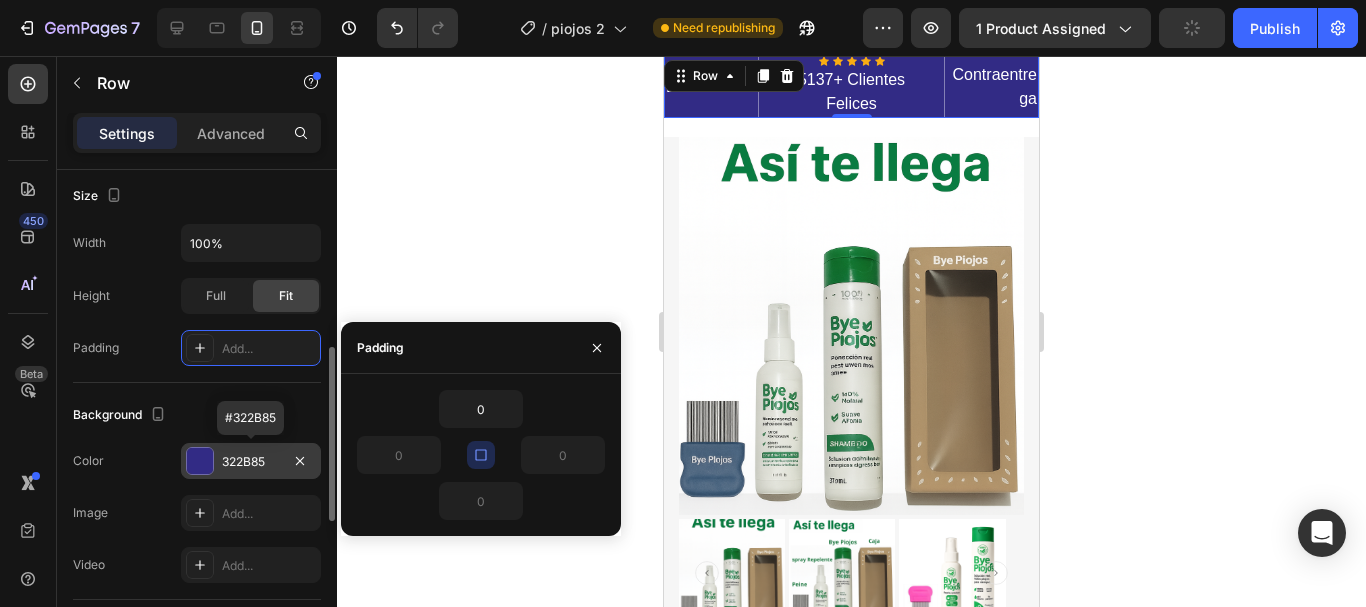 click at bounding box center (200, 461) 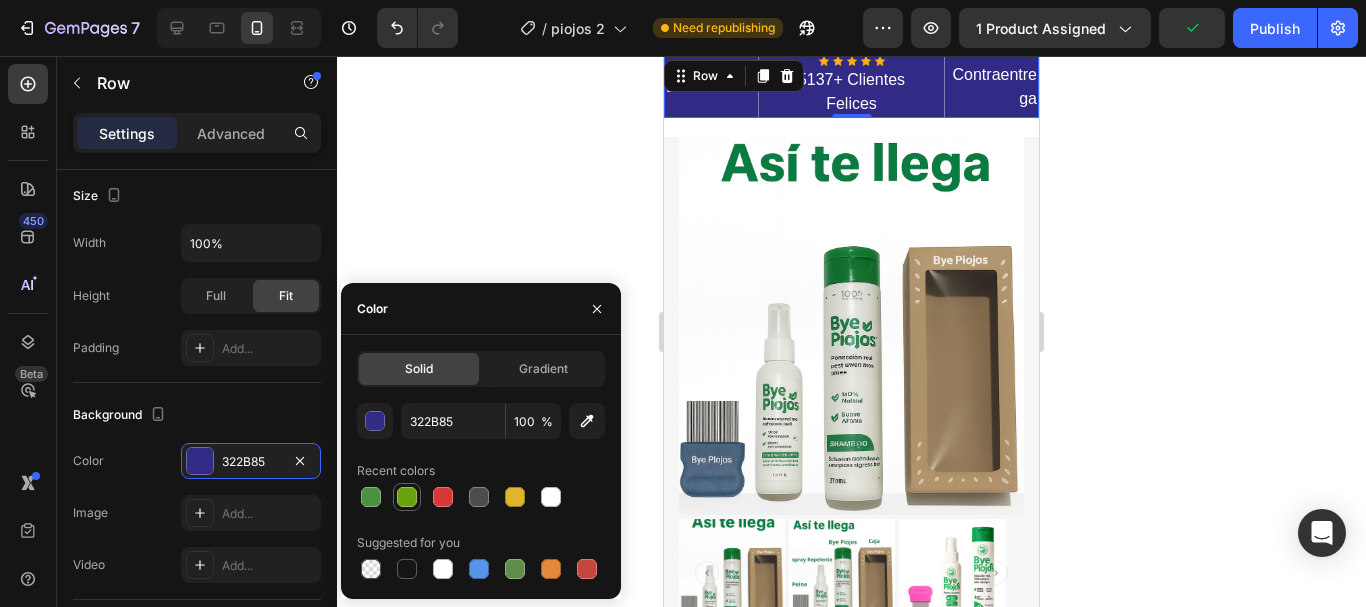 click at bounding box center [407, 497] 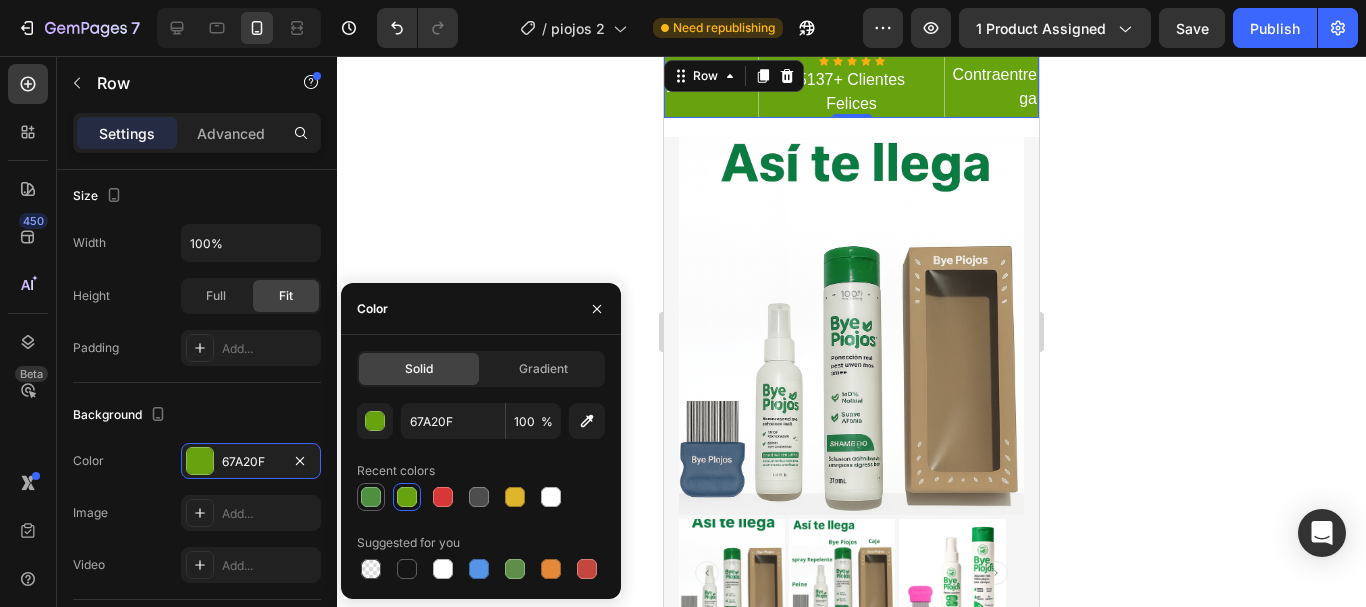 click at bounding box center [371, 497] 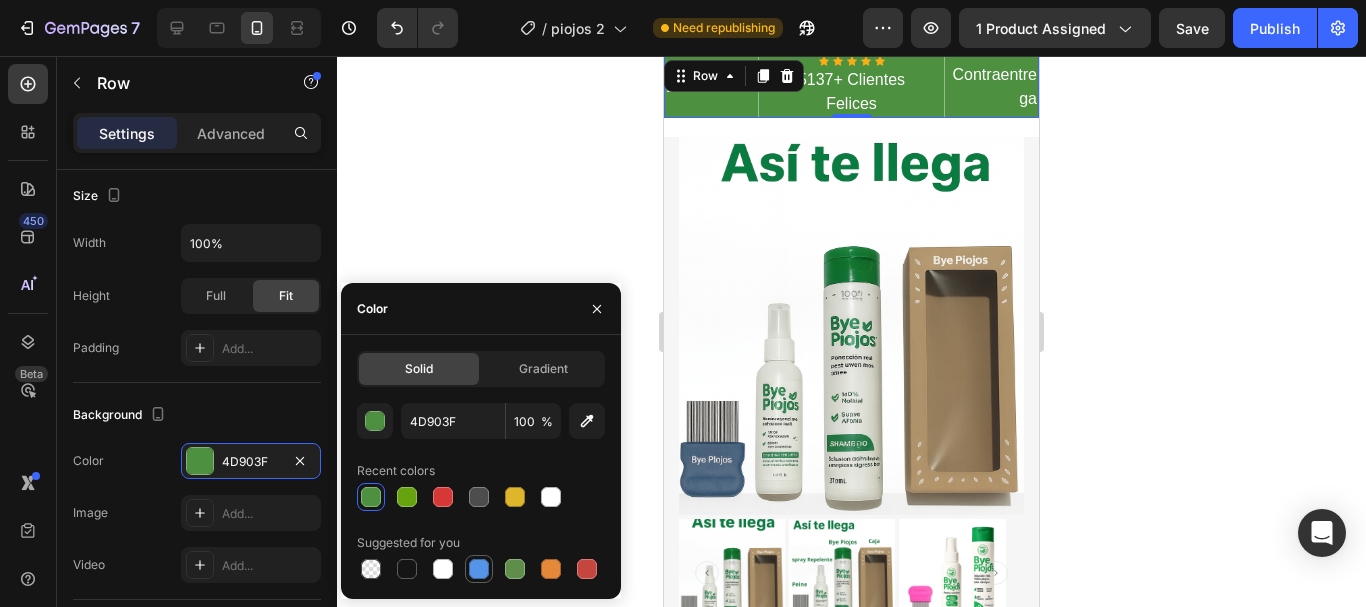 click at bounding box center (479, 569) 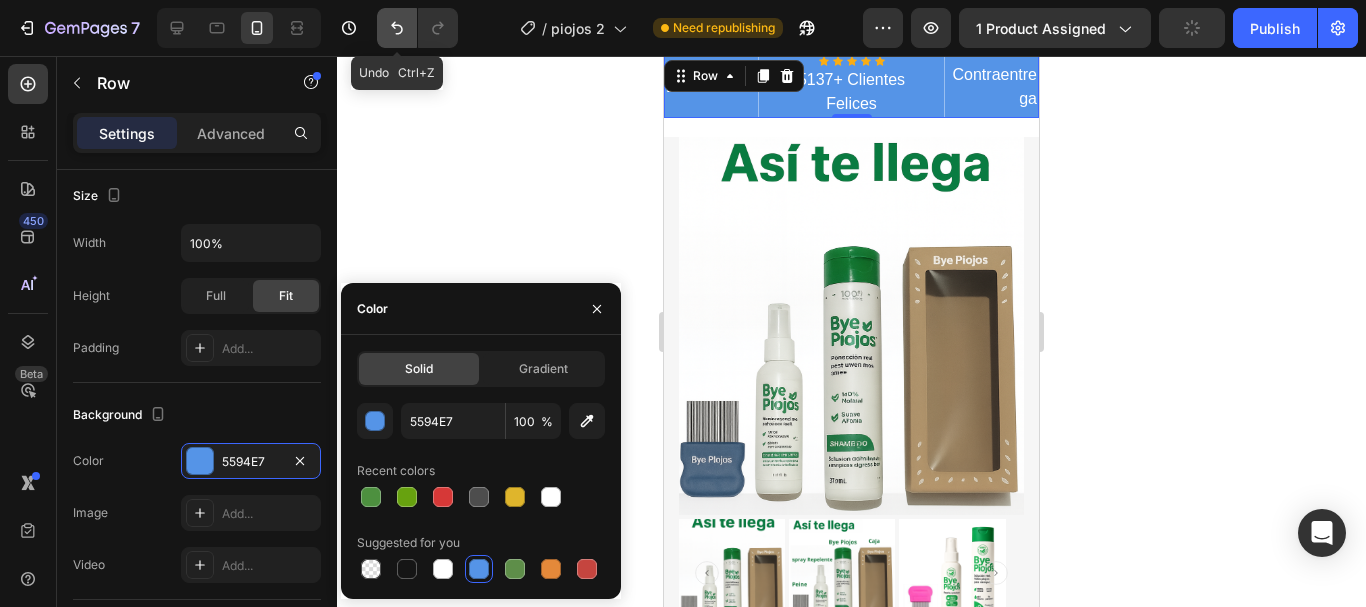 click 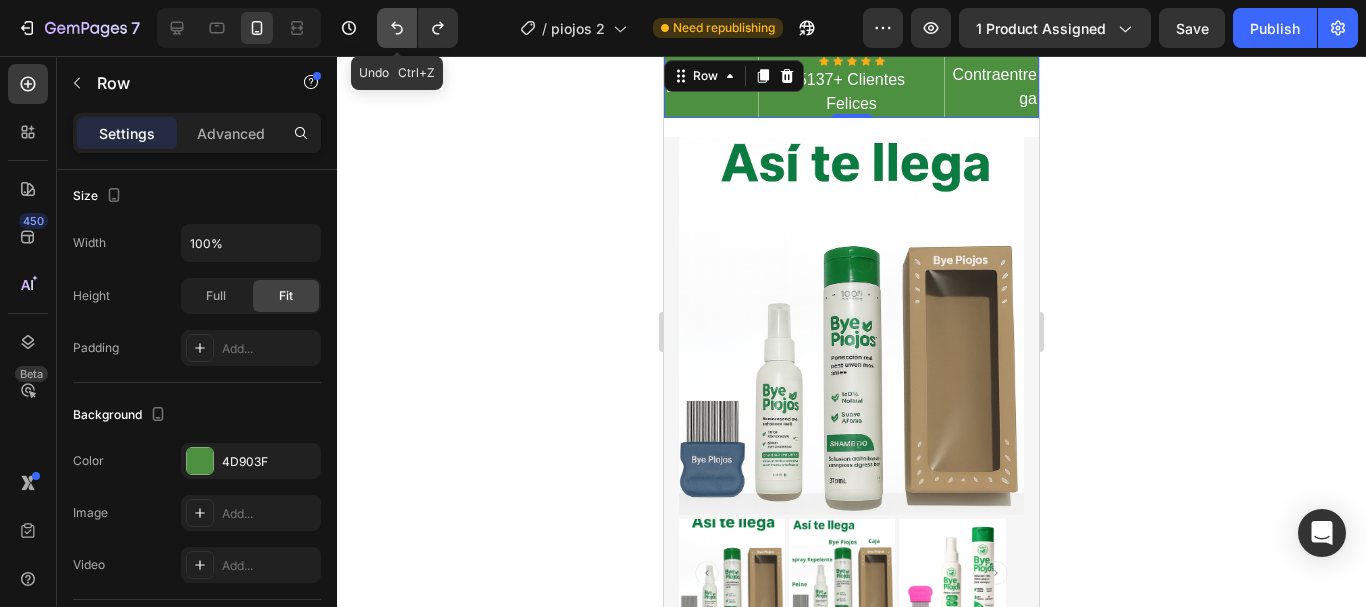 click 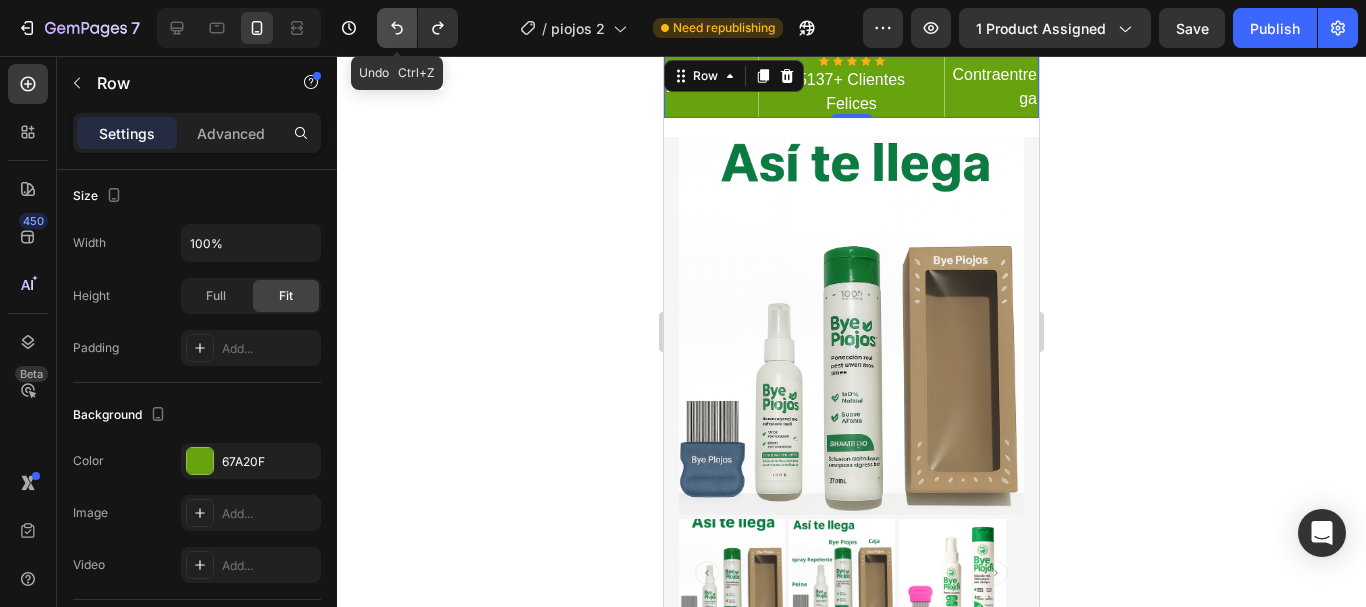 click 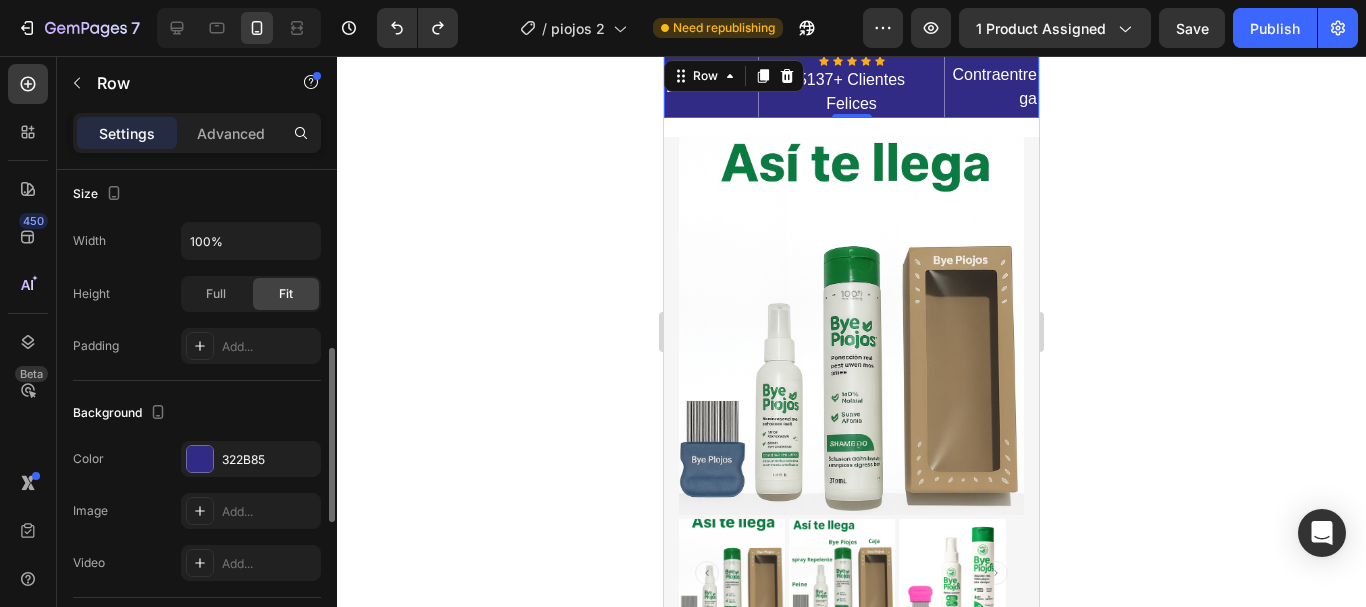 scroll, scrollTop: 202, scrollLeft: 0, axis: vertical 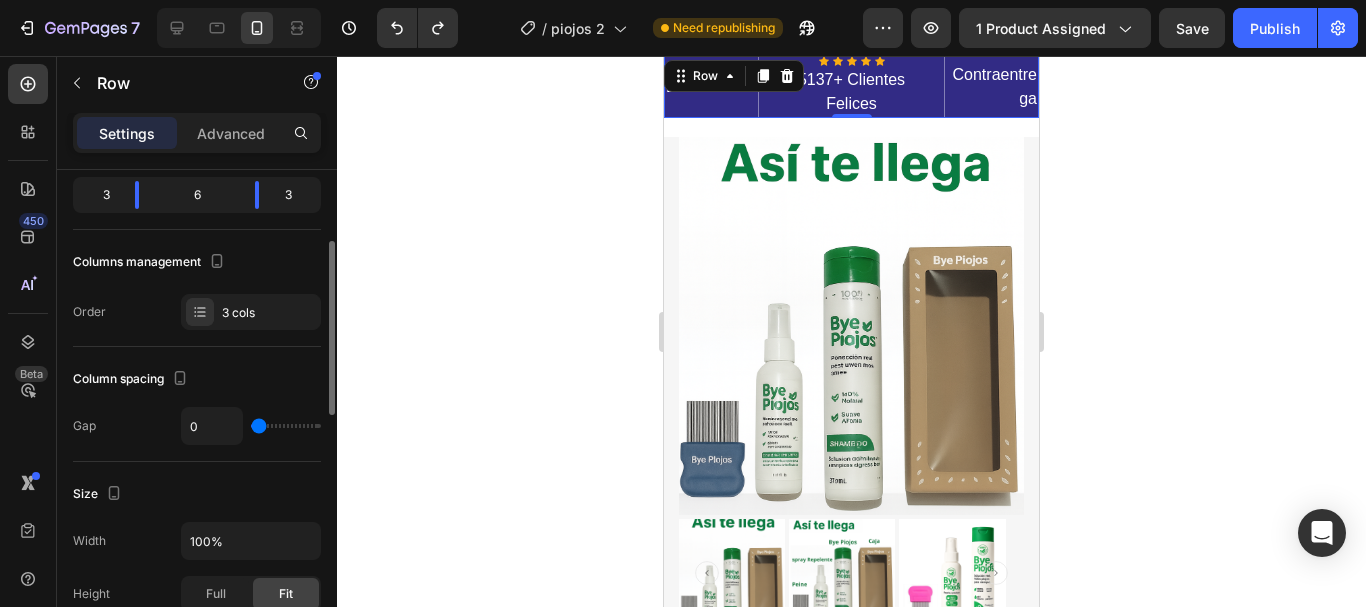 click 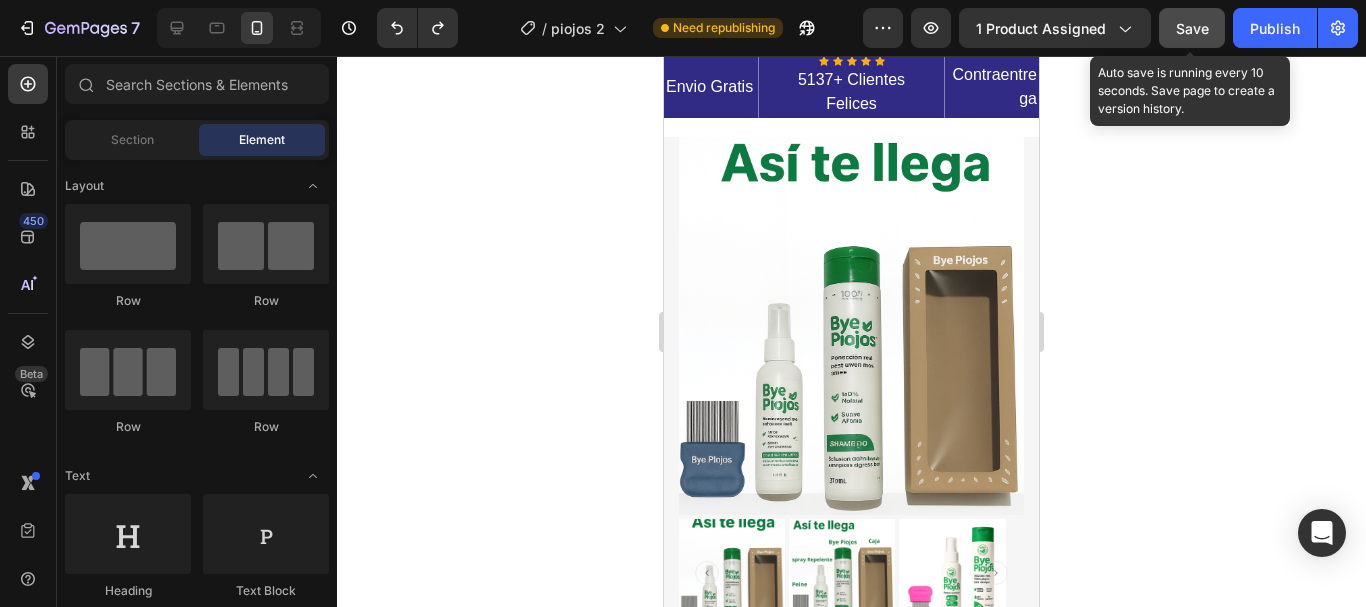 click on "Save" at bounding box center (1192, 28) 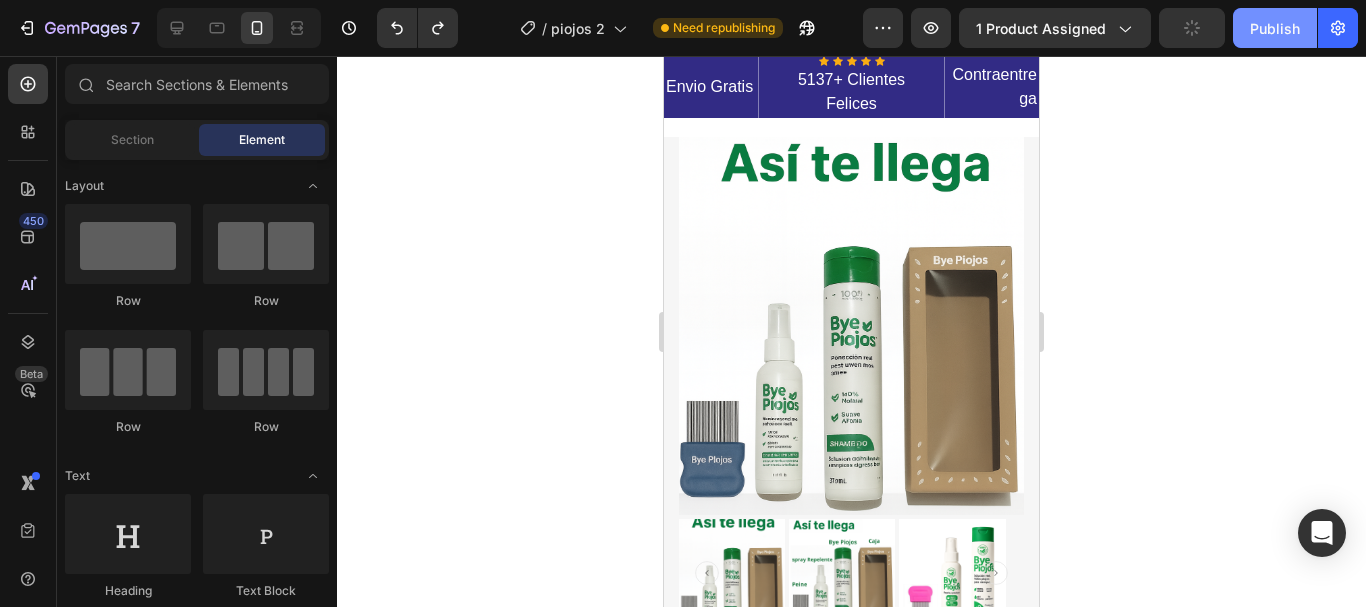 click on "Publish" at bounding box center [1275, 28] 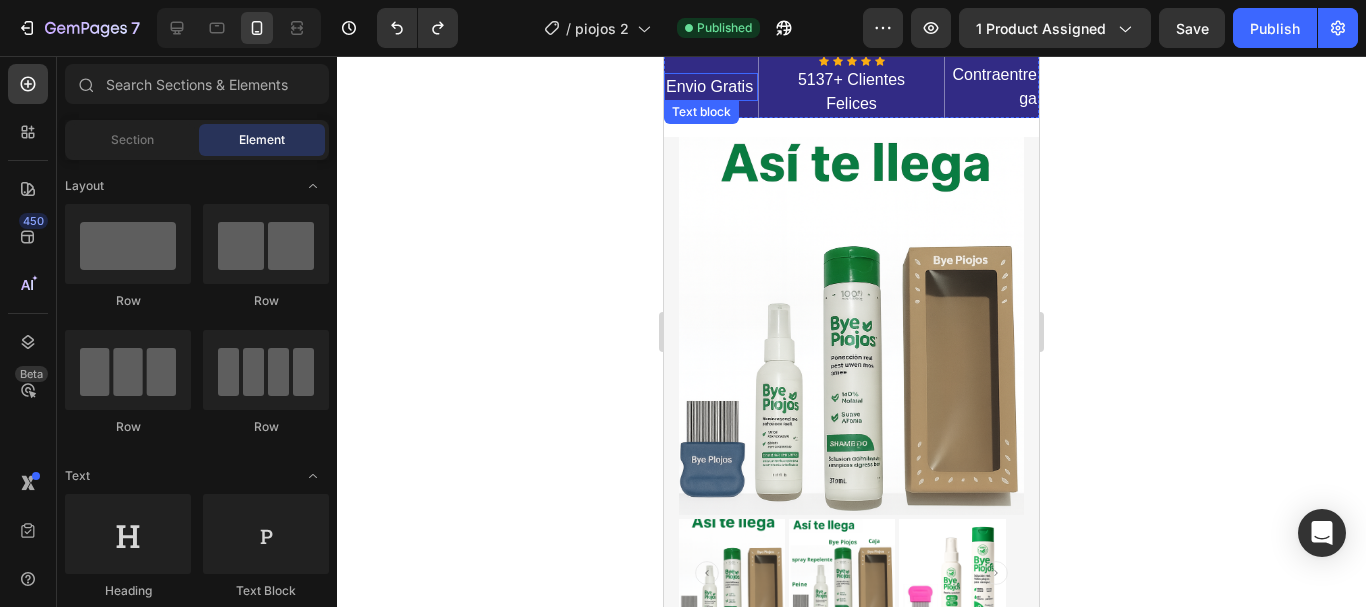 click on "Envio Gratis" at bounding box center [711, 87] 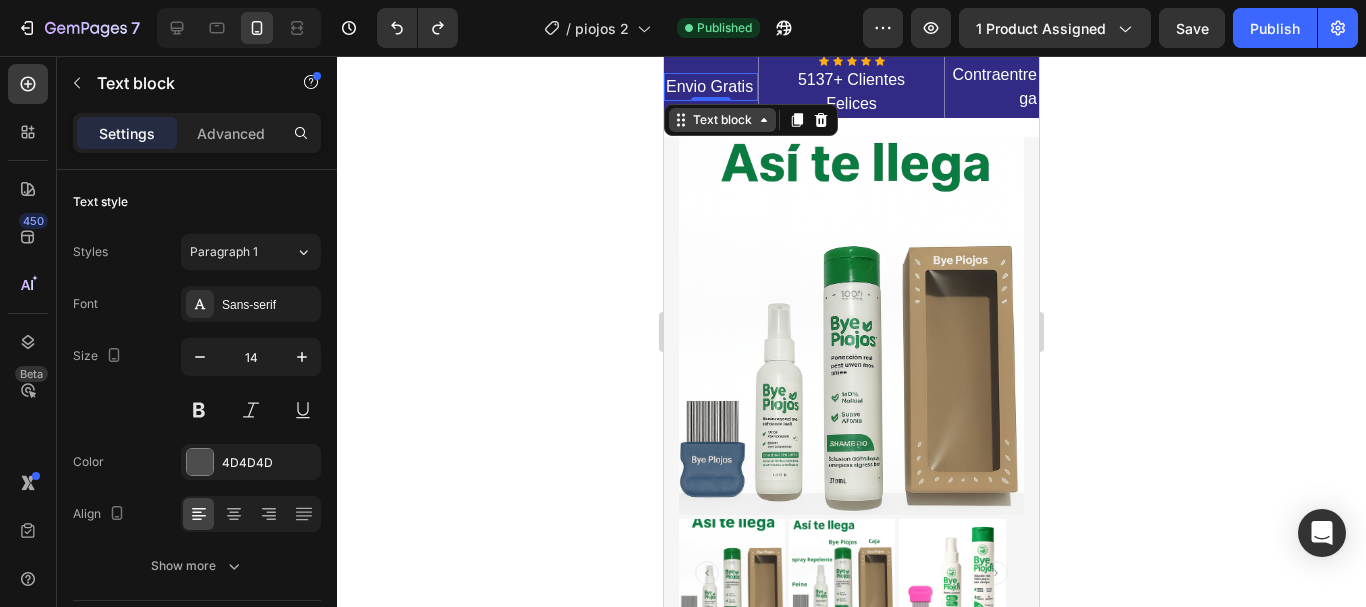 click 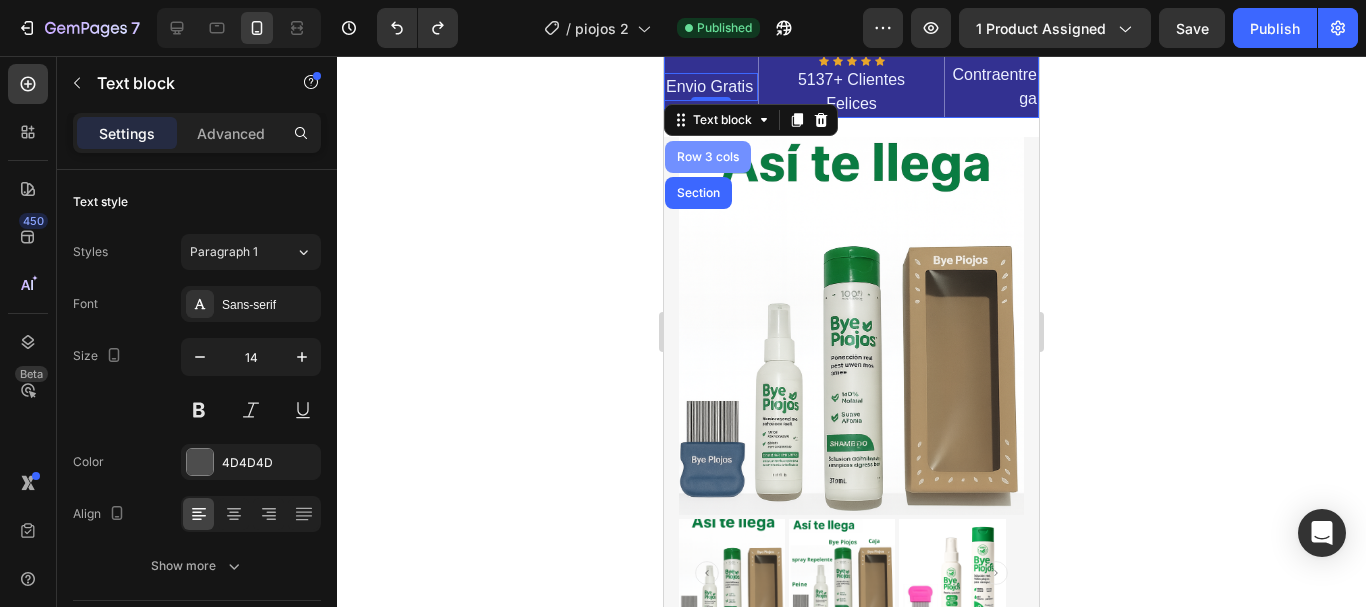 click on "Row 3 cols" at bounding box center (708, 157) 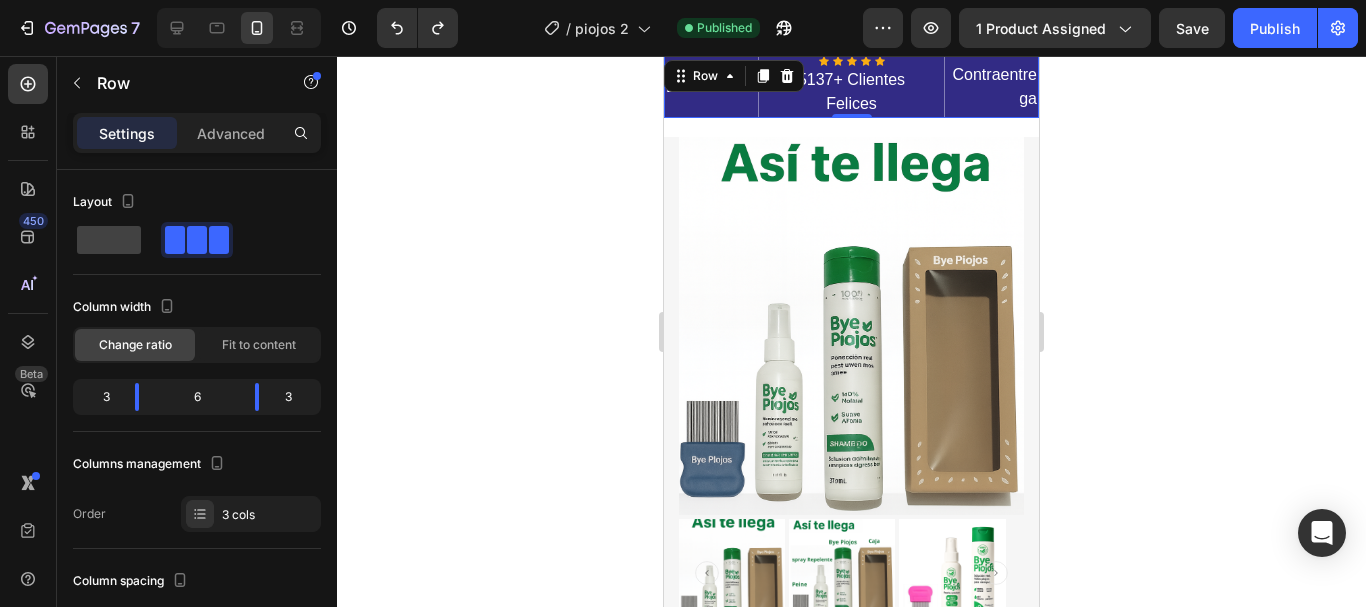 click 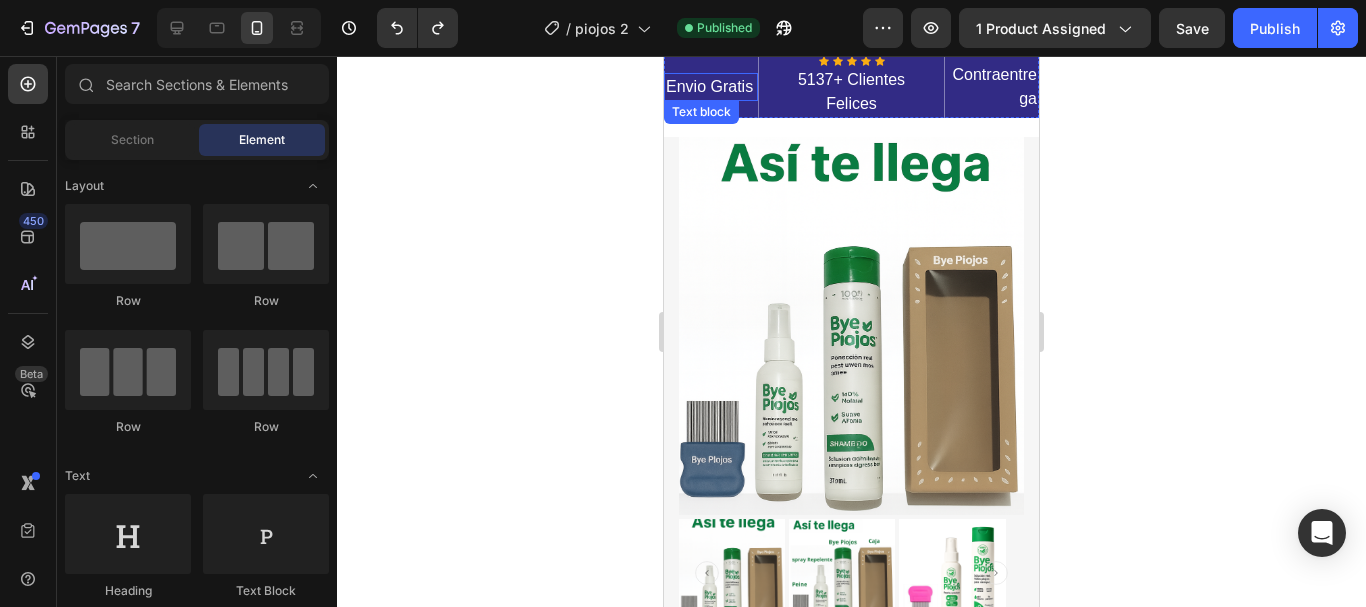 click on "Envio Gratis" at bounding box center [711, 87] 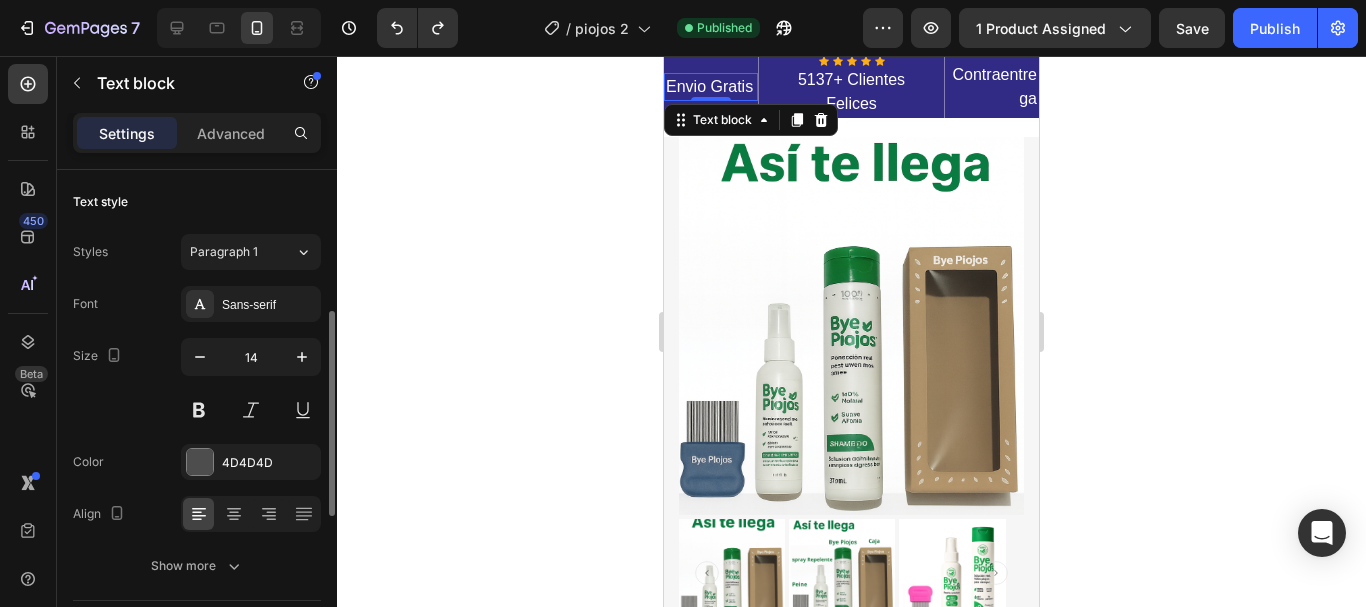 scroll, scrollTop: 100, scrollLeft: 0, axis: vertical 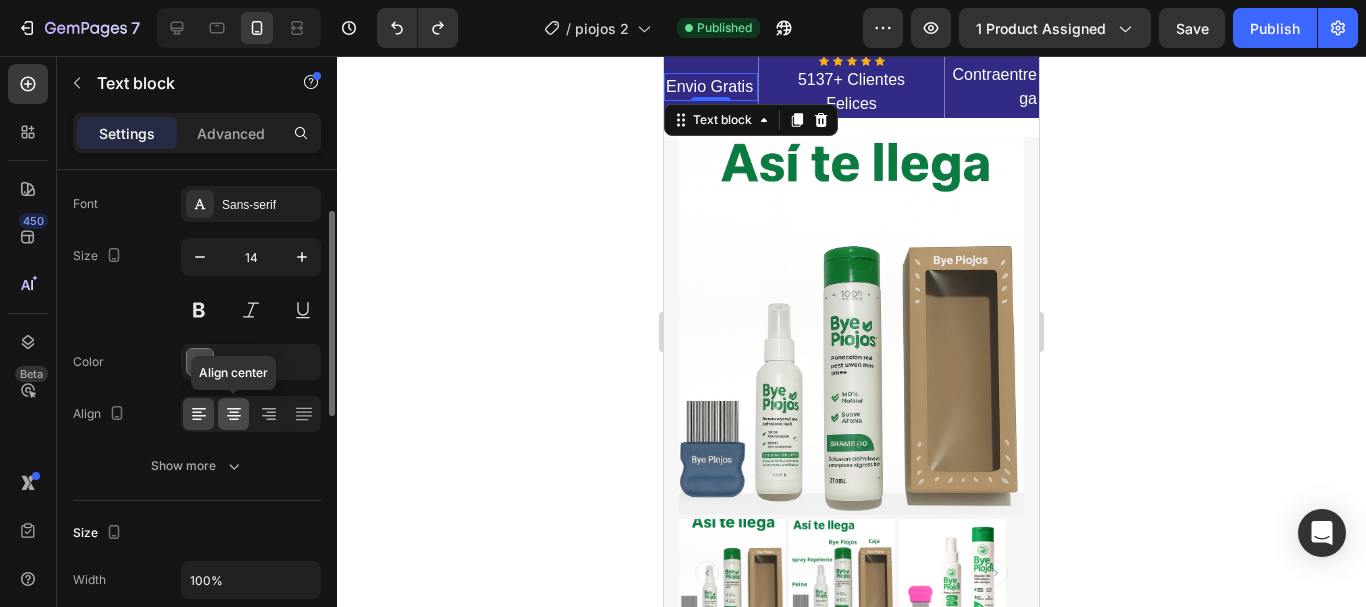 click 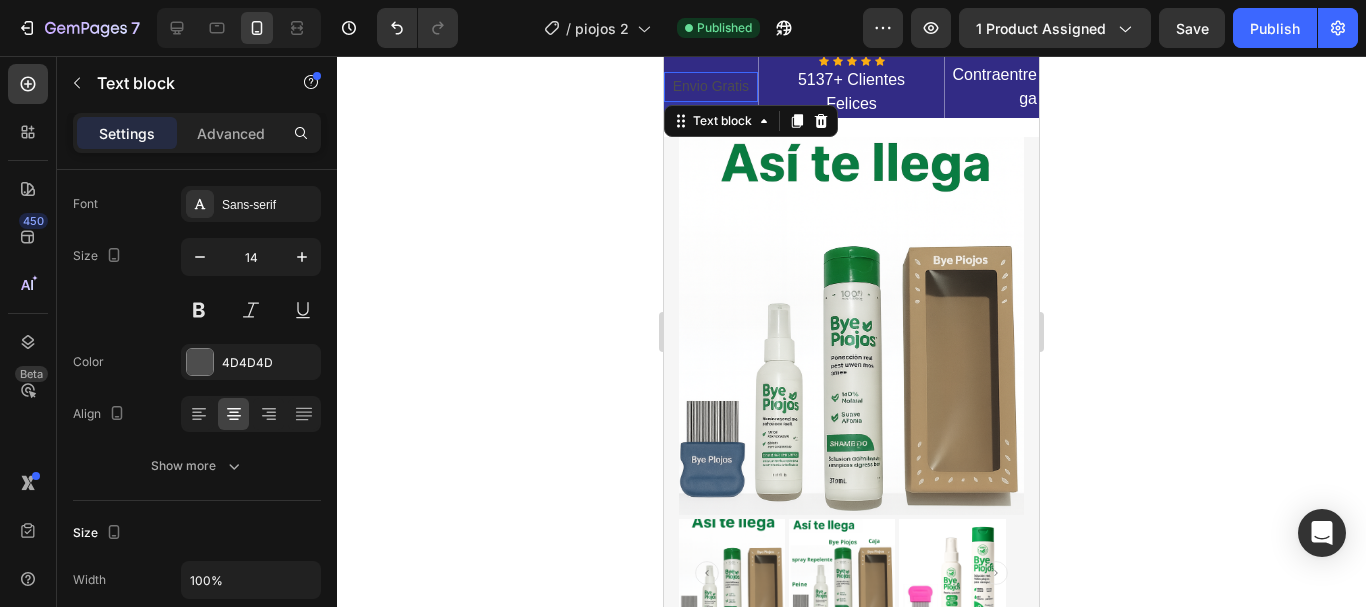 click 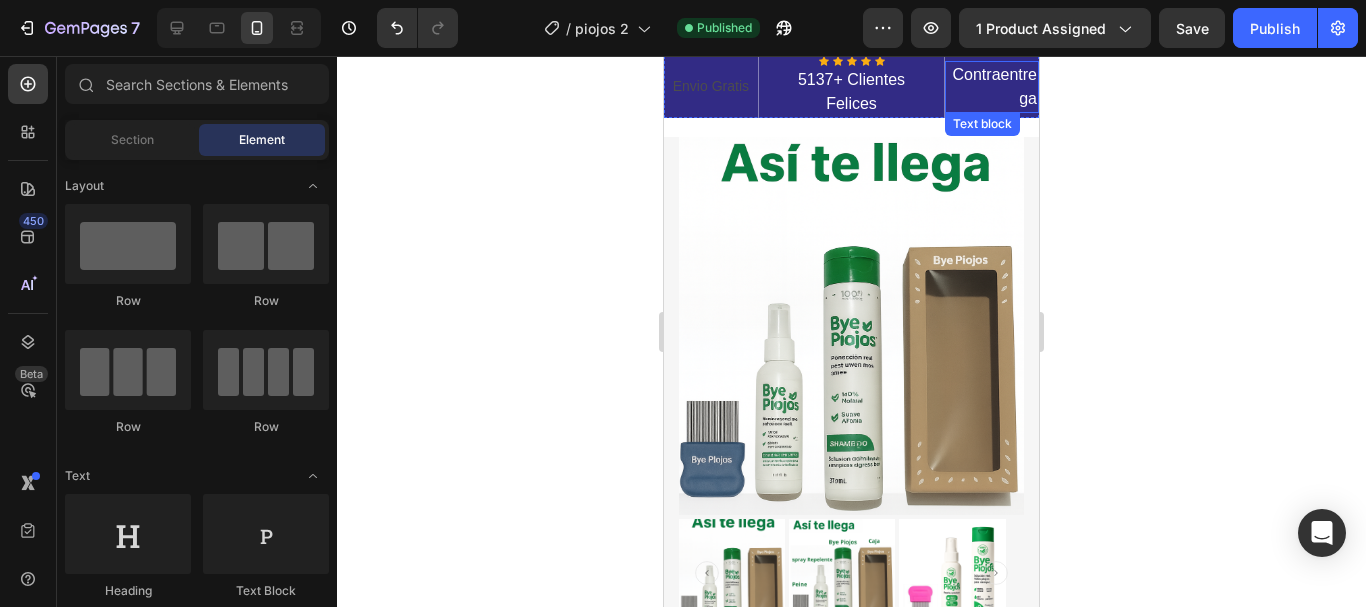 click on "Contraentrega" at bounding box center [992, 87] 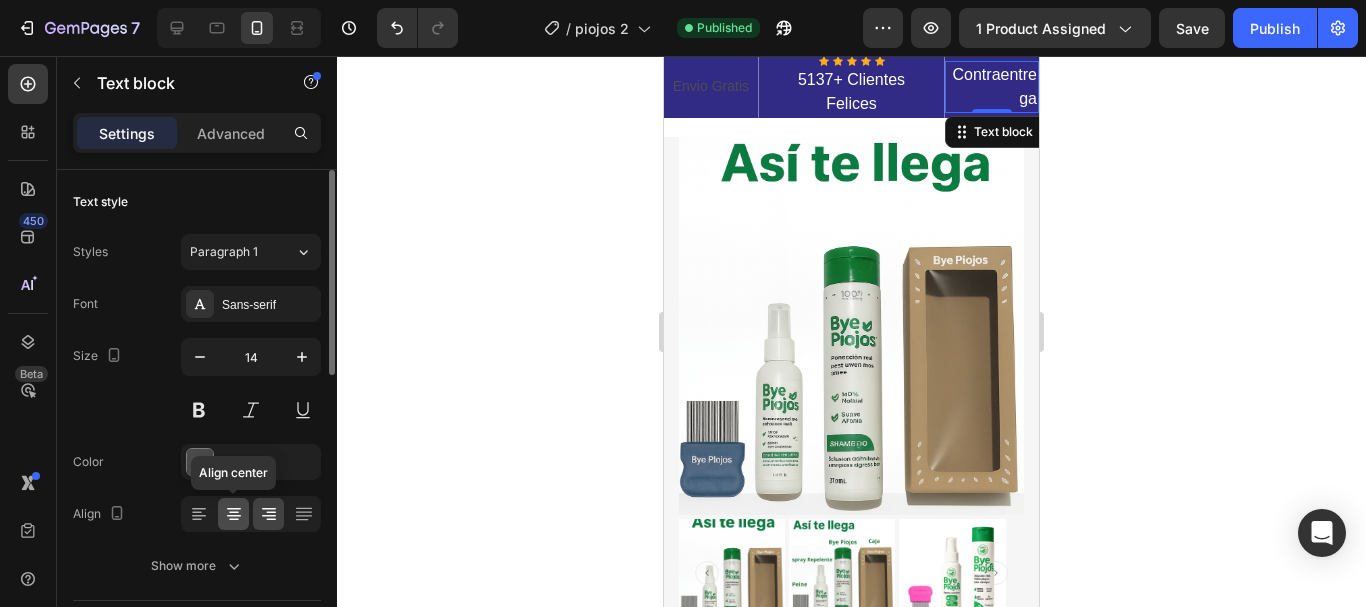 click 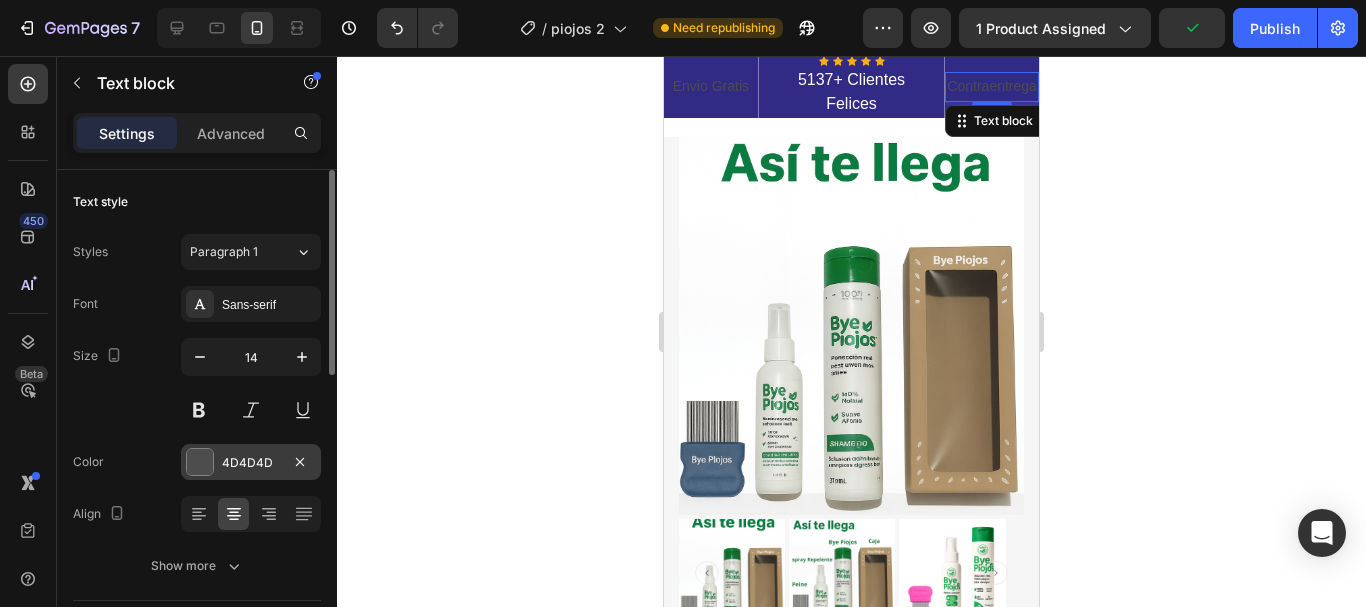 click at bounding box center (200, 462) 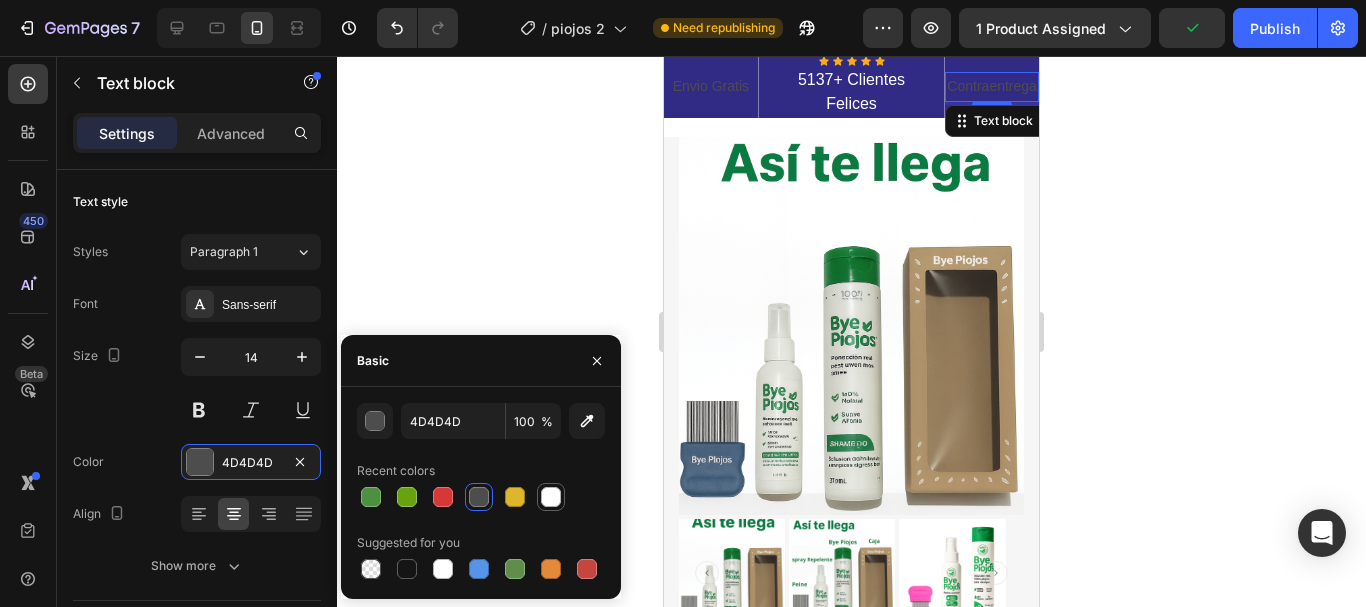 click at bounding box center [551, 497] 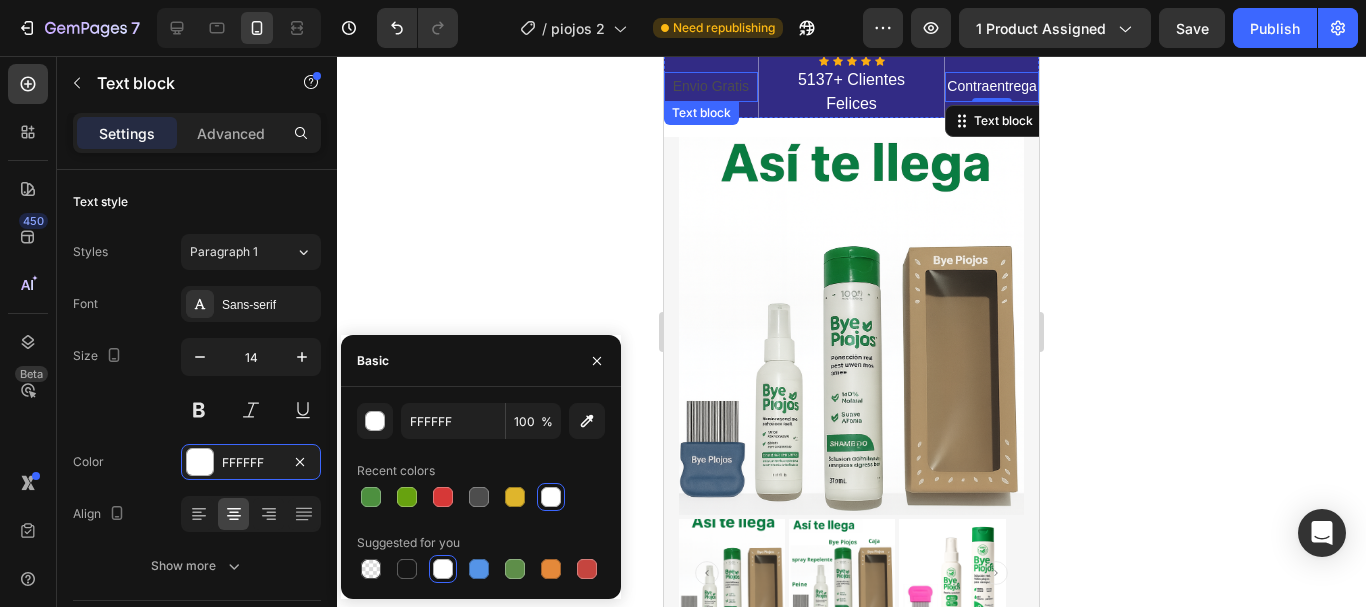 click on "Envio Gratis" at bounding box center [711, 86] 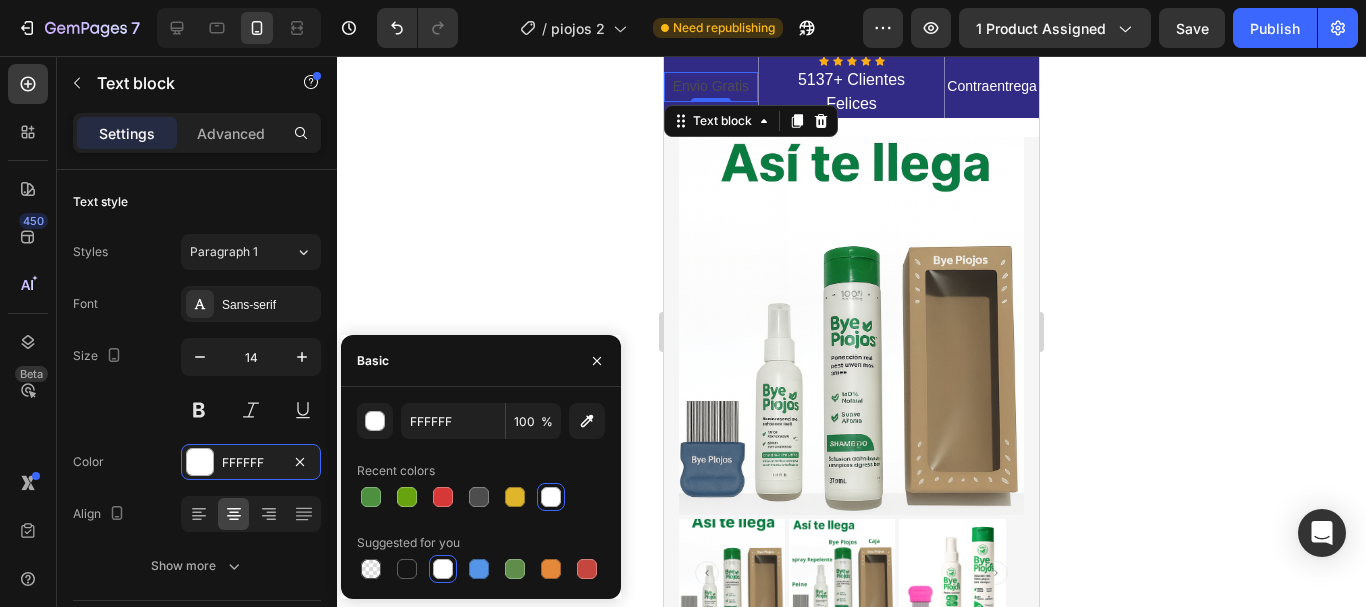 scroll, scrollTop: 100, scrollLeft: 0, axis: vertical 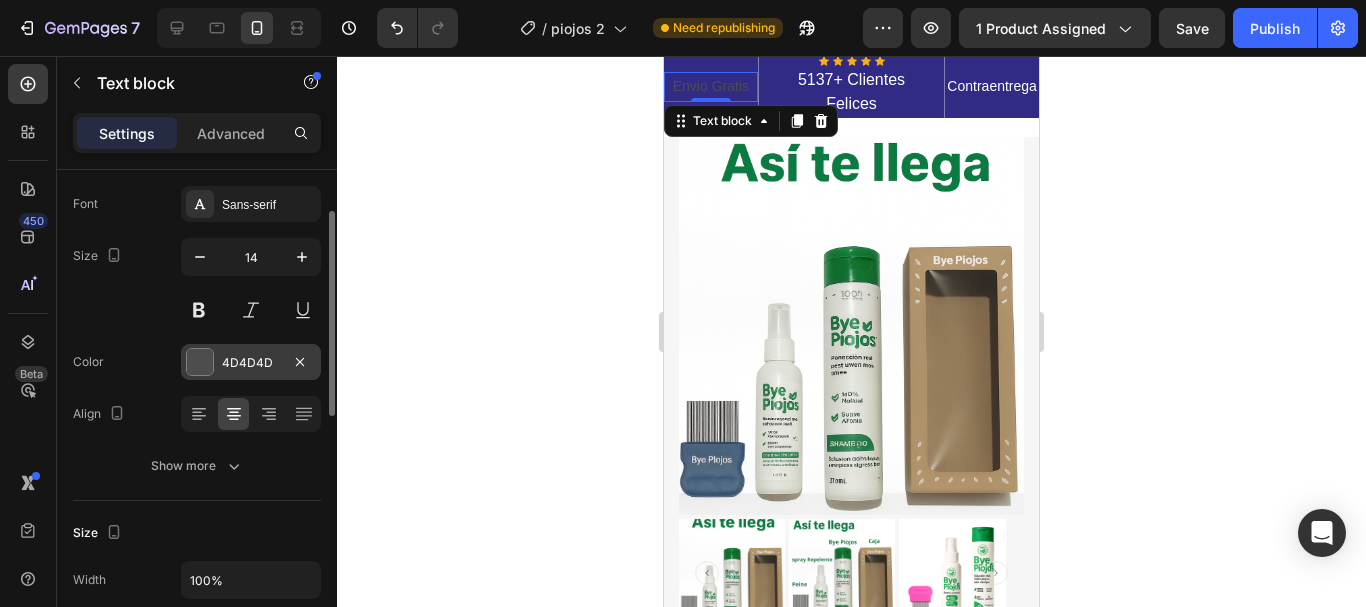 click at bounding box center (200, 362) 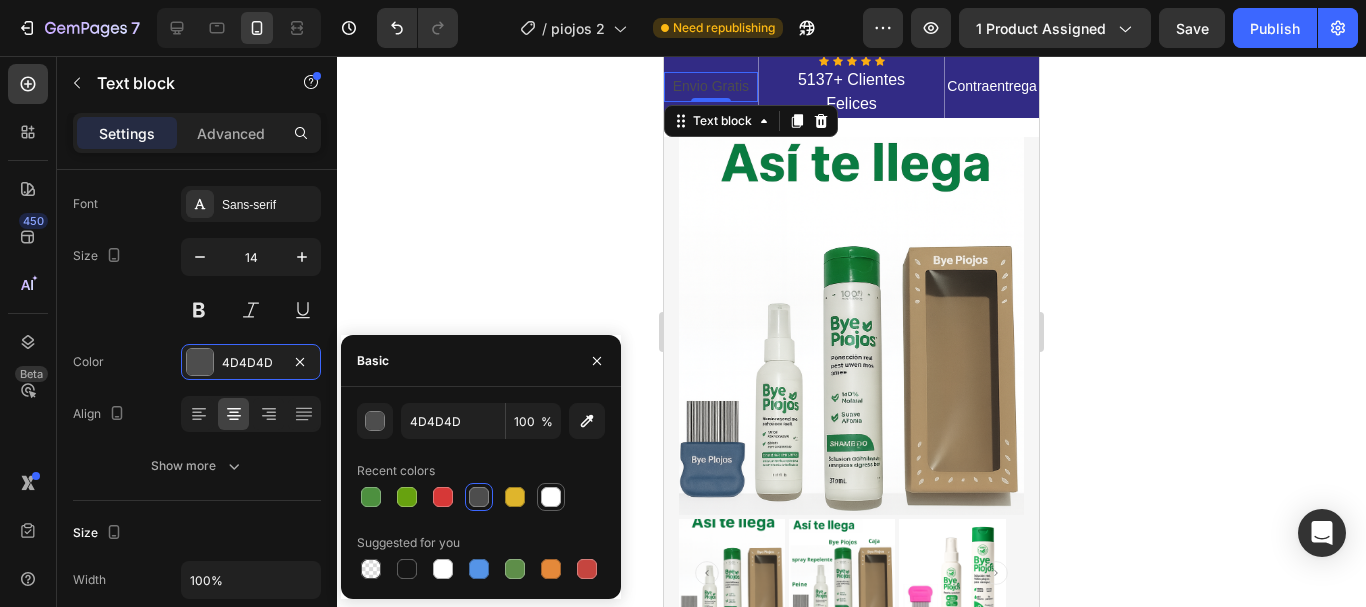 click at bounding box center (551, 497) 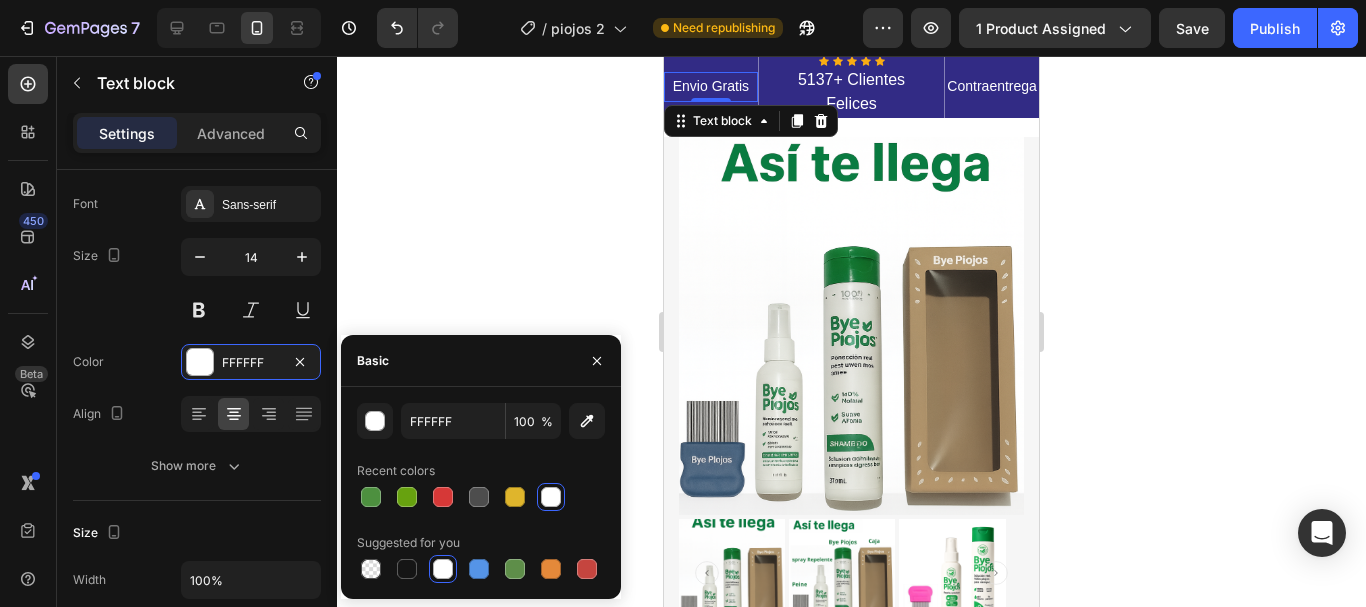 click 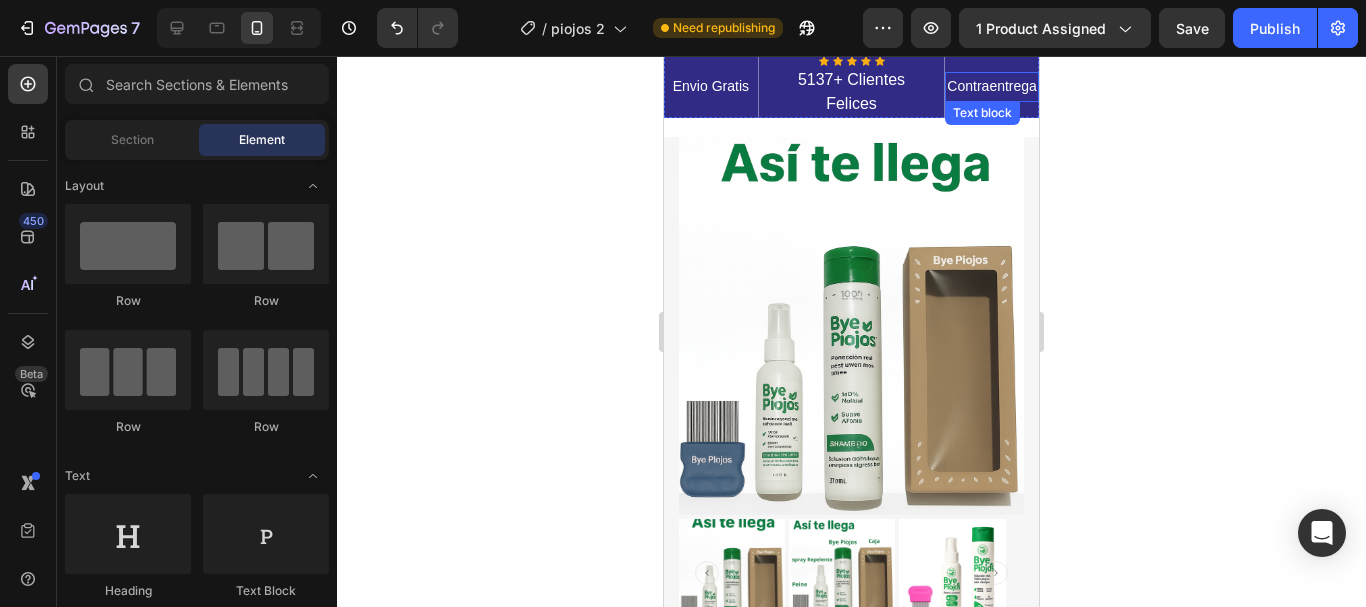 click on "Contraentrega" at bounding box center (992, 86) 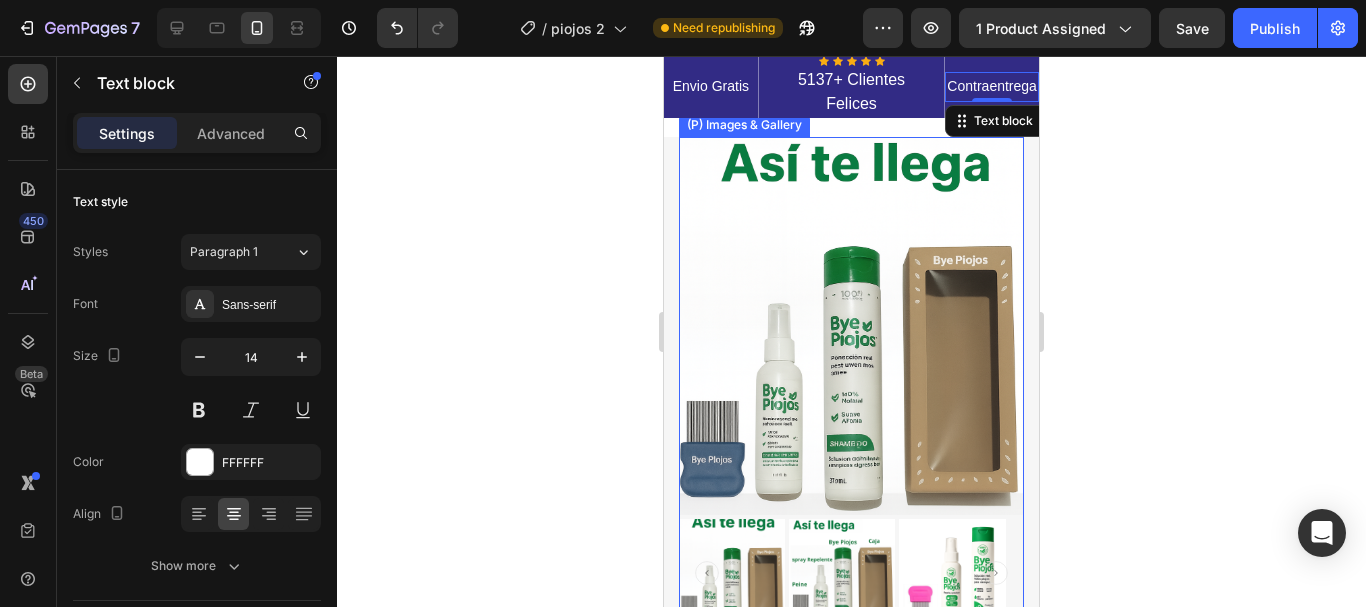 click 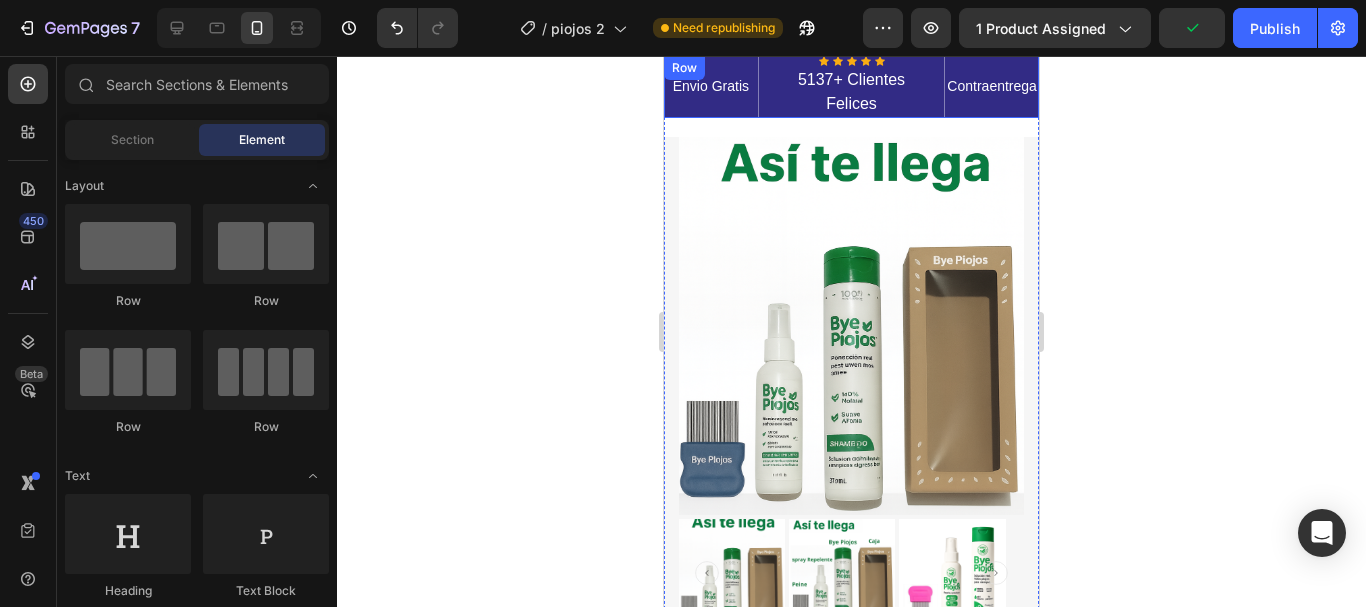 click on "Envio Gratis Text block" at bounding box center (711, 87) 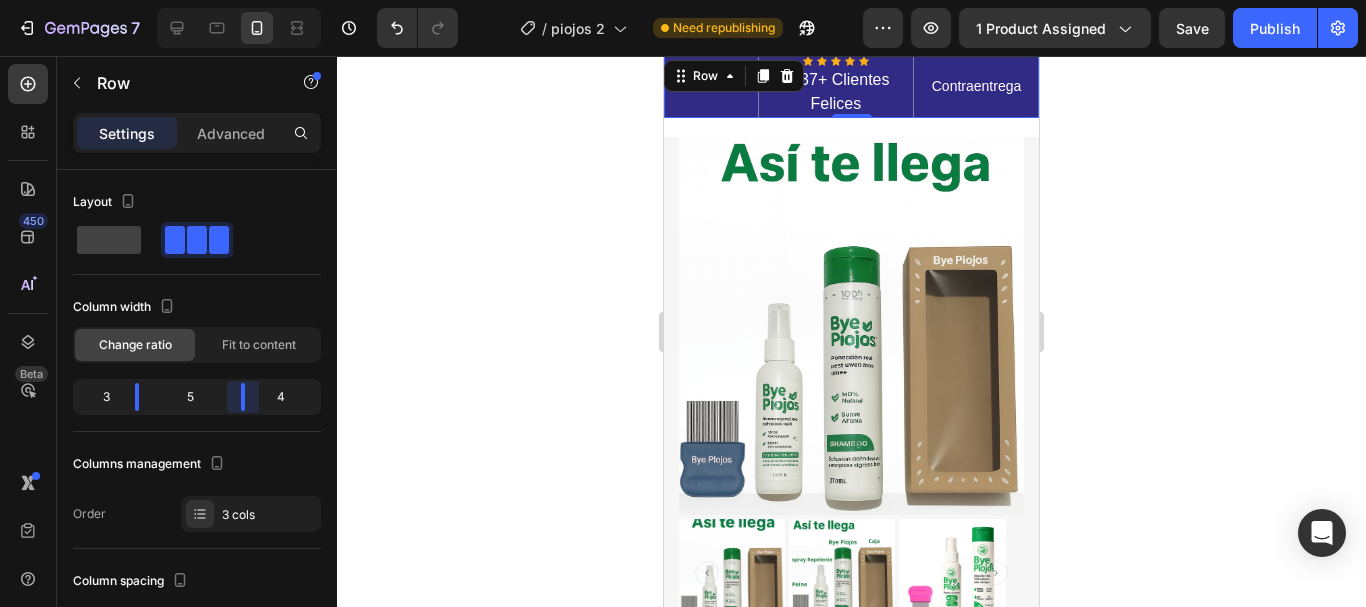 drag, startPoint x: 257, startPoint y: 400, endPoint x: 245, endPoint y: 399, distance: 12.0415945 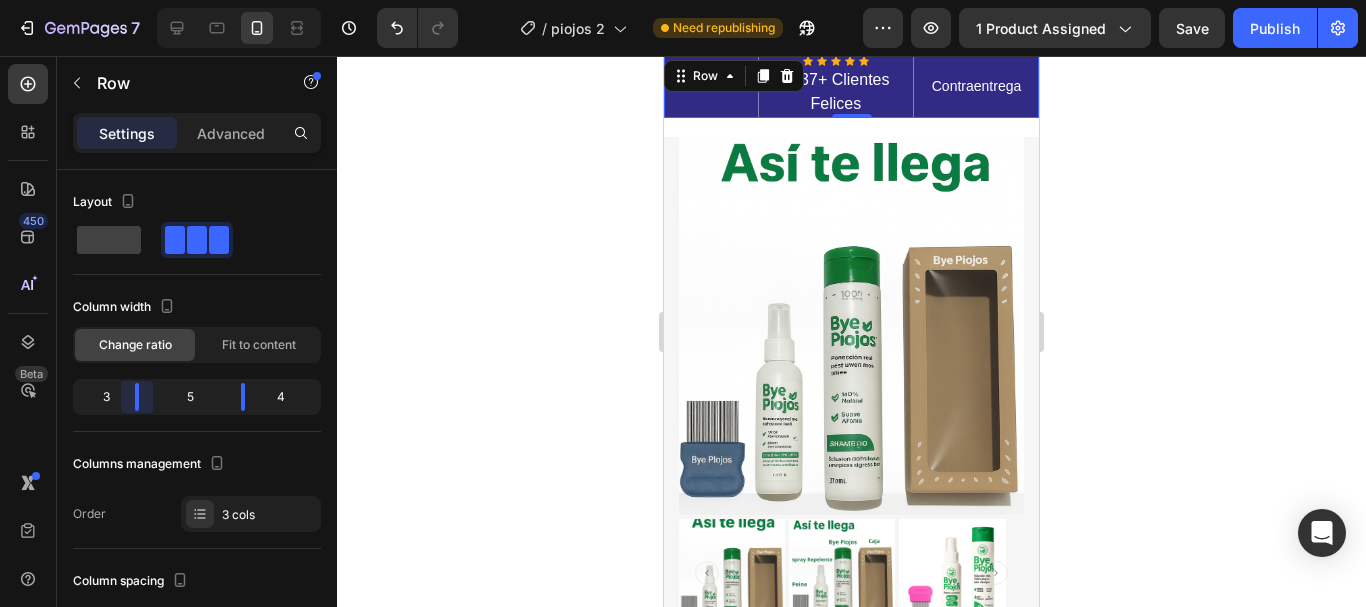 click on "7  Version history  /  piojos 2 Need republishing Preview 1 product assigned  Save   Publish  450 Beta Sections(18) Elements(84) Section Element Hero Section Product Detail Brands Trusted Badges Guarantee Product Breakdown How to use Testimonials Compare Bundle FAQs Social Proof Brand Story Product List Collection Blog List Contact Sticky Add to Cart Custom Footer Browse Library 450 Layout
Row
Row
Row
Row Text
Heading
Text Block Button
Button
Button Media
Image
Image
Video" at bounding box center (683, 0) 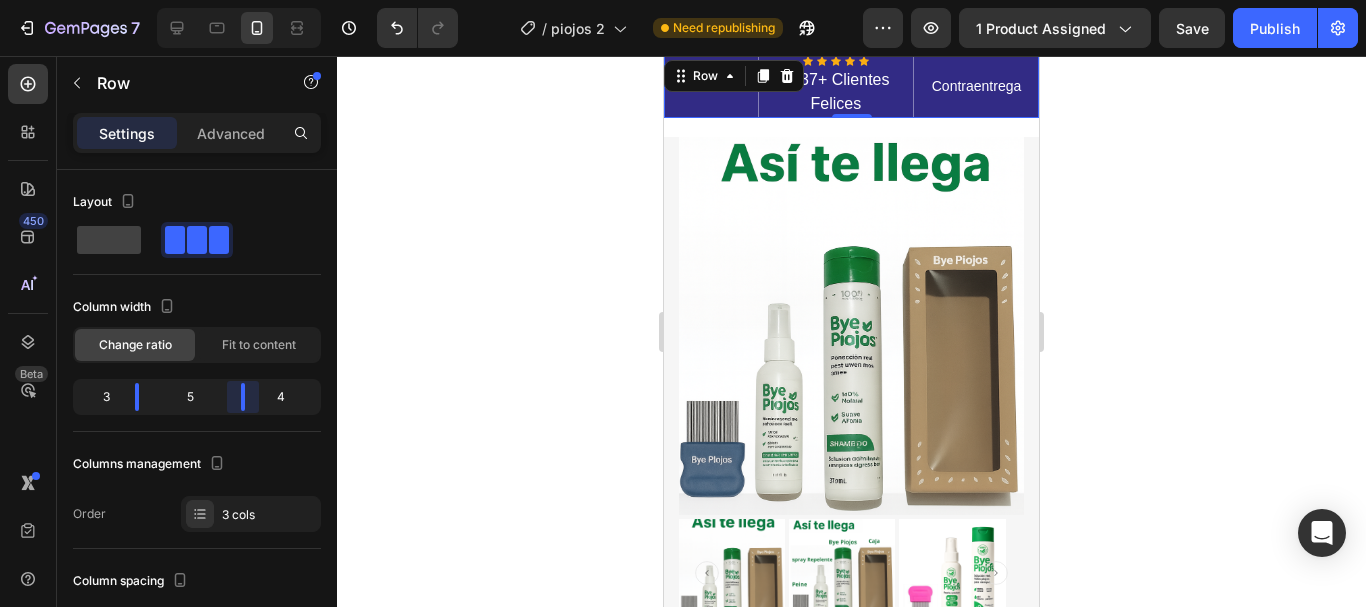 drag, startPoint x: 238, startPoint y: 396, endPoint x: 248, endPoint y: 393, distance: 10.440307 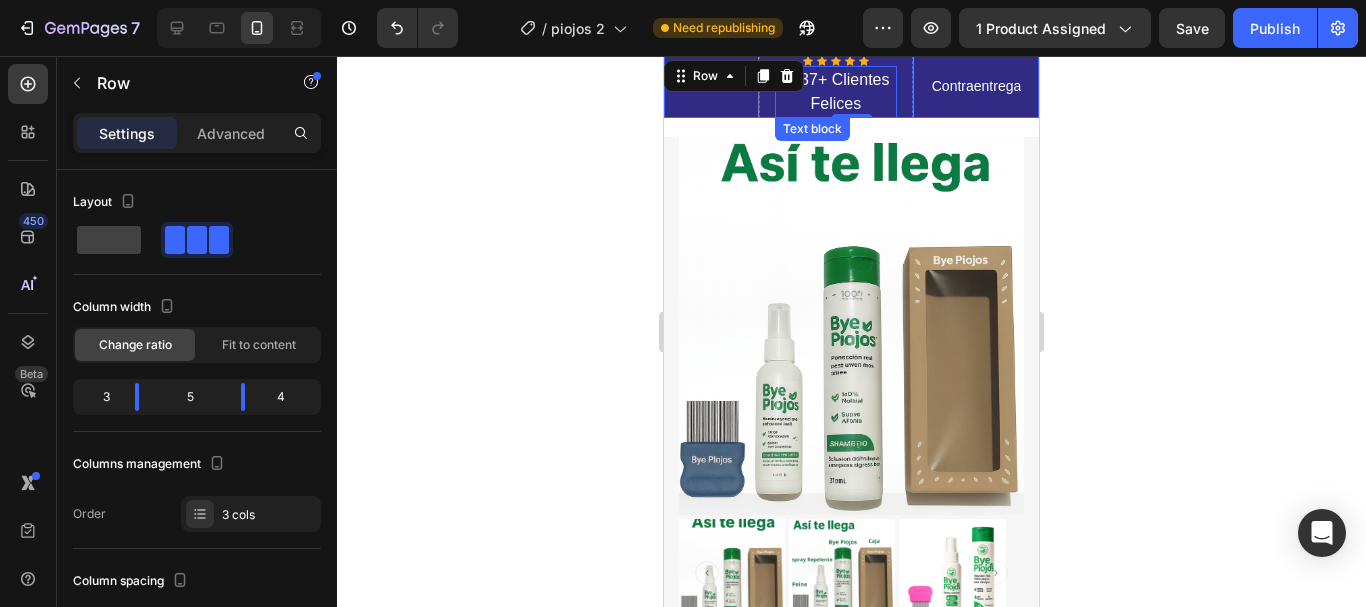 click on "5137+ Clientes Felices" at bounding box center (836, 92) 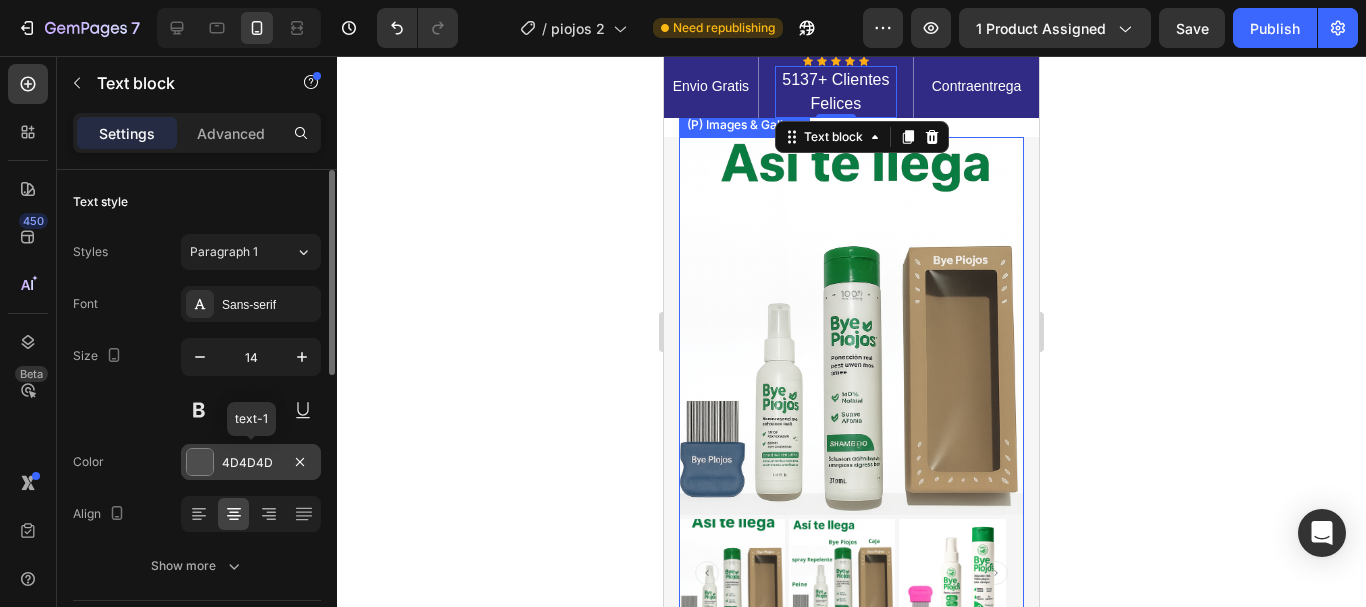 click at bounding box center [200, 462] 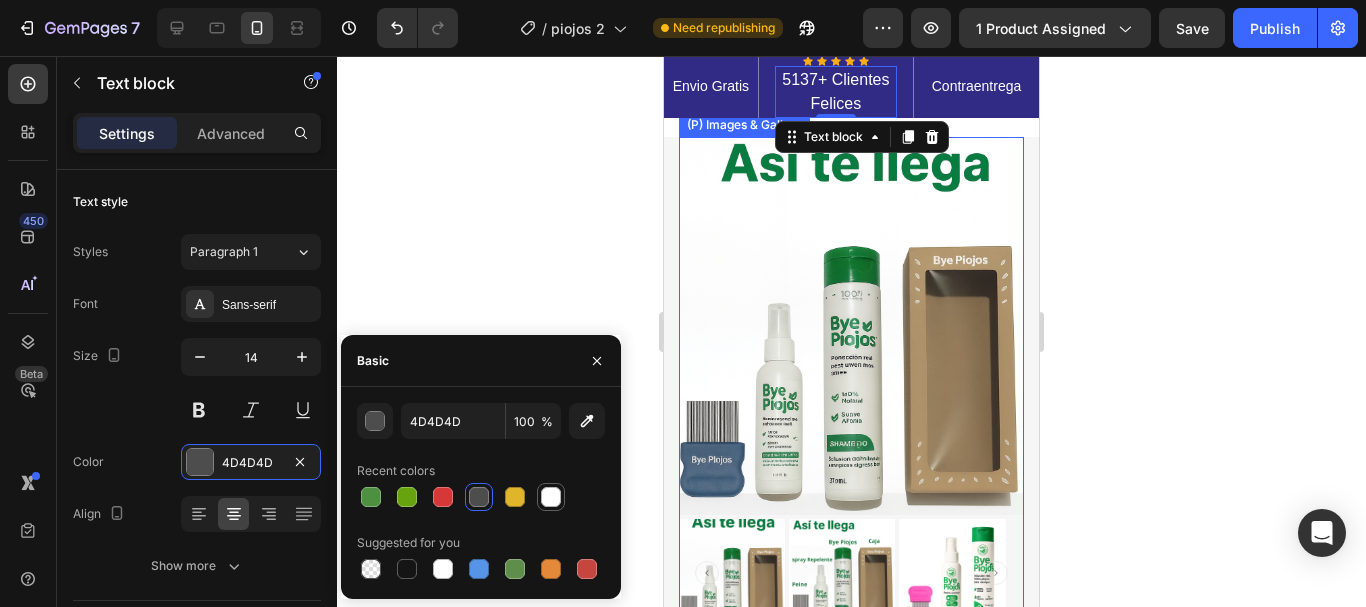 click at bounding box center (551, 497) 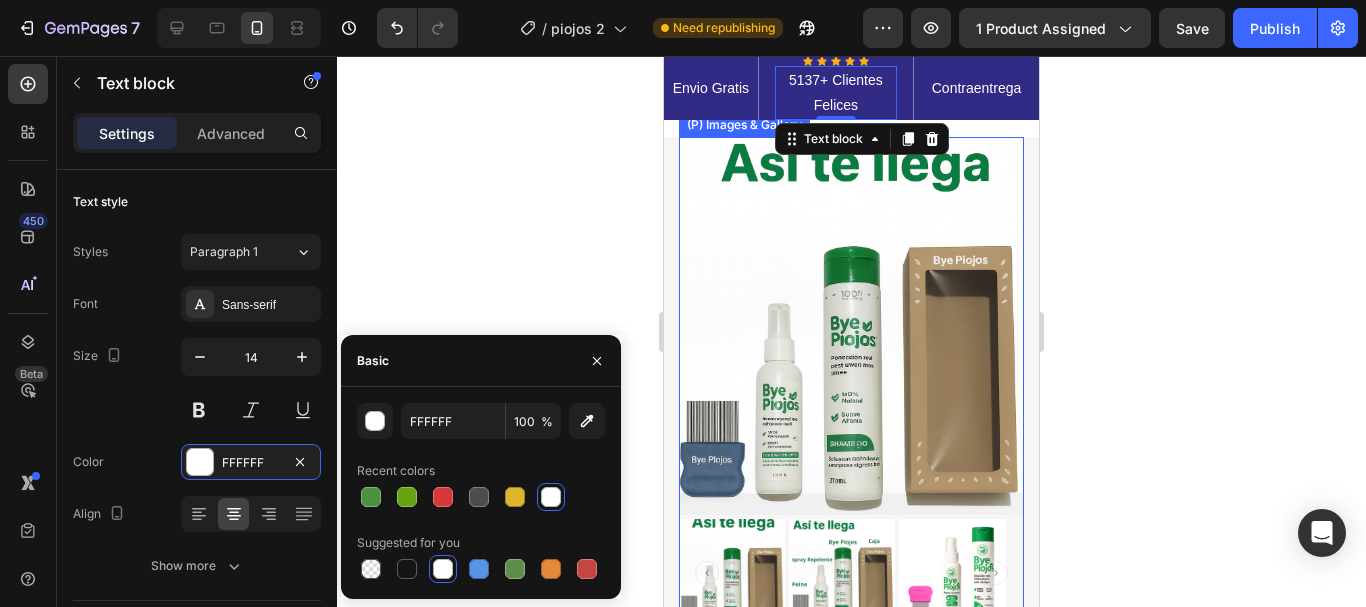 click 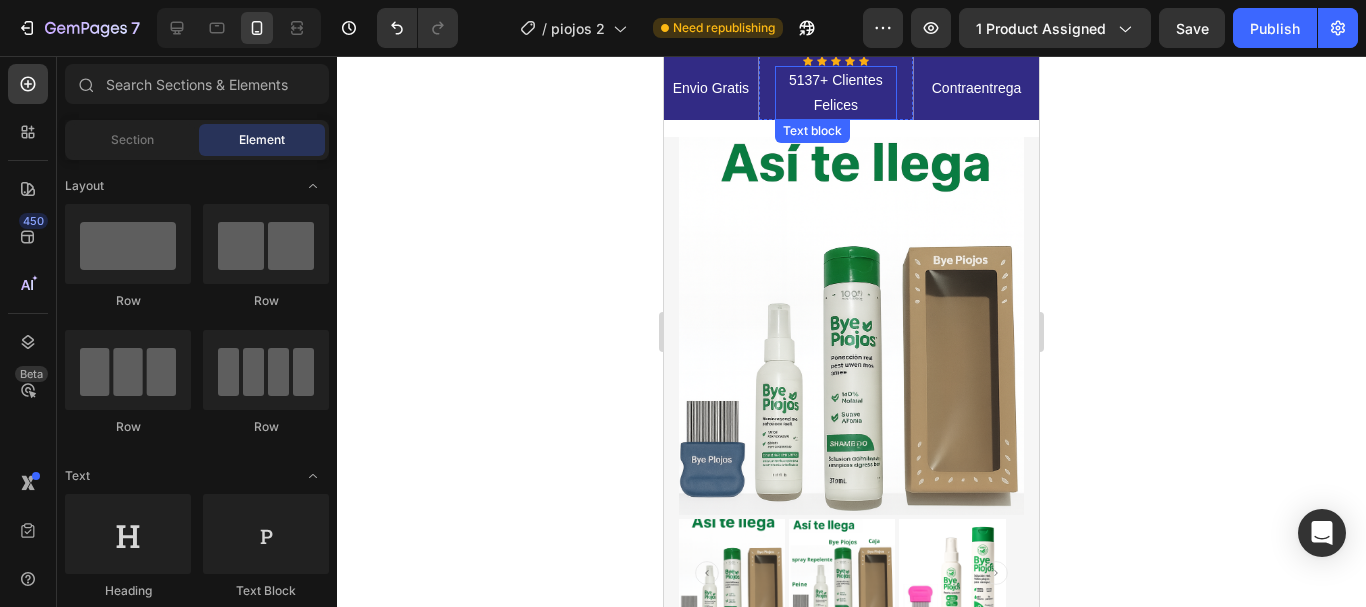 click on "5137+ Clientes Felices" at bounding box center [836, 93] 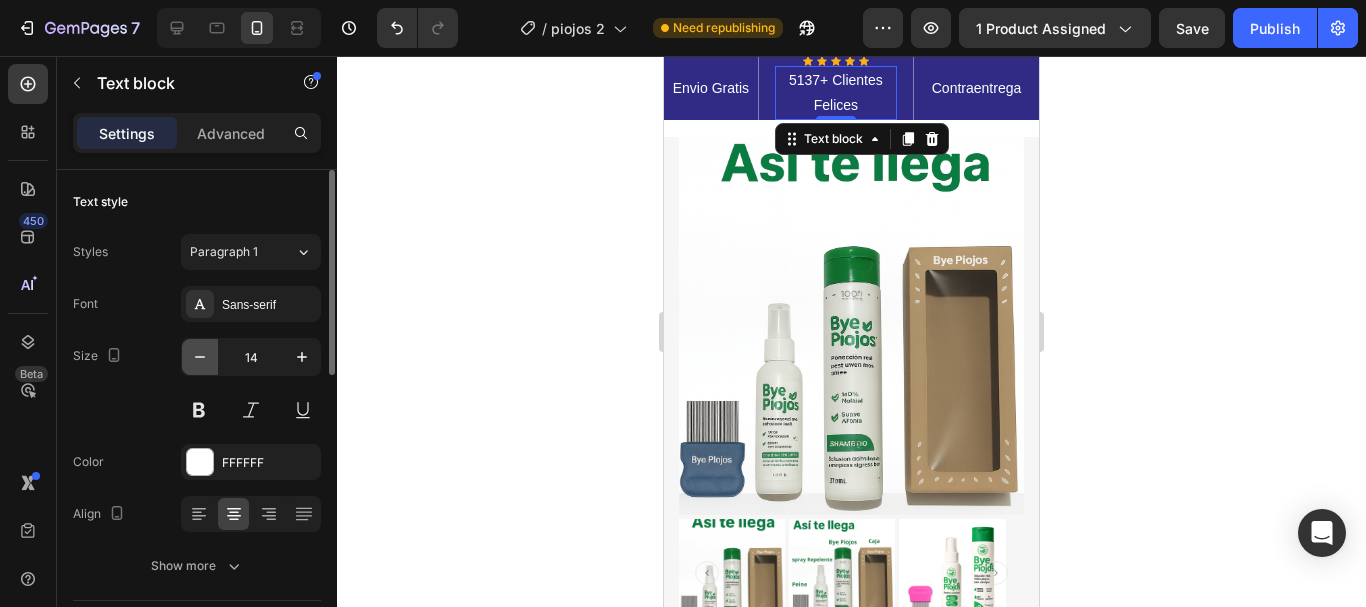 click 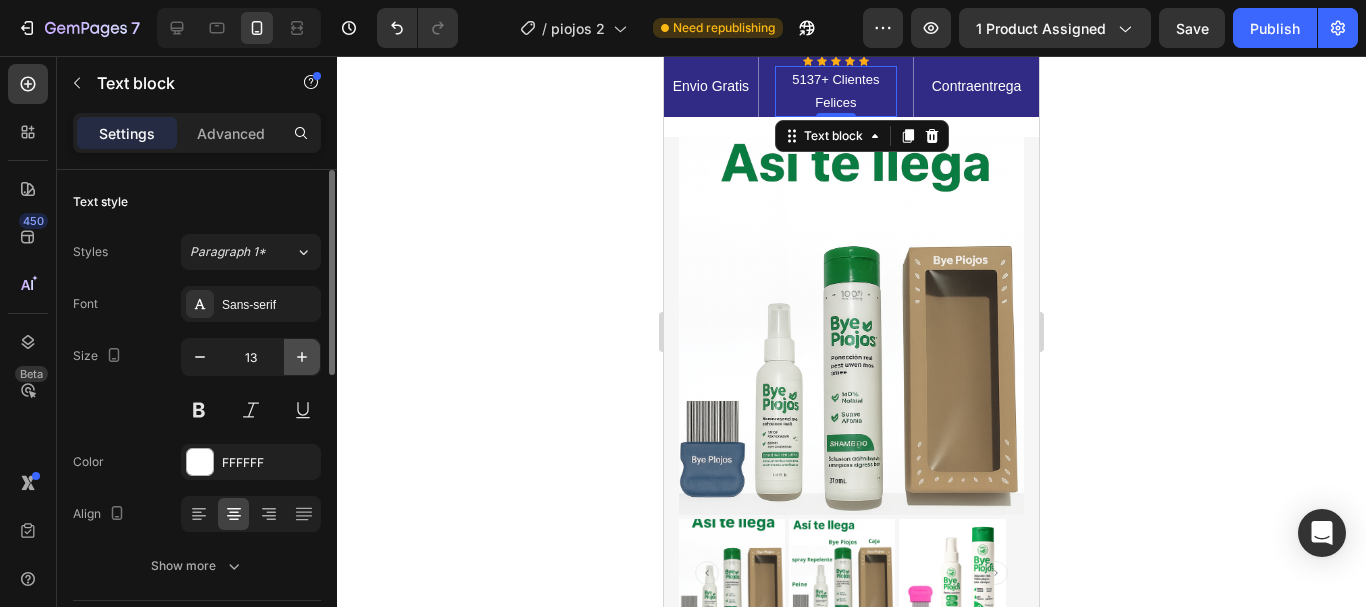 click 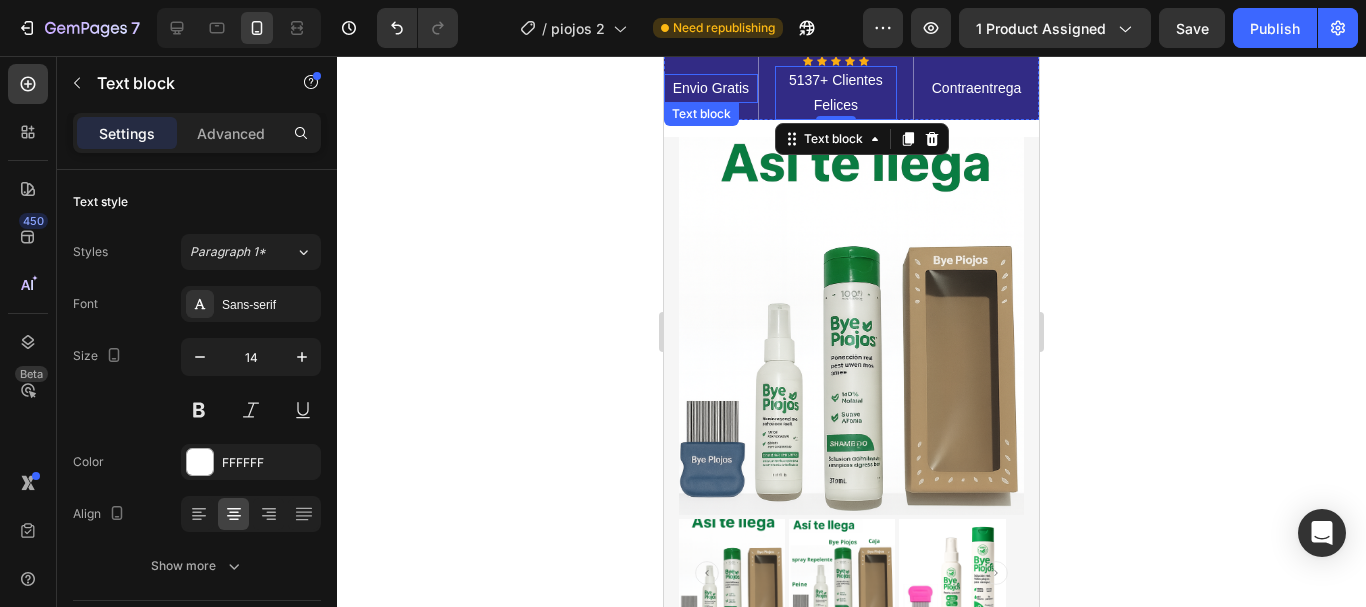 click on "Envio Gratis" at bounding box center (711, 88) 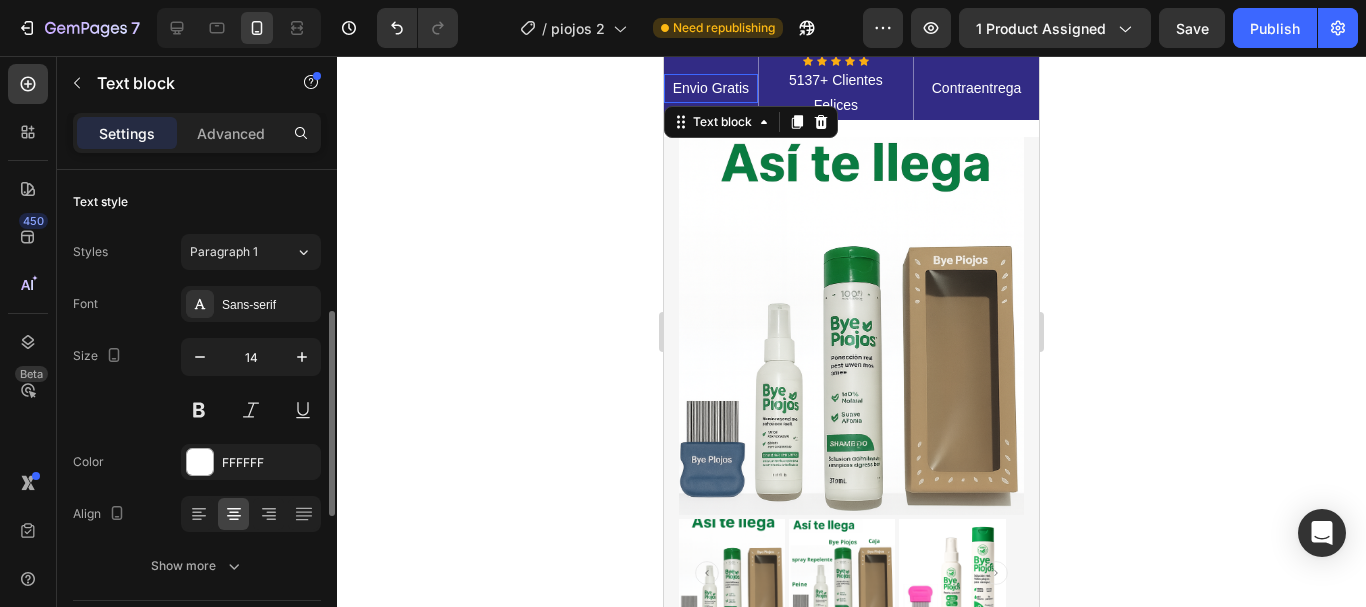 scroll, scrollTop: 100, scrollLeft: 0, axis: vertical 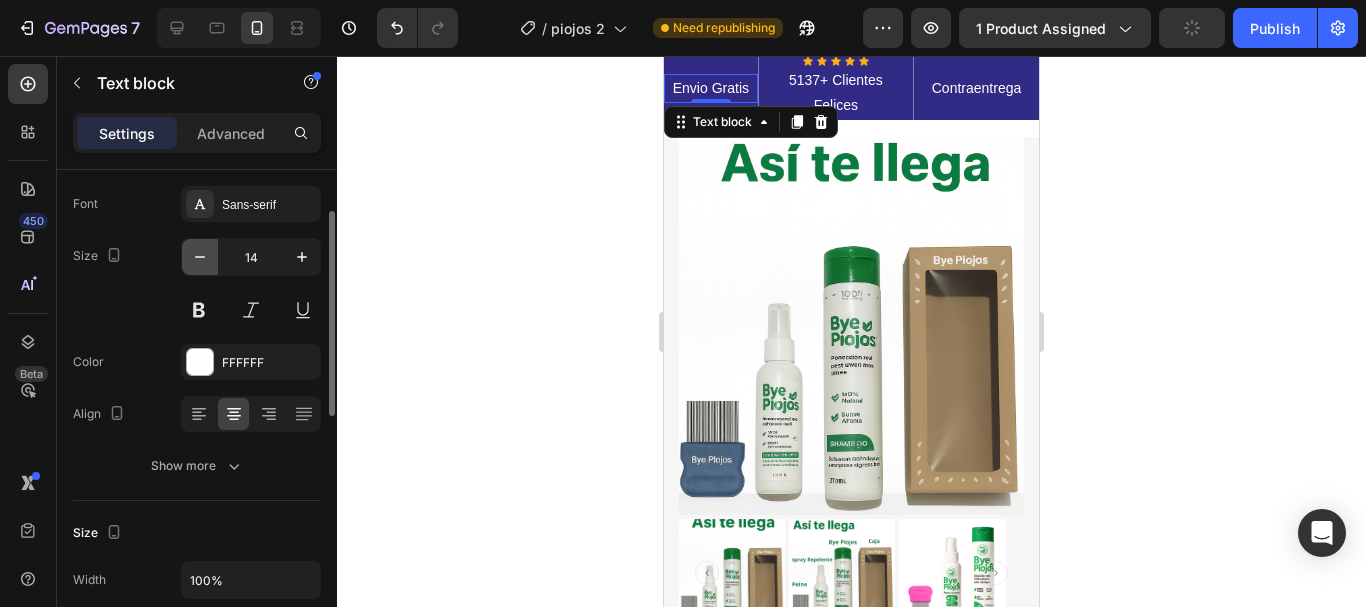 click 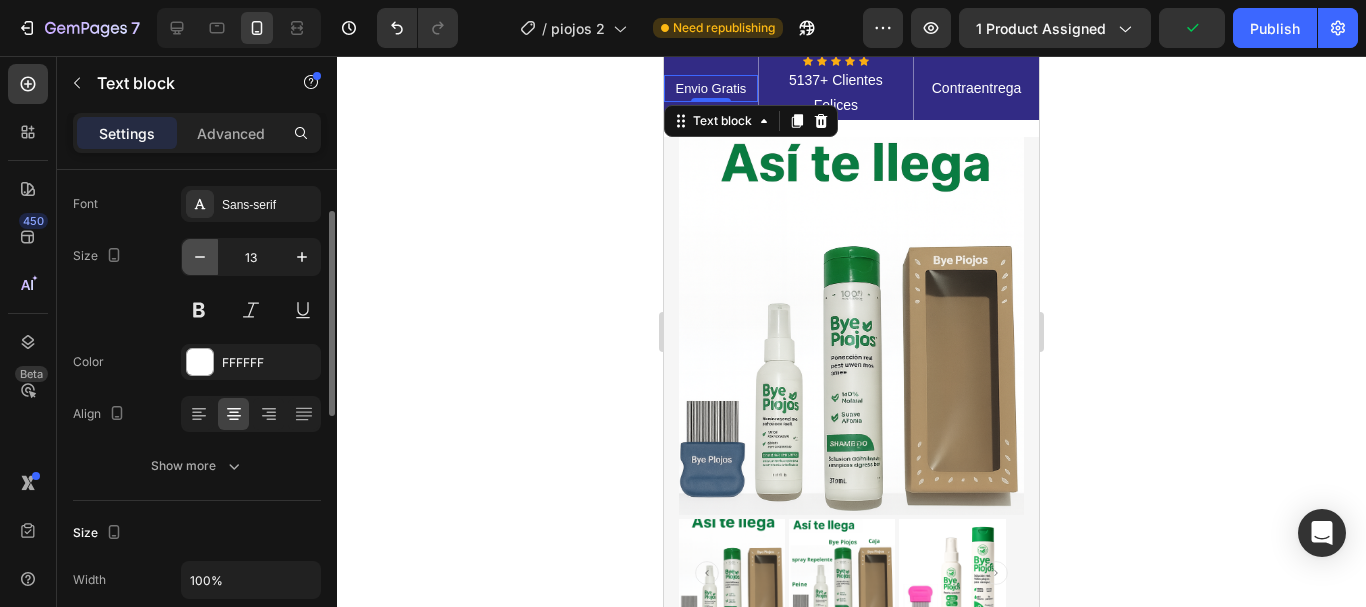 click 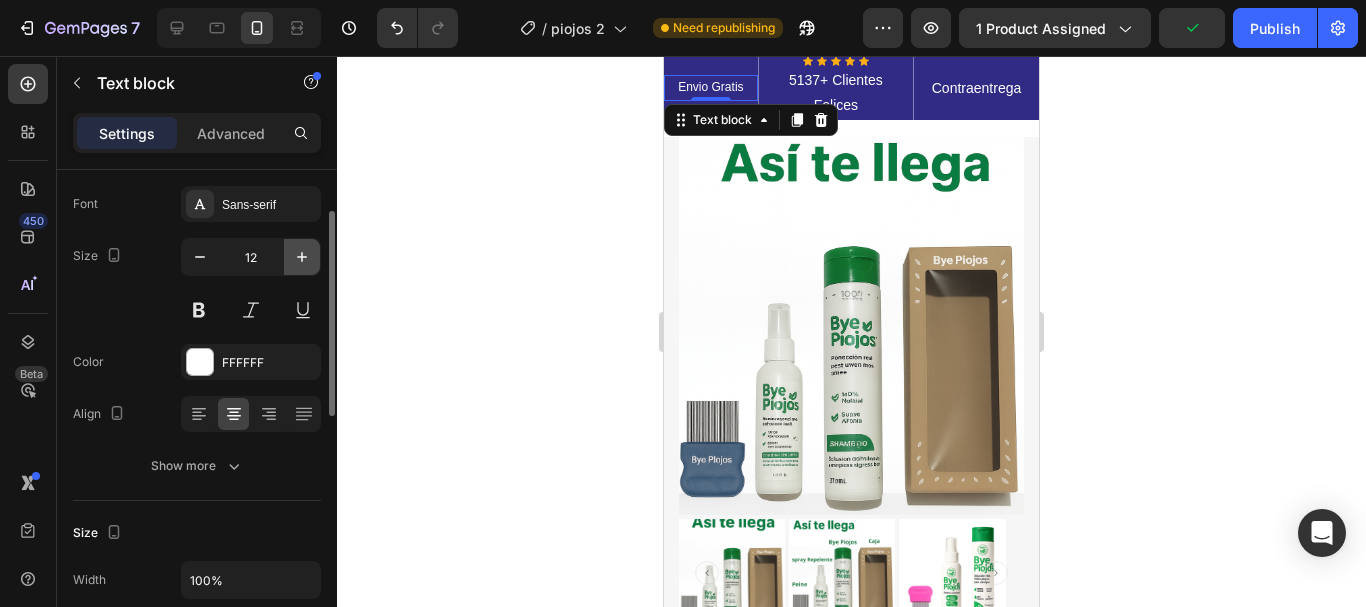 click 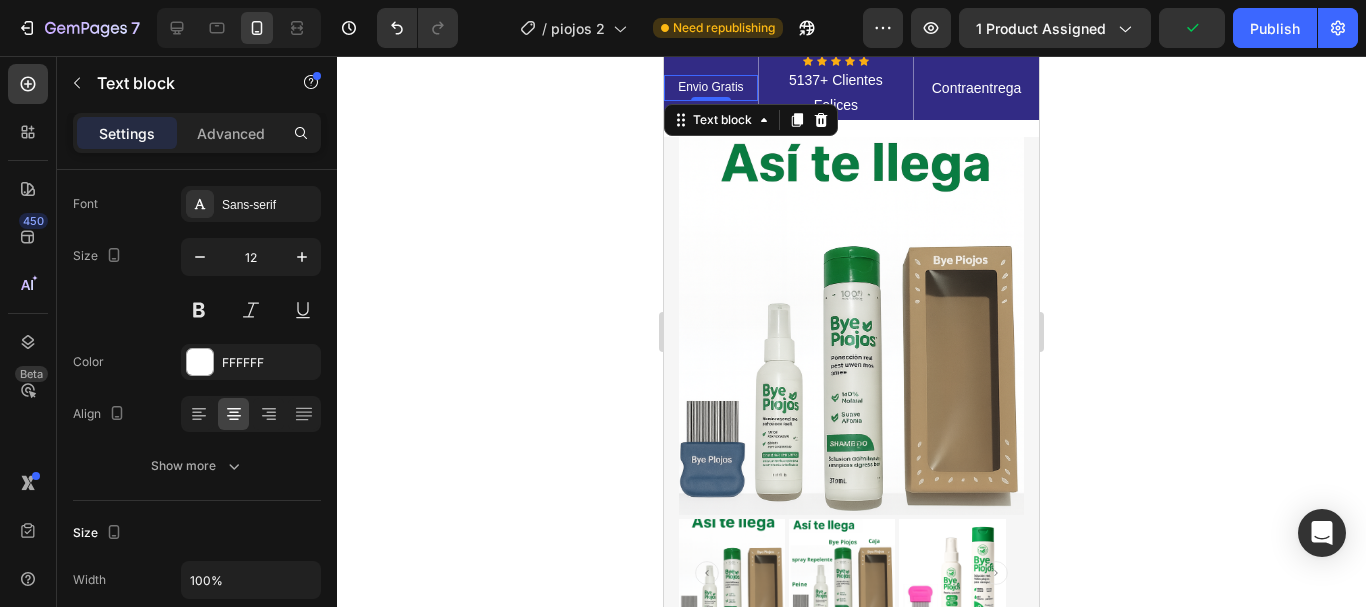 type on "13" 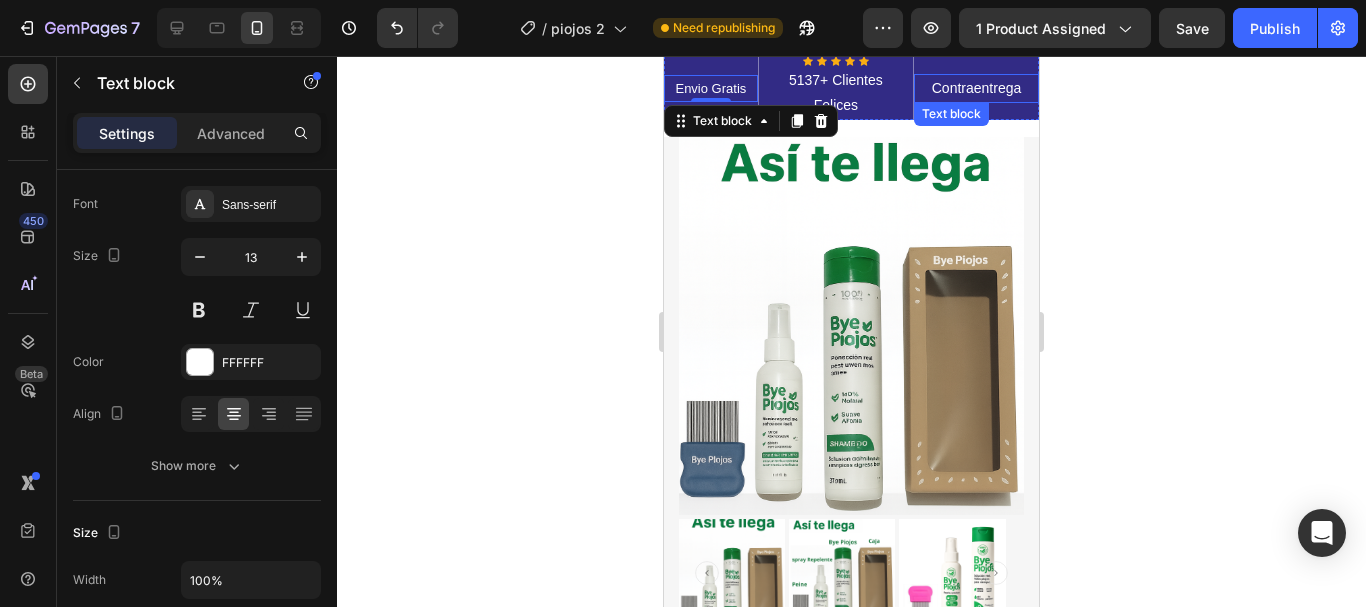 click on "Contraentrega" at bounding box center [976, 88] 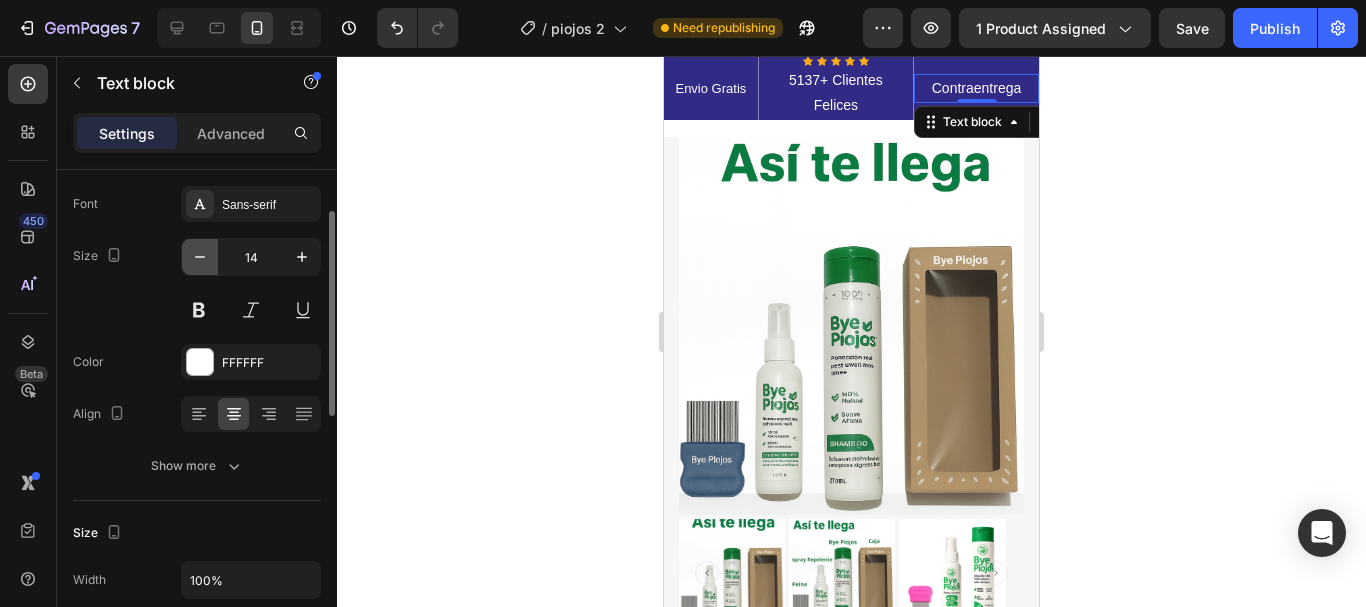 click 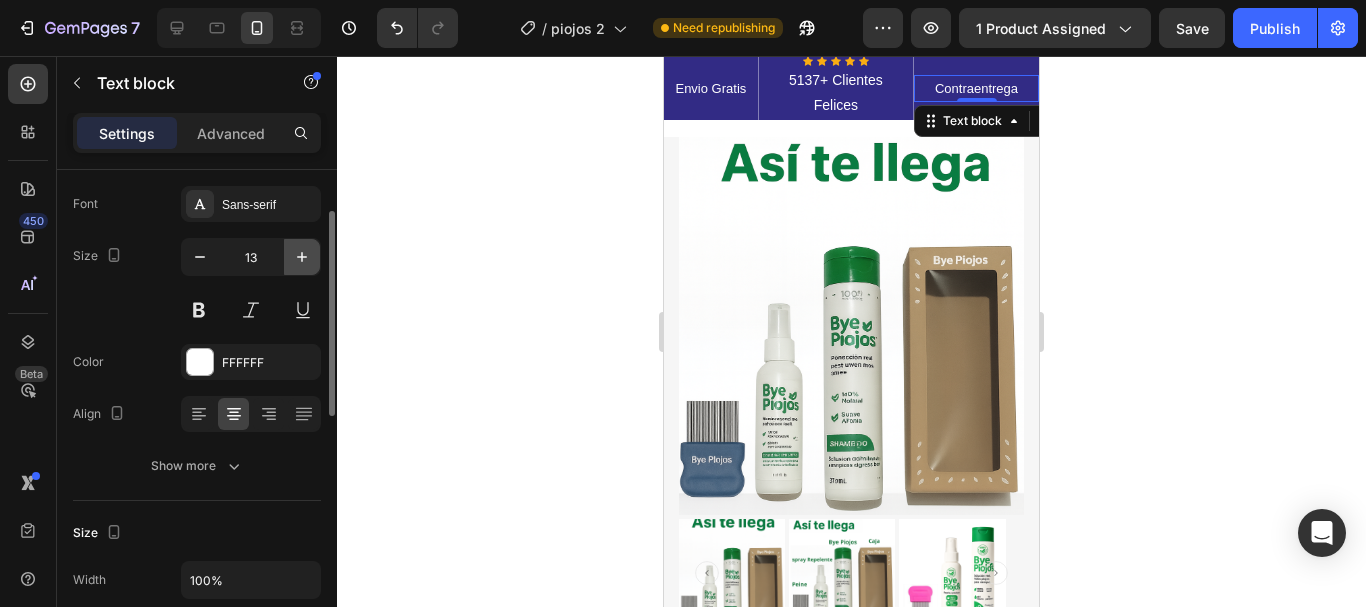 click 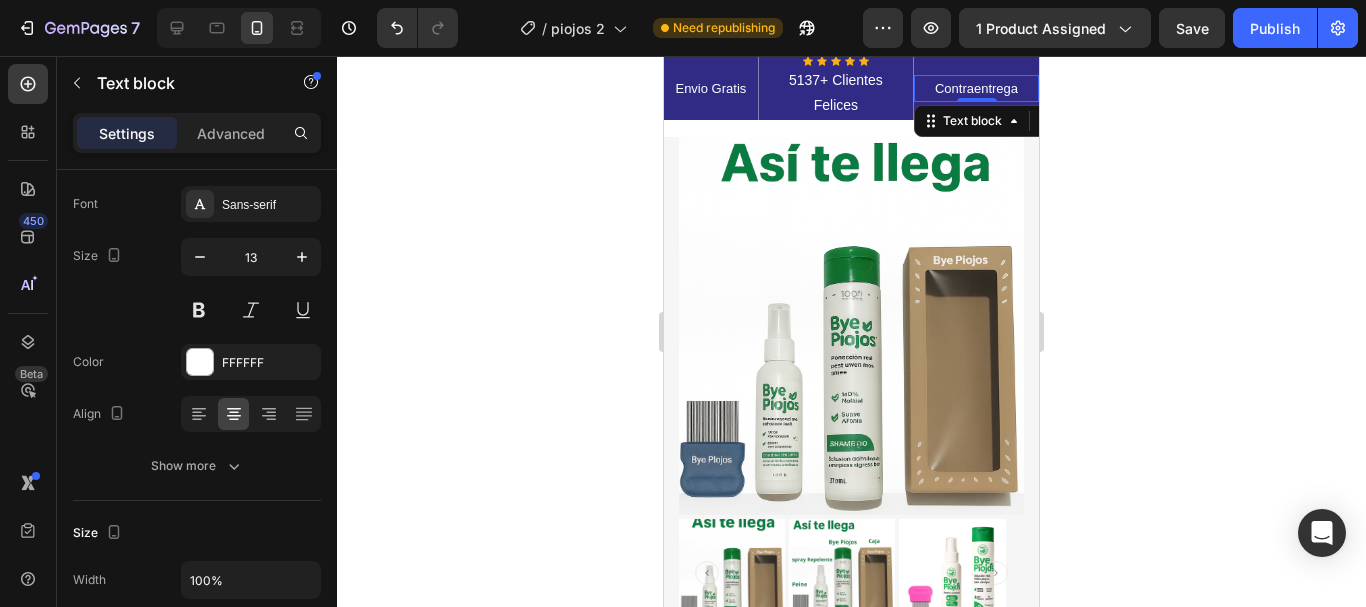 type on "14" 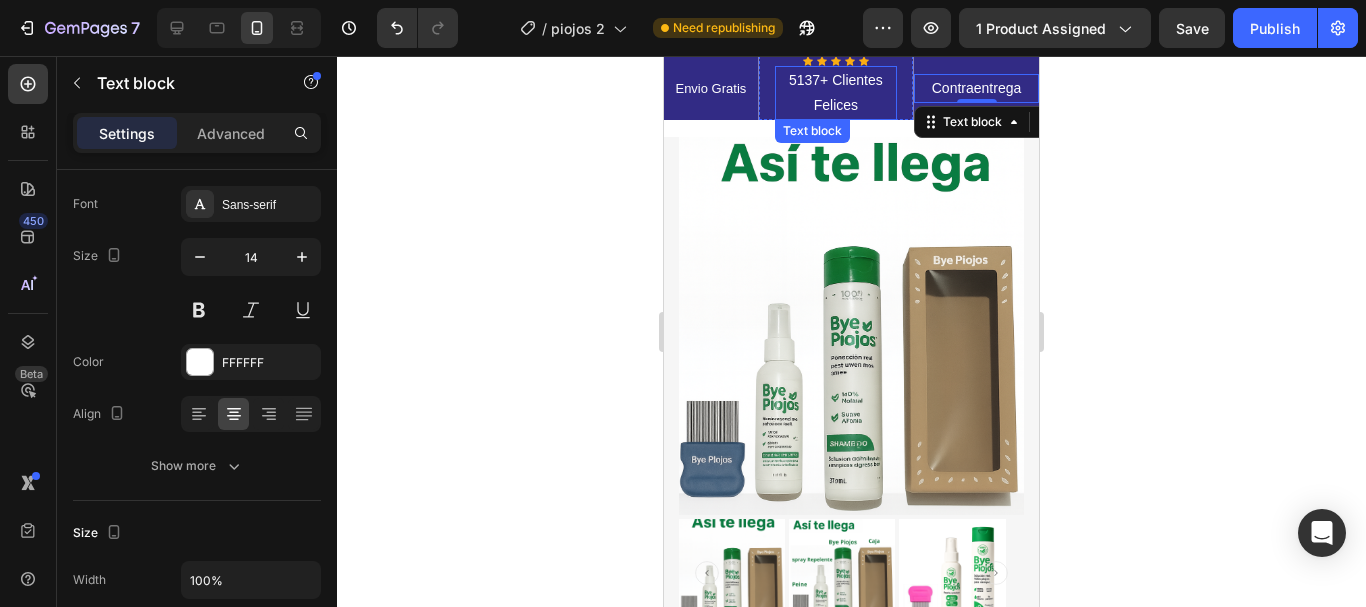 click on "5137+ Clientes Felices" at bounding box center (836, 93) 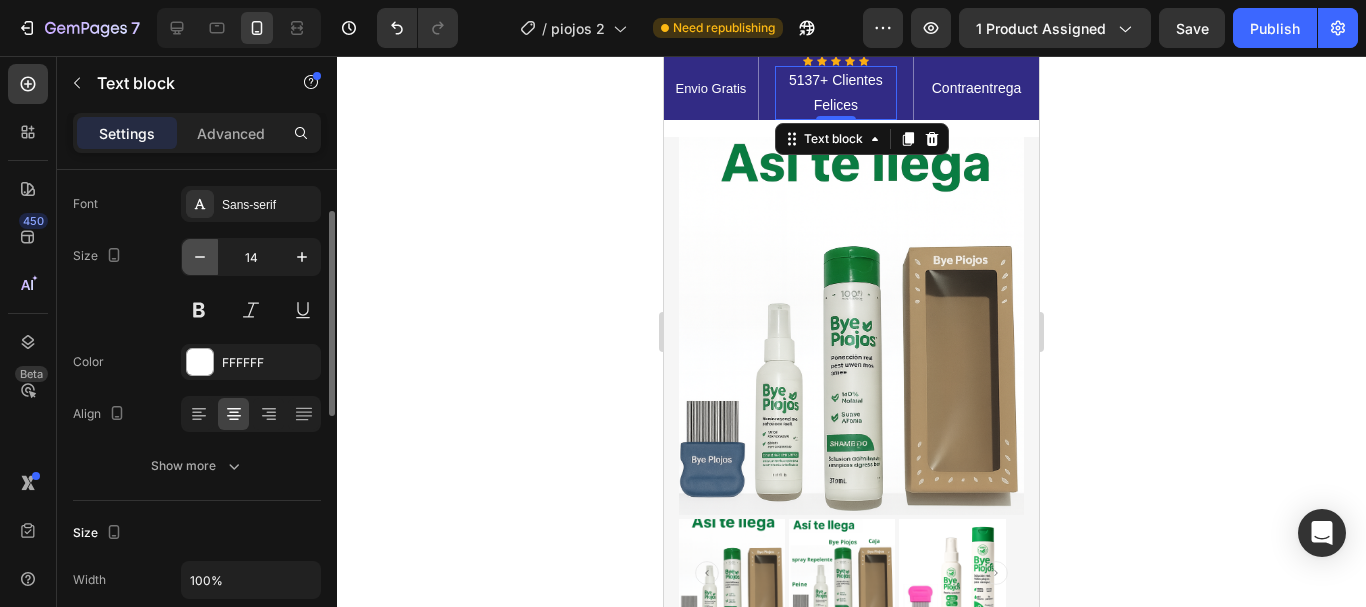 click 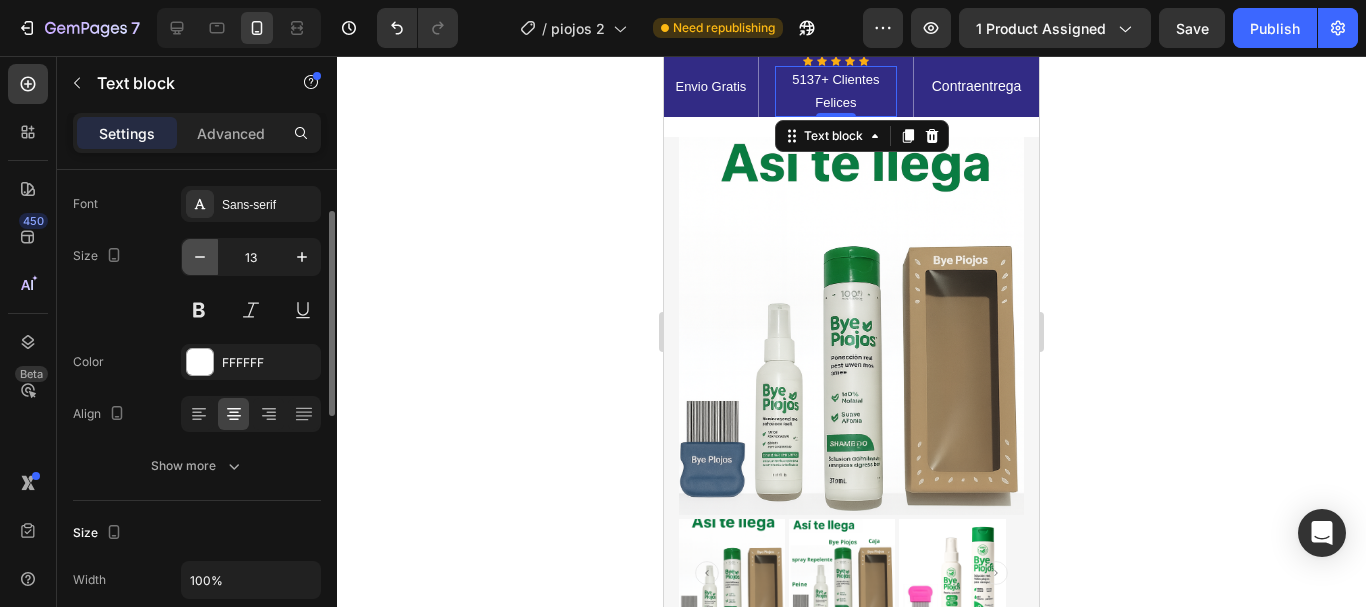 click 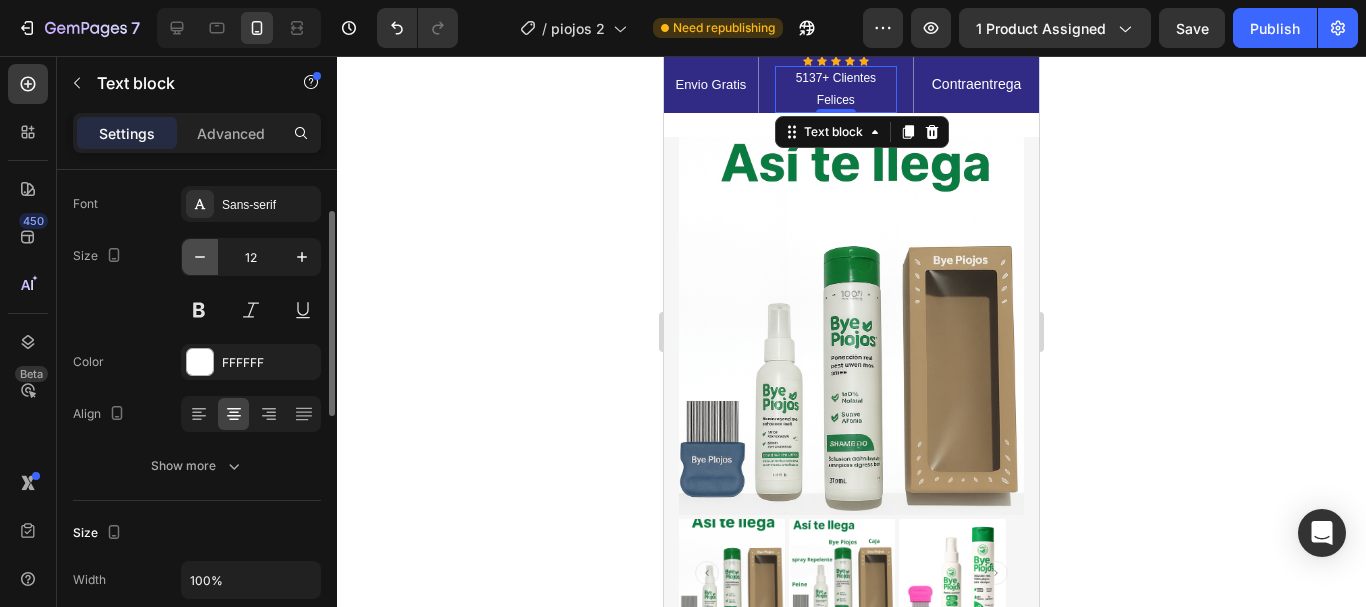 click 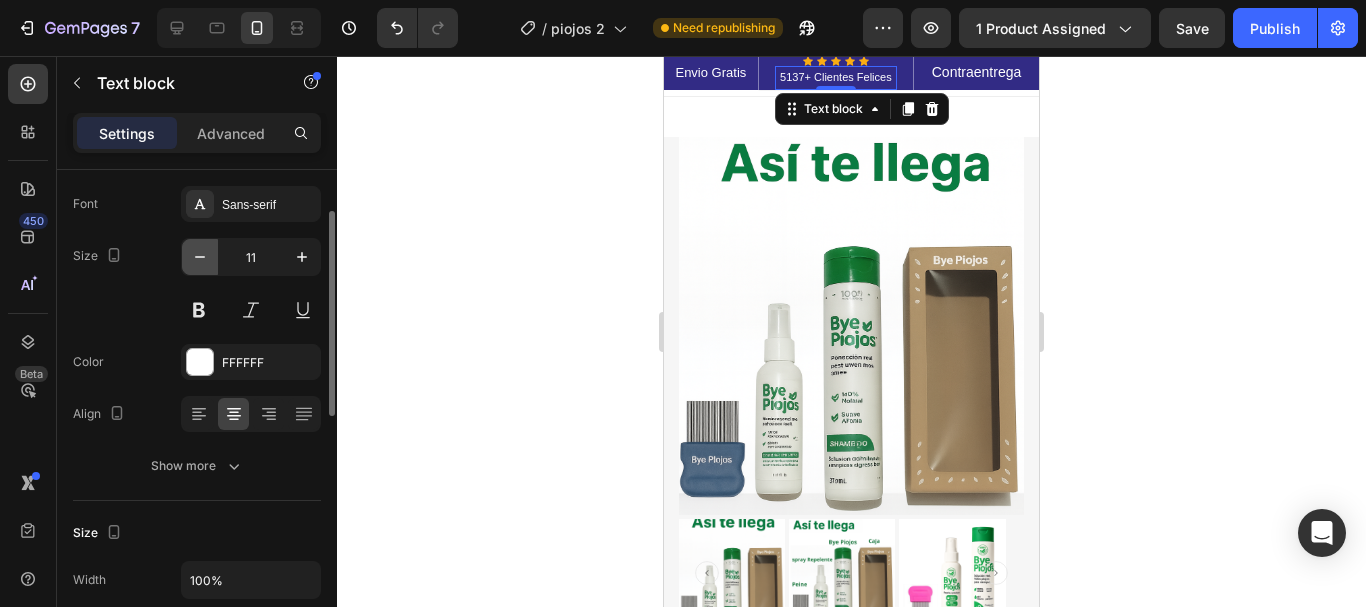 click 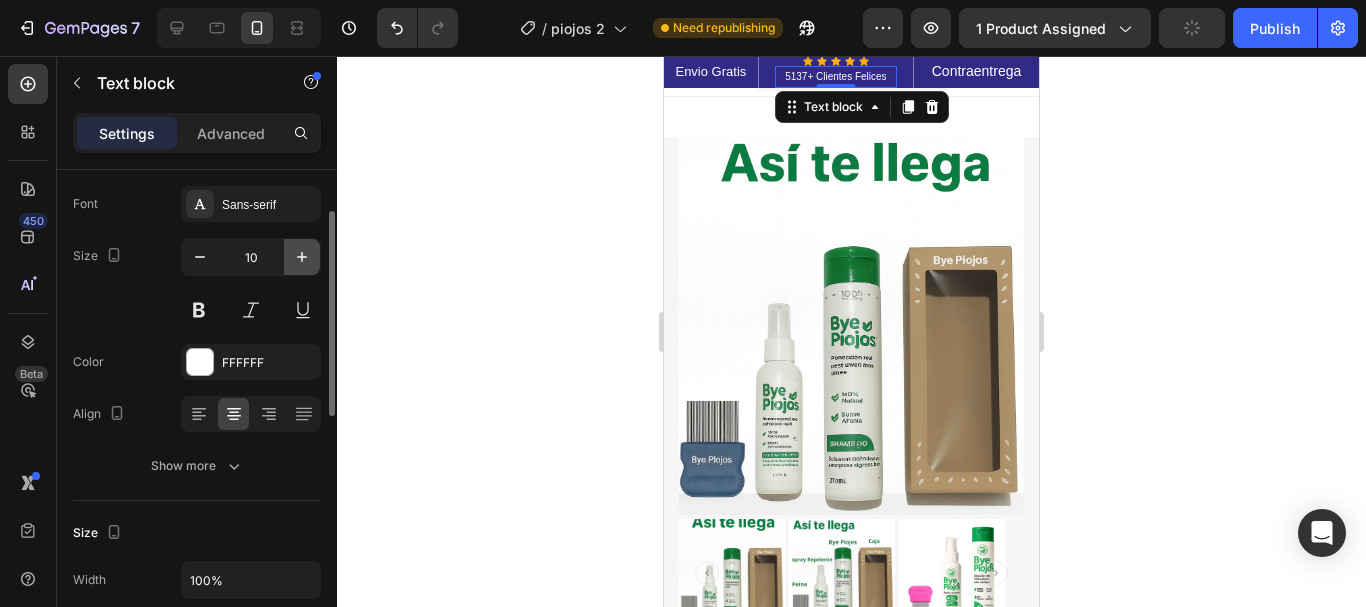 click 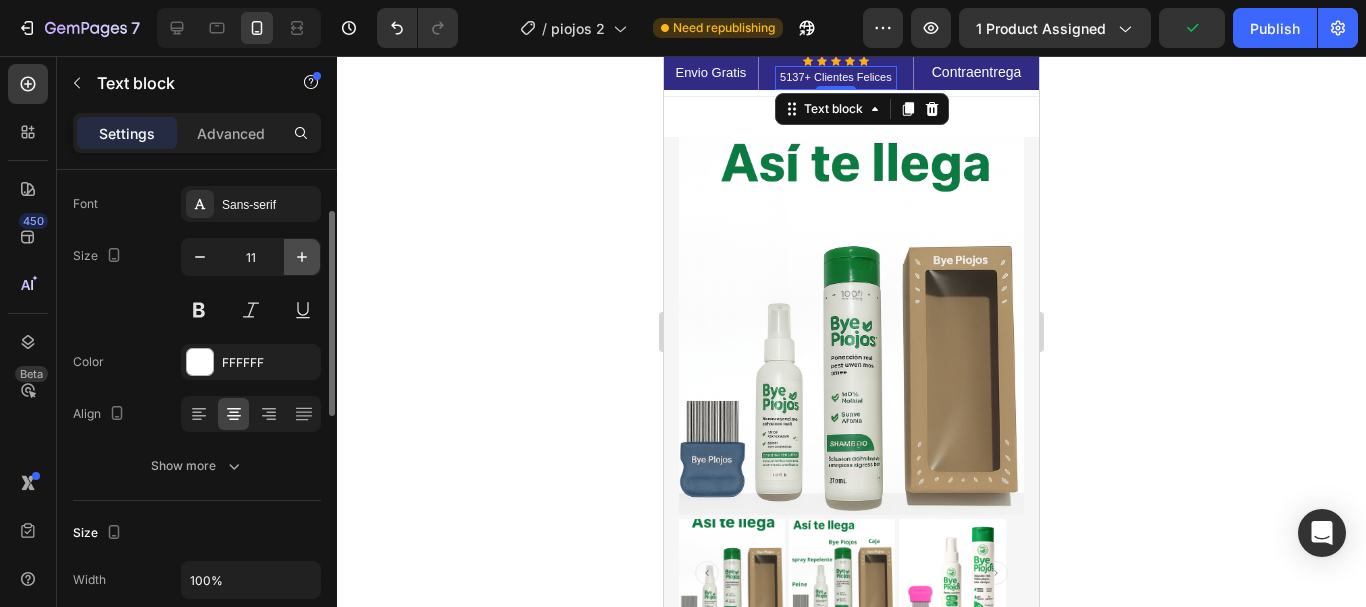 click 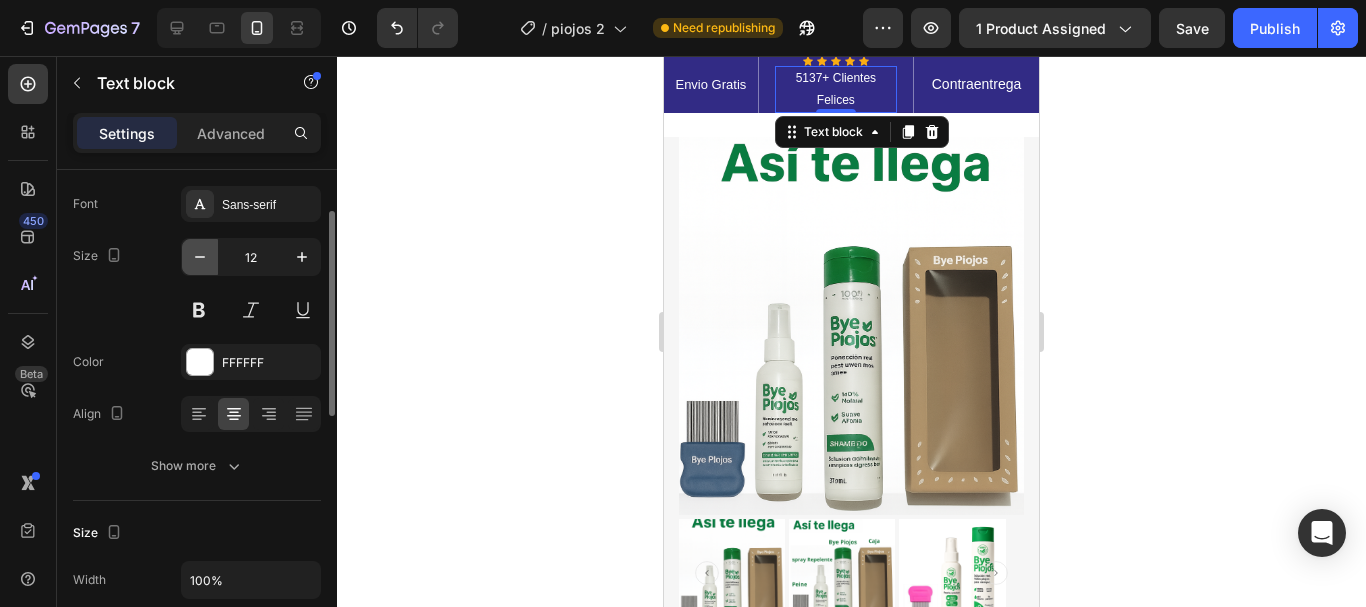 click 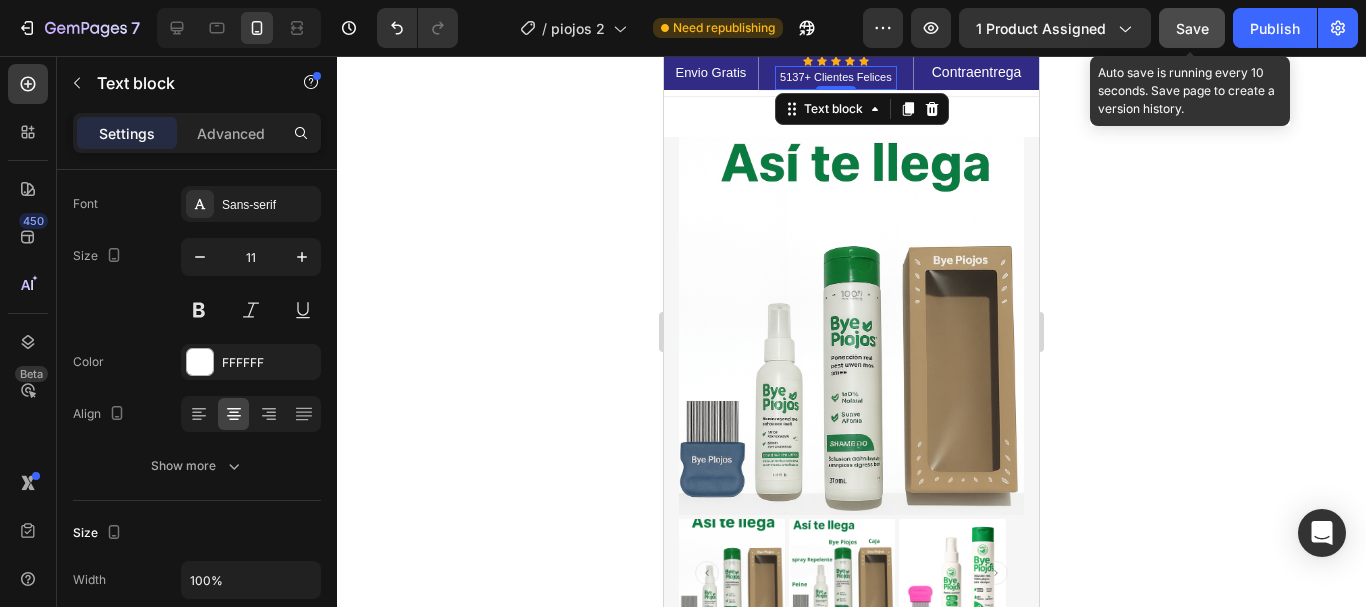 click on "Save" at bounding box center [1192, 28] 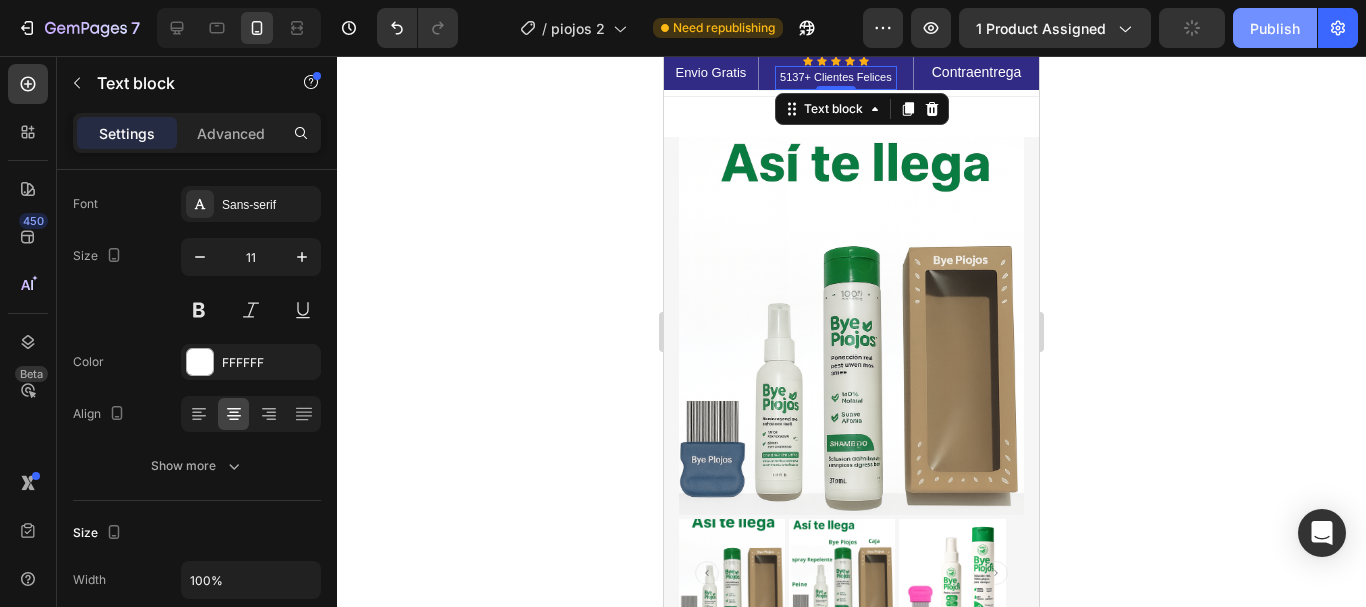 click on "Publish" at bounding box center (1275, 28) 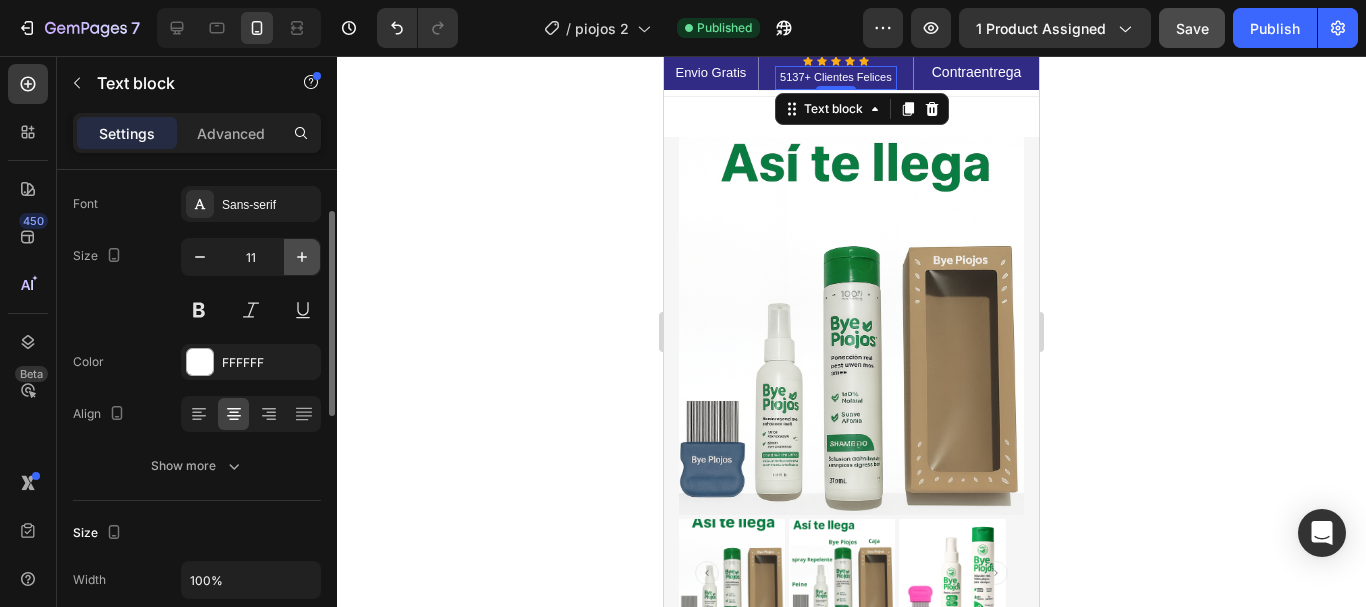 click 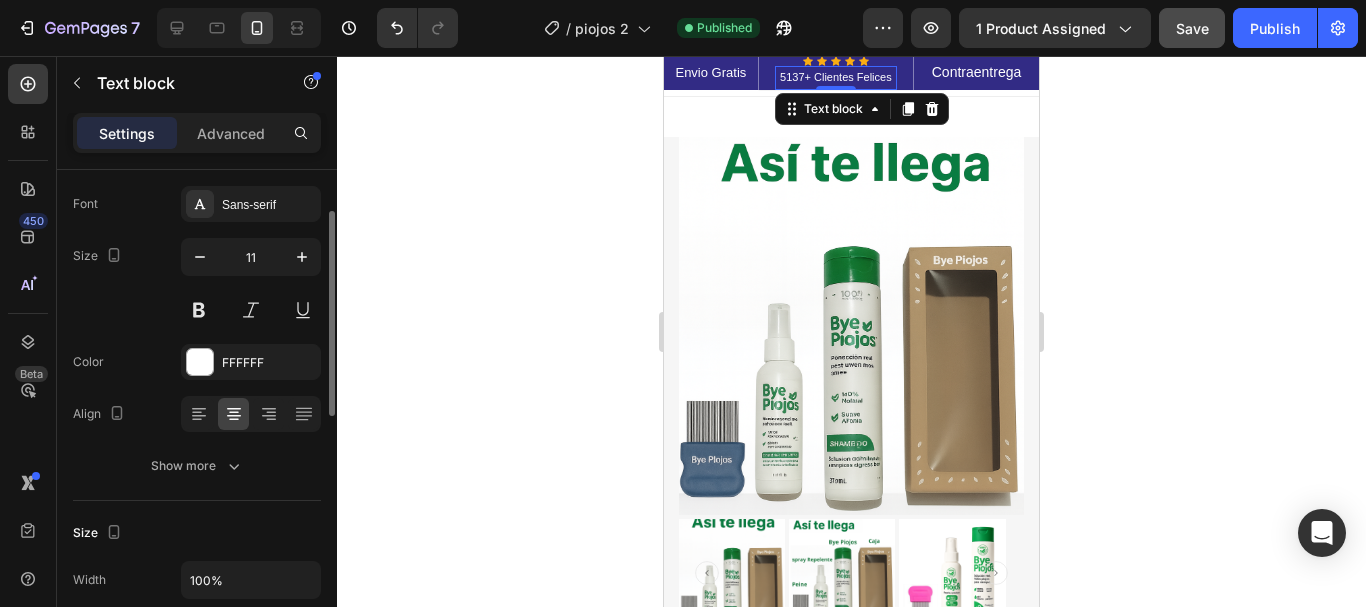 type on "12" 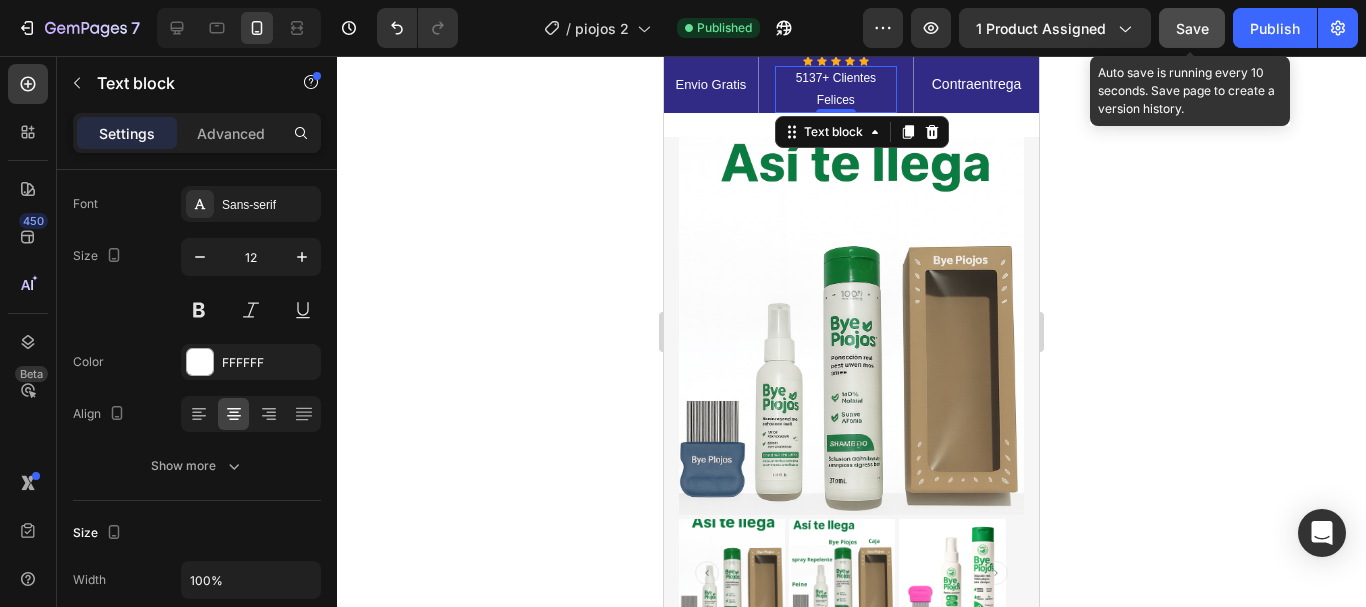 click on "Save" at bounding box center [1192, 28] 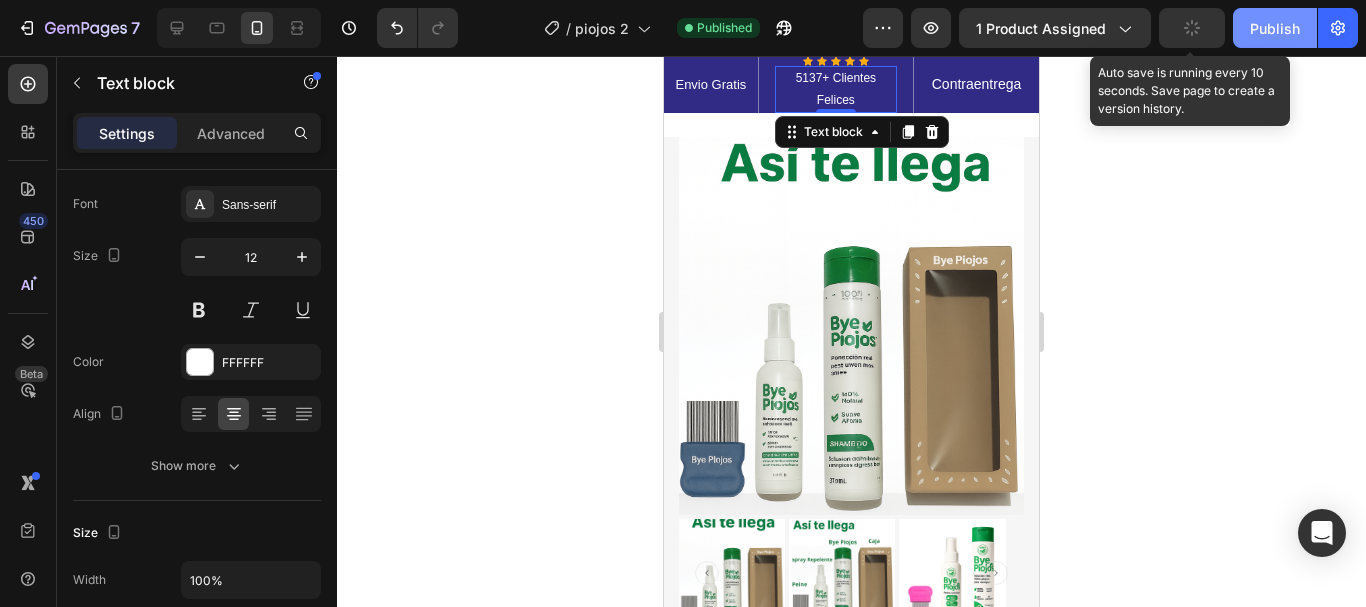 click on "Publish" at bounding box center [1275, 28] 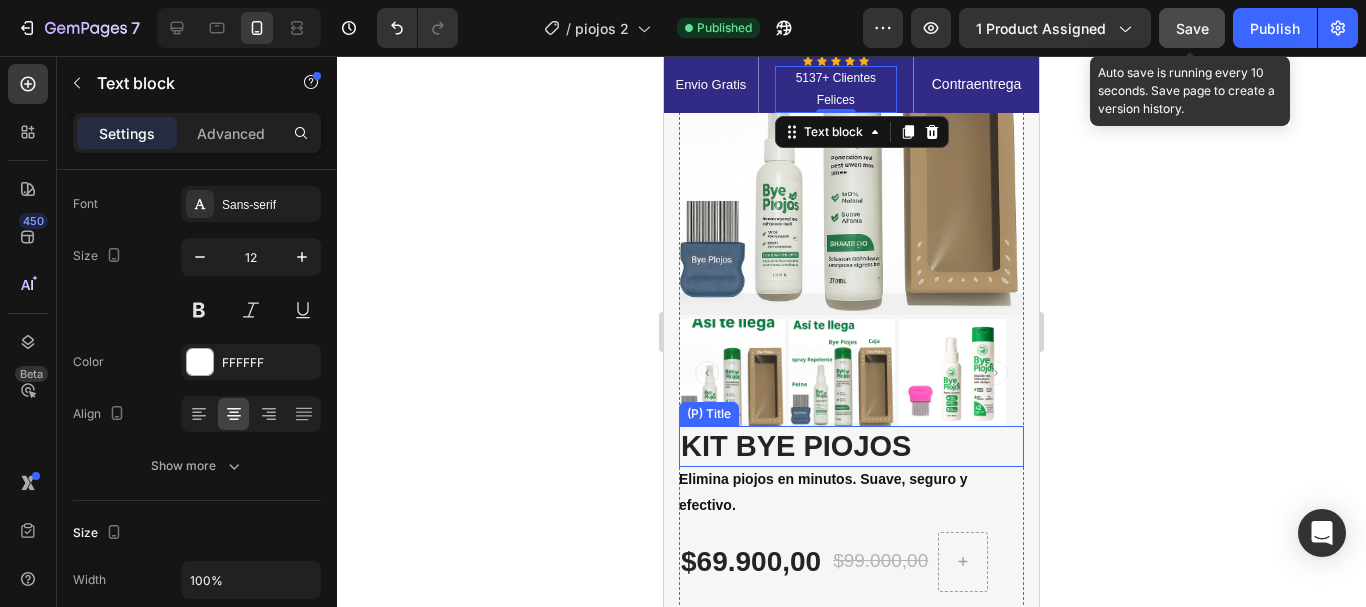 scroll, scrollTop: 100, scrollLeft: 0, axis: vertical 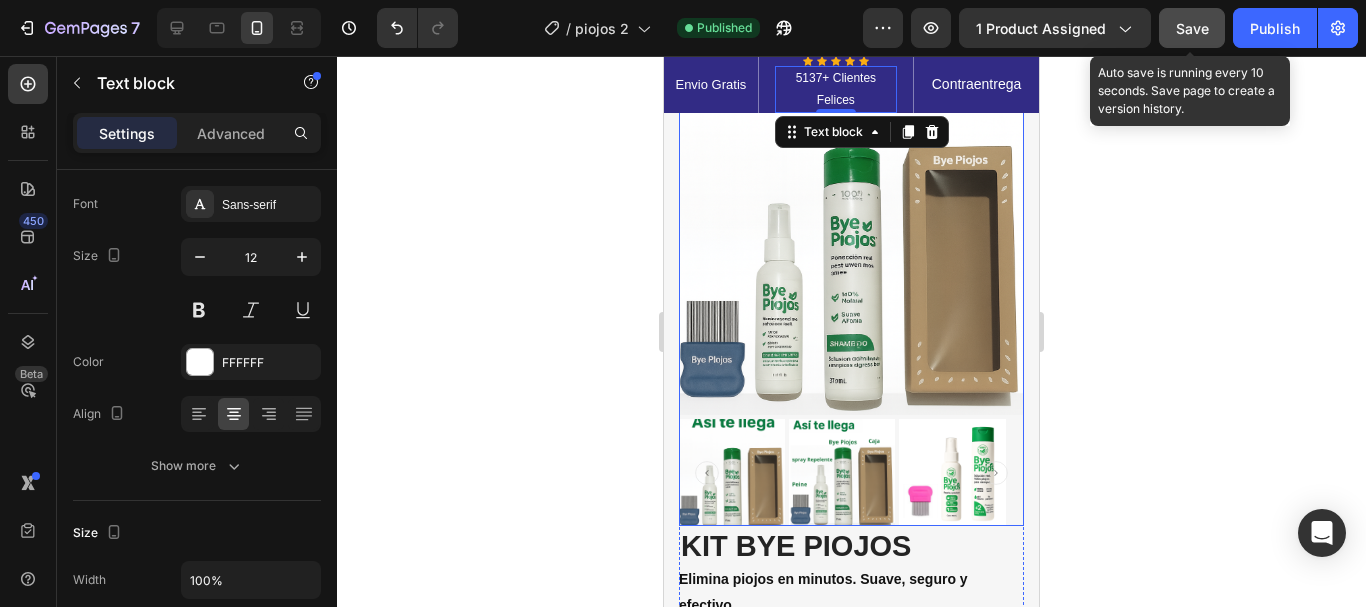 click at bounding box center [851, 226] 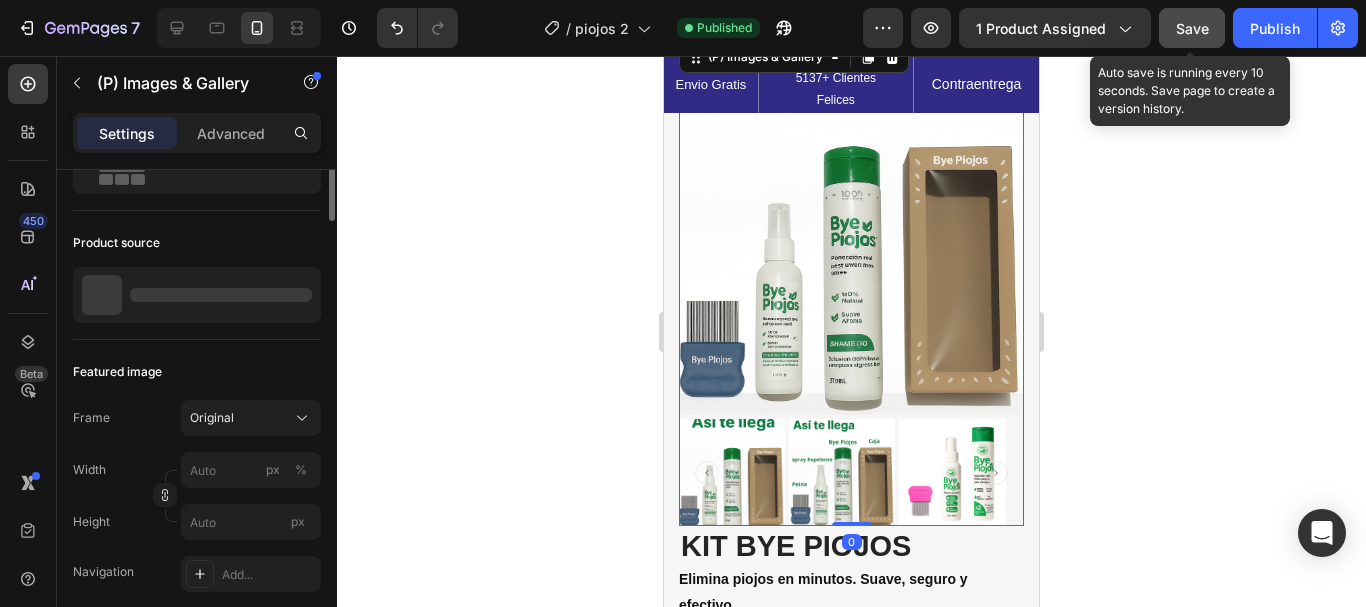 scroll, scrollTop: 0, scrollLeft: 0, axis: both 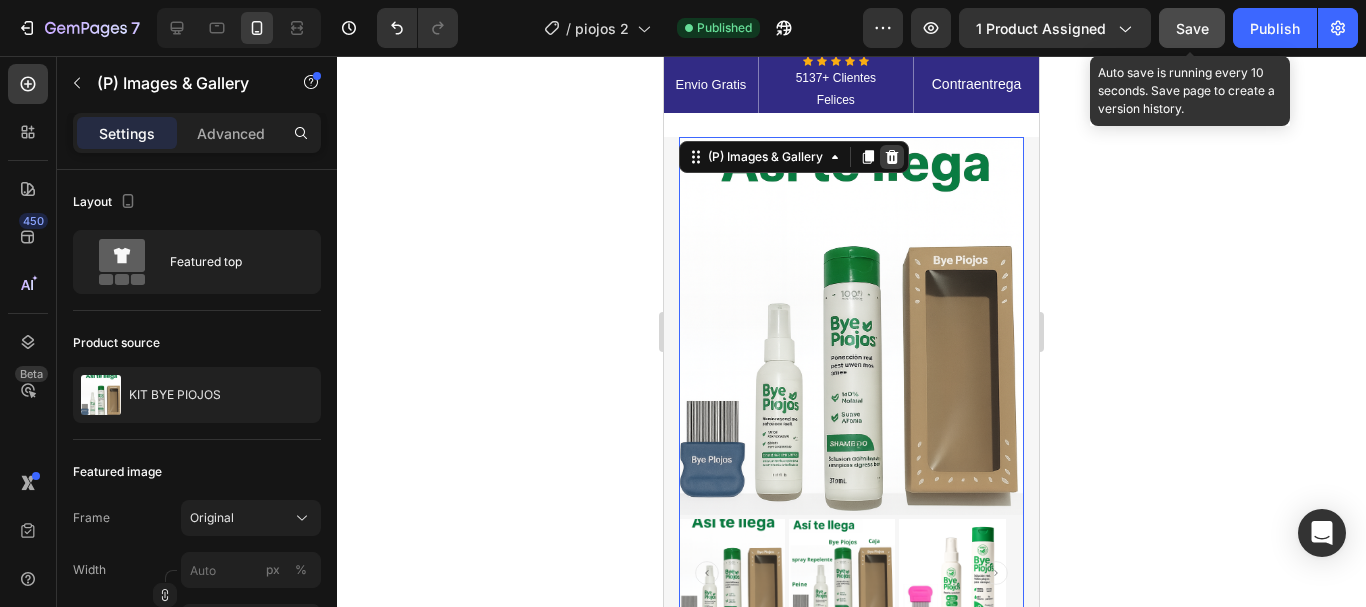click 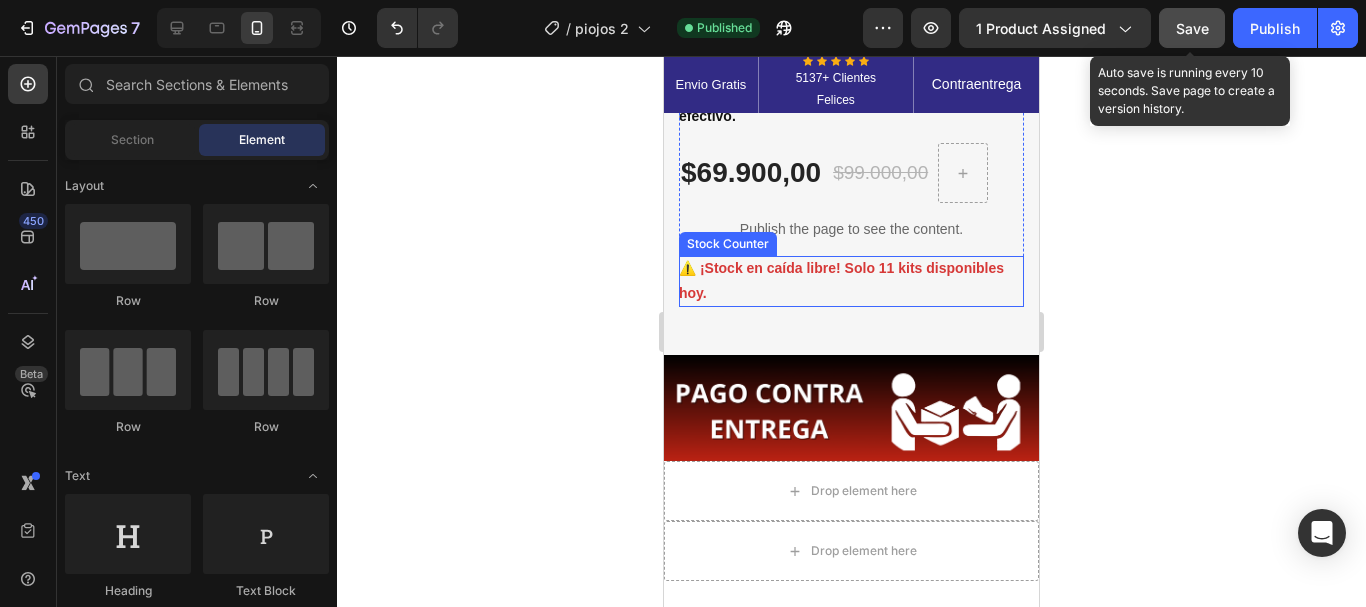 scroll, scrollTop: 200, scrollLeft: 0, axis: vertical 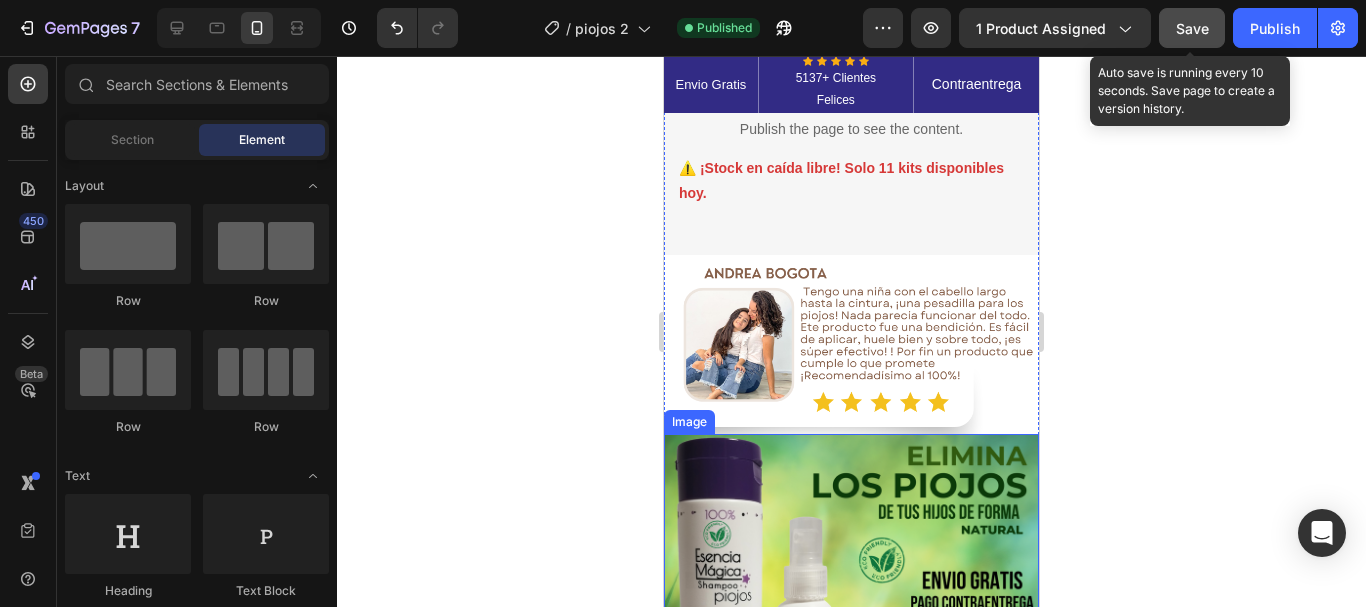 click at bounding box center [851, 621] 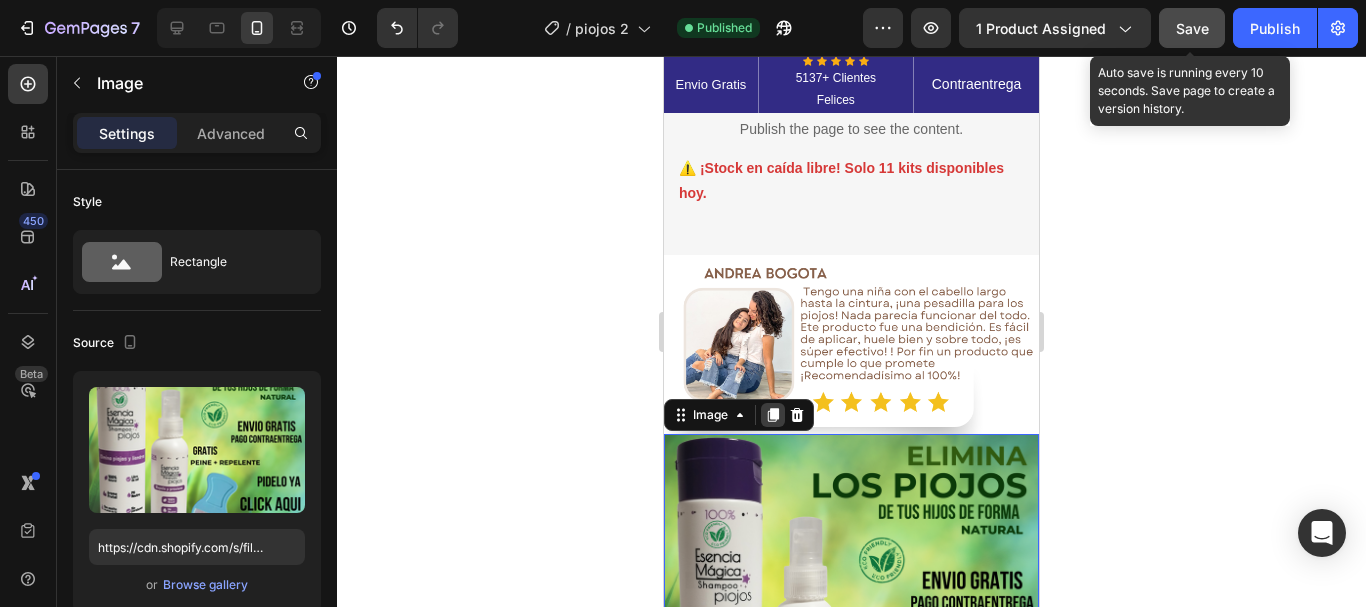 click 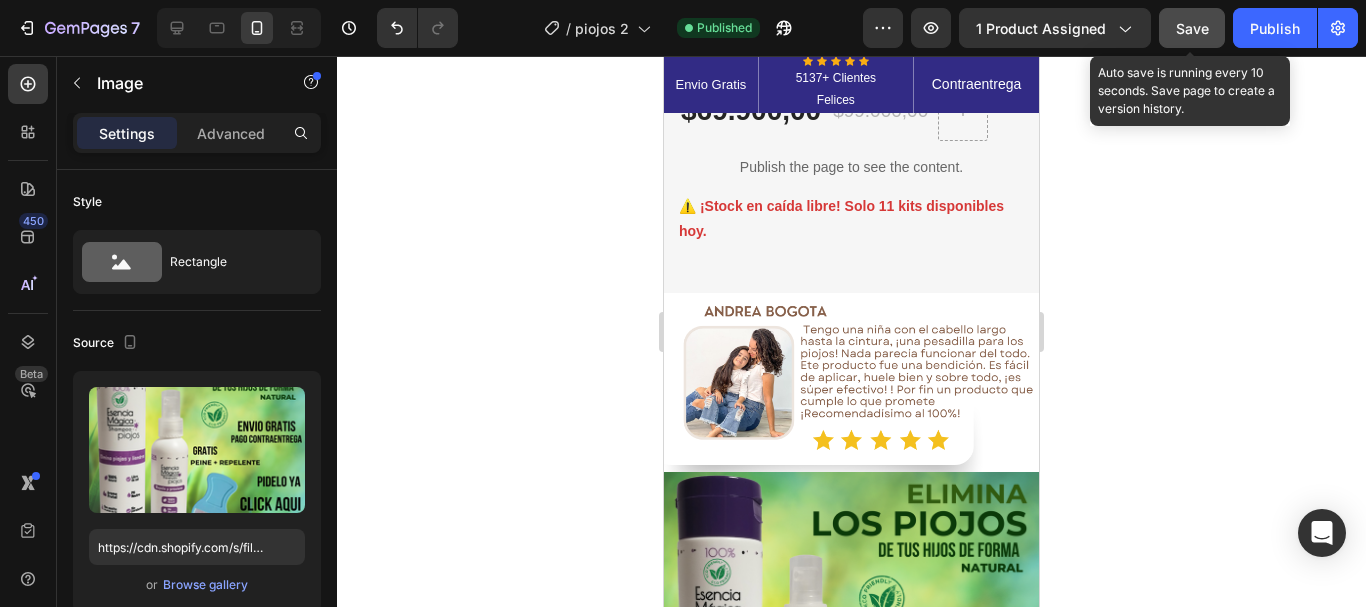 scroll, scrollTop: 161, scrollLeft: 0, axis: vertical 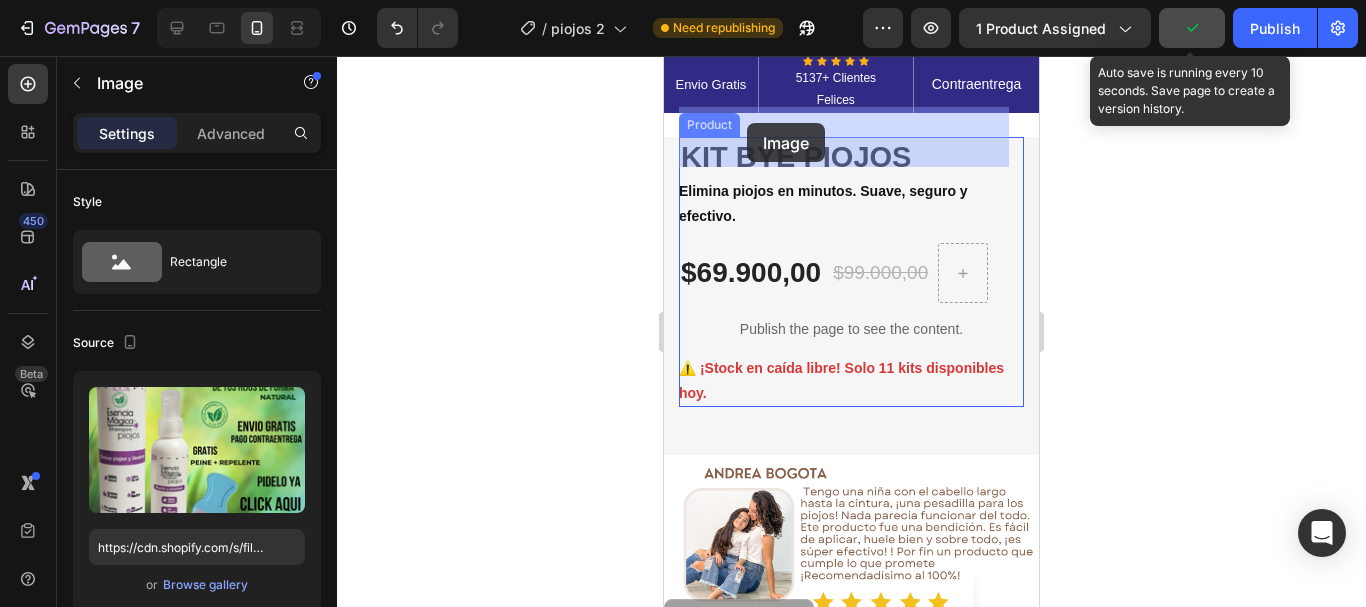 drag, startPoint x: 839, startPoint y: 359, endPoint x: 747, endPoint y: 123, distance: 253.29825 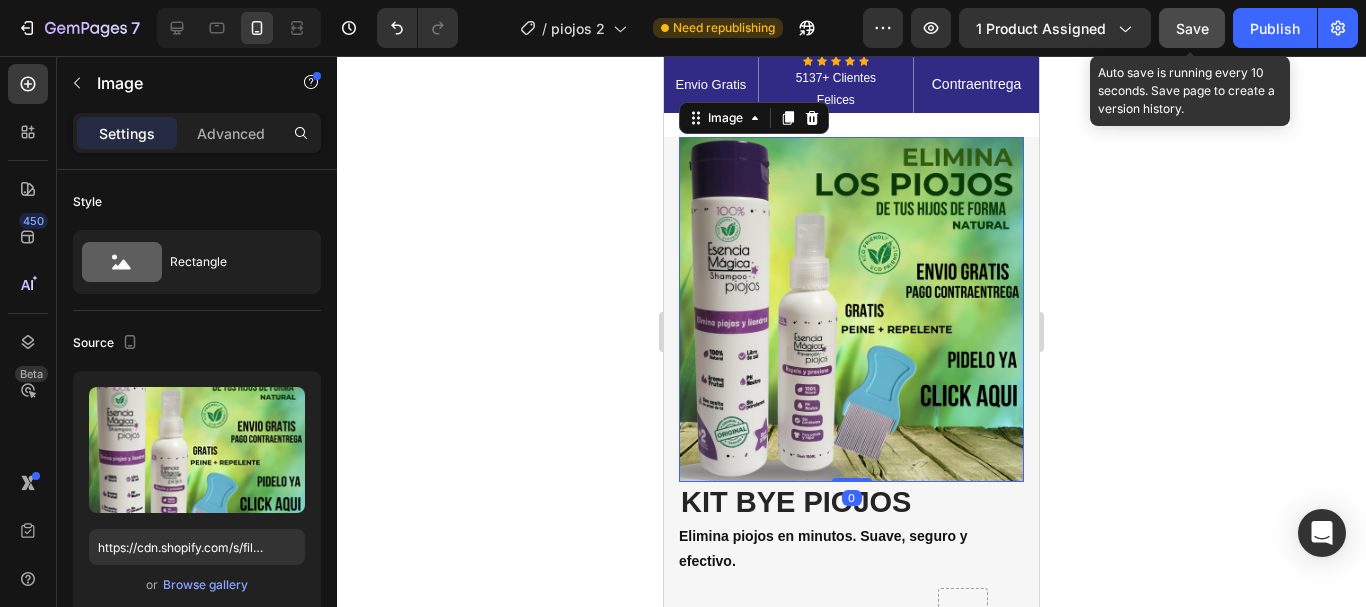 drag, startPoint x: 1164, startPoint y: 248, endPoint x: 296, endPoint y: 189, distance: 870.00287 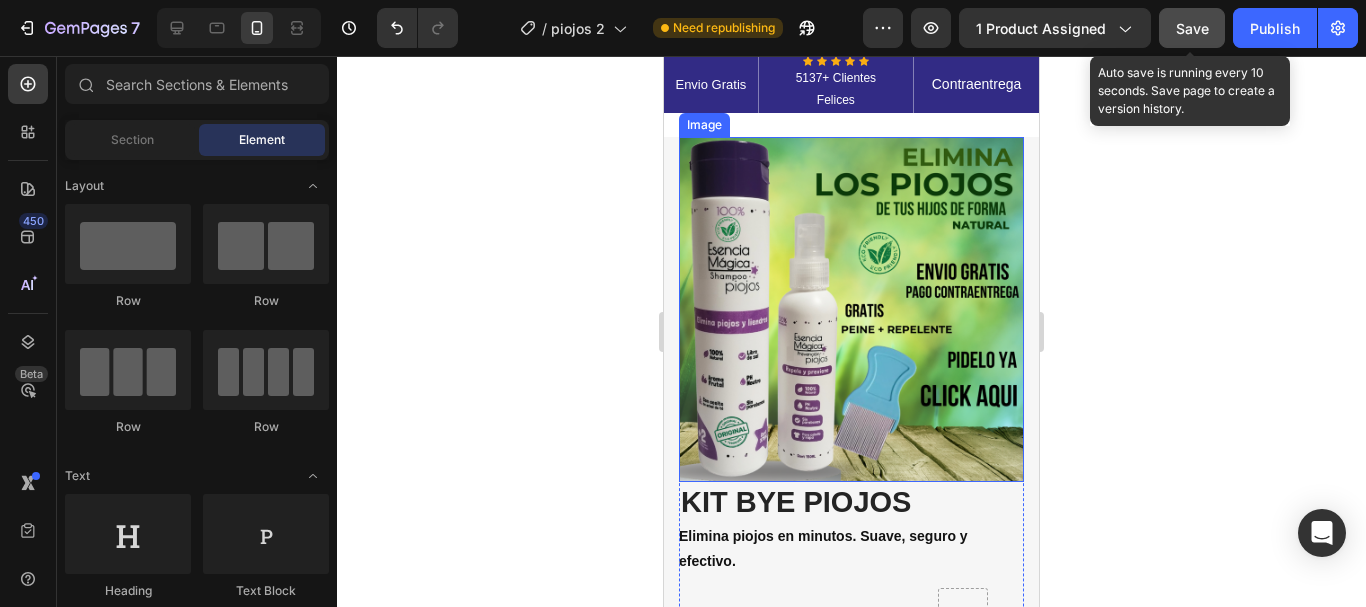 click at bounding box center (851, 309) 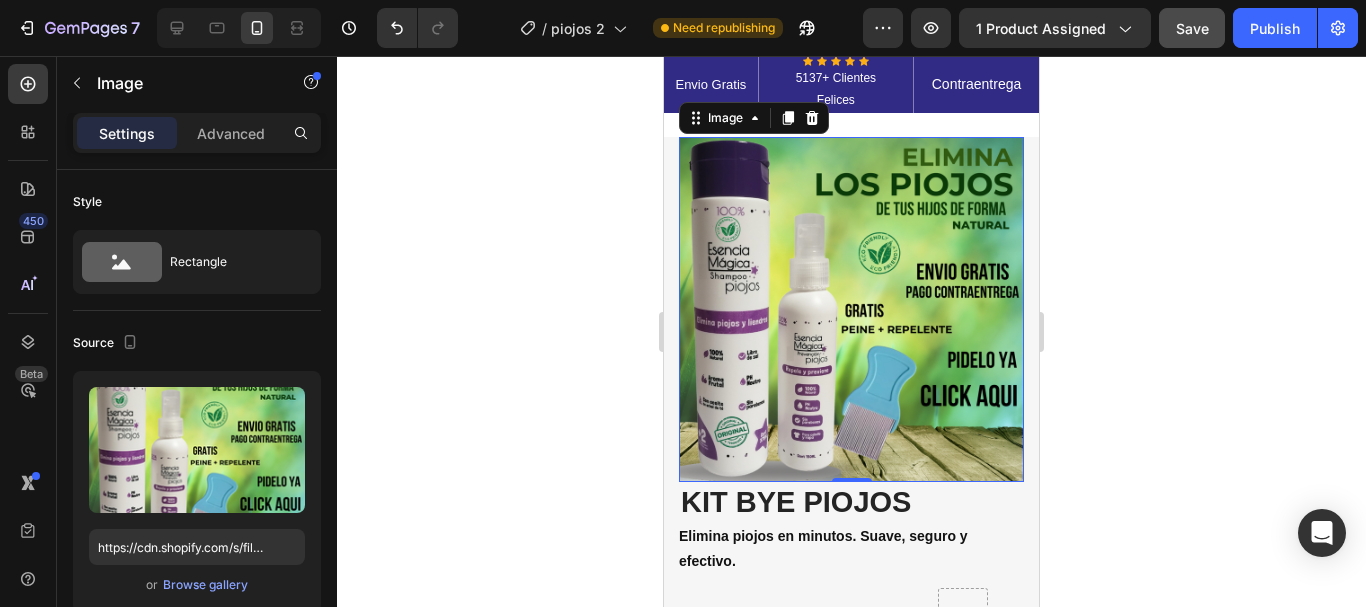 click at bounding box center (851, 309) 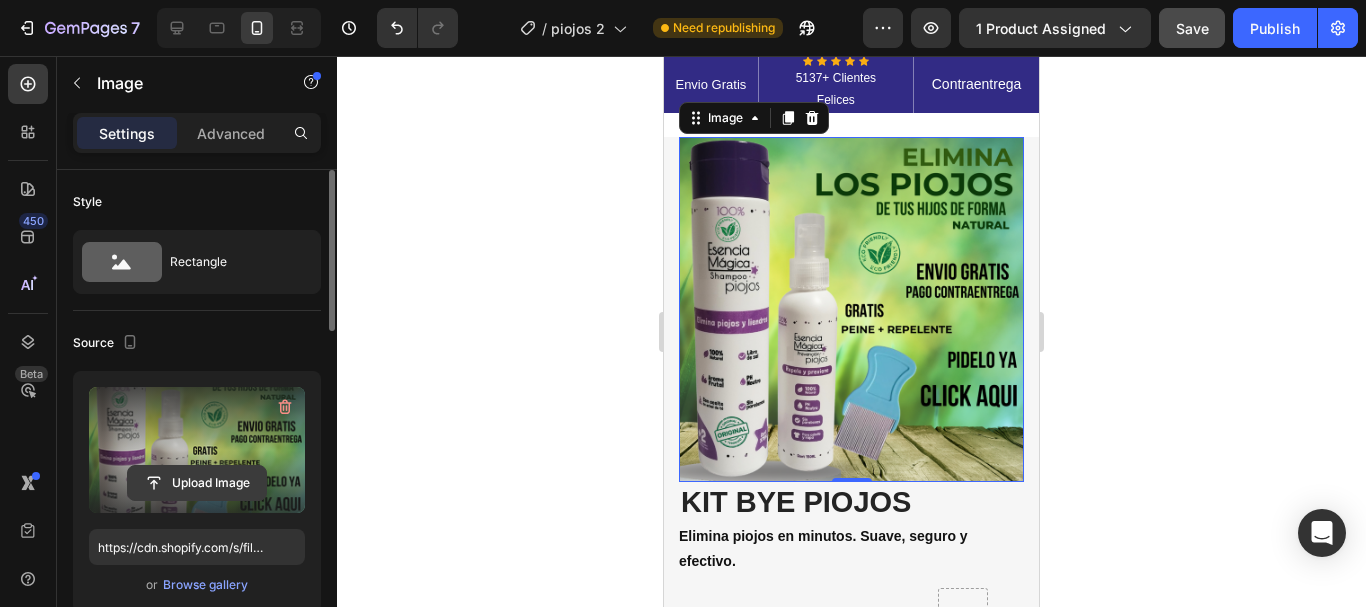 click 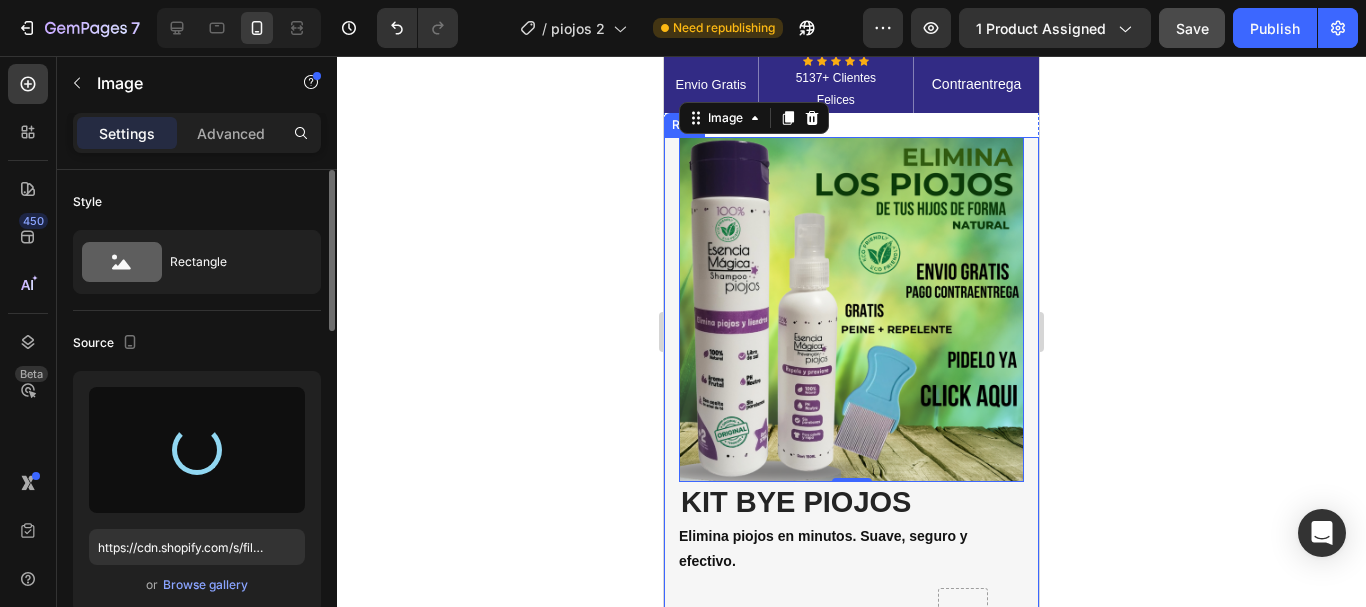 type on "https://cdn.shopify.com/s/files/1/0592/7426/4646/files/gempages_528606126531412944-23f691f1-9fad-4cf7-a0d4-6199c2fb8669.png" 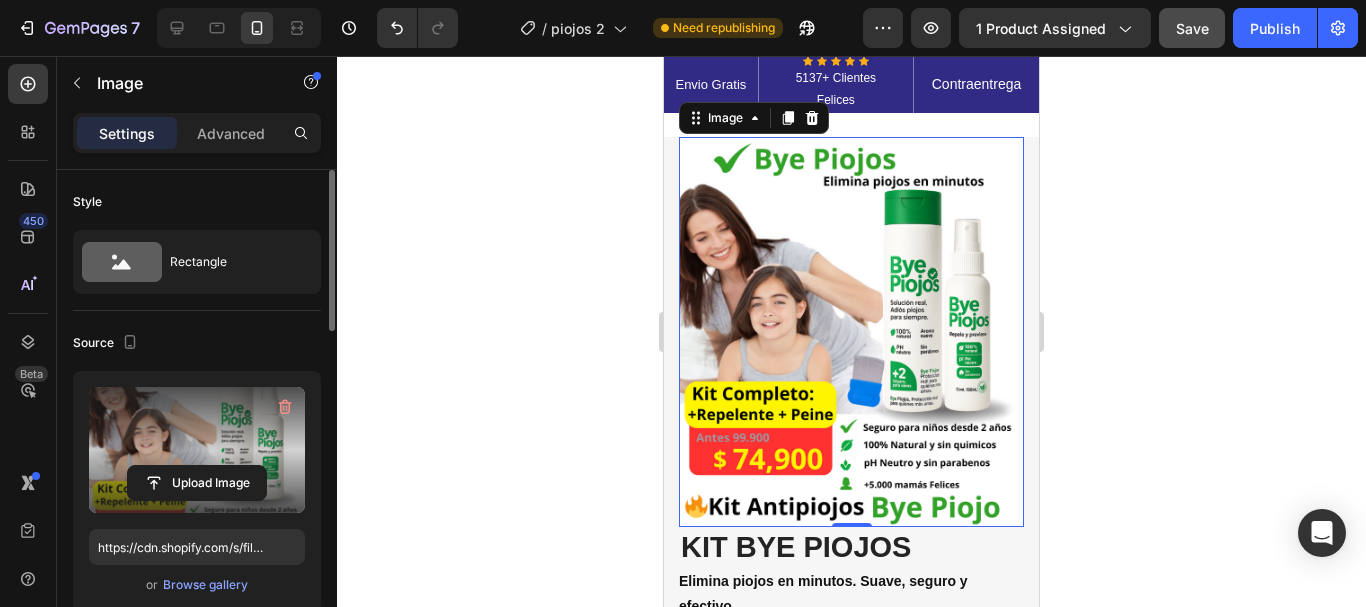 scroll, scrollTop: 100, scrollLeft: 0, axis: vertical 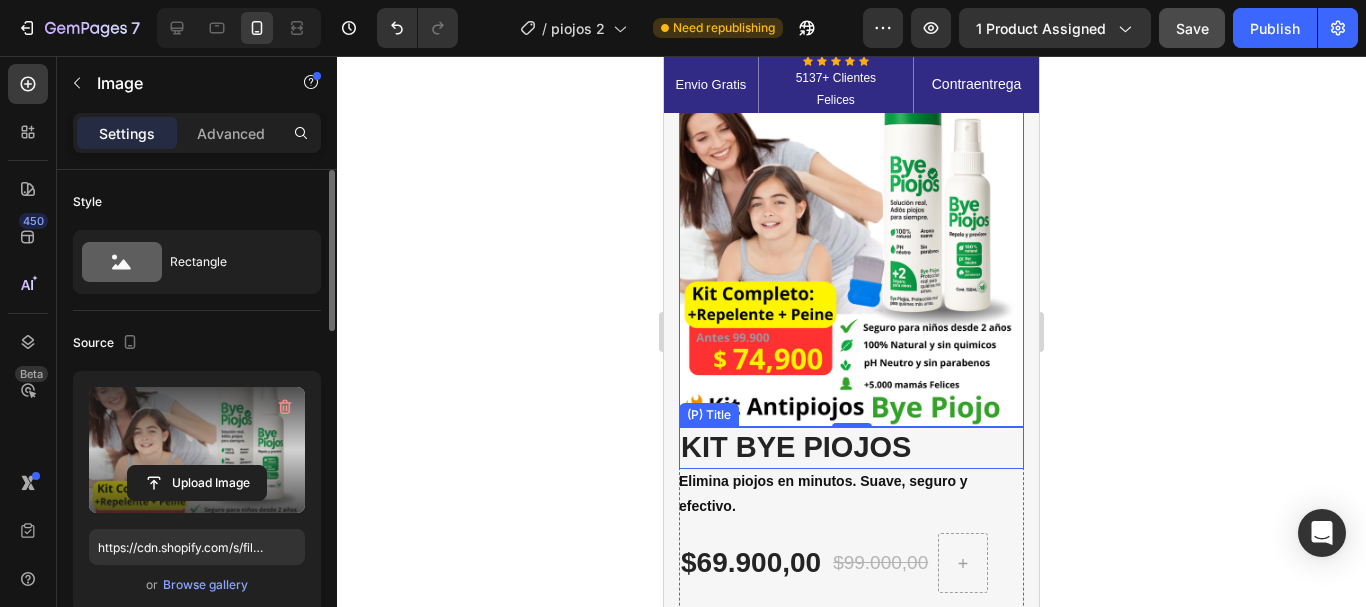 click on "KIT BYE PIOJOS" at bounding box center (851, 448) 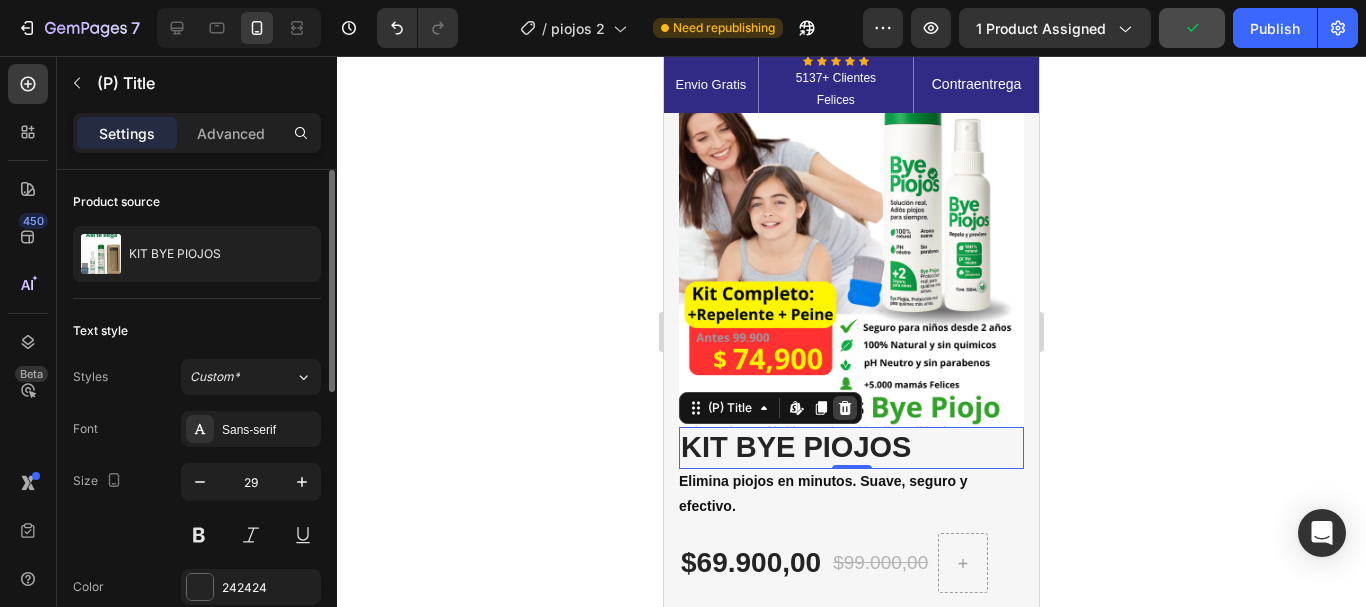 click 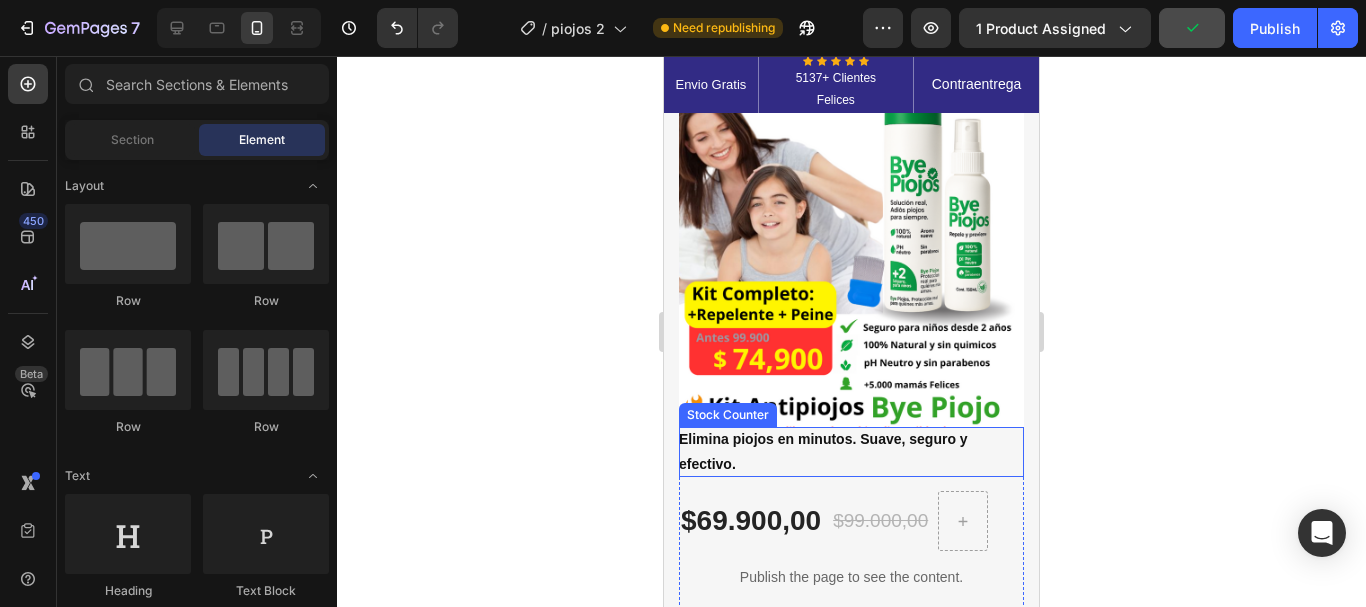click on "Elimina piojos en minutos. Suave, seguro y efectivo." at bounding box center [851, 452] 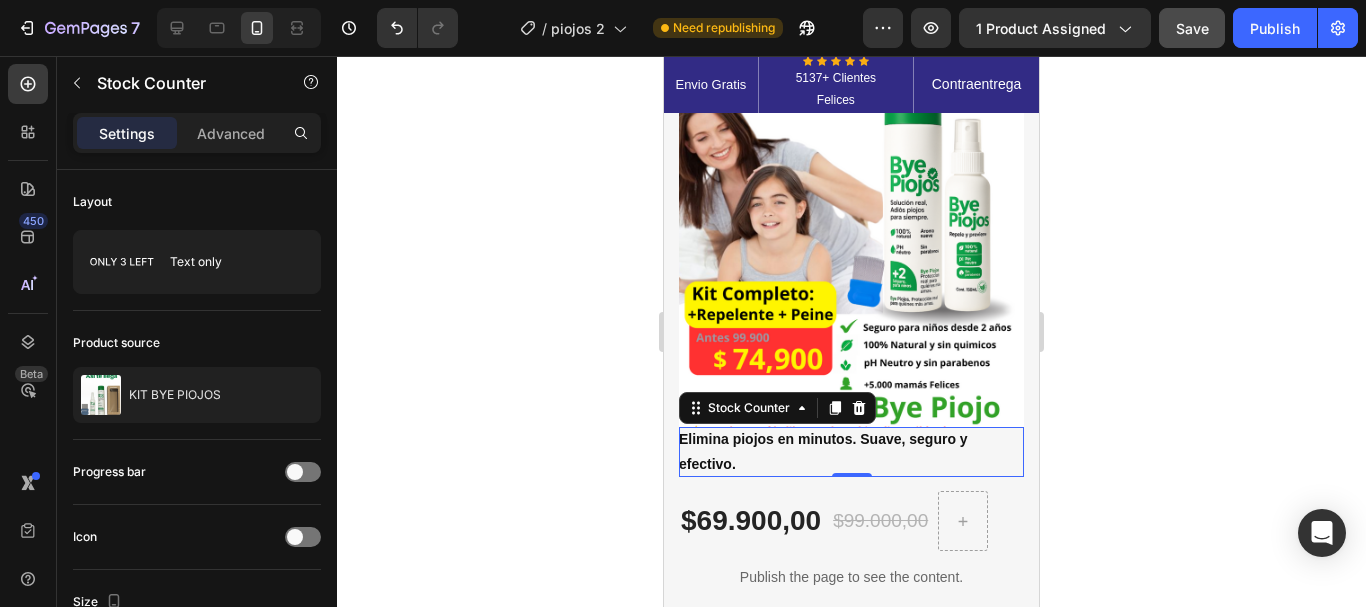 click 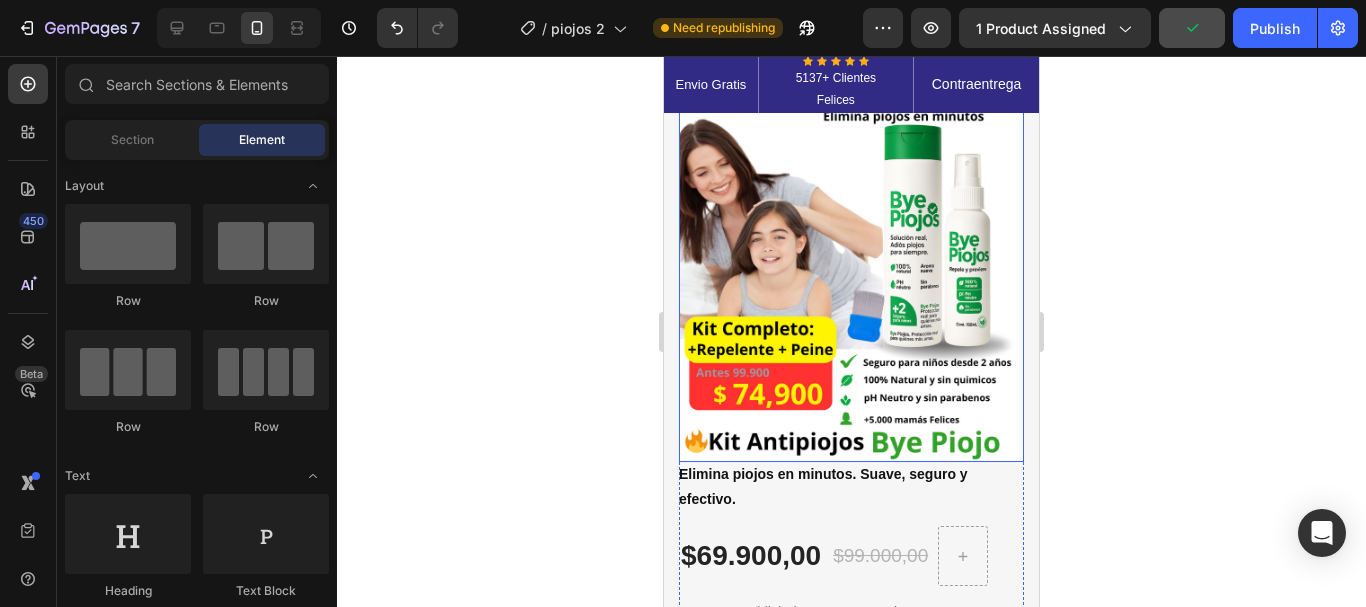 scroll, scrollTop: 100, scrollLeft: 0, axis: vertical 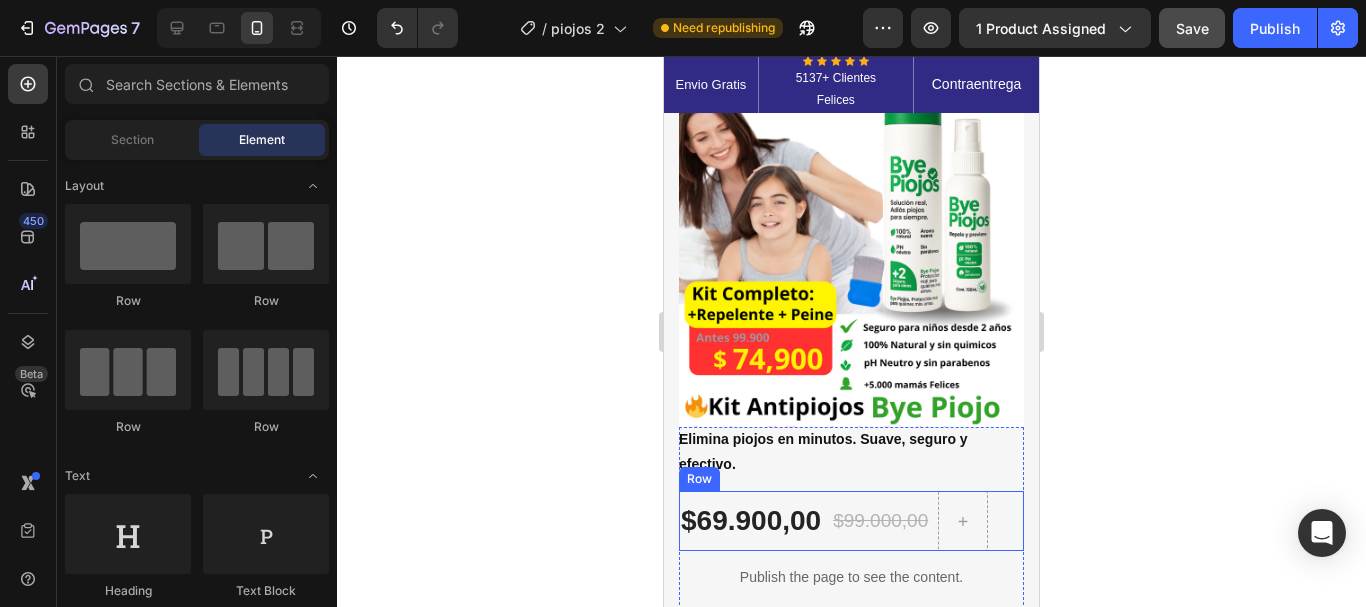 click on "$69.900,00 (P) Price (P) Price $99.000,00 (P) Price (P) Price
Row" at bounding box center (851, 521) 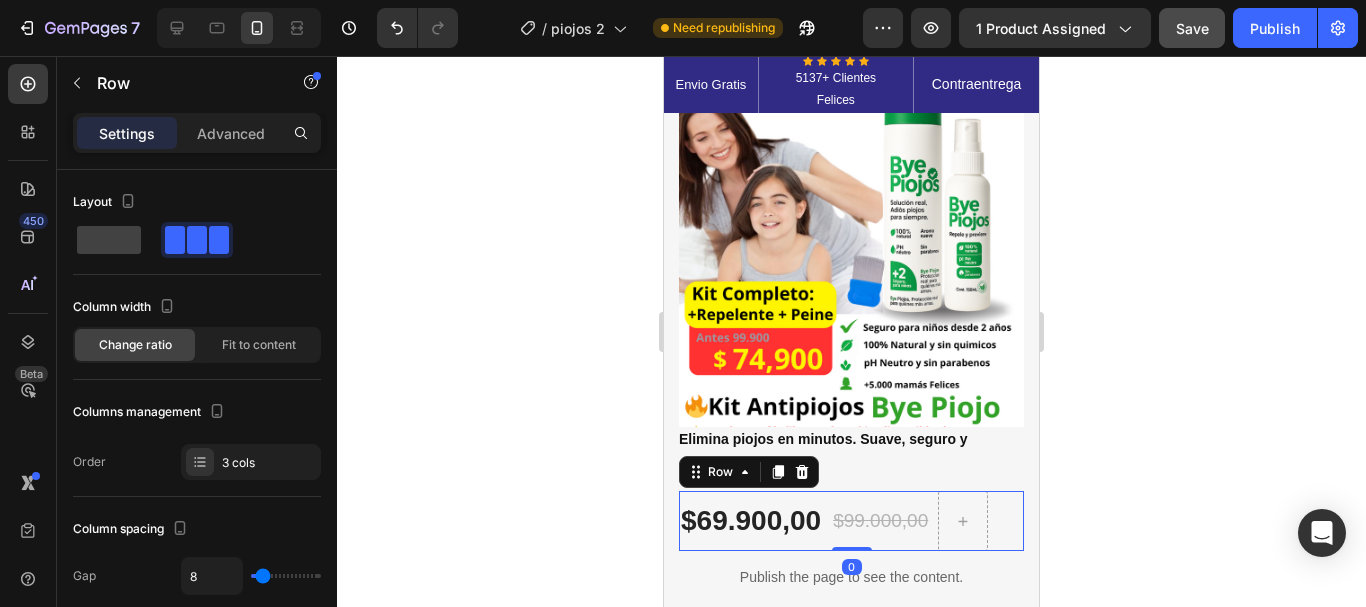 click 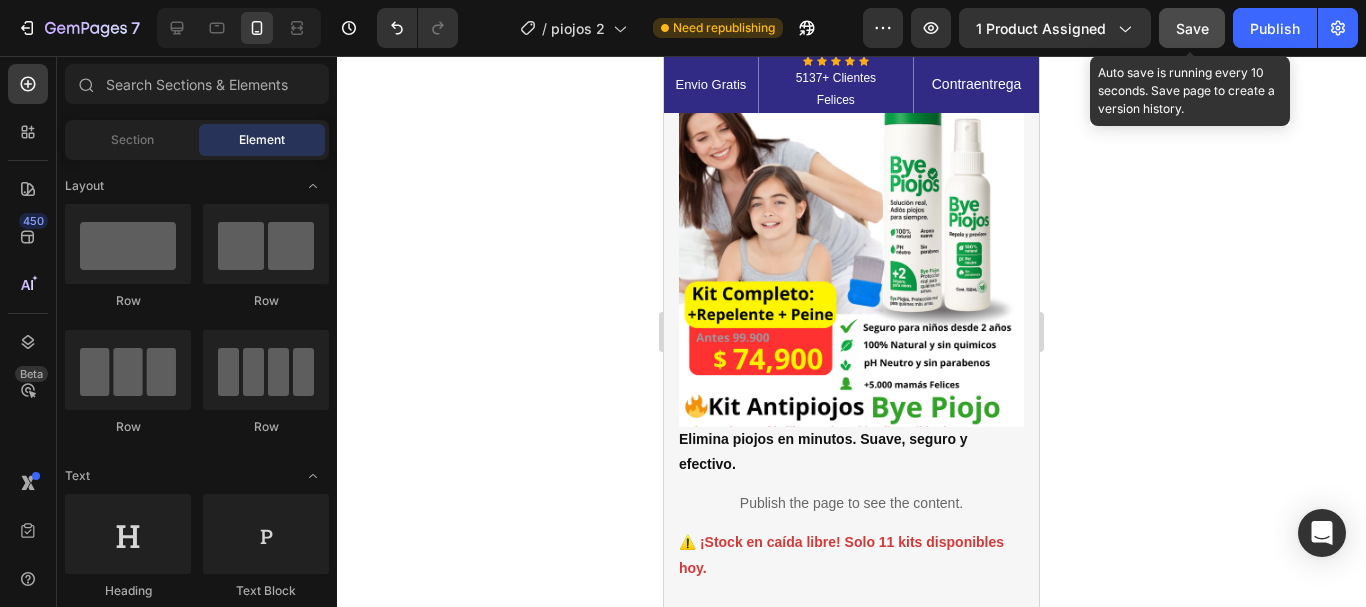 click on "Save" at bounding box center (1192, 28) 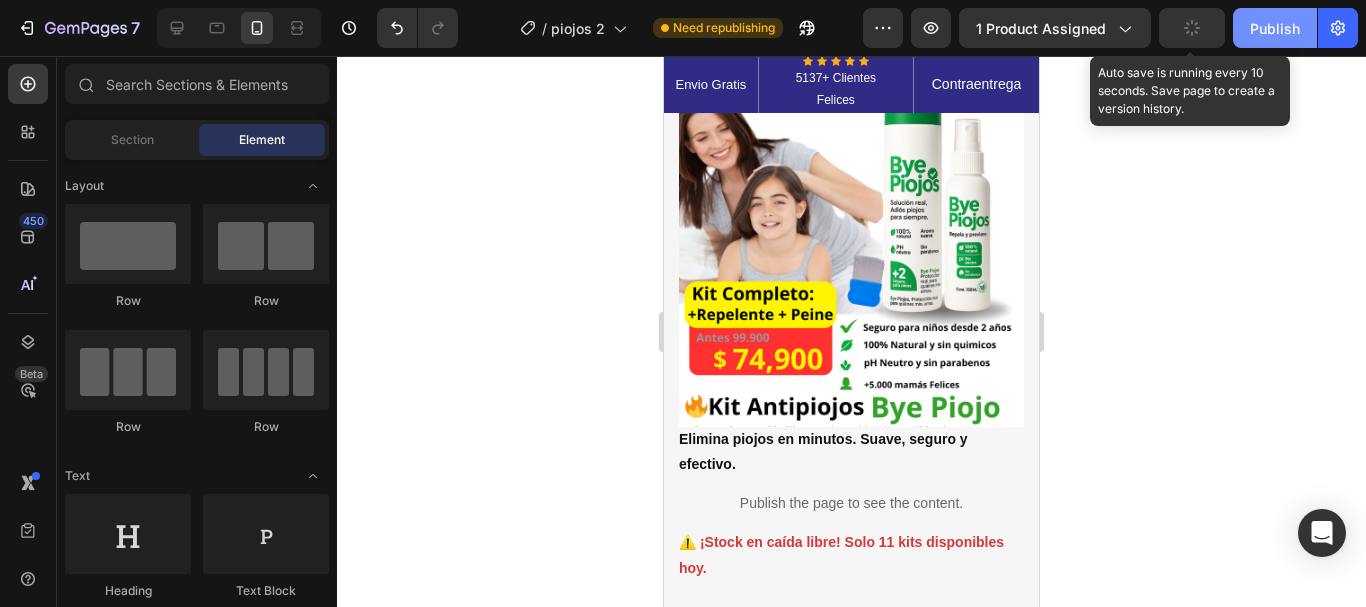 click on "Publish" at bounding box center (1275, 28) 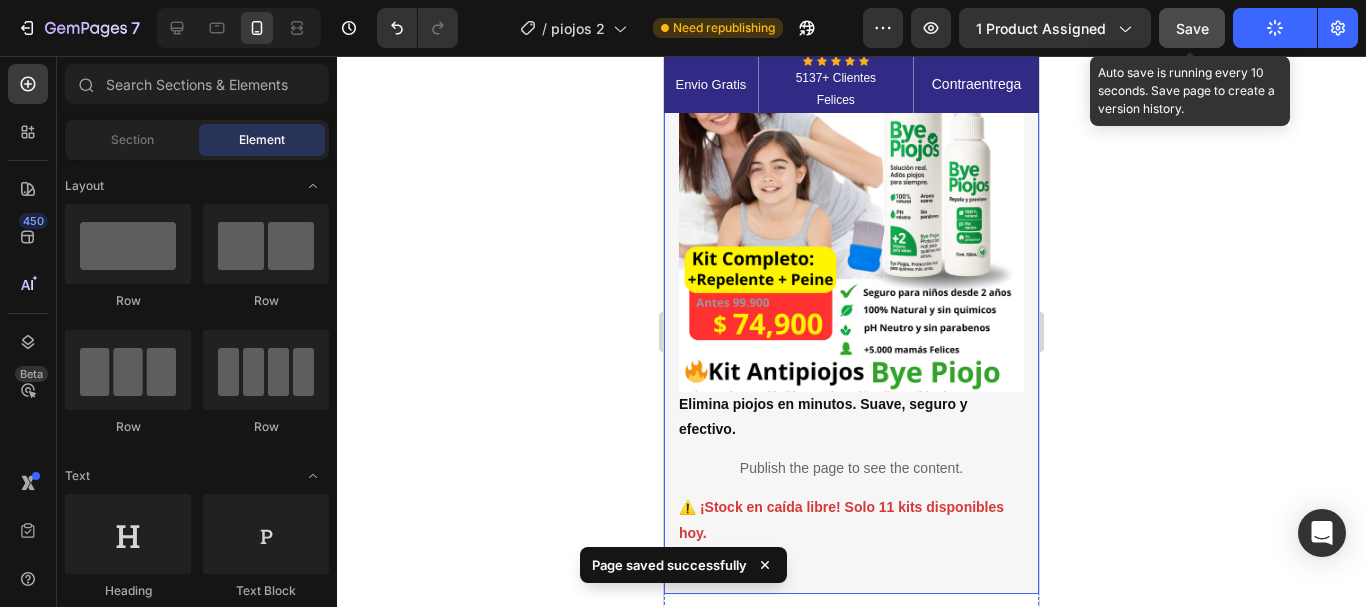 scroll, scrollTop: 100, scrollLeft: 0, axis: vertical 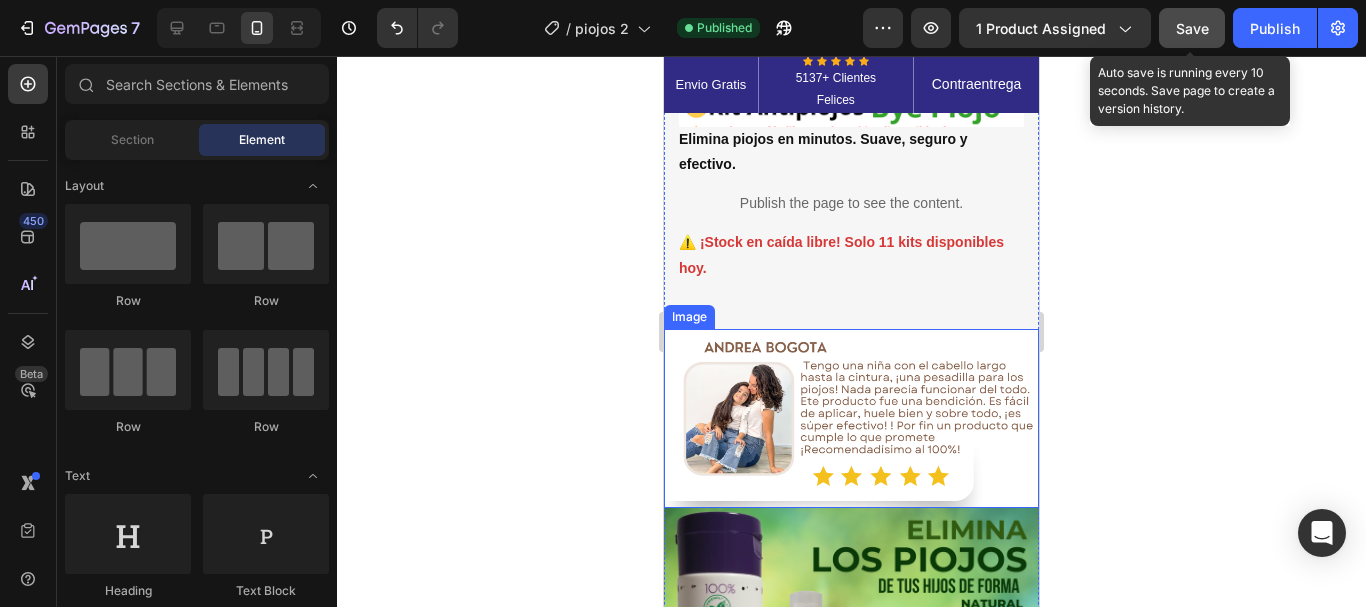 click at bounding box center [851, 419] 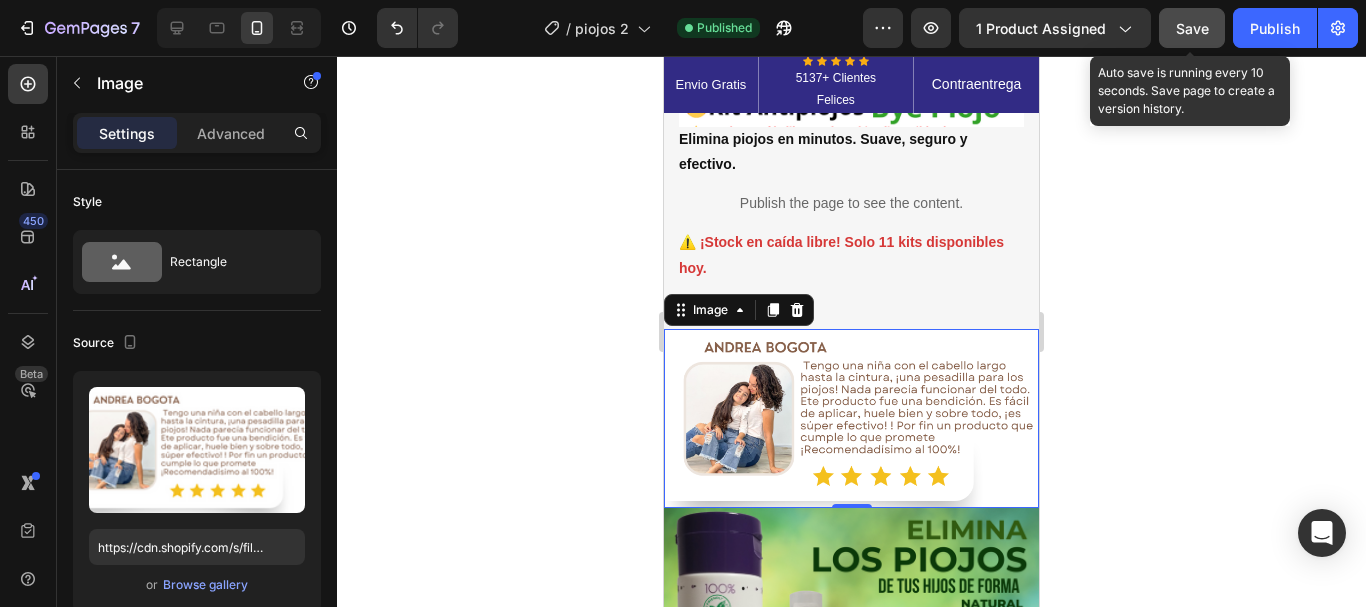 scroll, scrollTop: 500, scrollLeft: 0, axis: vertical 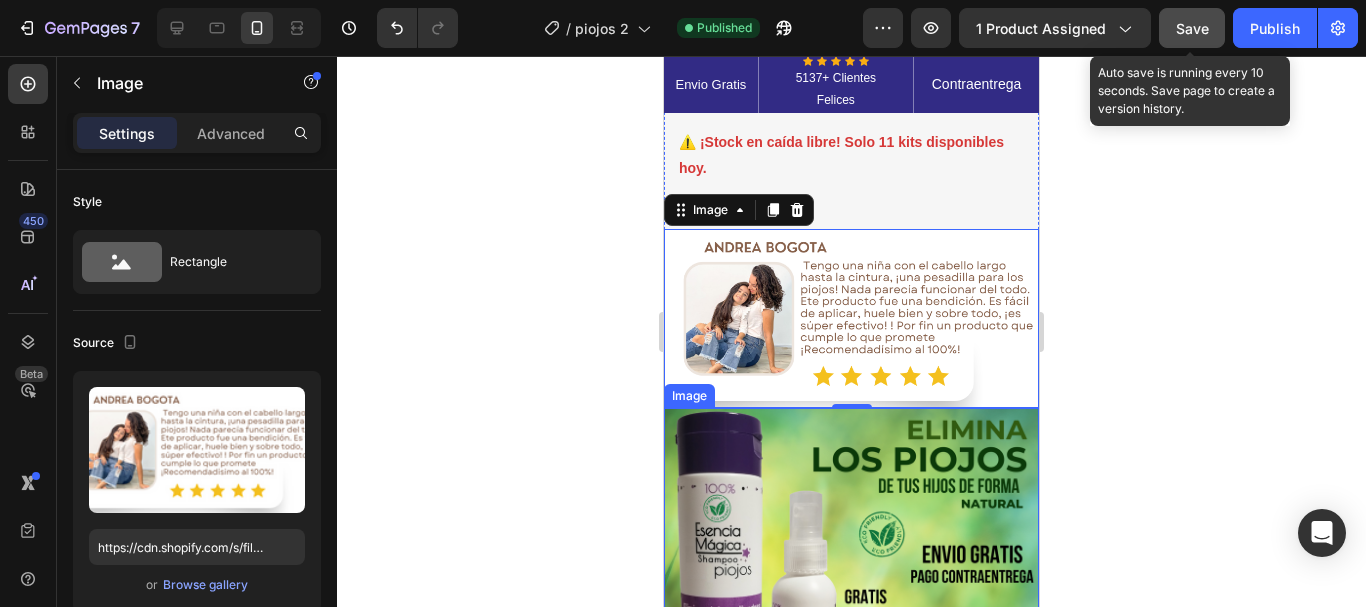 click at bounding box center [851, 595] 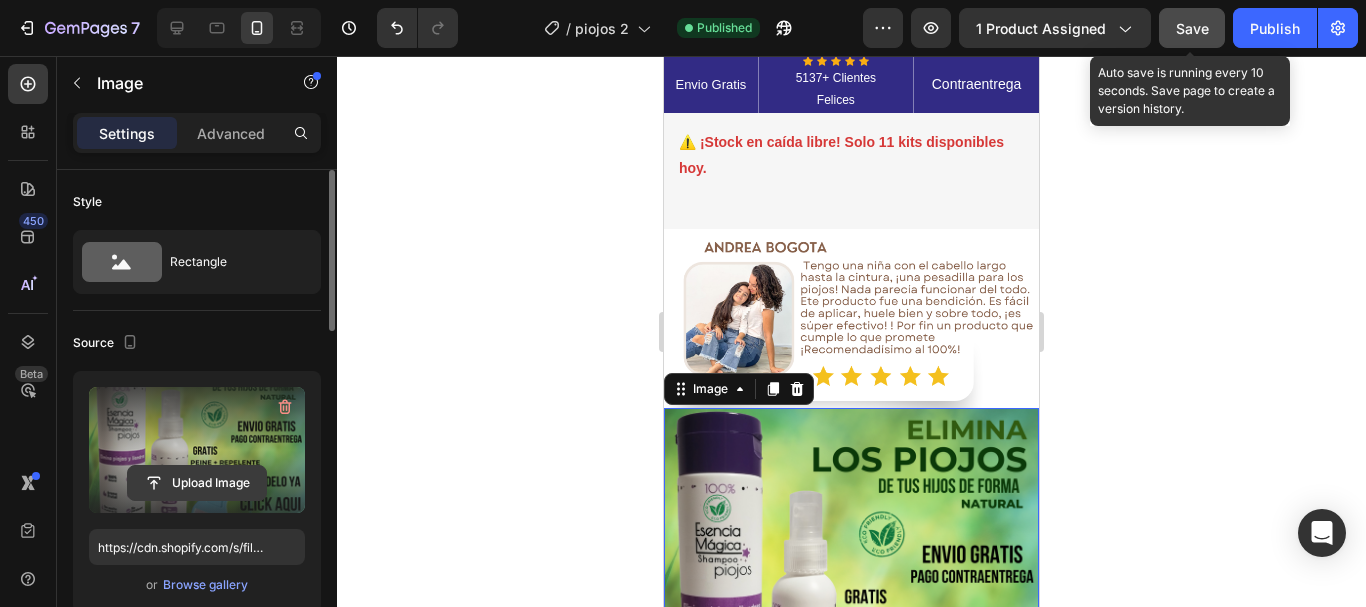 click 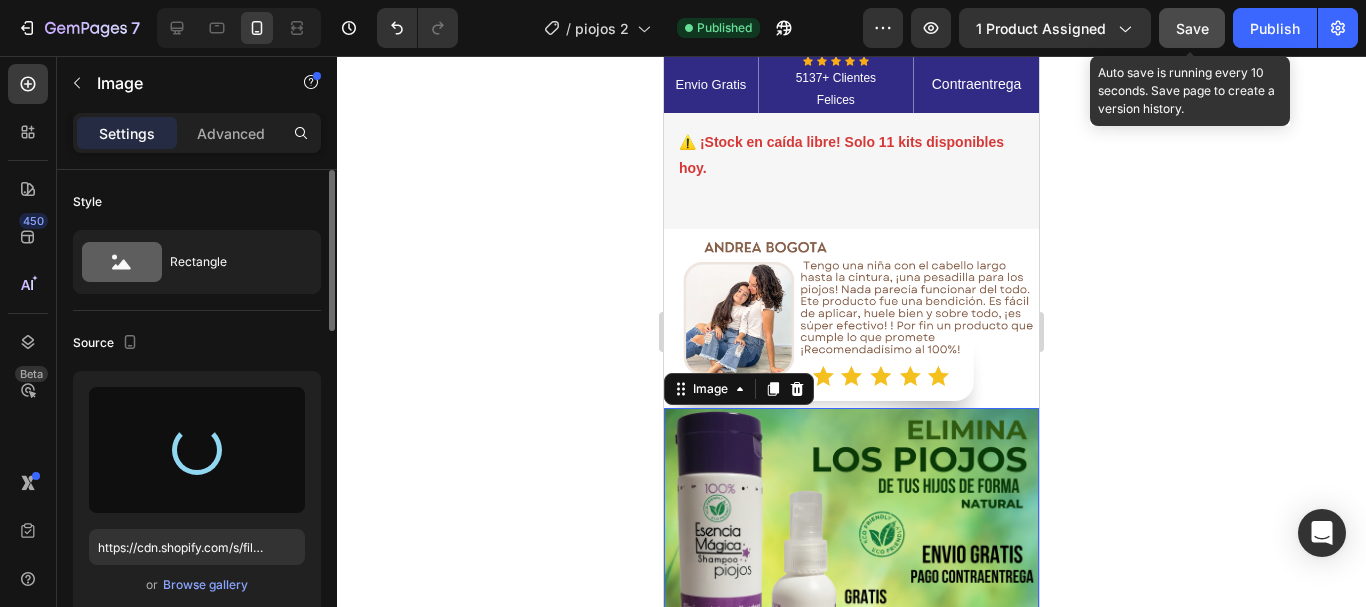 type on "https://cdn.shopify.com/s/files/1/0592/7426/4646/files/gempages_528606126531412944-cf971882-9809-43d6-ac66-6ad3ca269832.png" 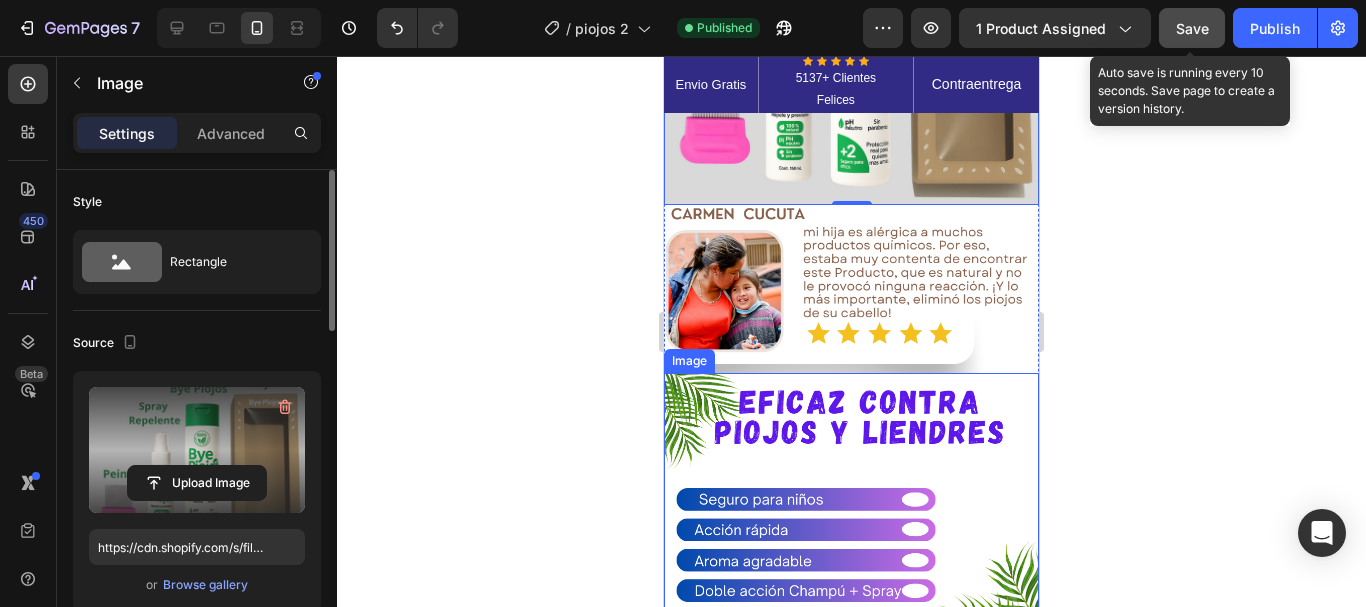 scroll, scrollTop: 1100, scrollLeft: 0, axis: vertical 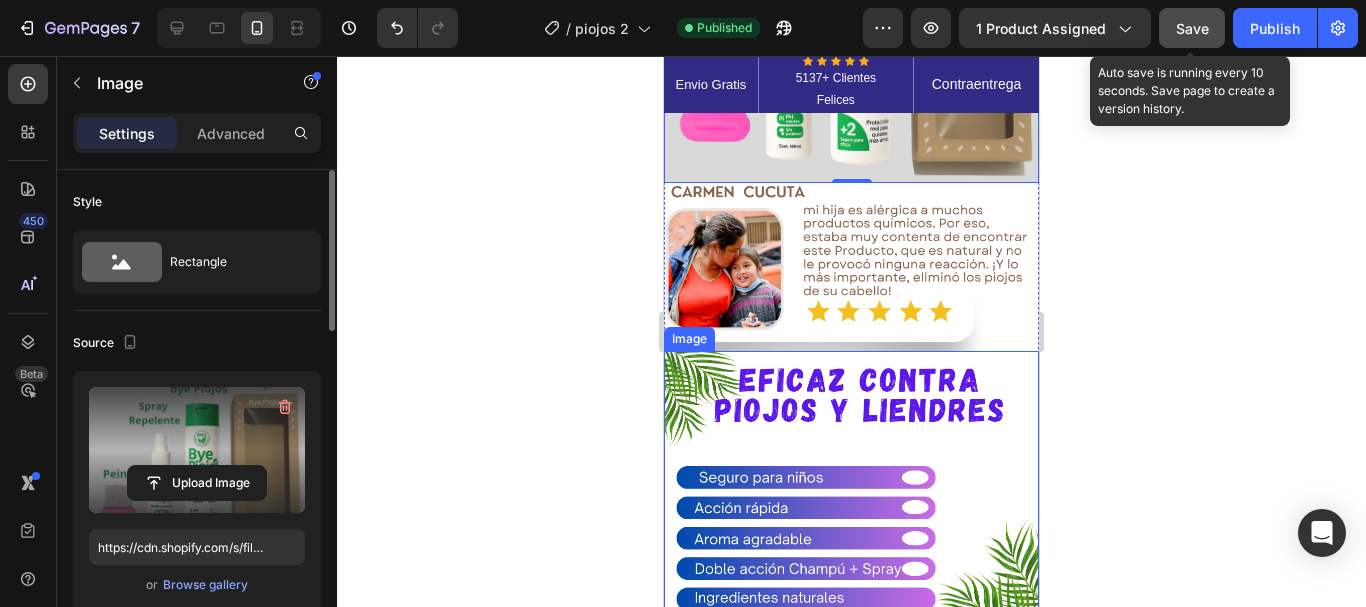 click at bounding box center (851, 525) 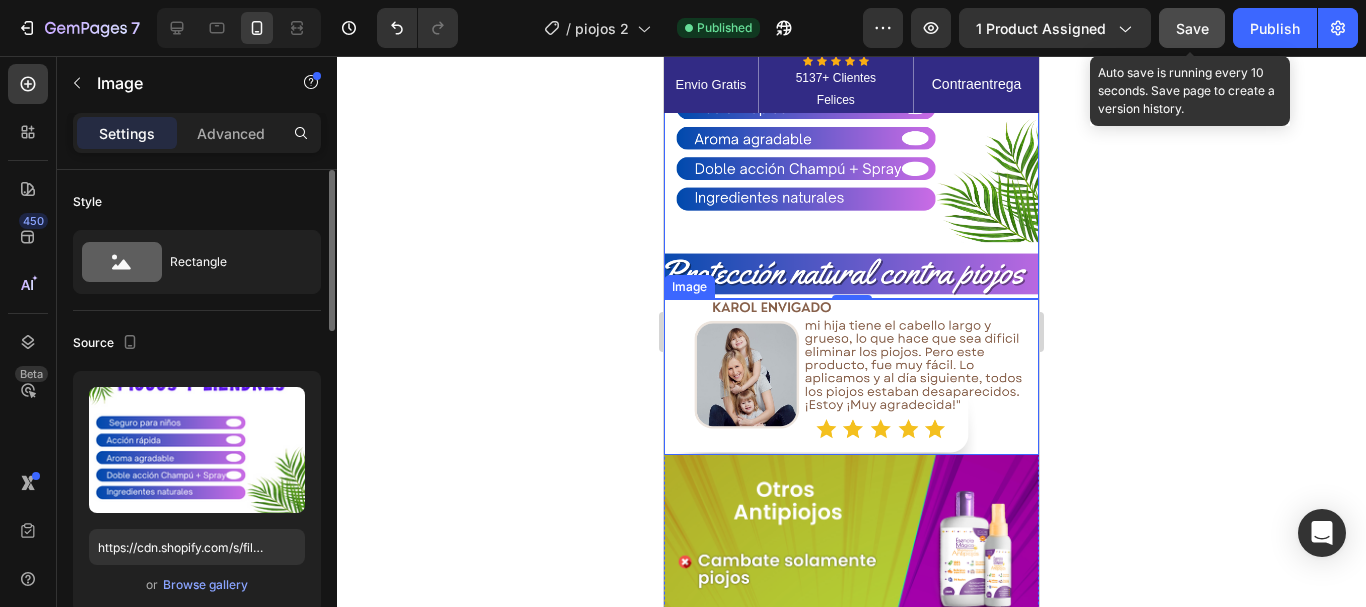 scroll, scrollTop: 1600, scrollLeft: 0, axis: vertical 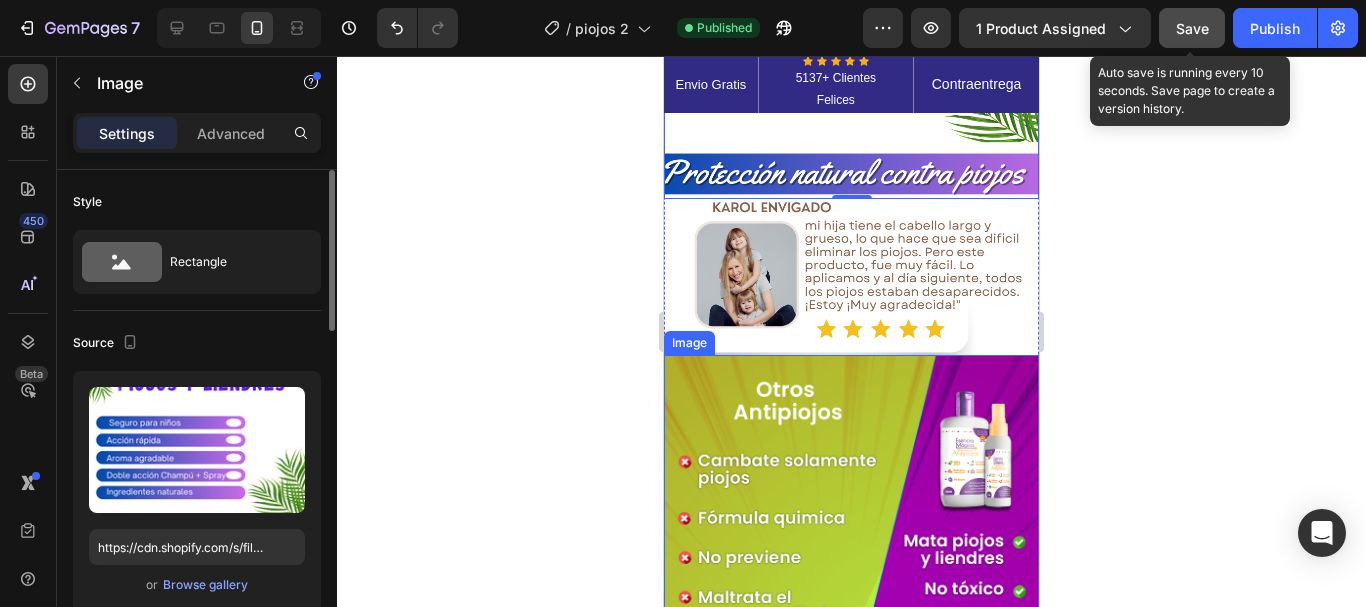 click at bounding box center [851, 688] 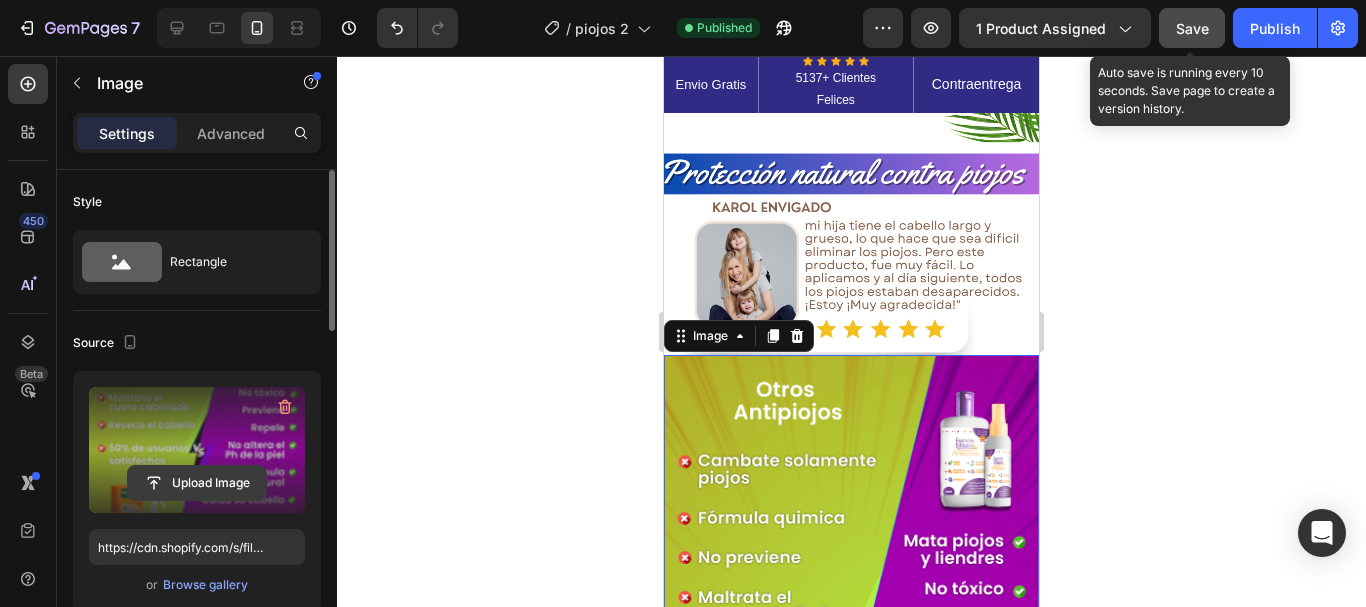 click 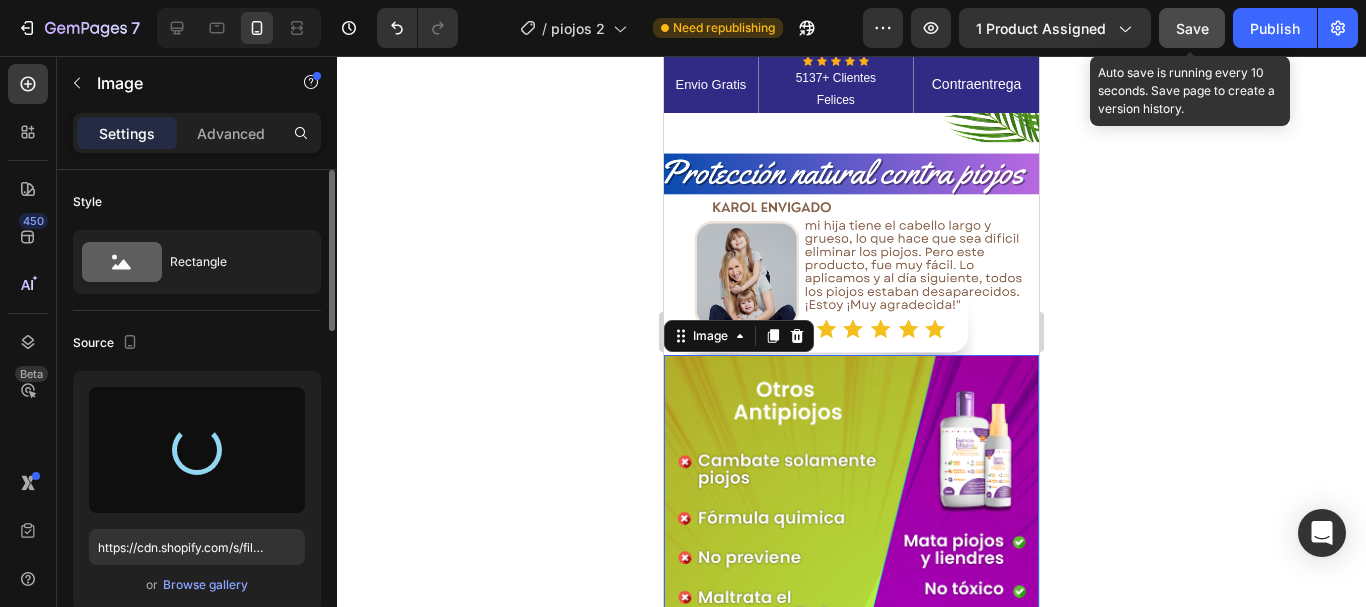type on "https://cdn.shopify.com/s/files/1/0592/7426/4646/files/gempages_528606126531412944-e4124fab-070e-4106-8f5b-0dc7e7c9a56f.png" 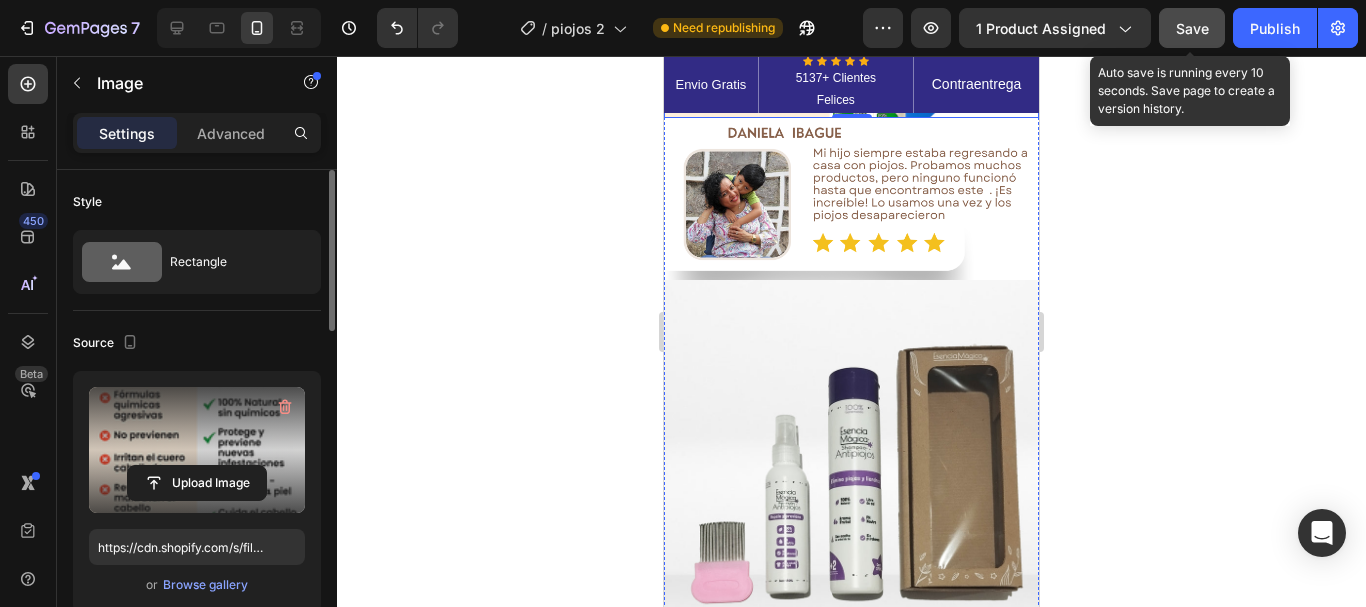 scroll, scrollTop: 2500, scrollLeft: 0, axis: vertical 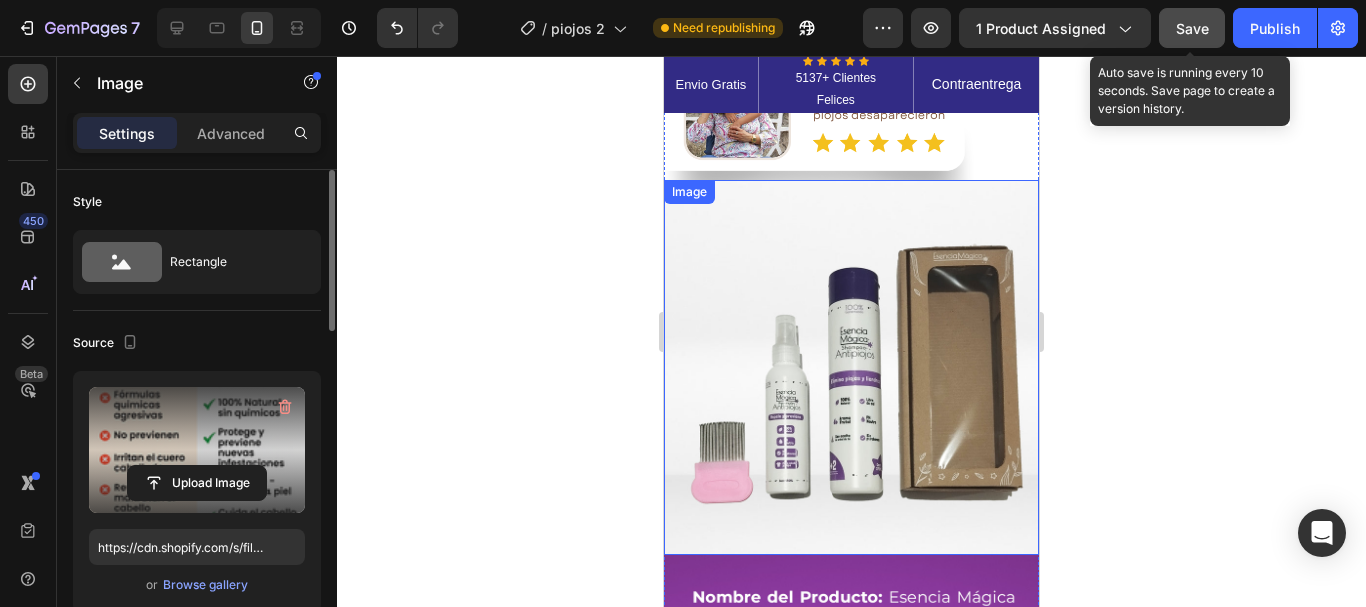 click at bounding box center (851, 367) 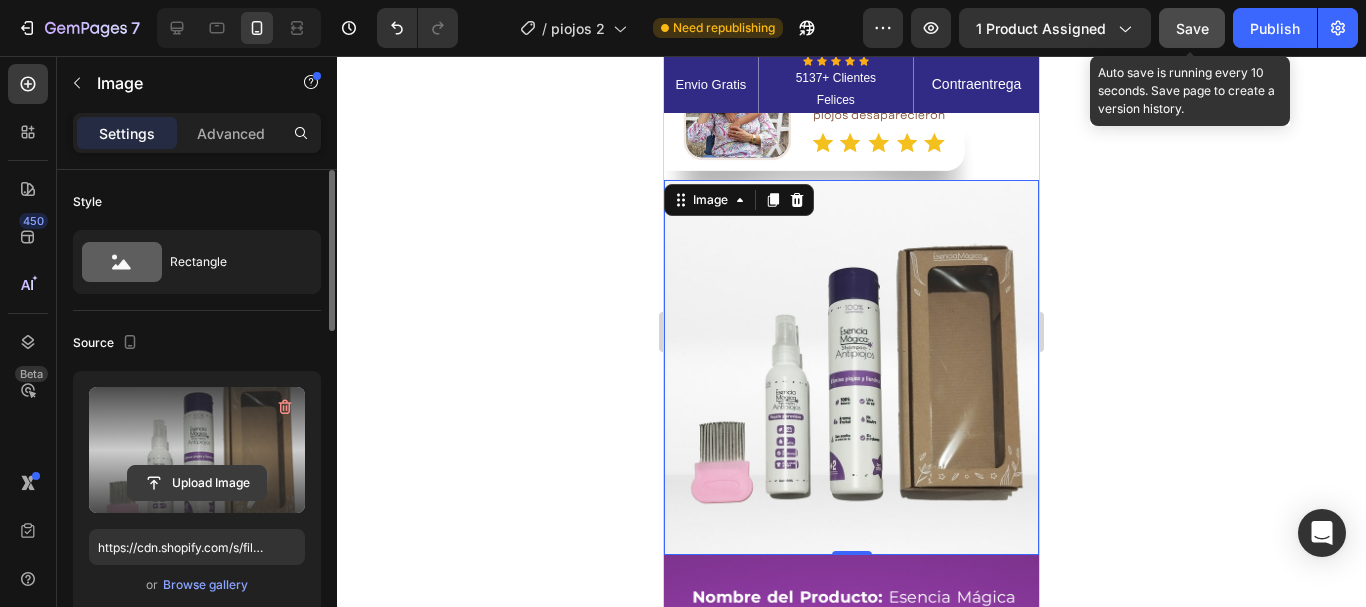 click 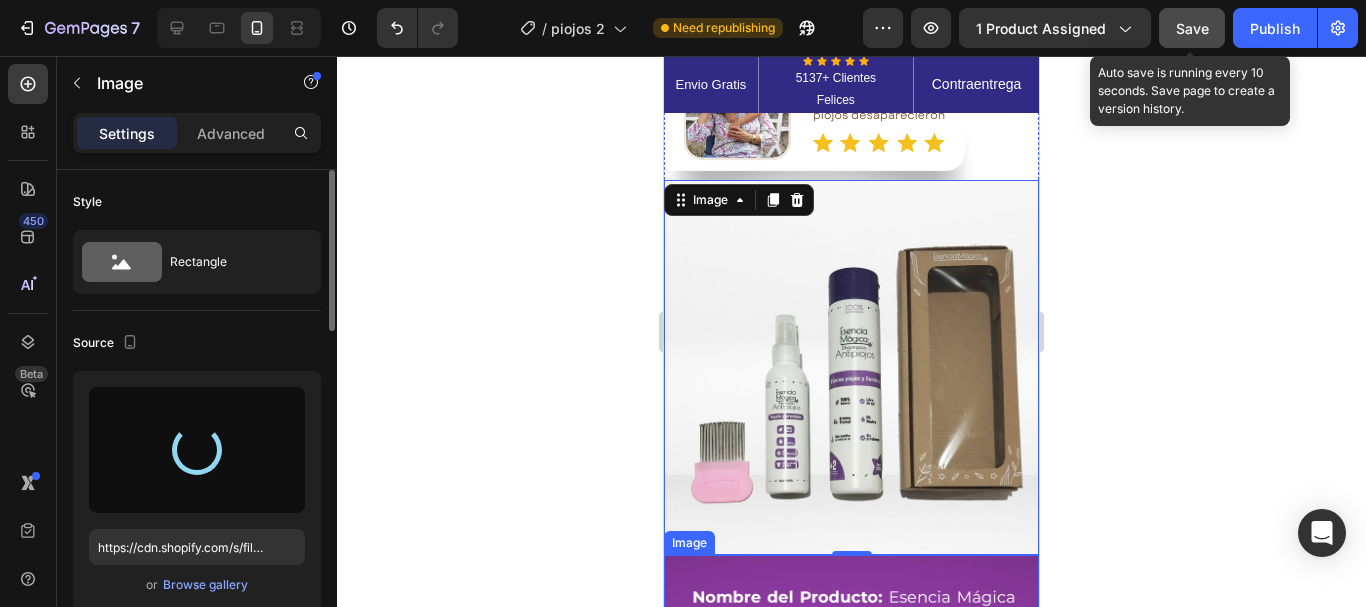 type on "https://cdn.shopify.com/s/files/1/0592/7426/4646/files/gempages_528606126531412944-cf971882-9809-43d6-ac66-6ad3ca269832.png" 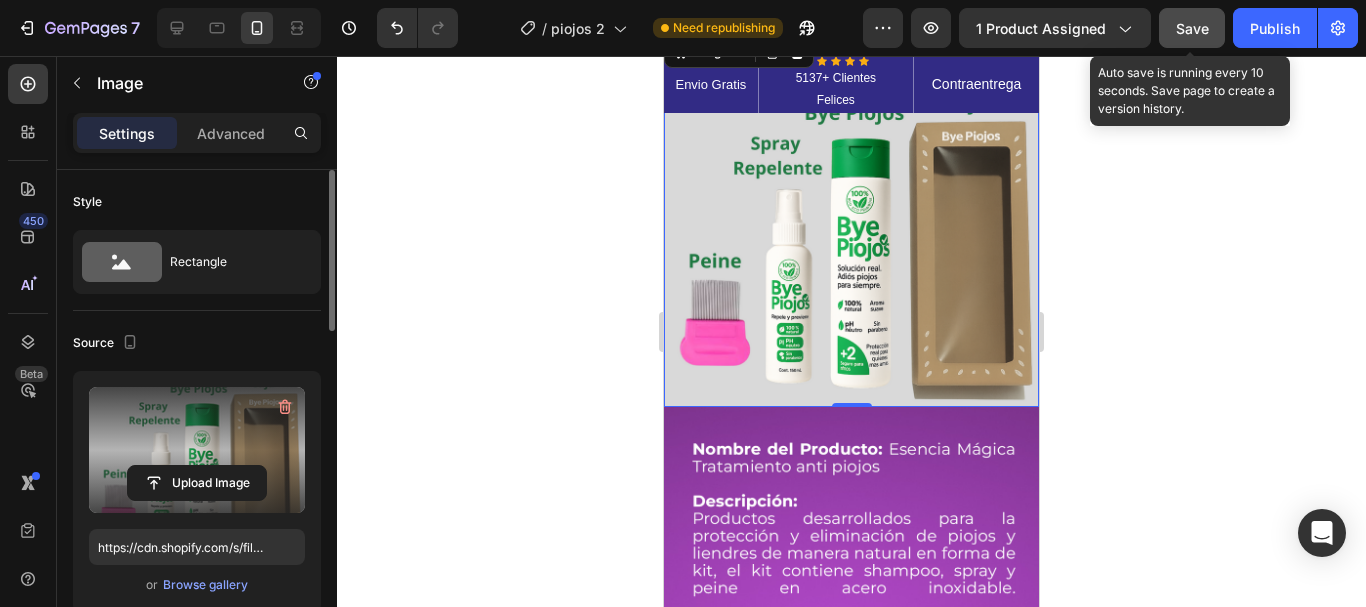 scroll, scrollTop: 2700, scrollLeft: 0, axis: vertical 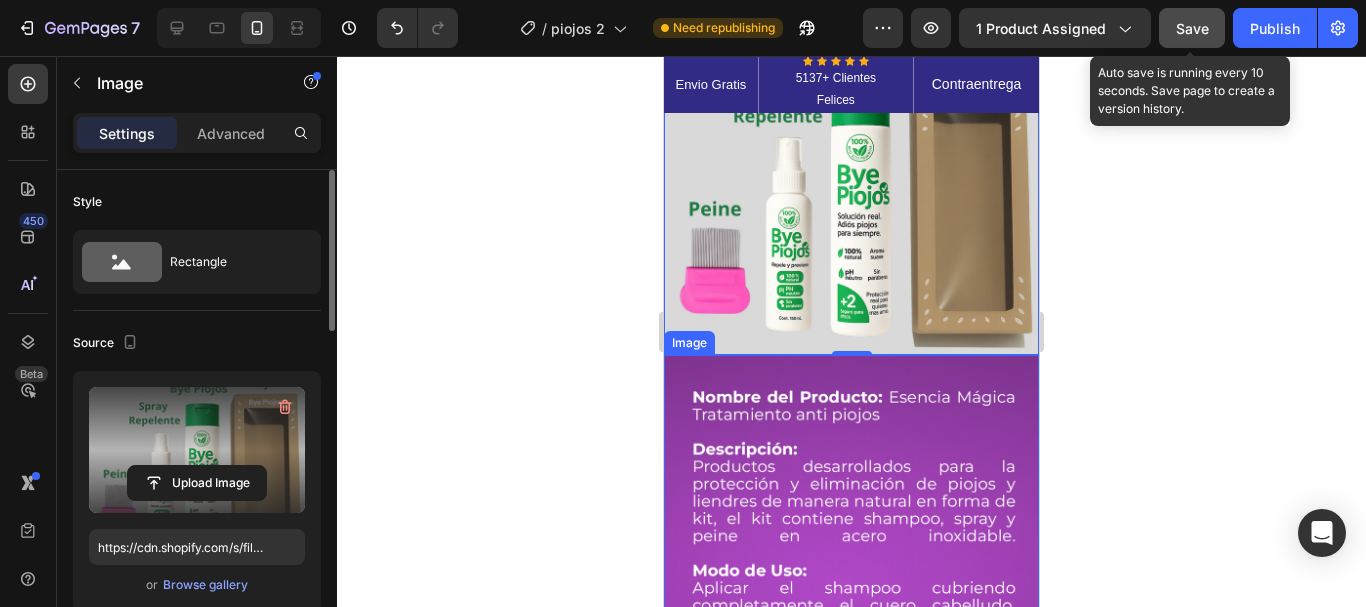 click at bounding box center [851, 688] 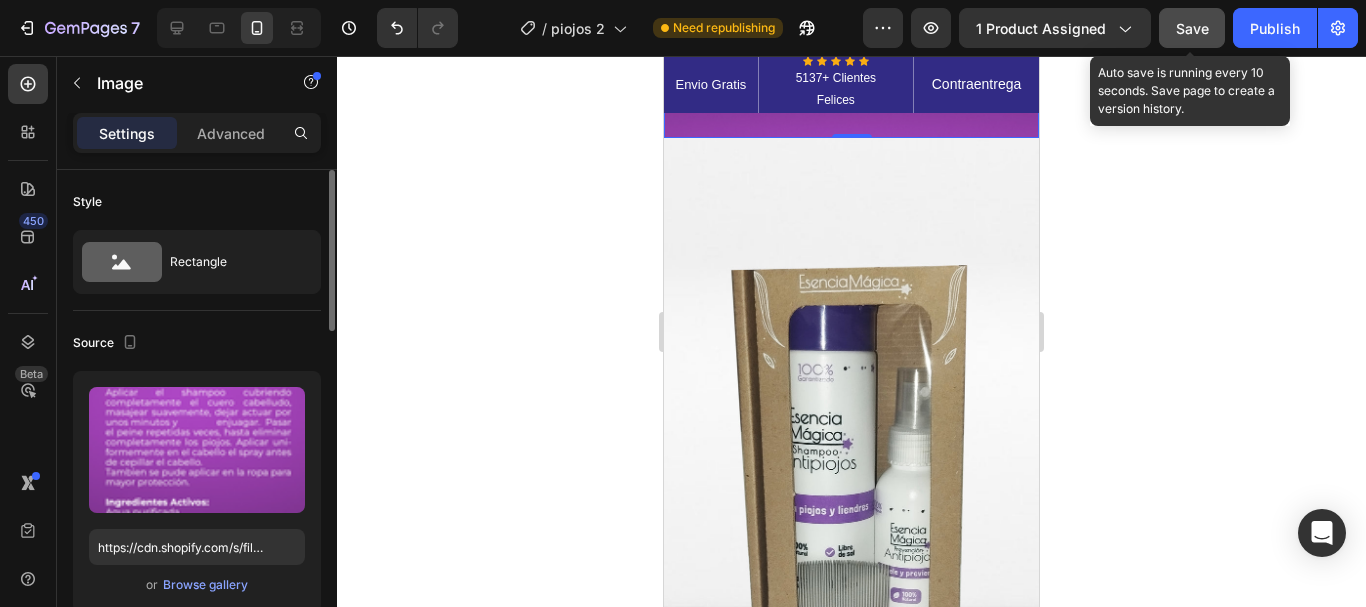 scroll, scrollTop: 3600, scrollLeft: 0, axis: vertical 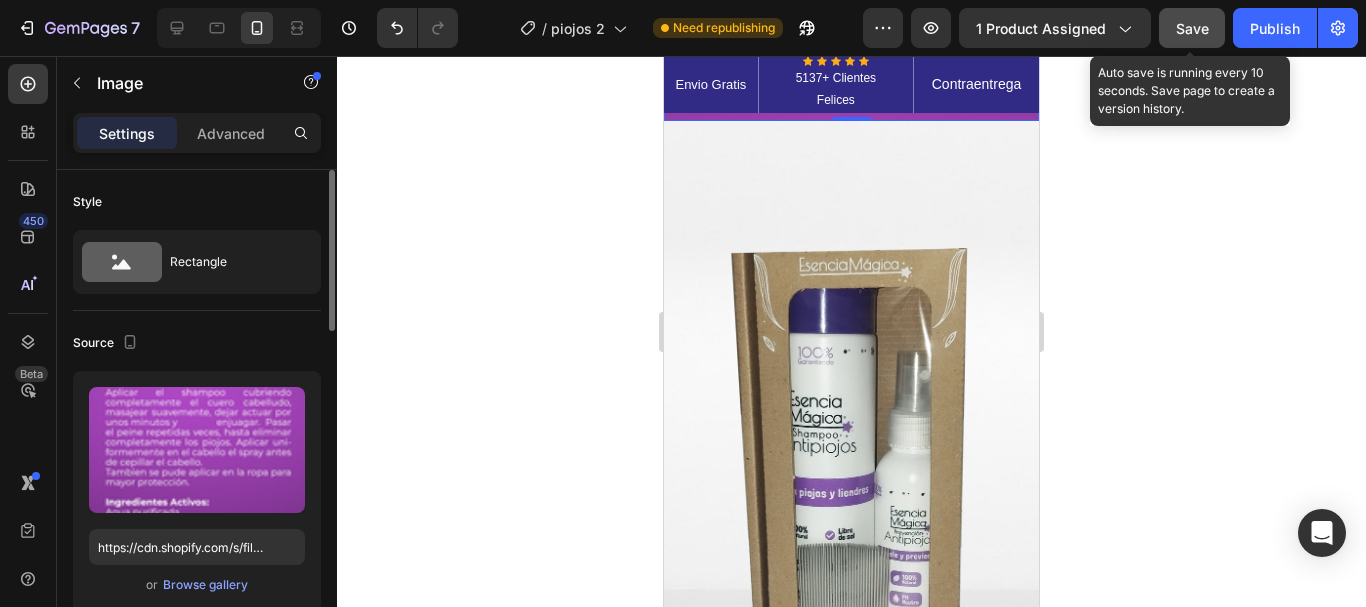 click at bounding box center [851, 454] 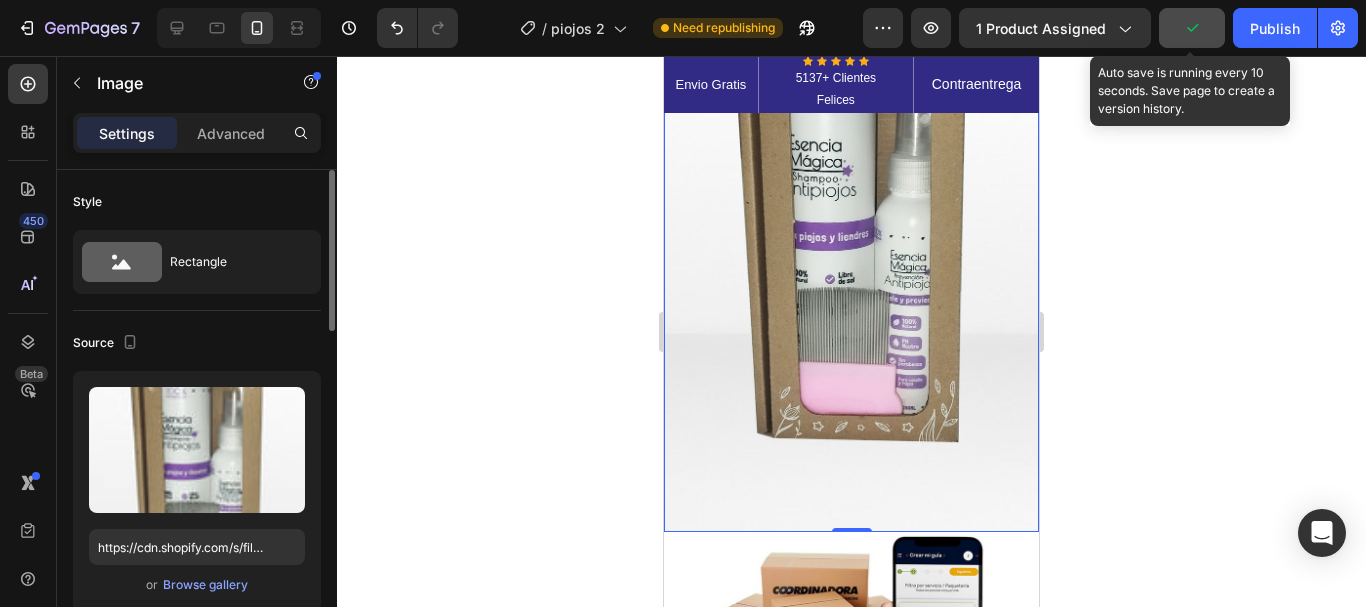 scroll, scrollTop: 3700, scrollLeft: 0, axis: vertical 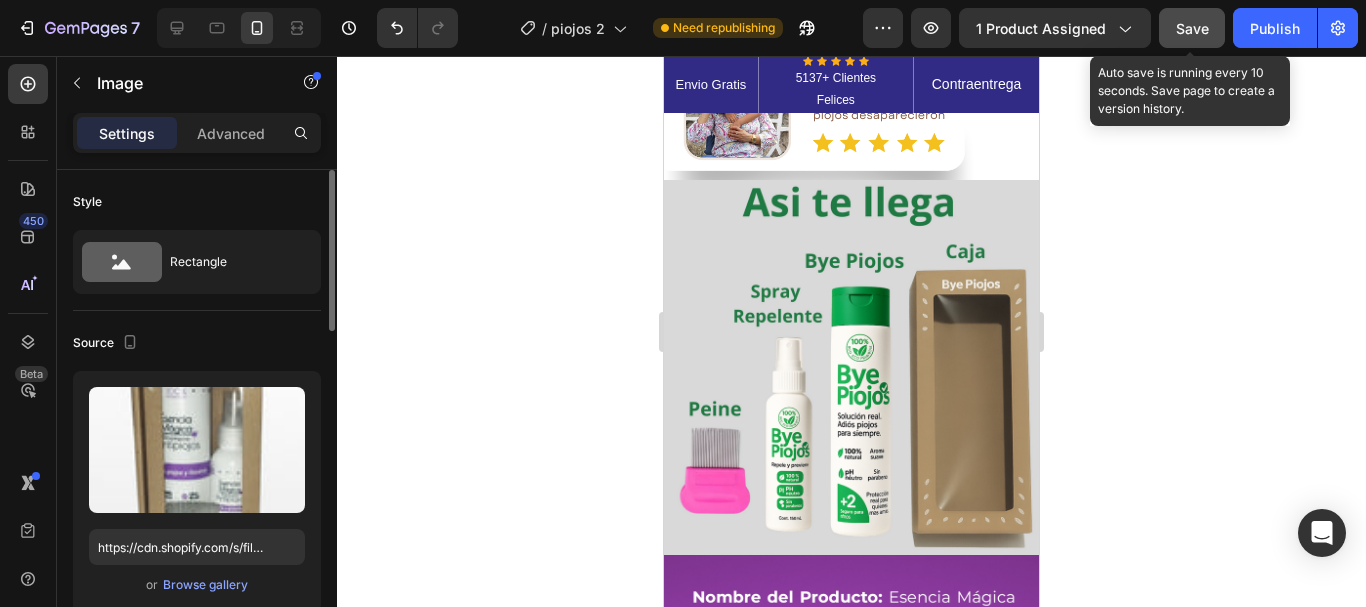 click at bounding box center [851, 367] 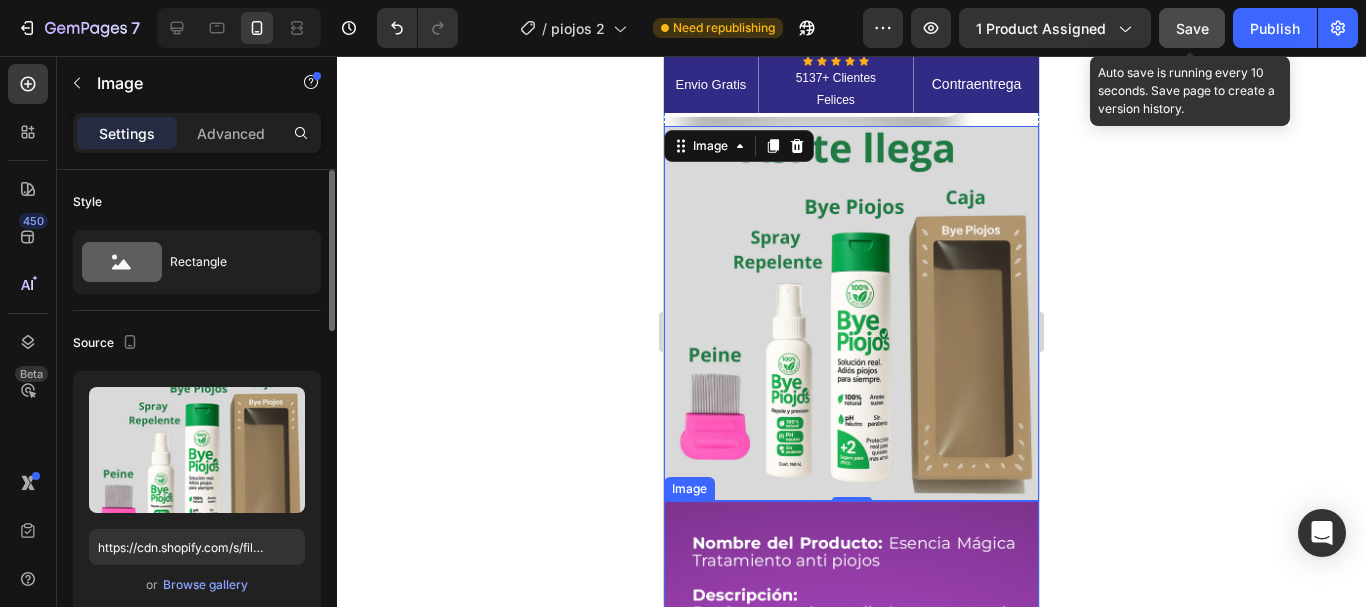 scroll, scrollTop: 2600, scrollLeft: 0, axis: vertical 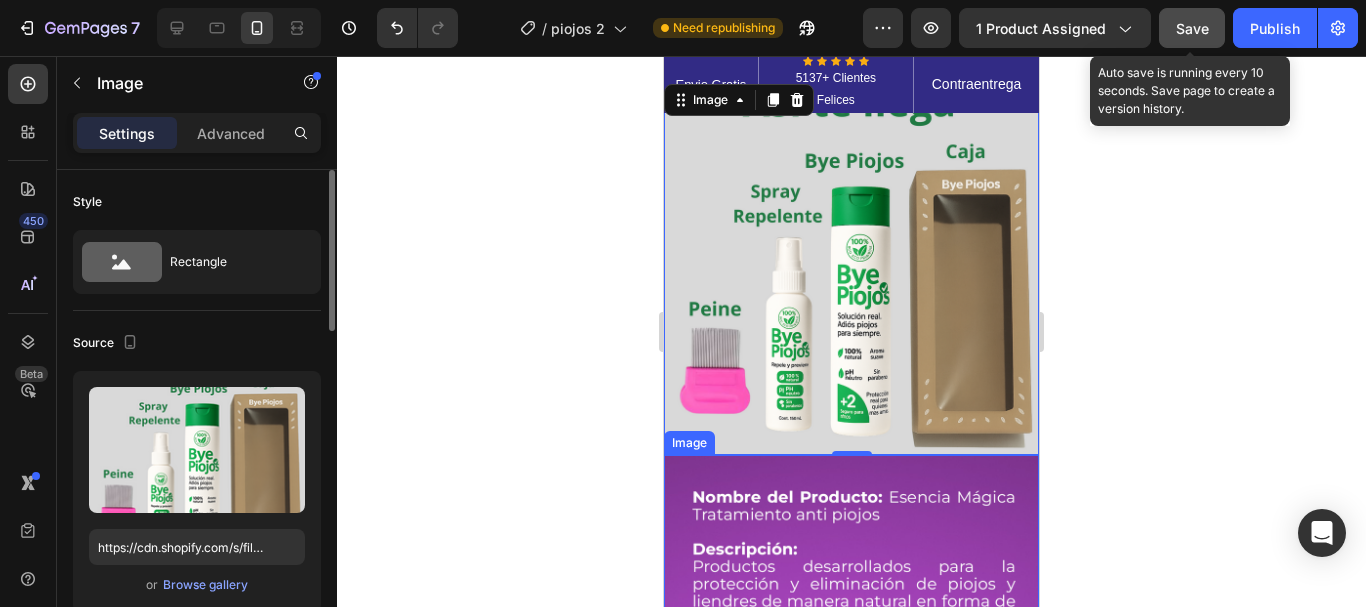 click at bounding box center (851, 788) 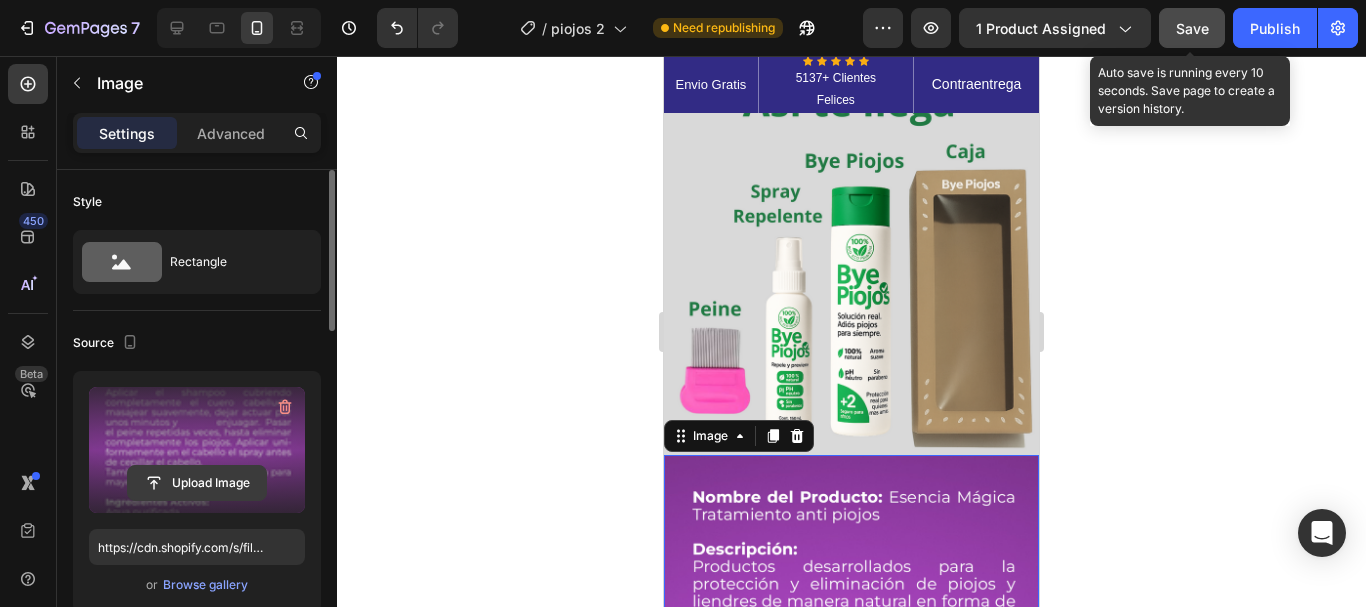 click 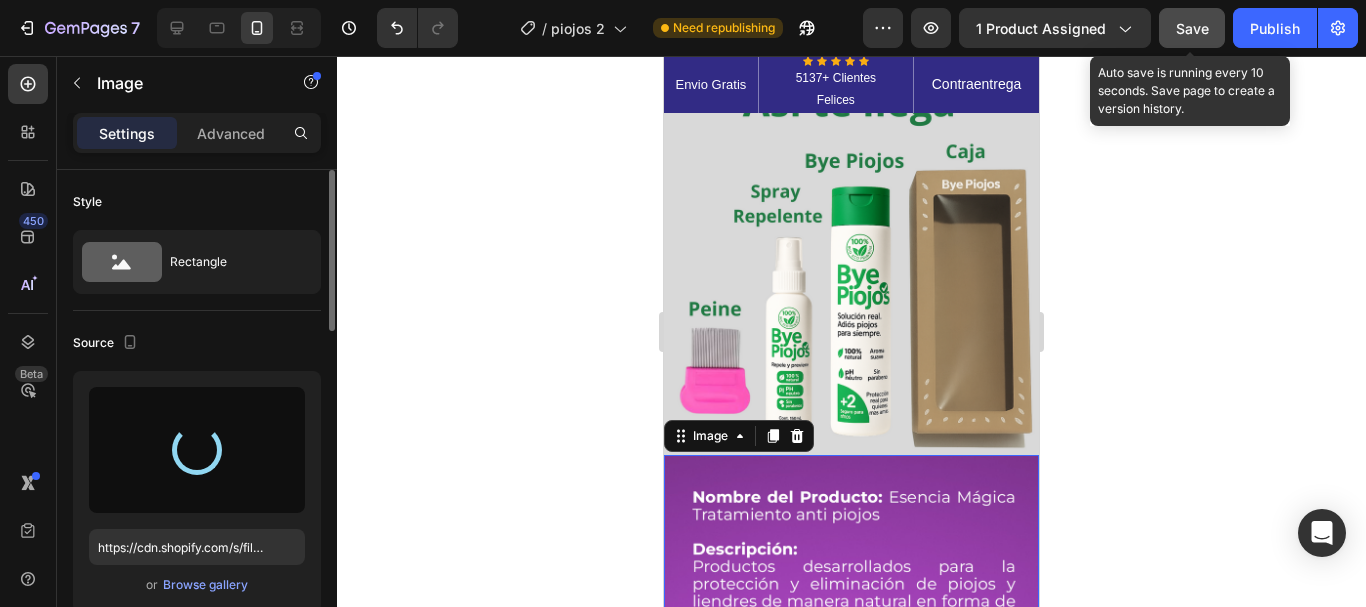 type on "https://cdn.shopify.com/s/files/1/0592/7426/4646/files/gempages_528606126531412944-06ca7814-3344-4e1c-b878-333c14e6004b.png" 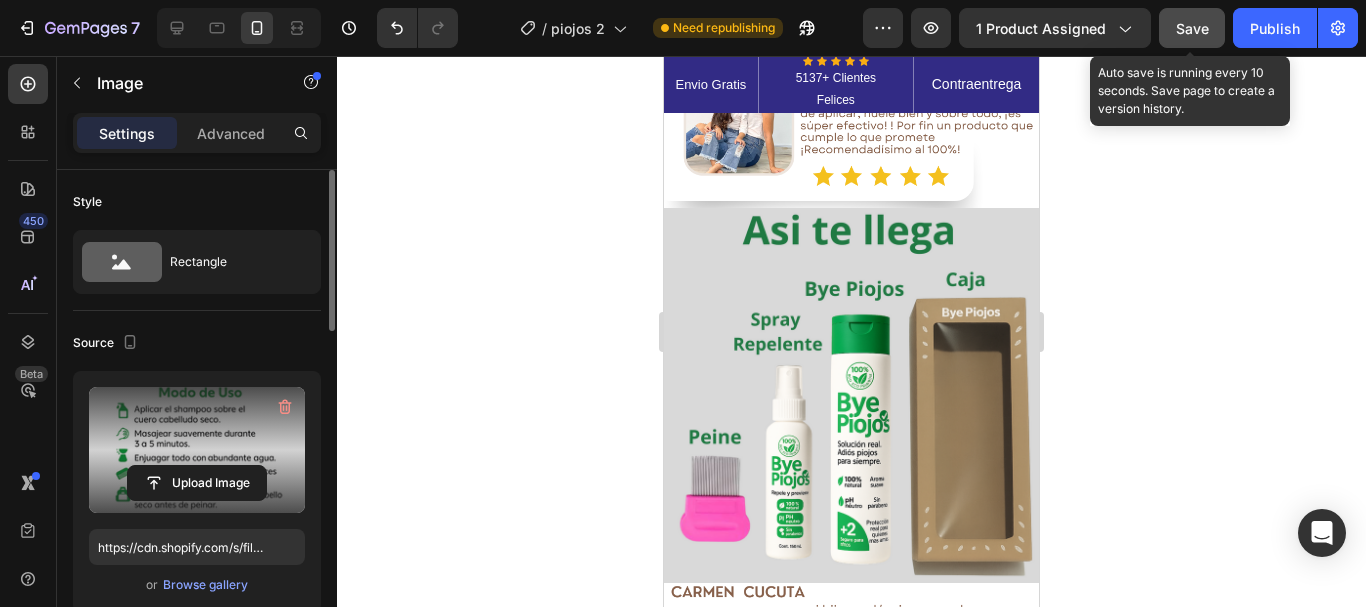 scroll, scrollTop: 600, scrollLeft: 0, axis: vertical 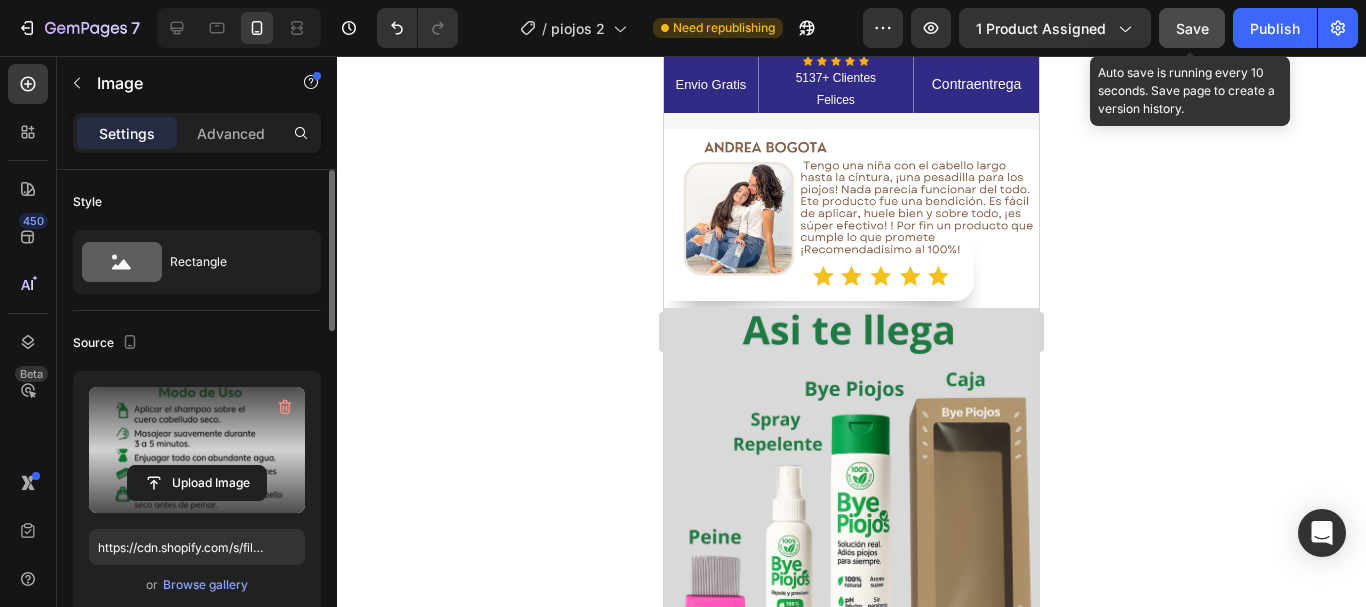 click at bounding box center [851, 495] 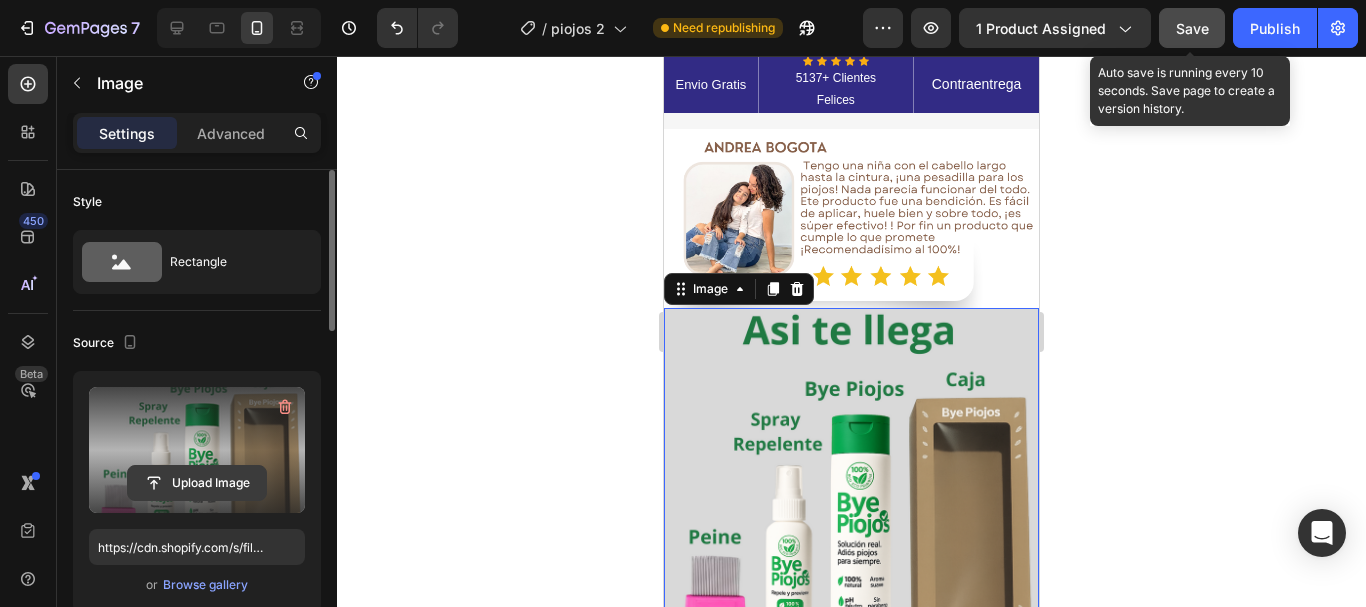 click 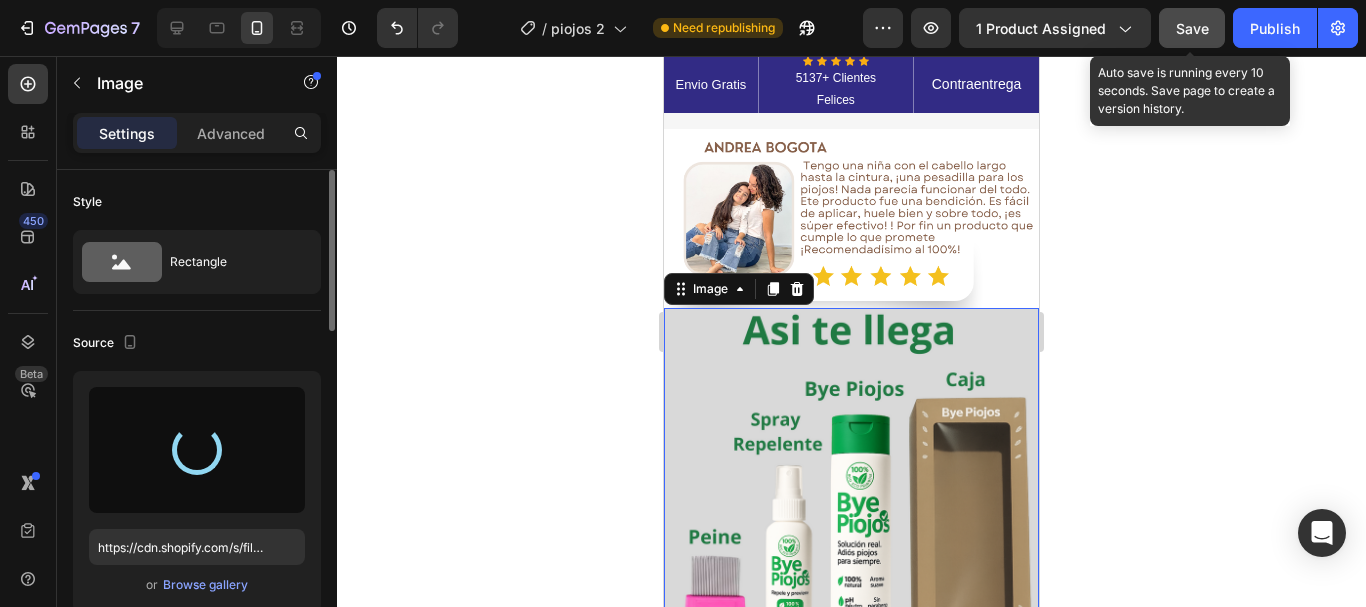 type on "https://cdn.shopify.com/s/files/1/0592/7426/4646/files/gempages_528606126531412944-4eaca286-96b5-467b-a920-c31596293ceb.png" 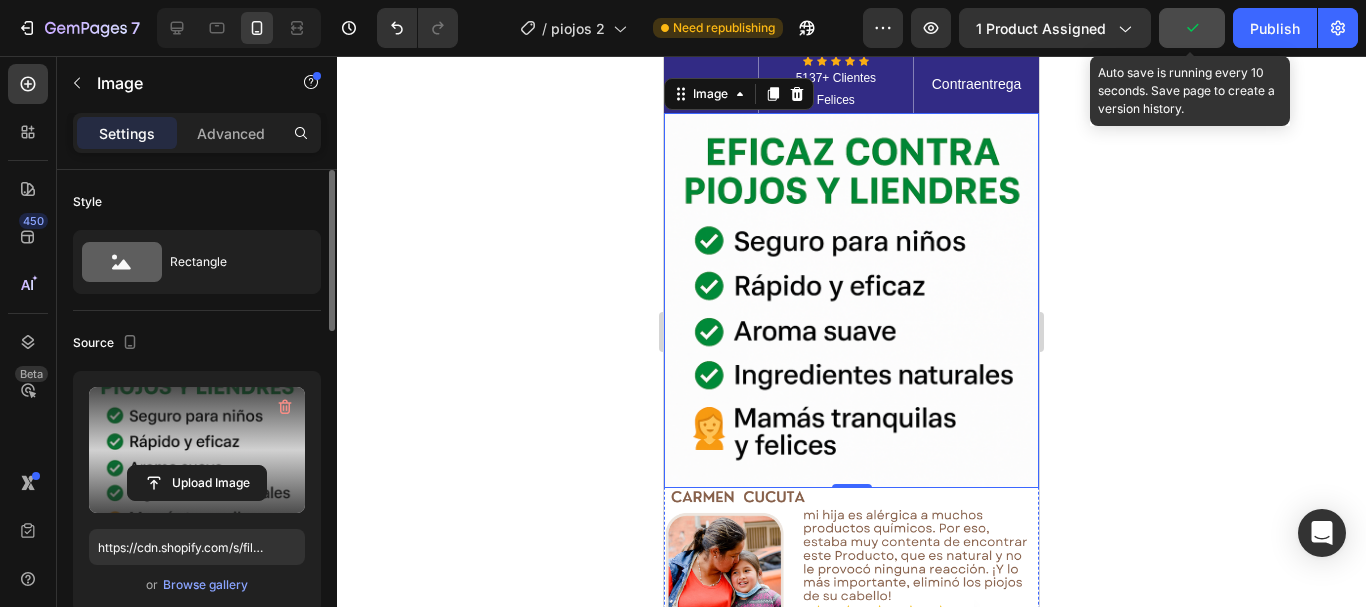 scroll, scrollTop: 900, scrollLeft: 0, axis: vertical 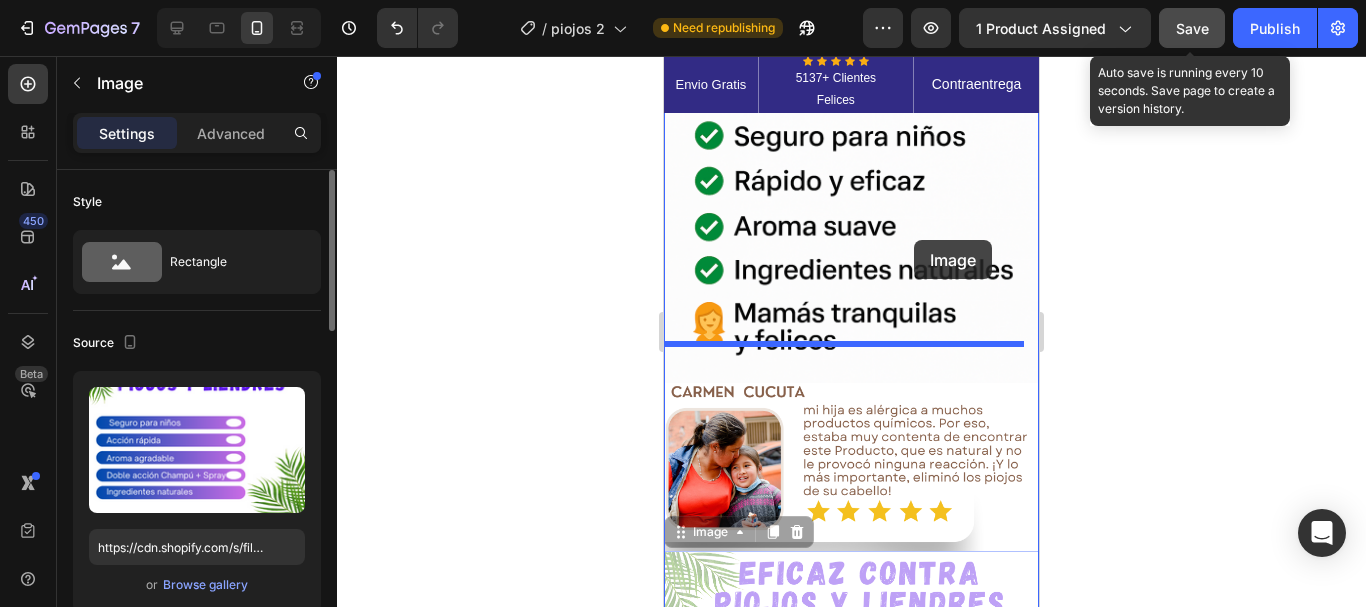 drag, startPoint x: 920, startPoint y: 545, endPoint x: 914, endPoint y: 240, distance: 305.05902 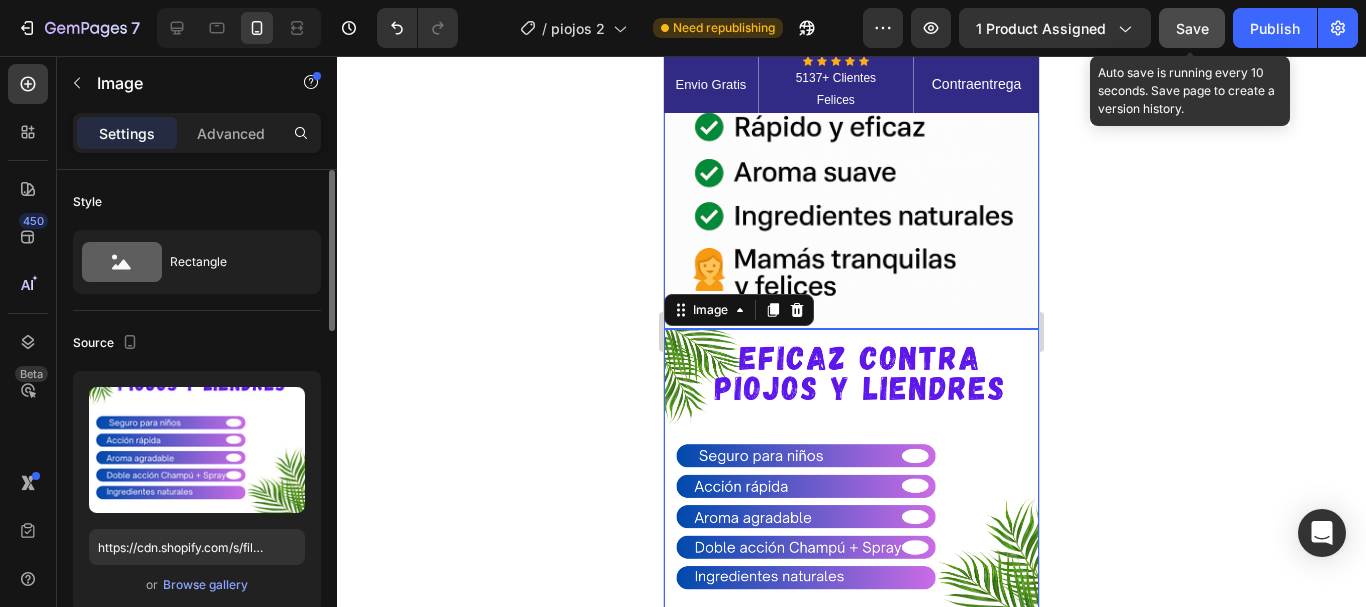 scroll, scrollTop: 1000, scrollLeft: 0, axis: vertical 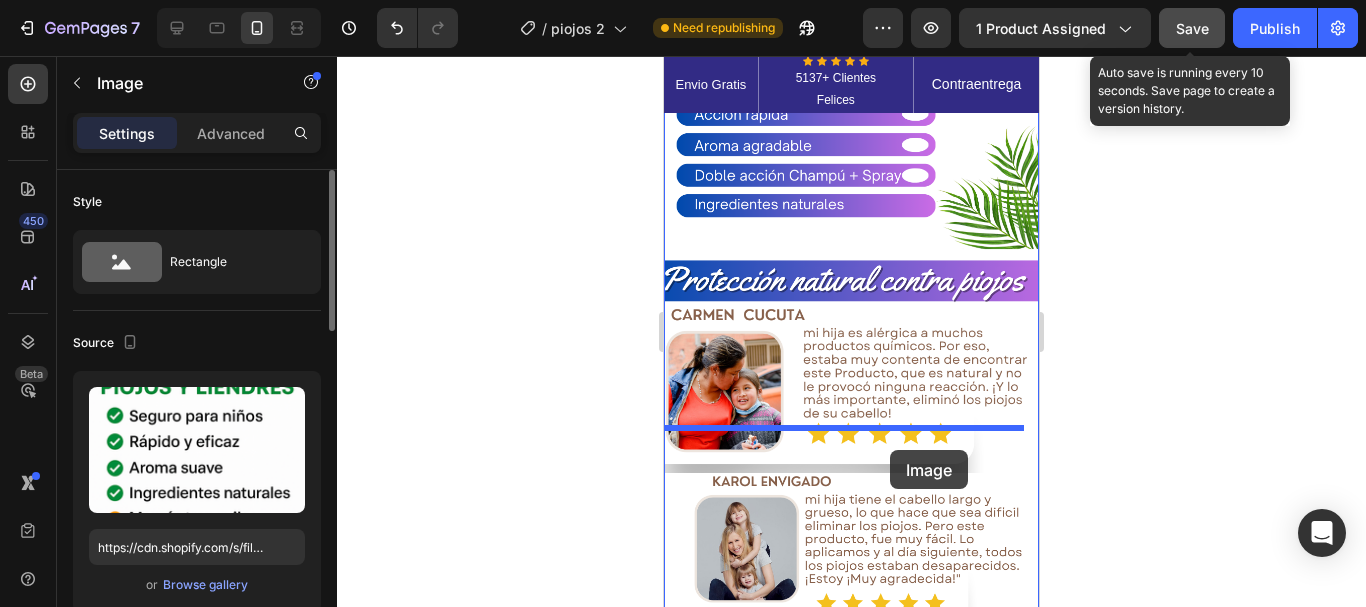 drag, startPoint x: 903, startPoint y: 230, endPoint x: 890, endPoint y: 450, distance: 220.38376 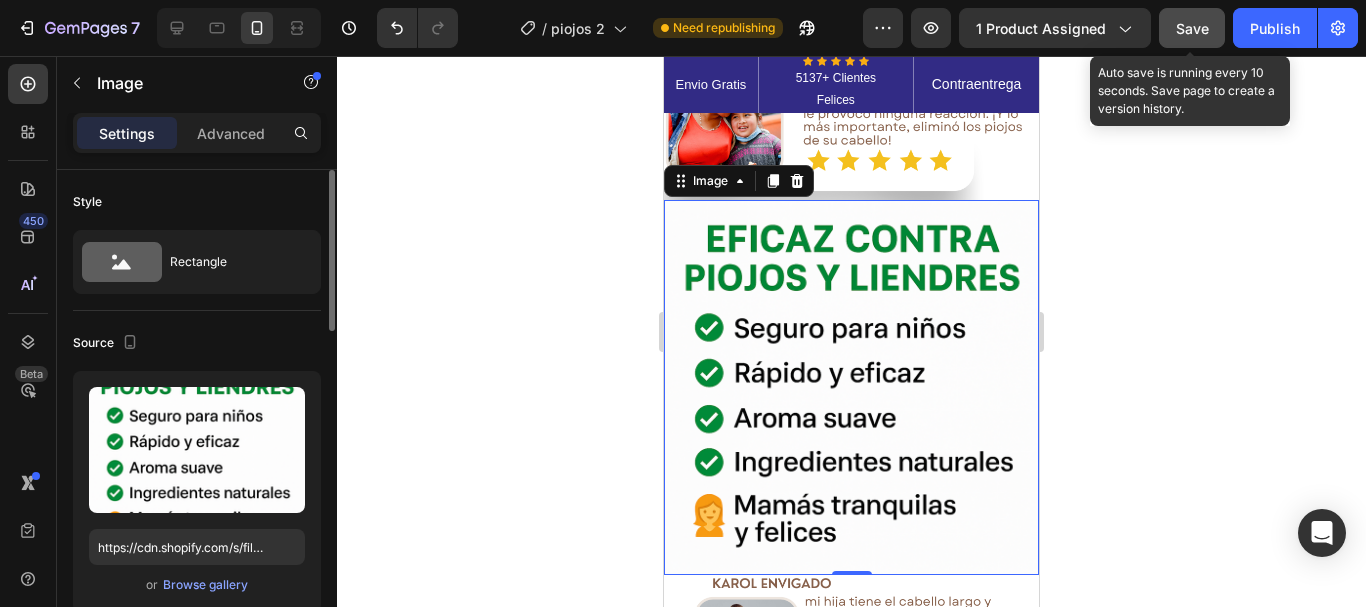 scroll, scrollTop: 1251, scrollLeft: 0, axis: vertical 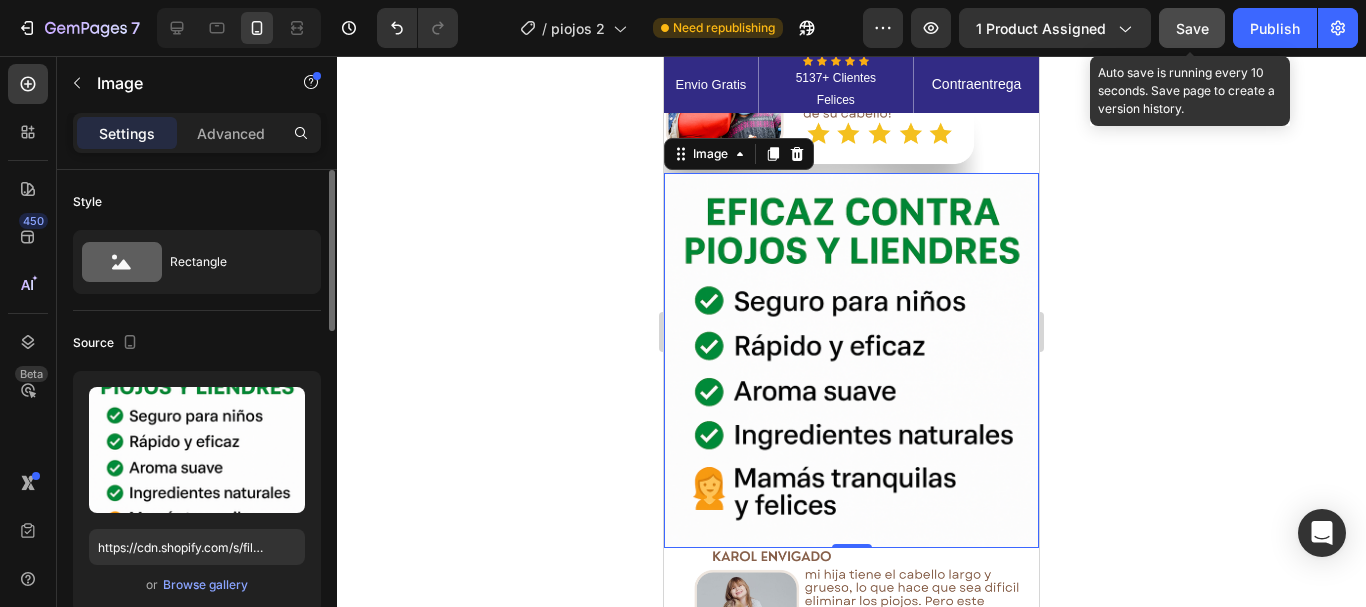 click 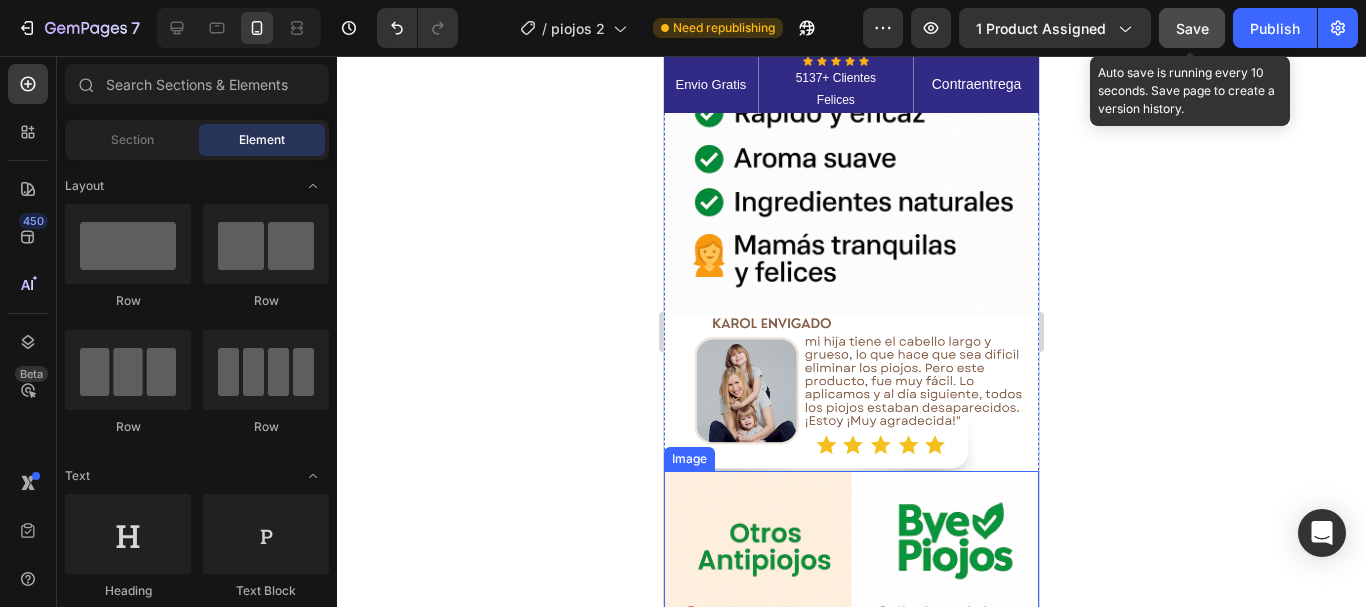 scroll, scrollTop: 1451, scrollLeft: 0, axis: vertical 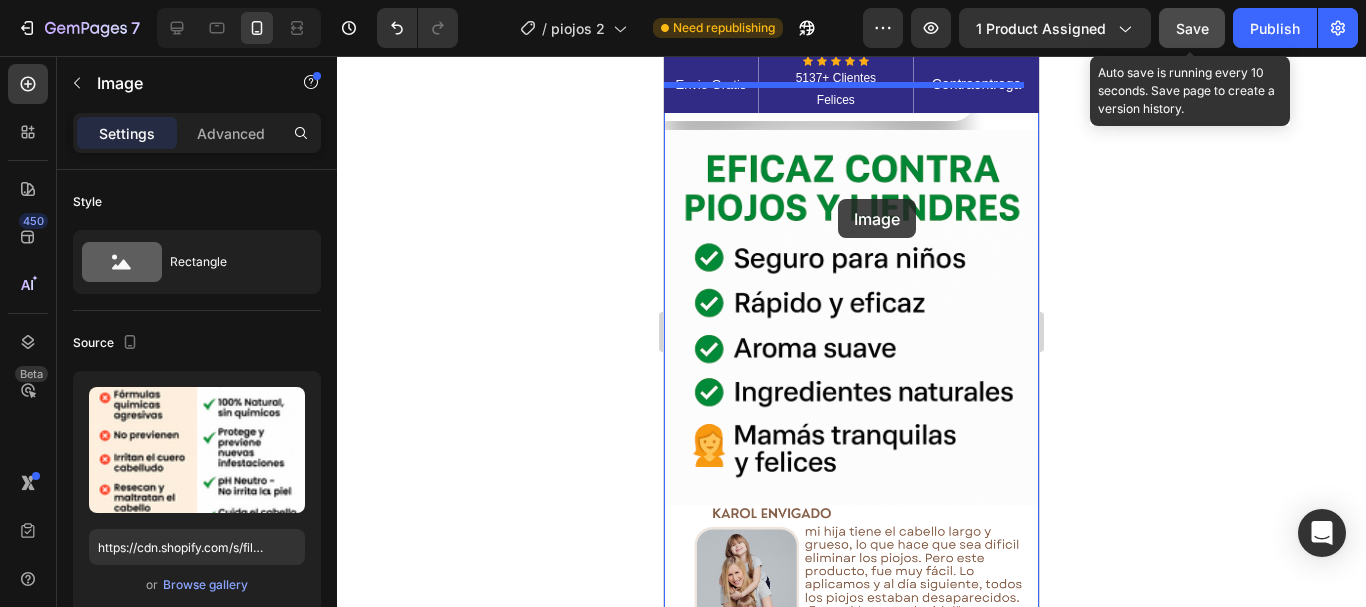 drag, startPoint x: 911, startPoint y: 525, endPoint x: 838, endPoint y: 199, distance: 334.07333 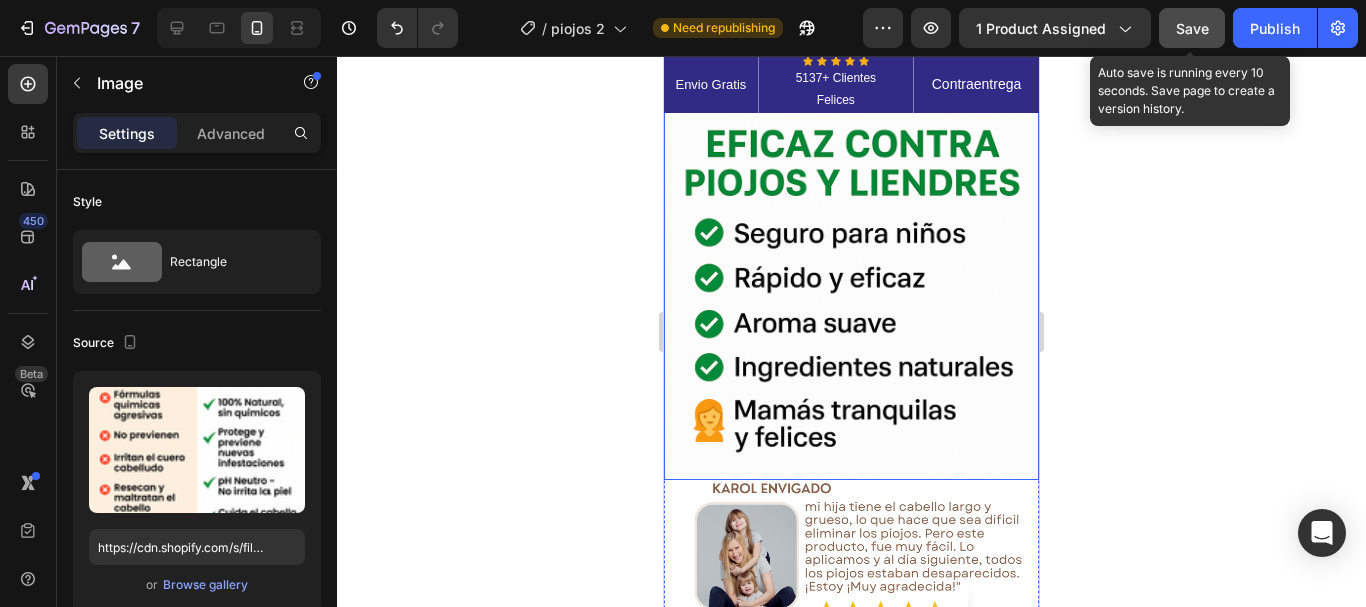scroll, scrollTop: 1994, scrollLeft: 0, axis: vertical 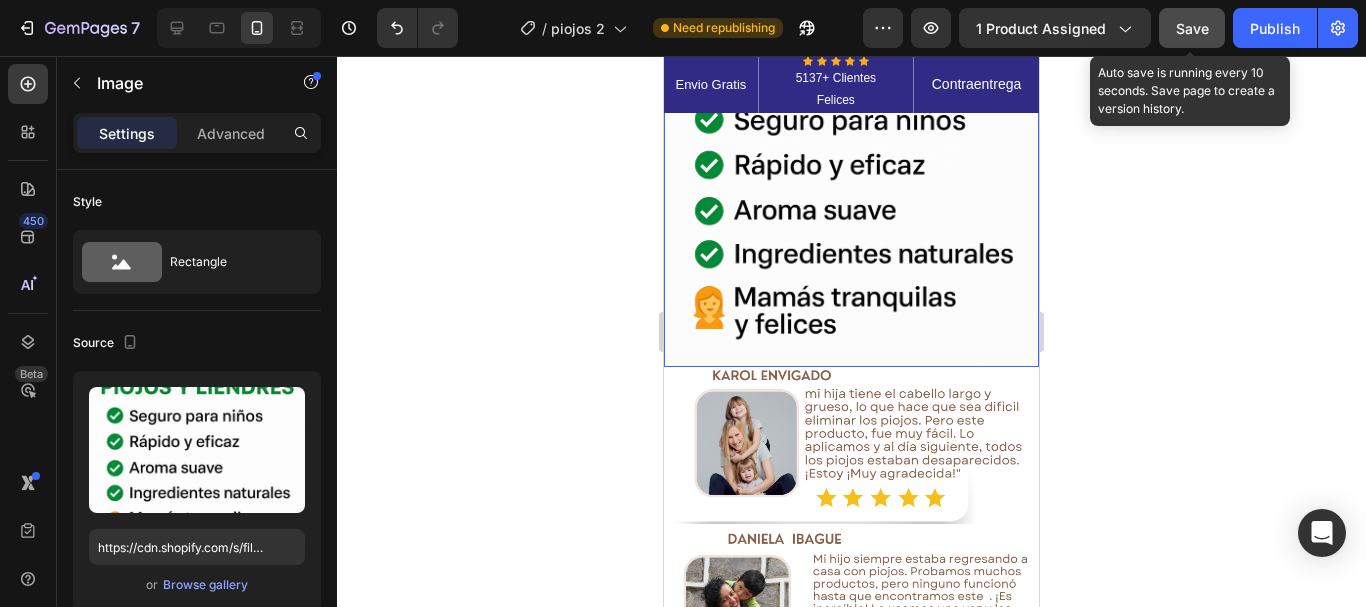 click at bounding box center [851, 179] 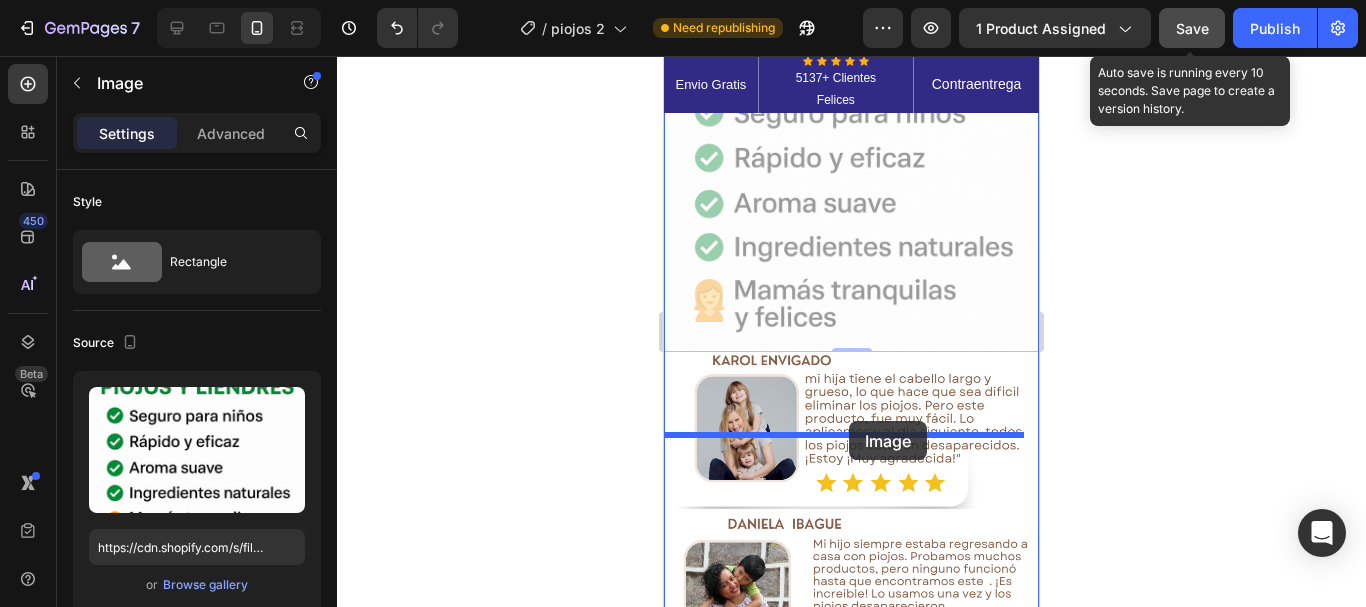 drag, startPoint x: 862, startPoint y: 193, endPoint x: 849, endPoint y: 421, distance: 228.37032 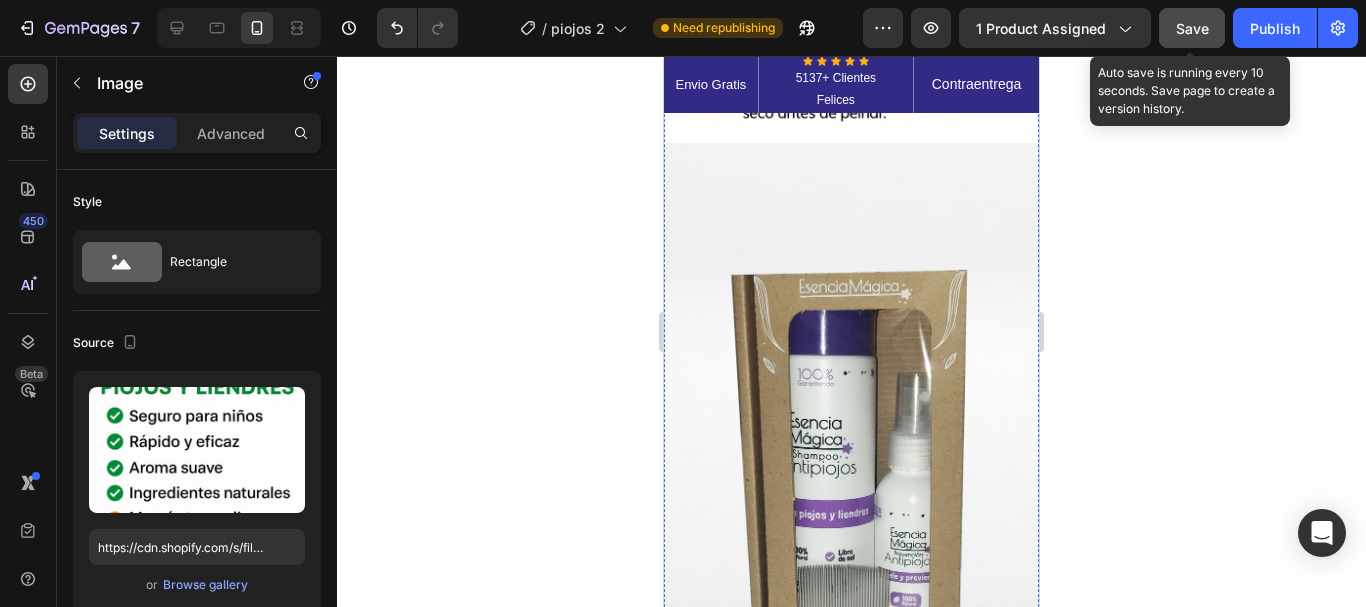 scroll, scrollTop: 3134, scrollLeft: 0, axis: vertical 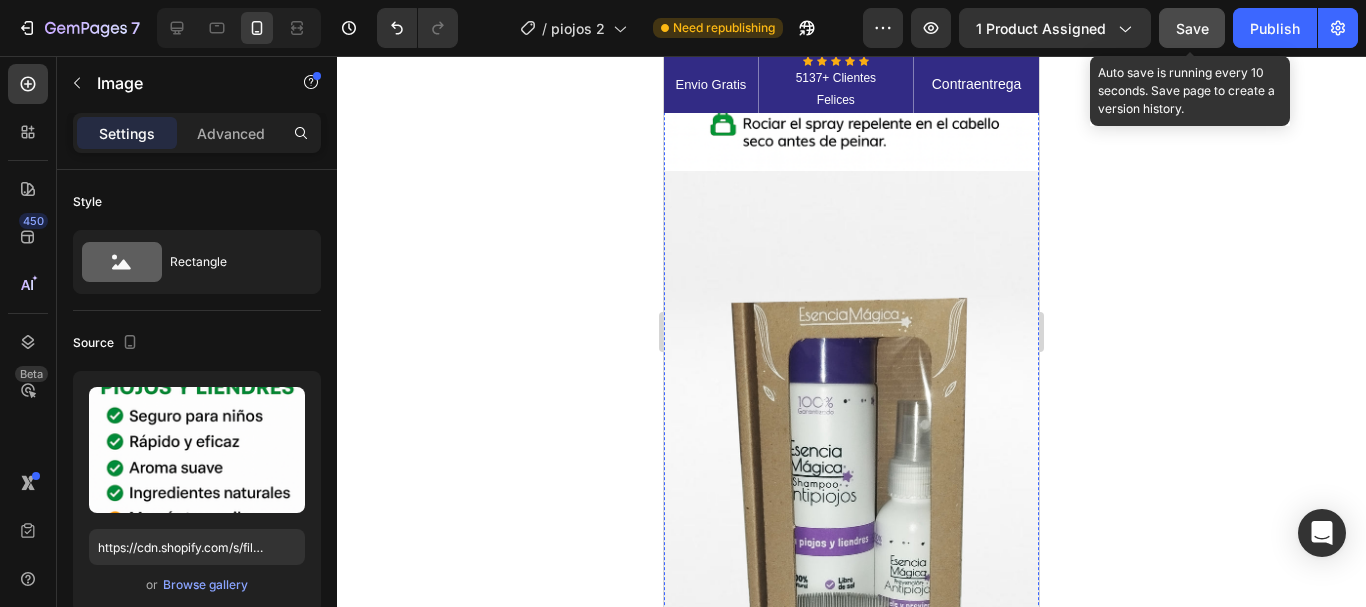 click at bounding box center [851, 504] 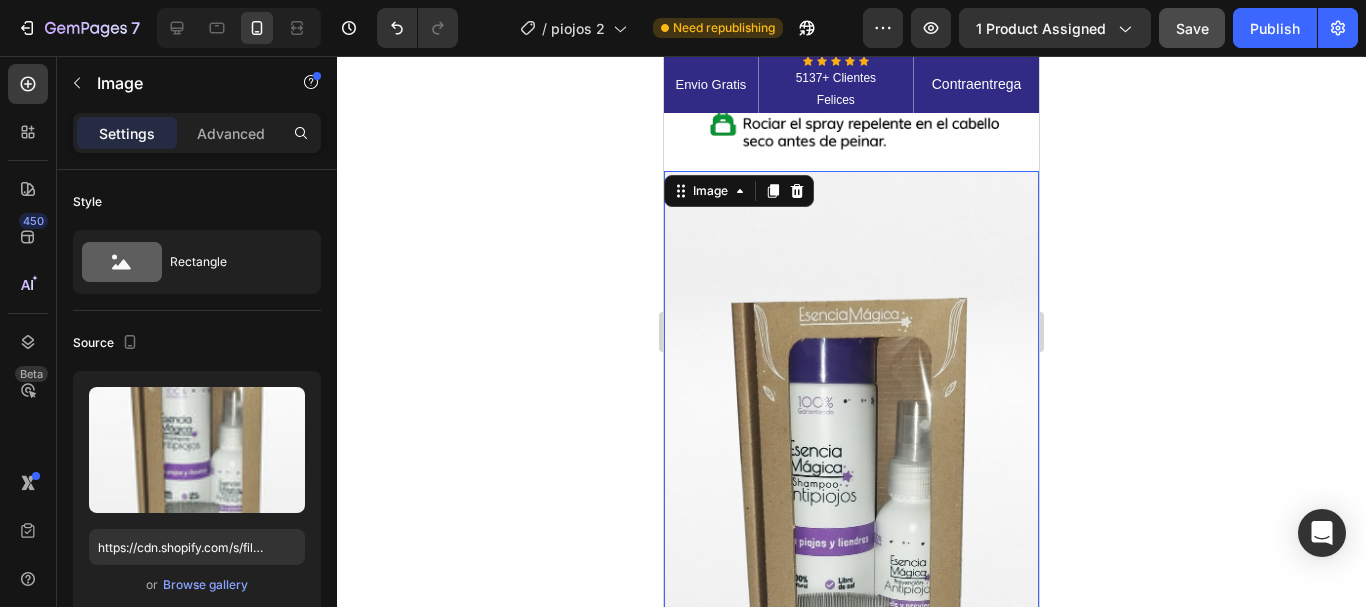 click at bounding box center (851, 504) 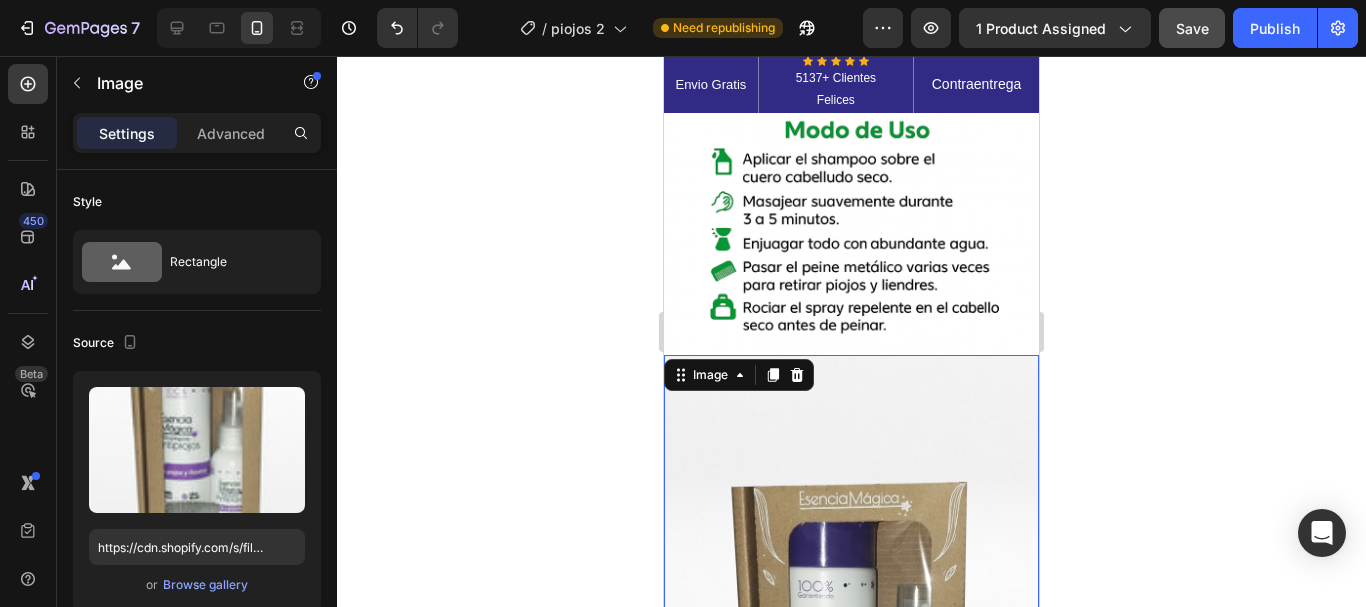 scroll, scrollTop: 2934, scrollLeft: 0, axis: vertical 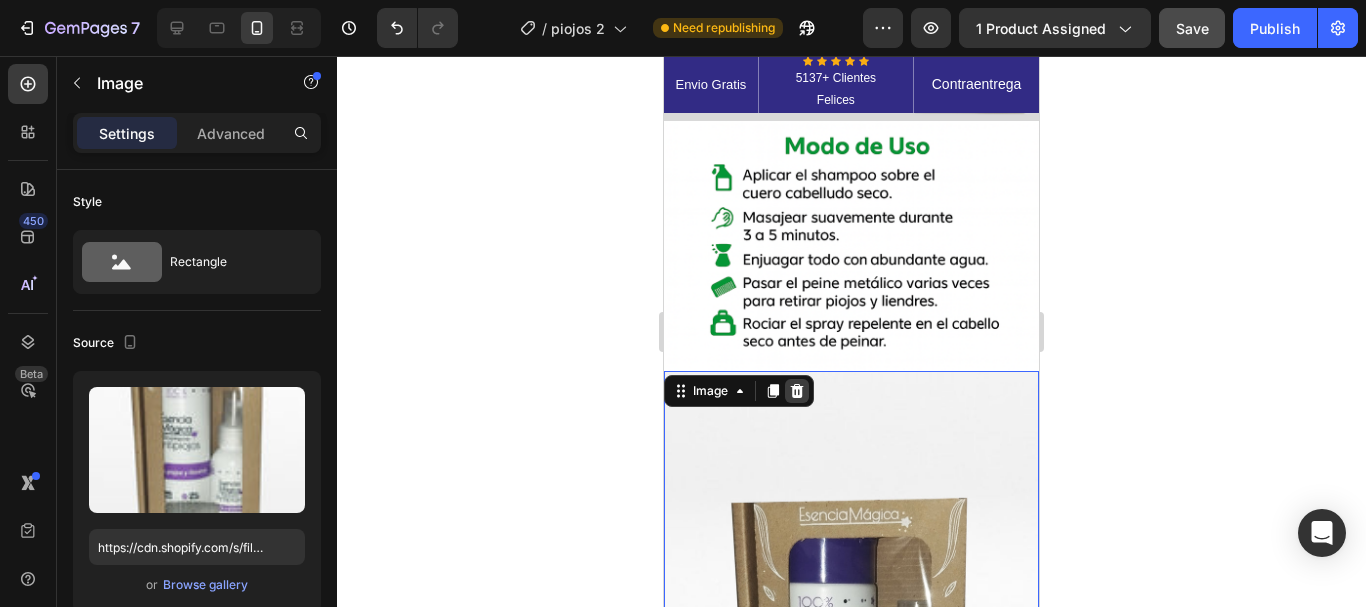 click at bounding box center [797, 391] 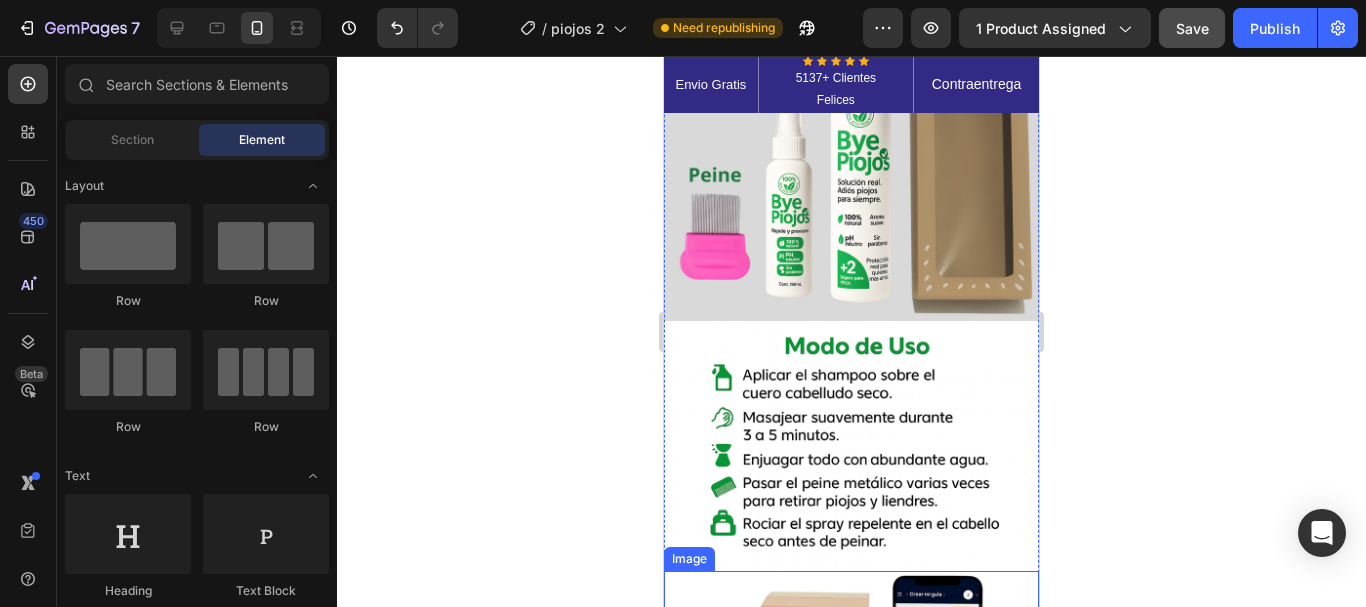 scroll, scrollTop: 2634, scrollLeft: 0, axis: vertical 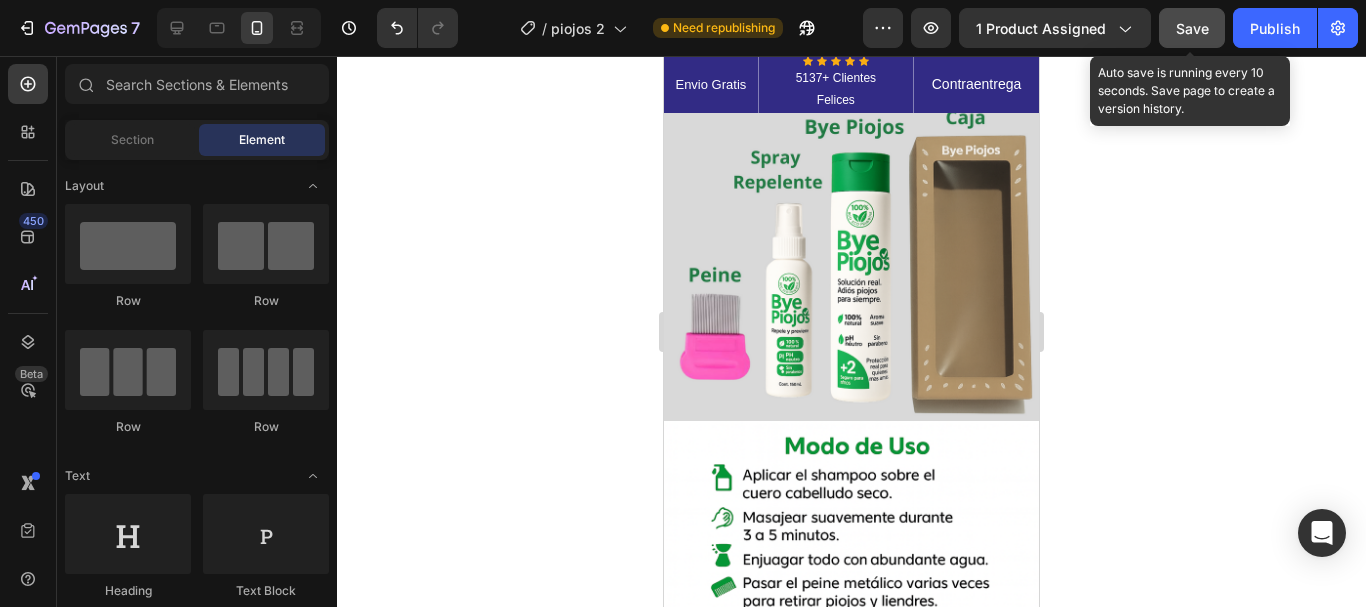 click on "Save" at bounding box center [1192, 28] 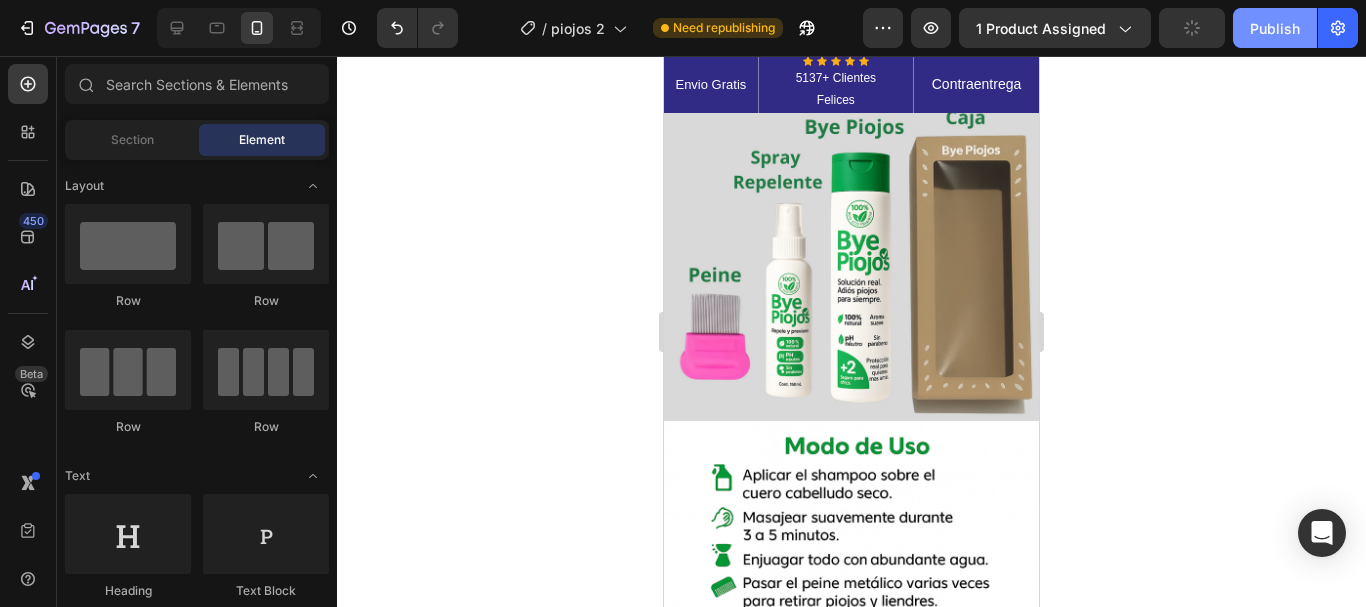 click on "Publish" at bounding box center [1275, 28] 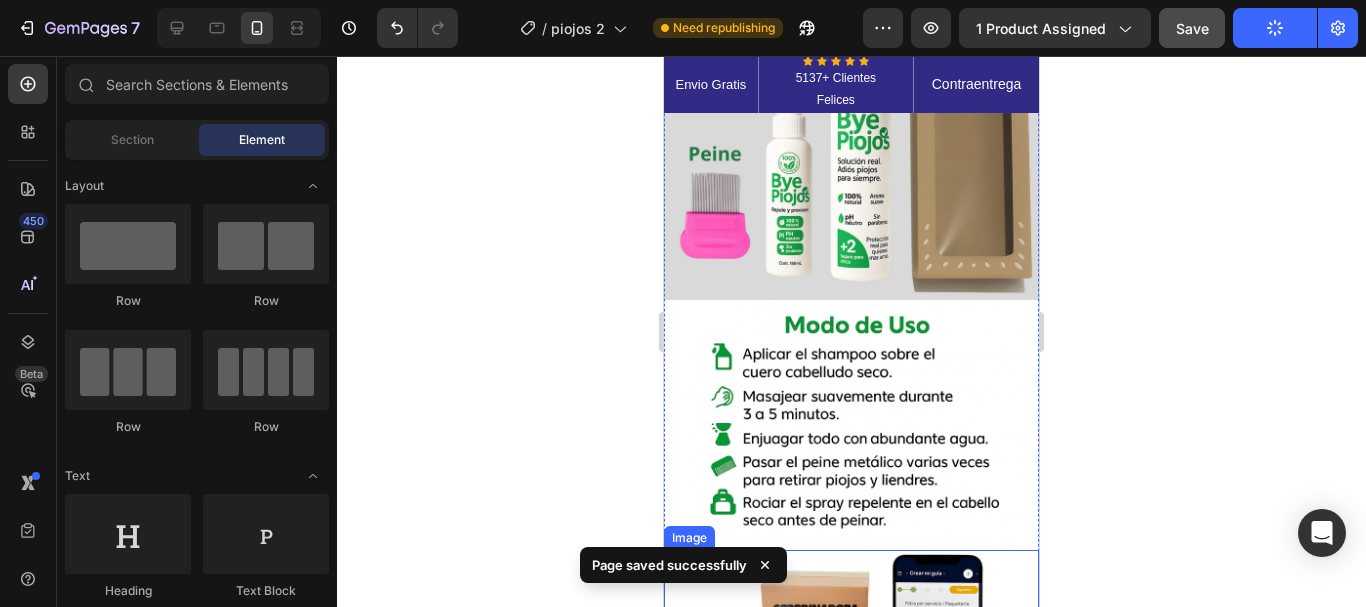 scroll, scrollTop: 2734, scrollLeft: 0, axis: vertical 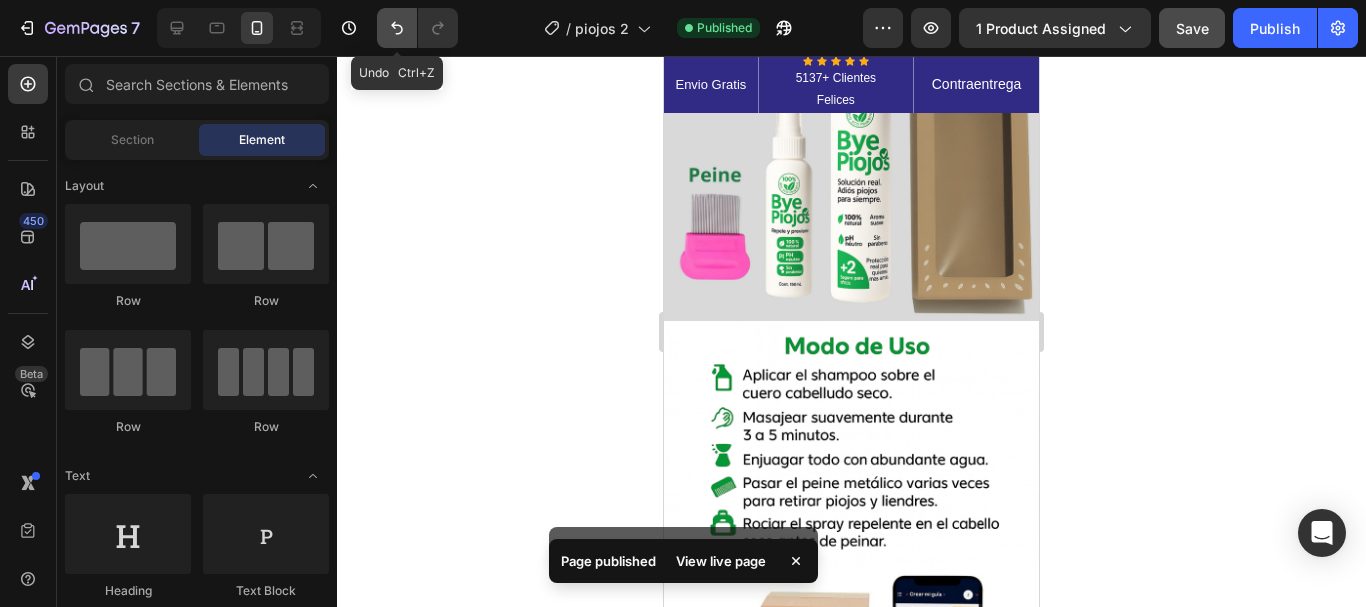 click 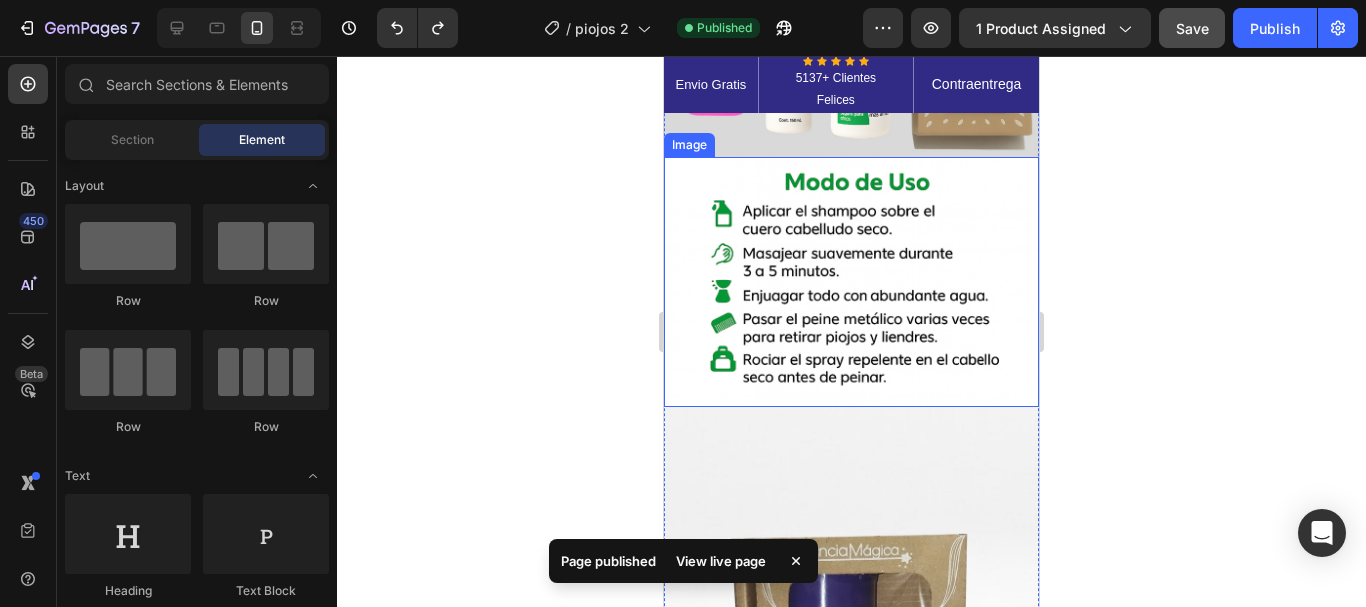 scroll, scrollTop: 2934, scrollLeft: 0, axis: vertical 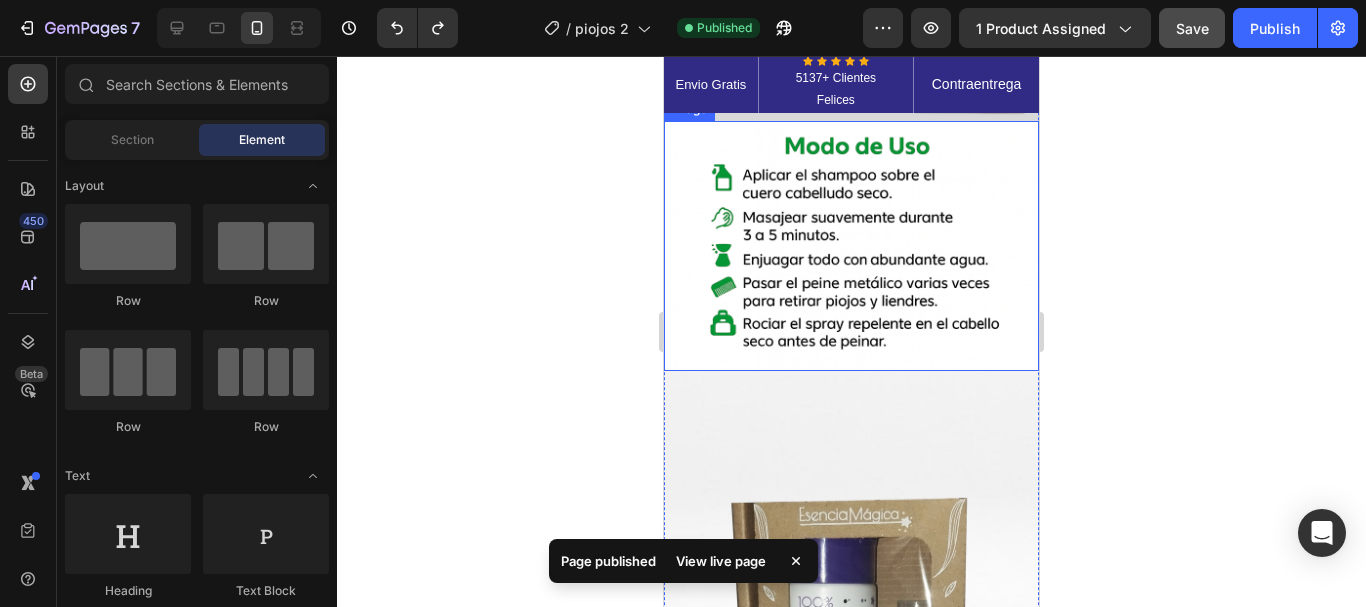 click at bounding box center (851, 704) 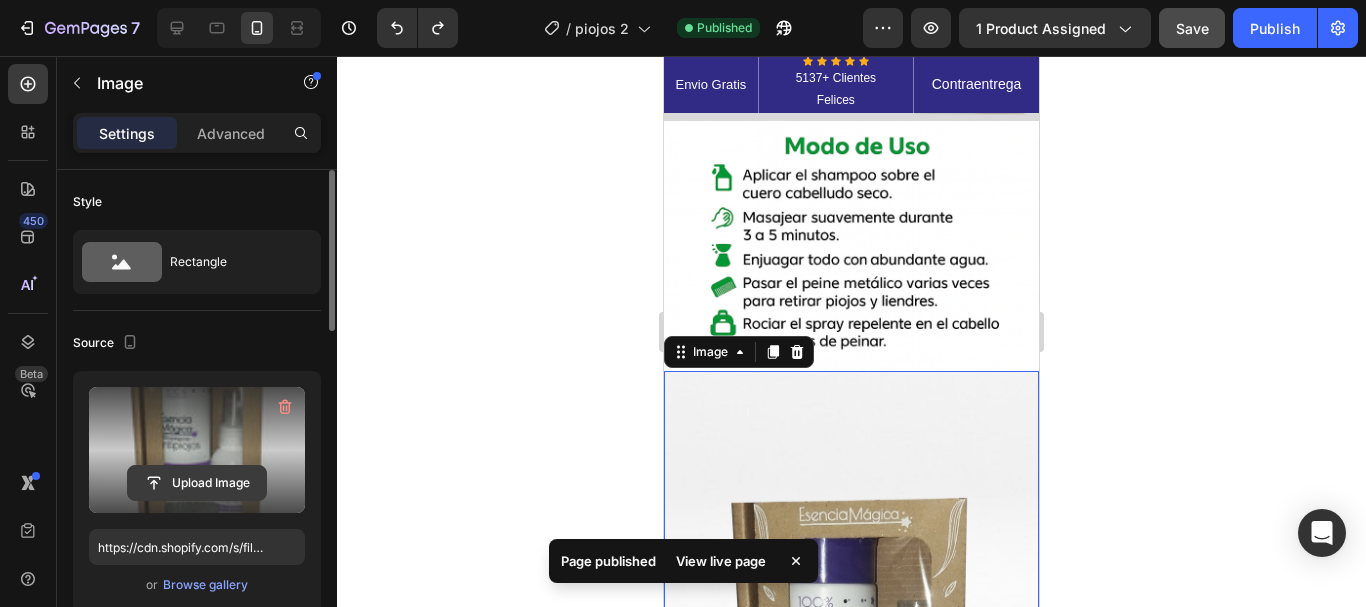 click 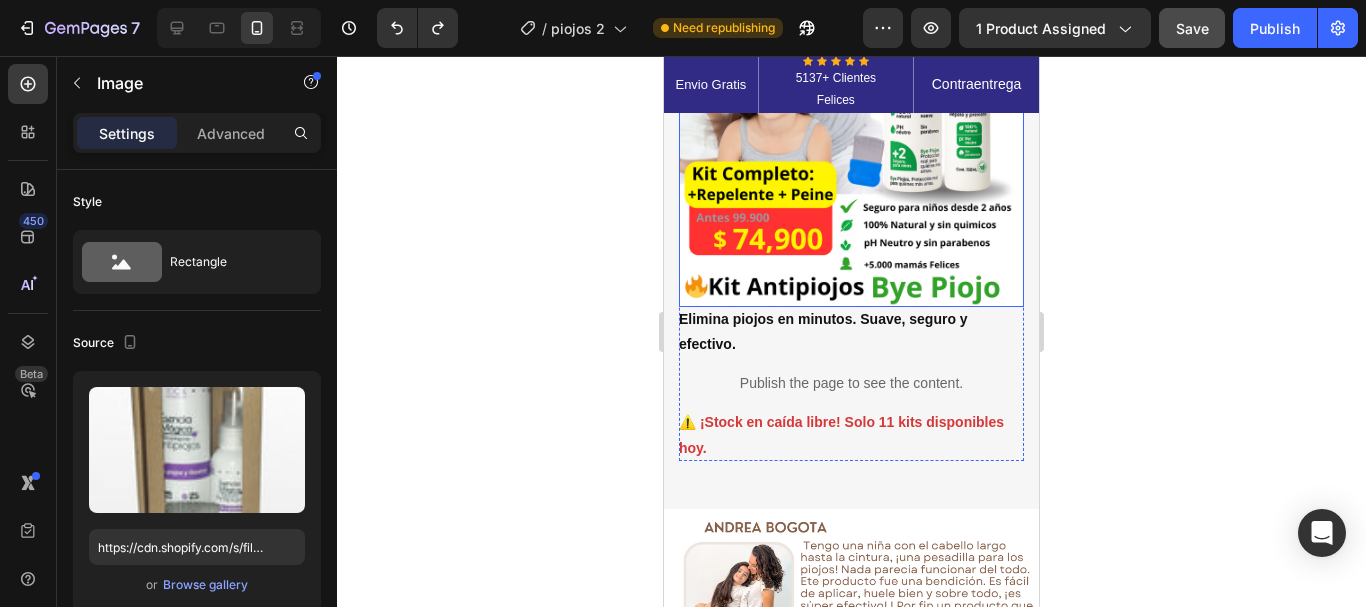 scroll, scrollTop: 300, scrollLeft: 0, axis: vertical 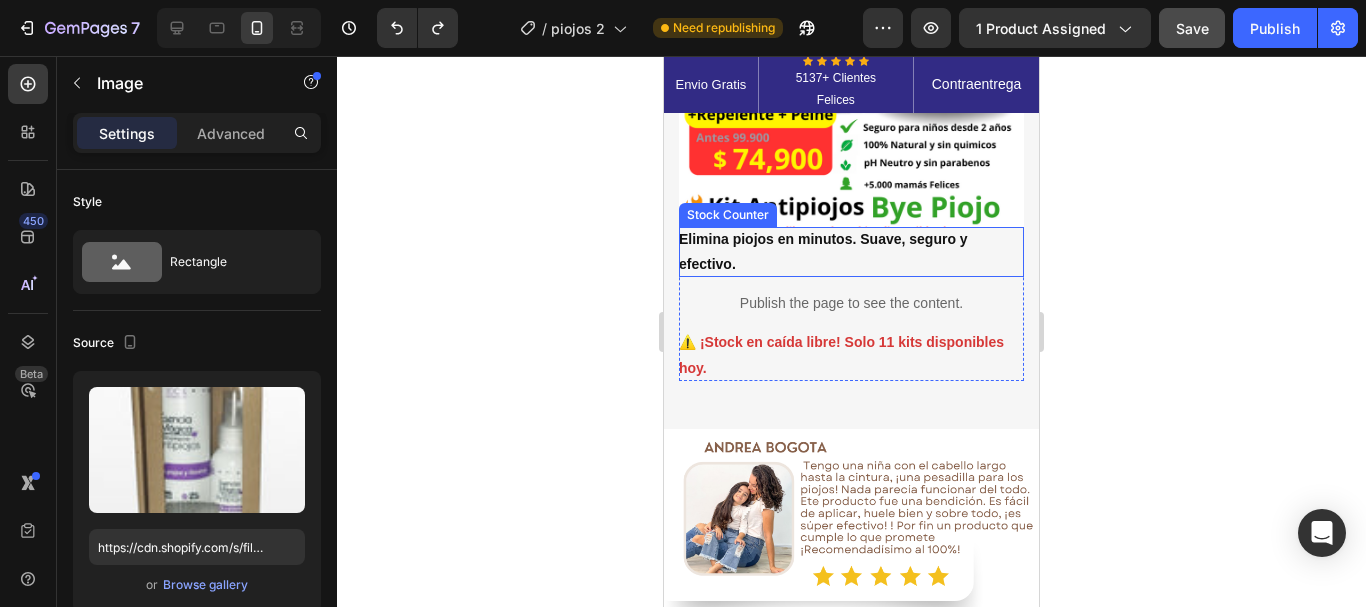 click on "Elimina piojos en minutos. Suave, seguro y efectivo." at bounding box center [851, 252] 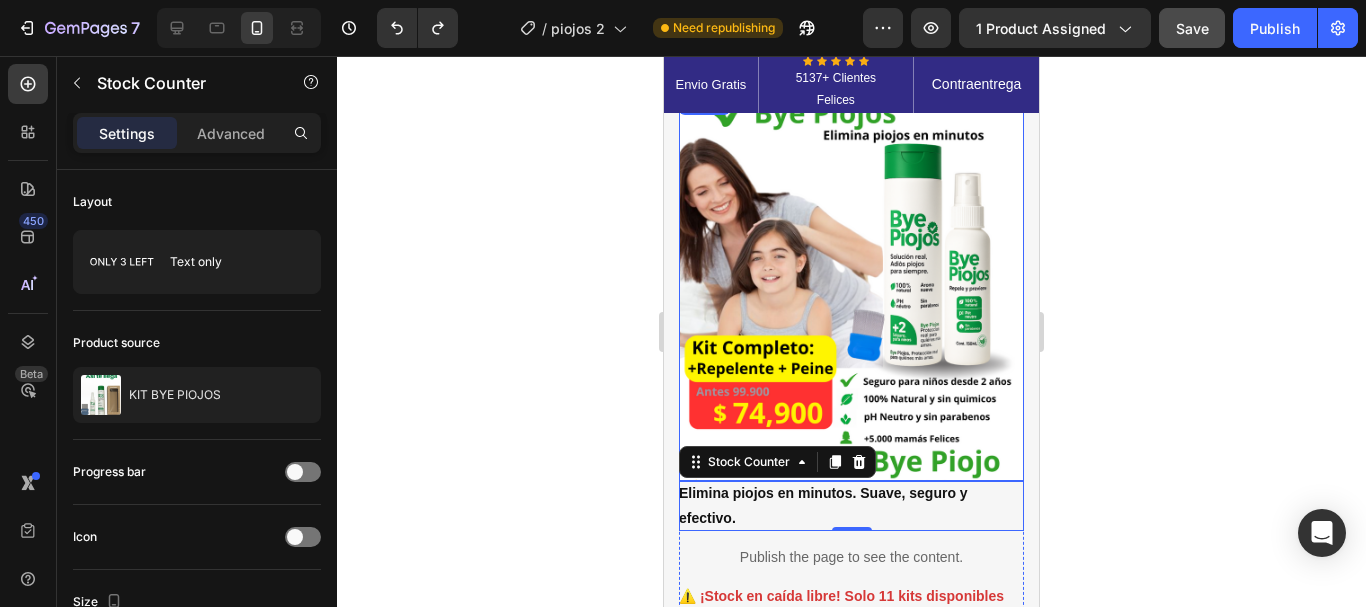 scroll, scrollTop: 0, scrollLeft: 0, axis: both 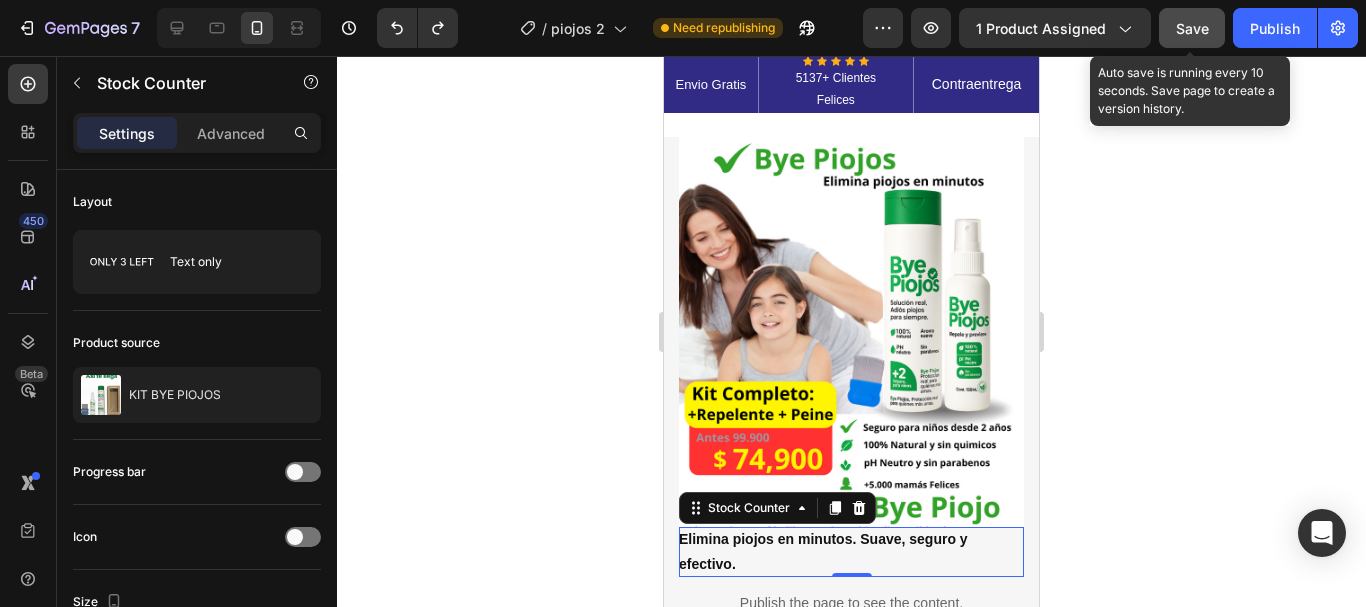 click on "Save" at bounding box center [1192, 28] 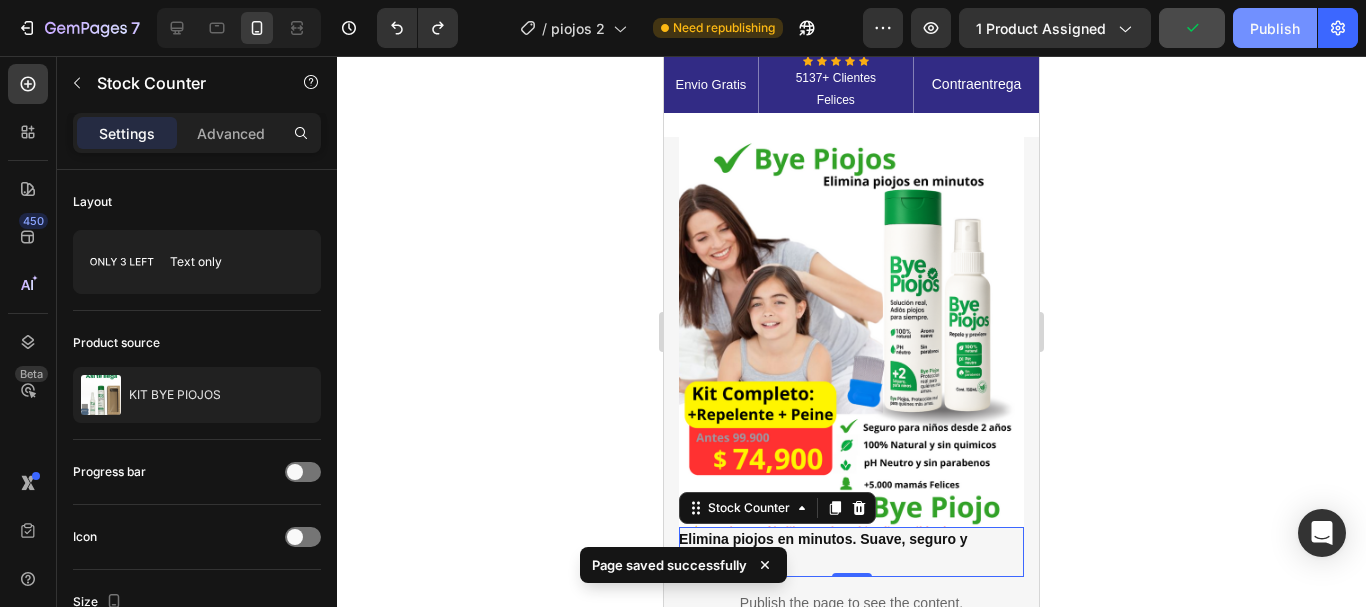 click on "Publish" at bounding box center (1275, 28) 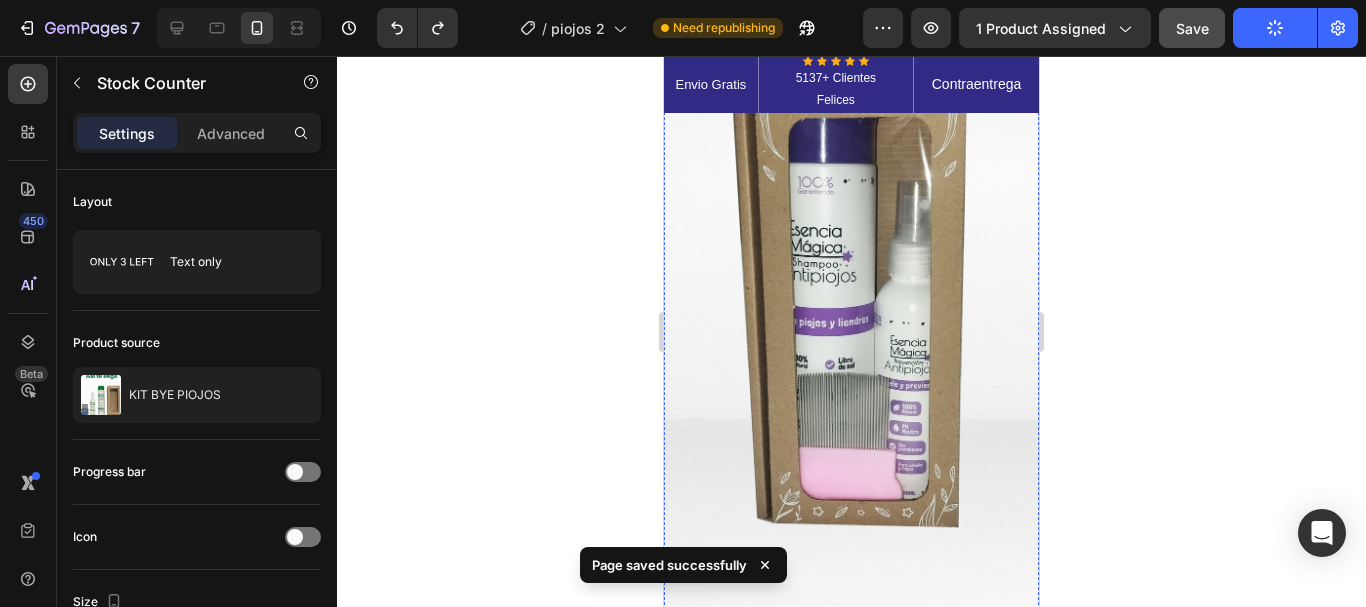scroll, scrollTop: 3500, scrollLeft: 0, axis: vertical 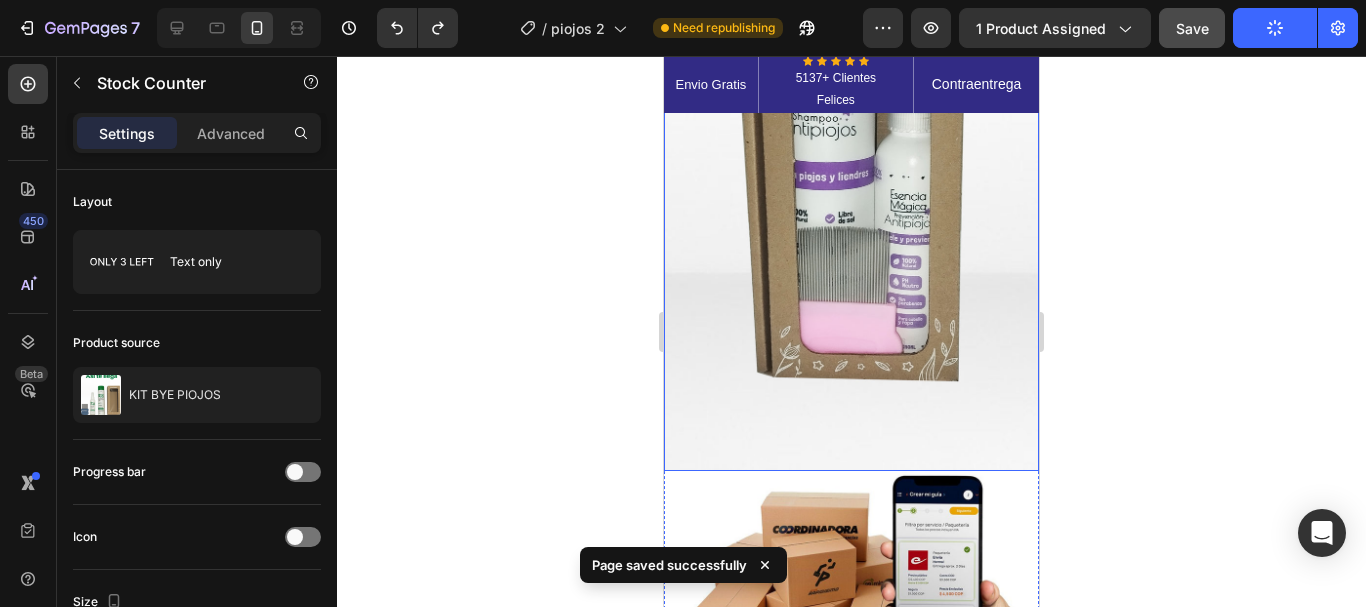 click at bounding box center (851, 138) 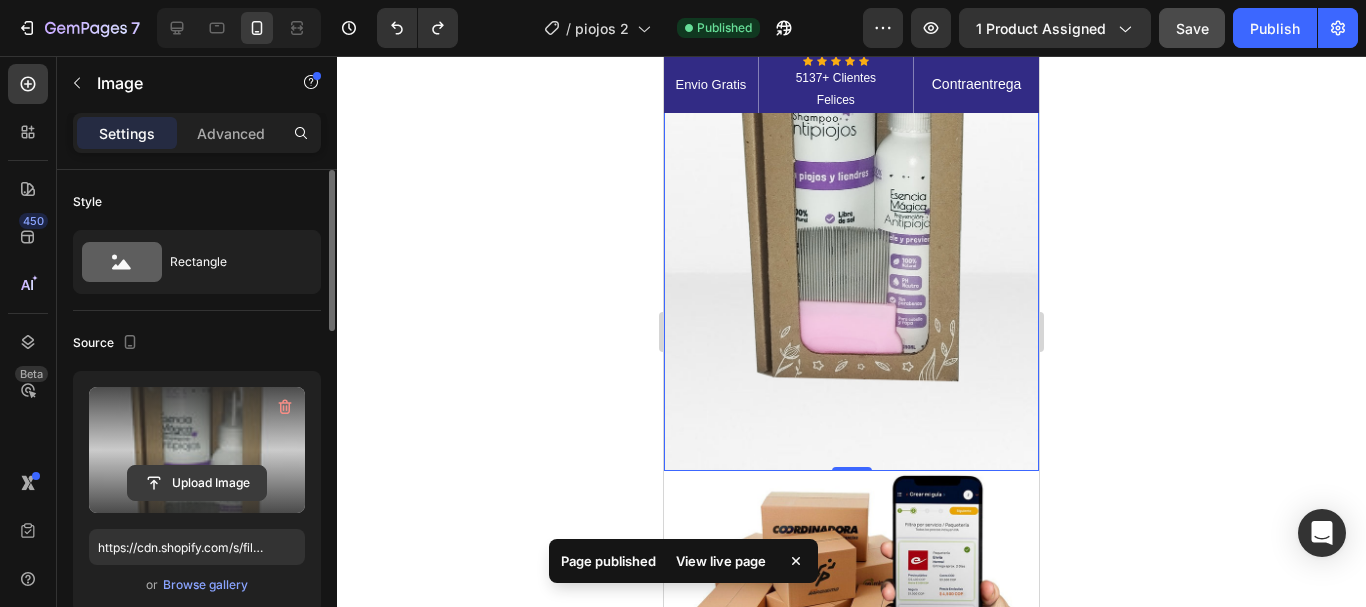 click 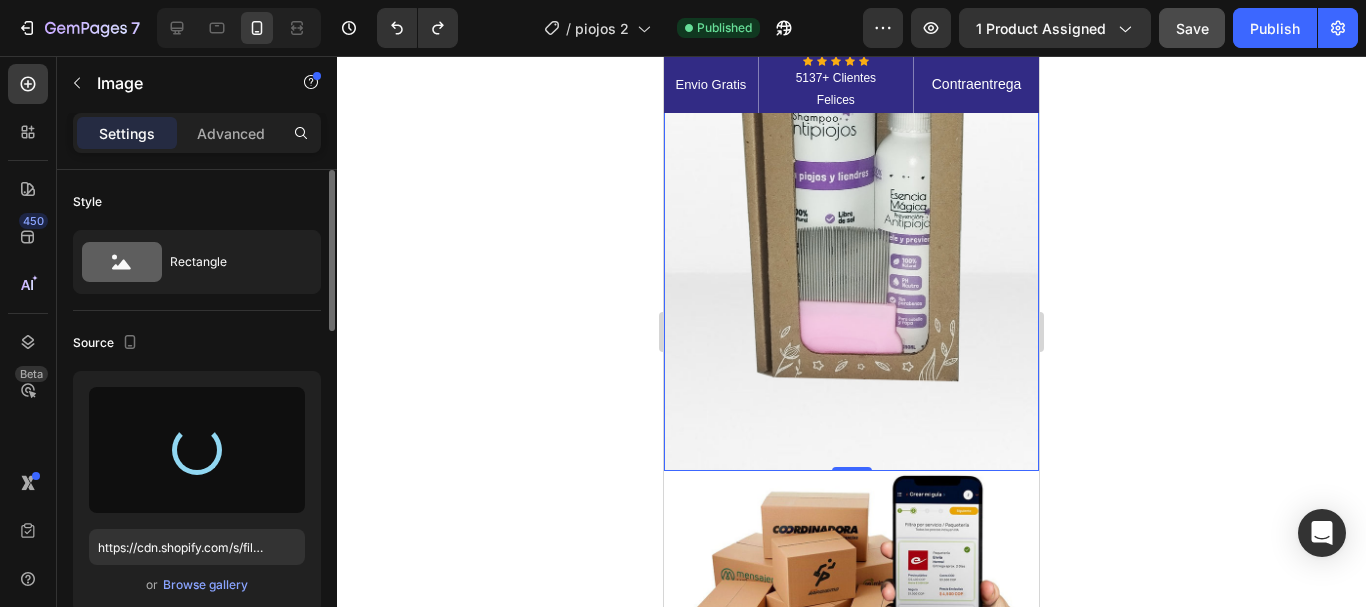type on "https://cdn.shopify.com/s/files/1/0592/7426/4646/files/gempages_528606126531412944-3cb0b55c-a9c0-4829-898e-4bb0b561102b.png" 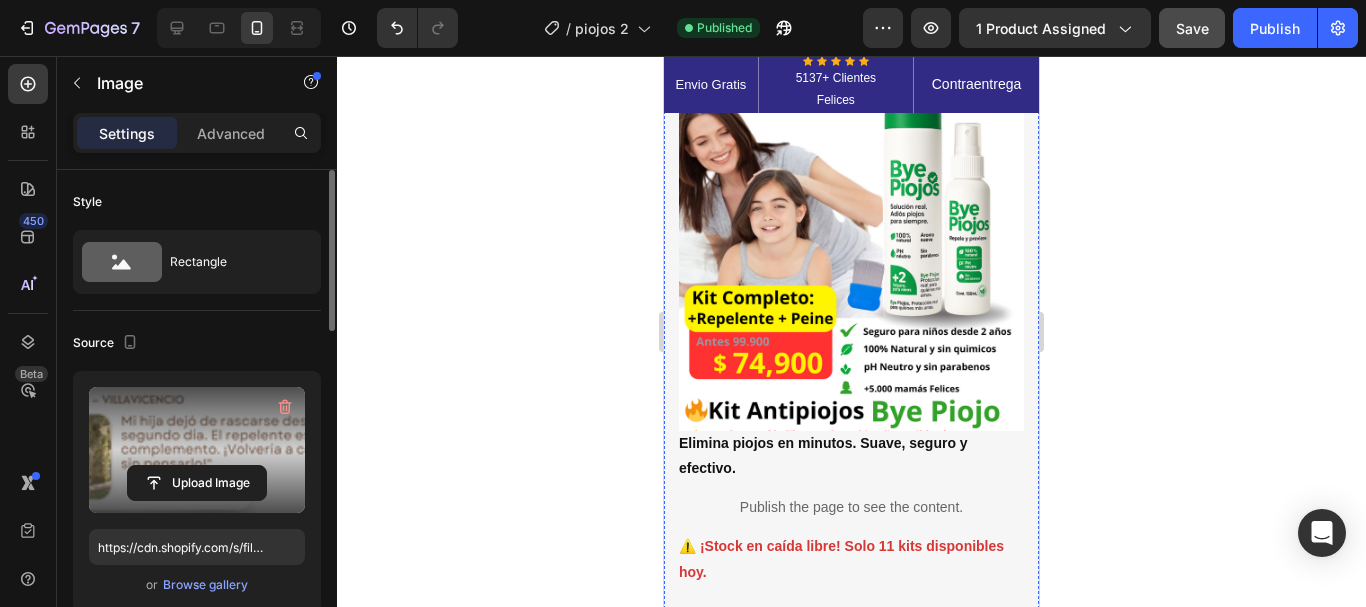 scroll, scrollTop: 0, scrollLeft: 0, axis: both 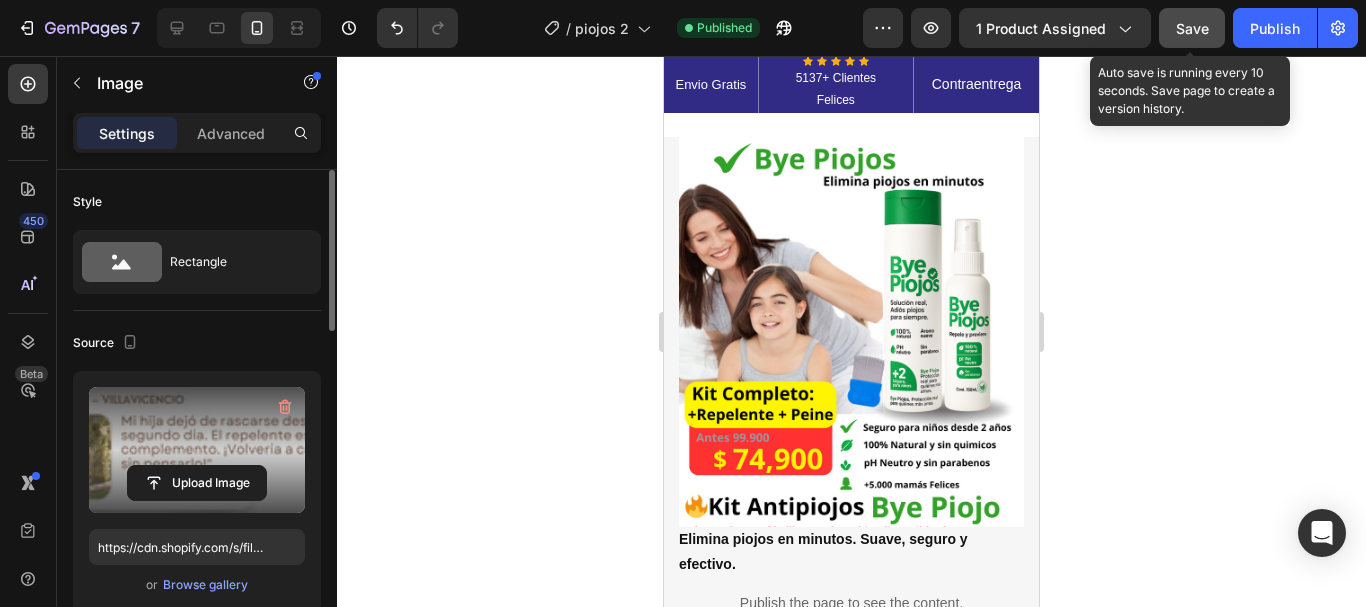 click on "Save" 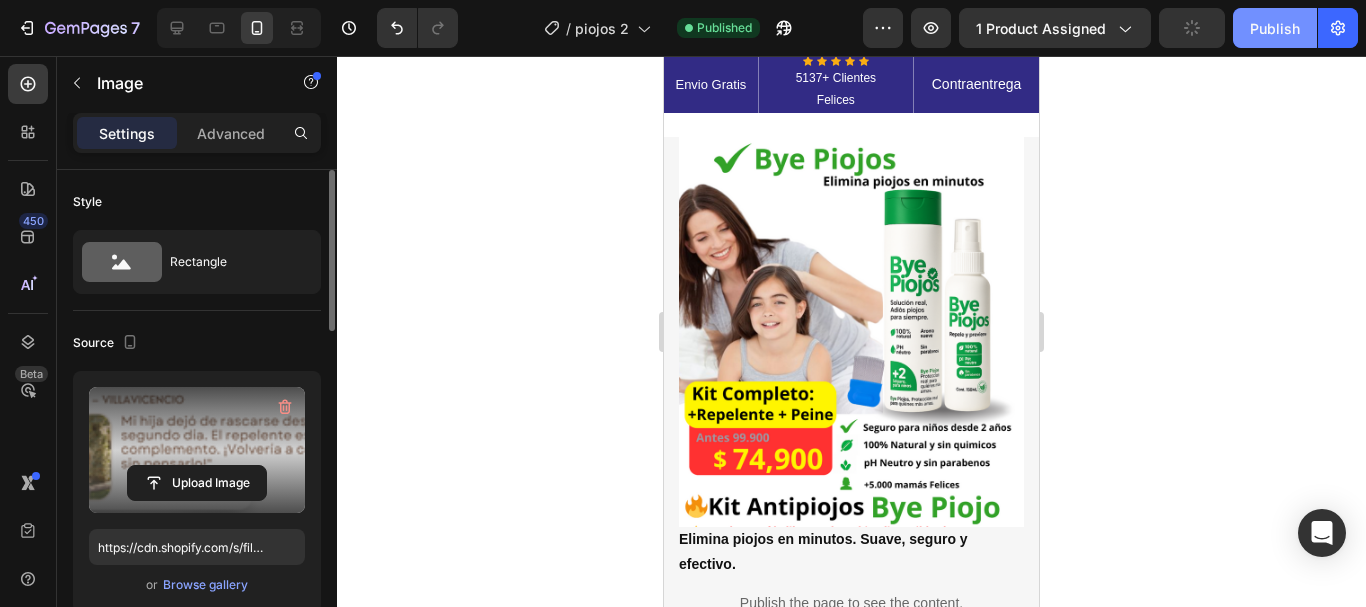 click on "Publish" at bounding box center (1275, 28) 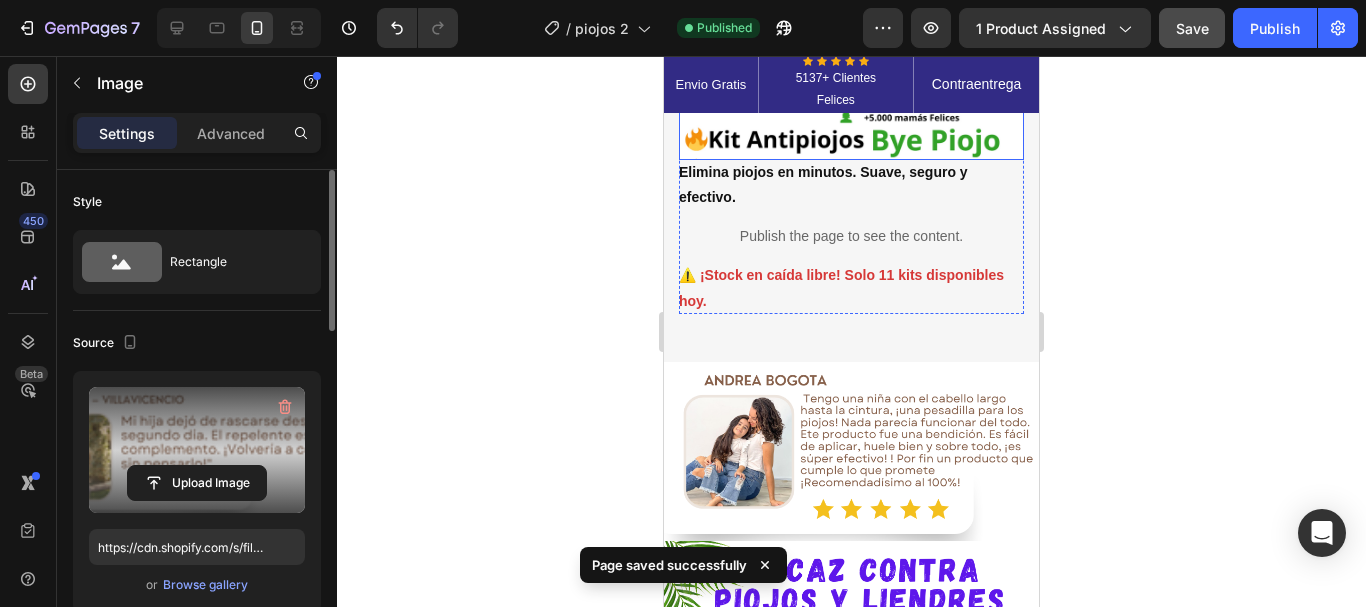 scroll, scrollTop: 300, scrollLeft: 0, axis: vertical 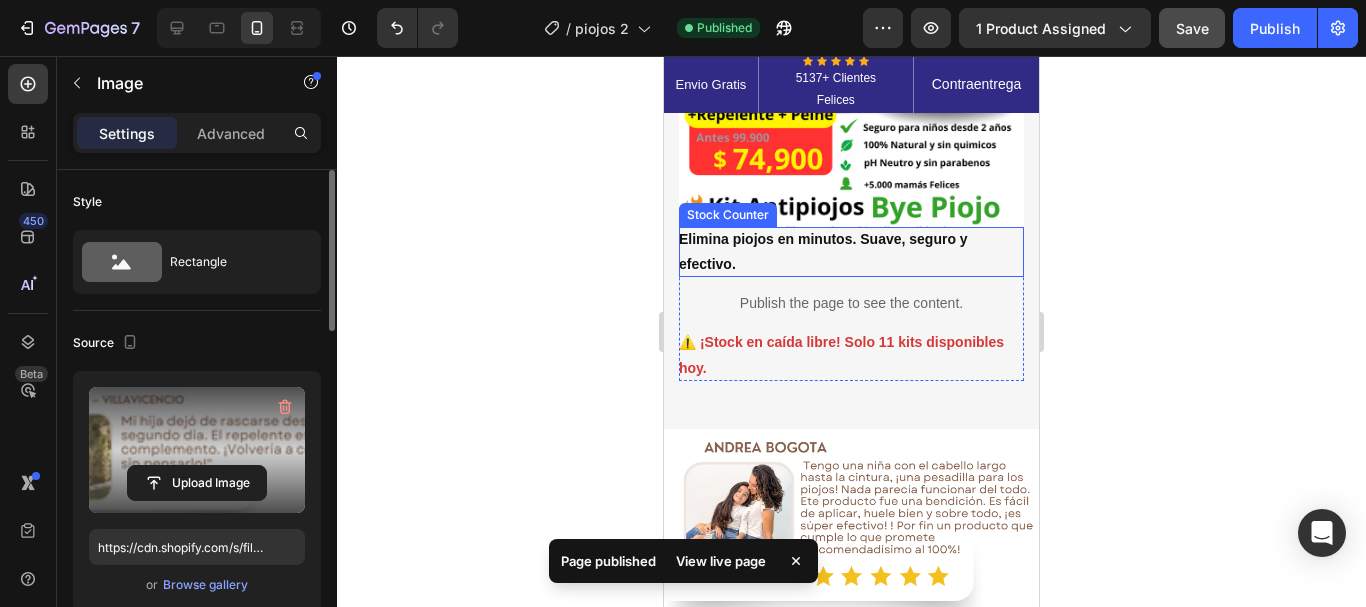 click on "Elimina piojos en minutos. Suave, seguro y efectivo." at bounding box center (851, 252) 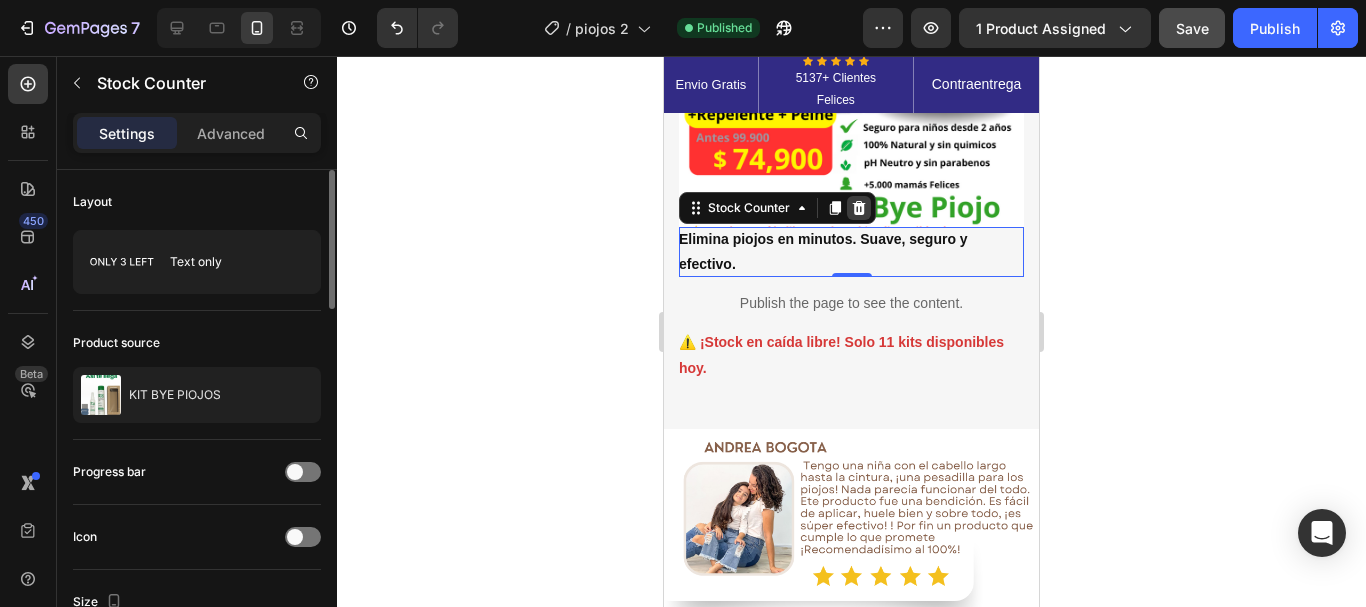 click 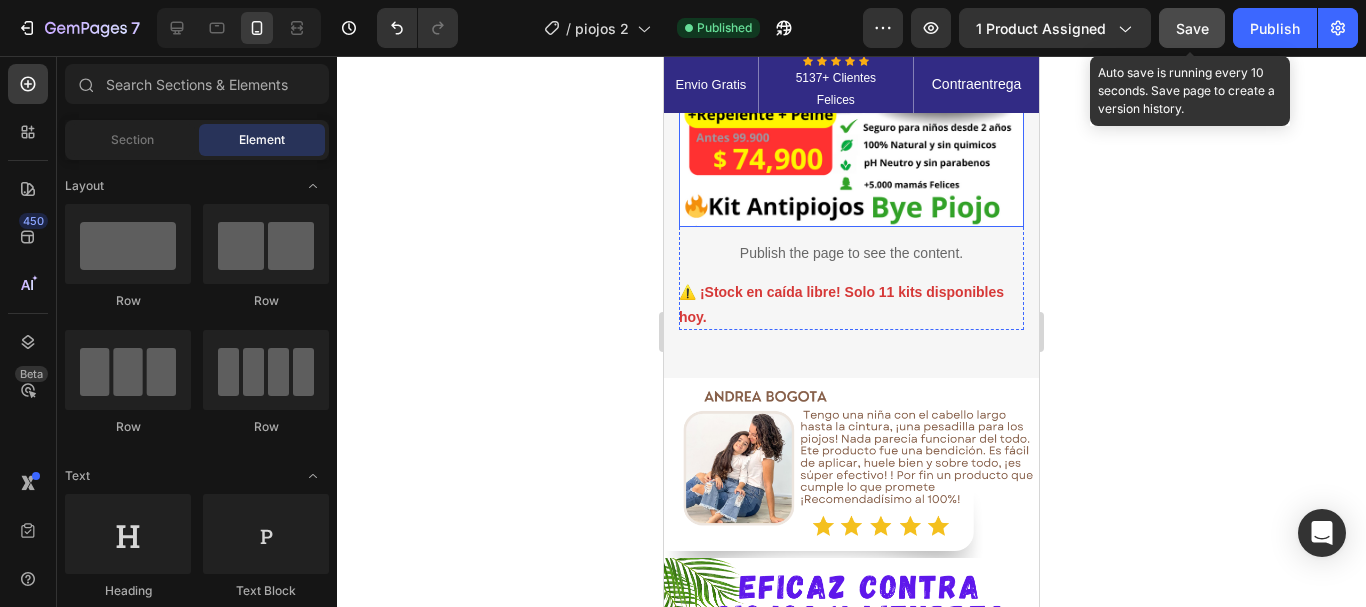 click on "Save" at bounding box center [1192, 28] 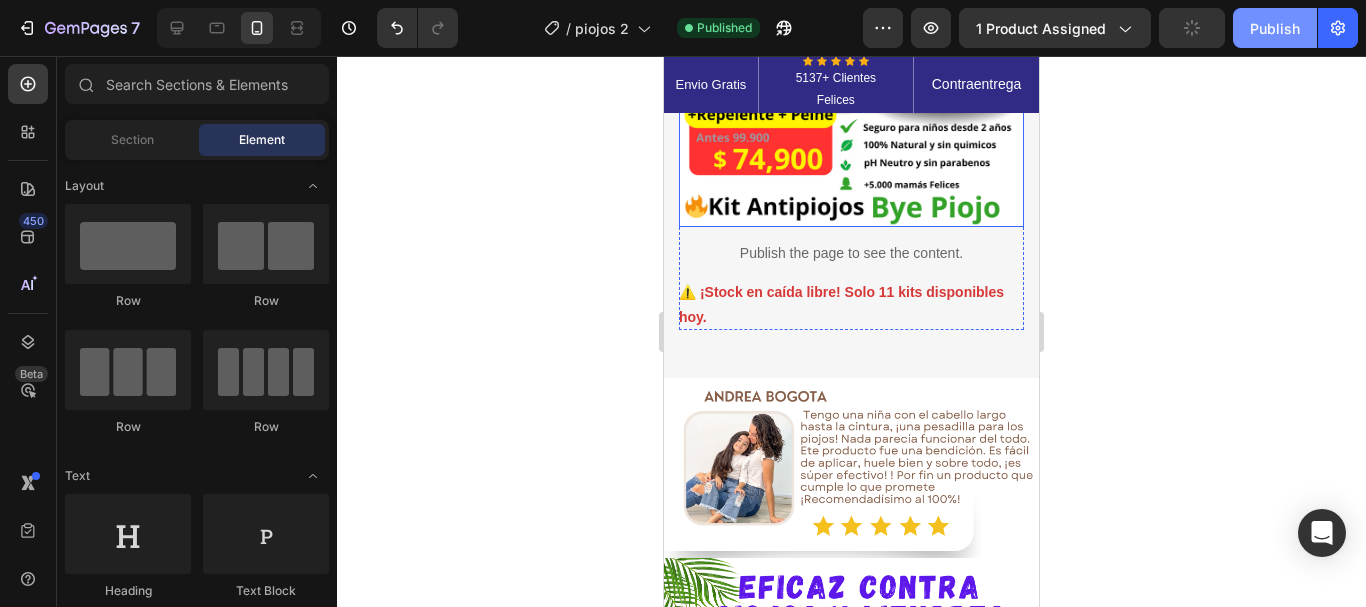 click on "Publish" at bounding box center [1275, 28] 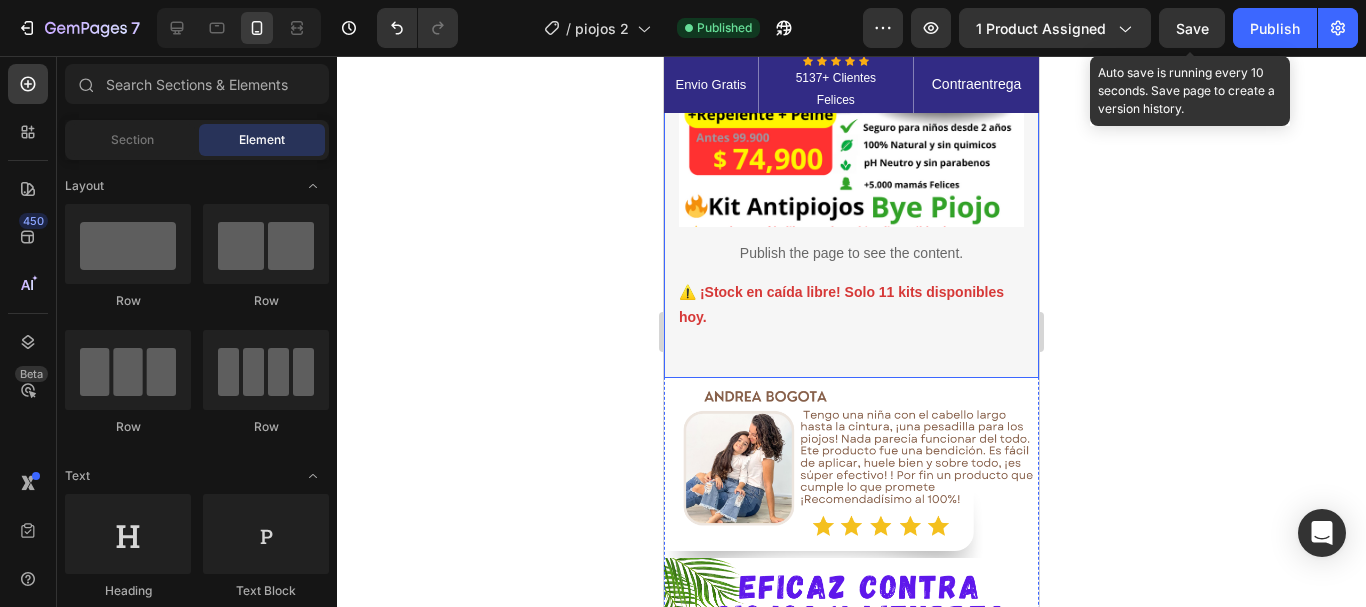click on "⚠️ ¡Stock en caída libre! Solo 11 kits disponibles hoy." at bounding box center [851, 305] 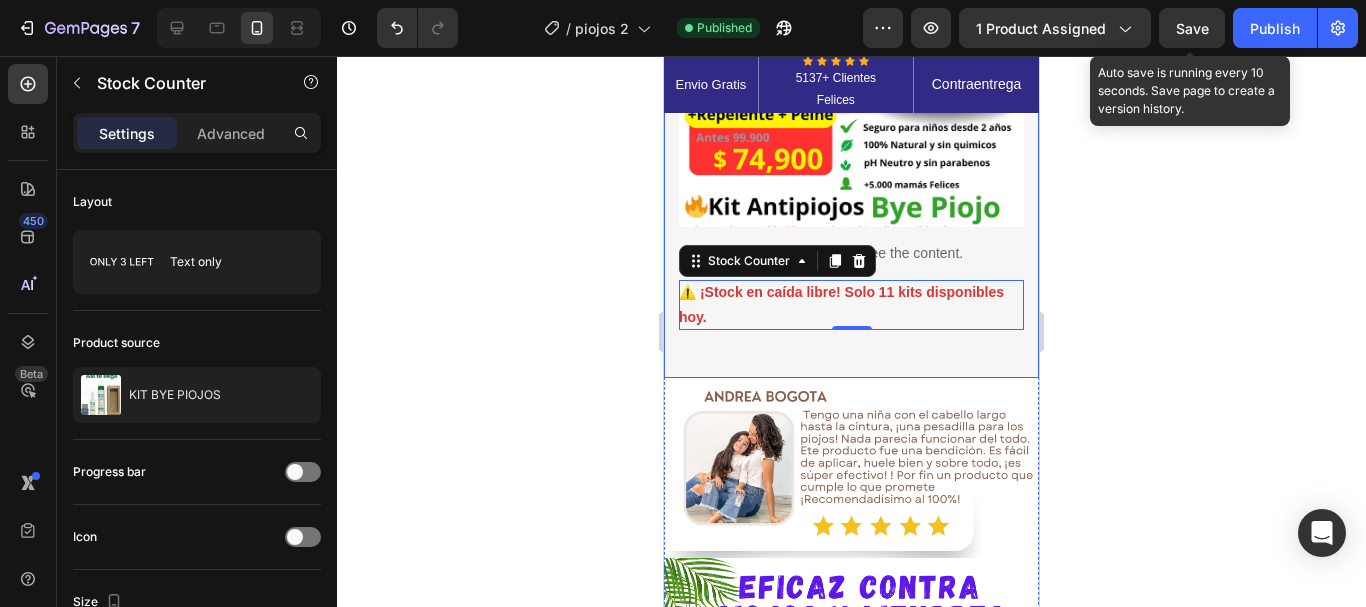 click on "Image Image Free Shipping Heading On oders over $70 Text block Row Image Money-back guarantee Heading 30- day refund or replacement Text block Row Row Row Image                Icon                Icon                Icon                Icon                Icon Icon List Hoz 6000+ Clients satisfaits Text block Row
Icon Product Benefit 1 Text block
Icon Product Benefit 2 Text block
Icon Product Benefit 3 Text block
Icon Product Benefit 4 Text block Icon List
Publish the page to see the content.
Custom Code ⚠️ ¡Stock en caída libre! Solo 11 kits disponibles hoy. Stock Counter   0 REVEAL OFFER (P) Cart Button Image Image Image Image Image Row Row Product Row Row" at bounding box center [851, 107] 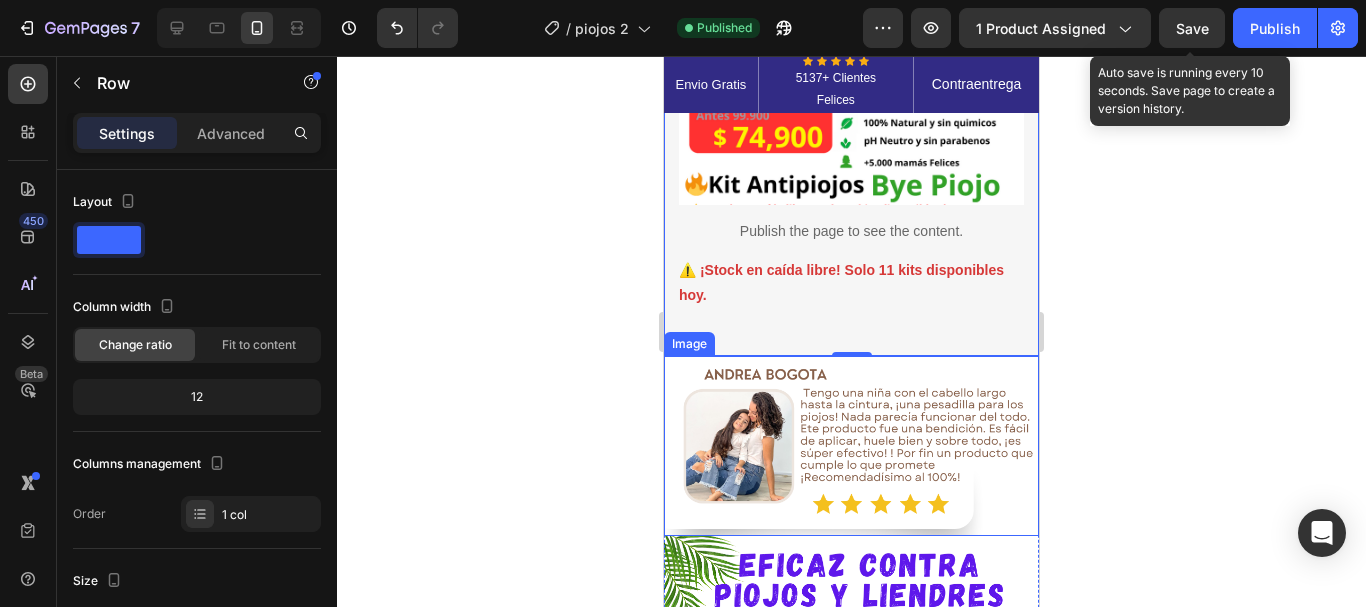 scroll, scrollTop: 300, scrollLeft: 0, axis: vertical 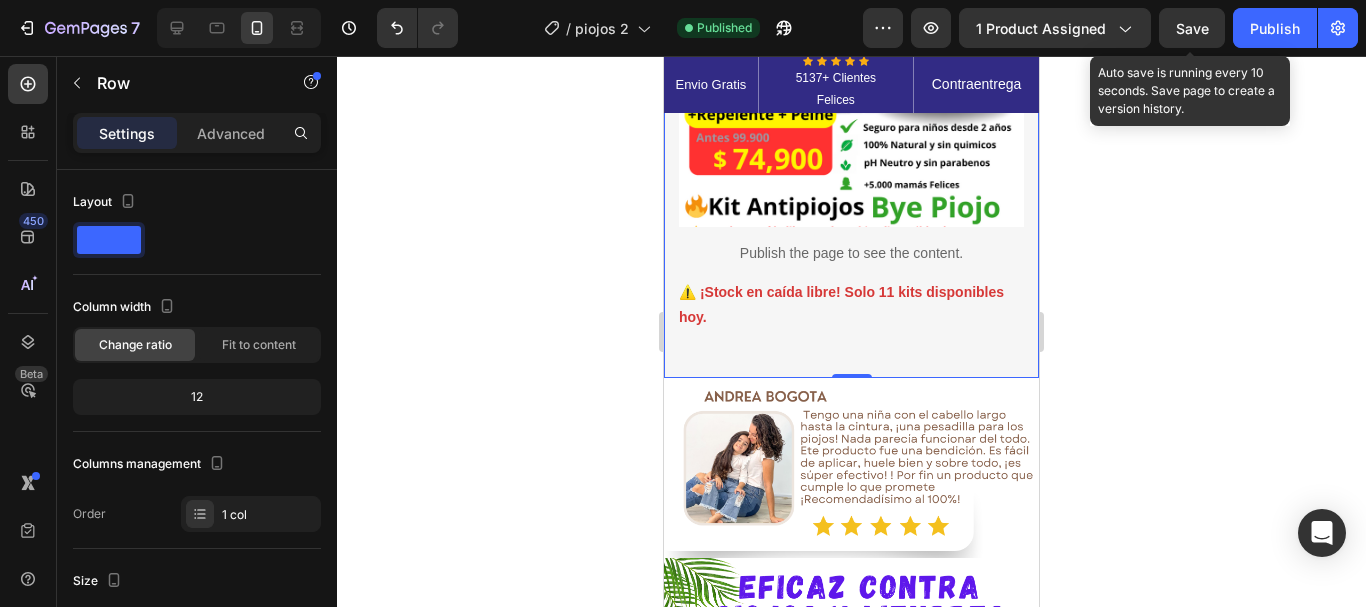 click on "Image Image Free Shipping Heading On oders over $70 Text block Row Image Money-back guarantee Heading 30- day refund or replacement Text block Row Row Row Image                Icon                Icon                Icon                Icon                Icon Icon List Hoz 6000+ Clients satisfaits Text block Row
Icon Product Benefit 1 Text block
Icon Product Benefit 2 Text block
Icon Product Benefit 3 Text block
Icon Product Benefit 4 Text block Icon List
Publish the page to see the content.
Custom Code ⚠️ ¡Stock en caída libre! Solo 11 kits disponibles hoy. Stock Counter REVEAL OFFER (P) Cart Button Image Image Image Image Image Row Row Product Row Row   0" at bounding box center (851, 107) 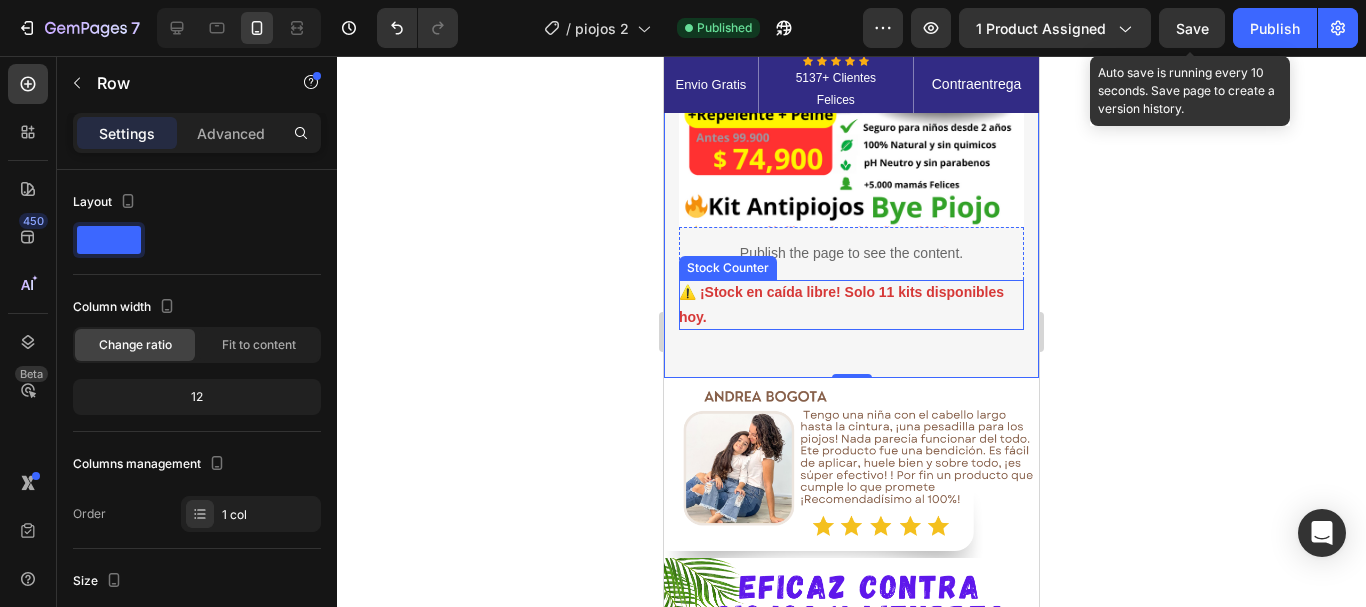 click on "⚠️ ¡Stock en caída libre! Solo 11 kits disponibles hoy." at bounding box center [851, 305] 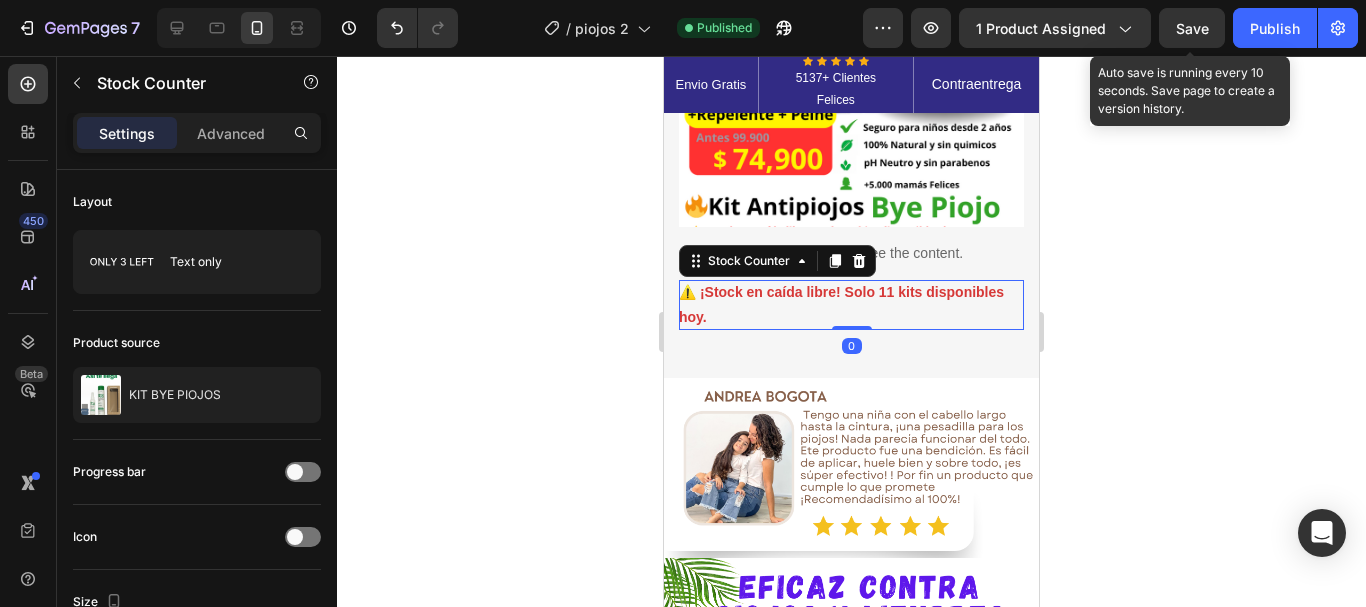 drag, startPoint x: 836, startPoint y: 309, endPoint x: 839, endPoint y: 293, distance: 16.27882 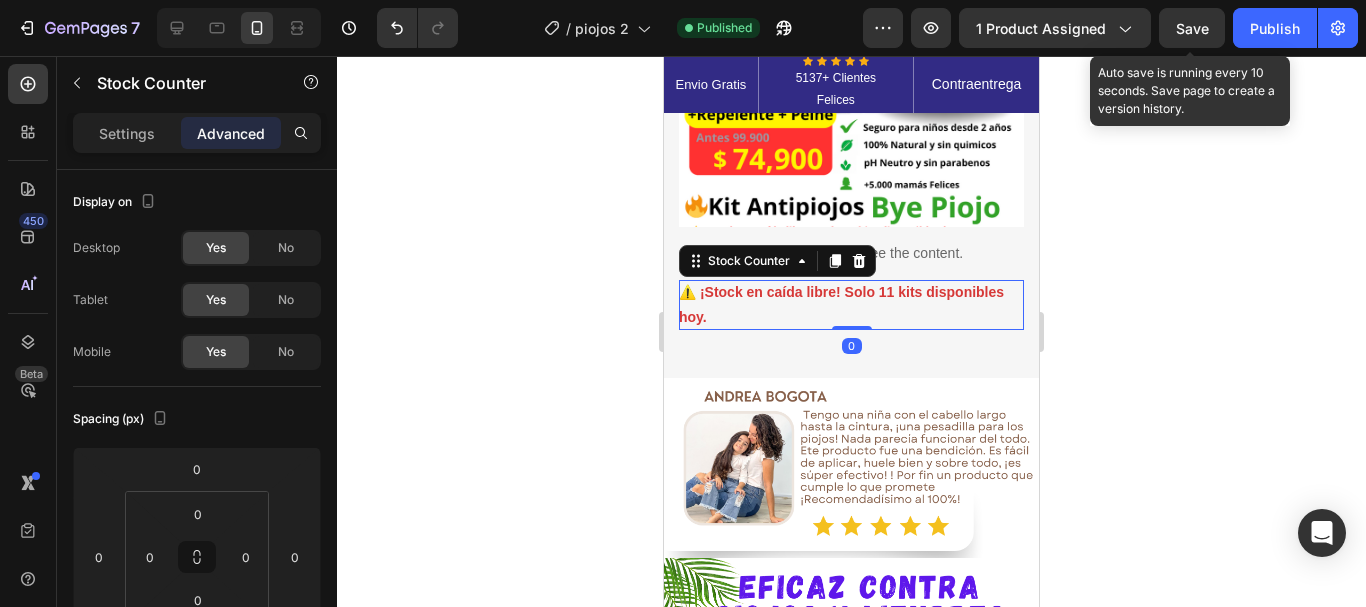 click on "Image Image Free Shipping Heading On oders over $70 Text block Row Image Money-back guarantee Heading 30- day refund or replacement Text block Row Row Row Image                Icon                Icon                Icon                Icon                Icon Icon List Hoz 6000+ Clients satisfaits Text block Row
Icon Product Benefit 1 Text block
Icon Product Benefit 2 Text block
Icon Product Benefit 3 Text block
Icon Product Benefit 4 Text block Icon List
Publish the page to see the content.
Custom Code ⚠️ ¡Stock en caída libre! Solo 11 kits disponibles hoy. Stock Counter   0 REVEAL OFFER (P) Cart Button Image Image Image Image Image Row Row Product Row Row" at bounding box center [851, 107] 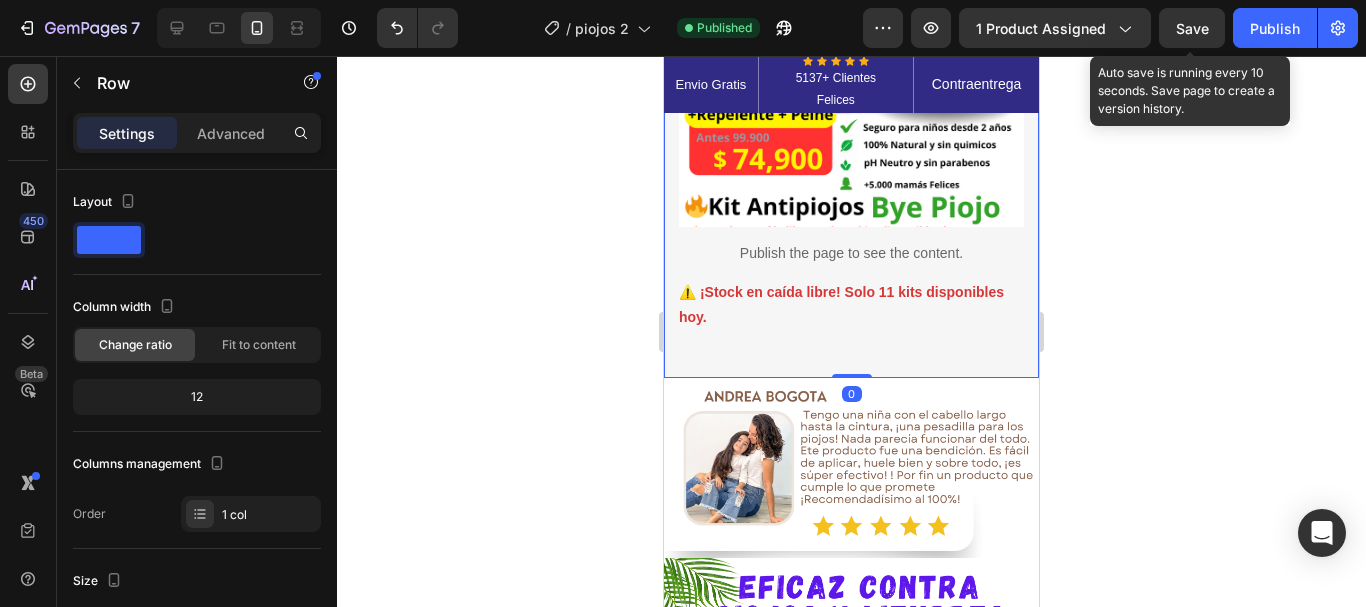 drag, startPoint x: 841, startPoint y: 358, endPoint x: 841, endPoint y: 344, distance: 14 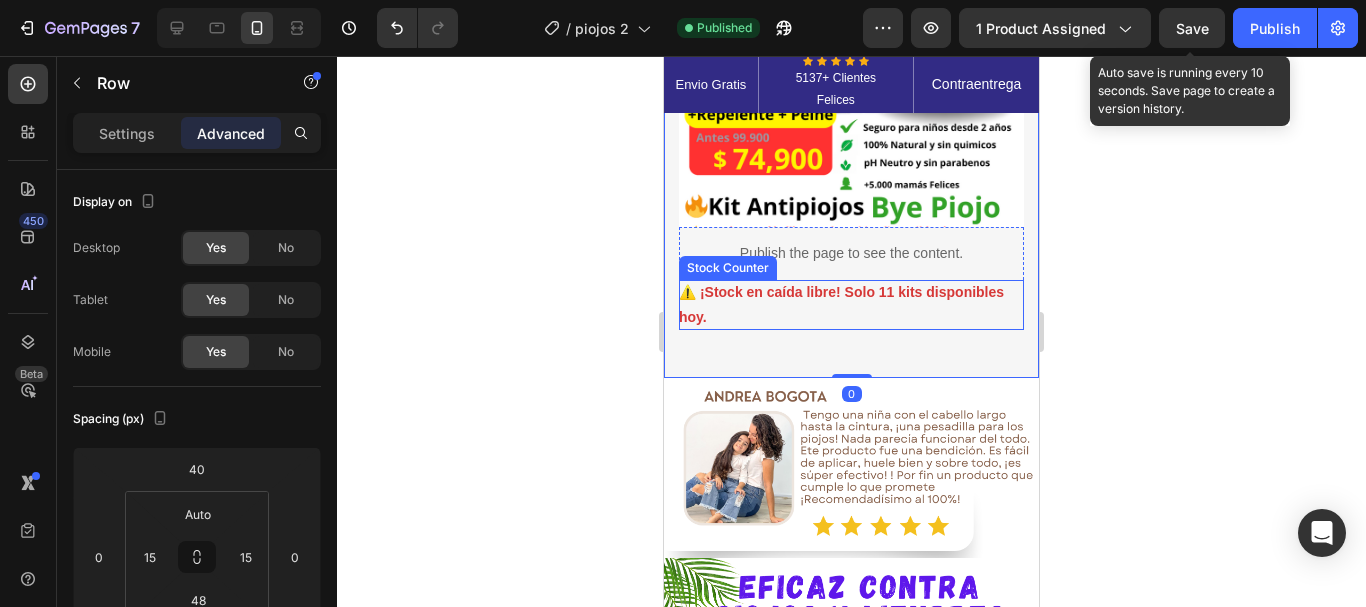 click on "⚠️ ¡Stock en caída libre! Solo 11 kits disponibles hoy." at bounding box center (851, 305) 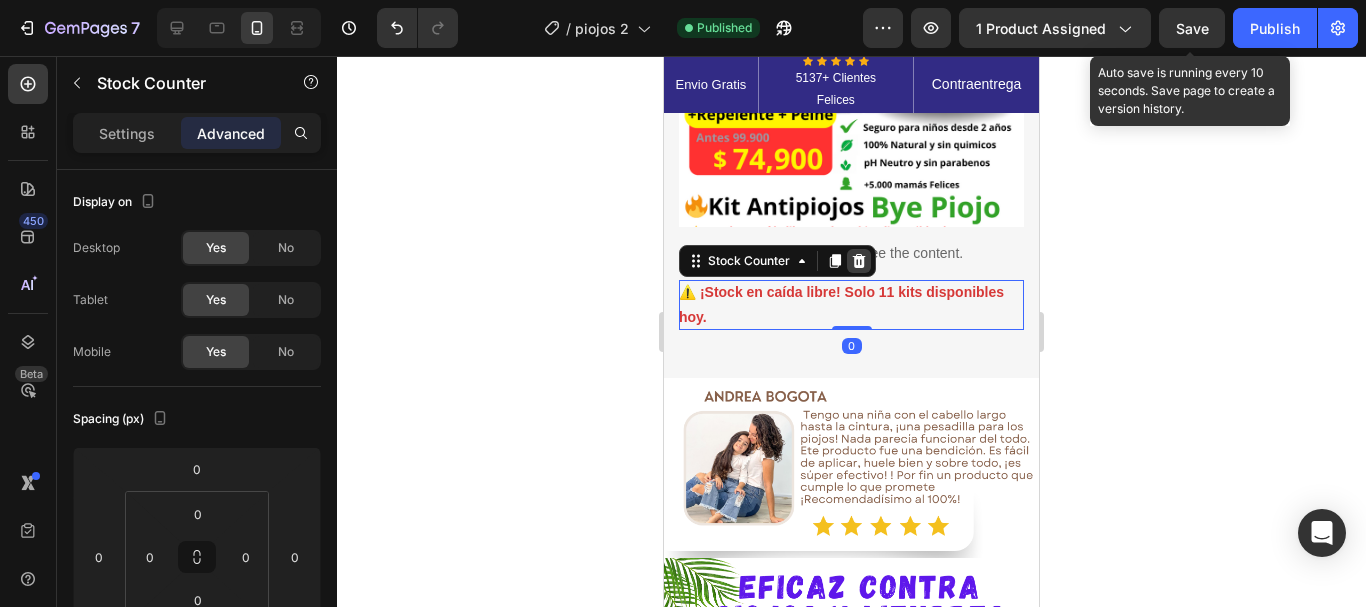 click 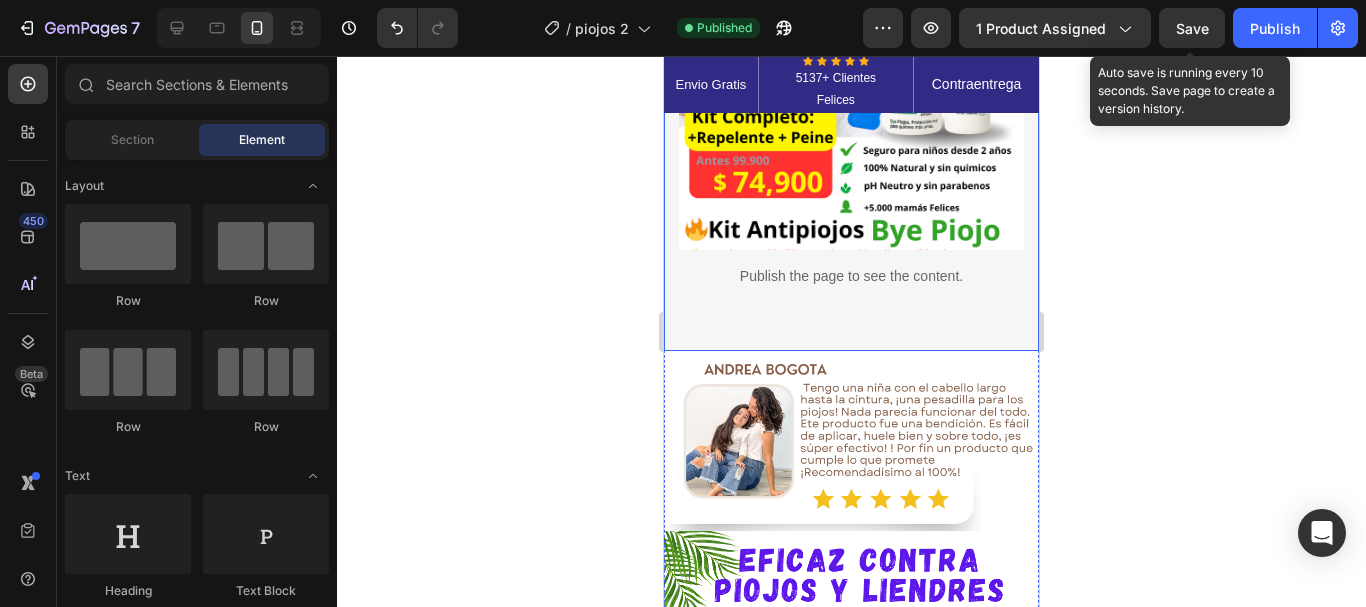 scroll, scrollTop: 300, scrollLeft: 0, axis: vertical 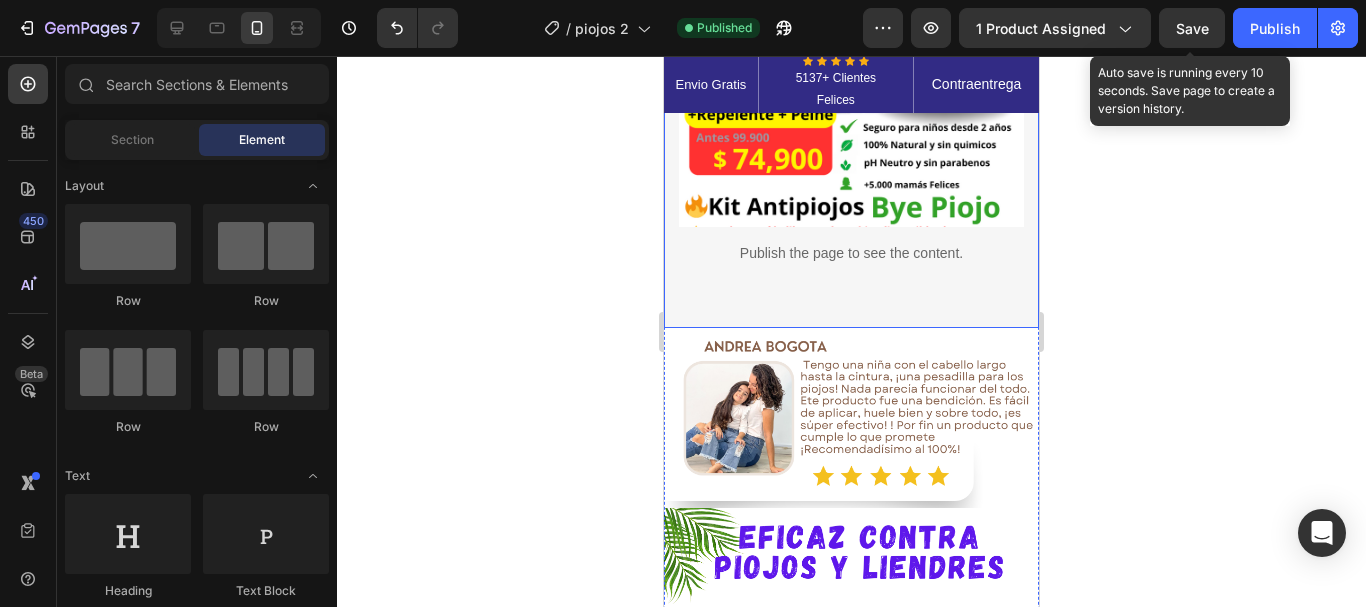 click on "Image Image Free Shipping Heading On oders over $70 Text block Row Image Money-back guarantee Heading 30- day refund or replacement Text block Row Row Row Image                Icon                Icon                Icon                Icon                Icon Icon List Hoz 6000+ Clients satisfaits Text block Row
Icon Product Benefit 1 Text block
Icon Product Benefit 2 Text block
Icon Product Benefit 3 Text block
Icon Product Benefit 4 Text block Icon List
Publish the page to see the content.
Custom Code REVEAL OFFER (P) Cart Button Image Image Image Image Image Row Row Product Row Row" at bounding box center [851, 82] 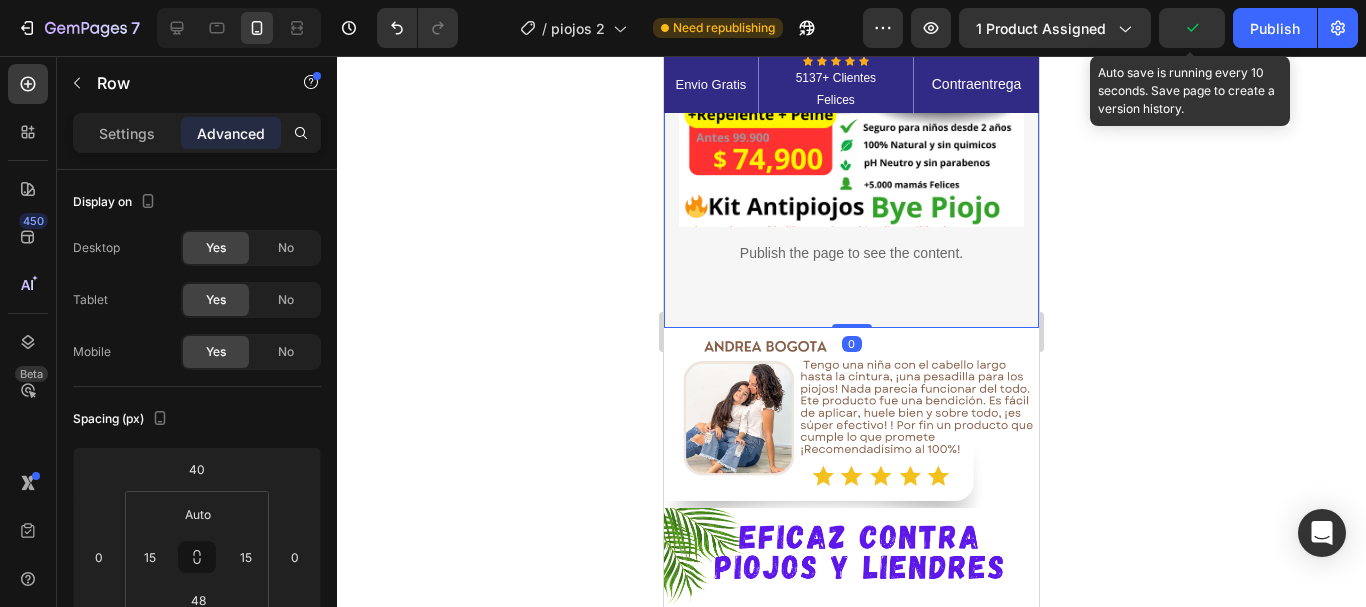 drag, startPoint x: 843, startPoint y: 307, endPoint x: 851, endPoint y: 216, distance: 91.350975 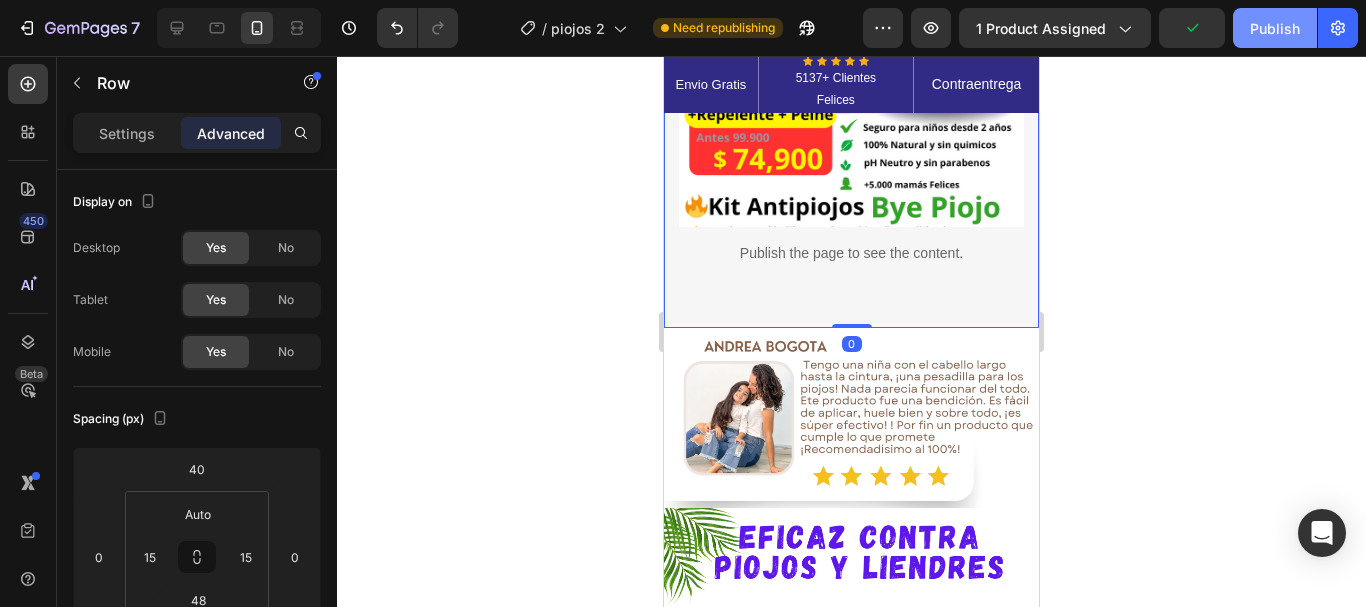 click on "Publish" at bounding box center [1275, 28] 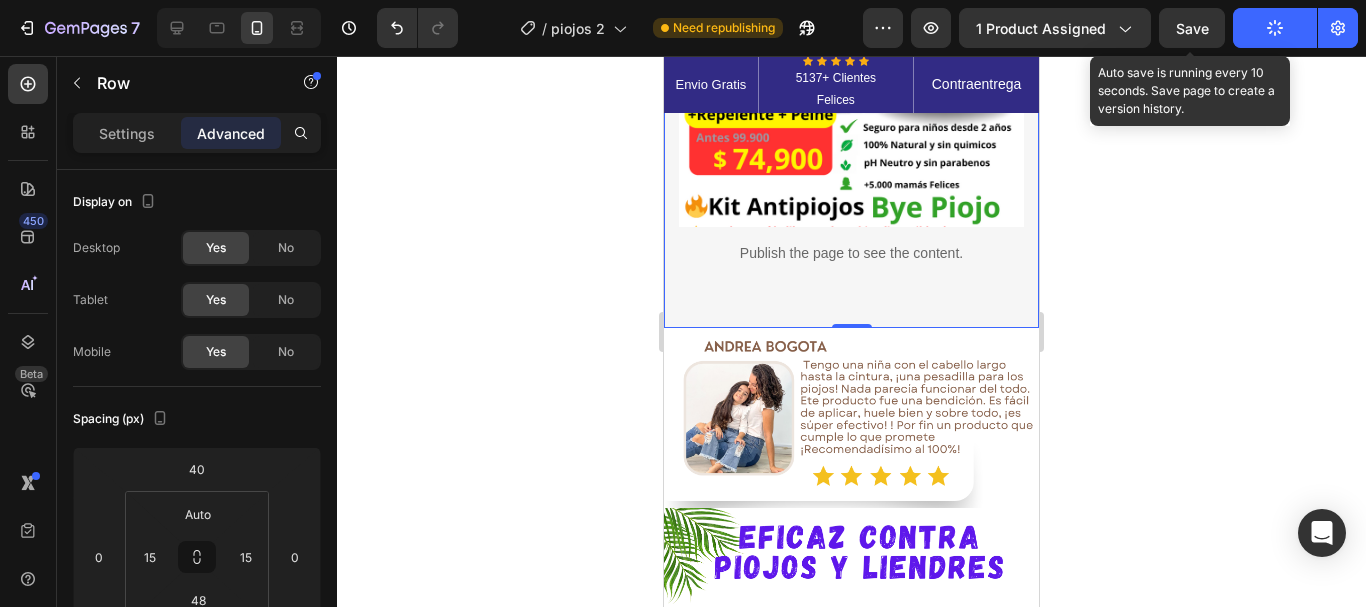 click on "Save" at bounding box center [1192, 28] 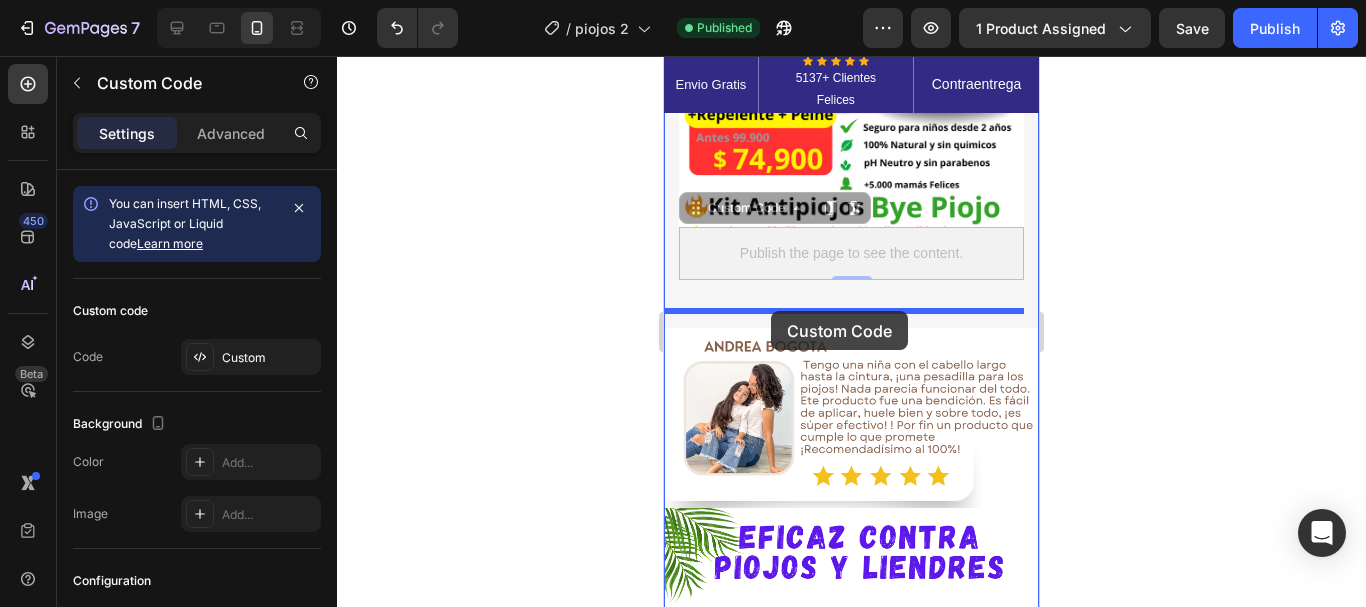 drag, startPoint x: 784, startPoint y: 235, endPoint x: 771, endPoint y: 311, distance: 77.10383 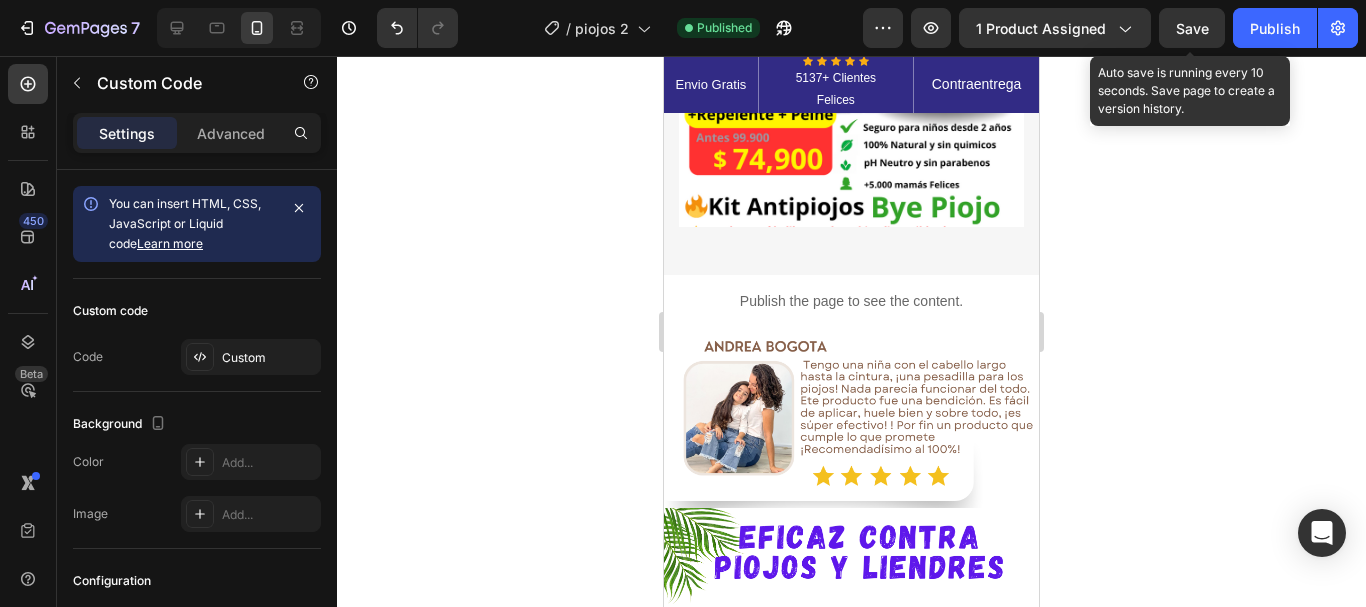 click on "Save" at bounding box center (1192, 28) 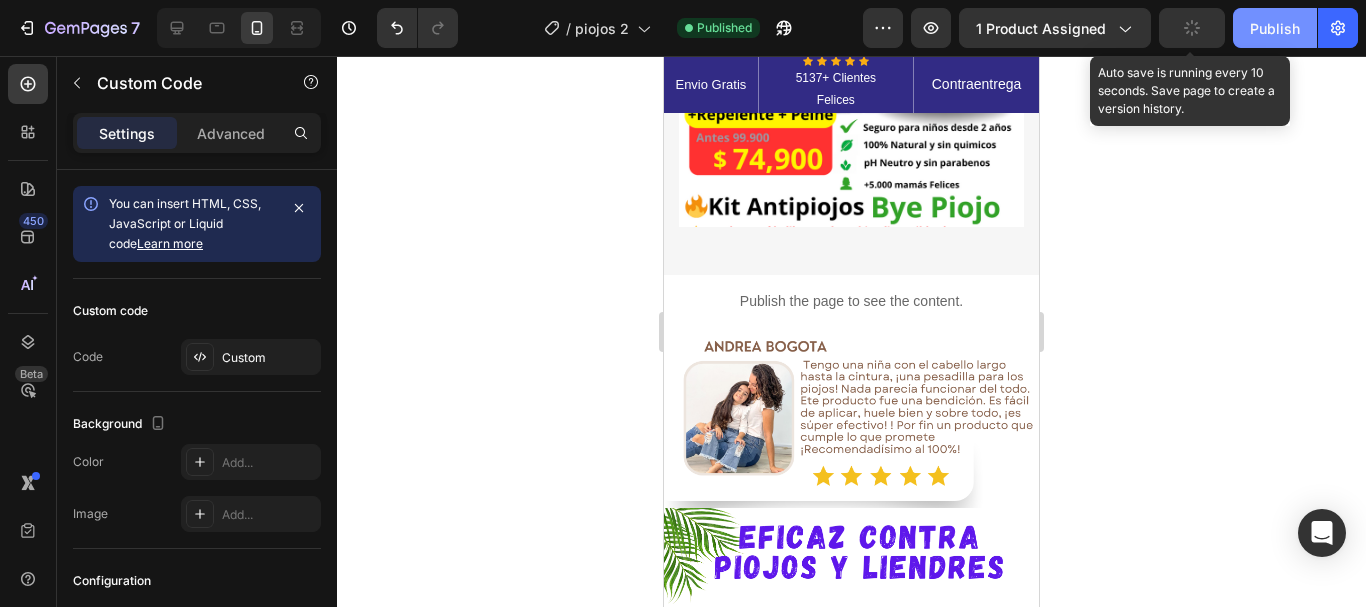click on "Publish" 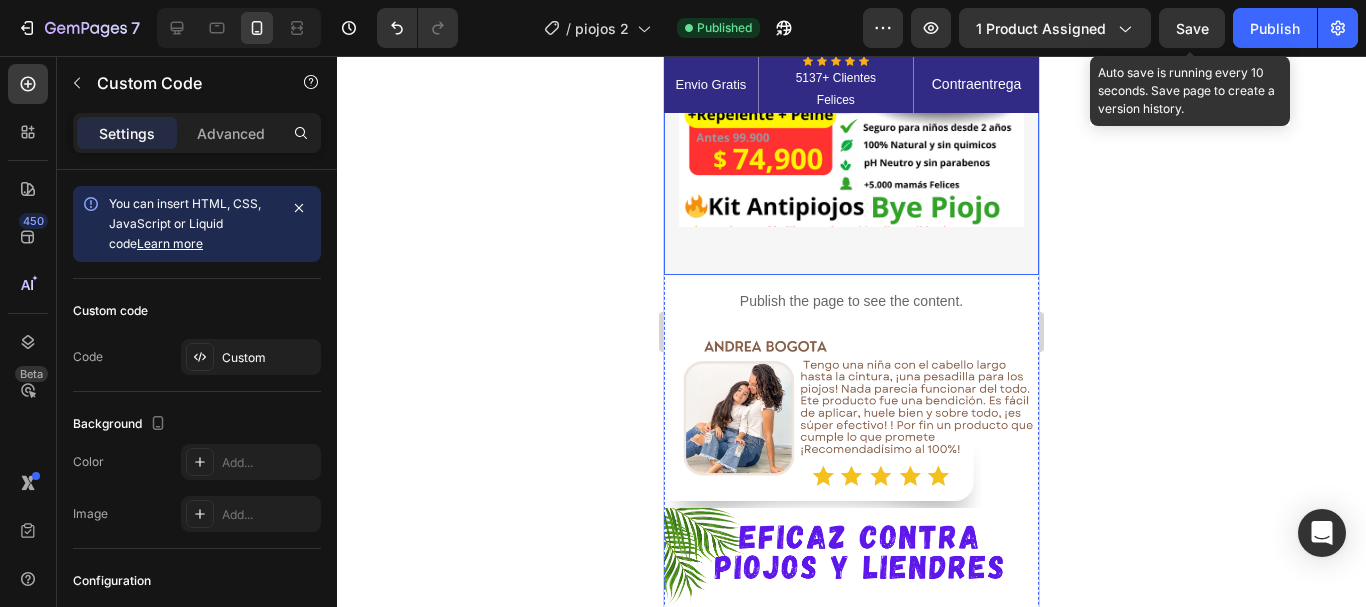 click on "Image Image Free Shipping Heading On oders over $70 Text block Row Image Money-back guarantee Heading 30- day refund or replacement Text block Row Row Row Image                Icon                Icon                Icon                Icon                Icon Icon List Hoz 6000+ Clients satisfaits Text block Row
Icon Product Benefit 1 Text block
Icon Product Benefit 2 Text block
Icon Product Benefit 3 Text block
Icon Product Benefit 4 Text block Icon List REVEAL OFFER (P) Cart Button Image Image Image Image Image Row Row Product Row Row" at bounding box center (851, 56) 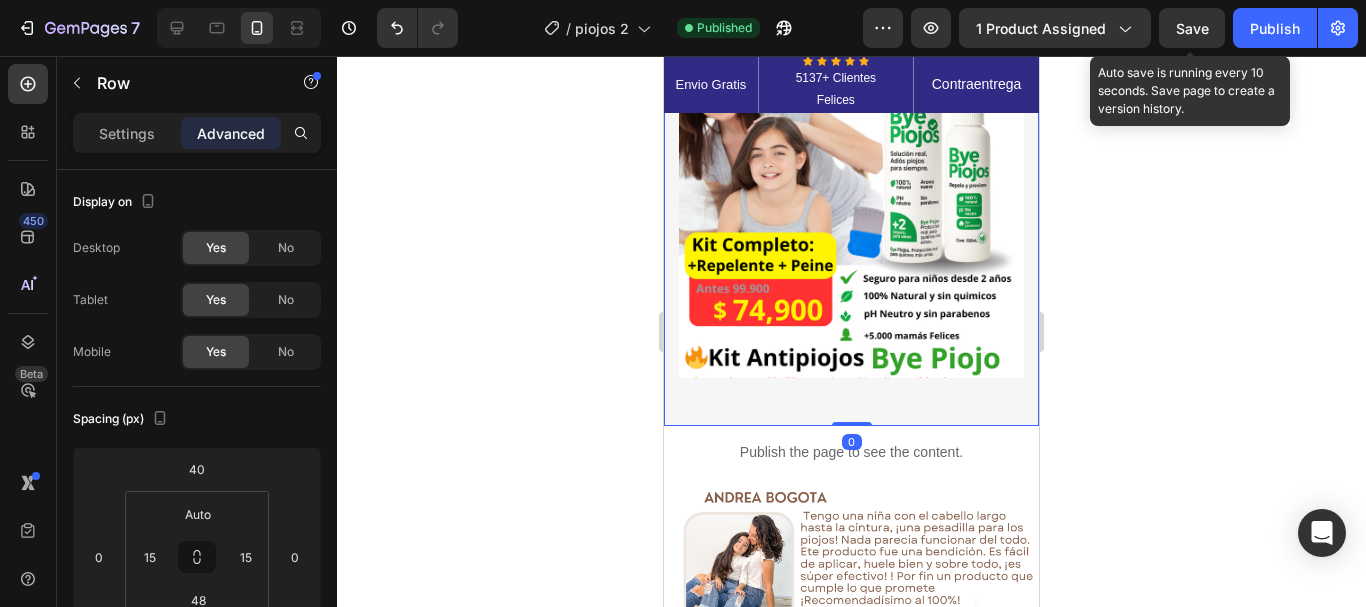scroll, scrollTop: 100, scrollLeft: 0, axis: vertical 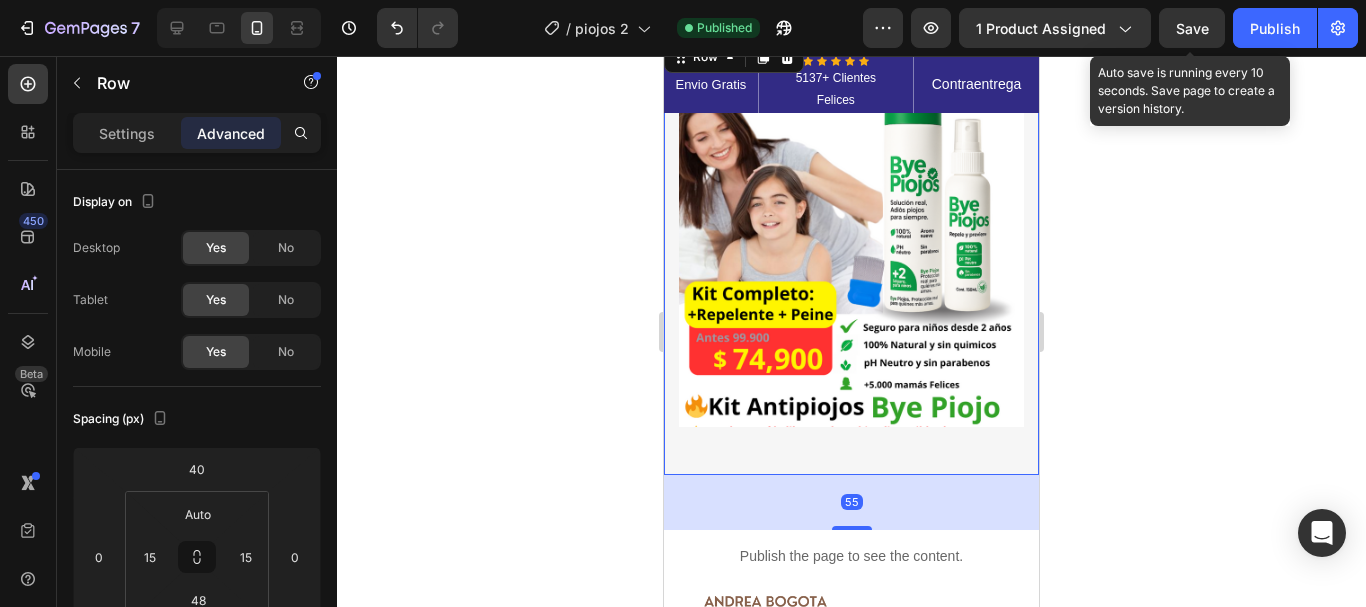 drag, startPoint x: 849, startPoint y: 457, endPoint x: 840, endPoint y: 512, distance: 55.7315 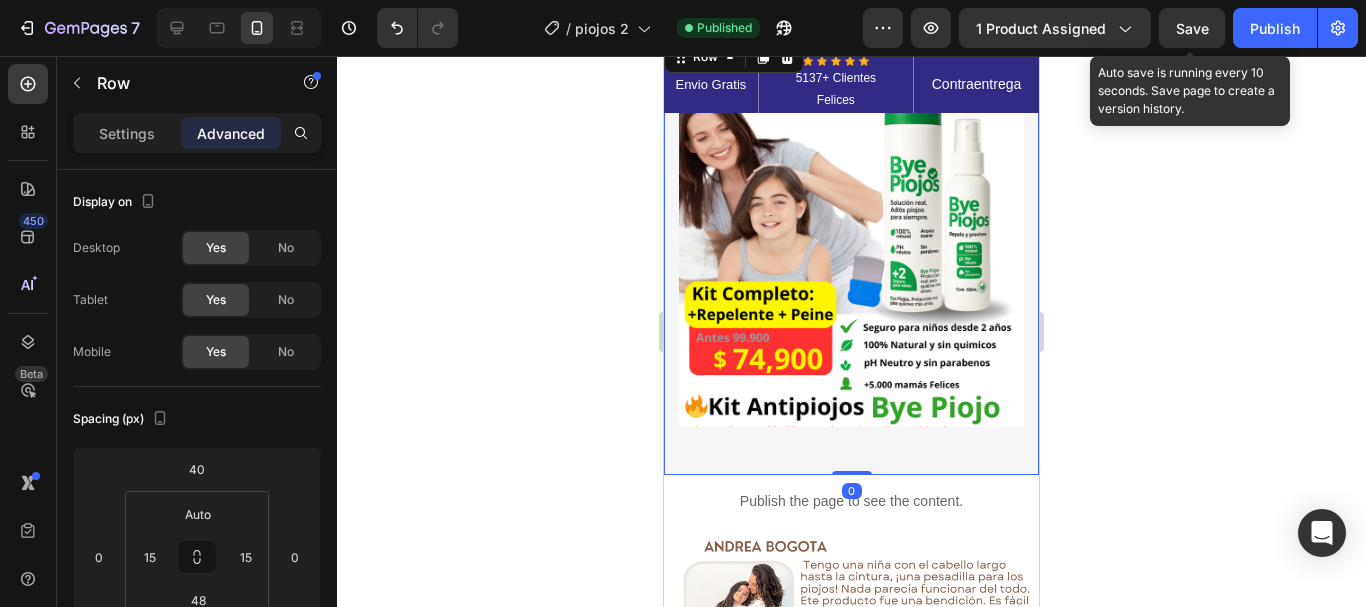 drag, startPoint x: 848, startPoint y: 510, endPoint x: 914, endPoint y: 361, distance: 162.96318 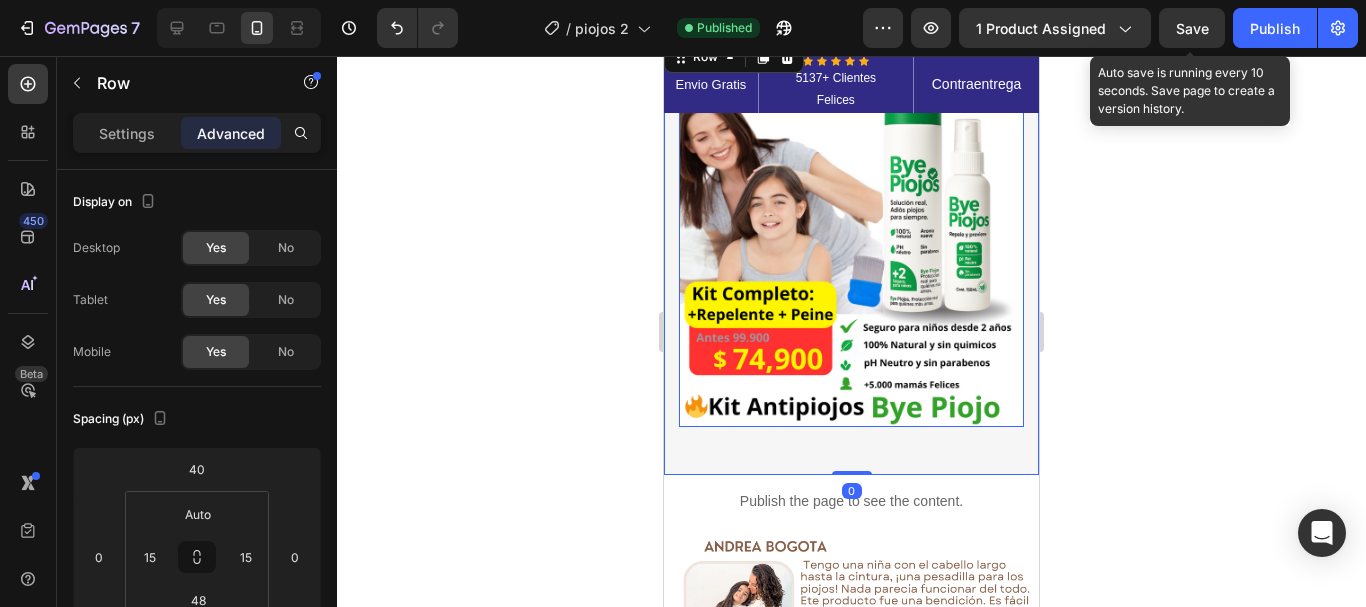 type on "0" 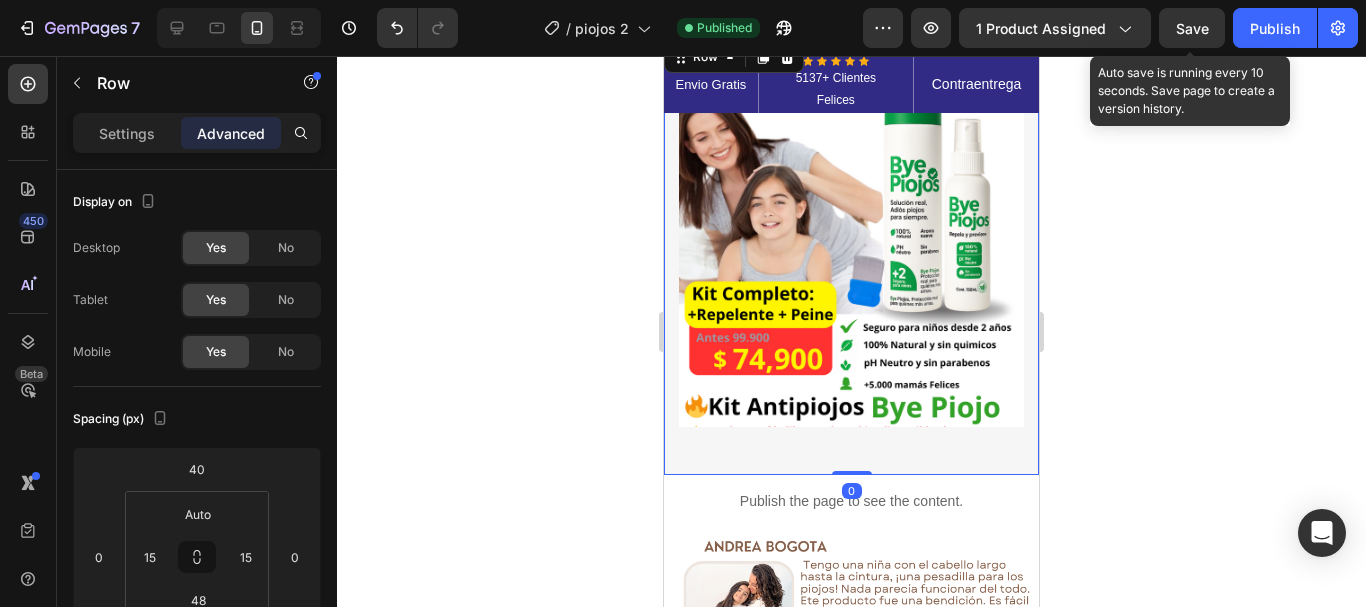 click on "Image Image Free Shipping Heading On oders over $70 Text block Row Image Money-back guarantee Heading 30- day refund or replacement Text block Row Row Row Image                Icon                Icon                Icon                Icon                Icon Icon List Hoz 6000+ Clients satisfaits Text block Row
Icon Product Benefit 1 Text block
Icon Product Benefit 2 Text block
Icon Product Benefit 3 Text block
Icon Product Benefit 4 Text block Icon List REVEAL OFFER (P) Cart Button Image Image Image Image Image Row Row Product Row Row   0" at bounding box center [851, 256] 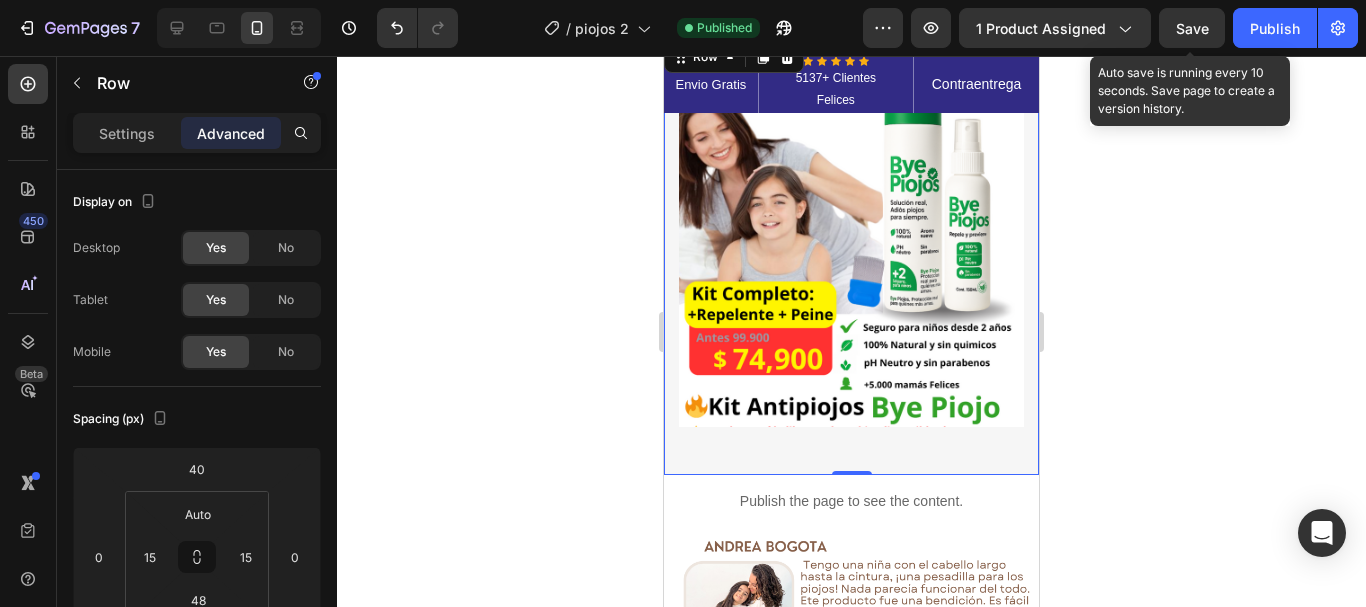 scroll, scrollTop: 0, scrollLeft: 0, axis: both 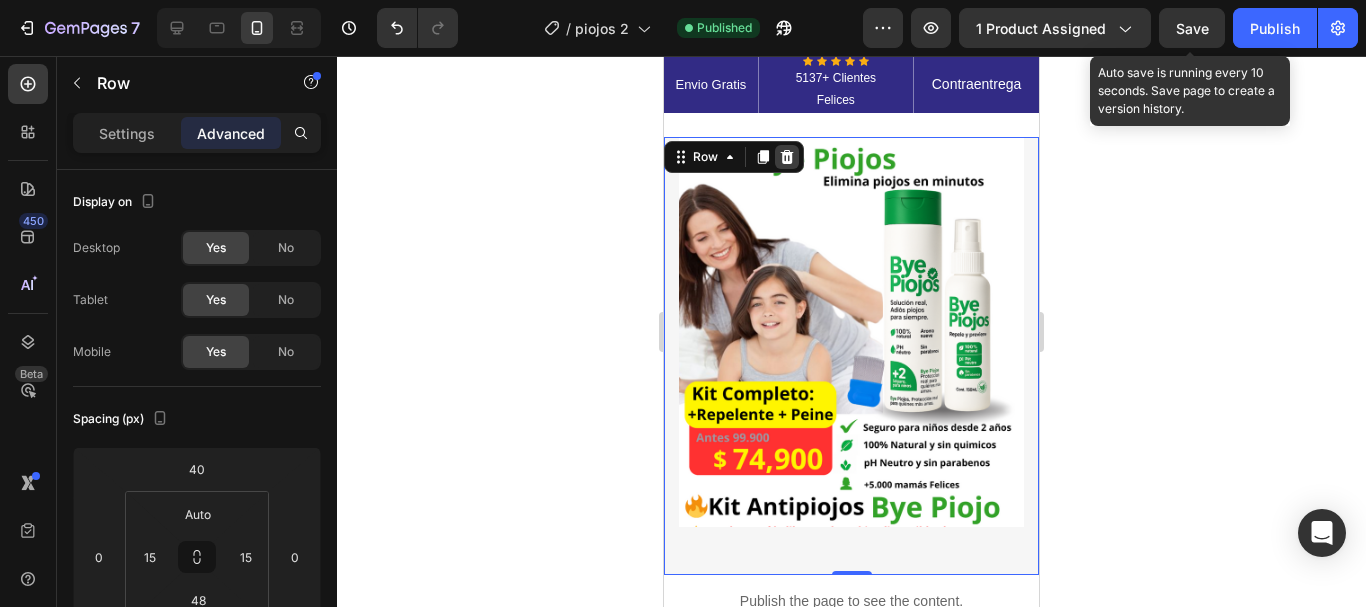click at bounding box center [787, 157] 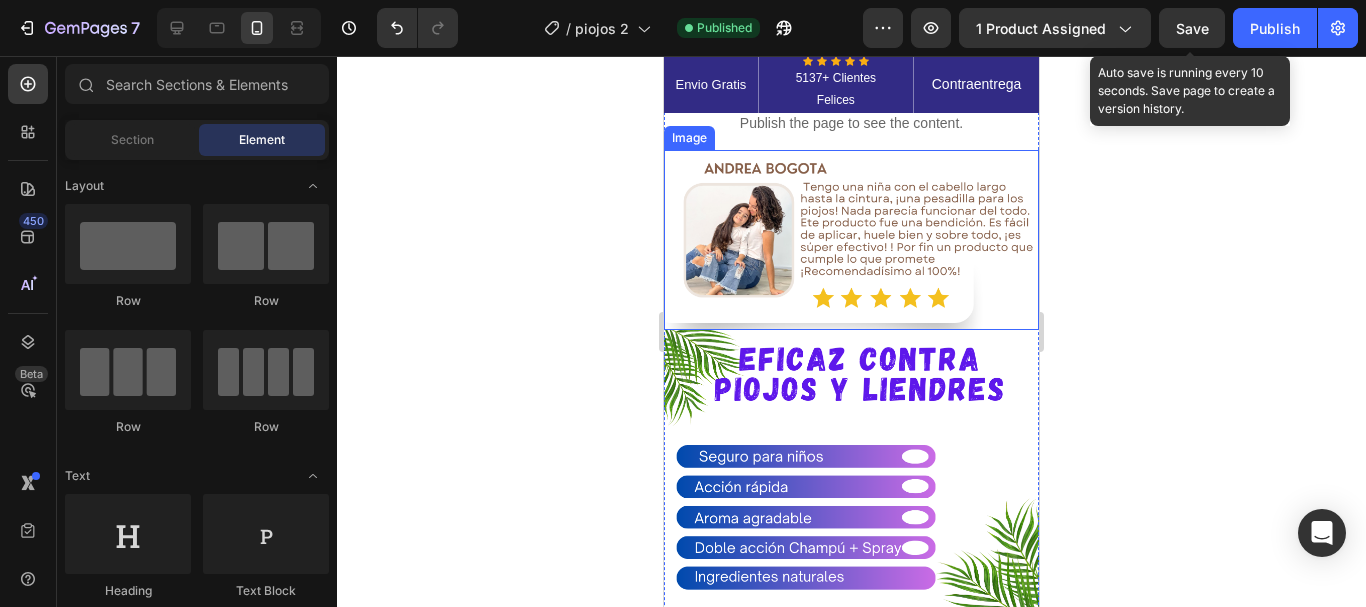 click at bounding box center [851, 240] 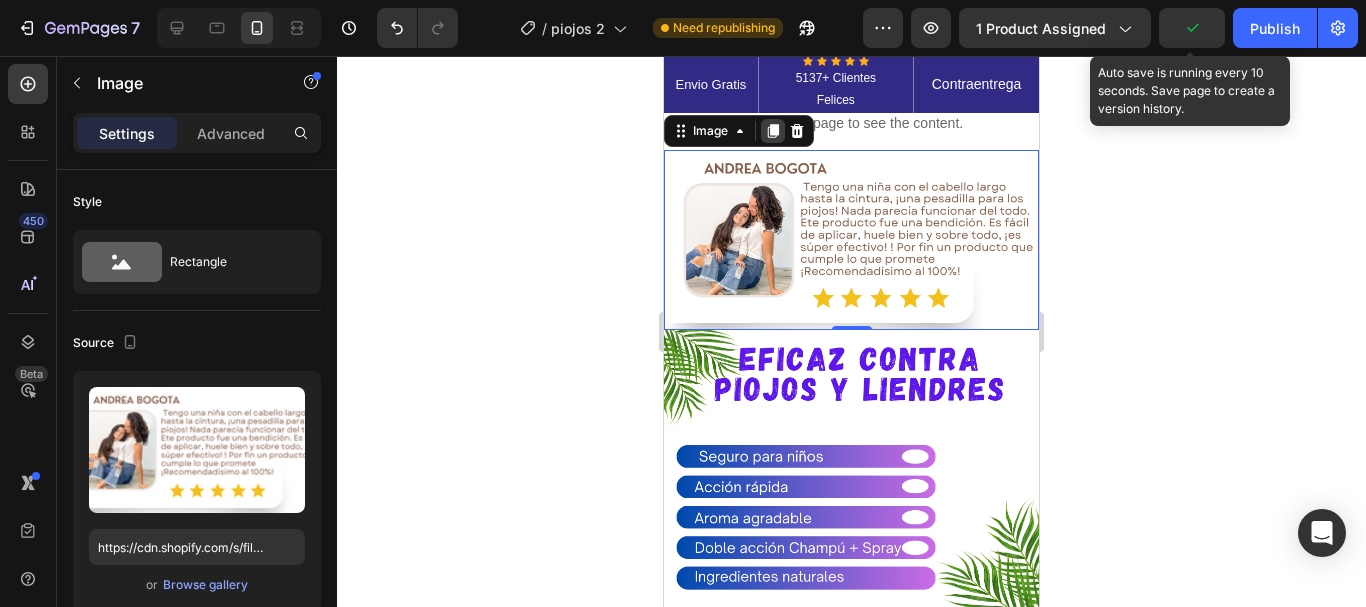 click 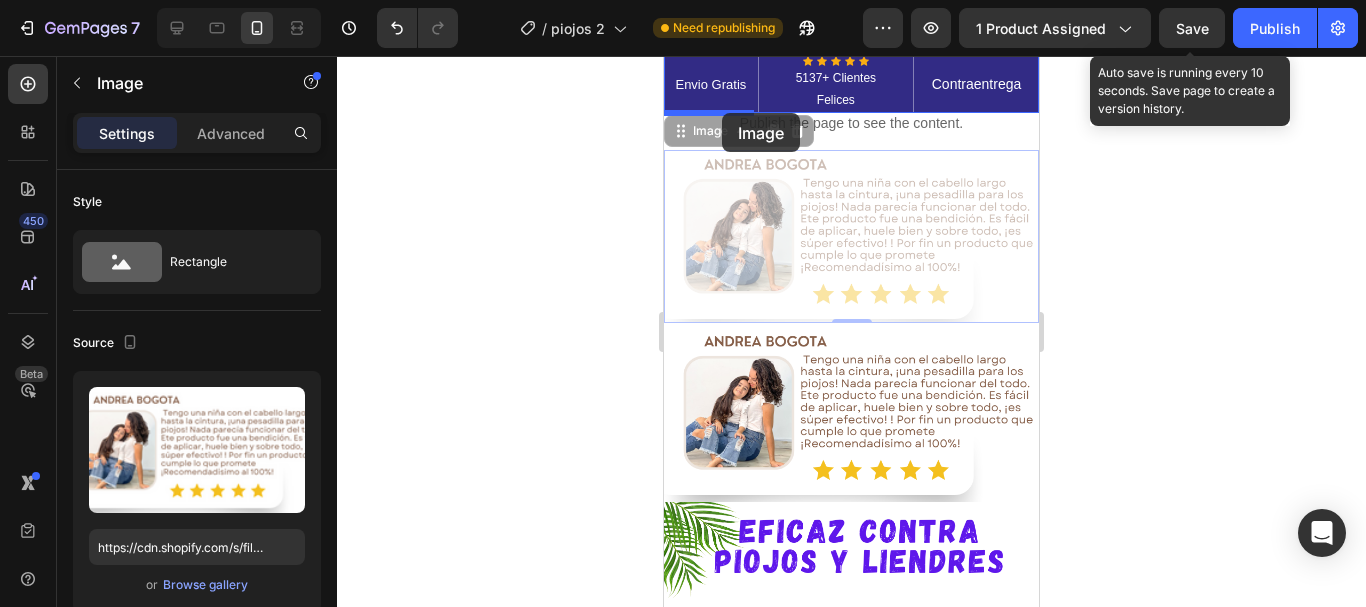 drag, startPoint x: 891, startPoint y: 235, endPoint x: 722, endPoint y: 113, distance: 208.43465 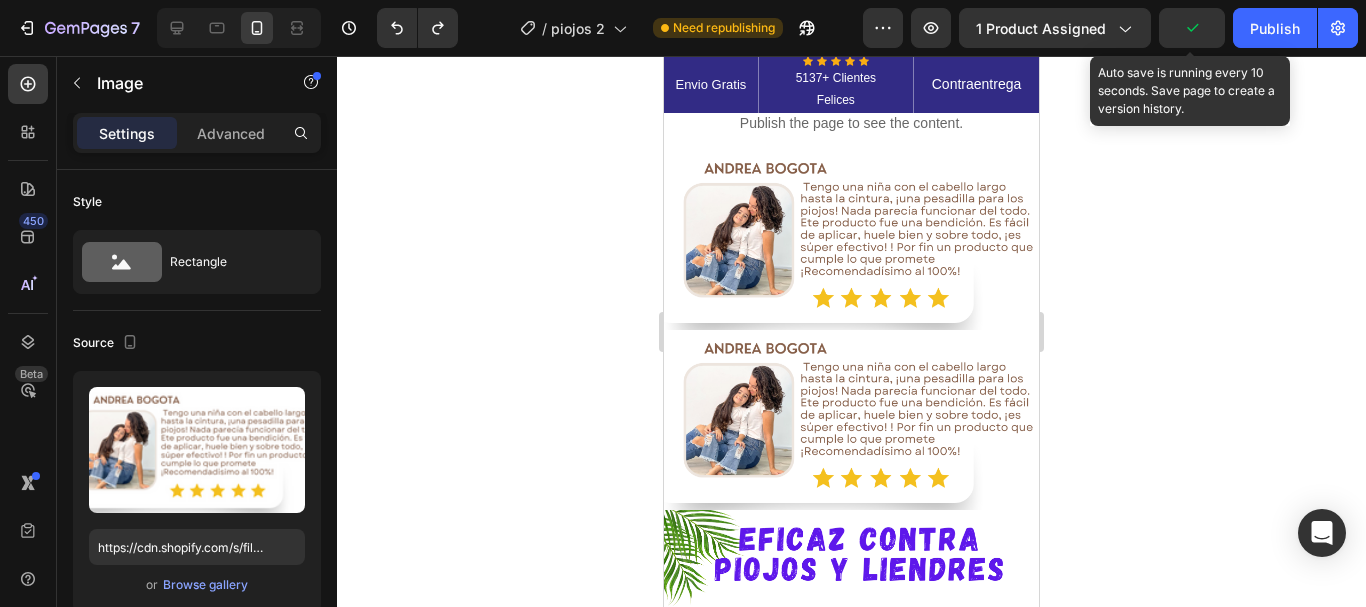 drag, startPoint x: 1129, startPoint y: 327, endPoint x: 1061, endPoint y: 317, distance: 68.73136 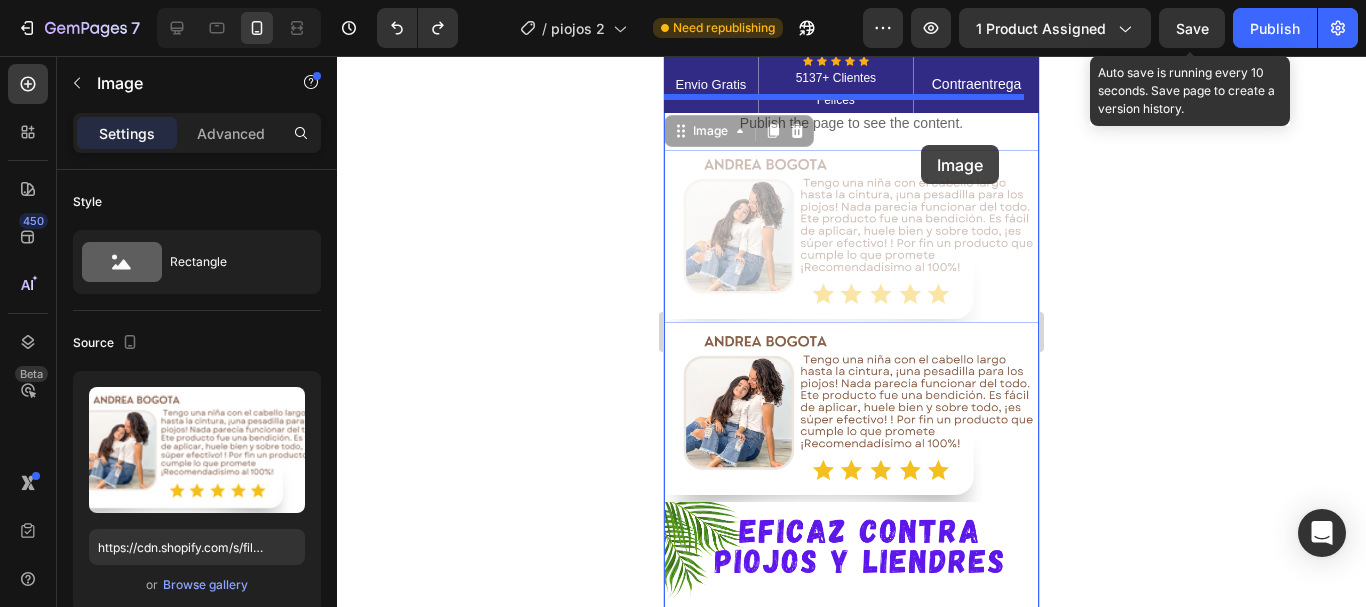 drag, startPoint x: 902, startPoint y: 181, endPoint x: 921, endPoint y: 145, distance: 40.706264 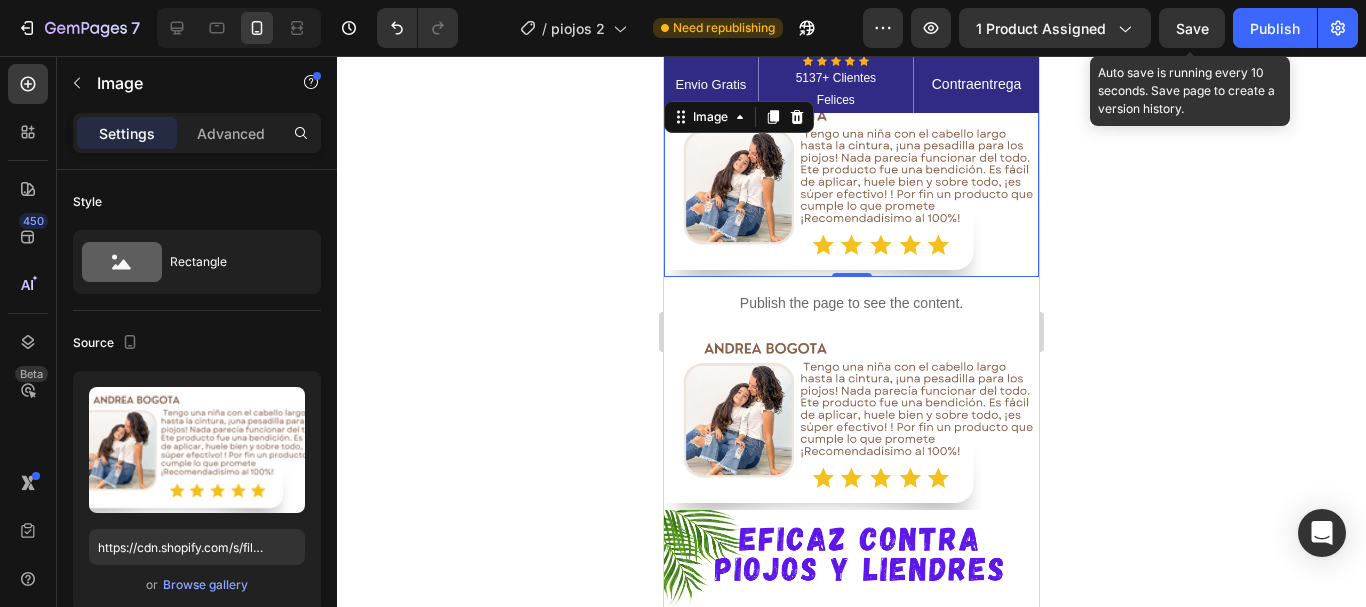 drag, startPoint x: 1110, startPoint y: 312, endPoint x: 356, endPoint y: 283, distance: 754.5575 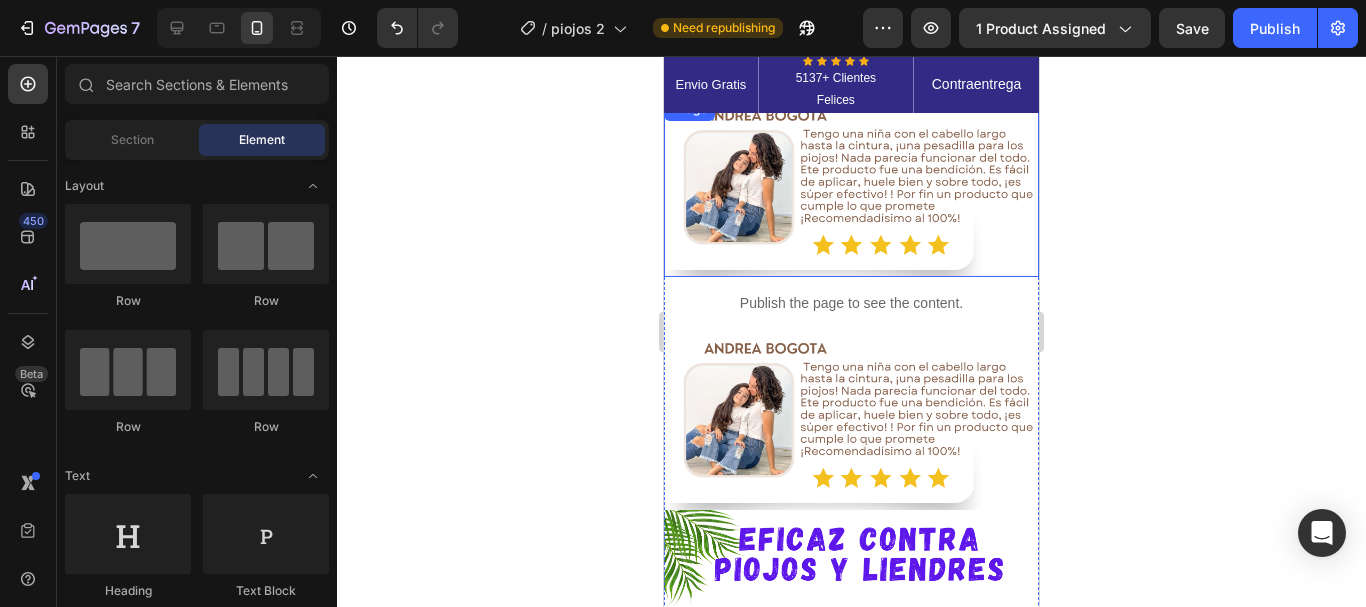 click at bounding box center (851, 187) 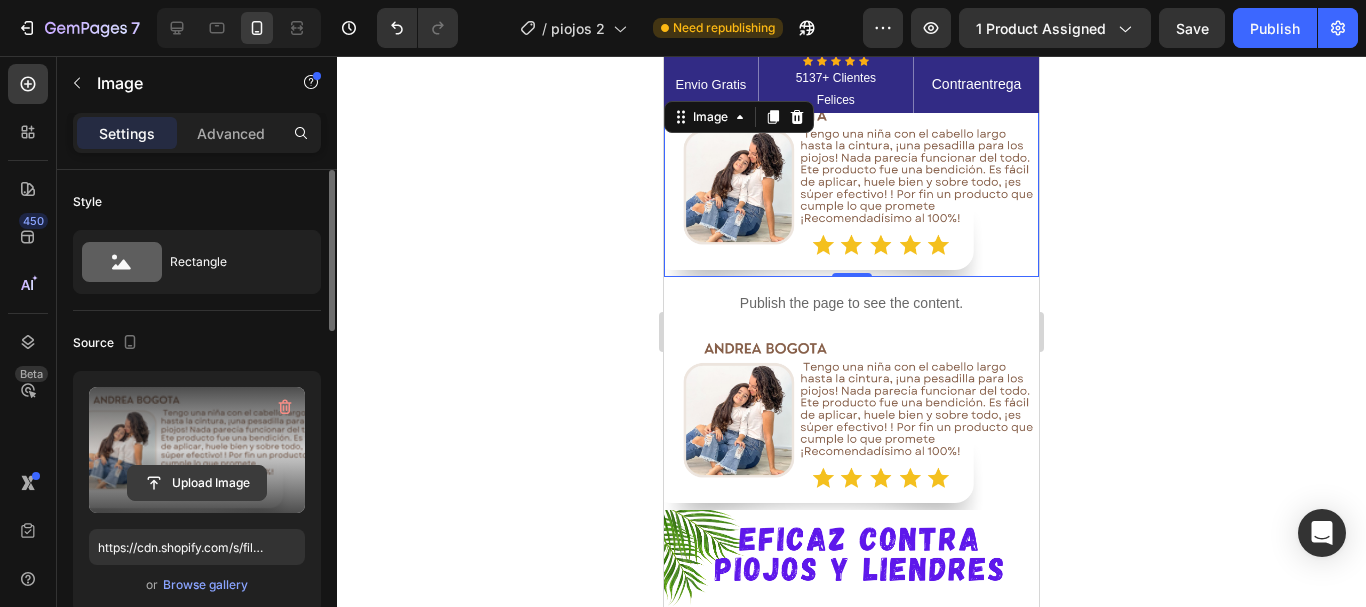 click 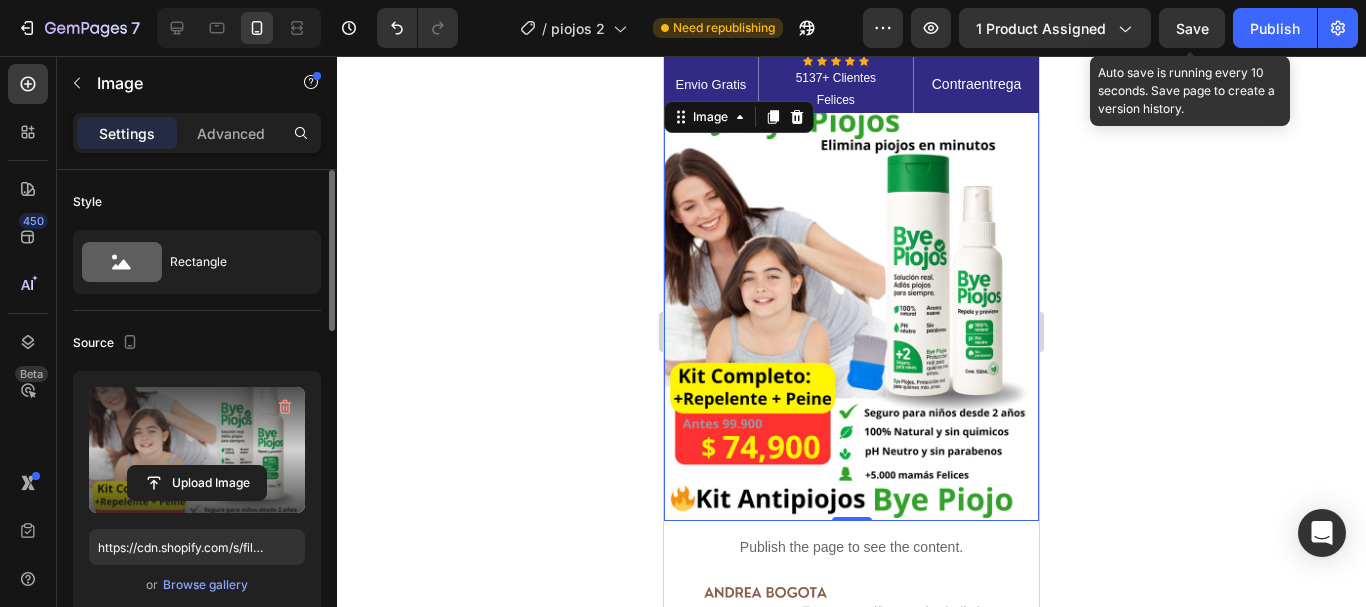 click on "Save" 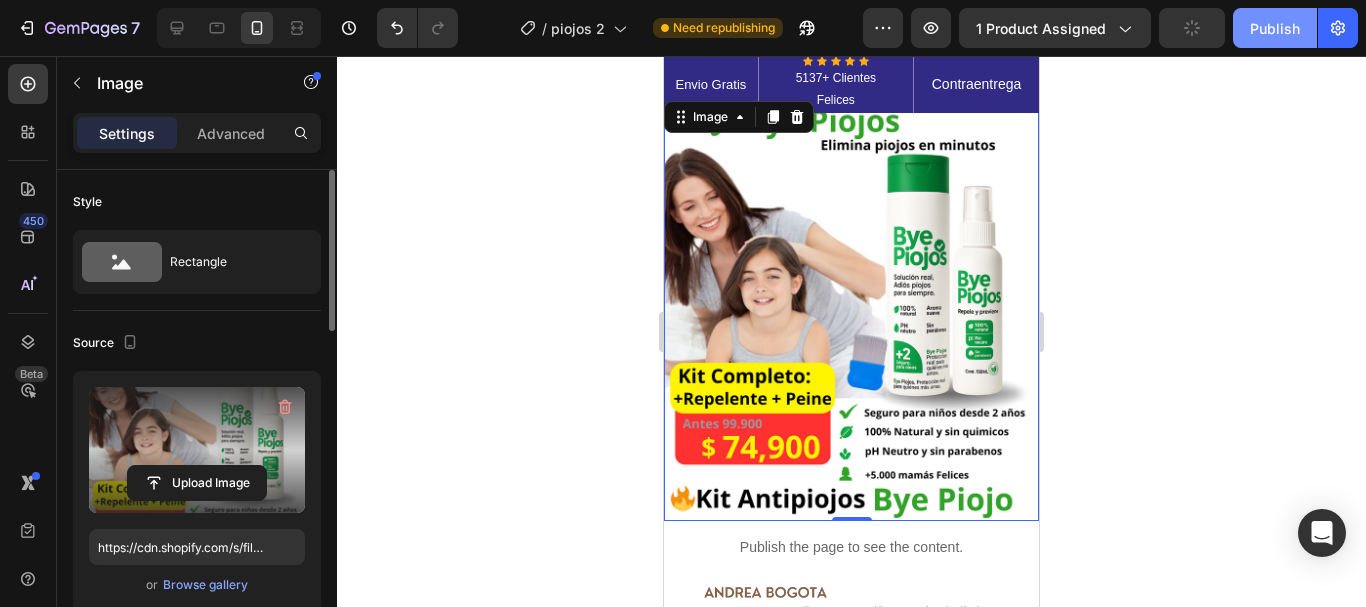 click on "Publish" at bounding box center (1275, 28) 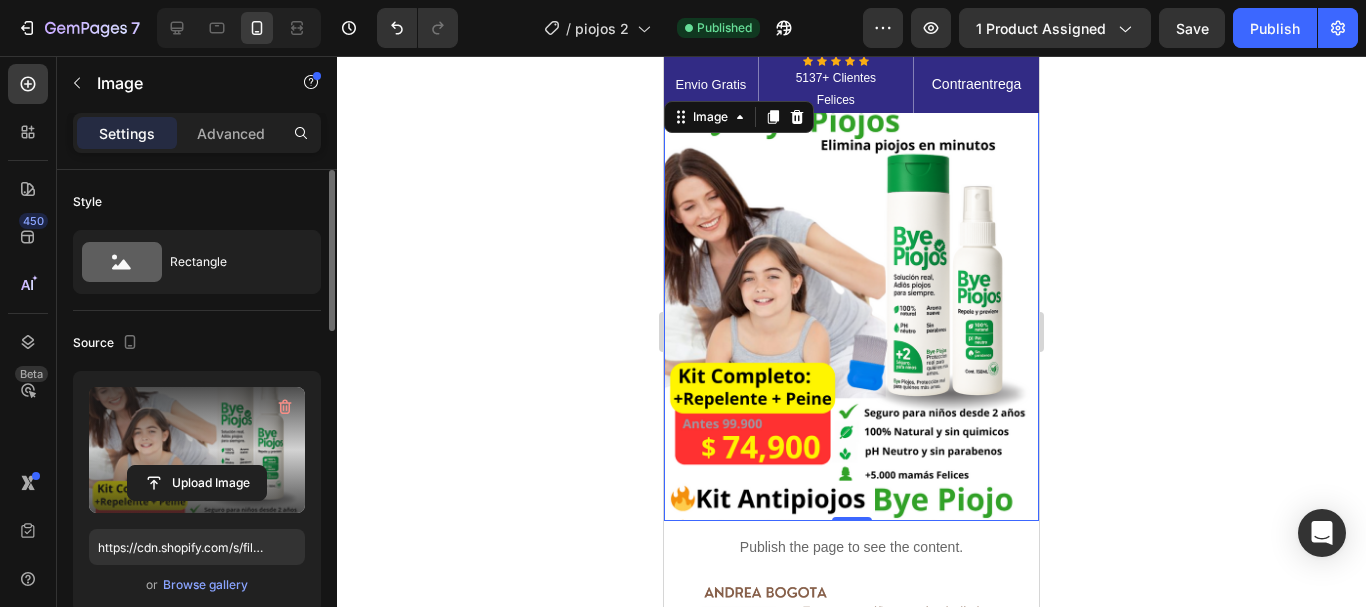 click at bounding box center [851, 309] 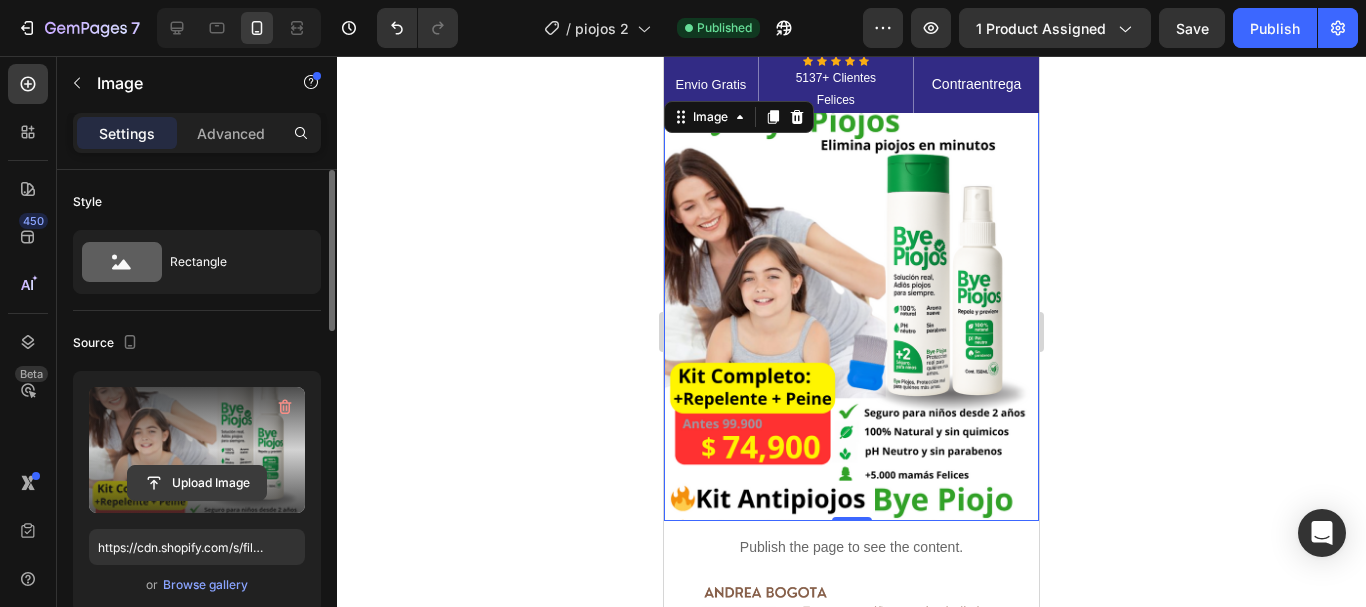 click 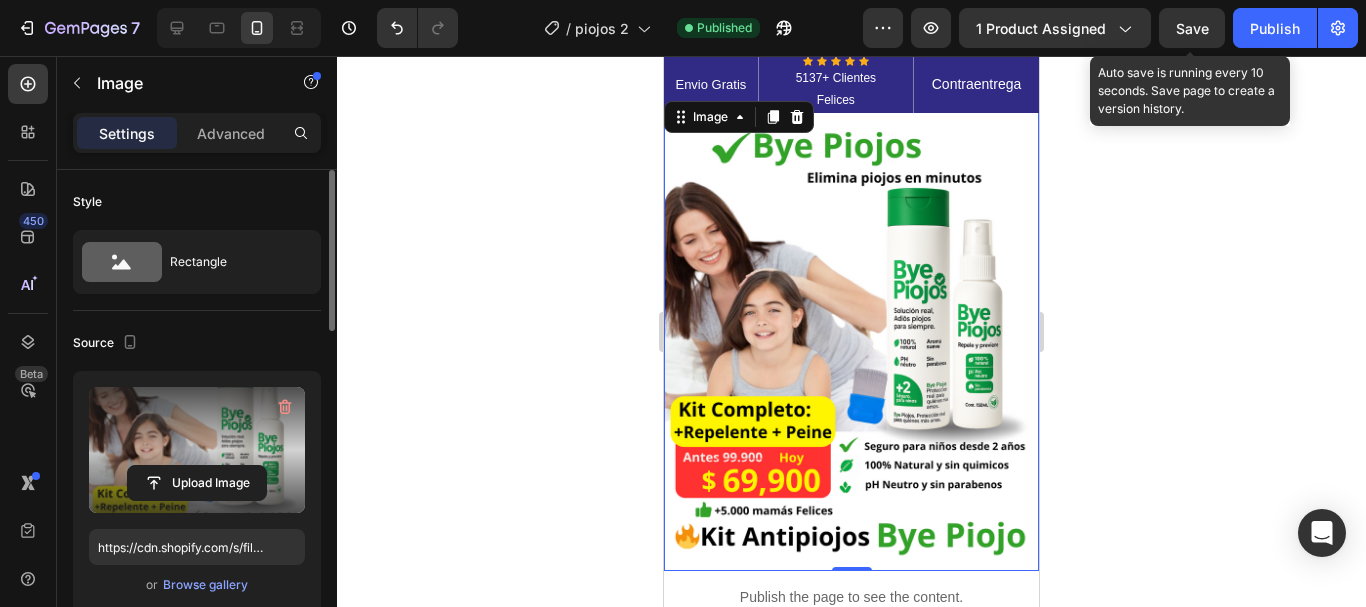 click on "Save" at bounding box center (1192, 28) 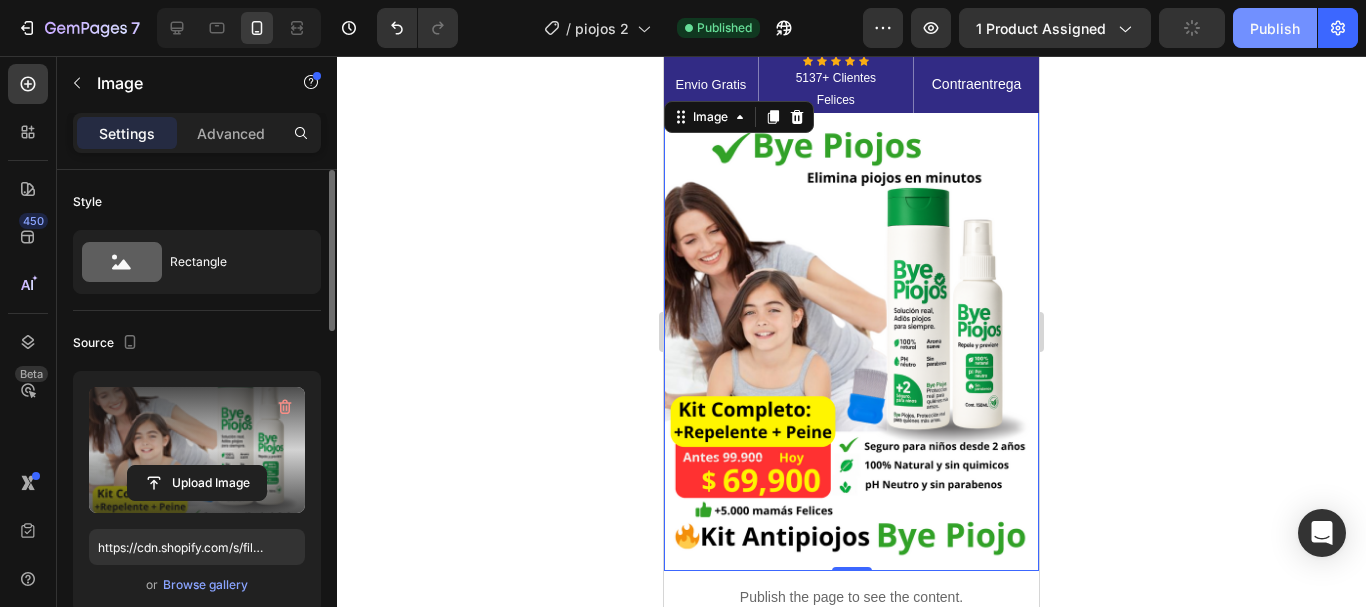 click on "Publish" at bounding box center (1275, 28) 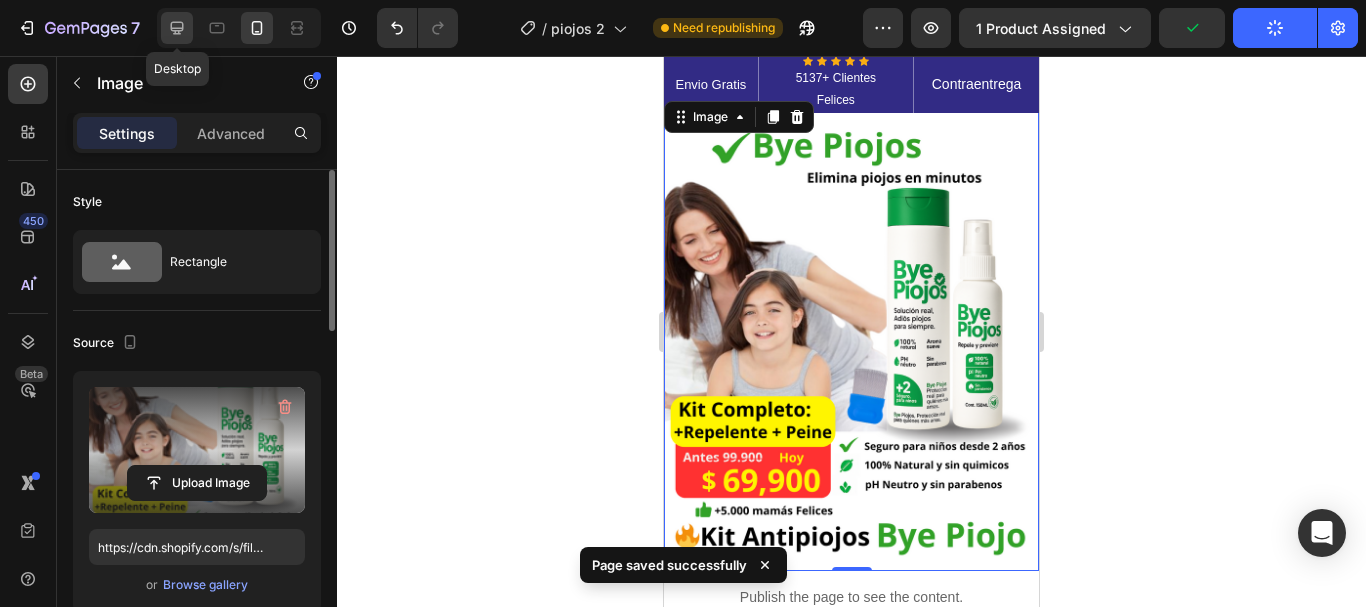 click 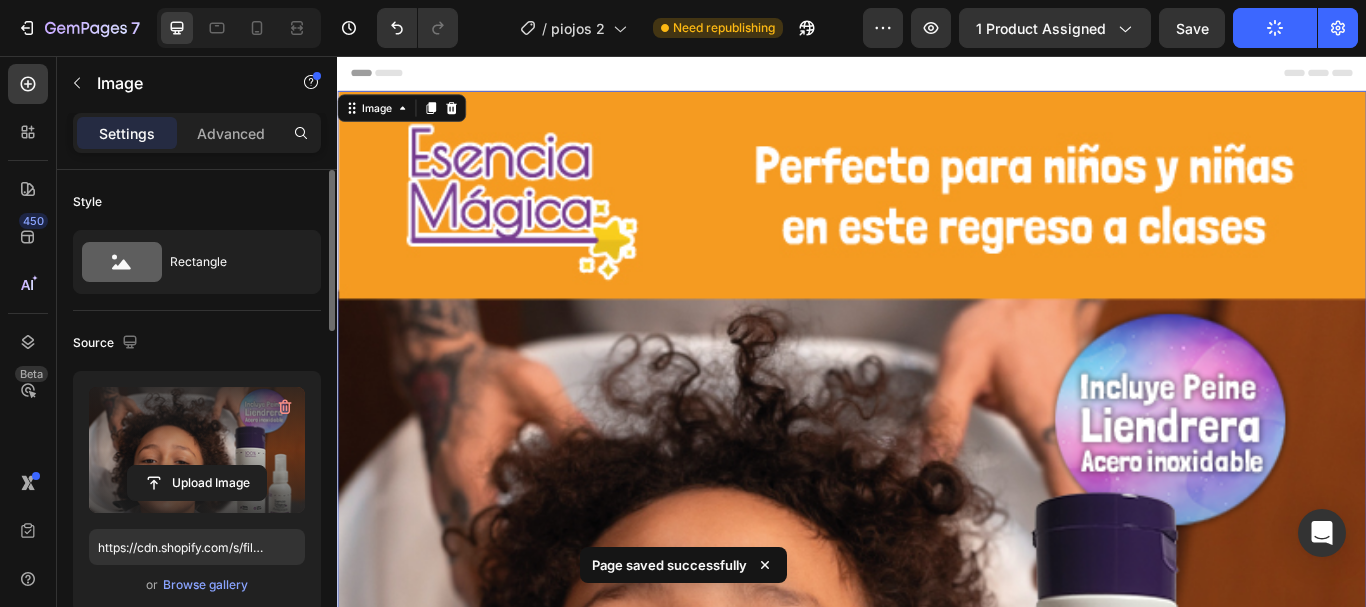 click at bounding box center [937, 697] 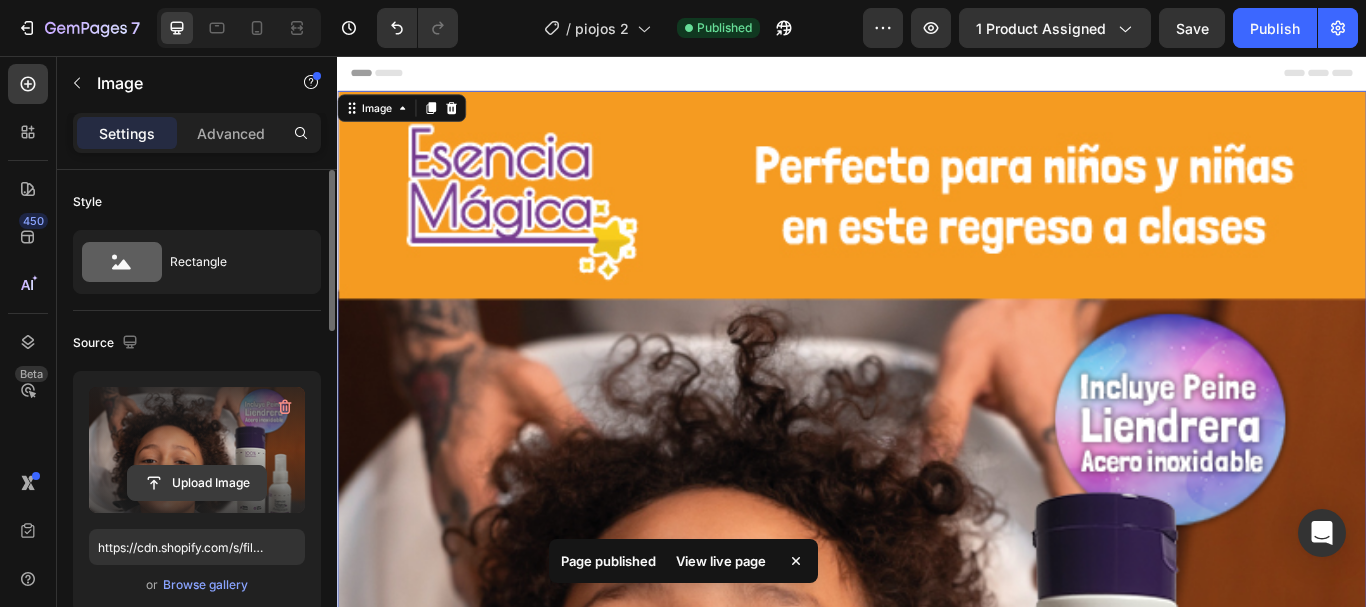 click 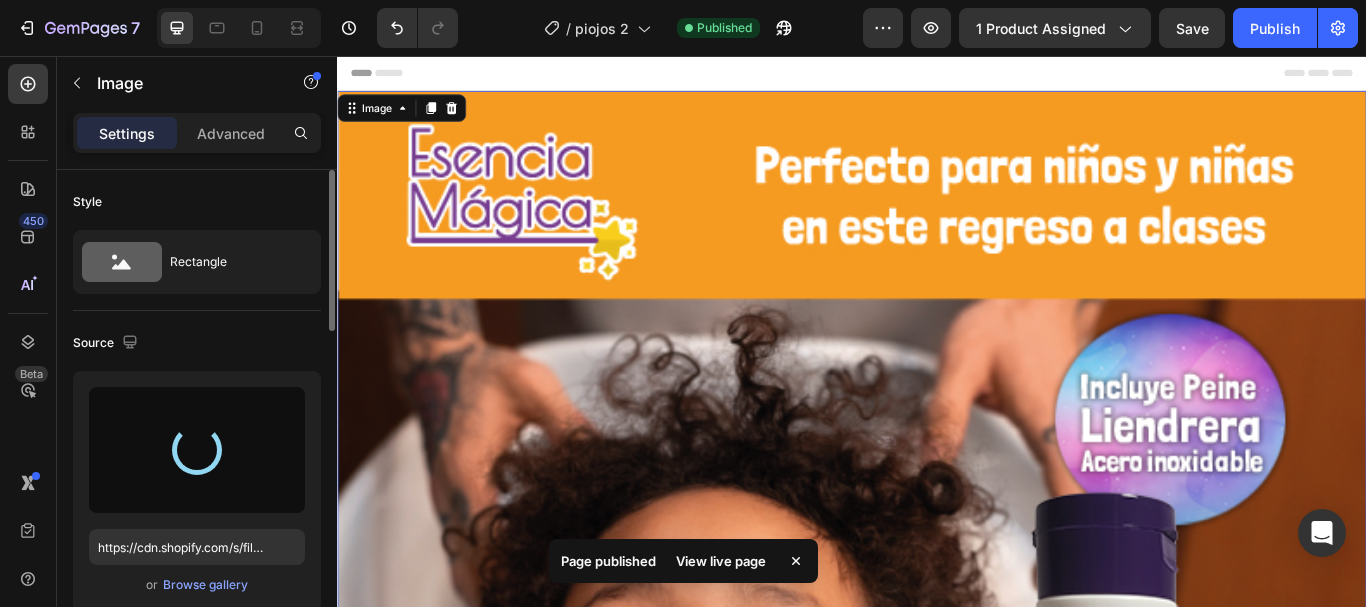 type on "https://cdn.shopify.com/s/files/1/0592/7426/4646/files/gempages_528606126531412944-0cb32f11-dd93-43aa-85ac-5d94458930f6.png" 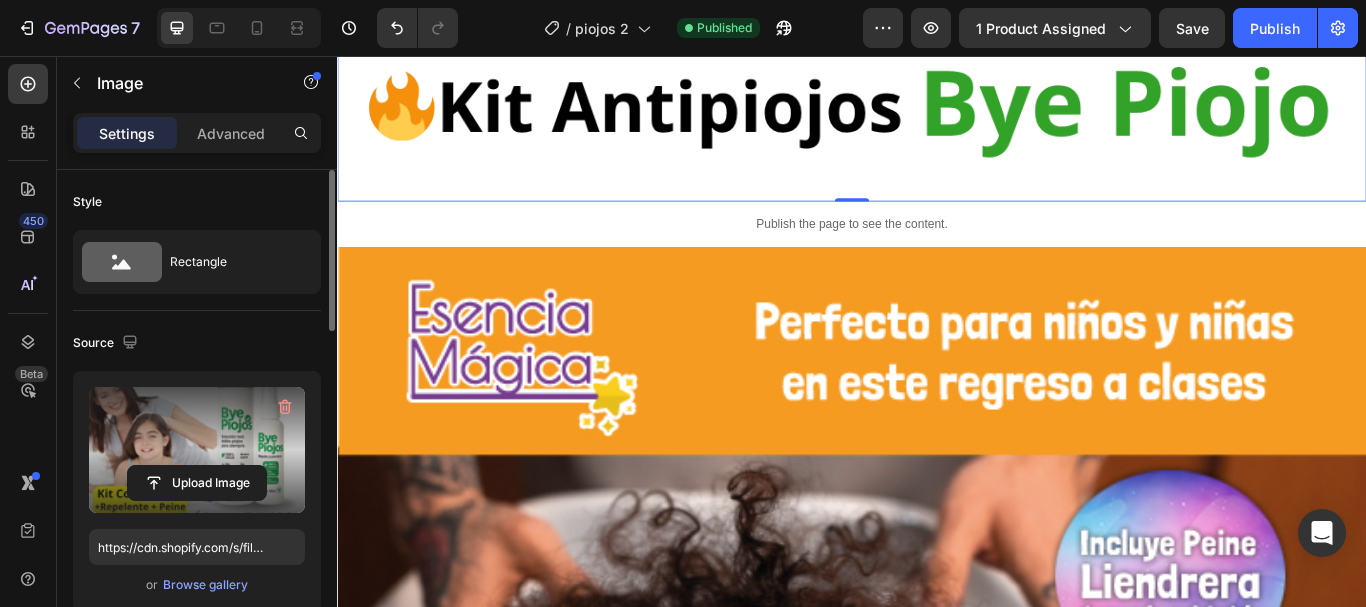 scroll, scrollTop: 1600, scrollLeft: 0, axis: vertical 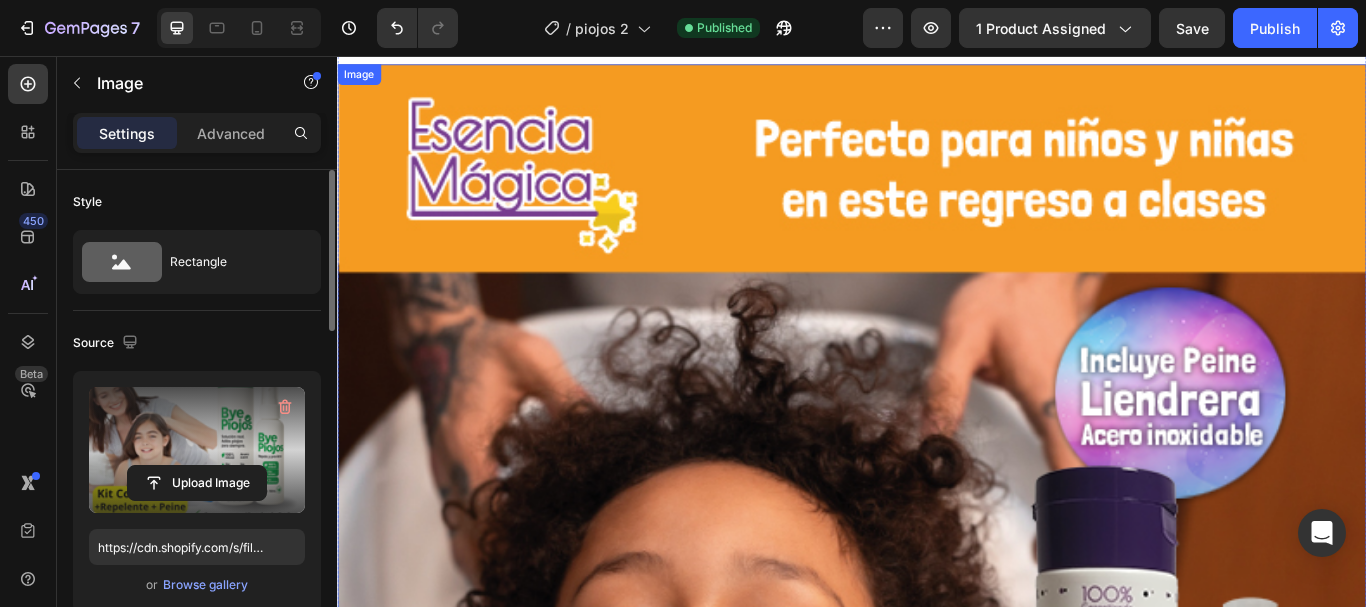 click at bounding box center (937, 666) 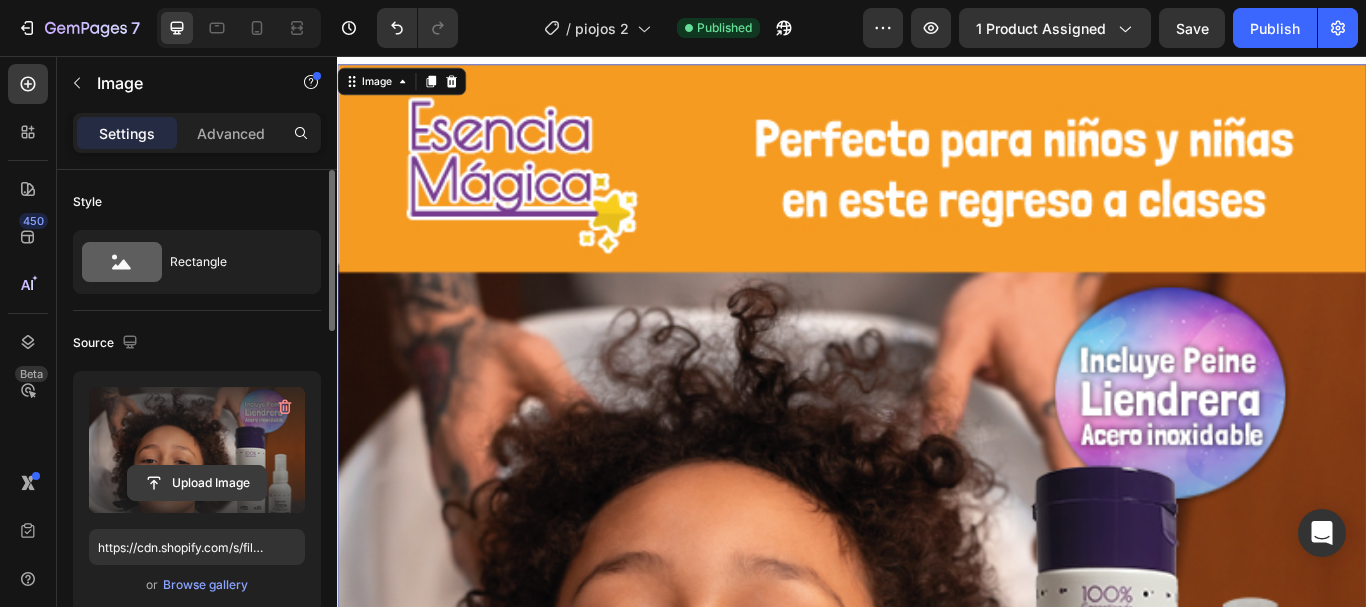 click 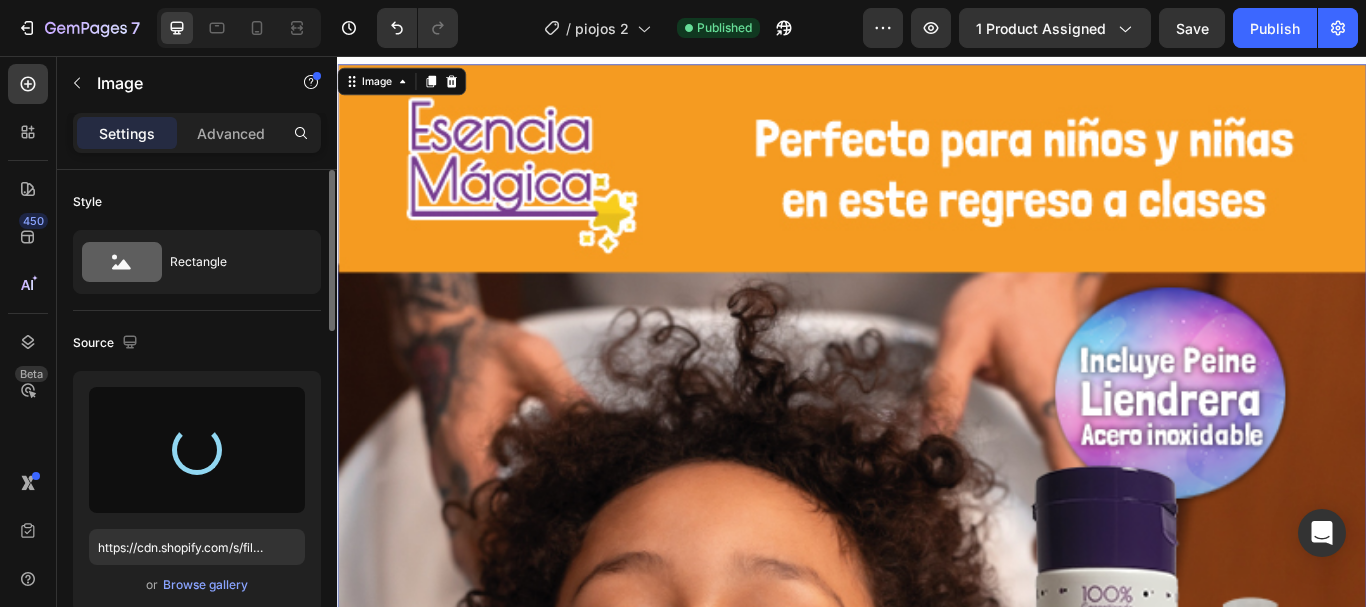 type on "https://cdn.shopify.com/s/files/1/0592/7426/4646/files/gempages_528606126531412944-cd072fb3-03a7-4366-b668-a54e03a5cce8.jpg" 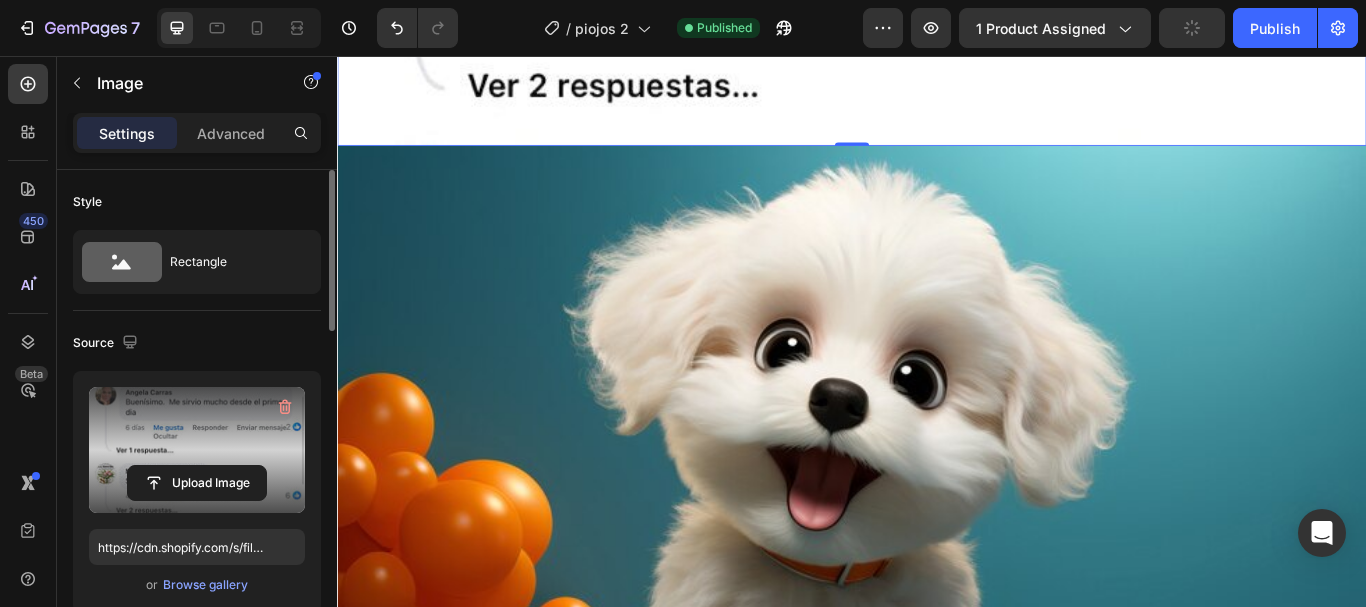scroll, scrollTop: 2400, scrollLeft: 0, axis: vertical 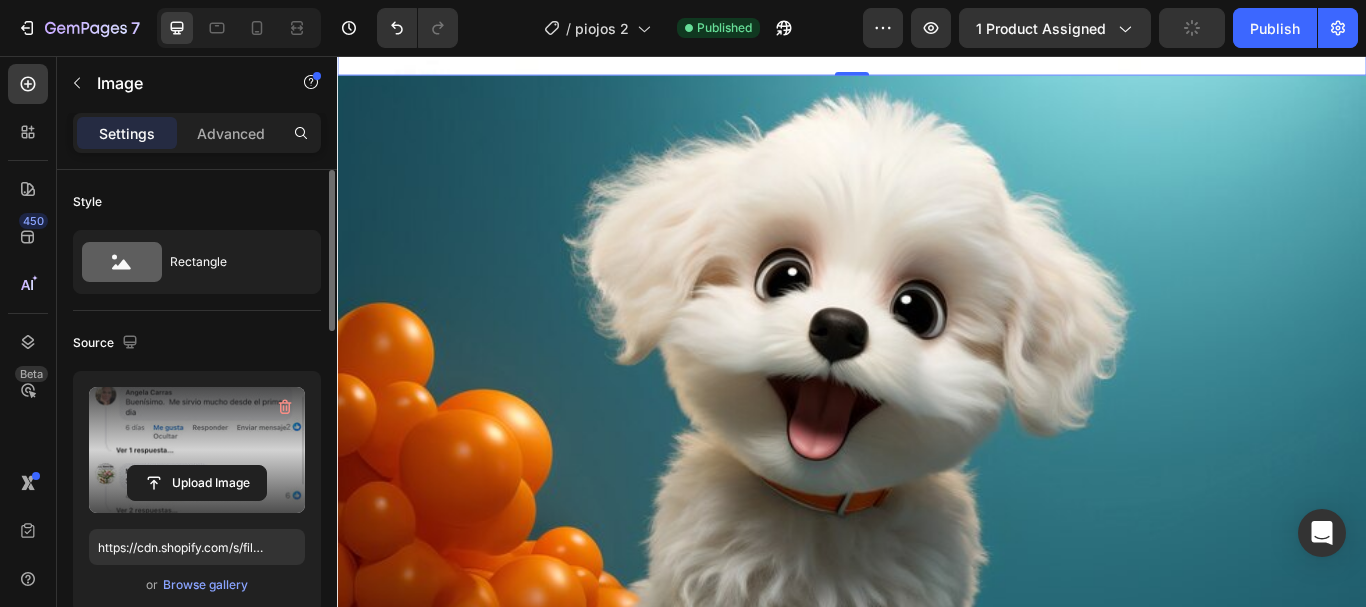 click at bounding box center (937, 478) 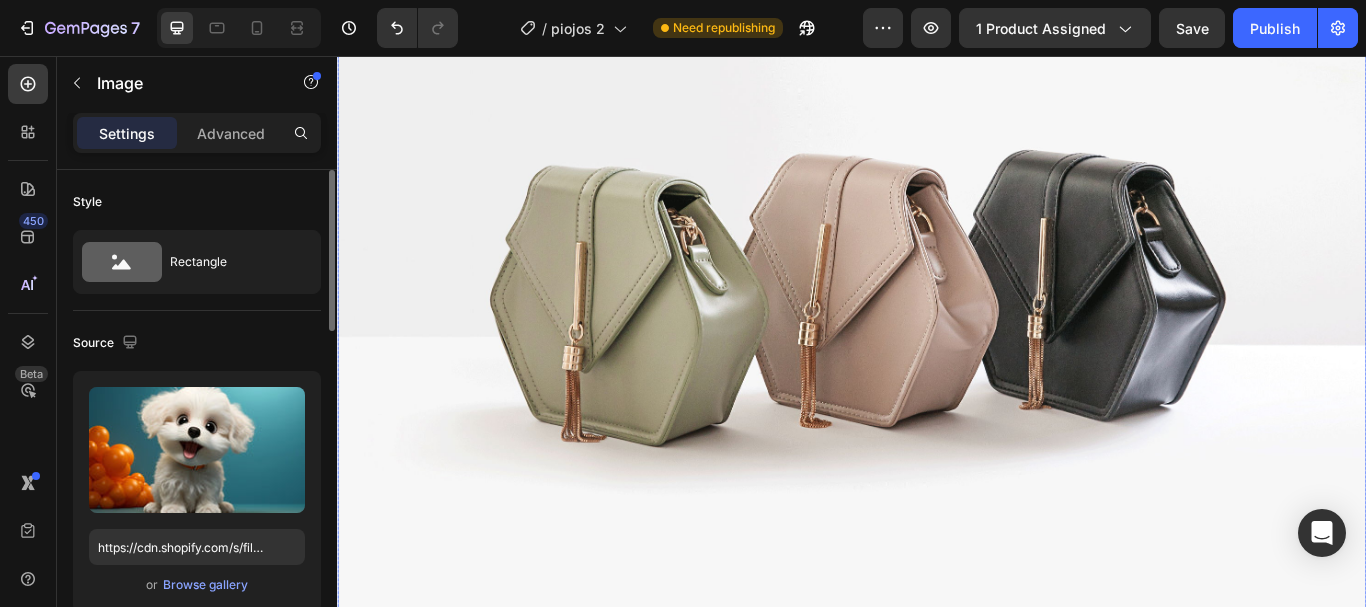 scroll, scrollTop: 8100, scrollLeft: 0, axis: vertical 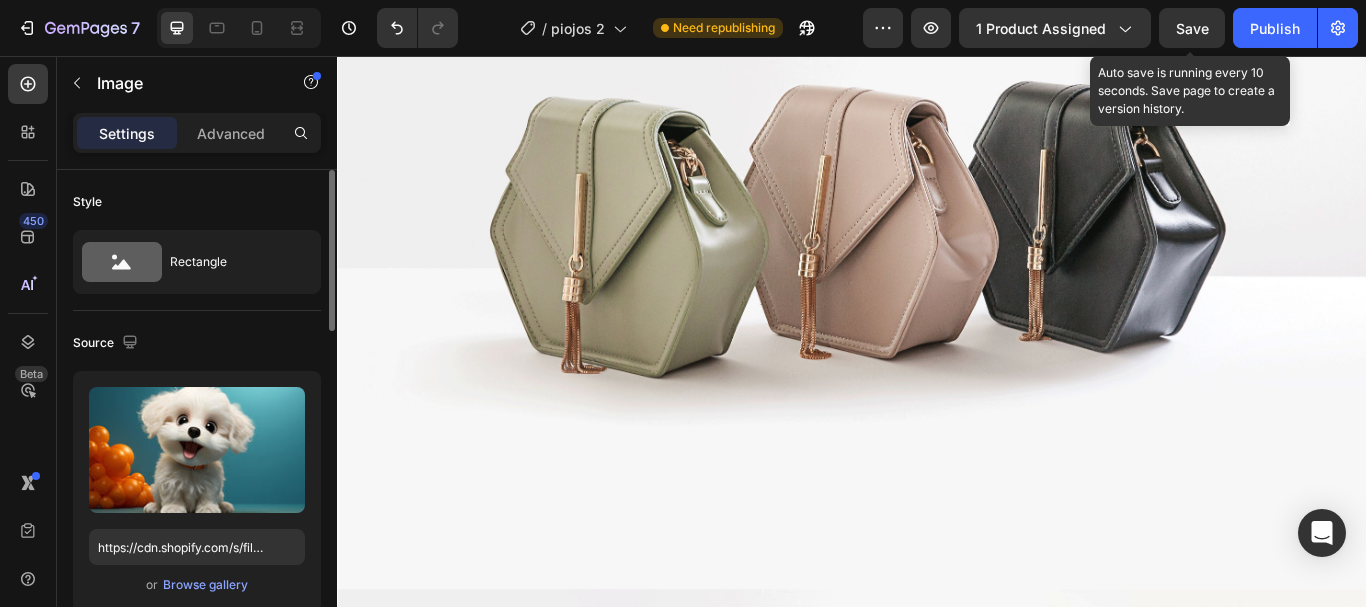 click on "Save" at bounding box center [1192, 28] 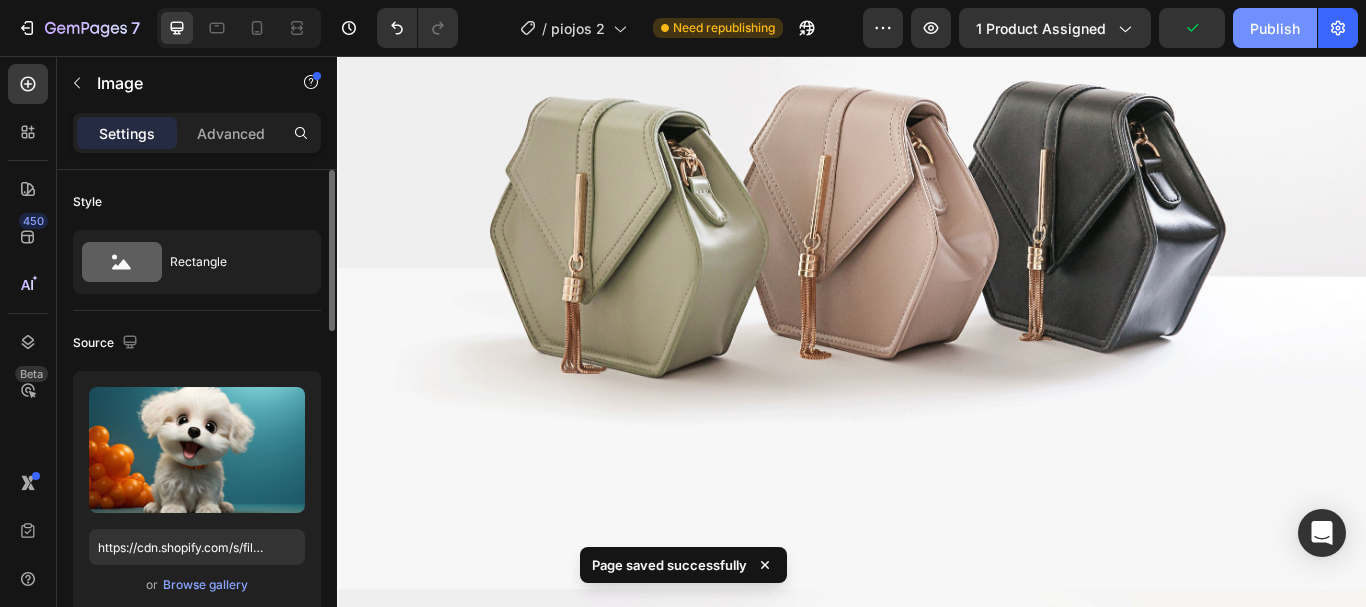 click on "Publish" 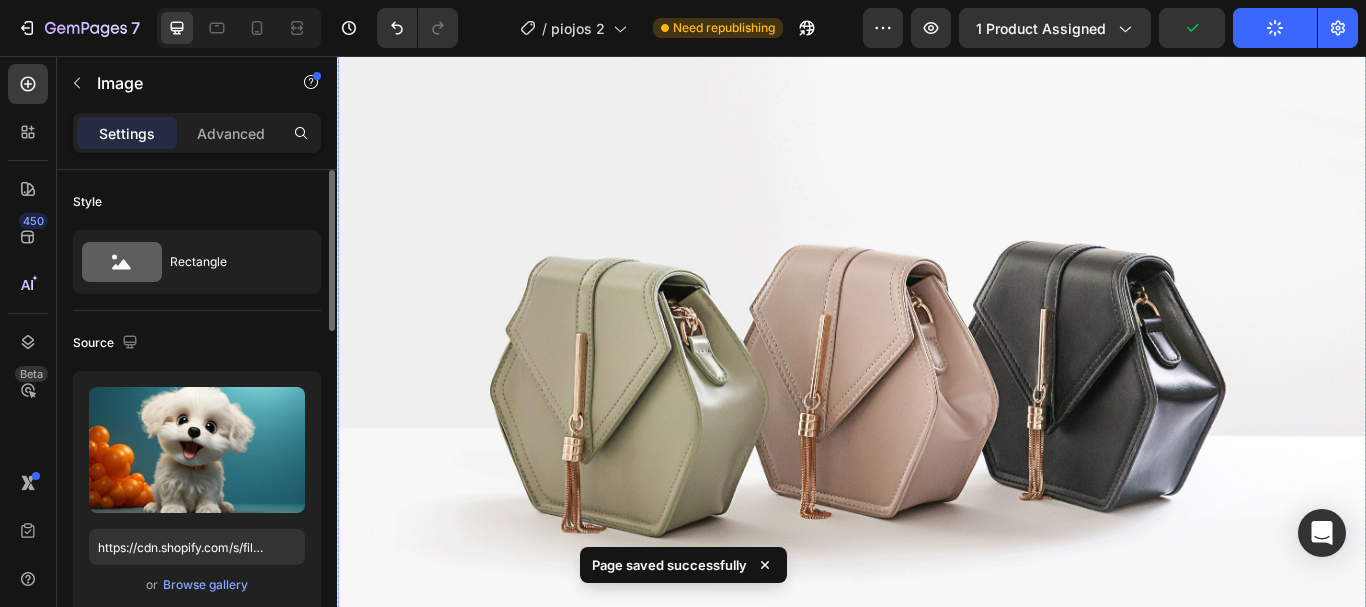scroll, scrollTop: 7700, scrollLeft: 0, axis: vertical 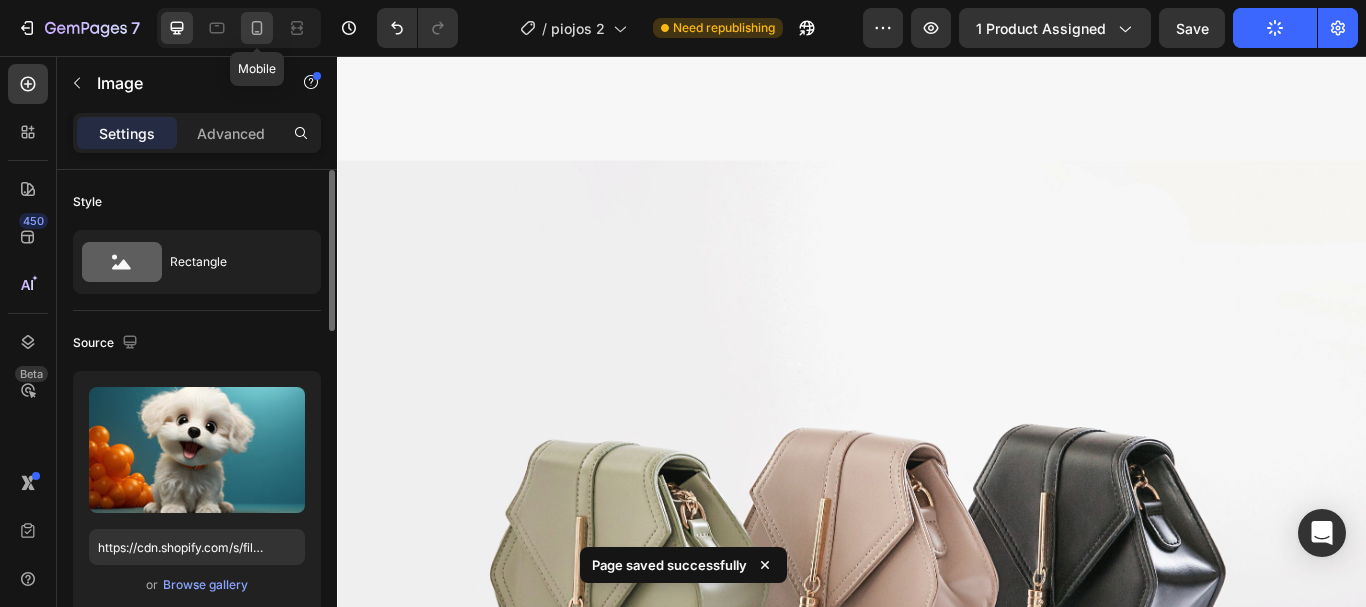 click 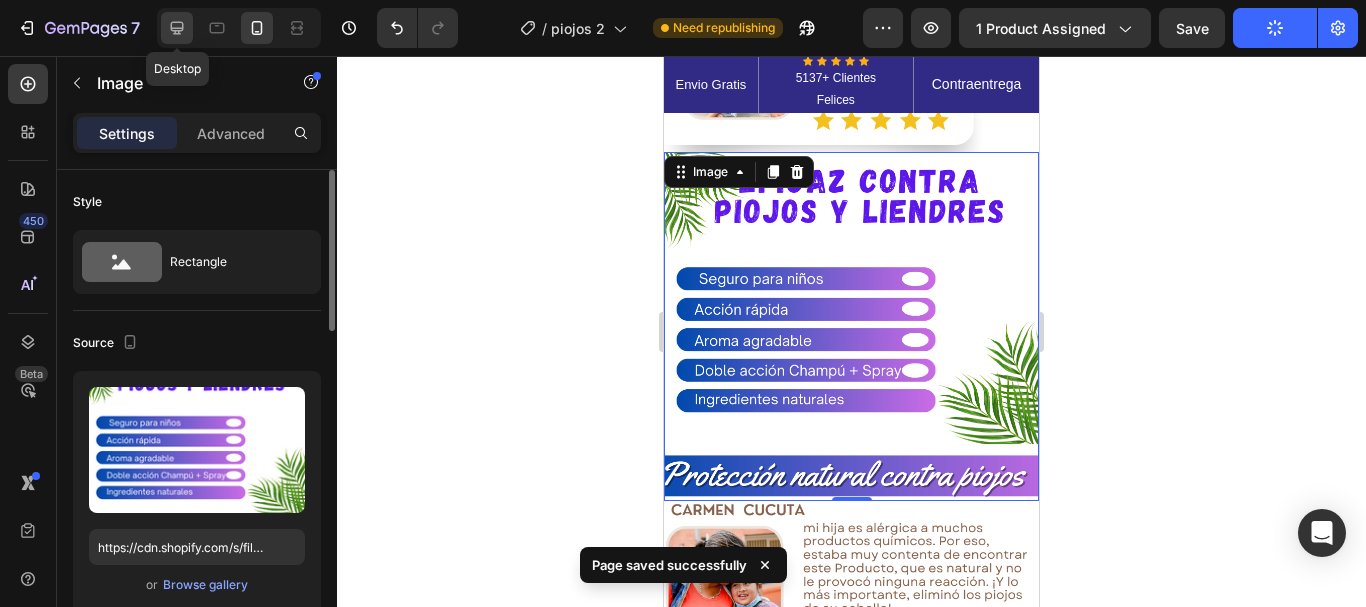 click 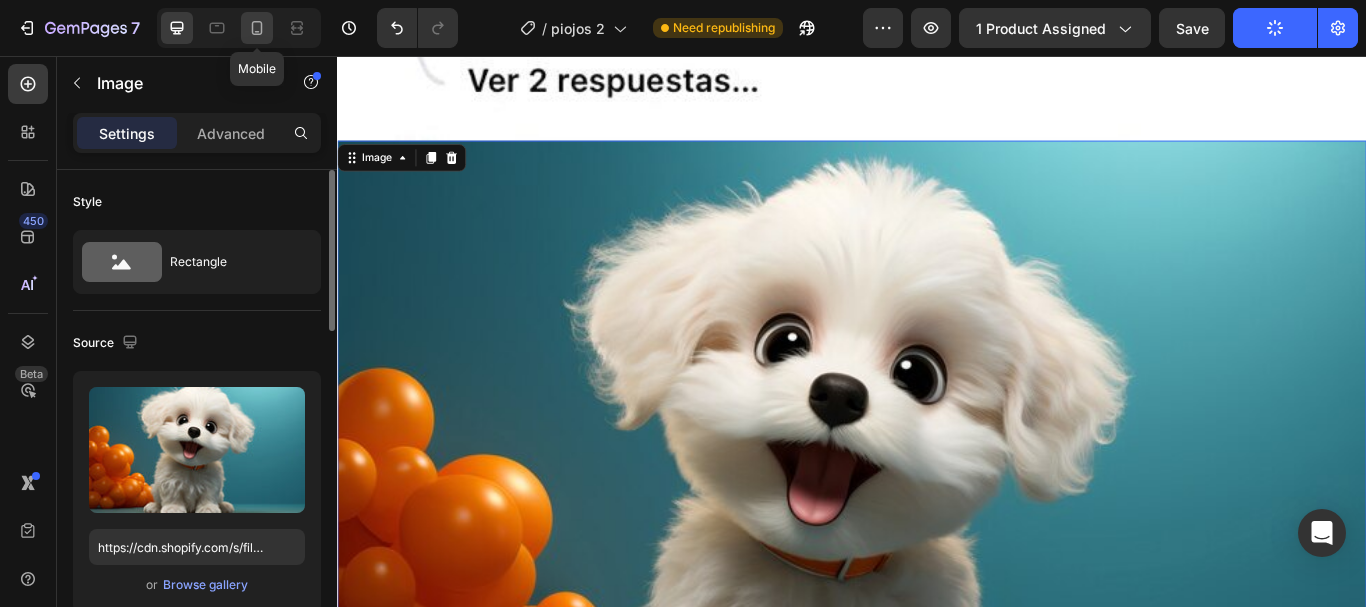 click 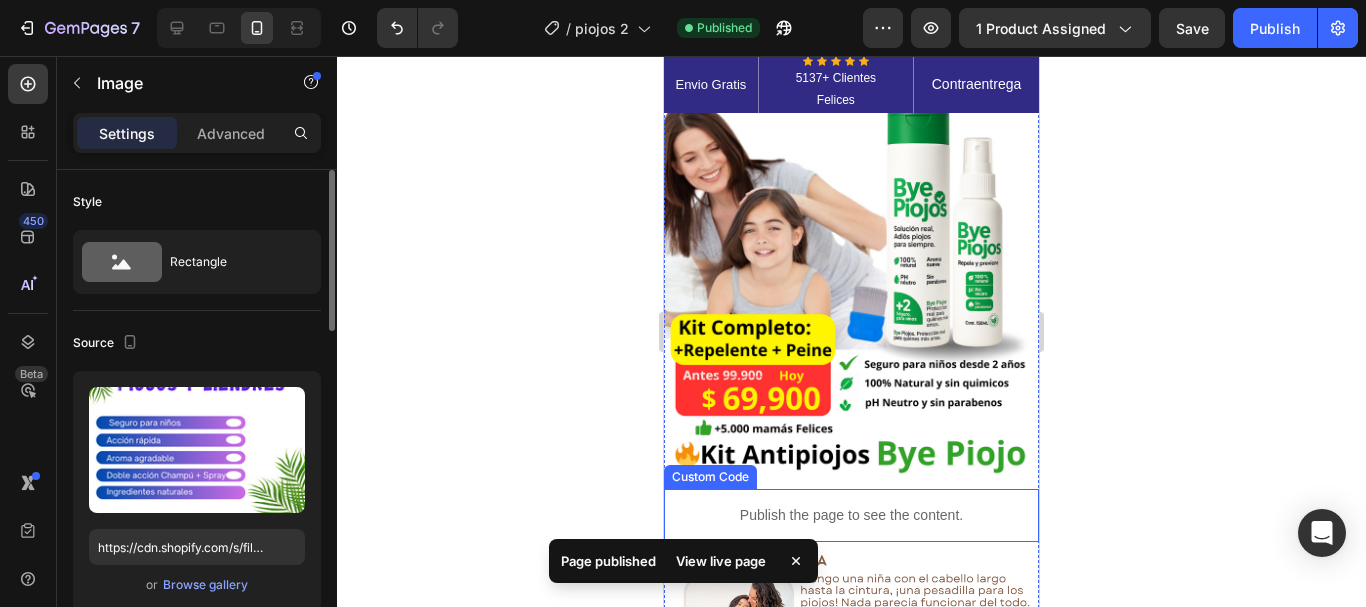scroll, scrollTop: 0, scrollLeft: 0, axis: both 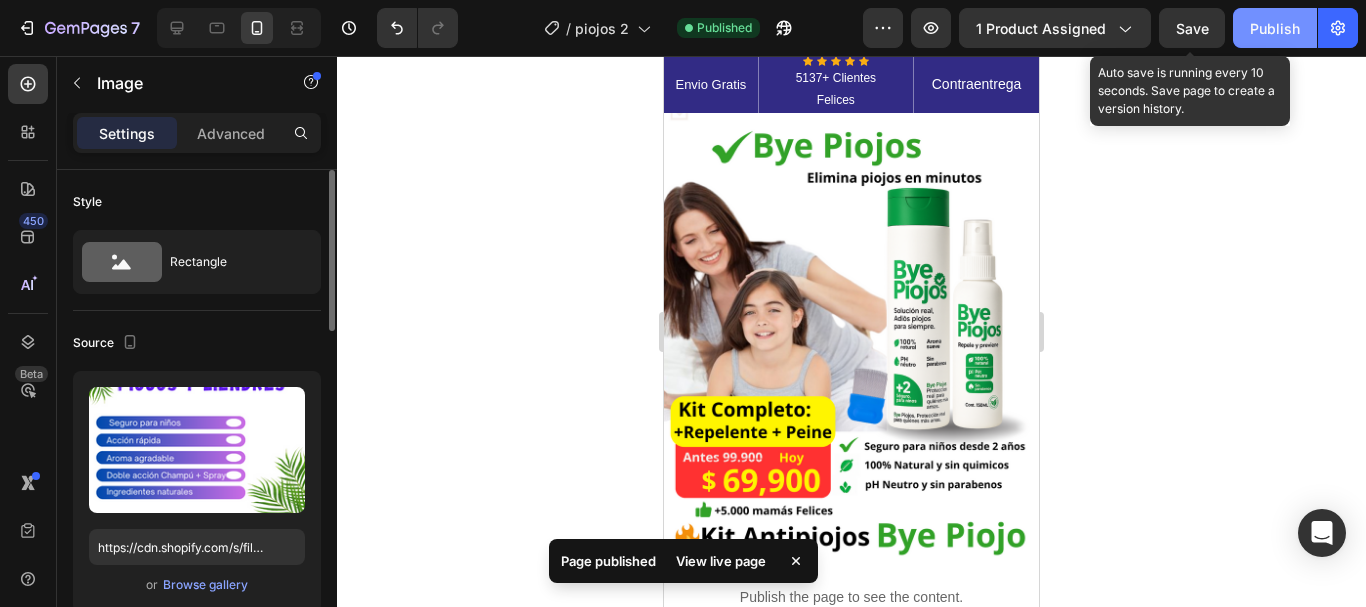 drag, startPoint x: 1193, startPoint y: 34, endPoint x: 1252, endPoint y: 27, distance: 59.413803 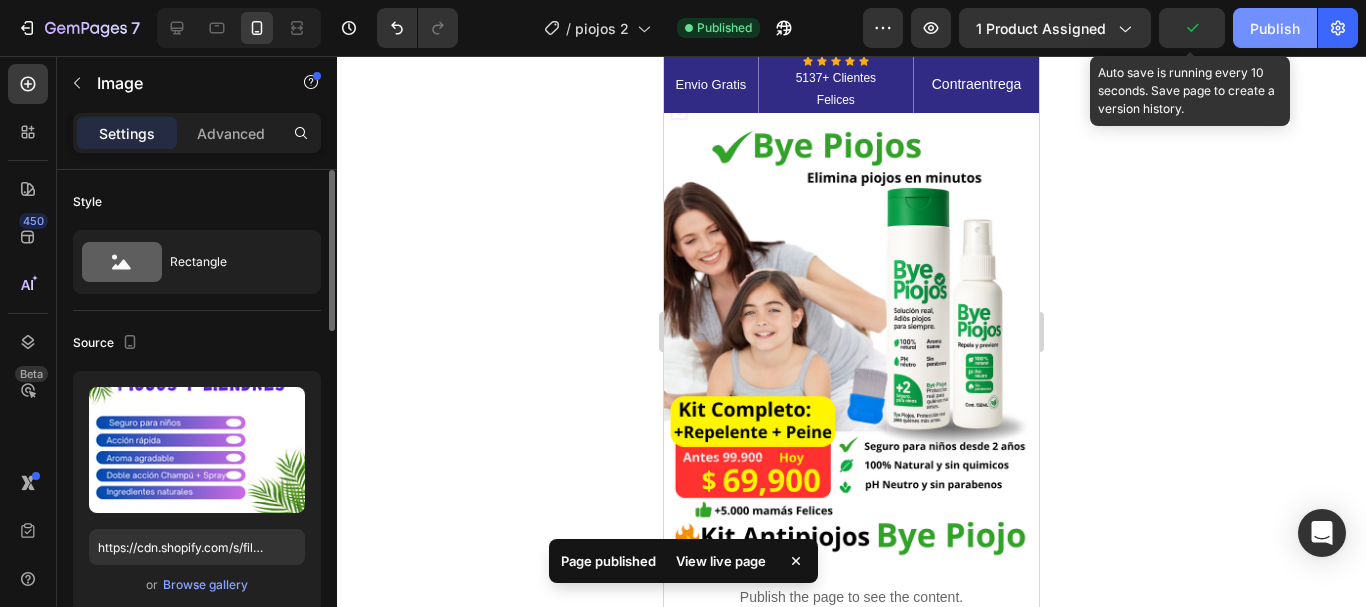 click on "Publish" at bounding box center [1275, 28] 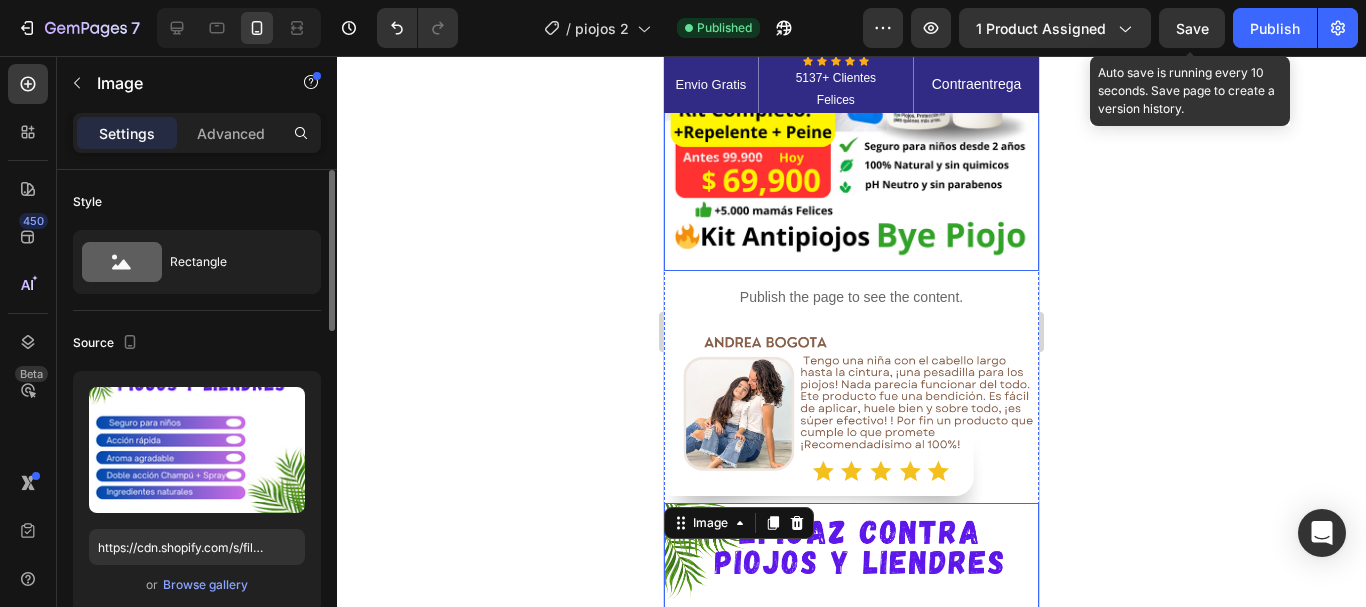 scroll, scrollTop: 0, scrollLeft: 0, axis: both 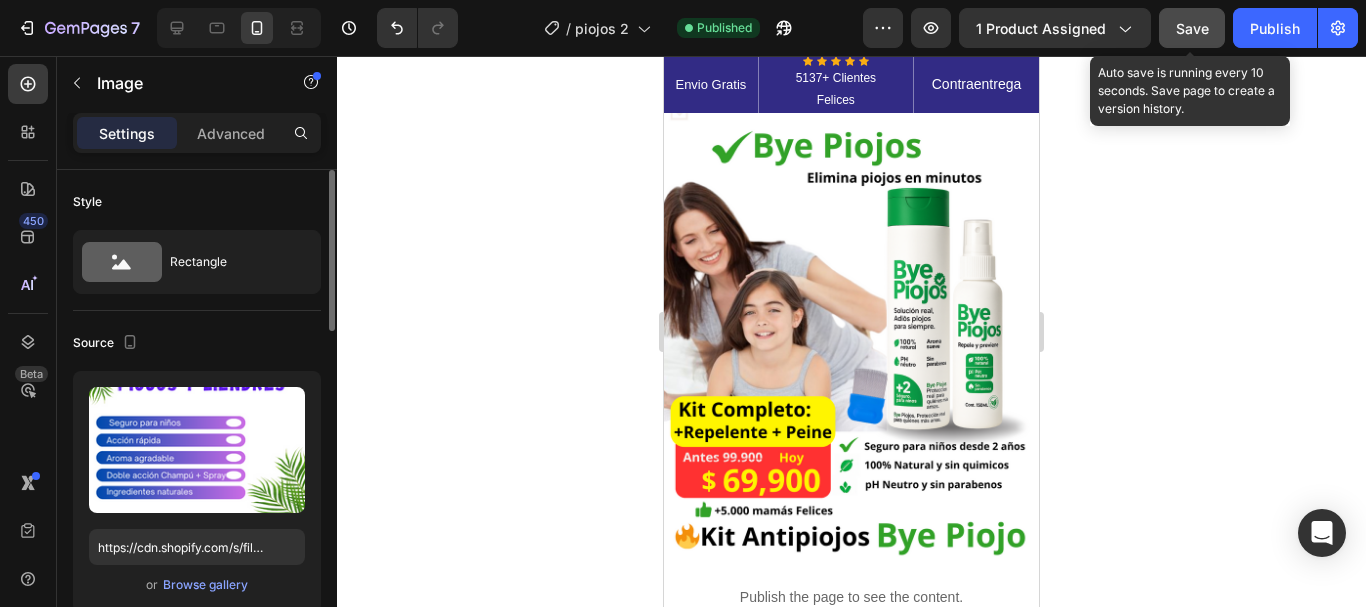 click on "Save" at bounding box center [1192, 28] 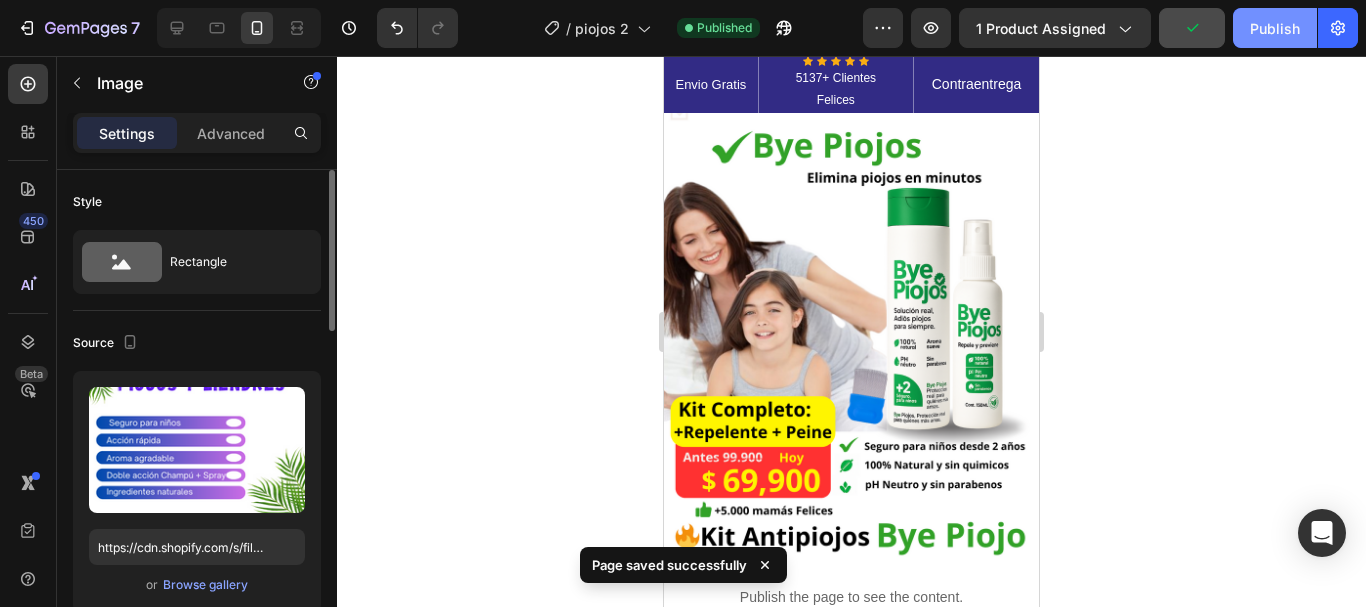click on "Publish" at bounding box center (1275, 28) 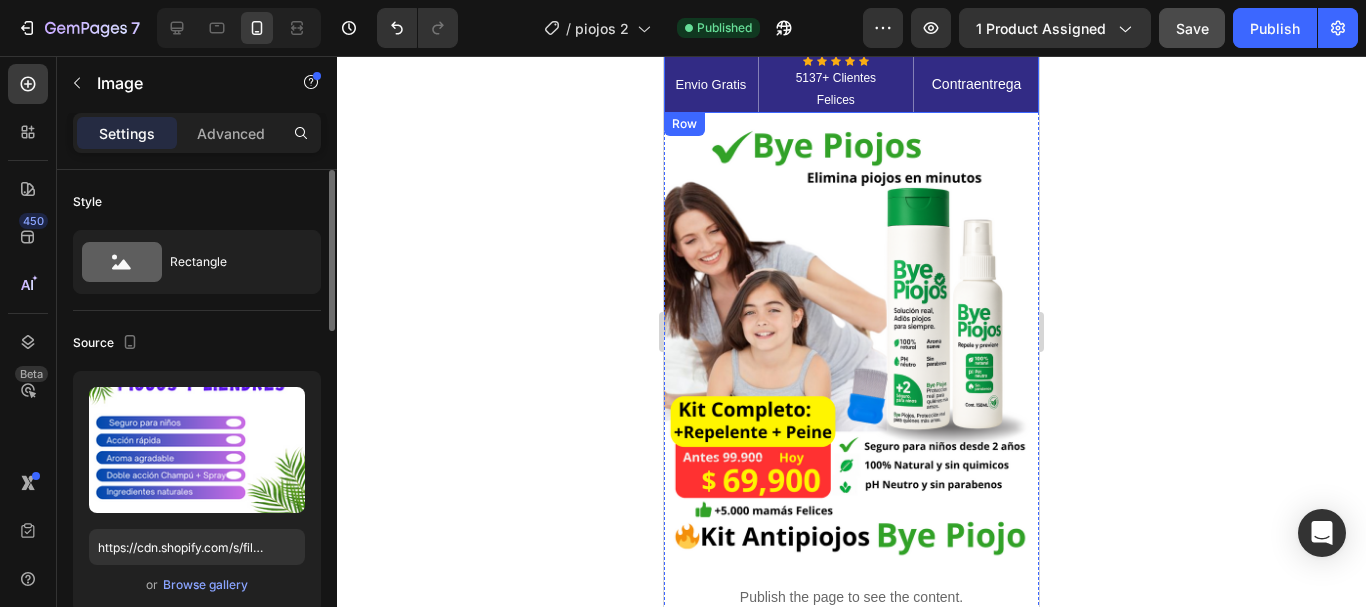 click on "Envio Gratis Text block" at bounding box center [711, 84] 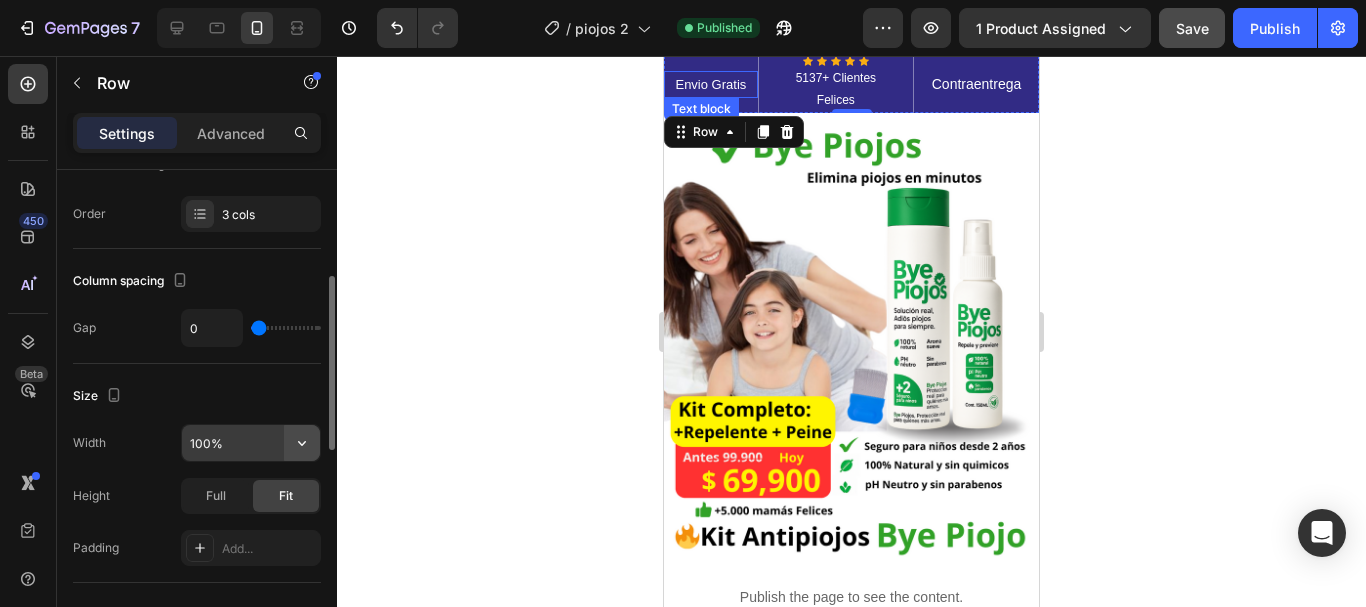 scroll, scrollTop: 100, scrollLeft: 0, axis: vertical 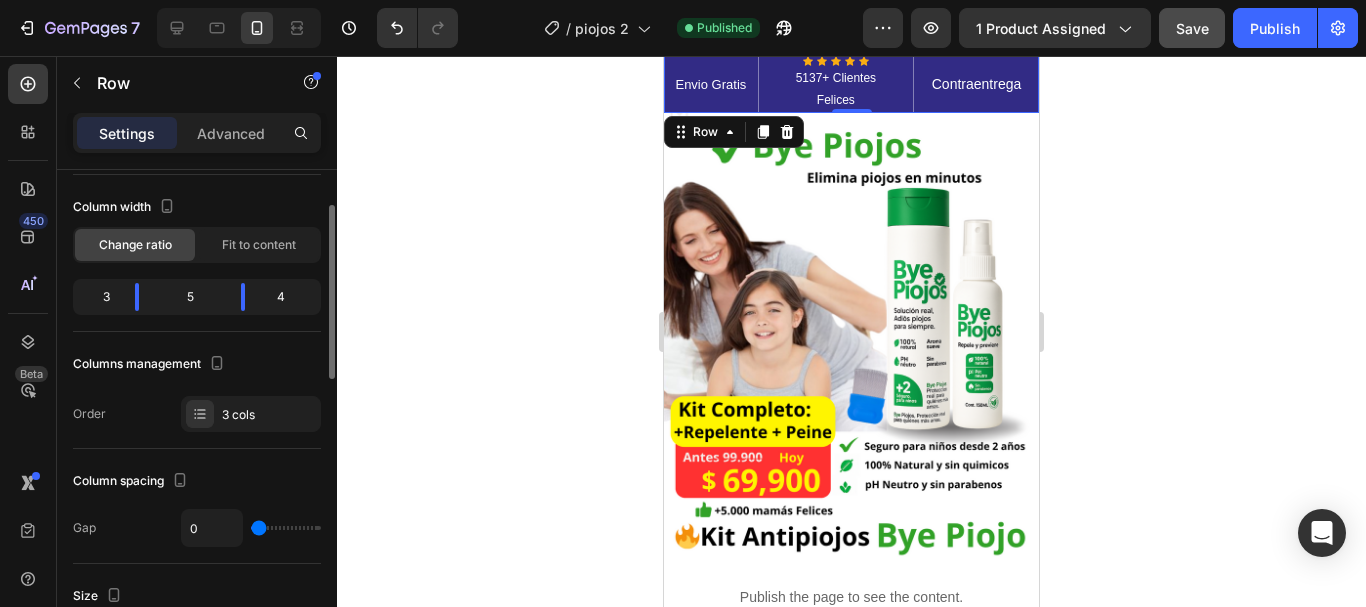 click on "Envio Gratis Text block" at bounding box center (711, 84) 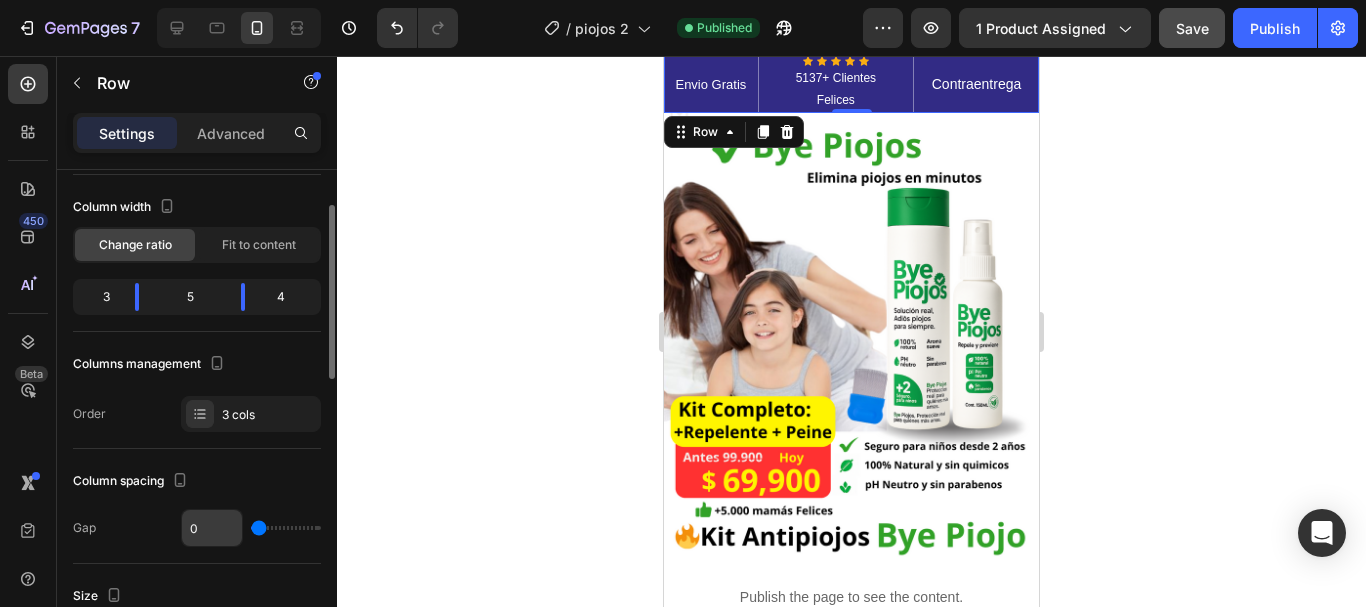 click on "0" at bounding box center [212, 528] 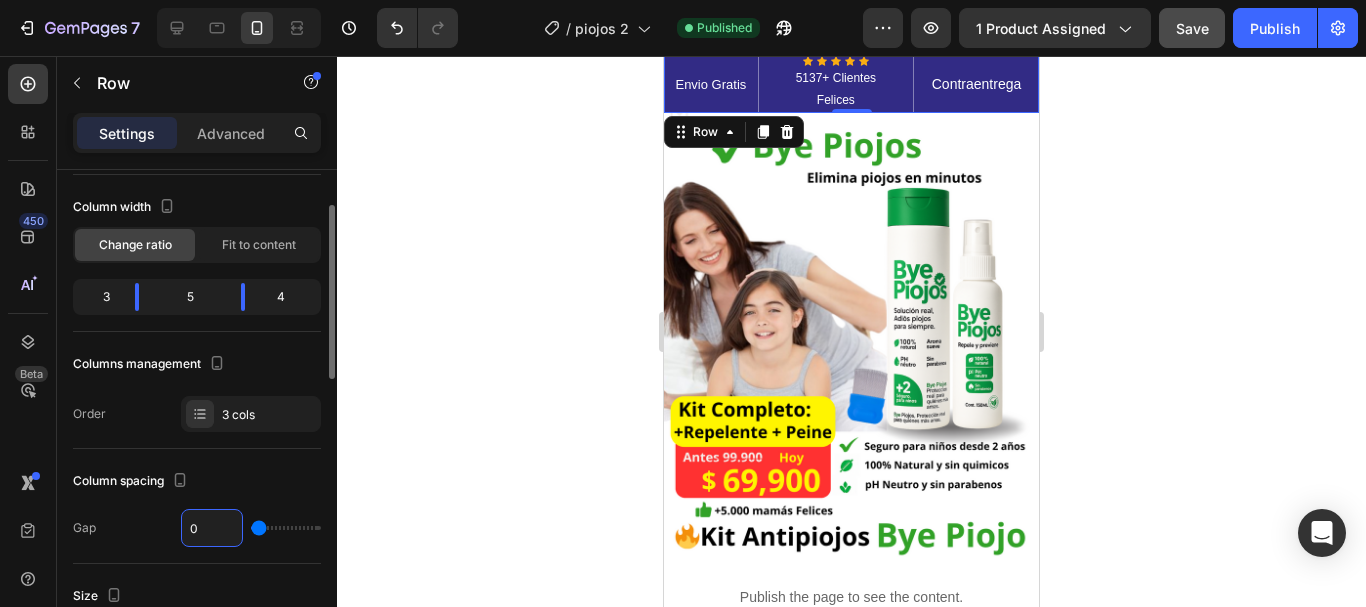 click on "0" at bounding box center [212, 528] 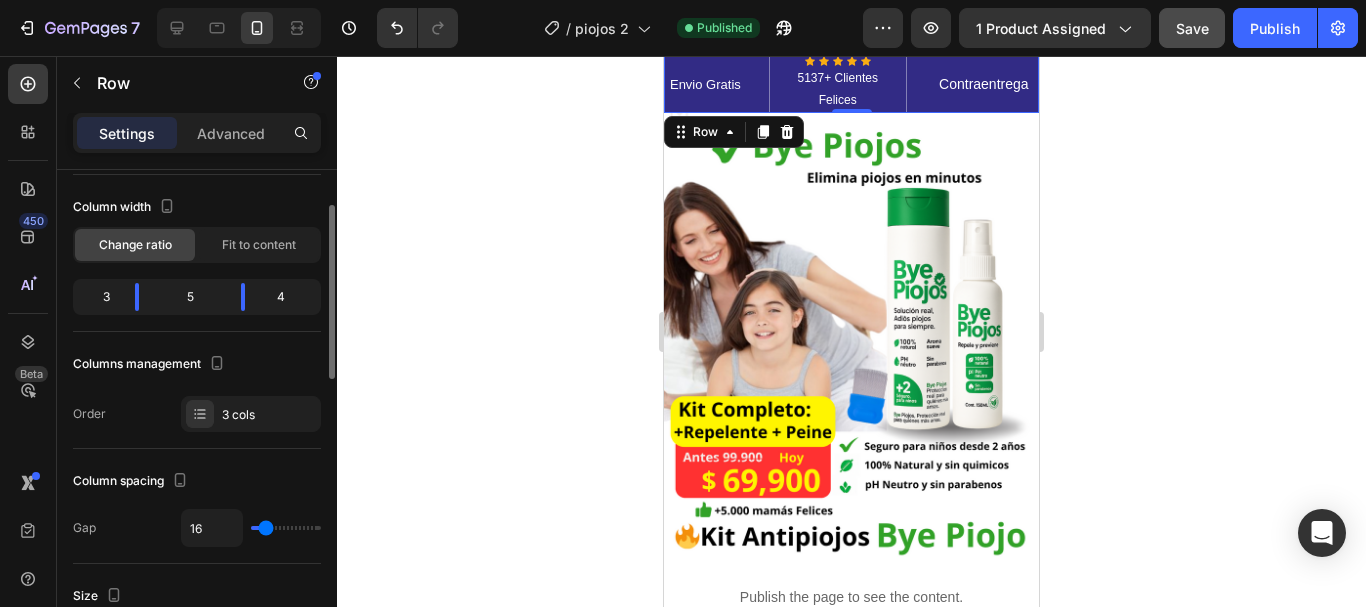 type on "22" 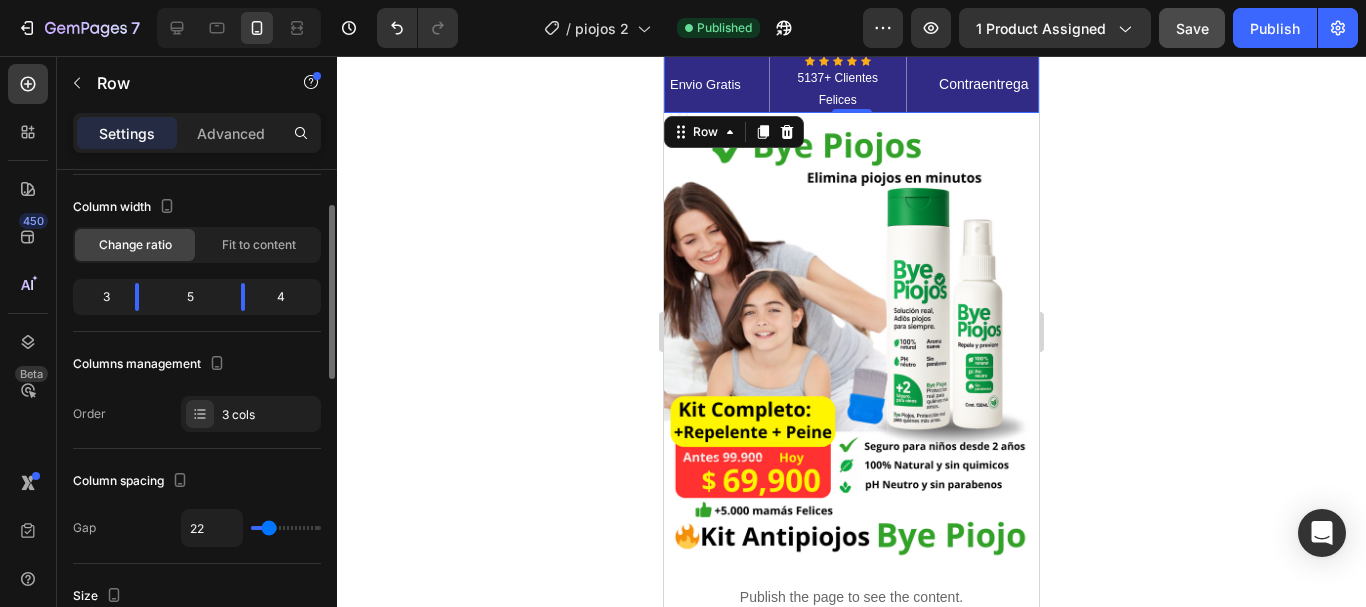 type on "9" 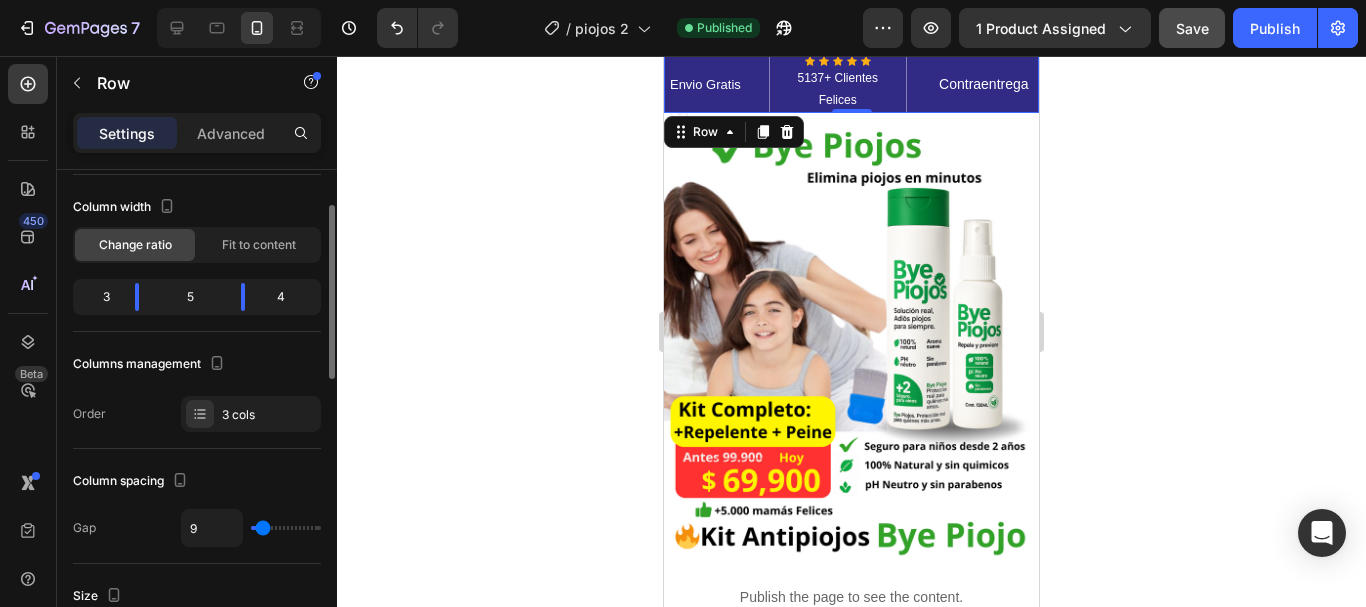 type on "0" 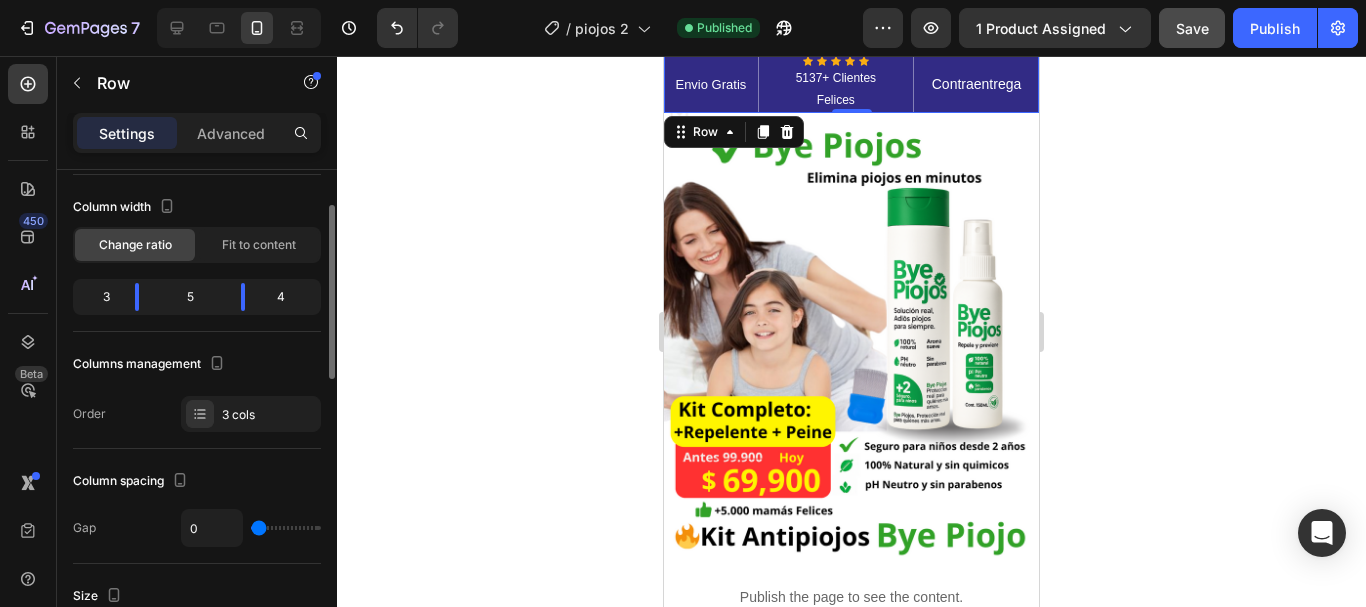 type on "2" 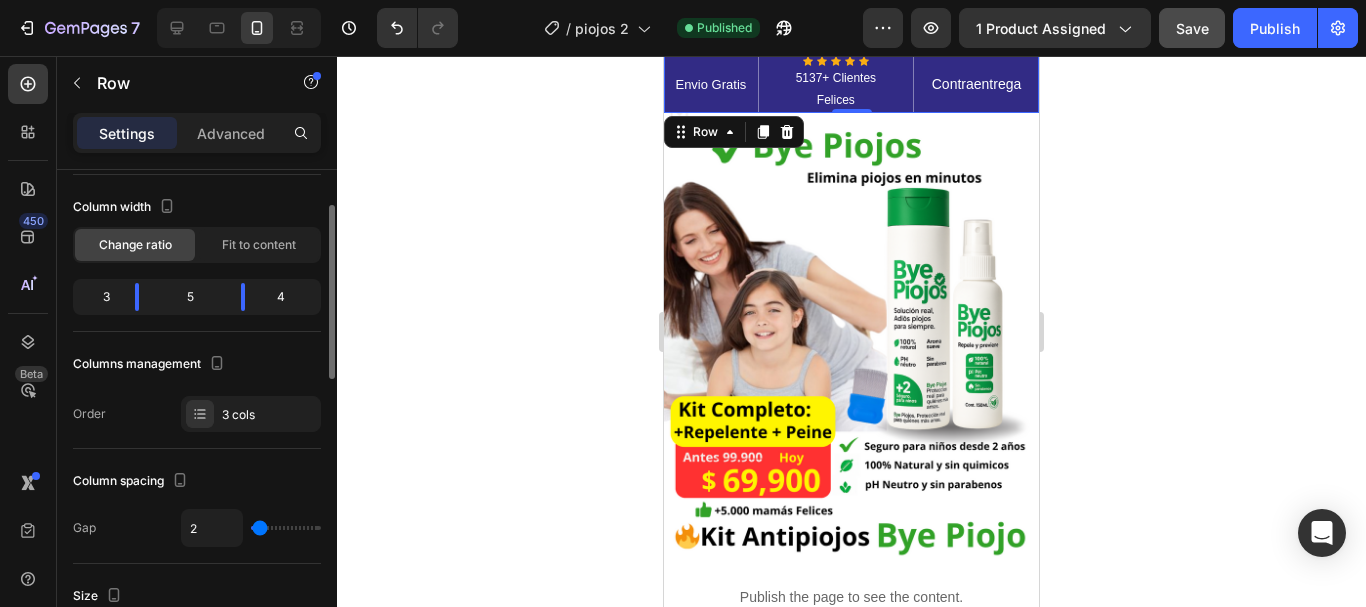 type on "76" 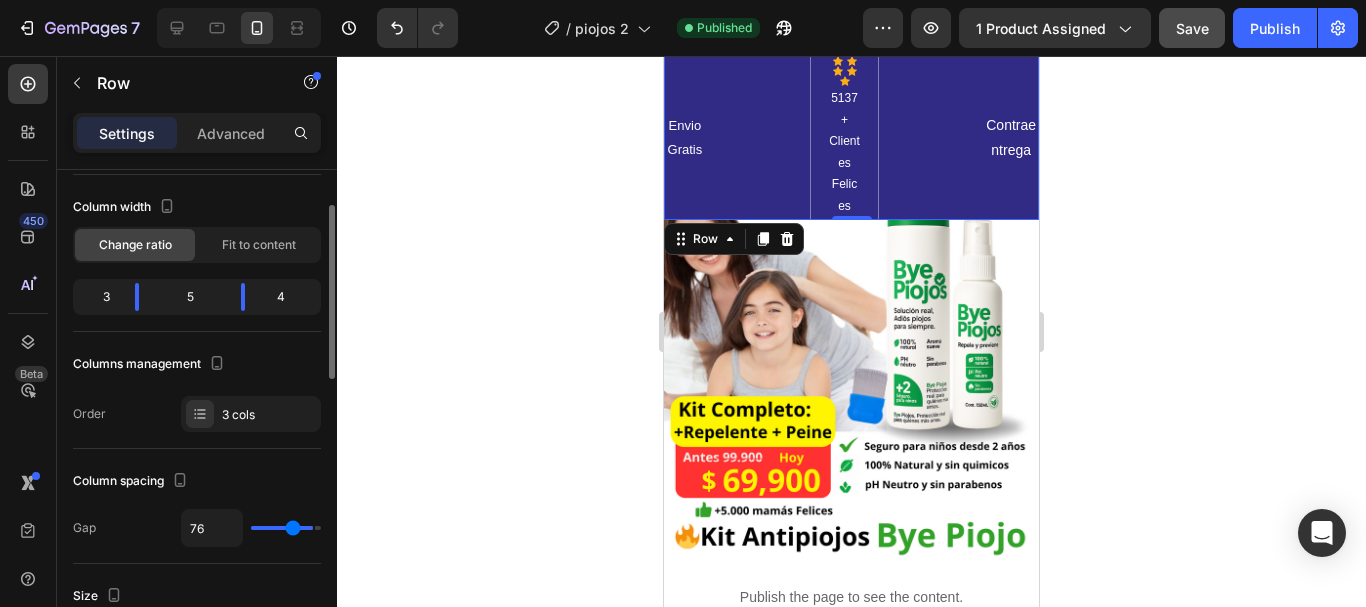 type on "104" 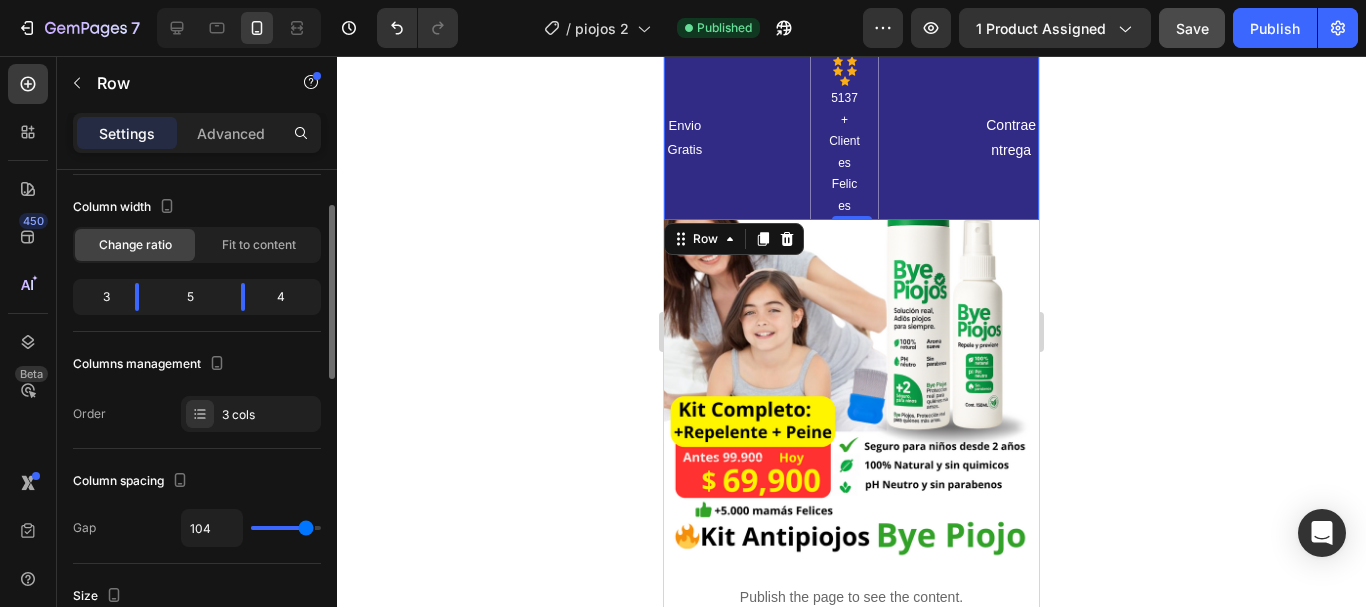 type on "116" 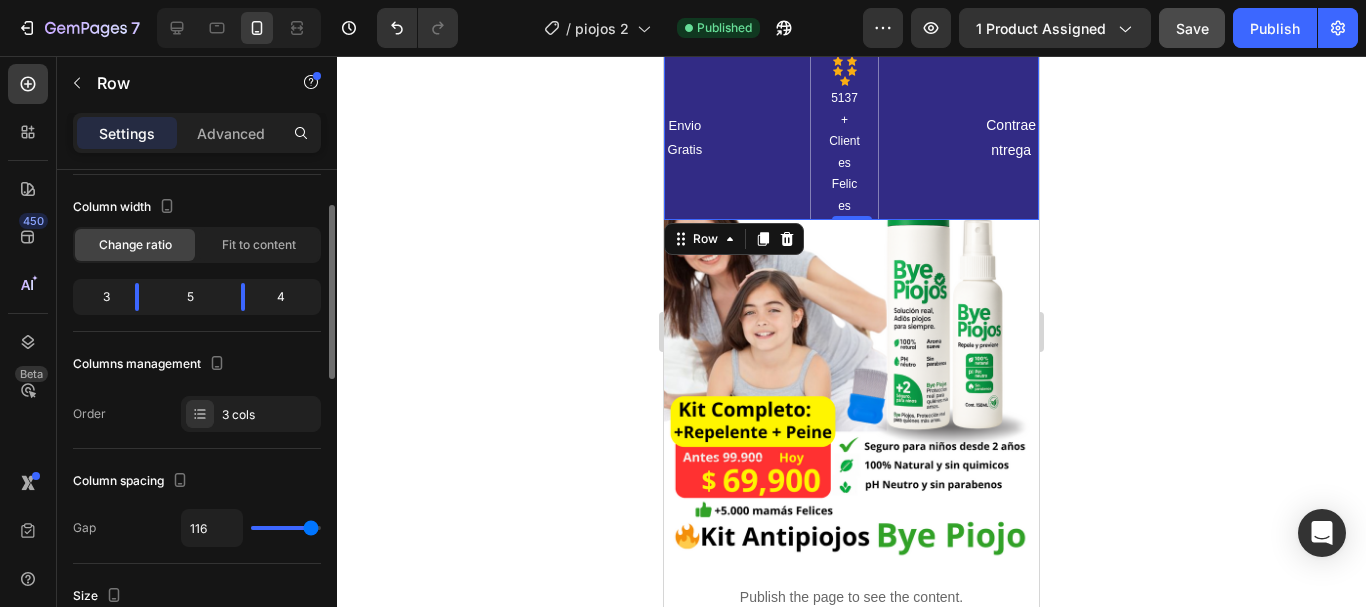 type on "118" 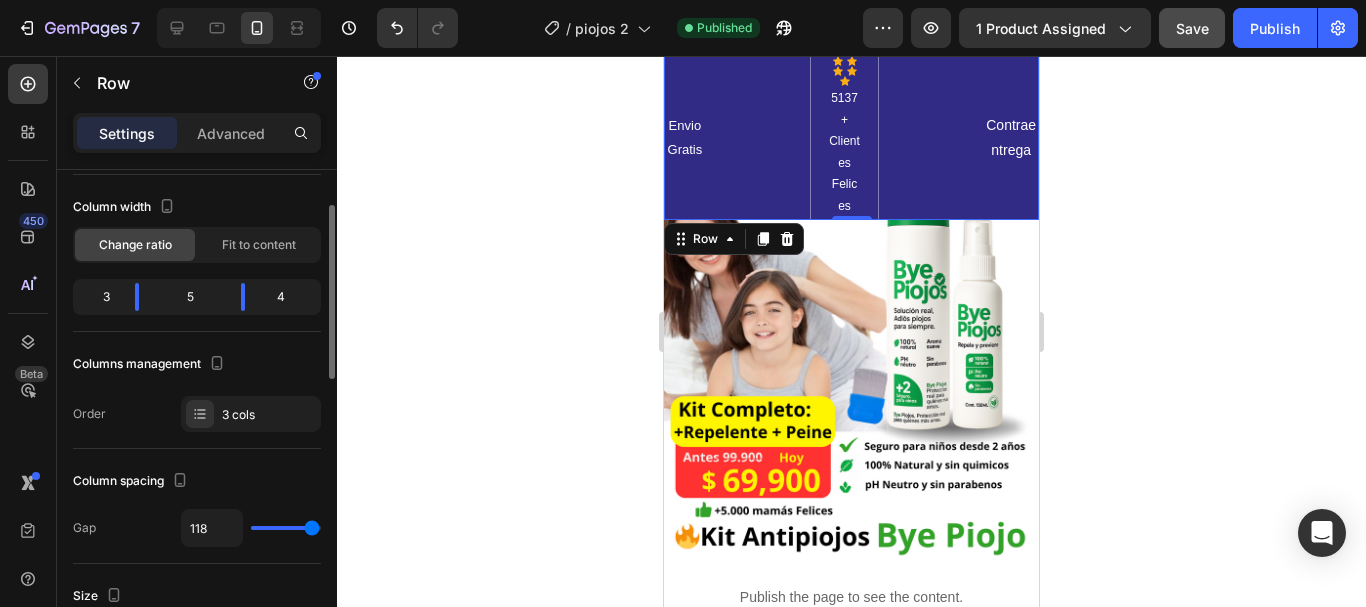 type on "116" 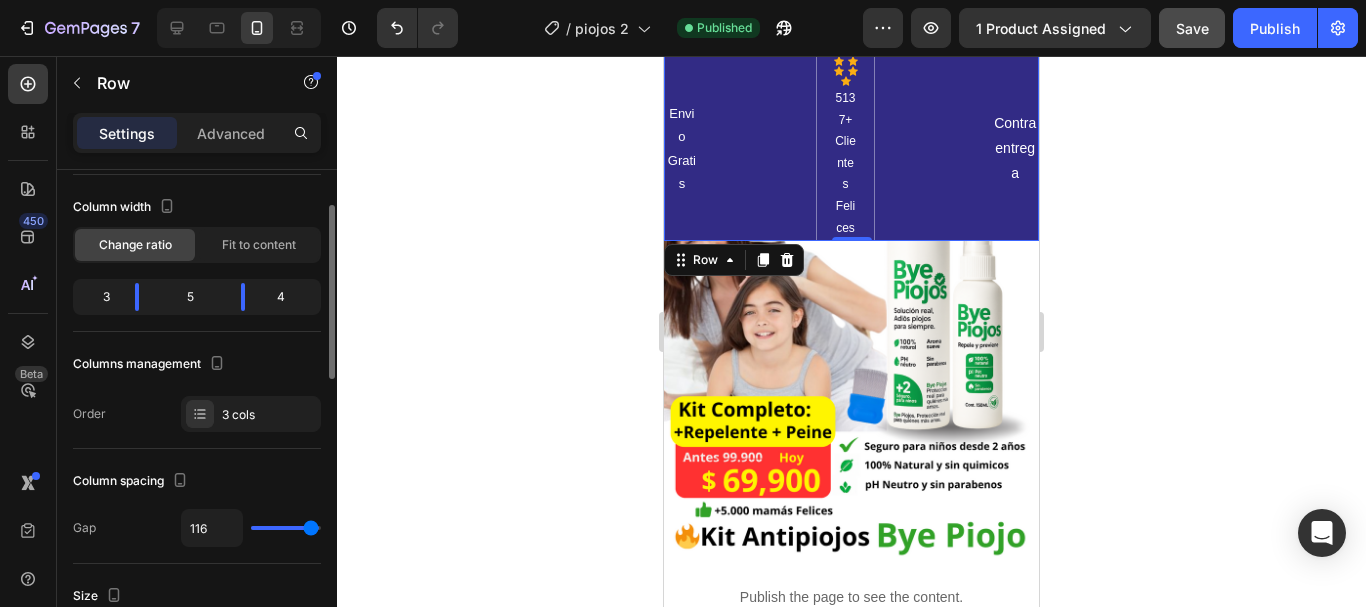 type on "98" 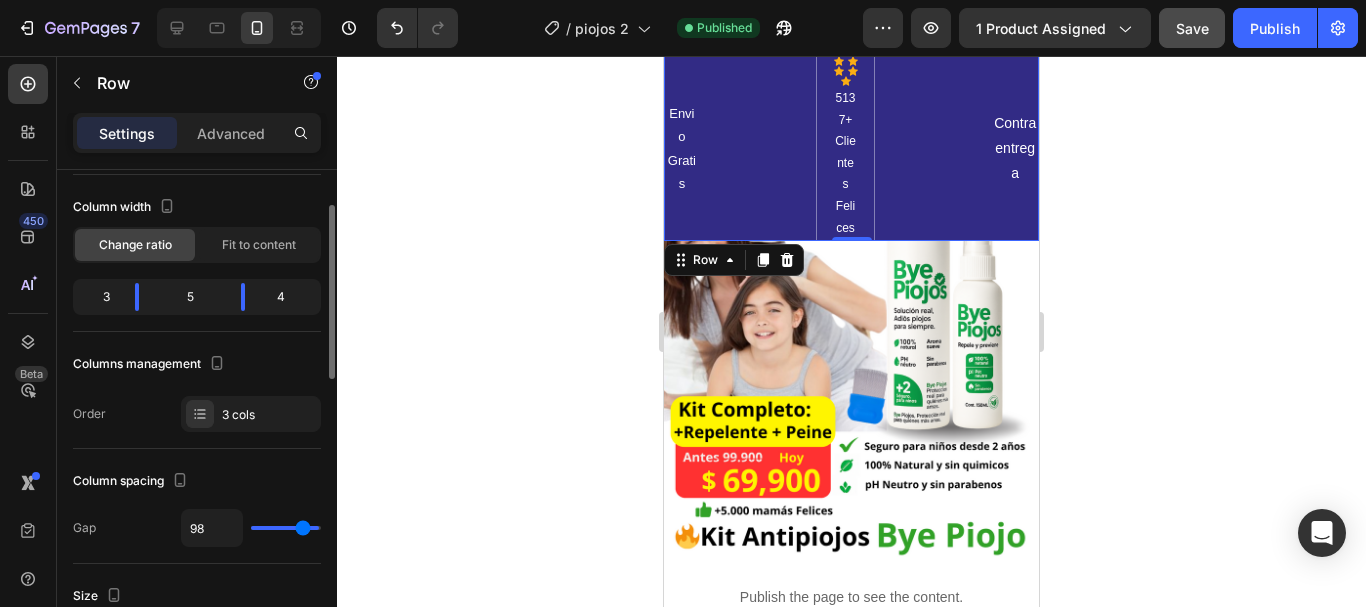 type on "80" 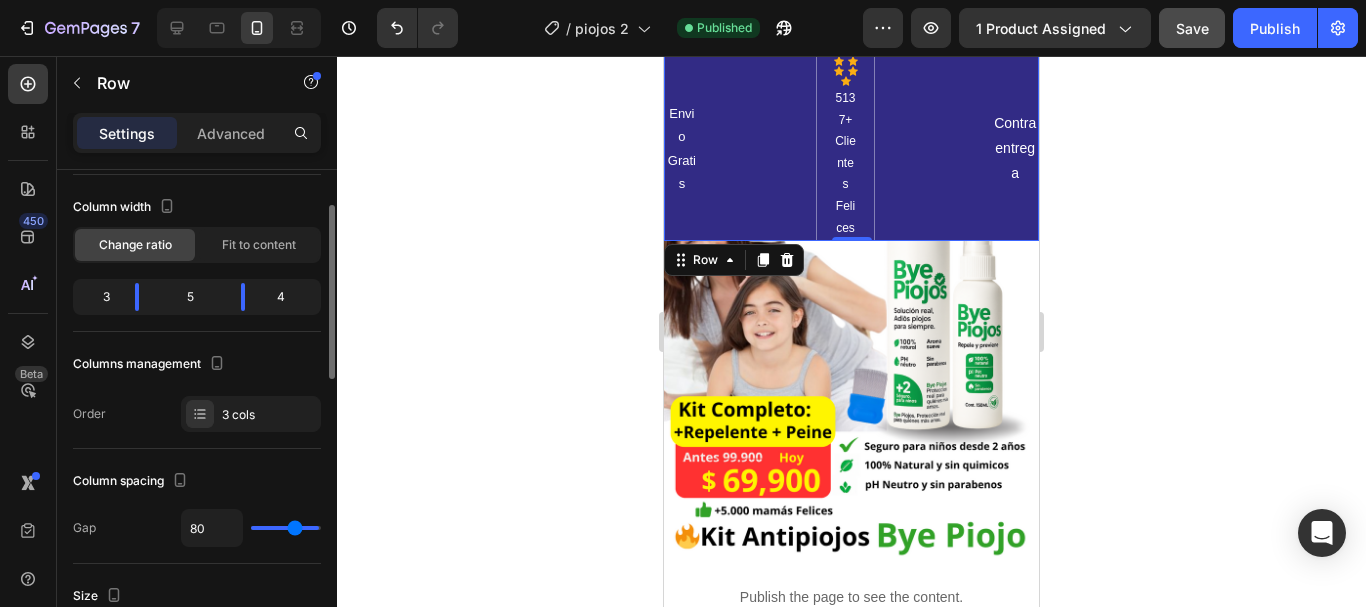 type on "60" 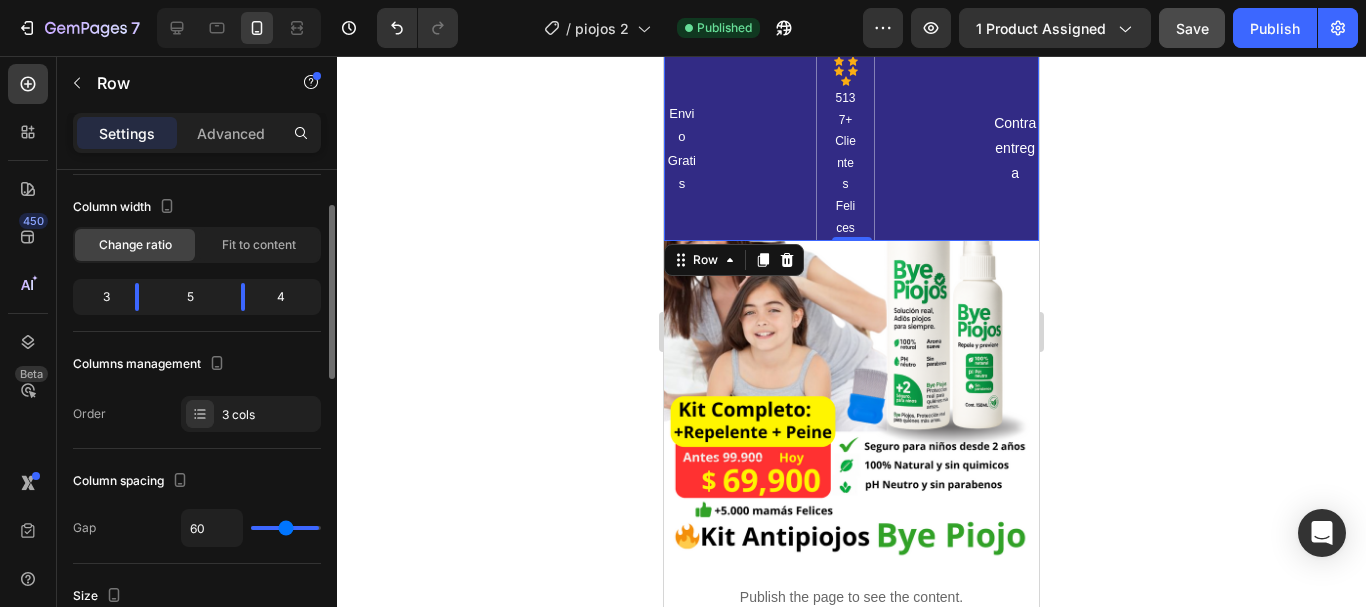 type on "47" 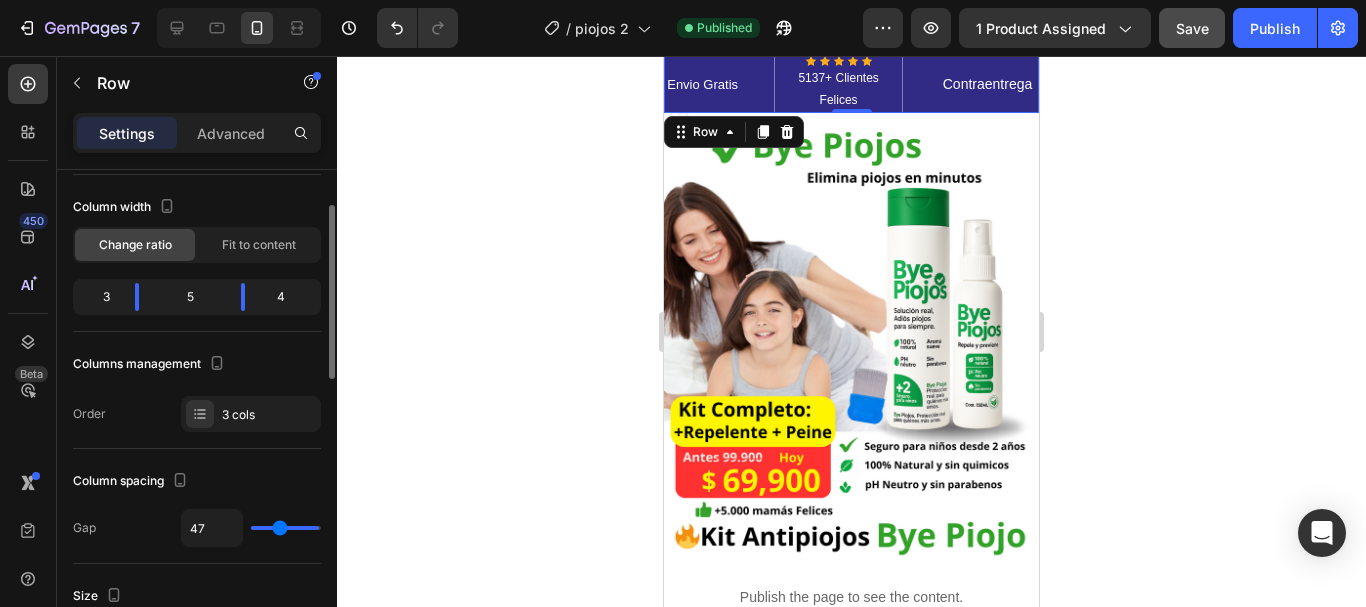 type on "33" 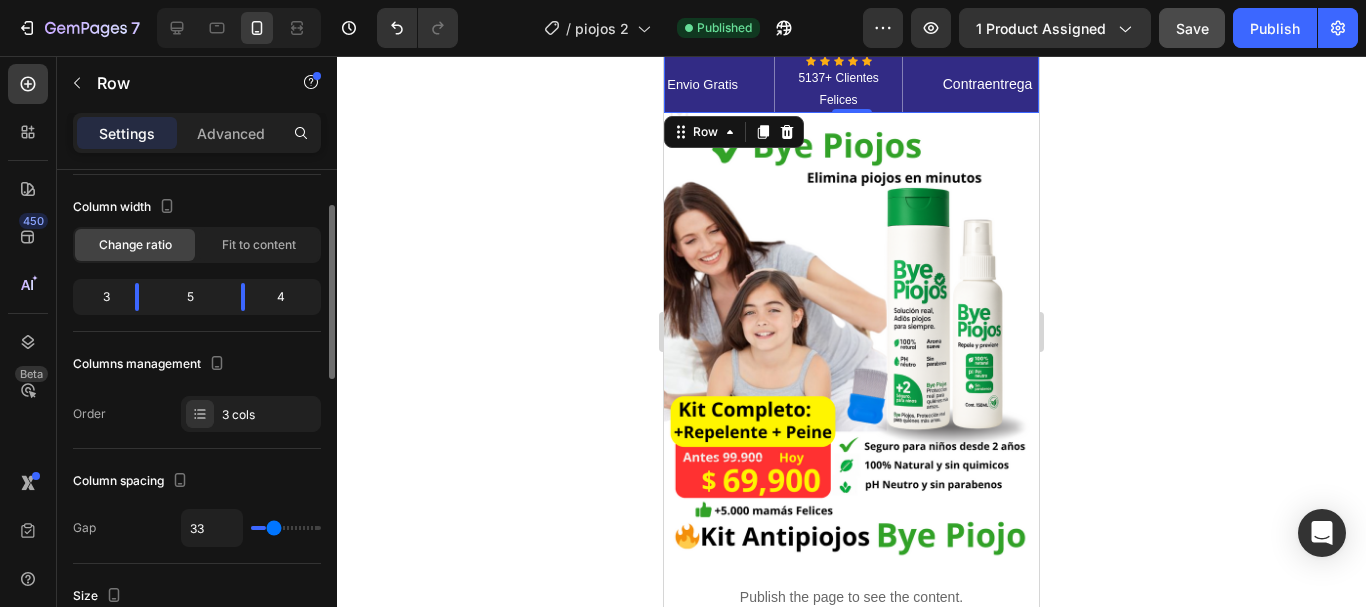 type on "16" 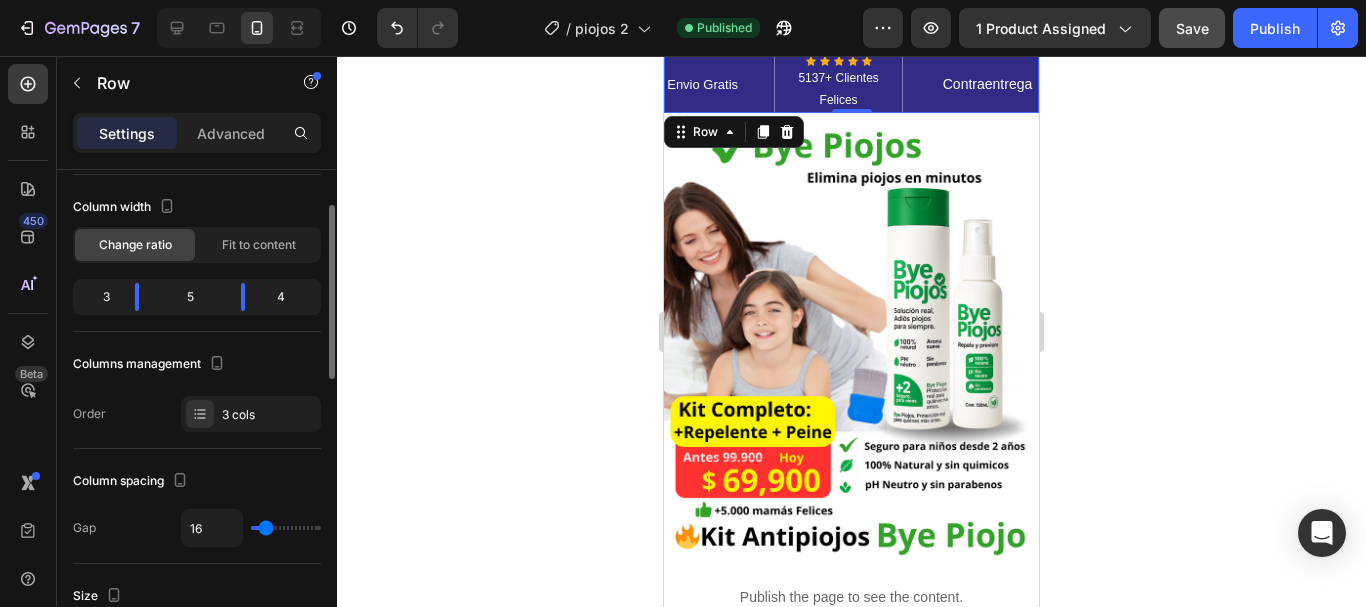type on "7" 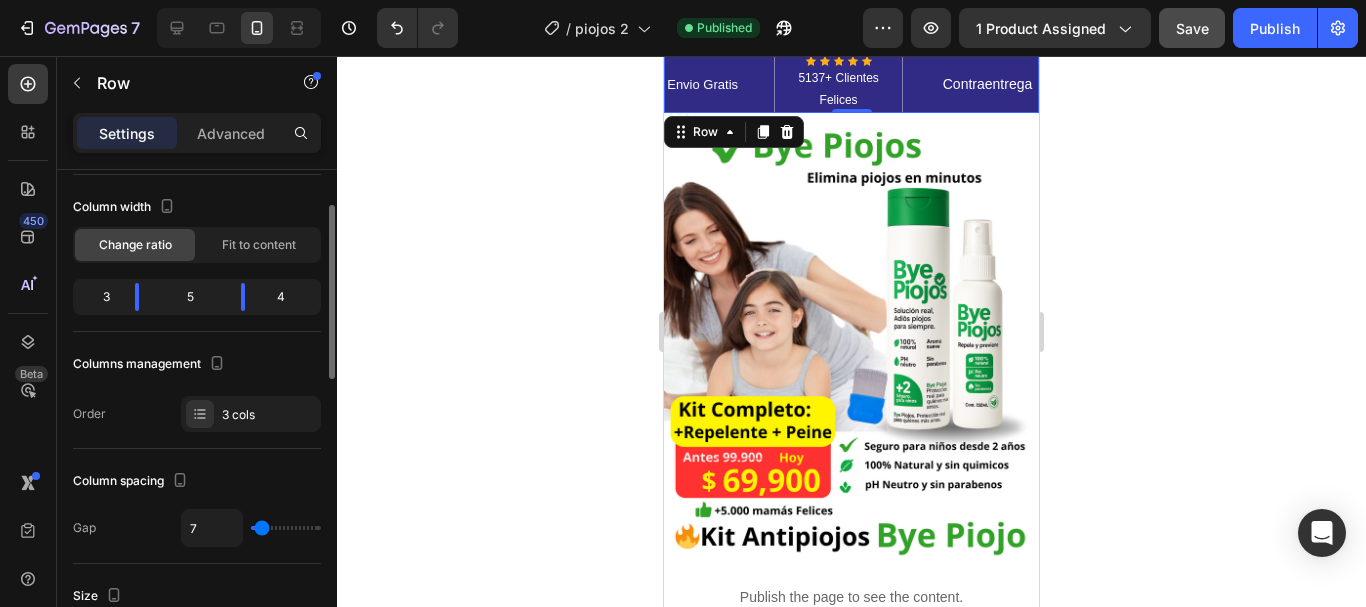 type on "0" 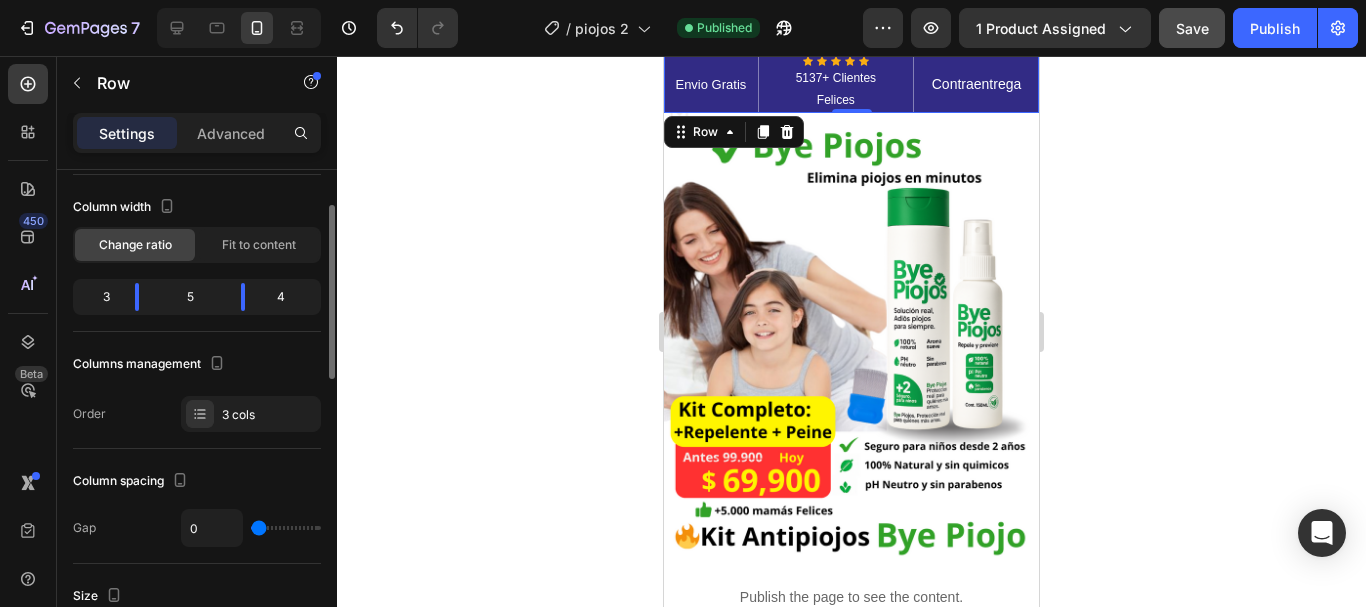 type on "4" 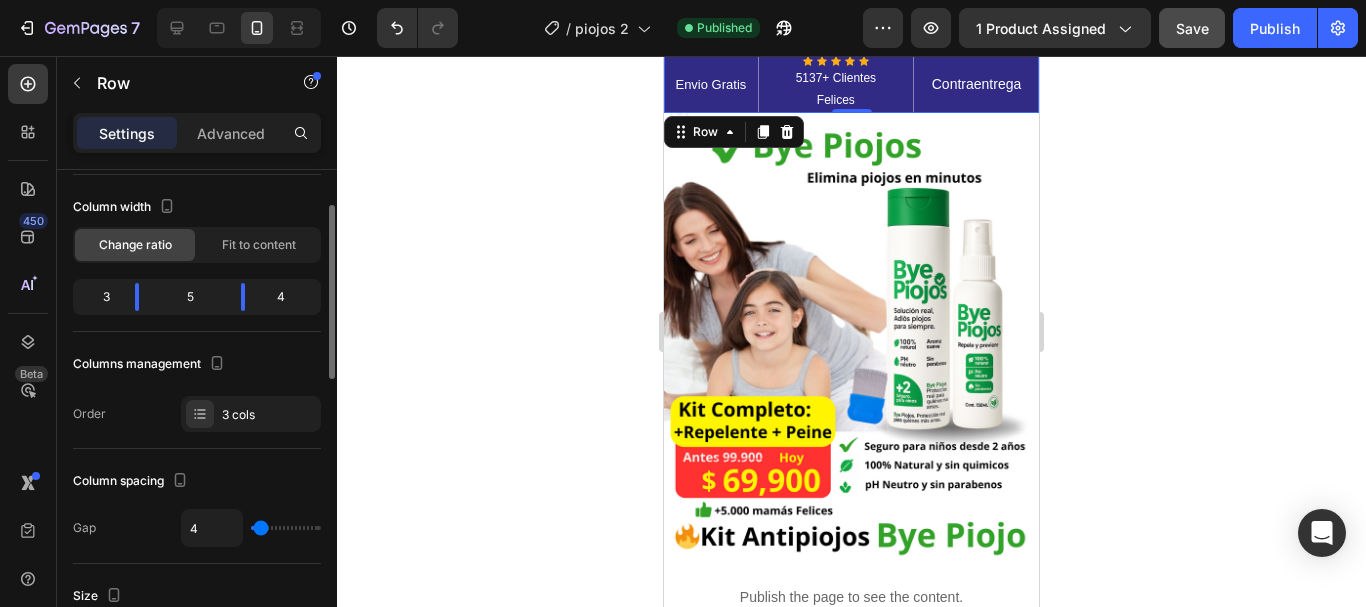type on "11" 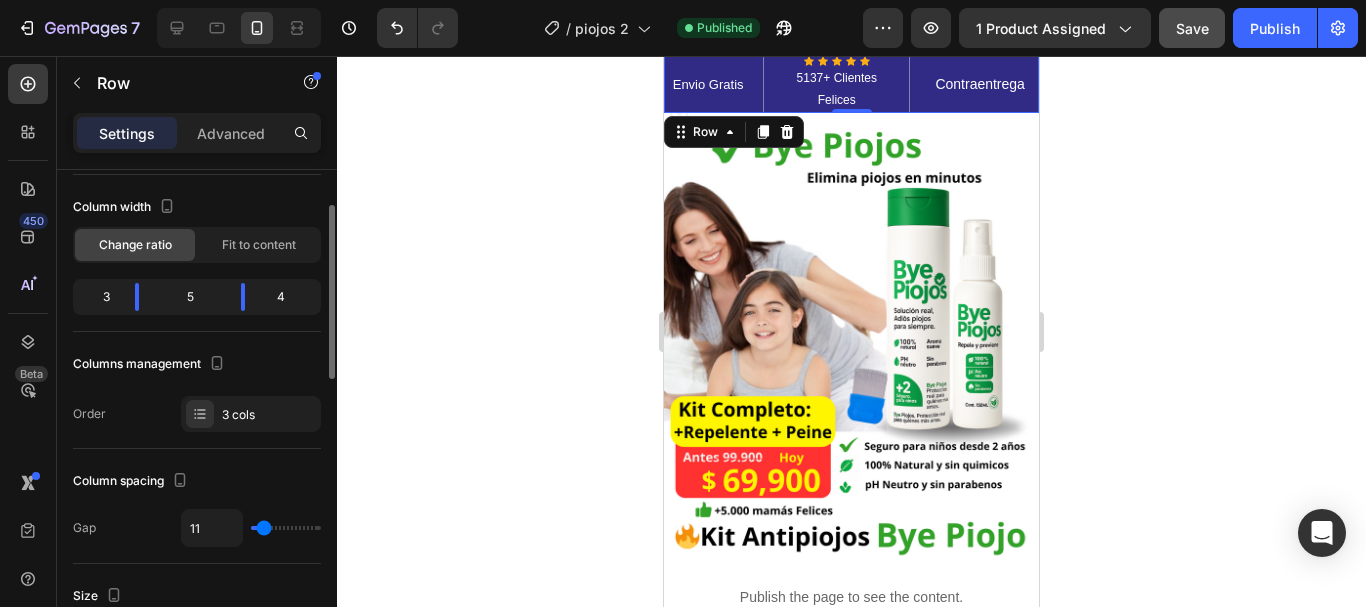 type on "13" 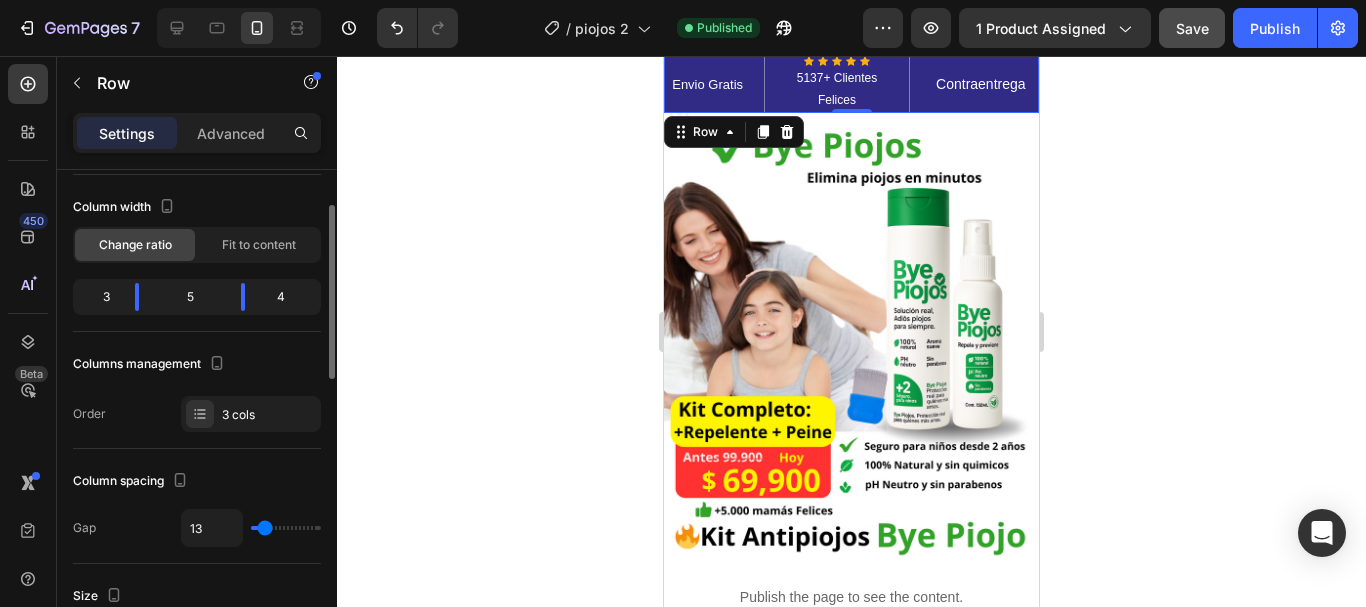 type on "0" 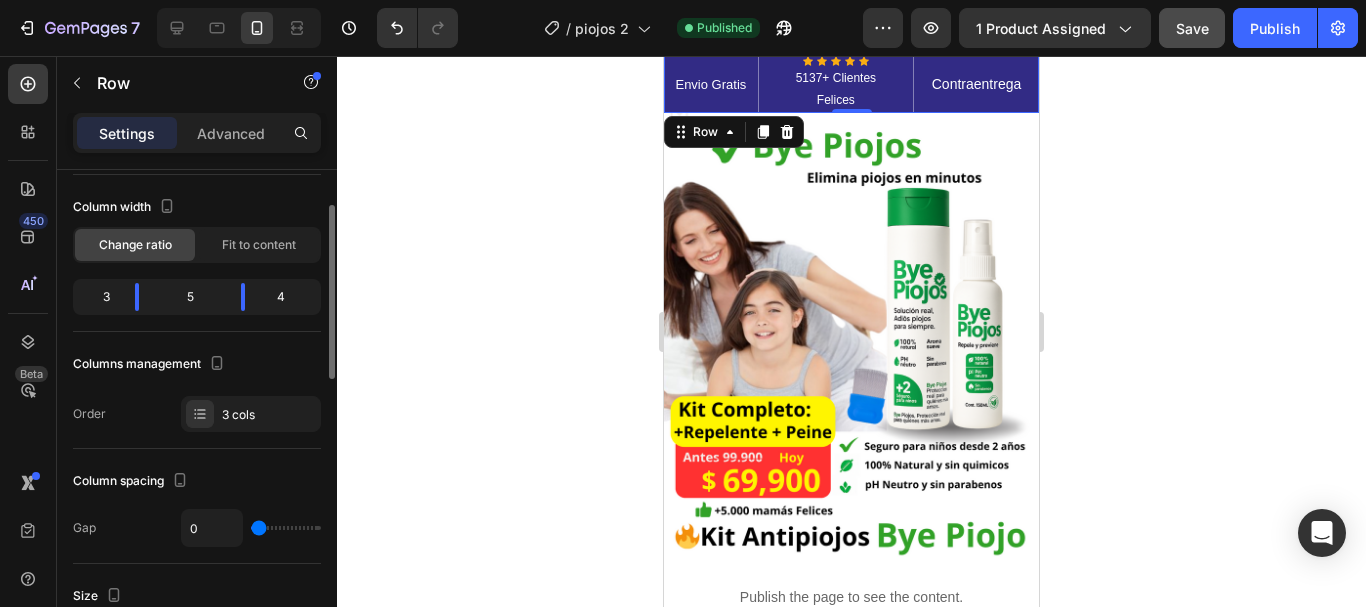 drag, startPoint x: 260, startPoint y: 529, endPoint x: 245, endPoint y: 525, distance: 15.524175 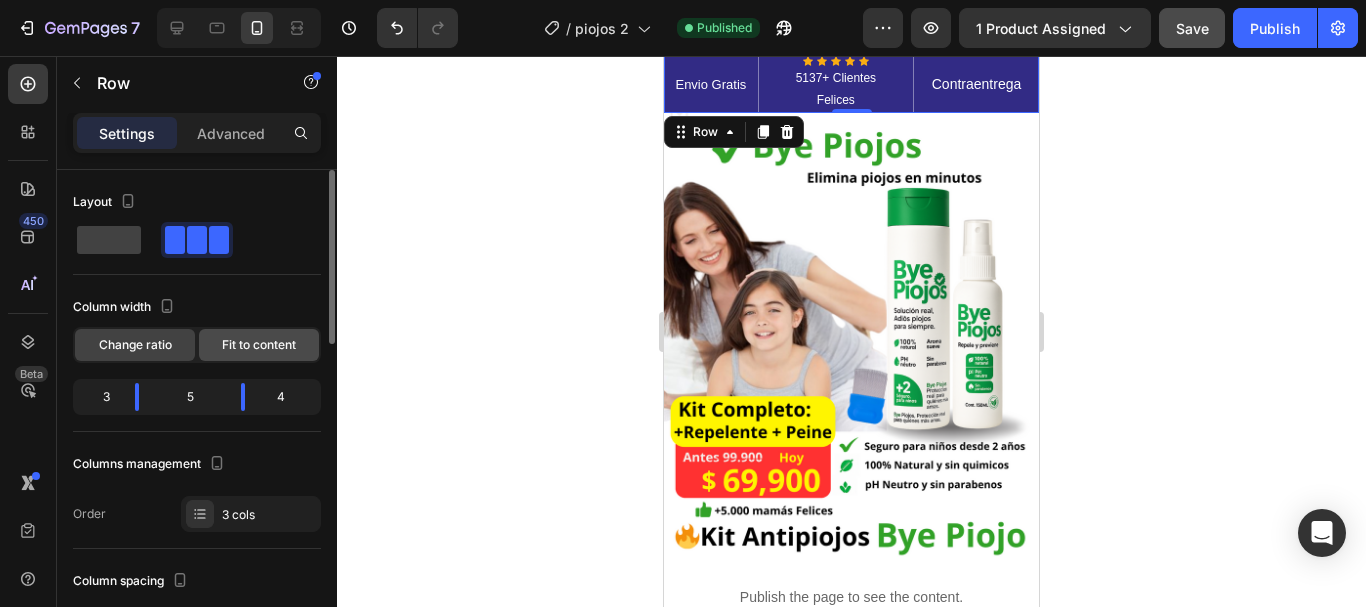 click on "Fit to content" 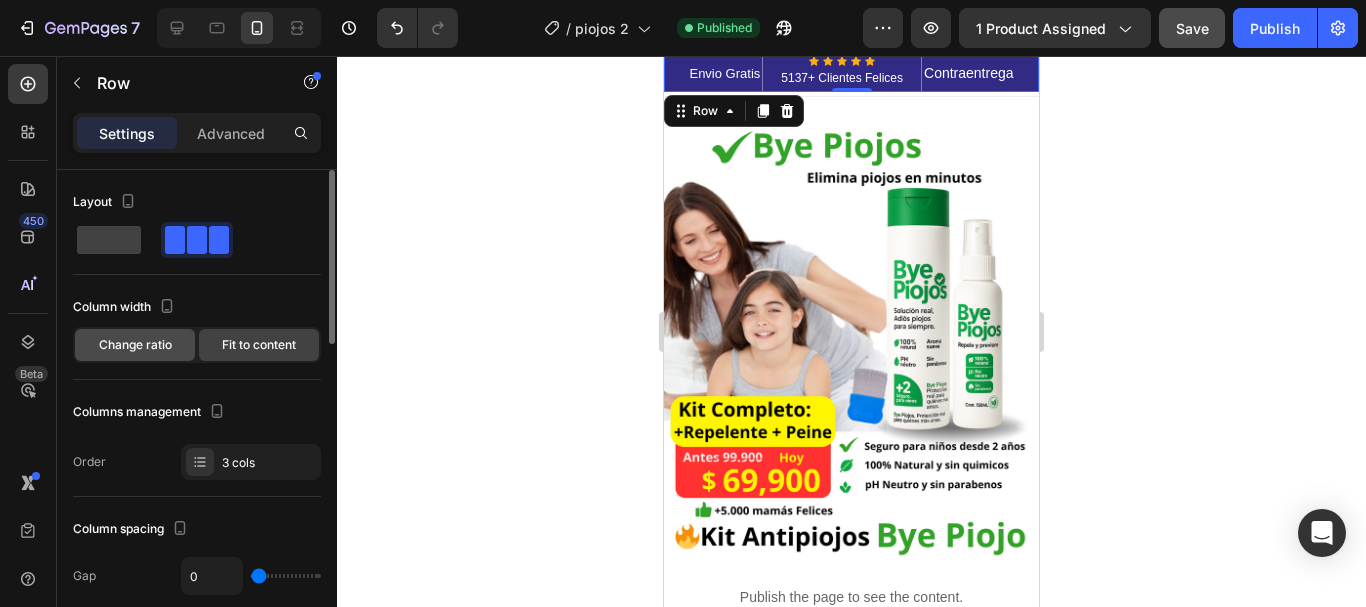 click on "Change ratio" 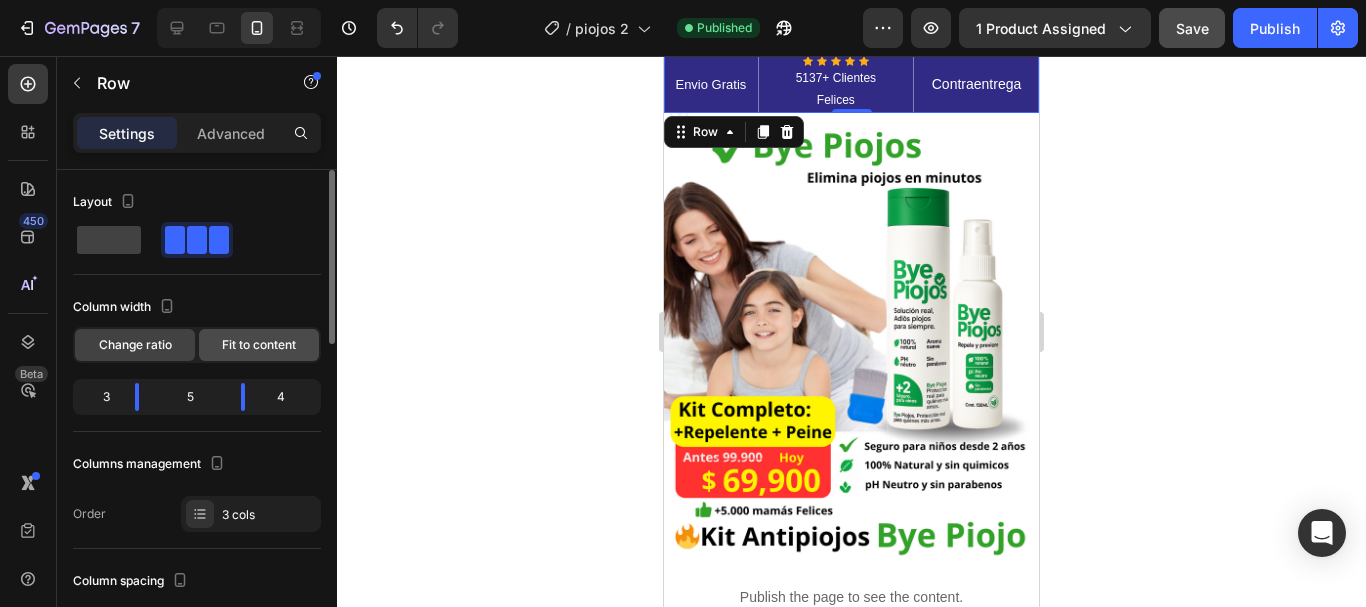 click on "Fit to content" 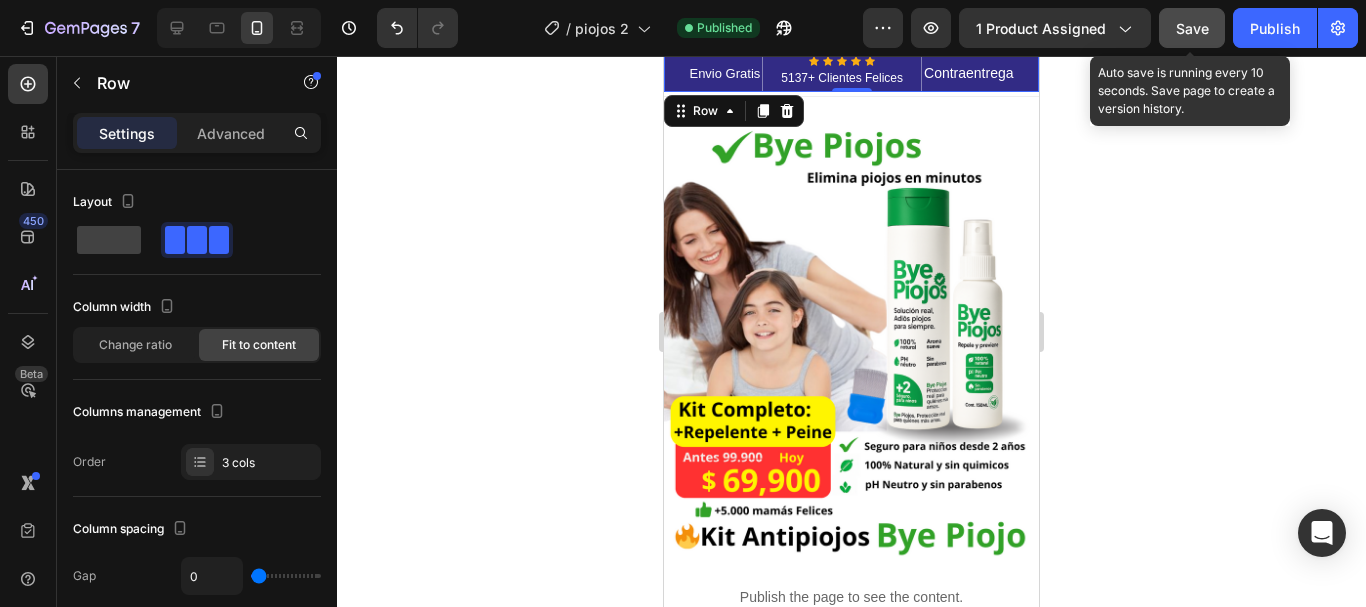 click on "Save" at bounding box center [1192, 28] 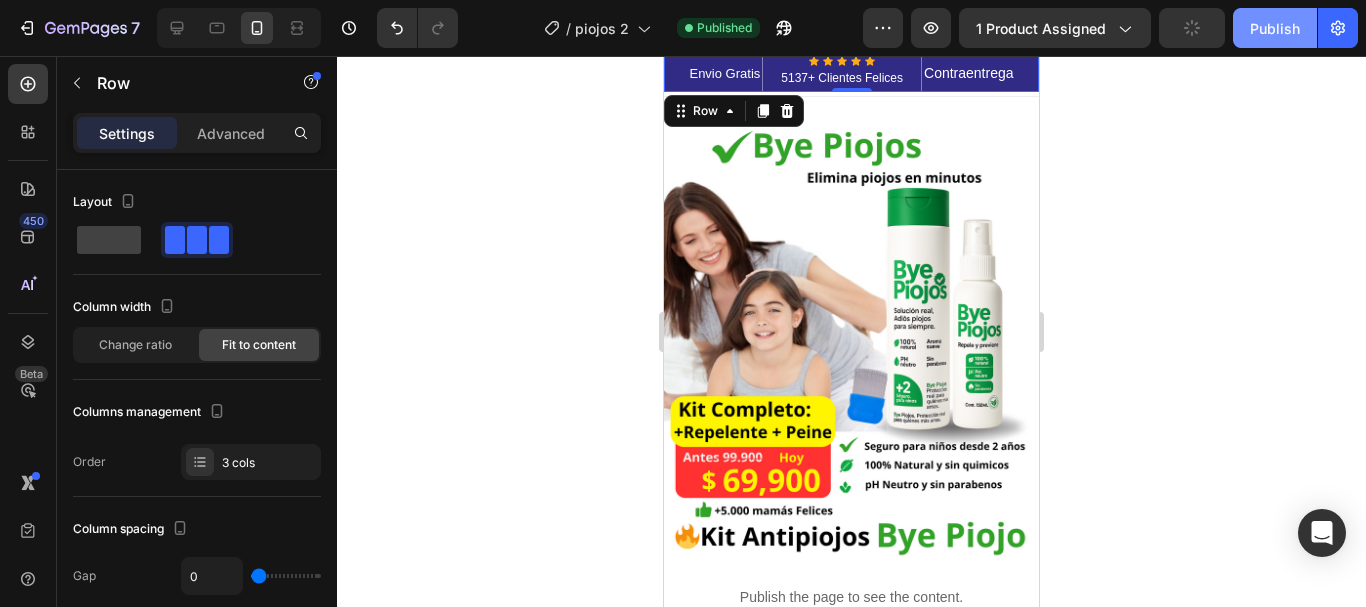 click on "Publish" at bounding box center [1275, 28] 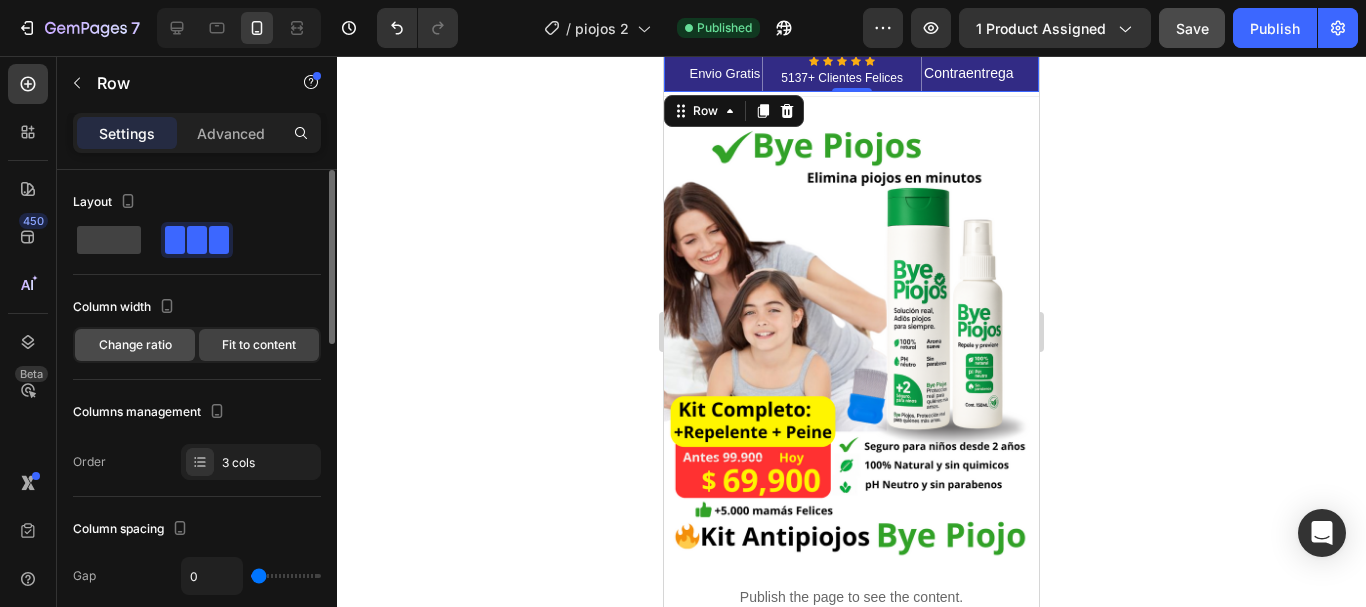 click on "Change ratio" 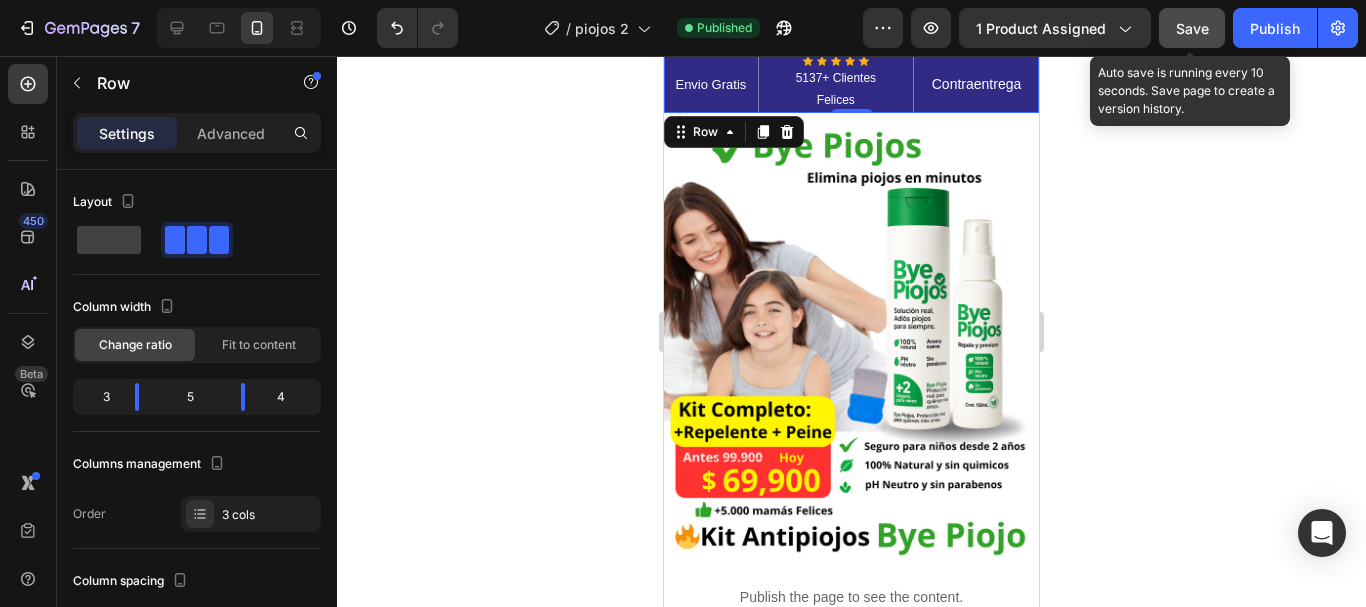 click on "Save" at bounding box center [1192, 28] 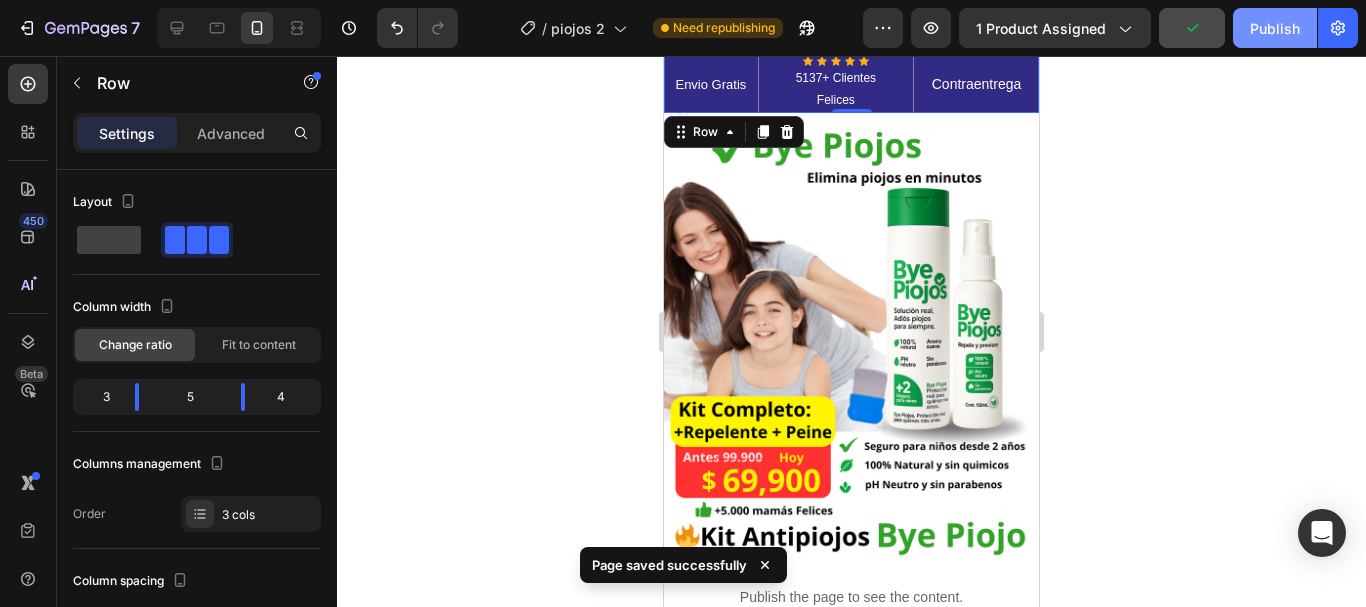 click on "Publish" at bounding box center [1275, 28] 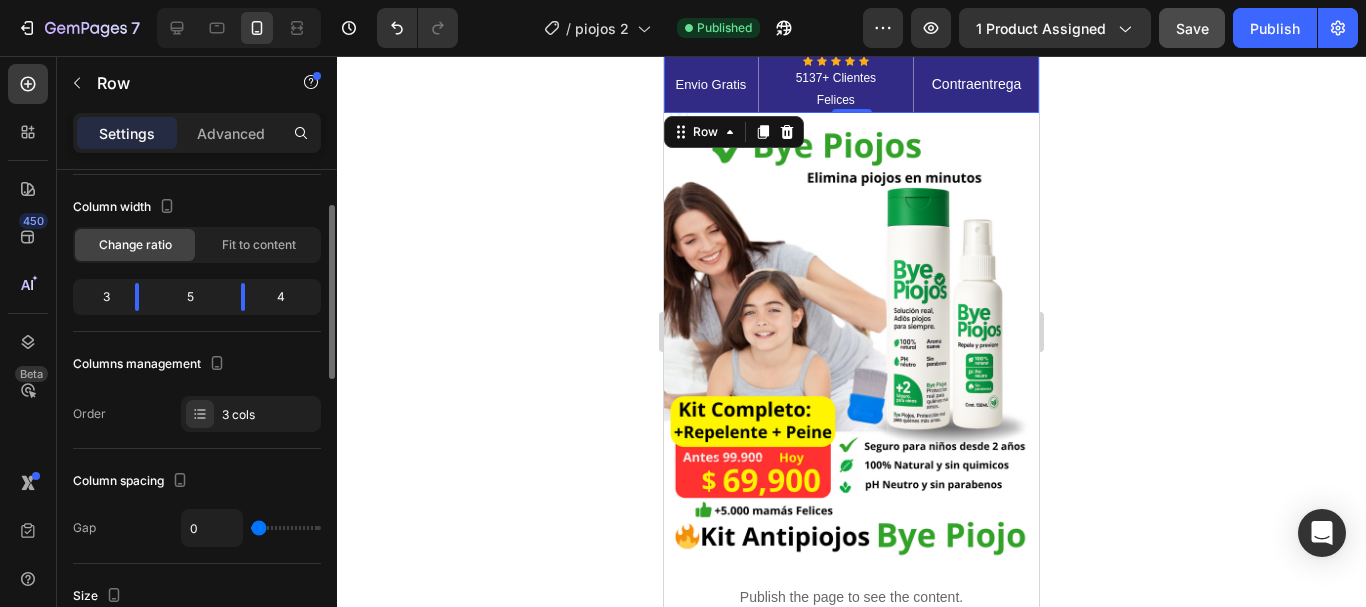scroll, scrollTop: 300, scrollLeft: 0, axis: vertical 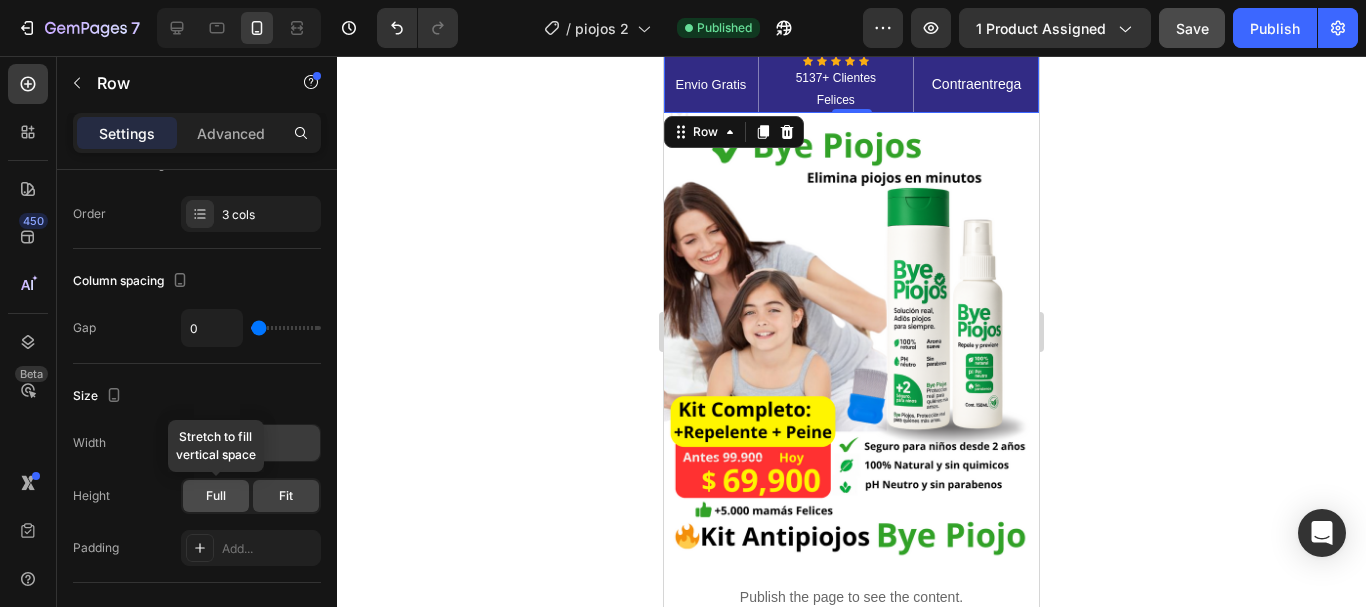 click on "Full" 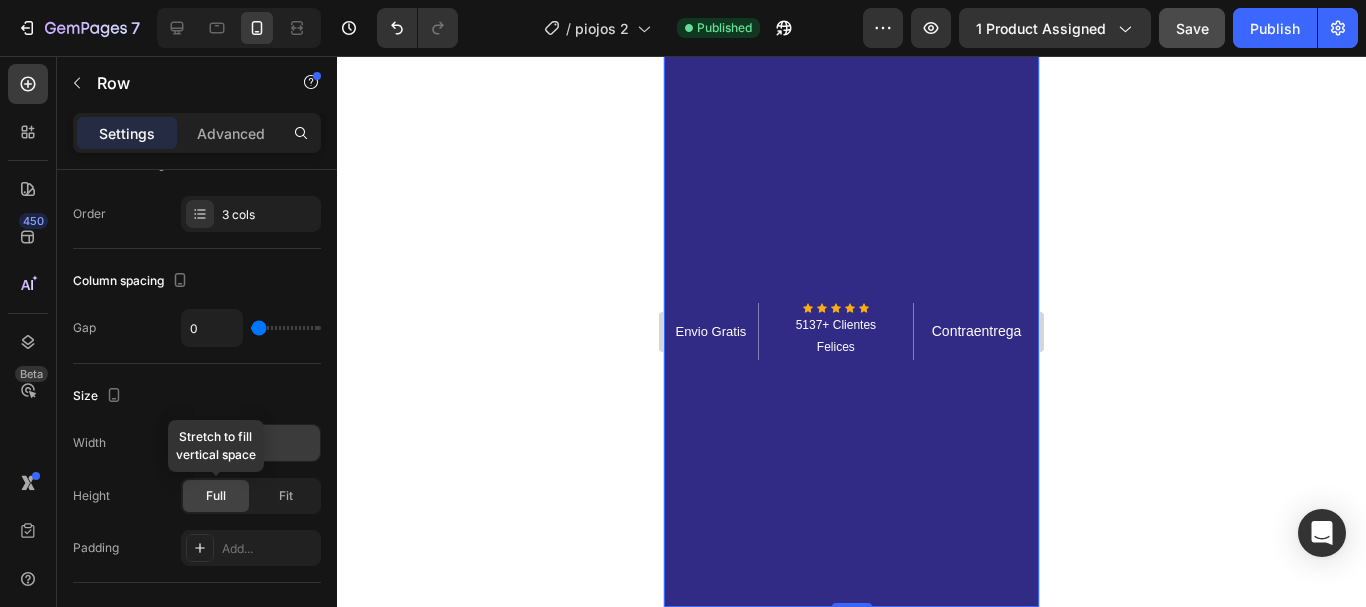 click on "Full" 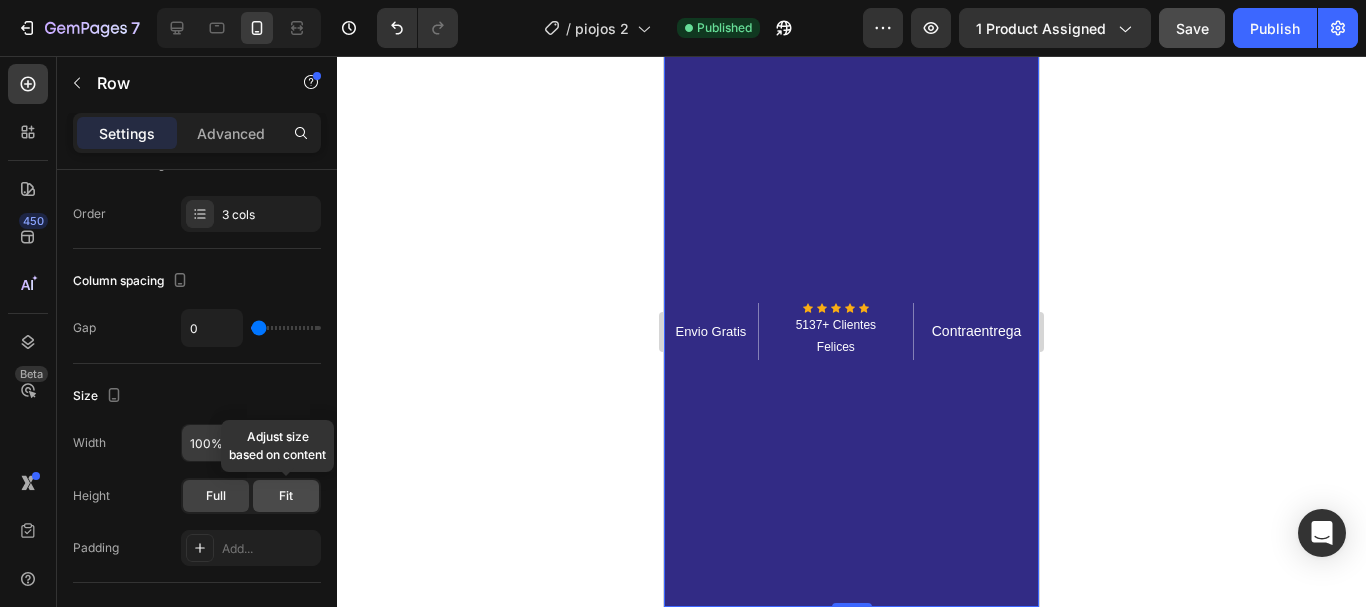 click on "Fit" 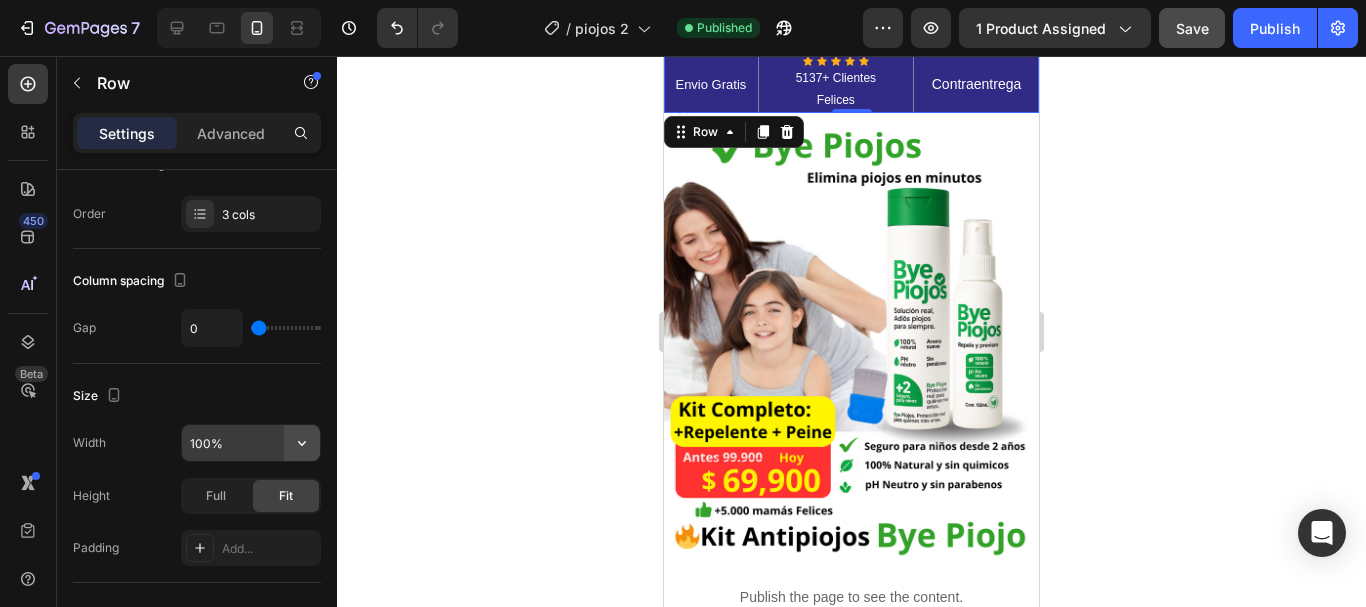 click 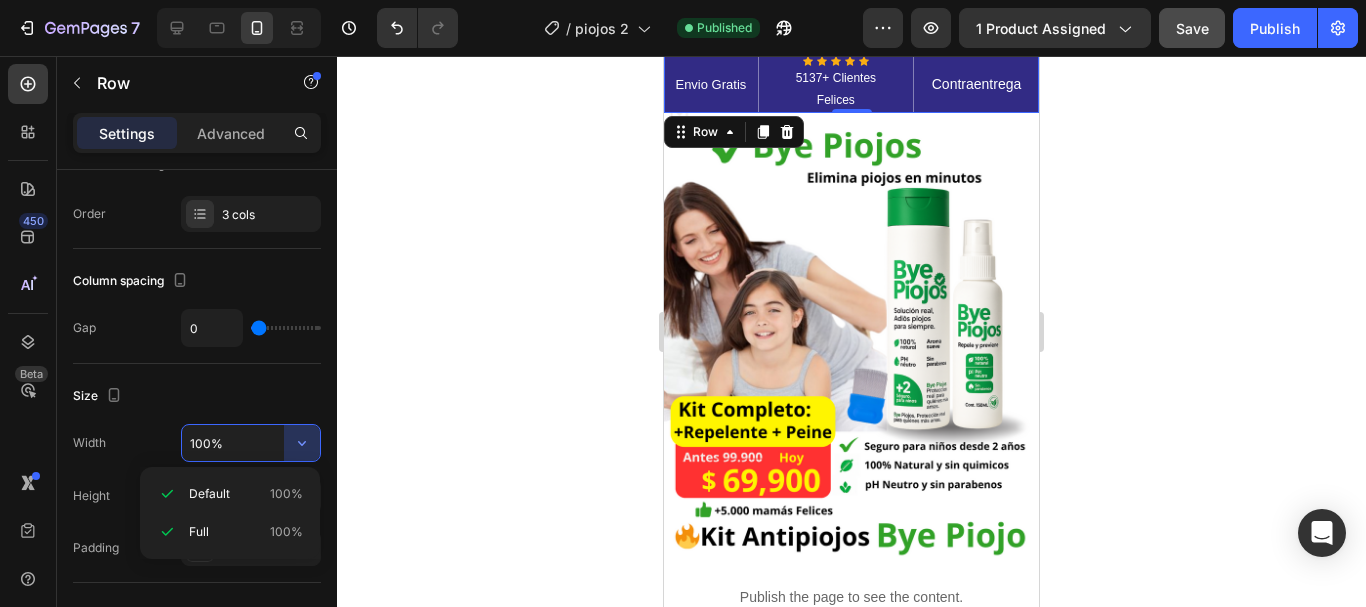 click on "Size" at bounding box center [197, 396] 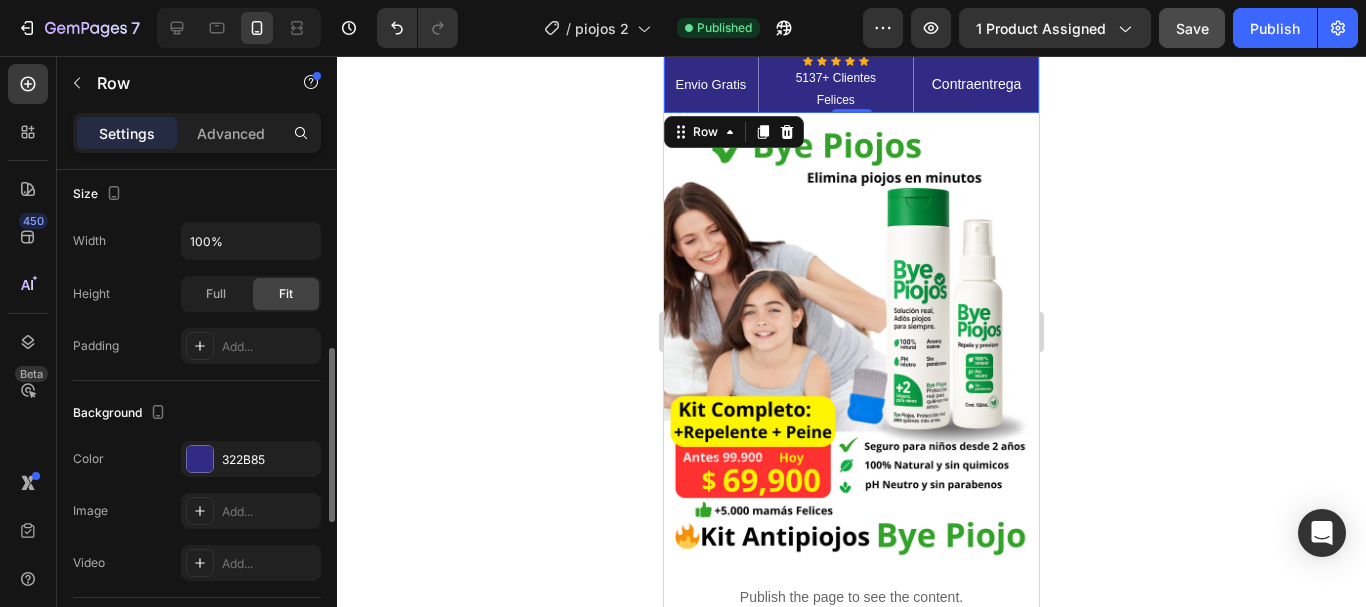scroll, scrollTop: 402, scrollLeft: 0, axis: vertical 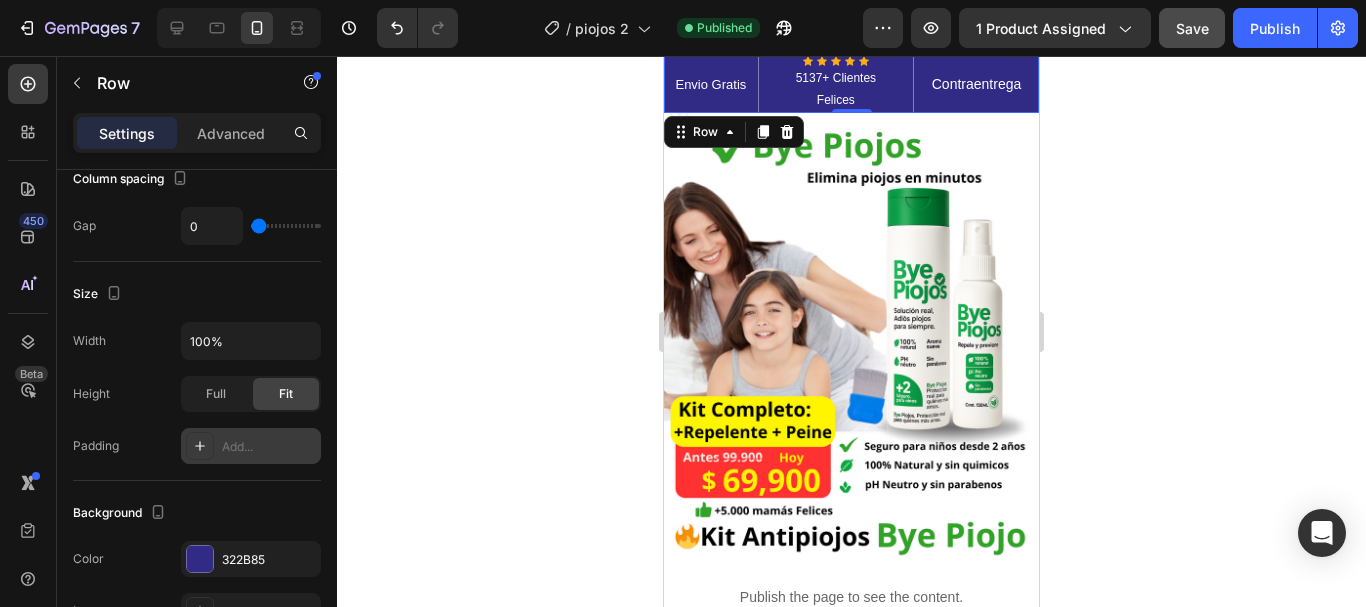 click on "Add..." at bounding box center (269, 447) 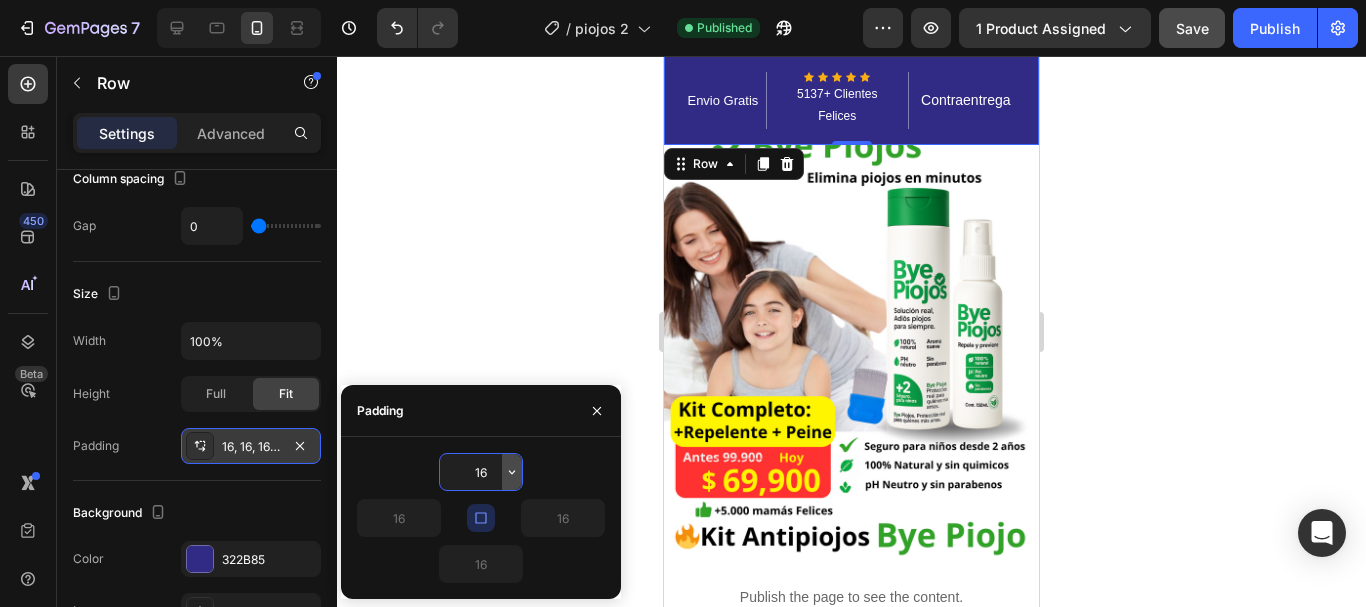 click 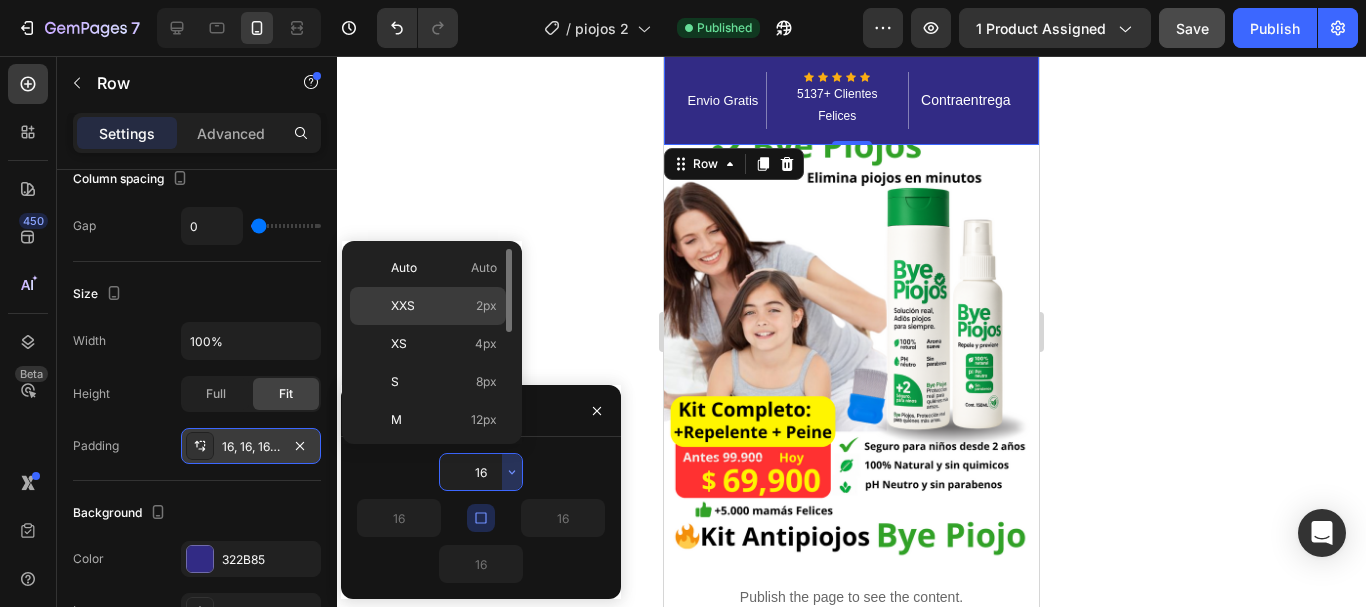 click on "2px" at bounding box center [486, 306] 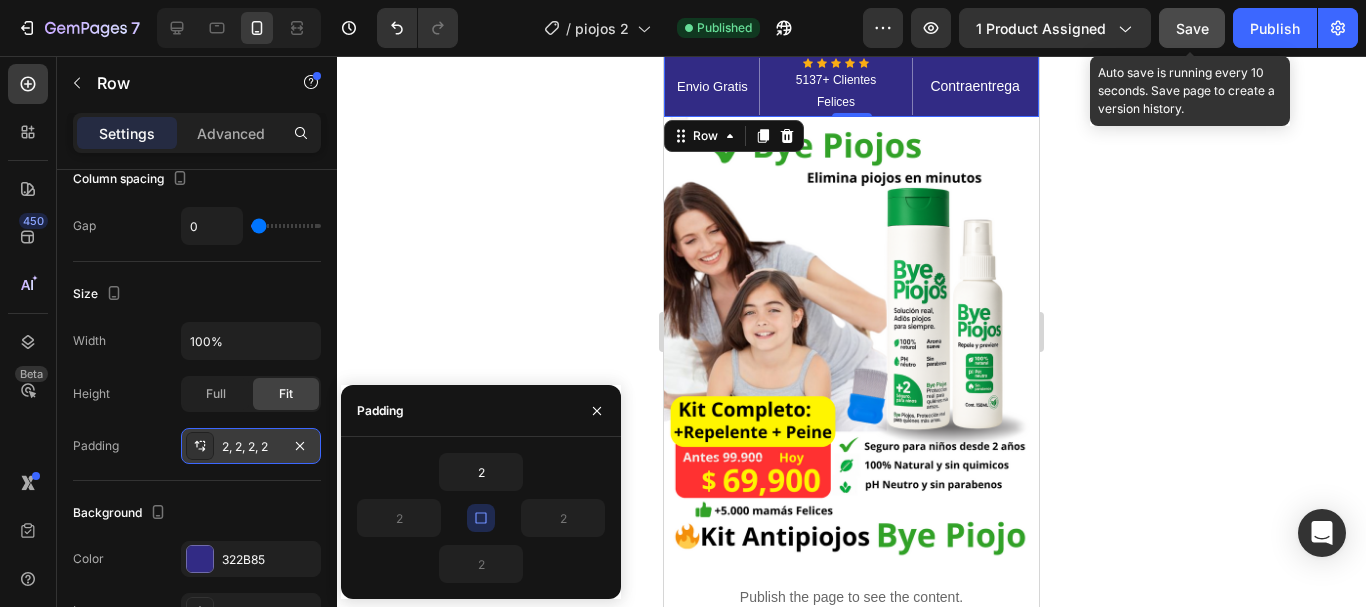 click on "Save" at bounding box center [1192, 28] 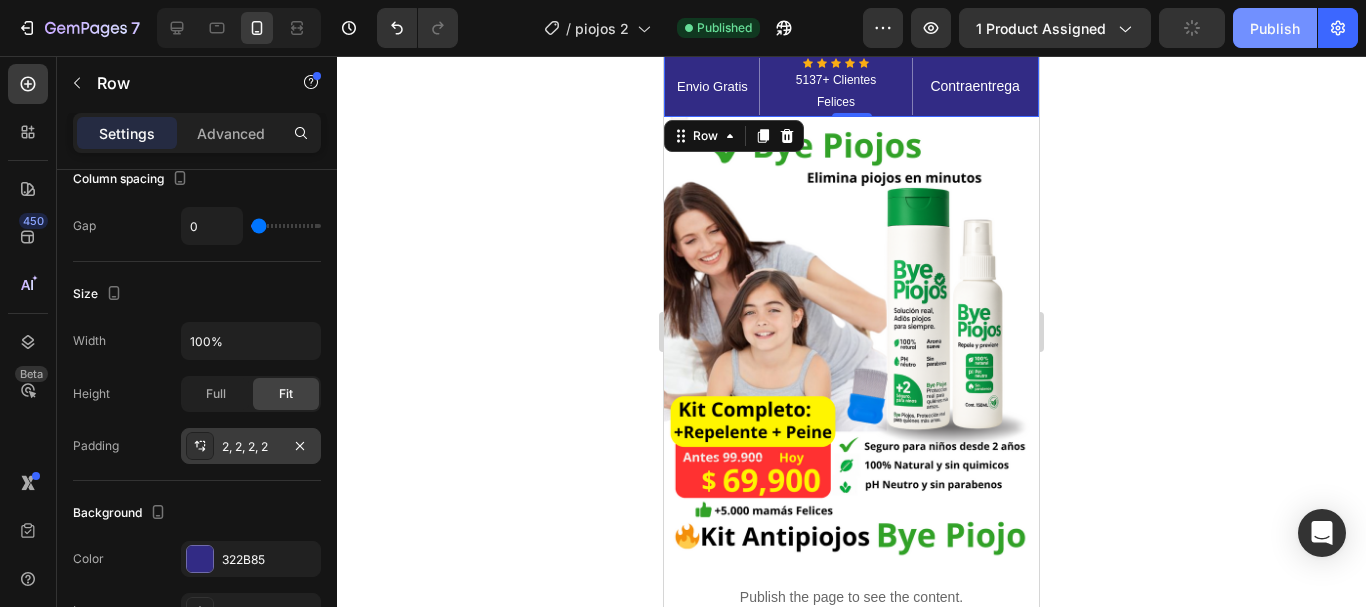 click on "Publish" at bounding box center (1275, 28) 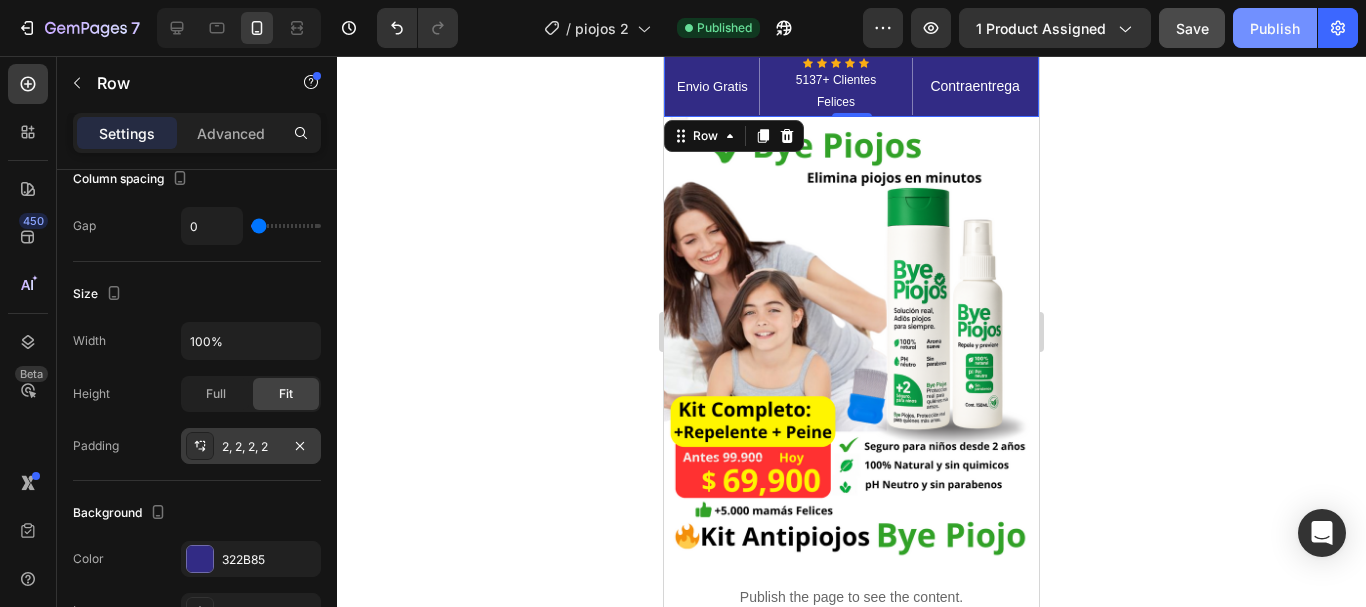 click on "Publish" at bounding box center (1275, 28) 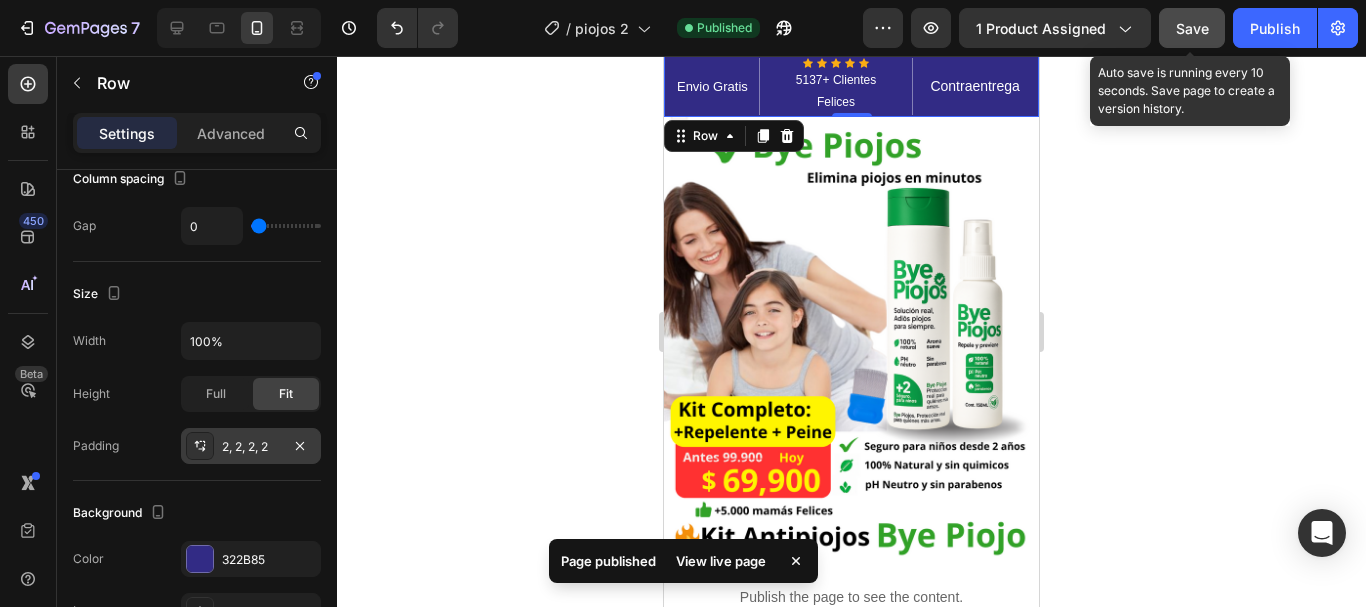 click on "Save" at bounding box center (1192, 28) 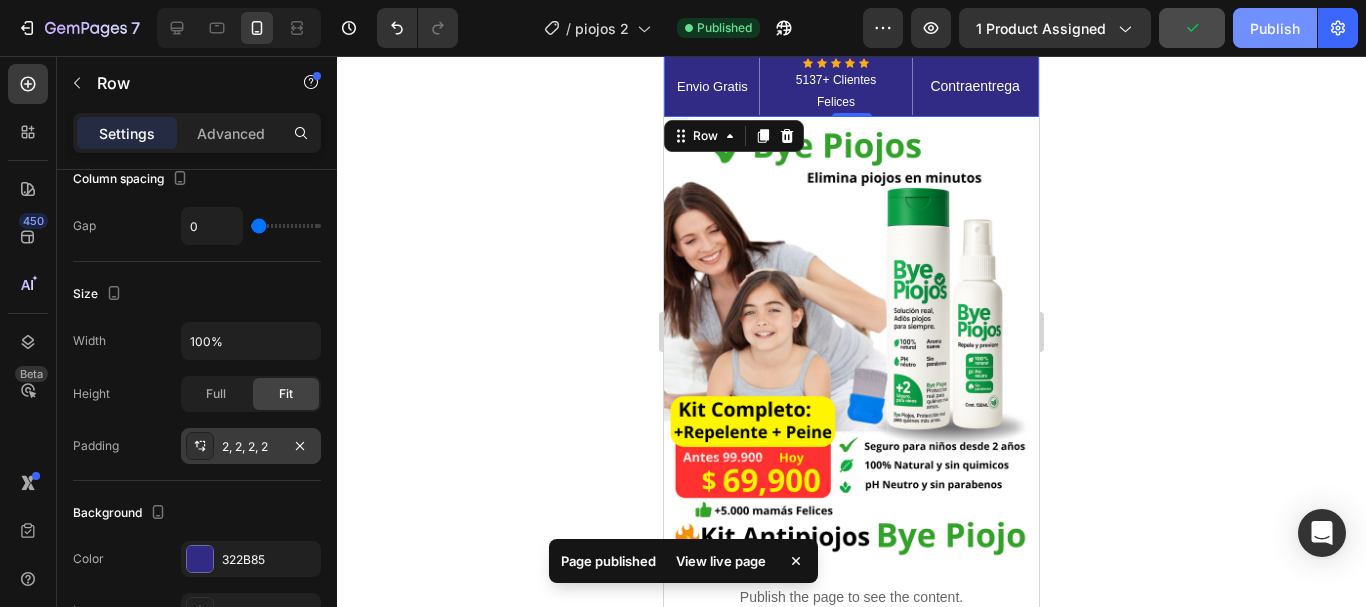 click on "Publish" at bounding box center [1275, 28] 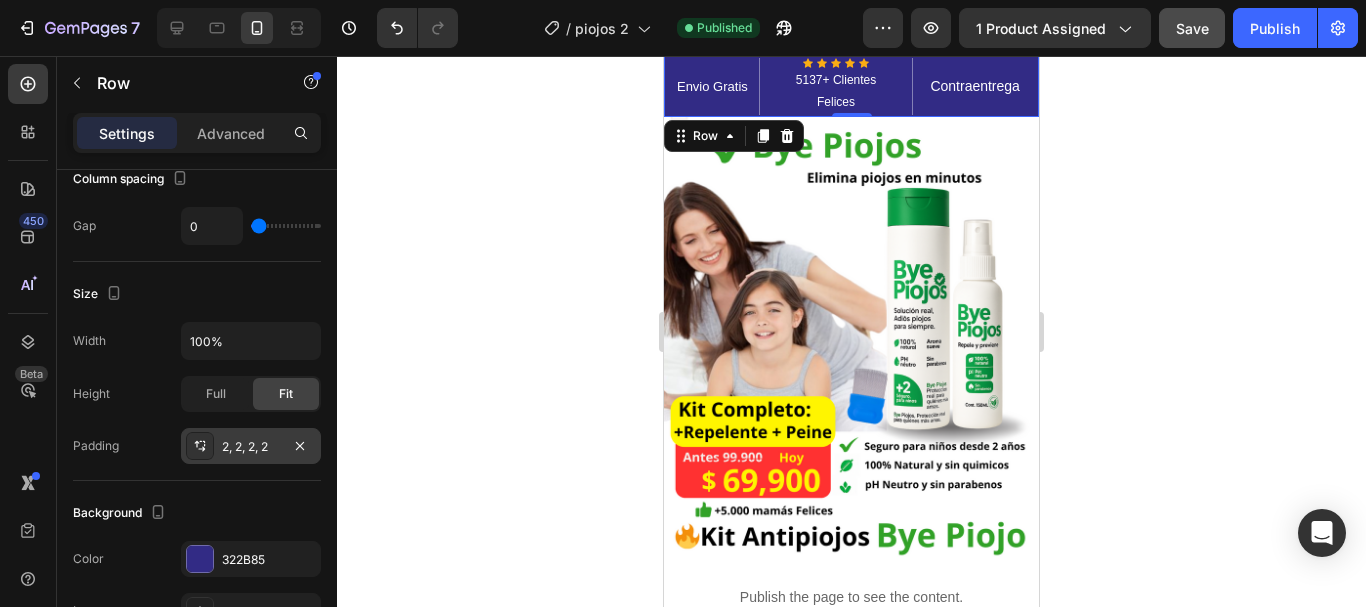 click on "2, 2, 2, 2" at bounding box center (251, 447) 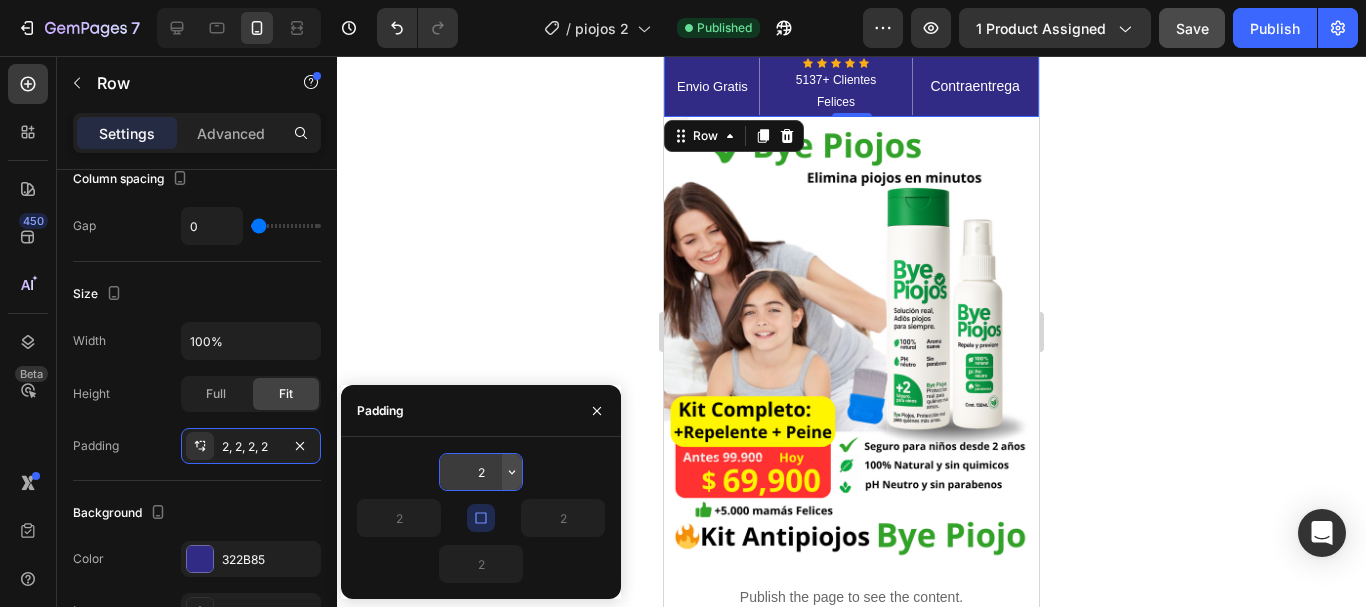 click 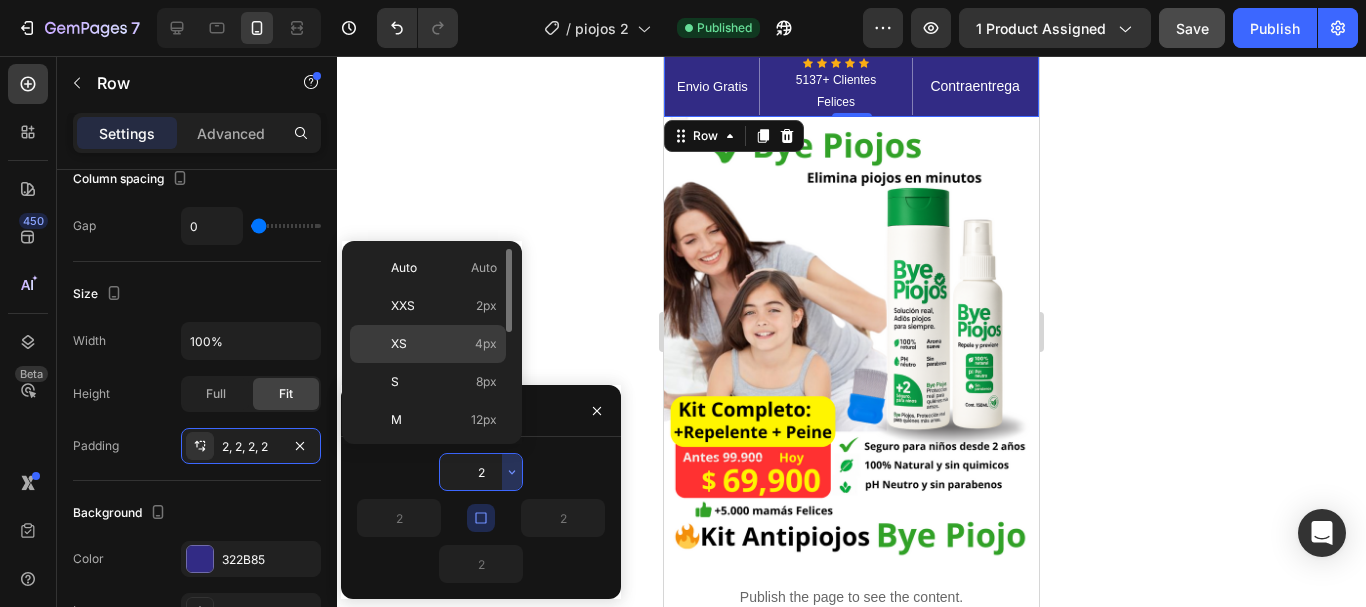 click on "4px" at bounding box center (486, 344) 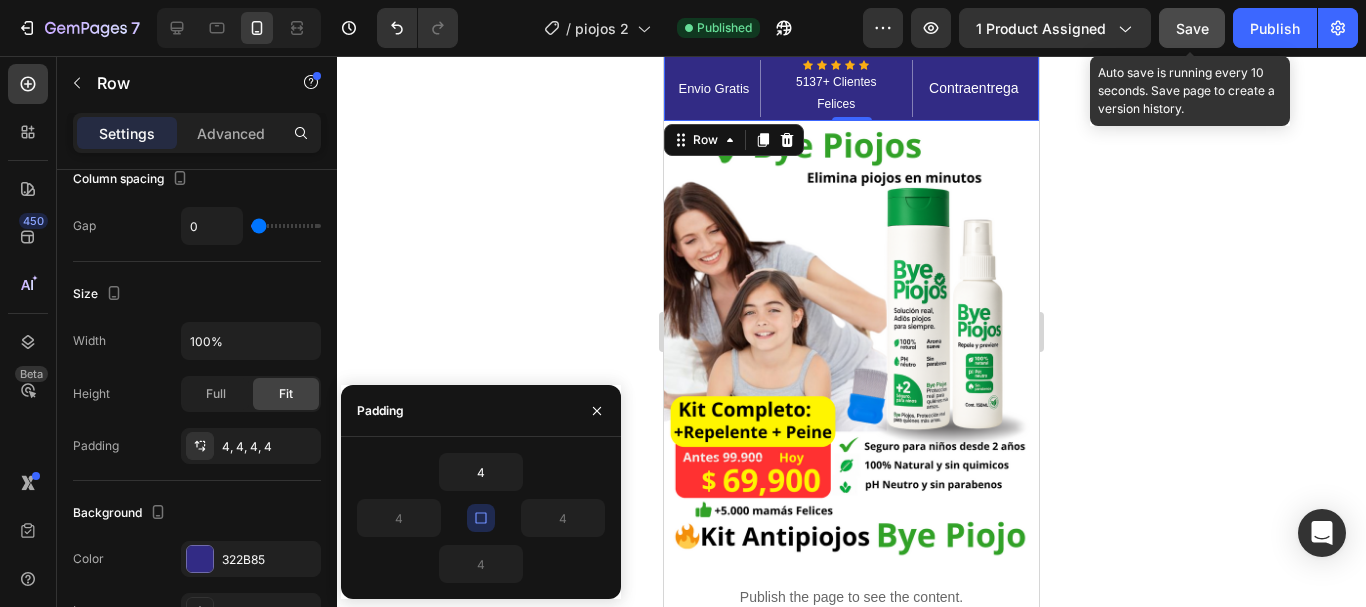 click on "Save" at bounding box center [1192, 28] 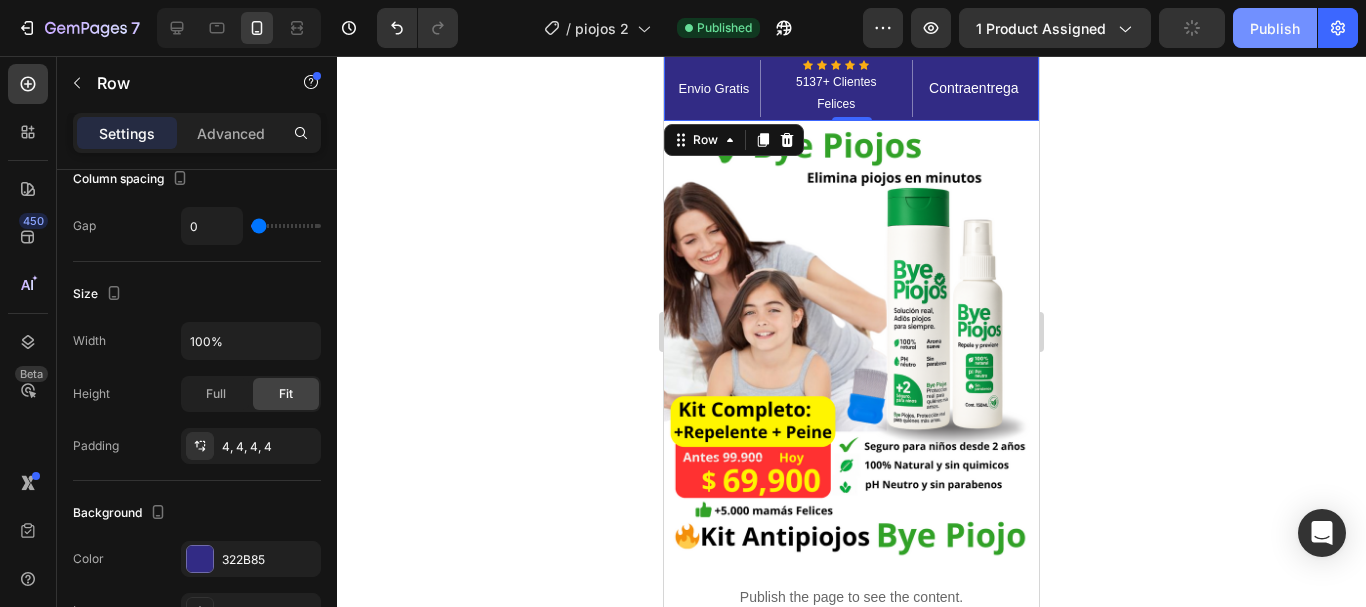click on "Publish" 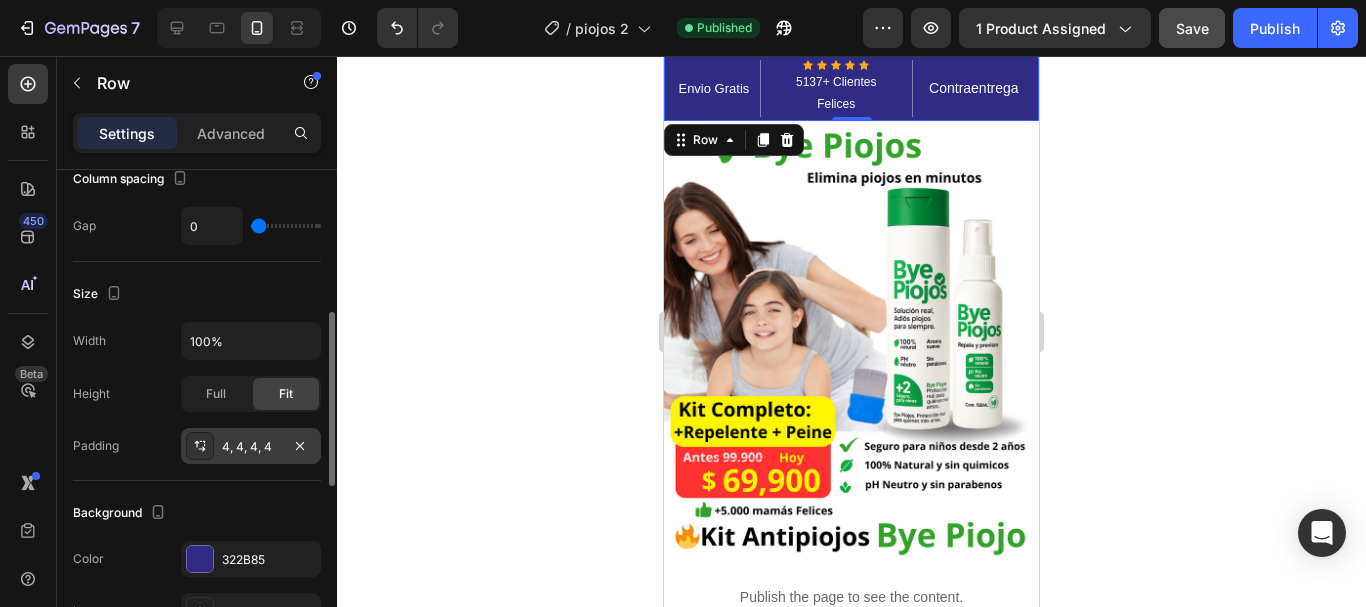 click on "4, 4, 4, 4" at bounding box center (251, 447) 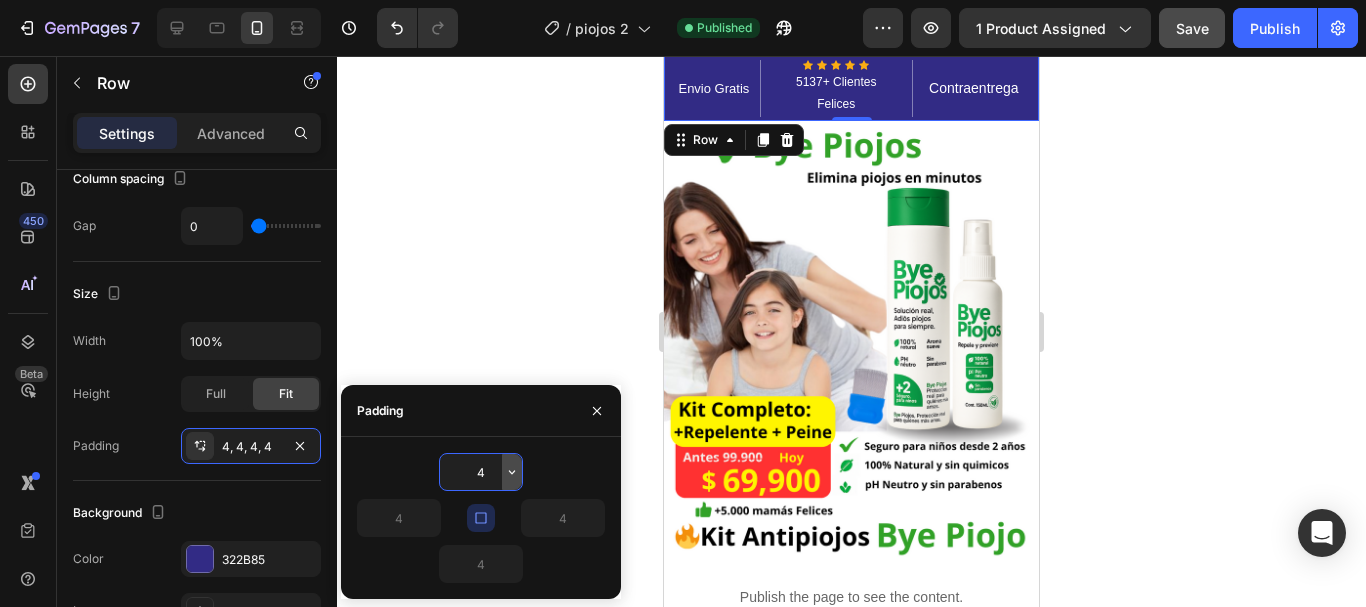 click 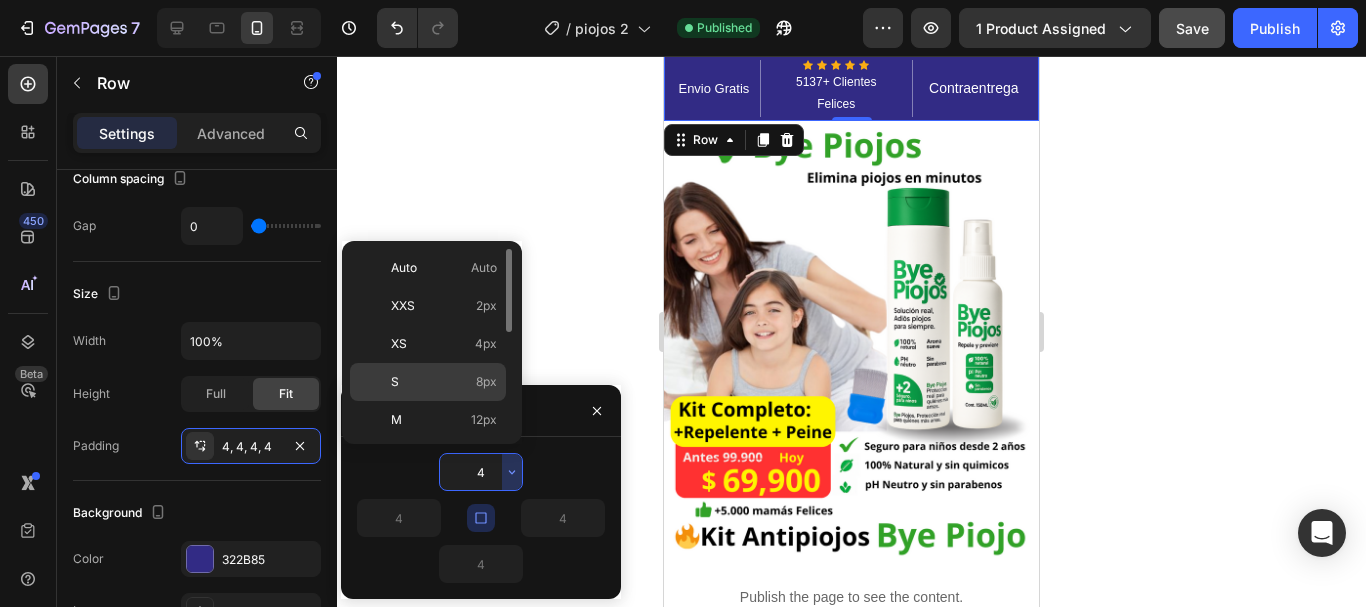click on "8px" at bounding box center [486, 382] 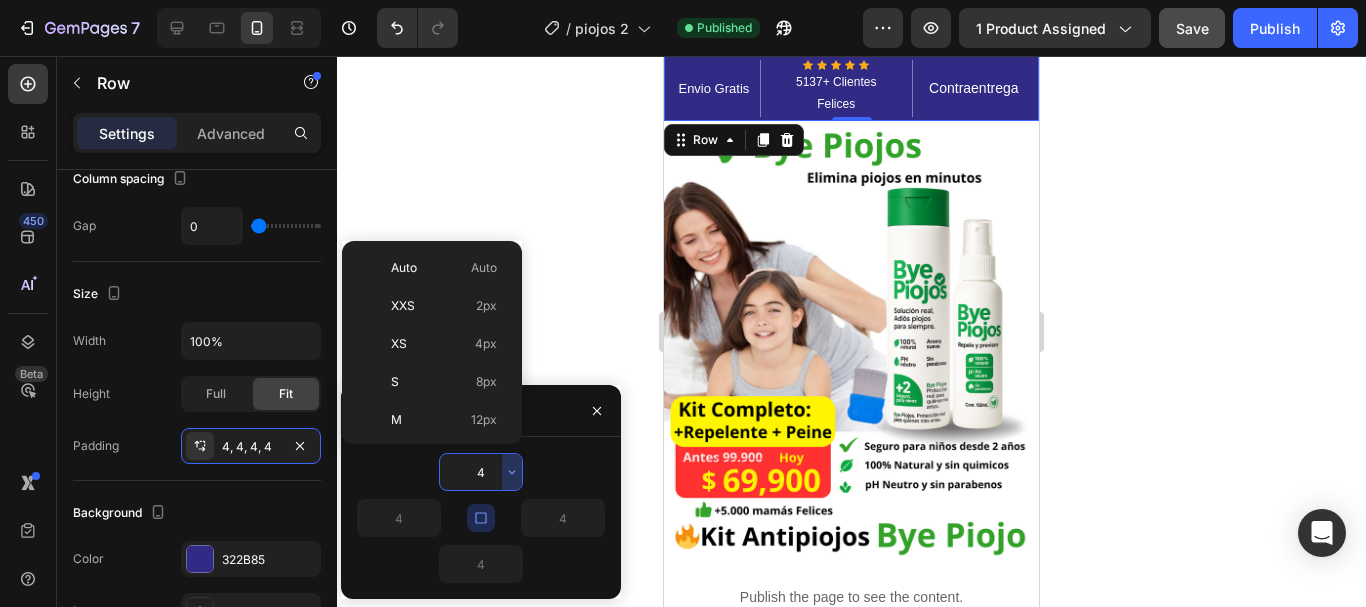 type on "8" 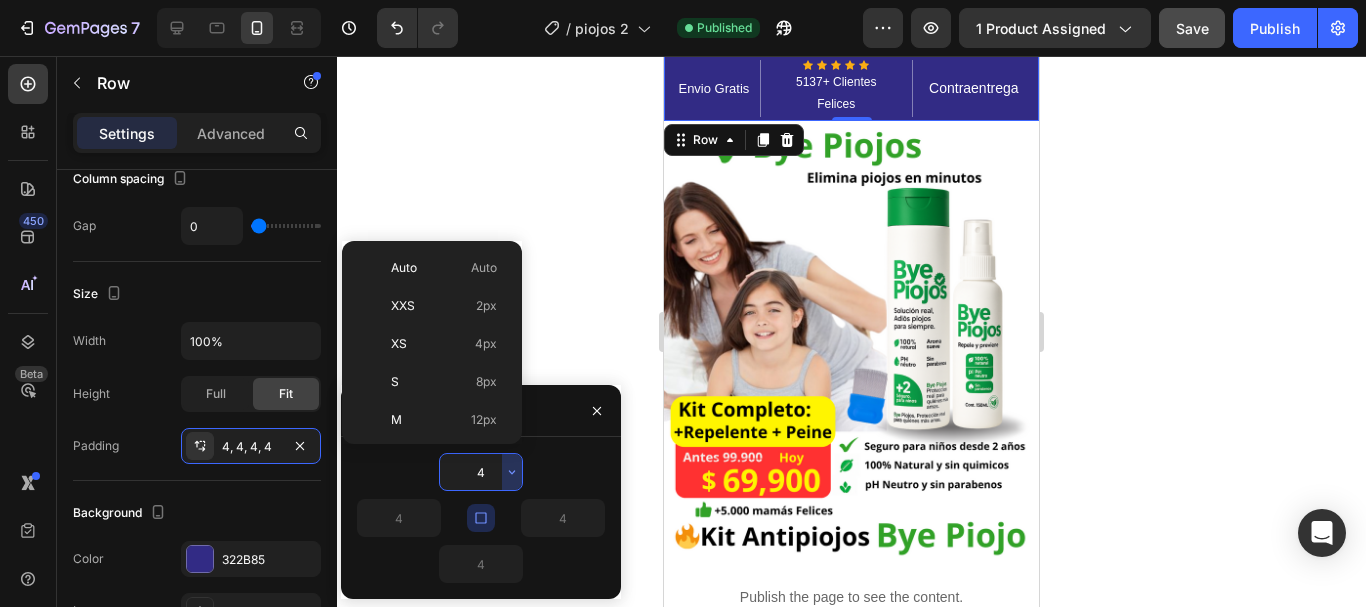 type on "8" 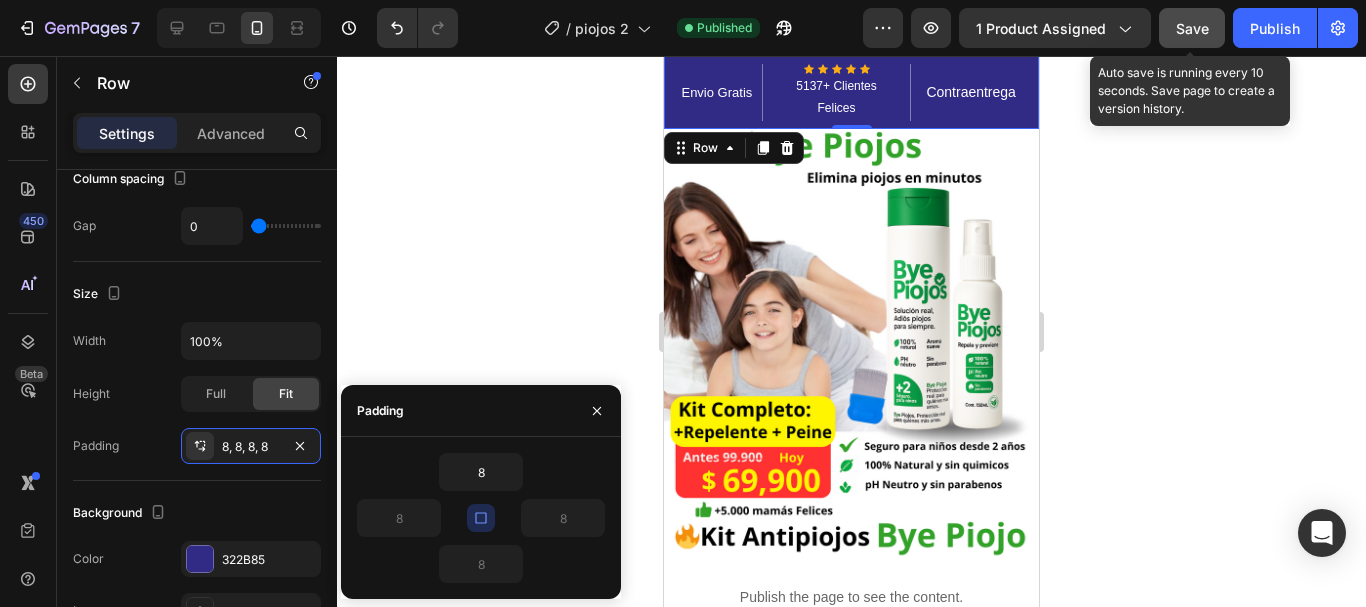 click on "Save" at bounding box center (1192, 28) 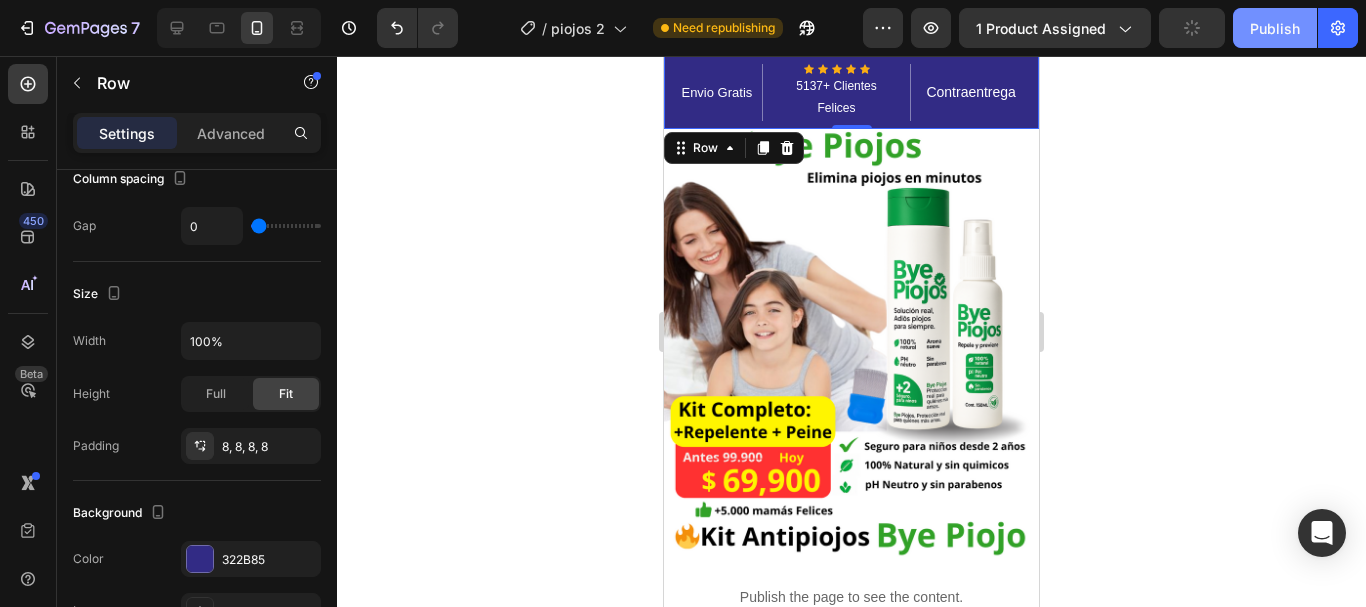 click on "Publish" at bounding box center (1275, 28) 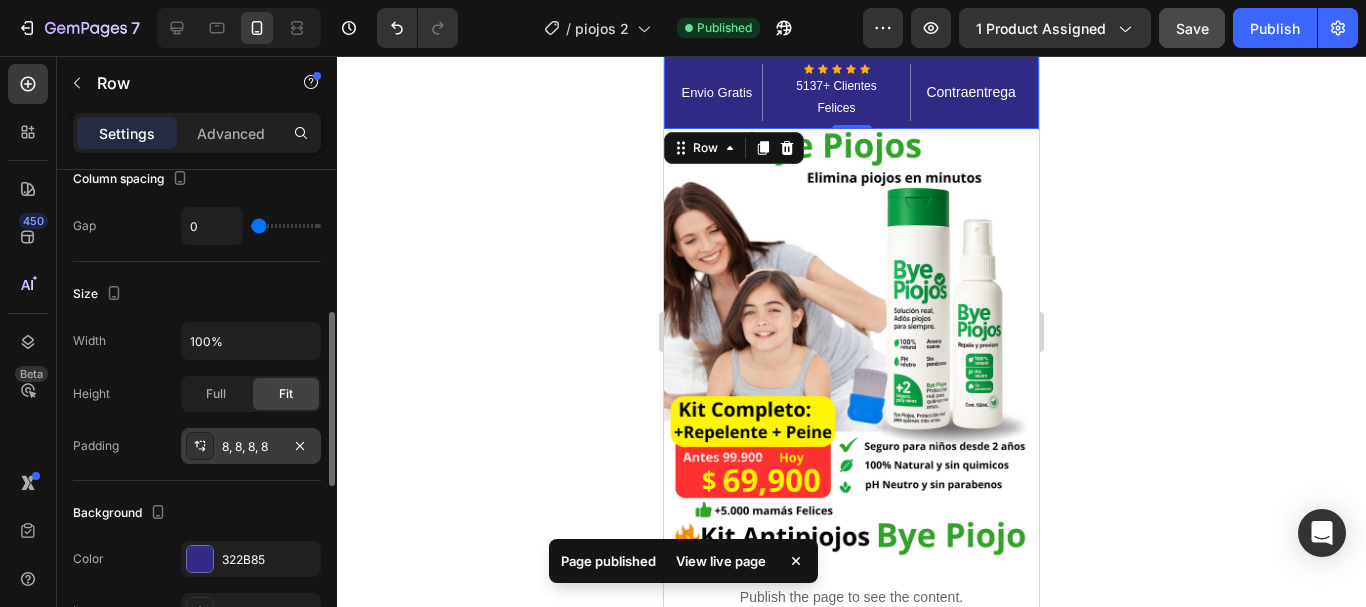 click on "8, 8, 8, 8" at bounding box center [251, 447] 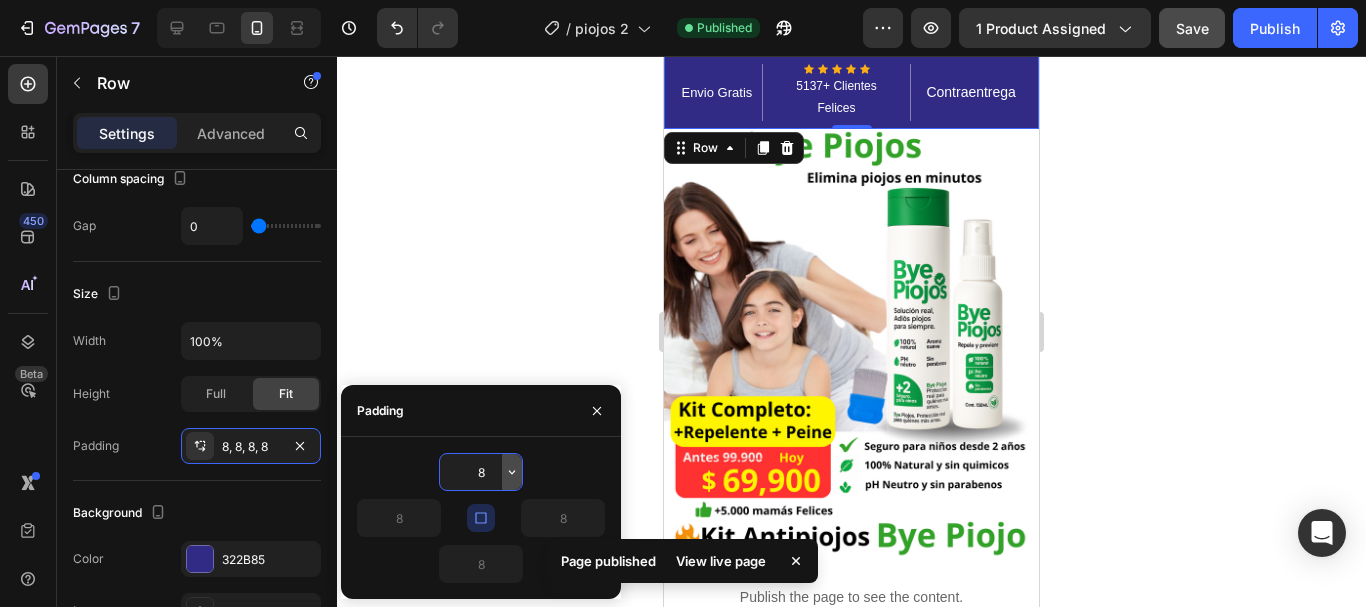 click 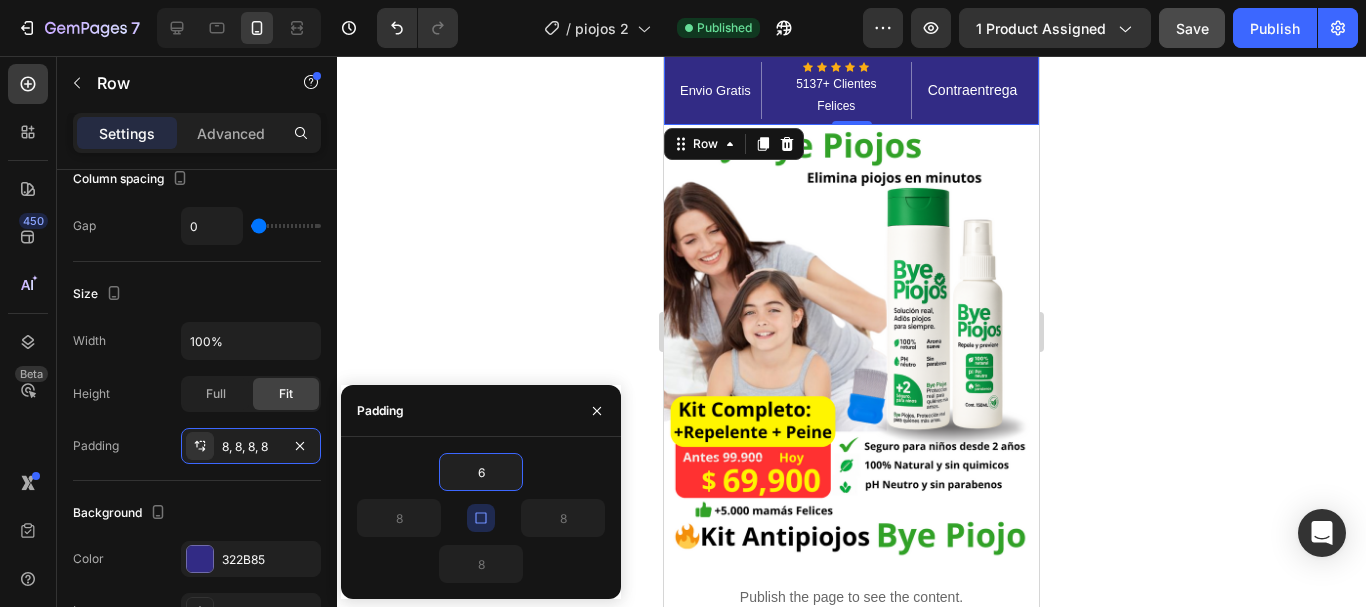 type on "6" 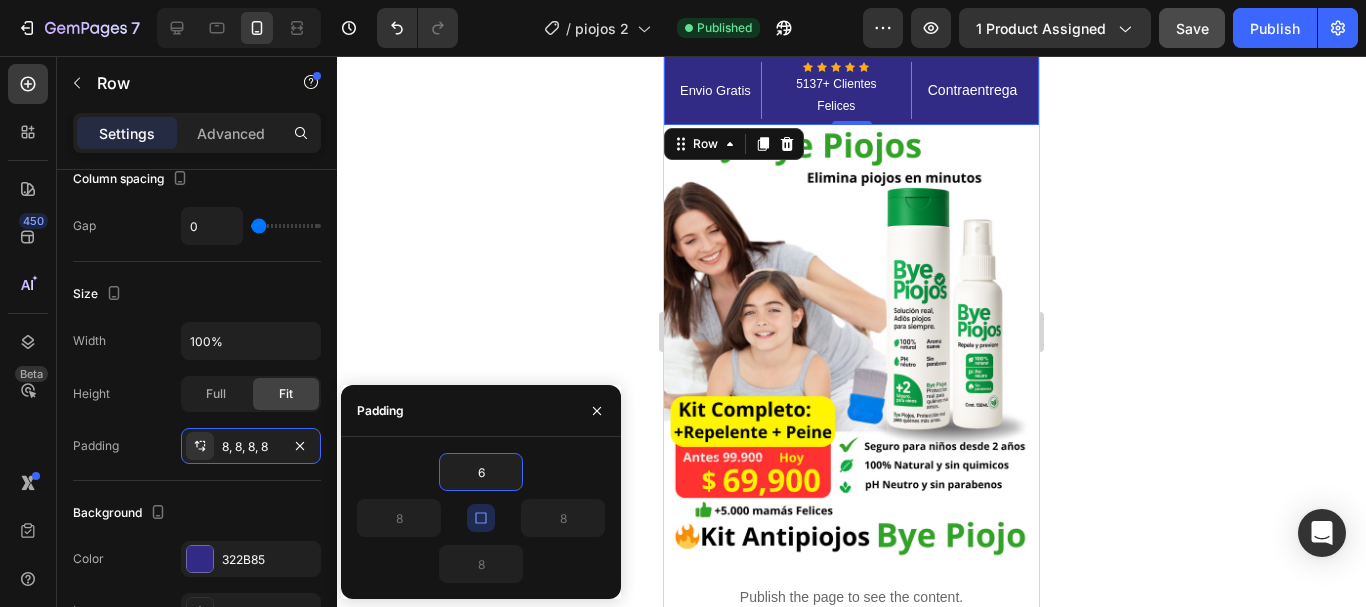 type on "6" 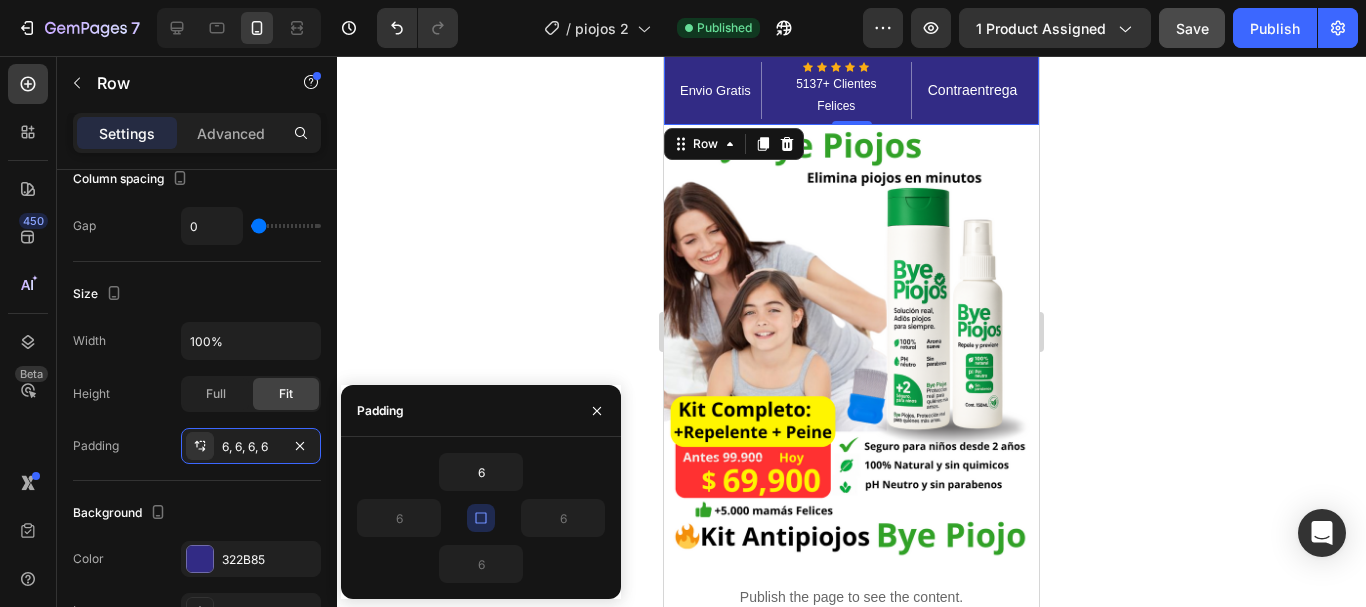 click on "6 6 6 6" at bounding box center (481, 518) 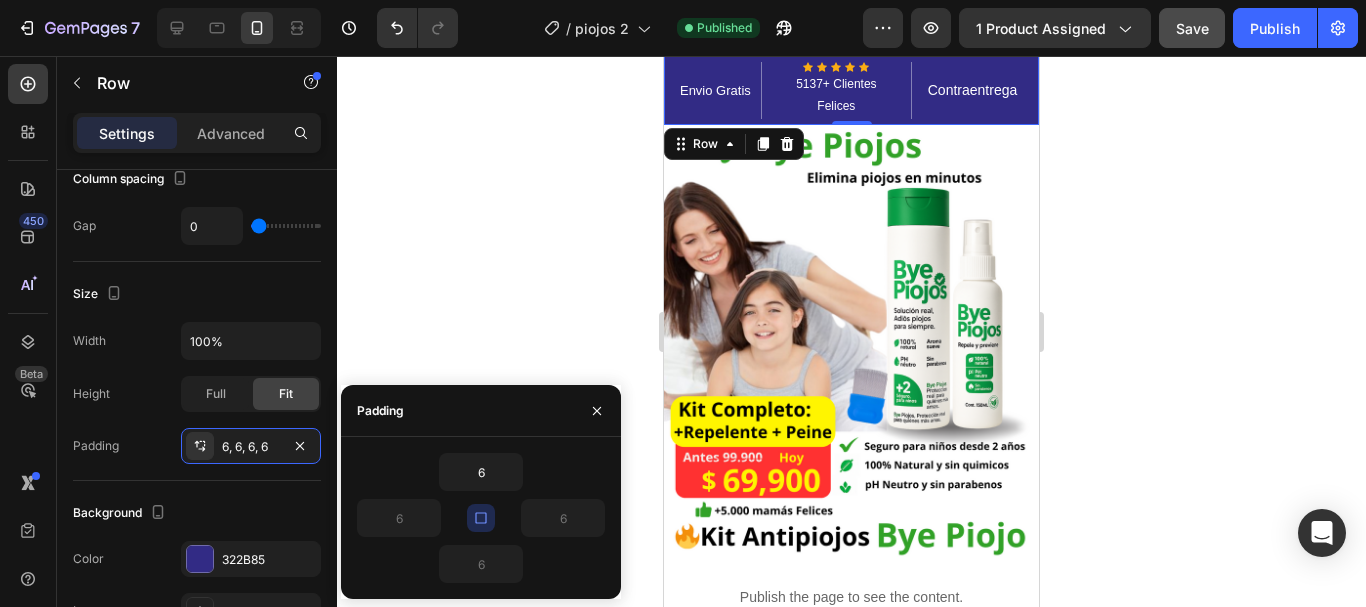 click 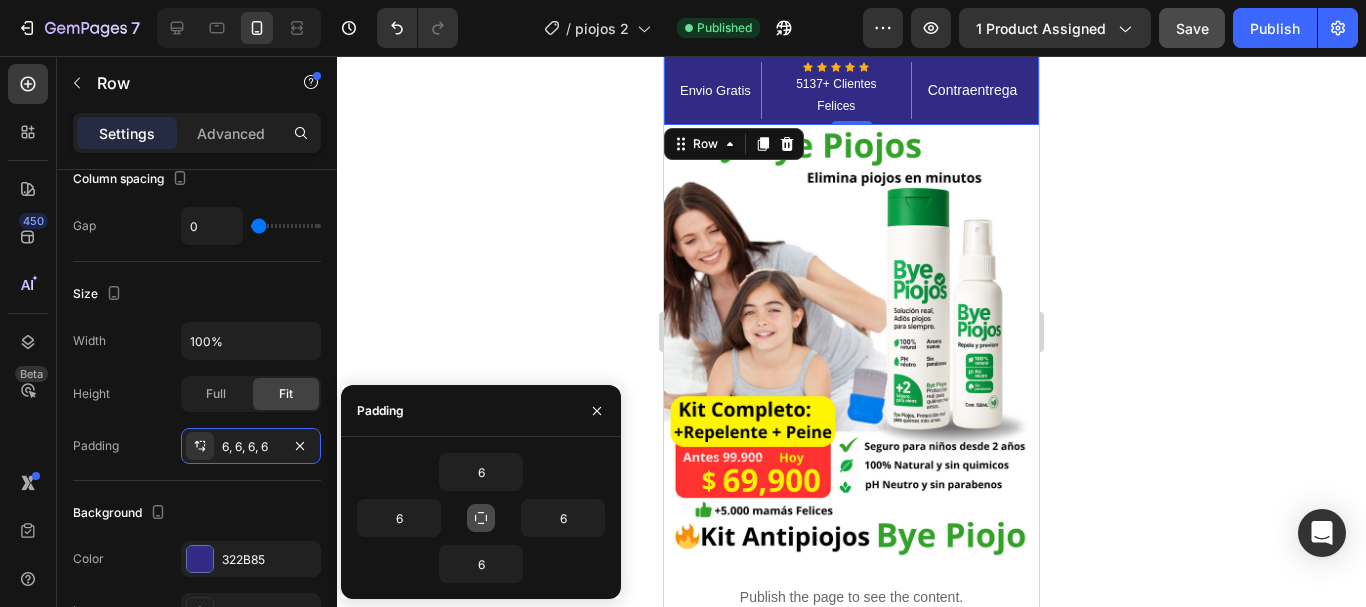 click 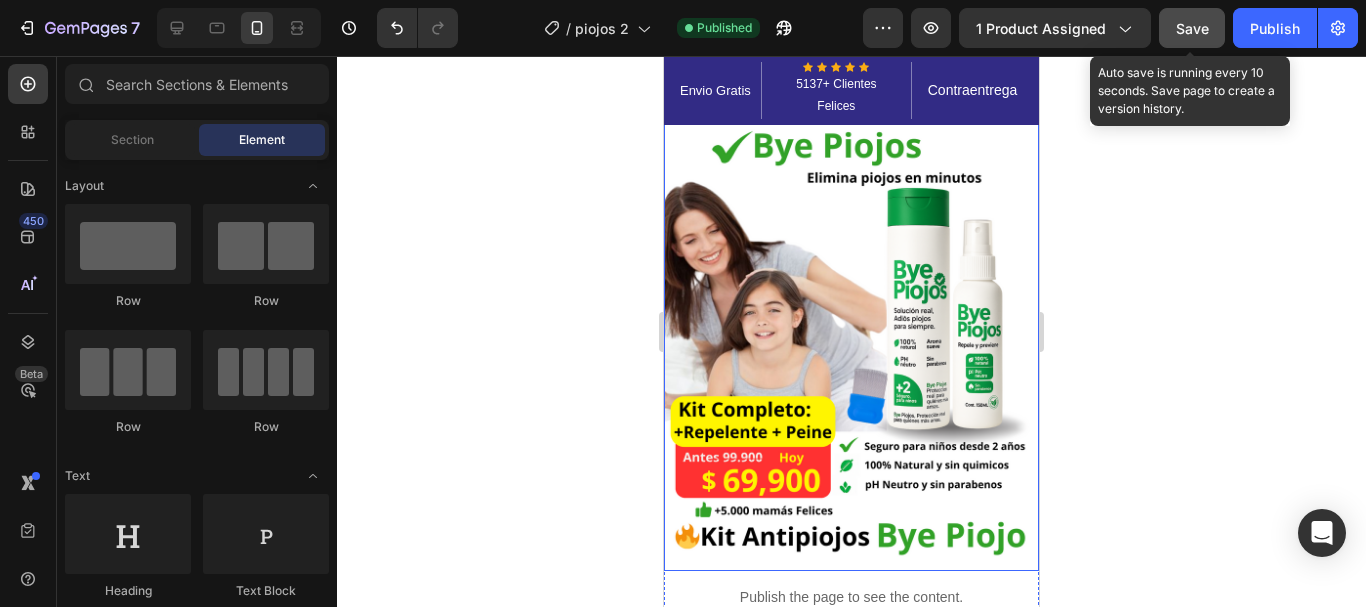 click on "Save" 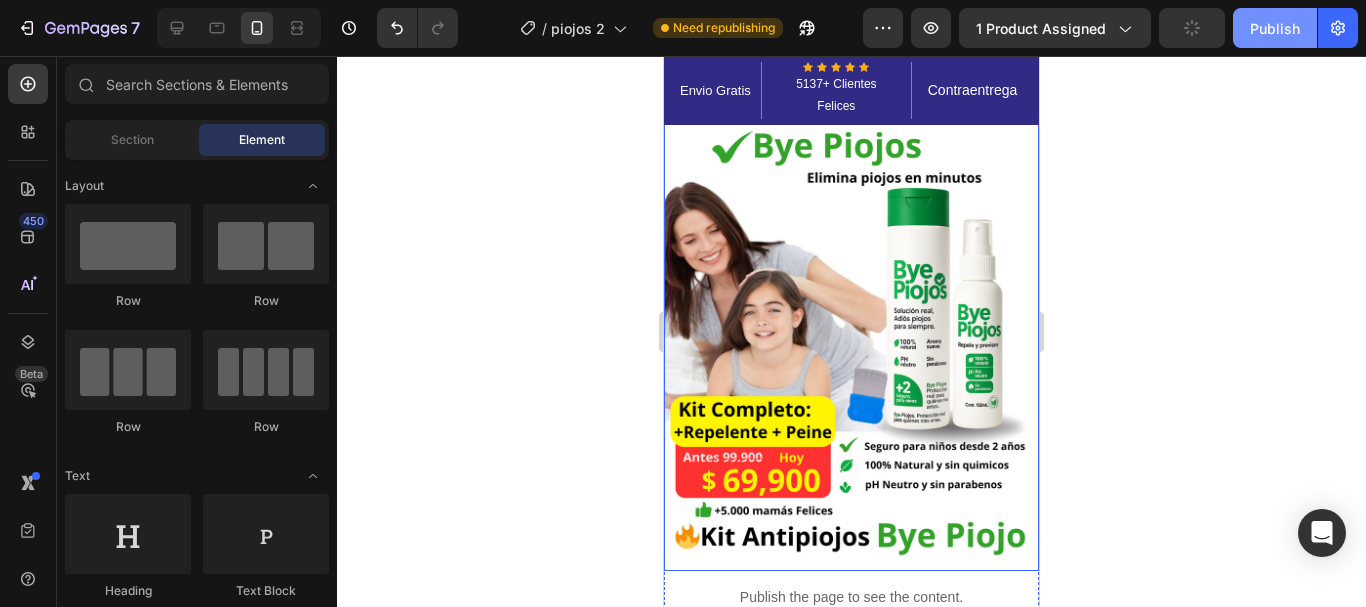 click on "Publish" 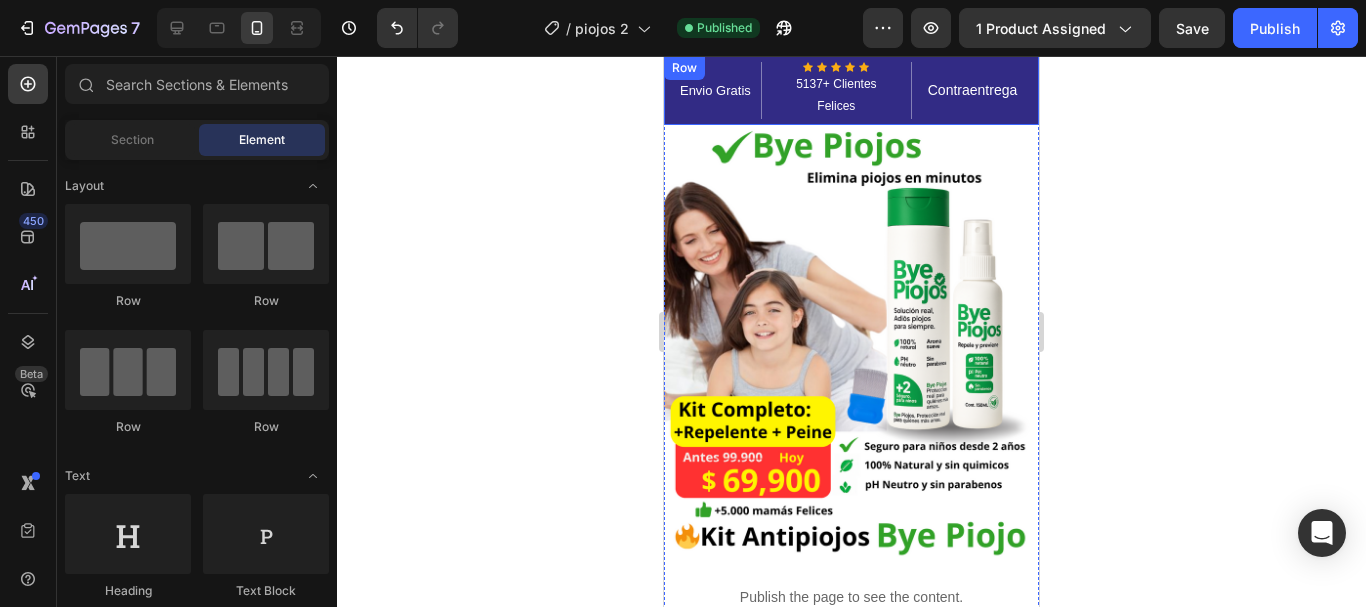click on "Envio Gratis Text block                Icon                Icon                Icon                Icon                Icon Icon List Hoz 5137+ Clientes Felices Text block Row Contraentrega Text block Row" at bounding box center (851, 90) 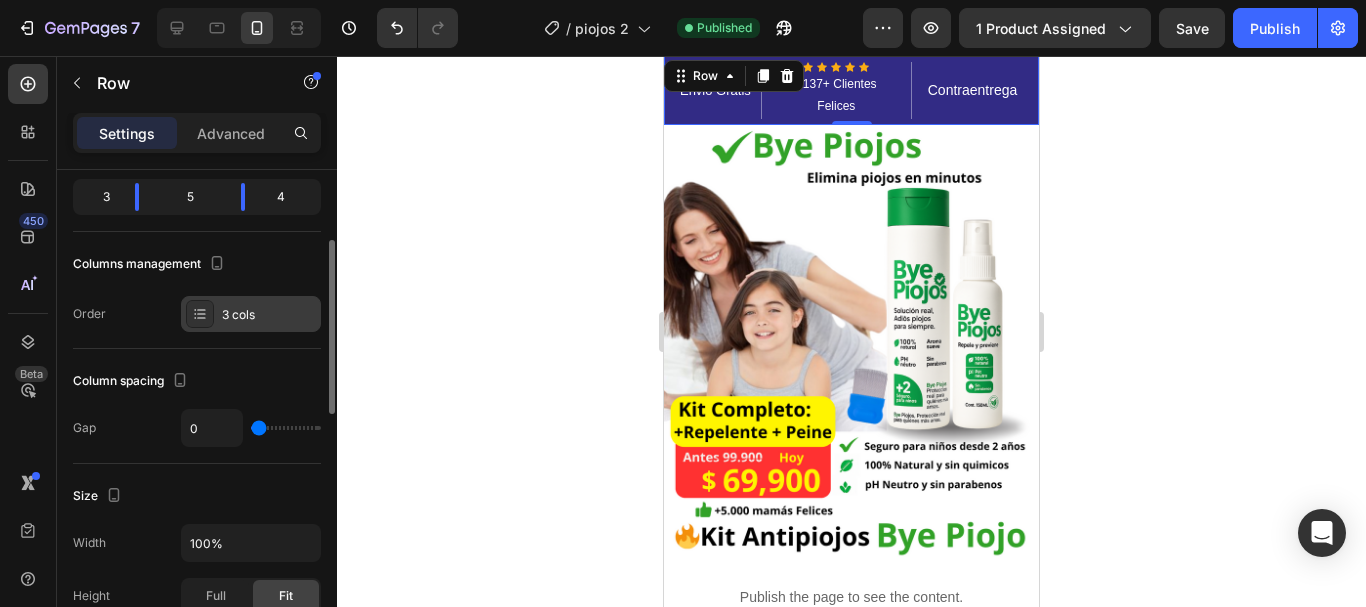 scroll, scrollTop: 300, scrollLeft: 0, axis: vertical 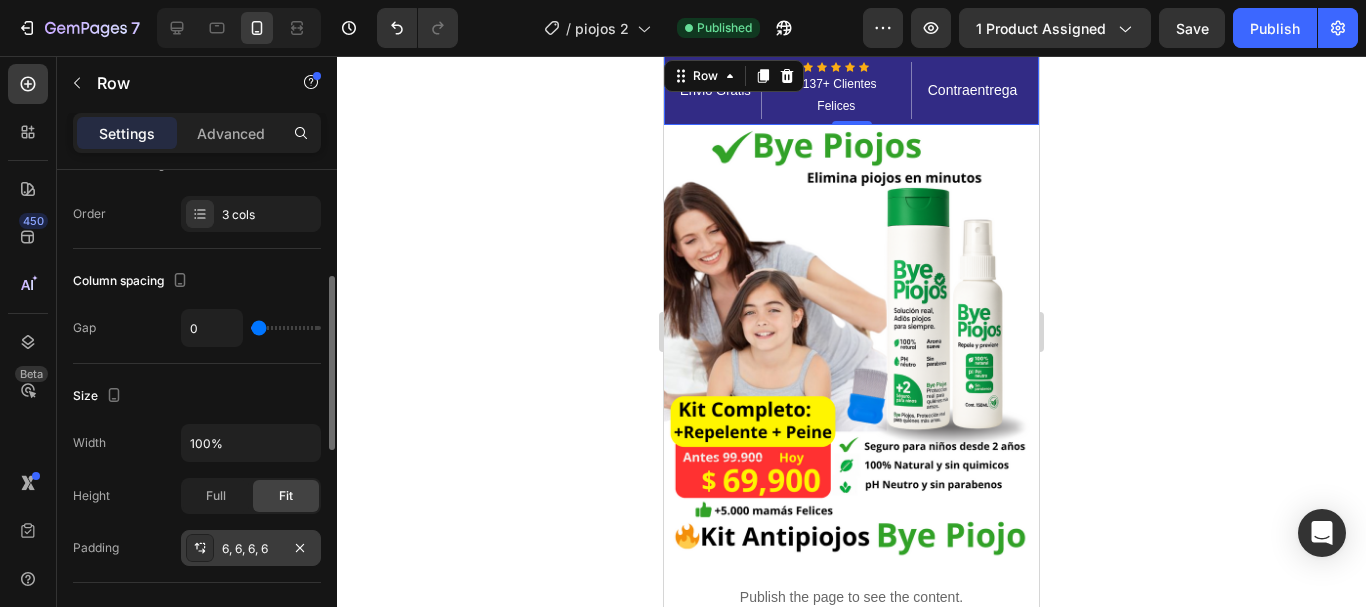 click on "6, 6, 6, 6" at bounding box center [251, 549] 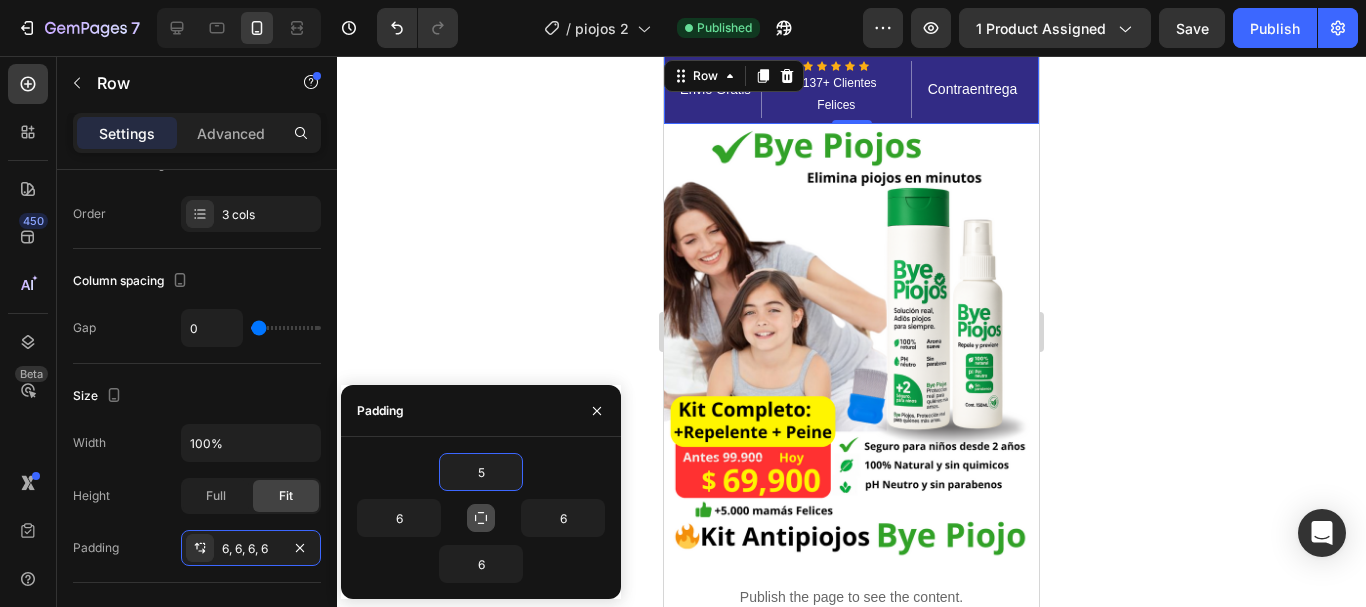 type on "5" 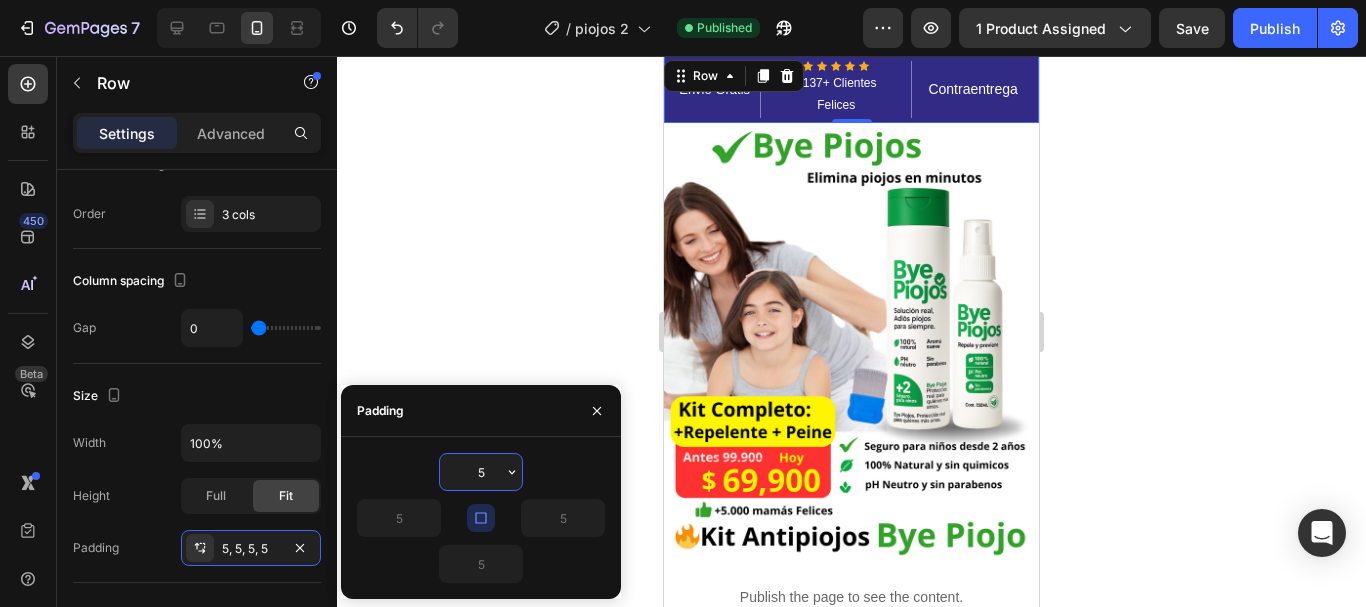 click on "5" at bounding box center (481, 472) 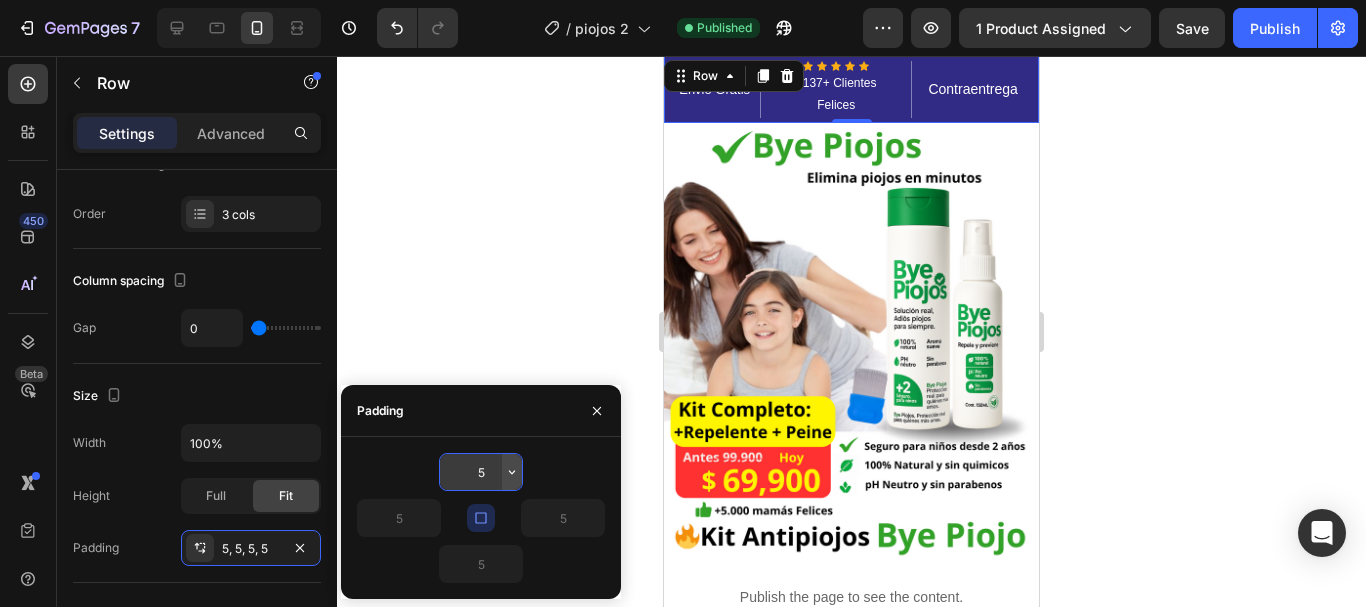 click 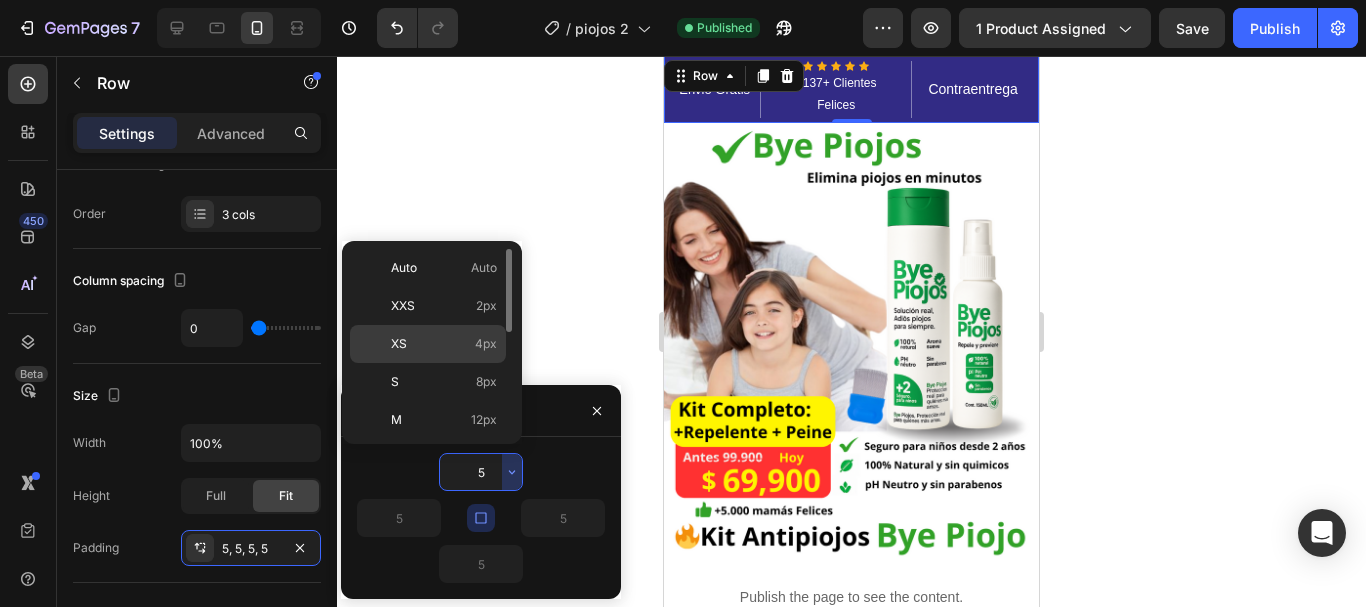 click on "4px" at bounding box center [486, 344] 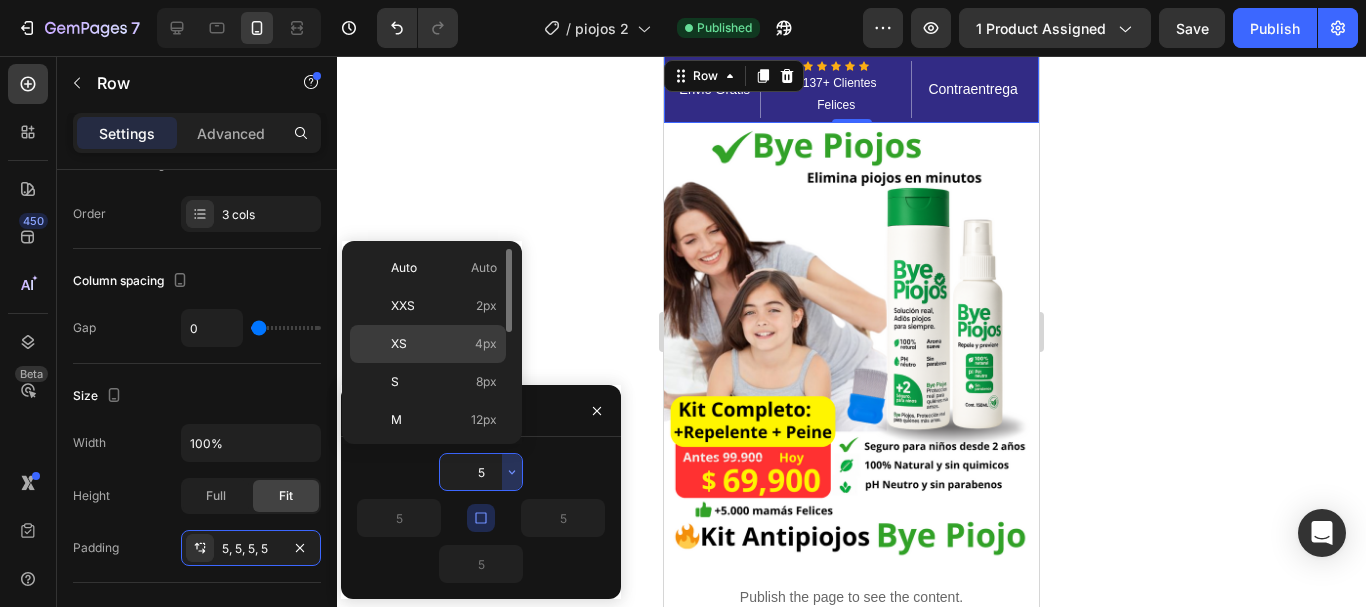 type on "4" 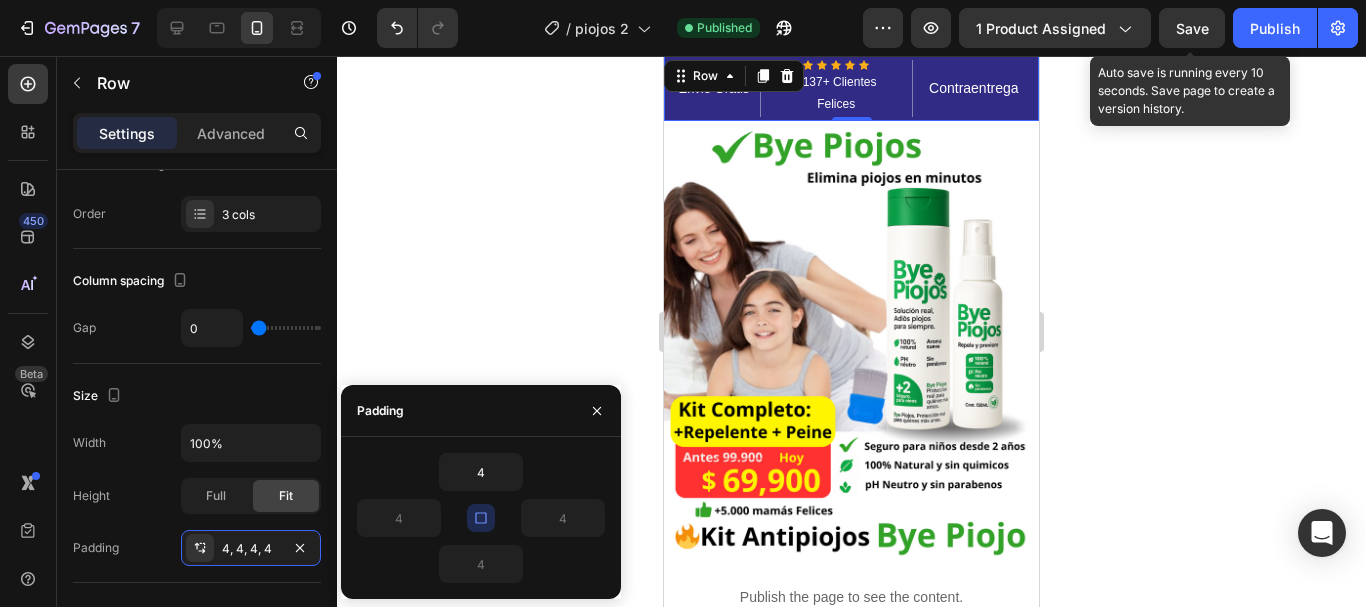 click on "Save" at bounding box center (1192, 28) 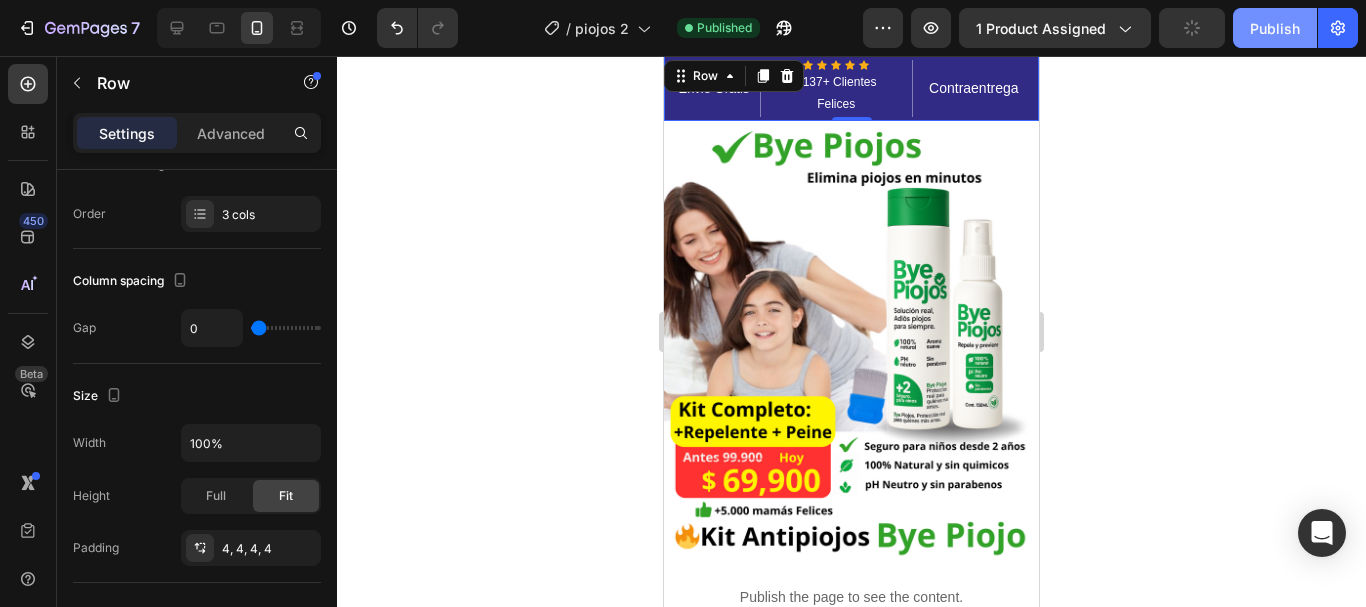 click on "Publish" 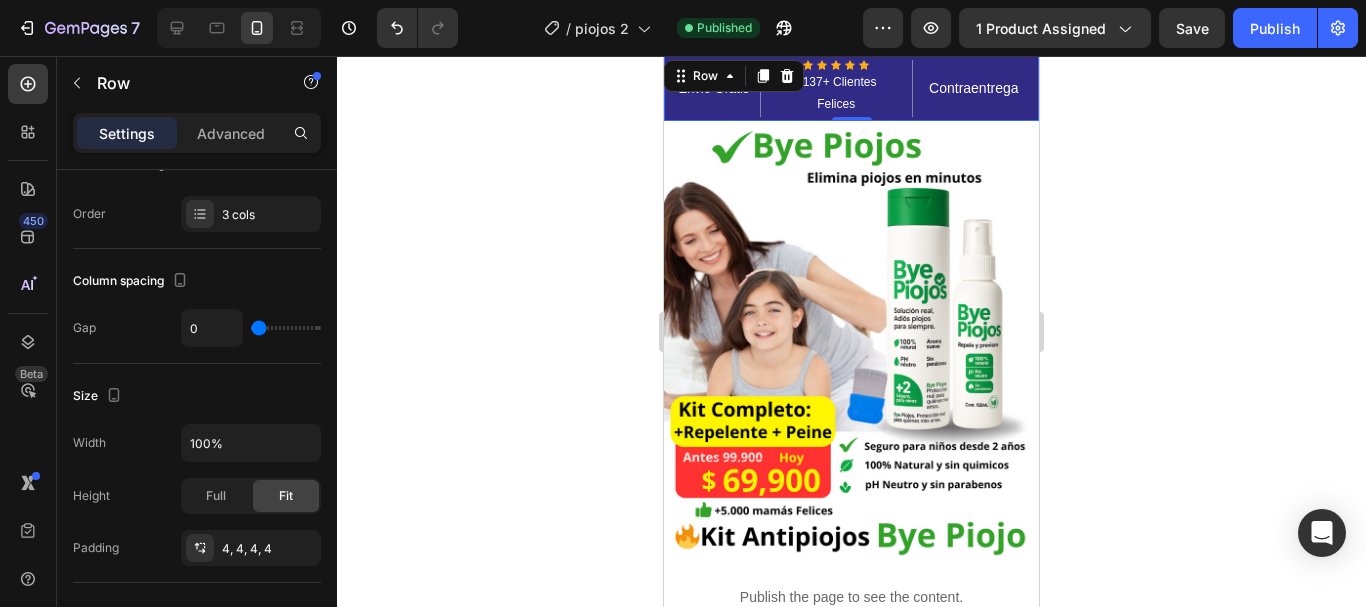 click on "Envio Gratis Text block" at bounding box center [714, 88] 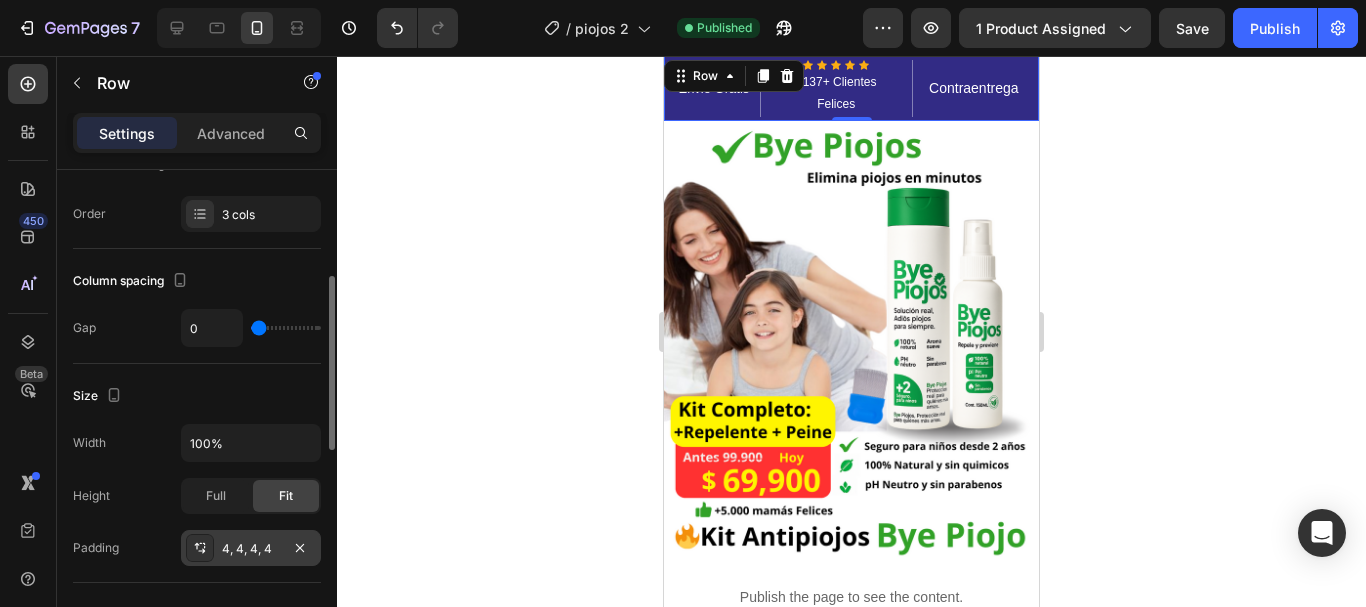 click 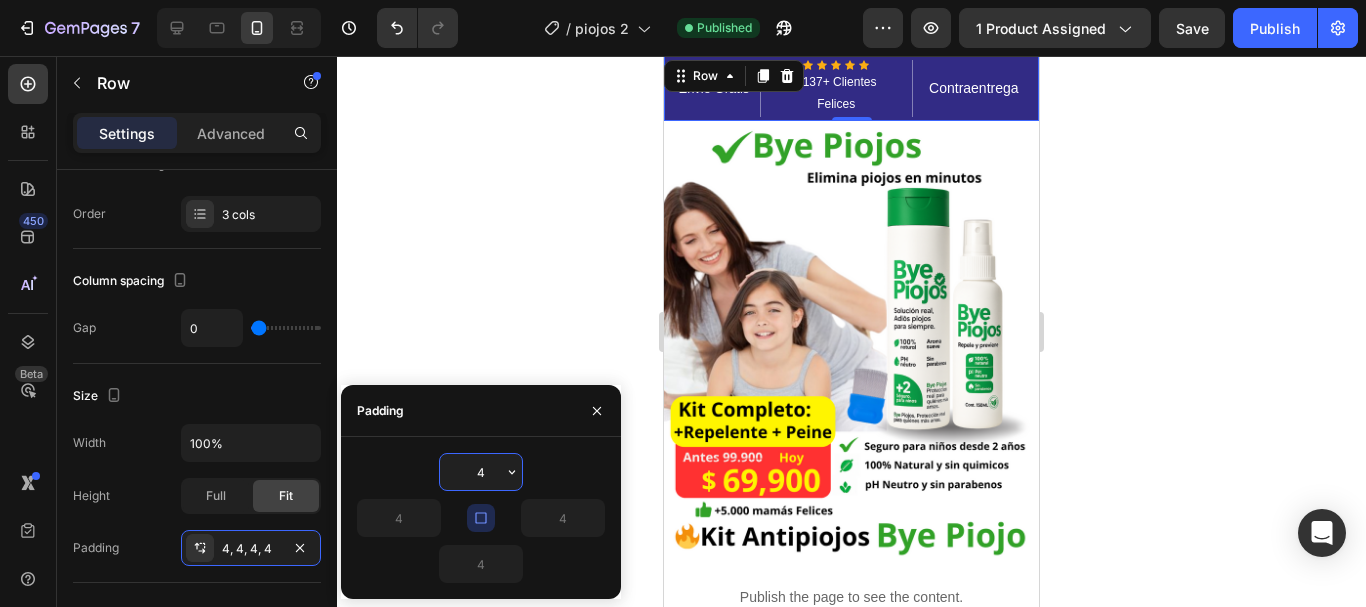 click 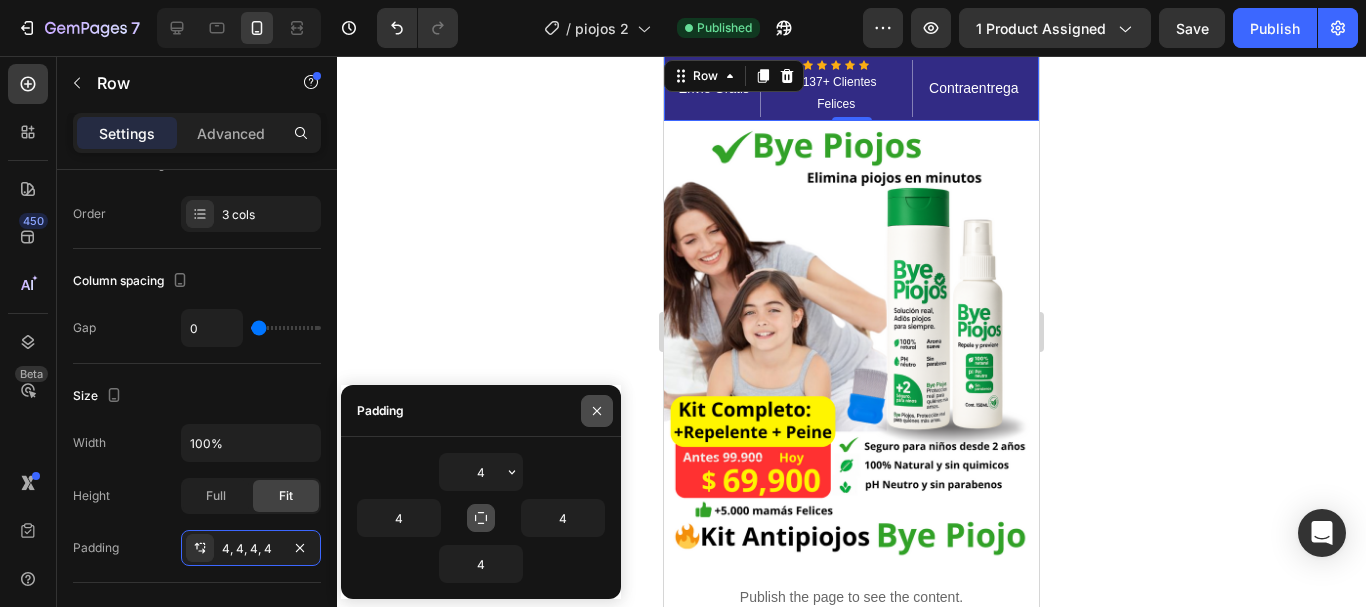 click 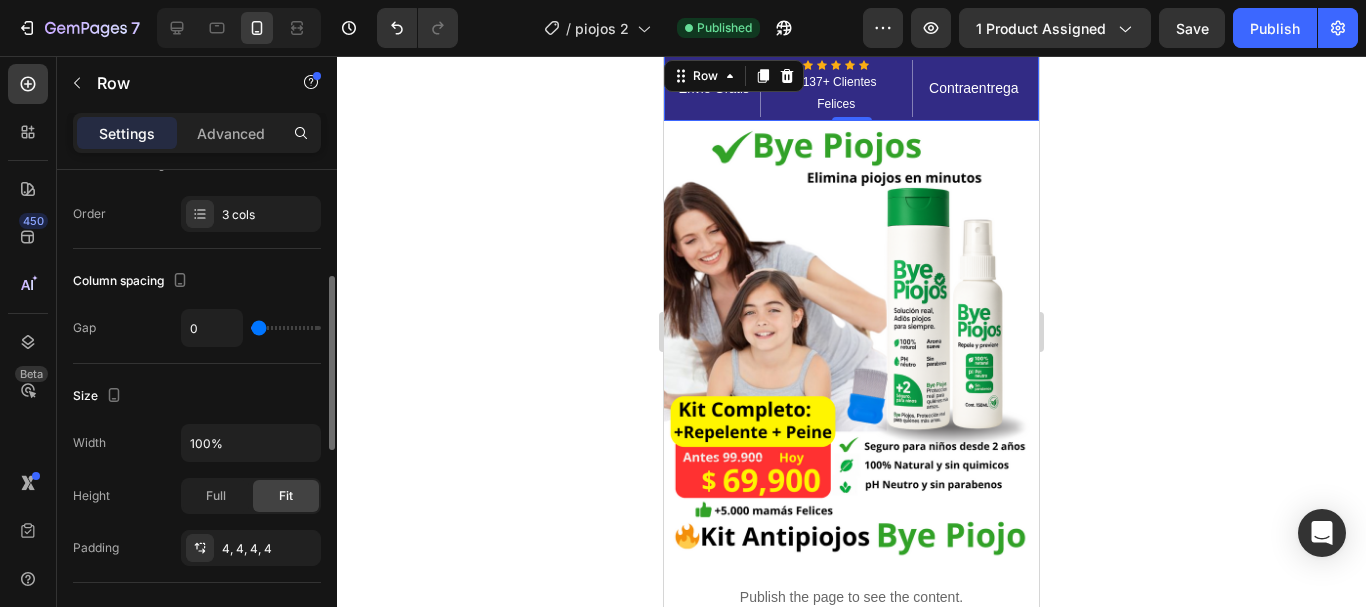 type on "22" 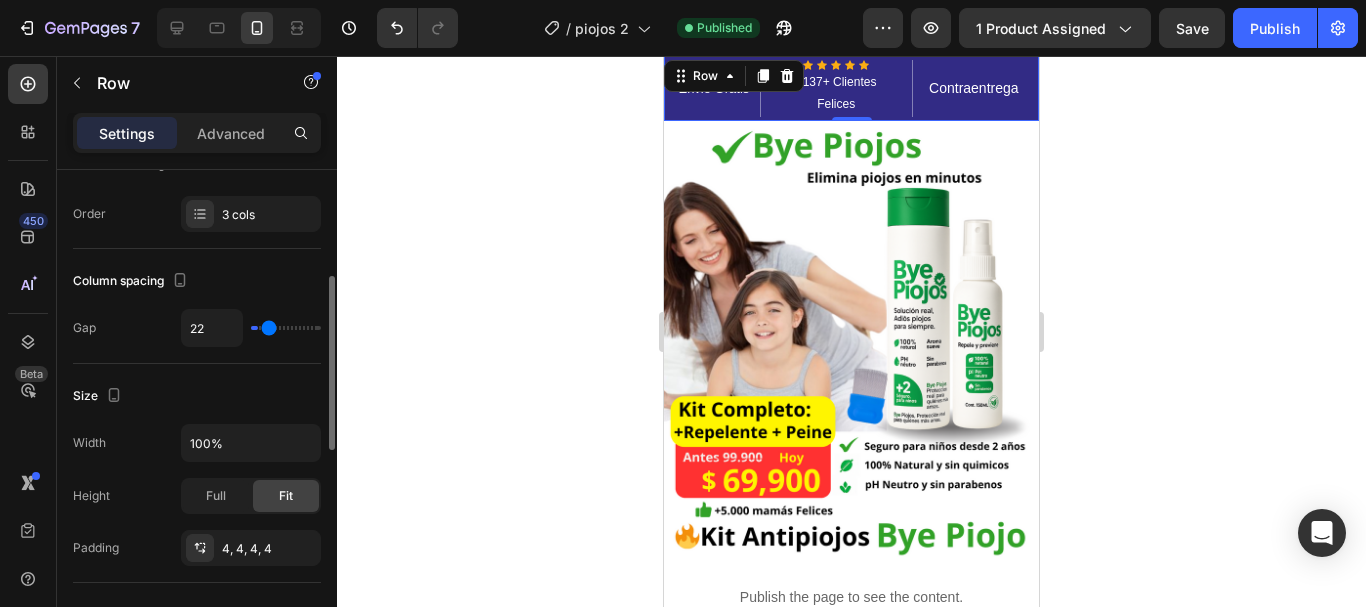 type on "27" 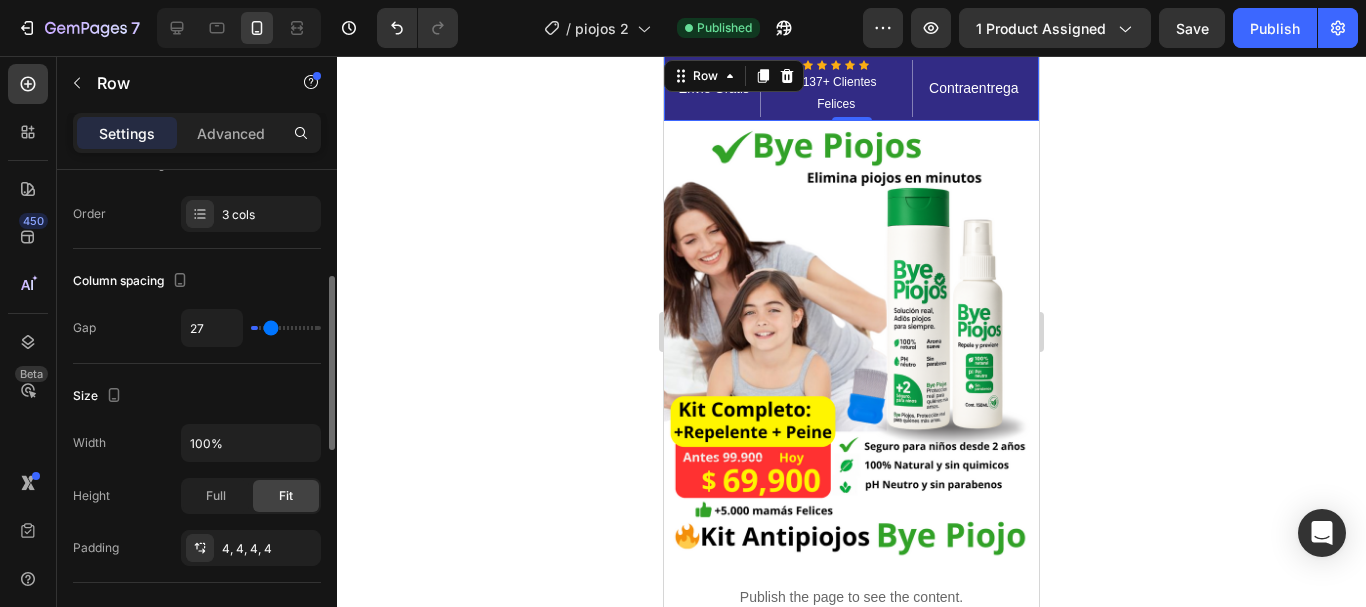 type on "29" 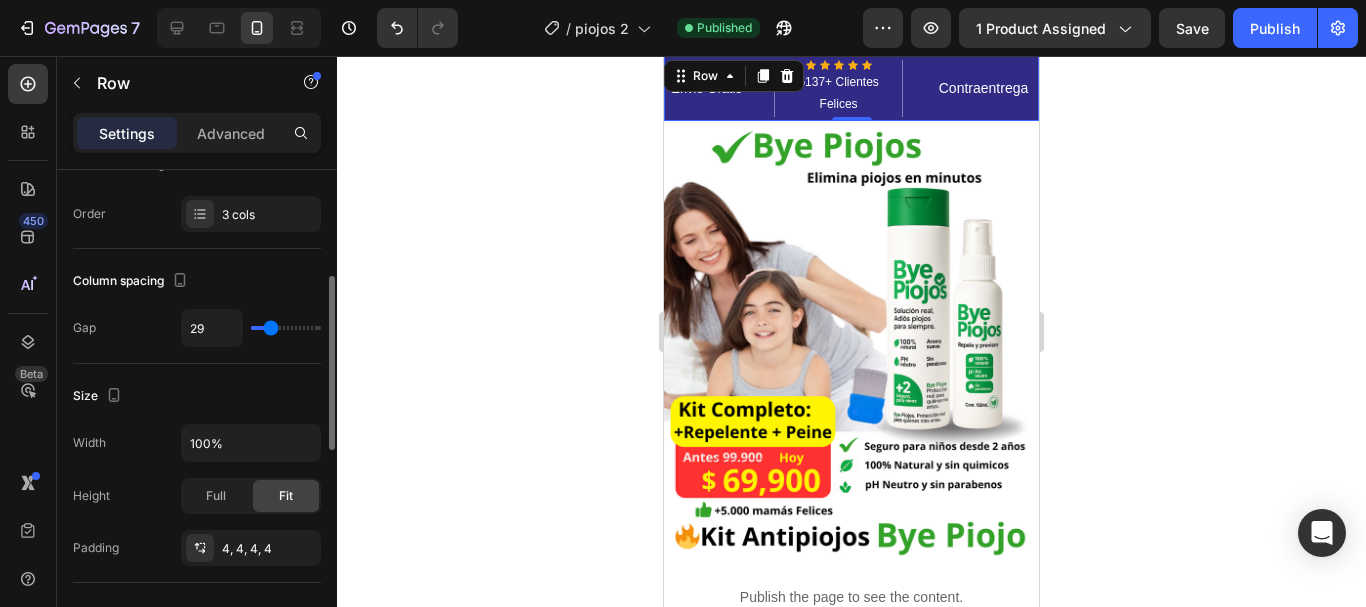 type on "29" 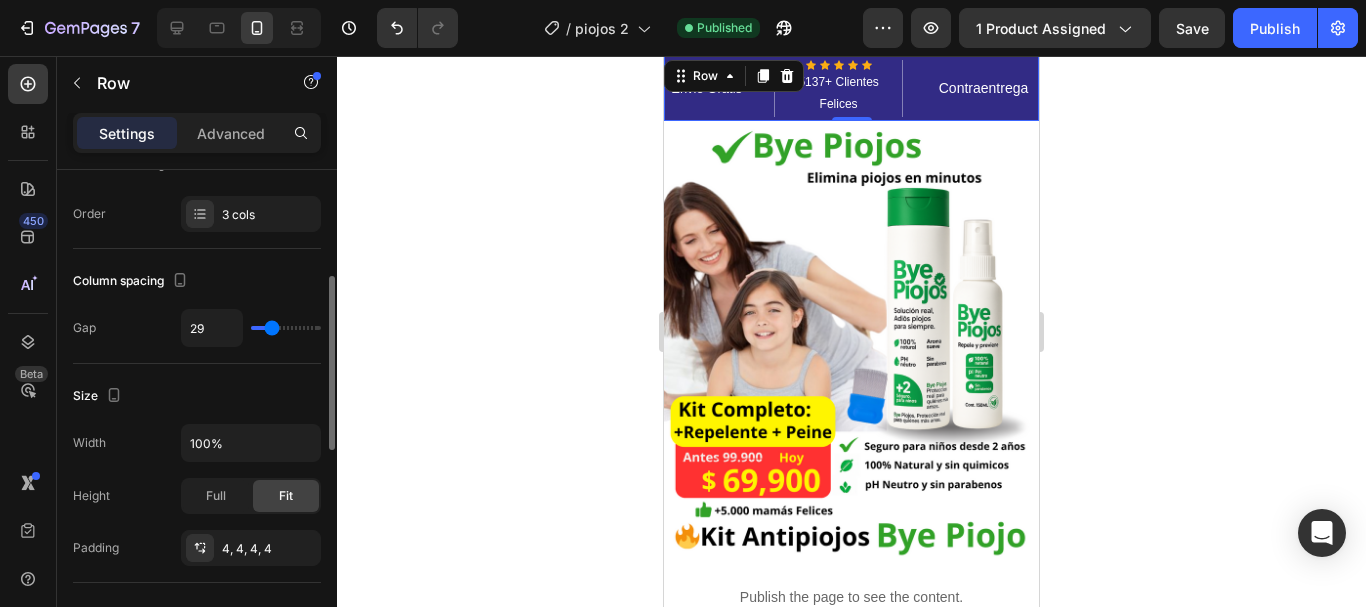 type on "31" 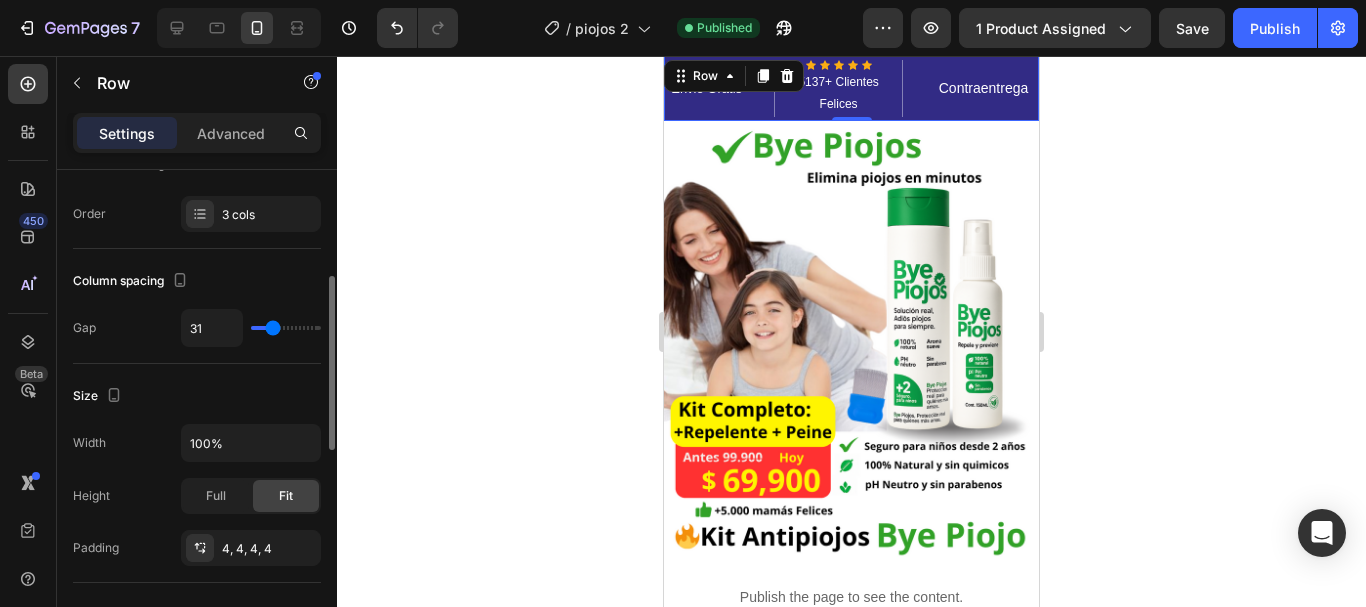 type on "36" 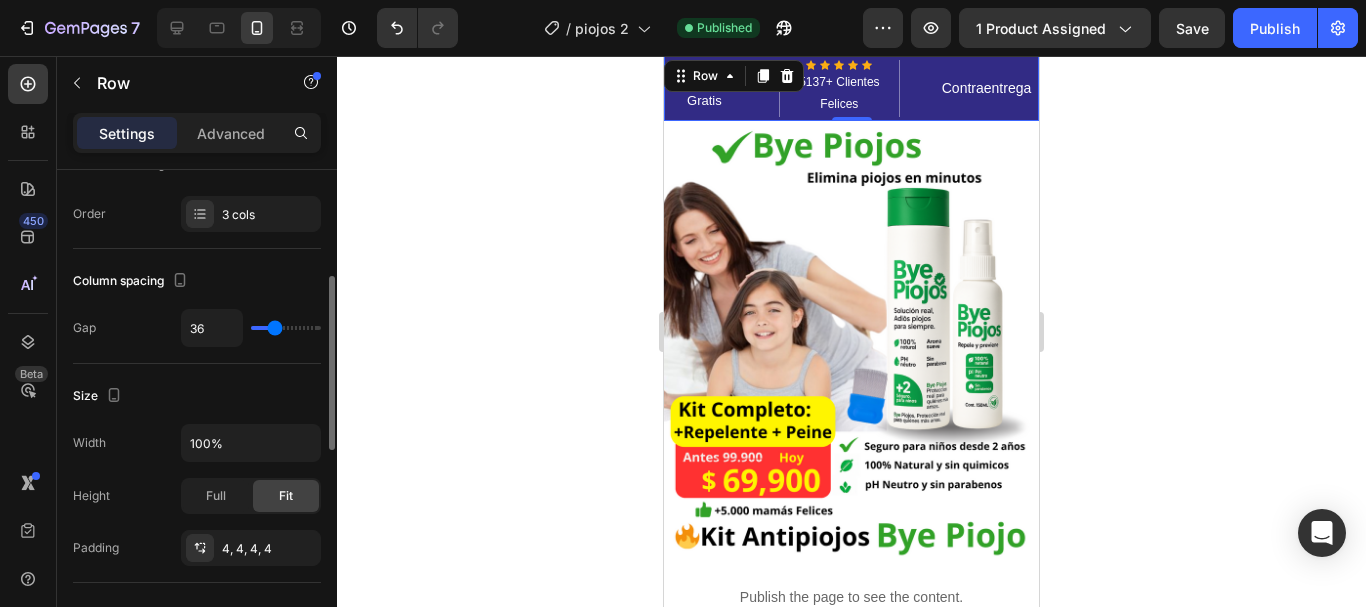 type on "38" 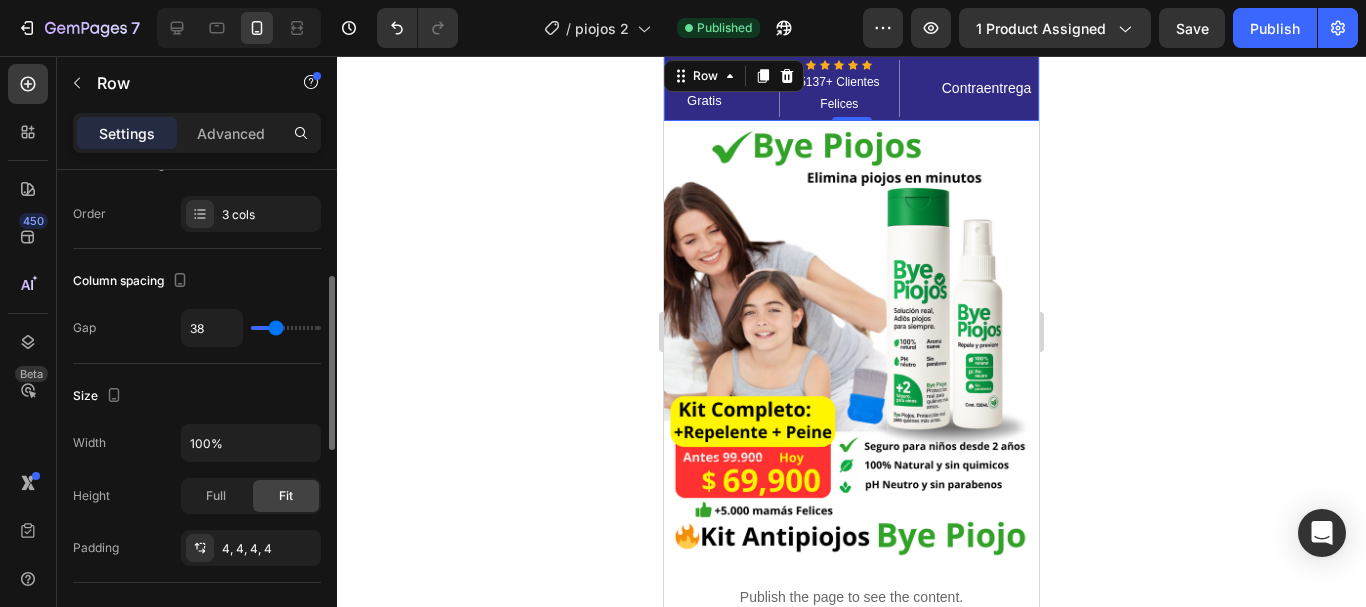 type on "40" 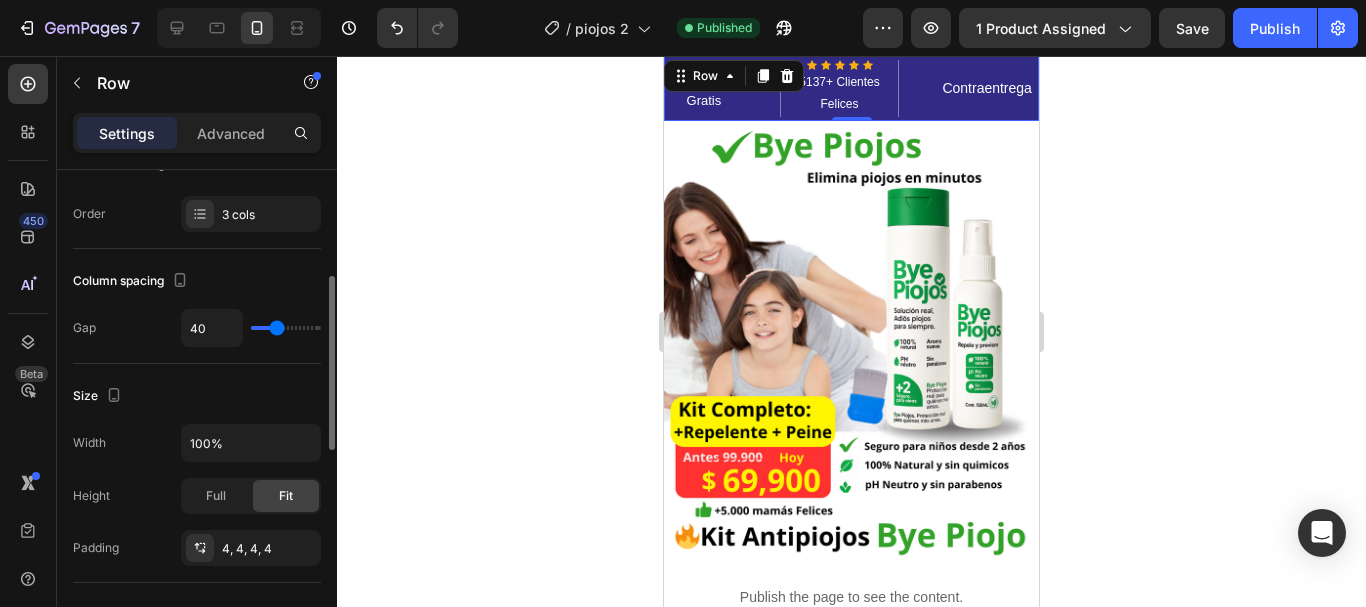 type on "18" 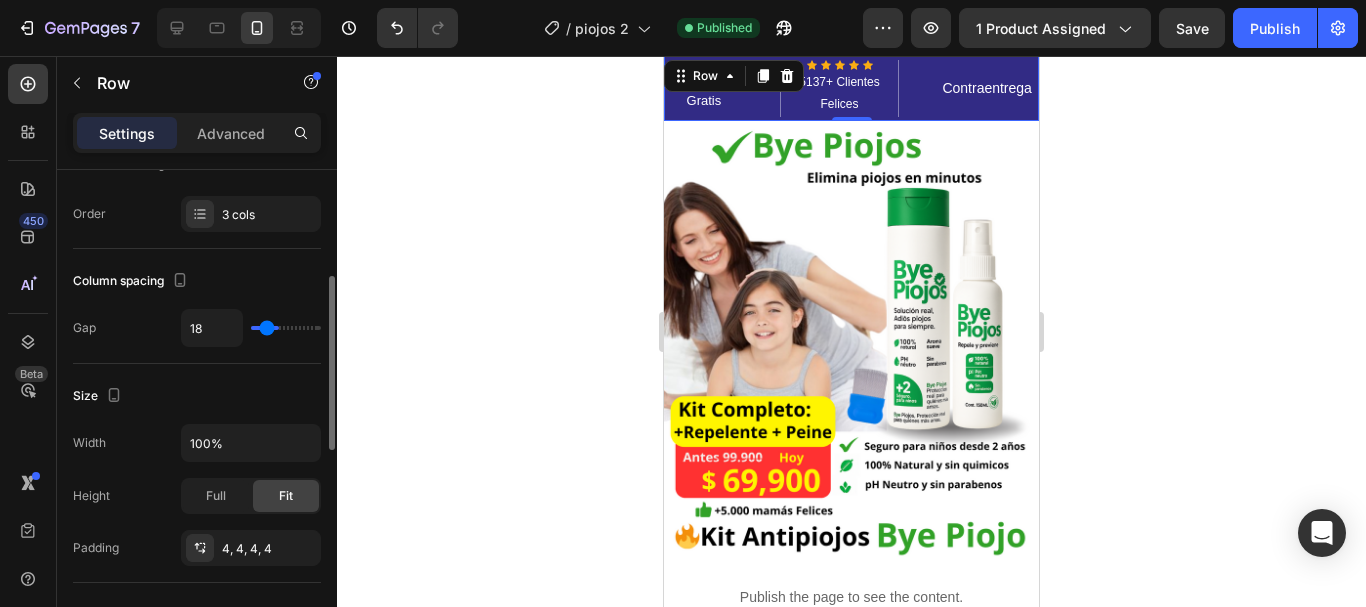 type on "4" 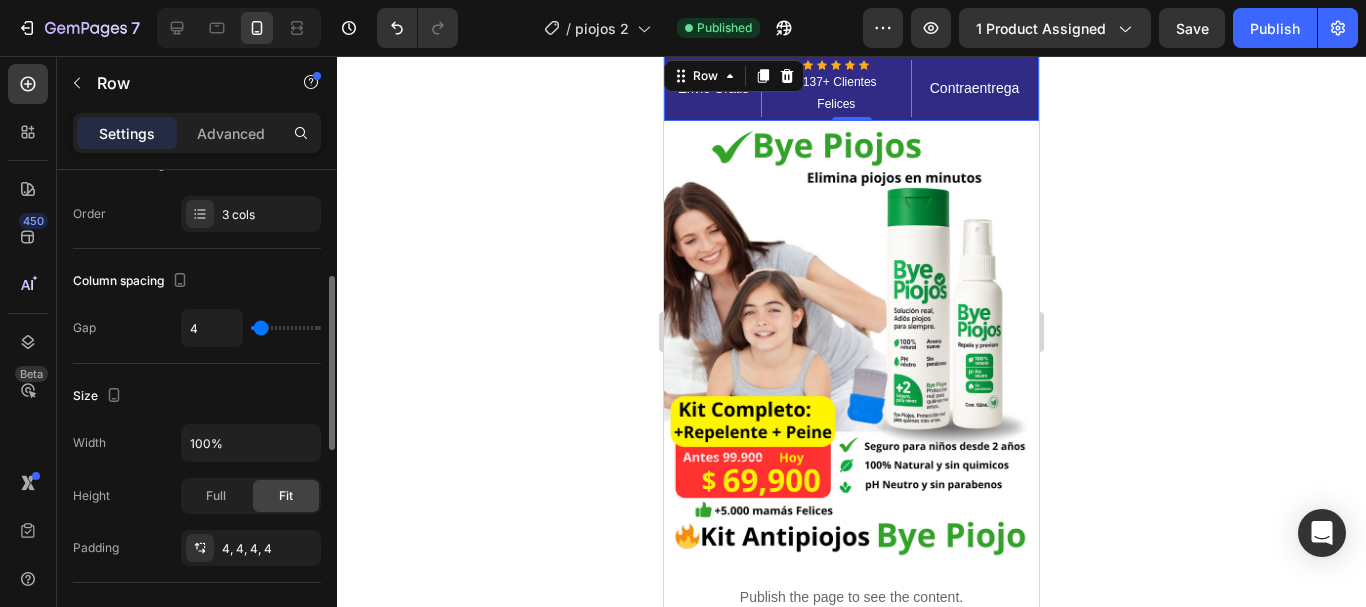 type on "2" 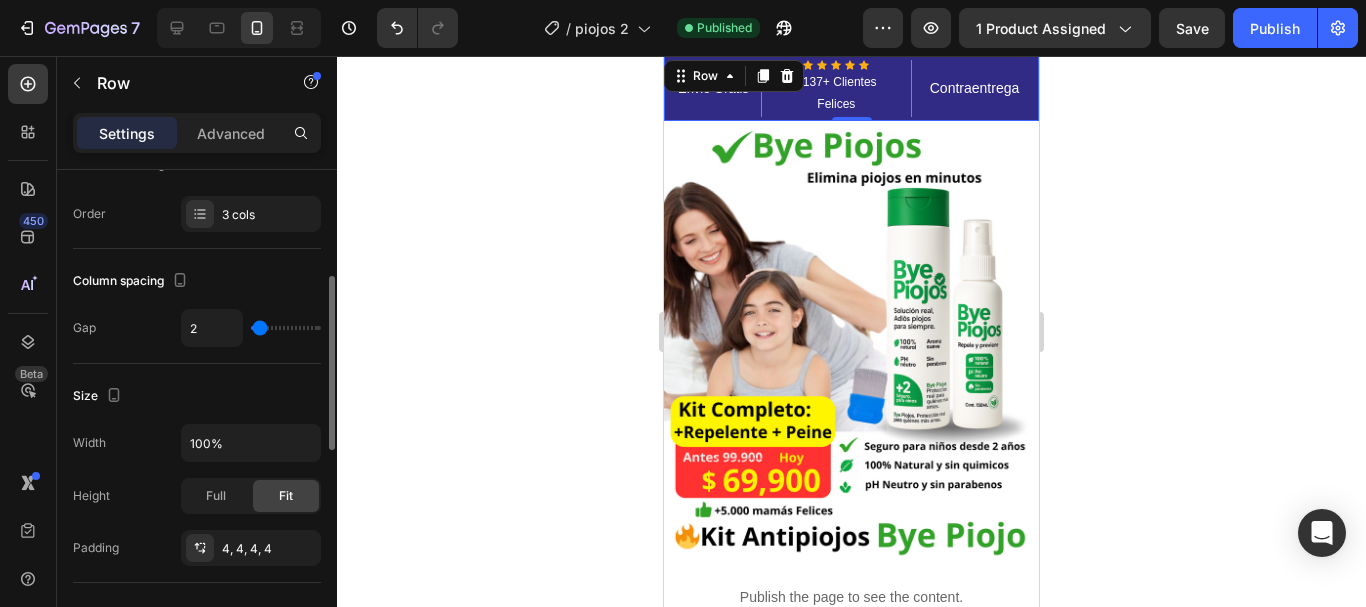 type on "0" 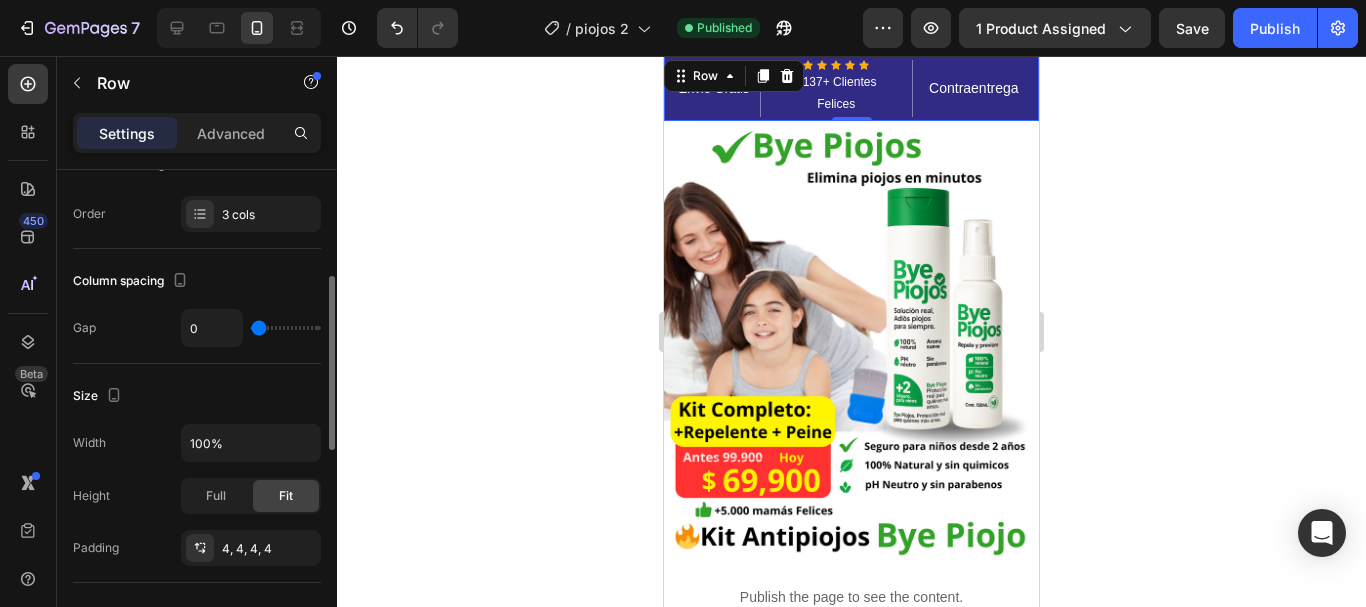 type on "9" 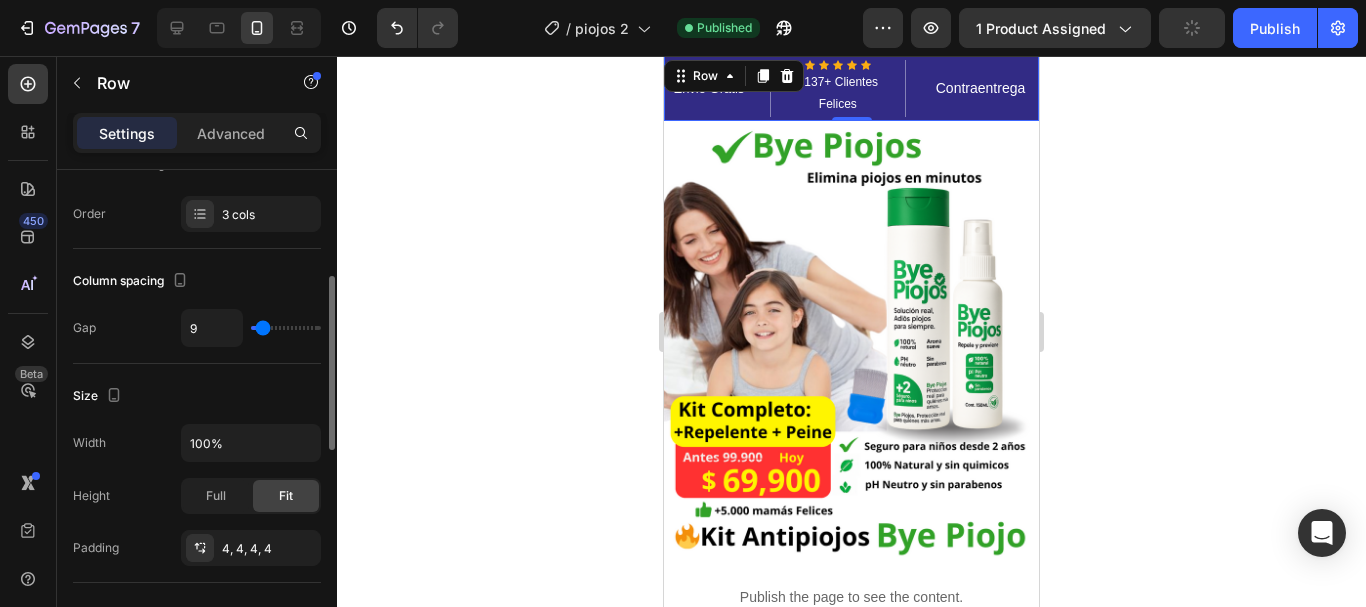 type on "20" 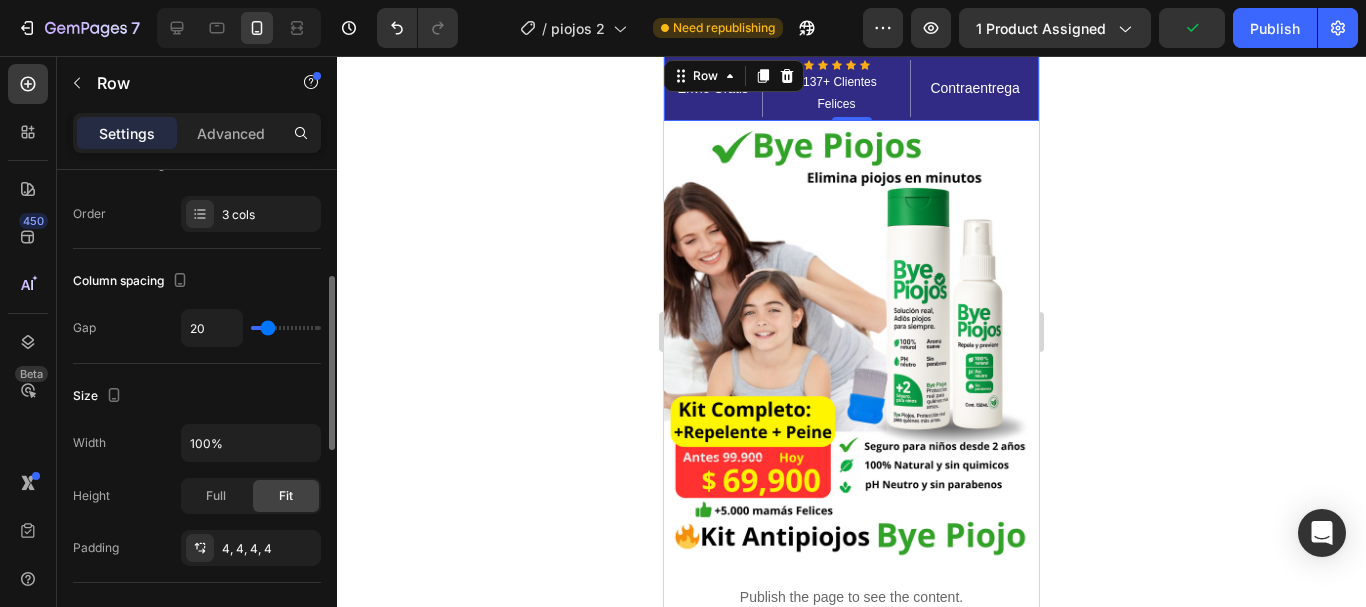 type on "2" 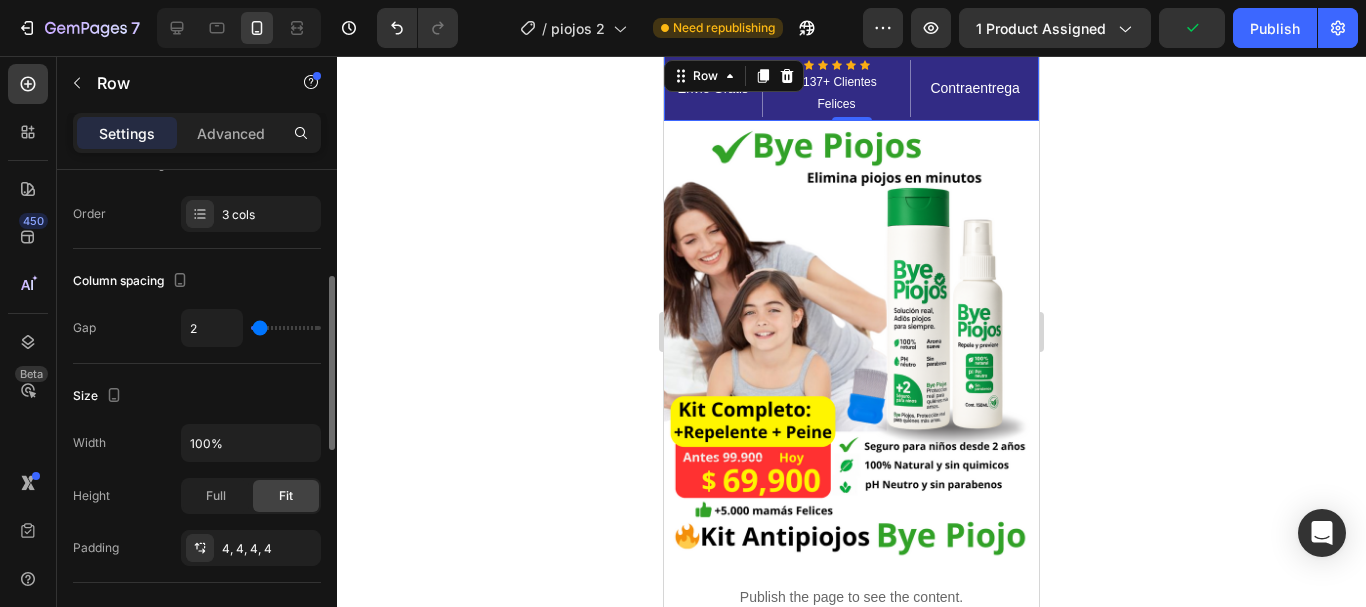 type on "0" 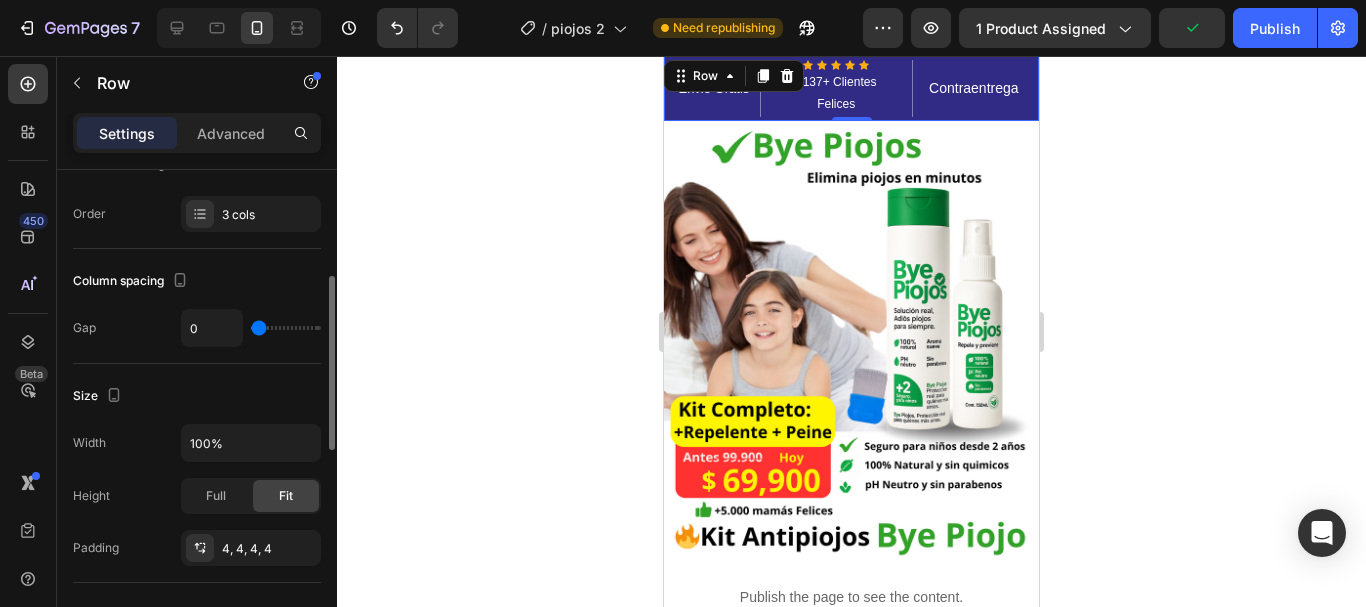 drag, startPoint x: 262, startPoint y: 328, endPoint x: 248, endPoint y: 323, distance: 14.866069 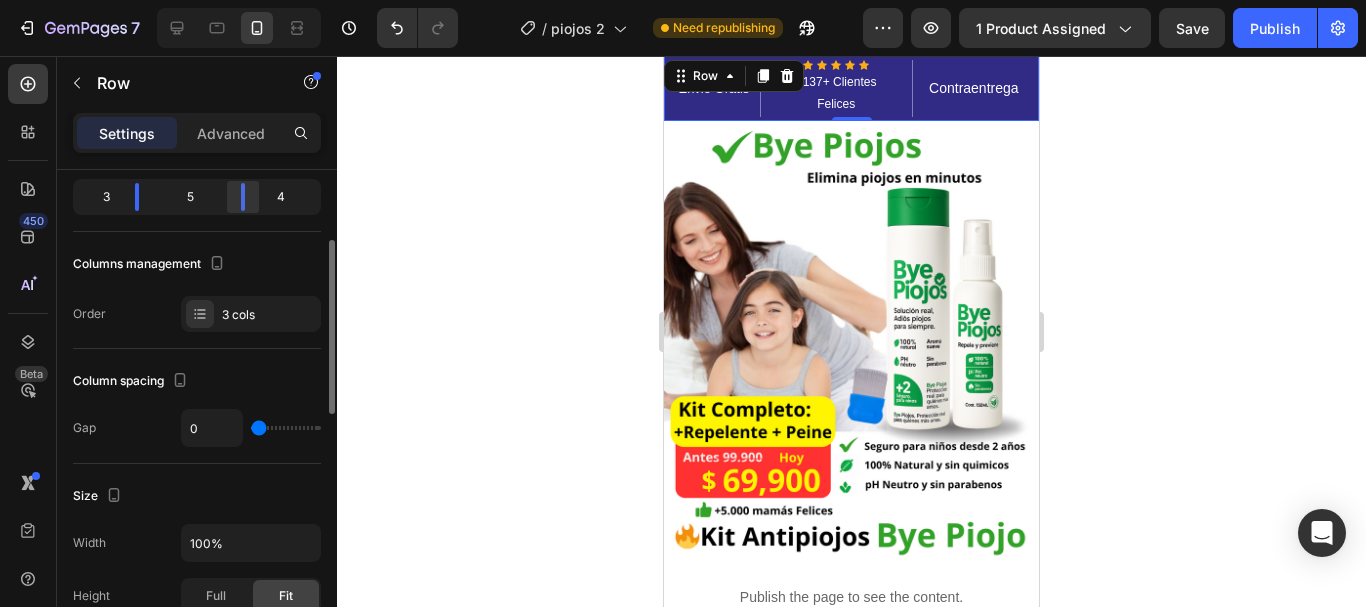 scroll, scrollTop: 0, scrollLeft: 0, axis: both 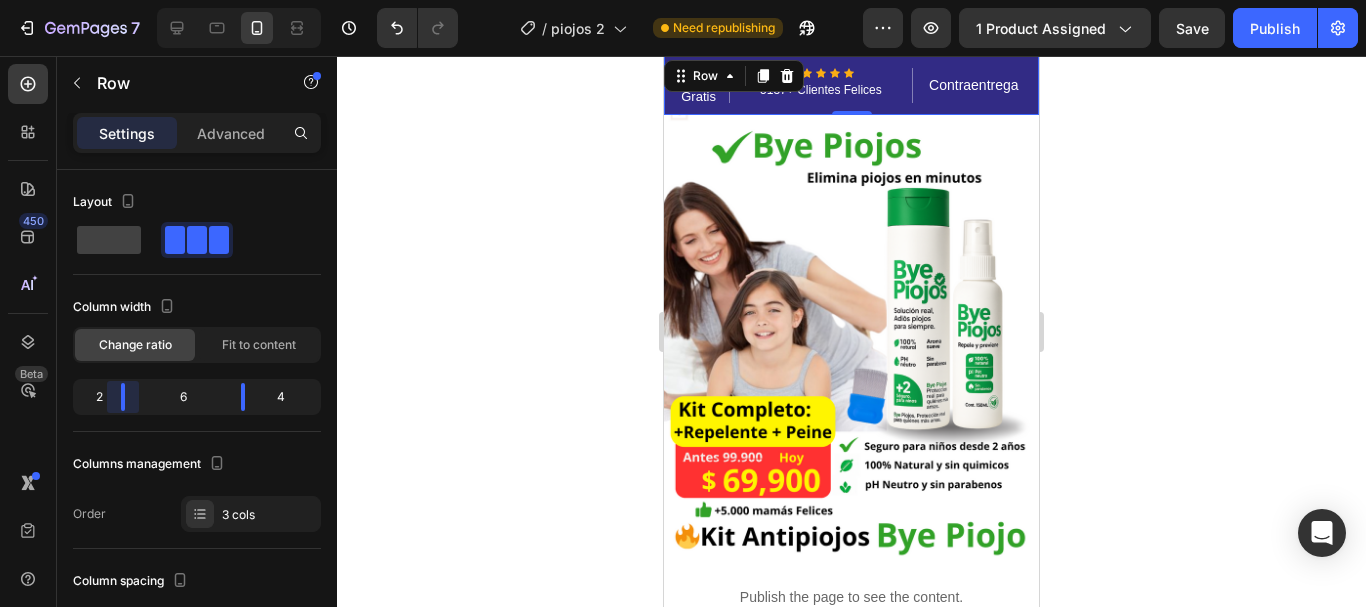 drag, startPoint x: 144, startPoint y: 403, endPoint x: 121, endPoint y: 398, distance: 23.537205 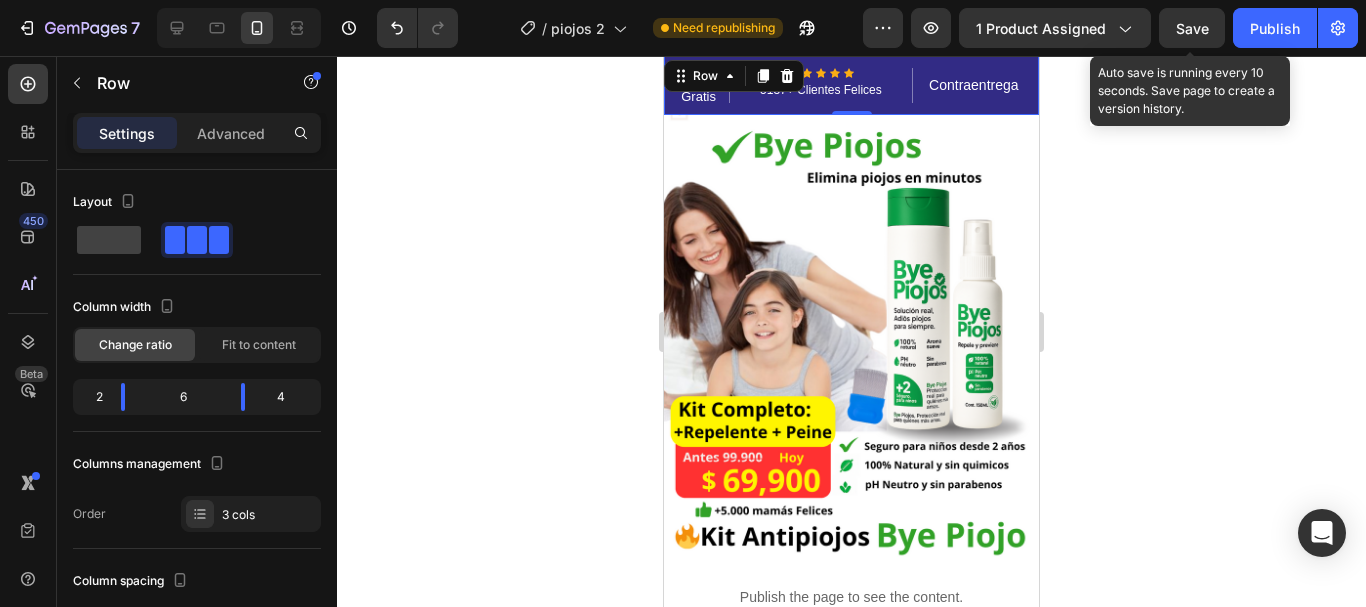 click on "Save" at bounding box center (1192, 28) 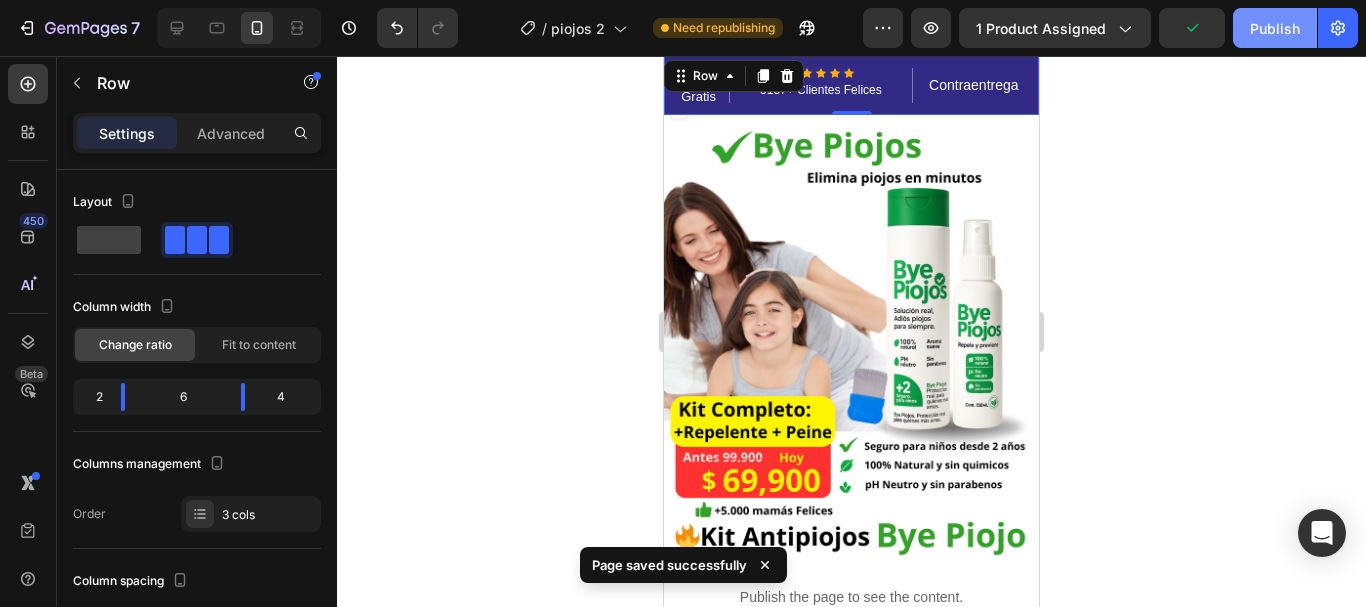 click on "Publish" at bounding box center [1275, 28] 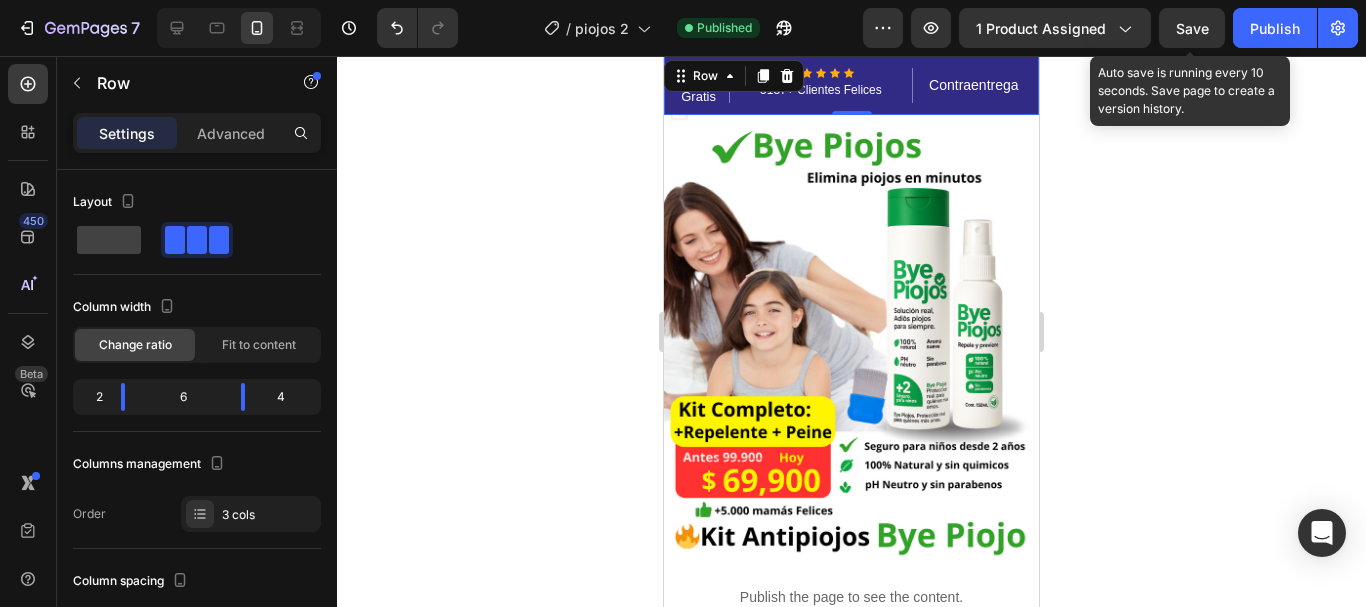 click on "Save" at bounding box center [1192, 28] 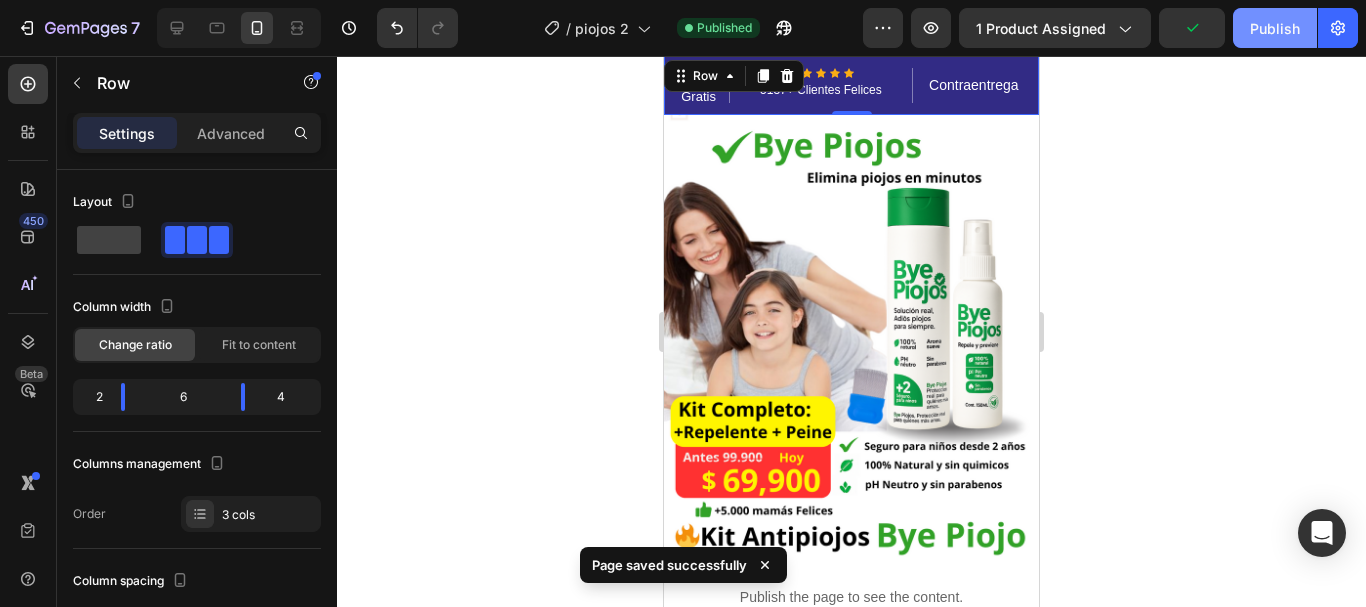 click on "Publish" at bounding box center [1275, 28] 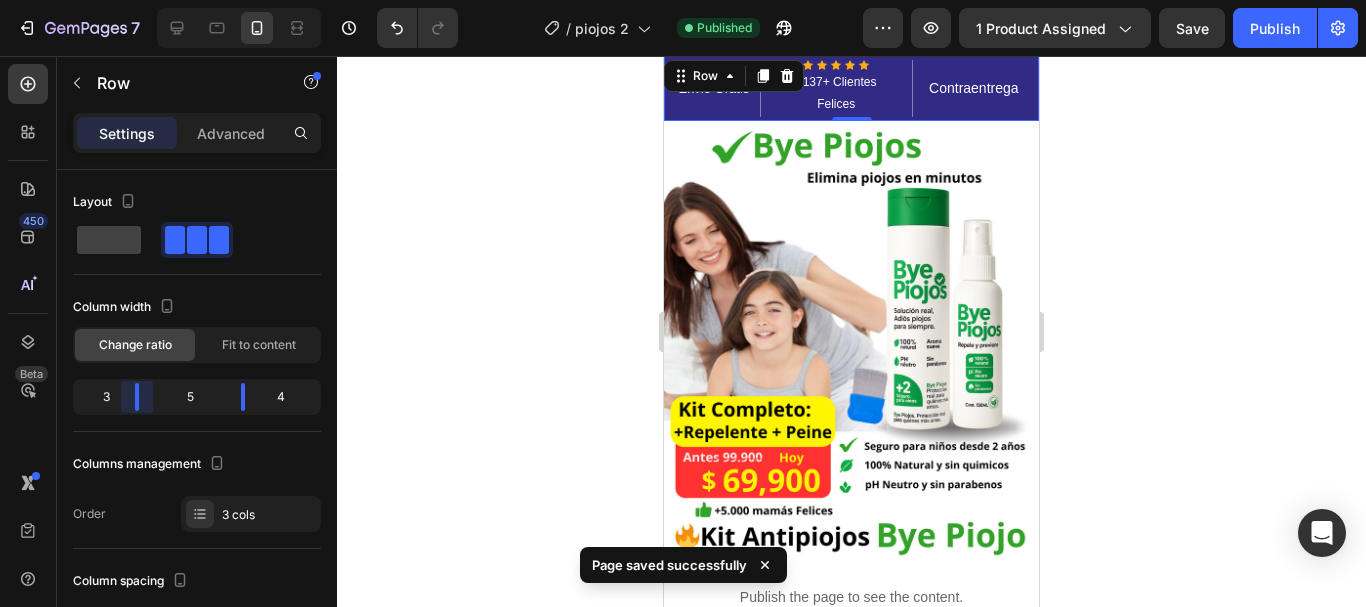 click on "7  Version history  /  piojos 2 Published Preview 1 product assigned  Save   Publish  450 Beta Sections(18) Elements(84) Section Element Hero Section Product Detail Brands Trusted Badges Guarantee Product Breakdown How to use Testimonials Compare Bundle FAQs Social Proof Brand Story Product List Collection Blog List Contact Sticky Add to Cart Custom Footer Browse Library 450 Layout
Row
Row
Row
Row Text
Heading
Text Block Button
Button
Button Media
Image
Image" at bounding box center (683, 0) 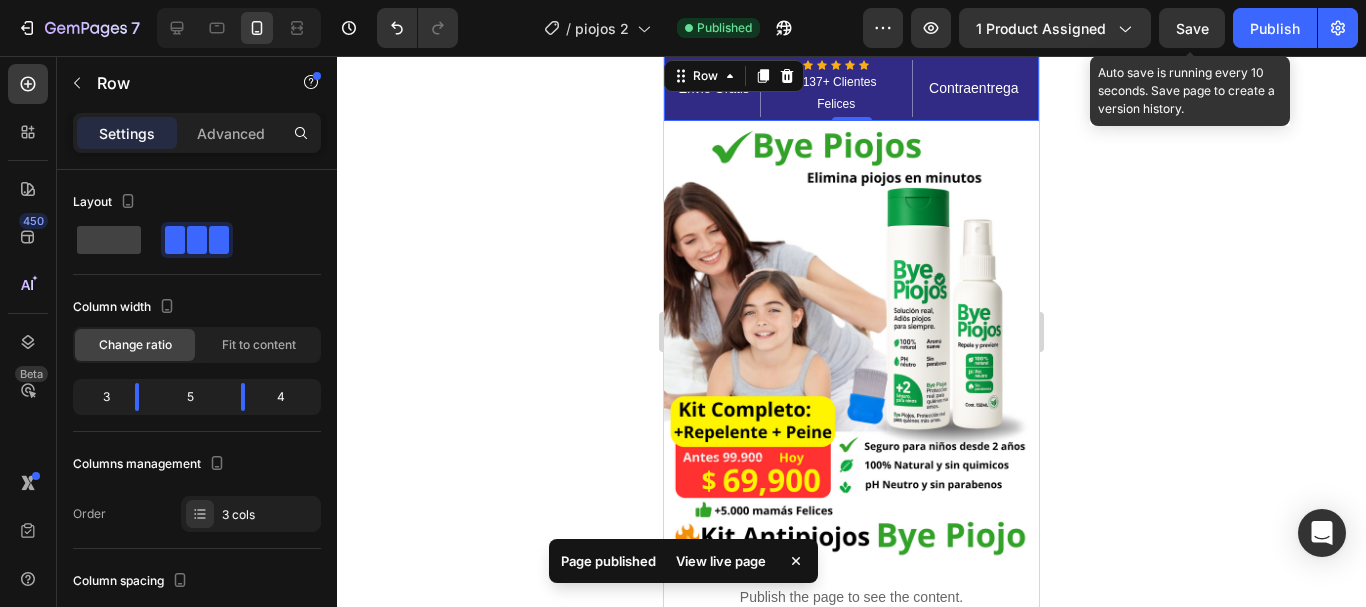 click on "Save" at bounding box center (1192, 28) 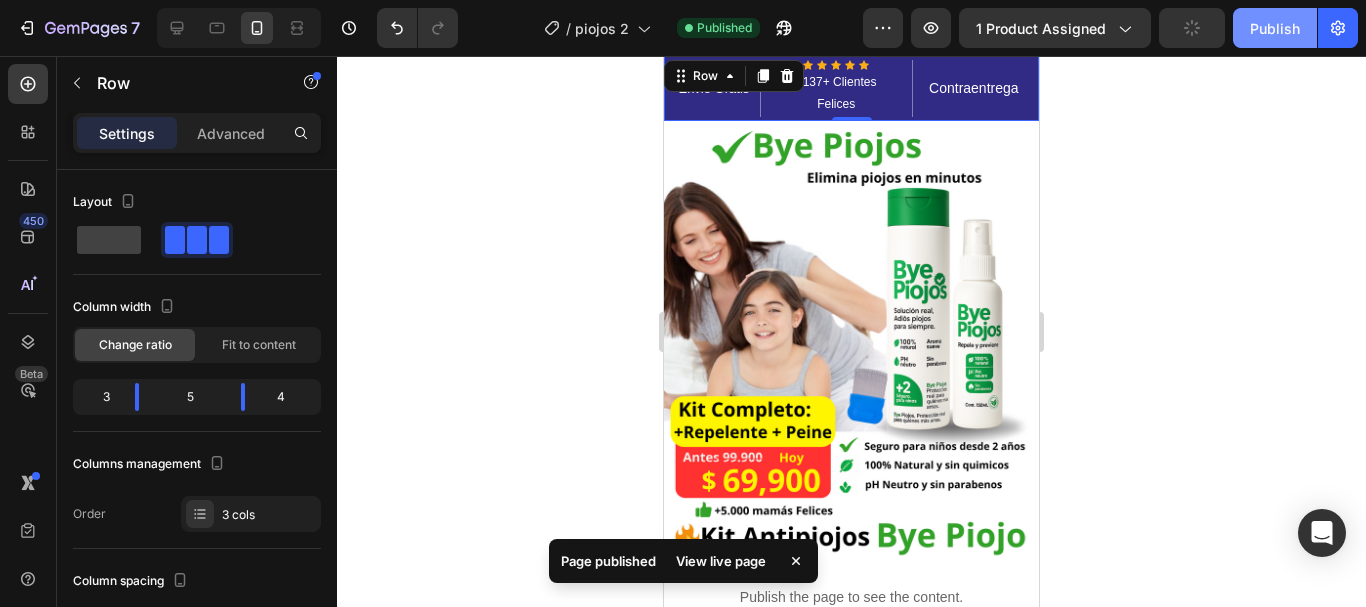 click on "Publish" at bounding box center (1275, 28) 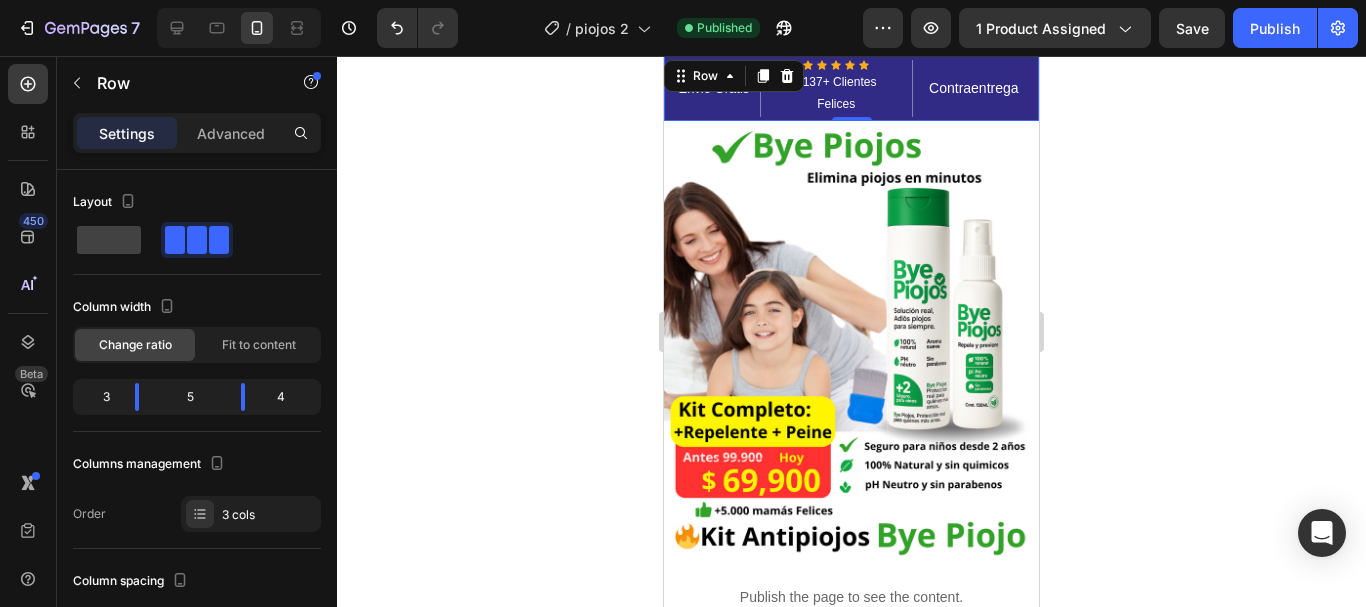 click 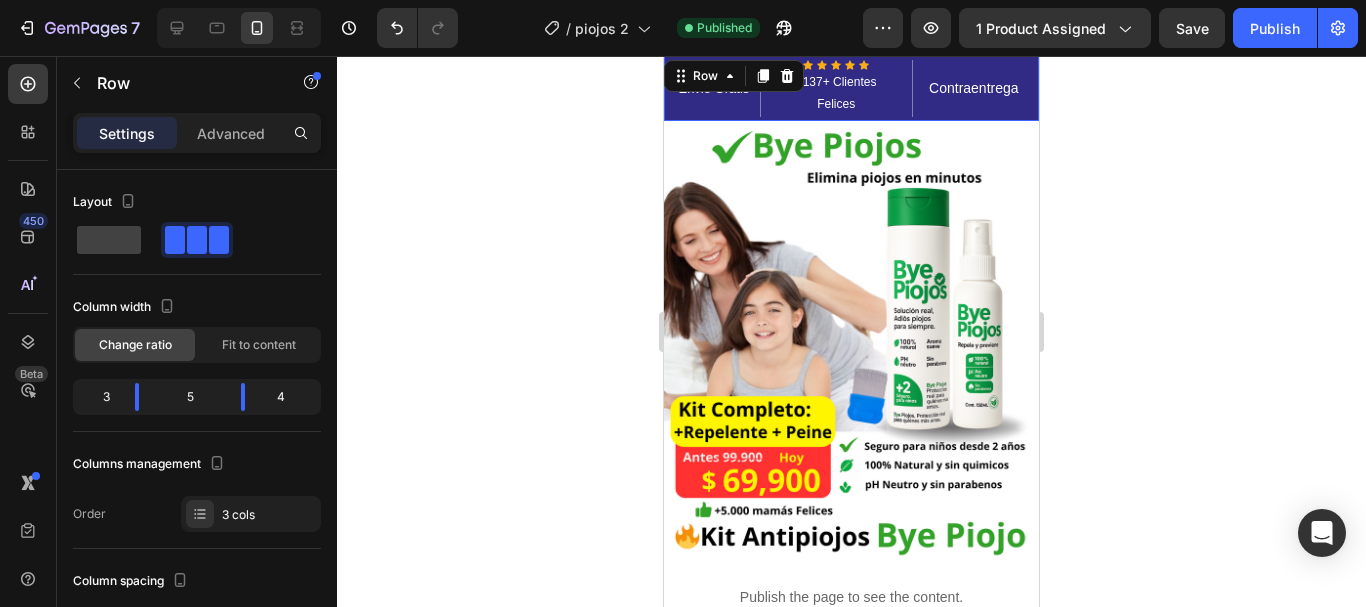click on "Envio Gratis Text block                Icon                Icon                Icon                Icon                Icon Icon List Hoz 5137+ Clientes Felices Text block Row Contraentrega Text block Row   0" at bounding box center [851, 88] 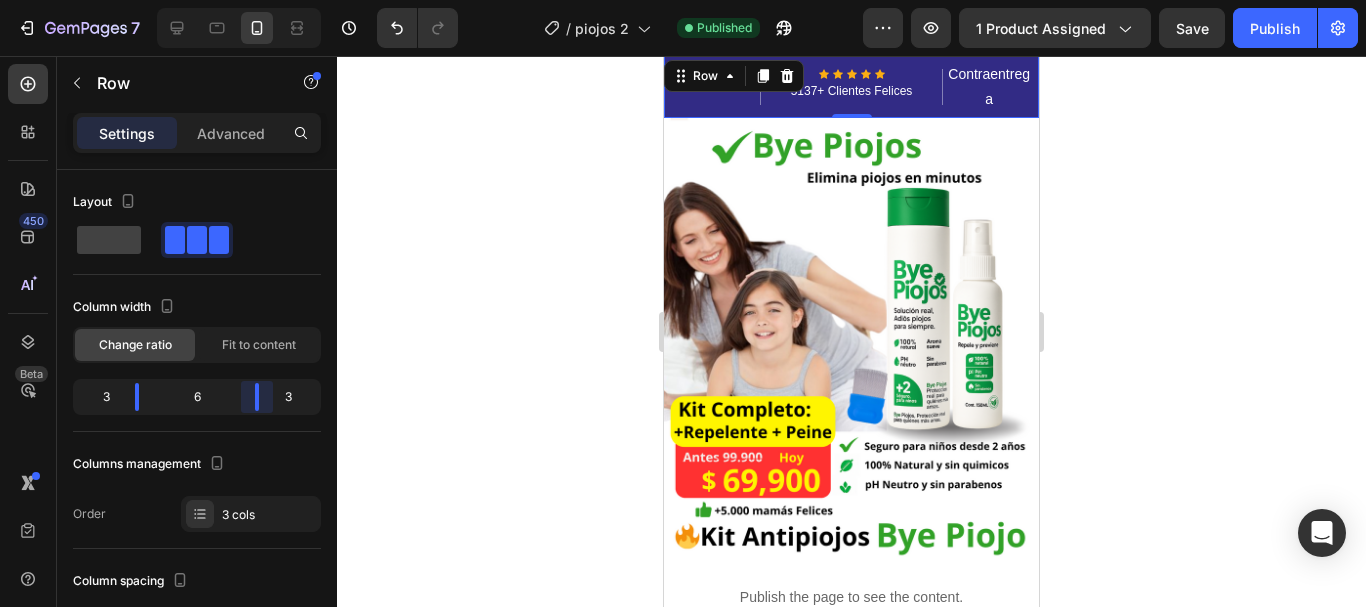 drag, startPoint x: 237, startPoint y: 406, endPoint x: 261, endPoint y: 399, distance: 25 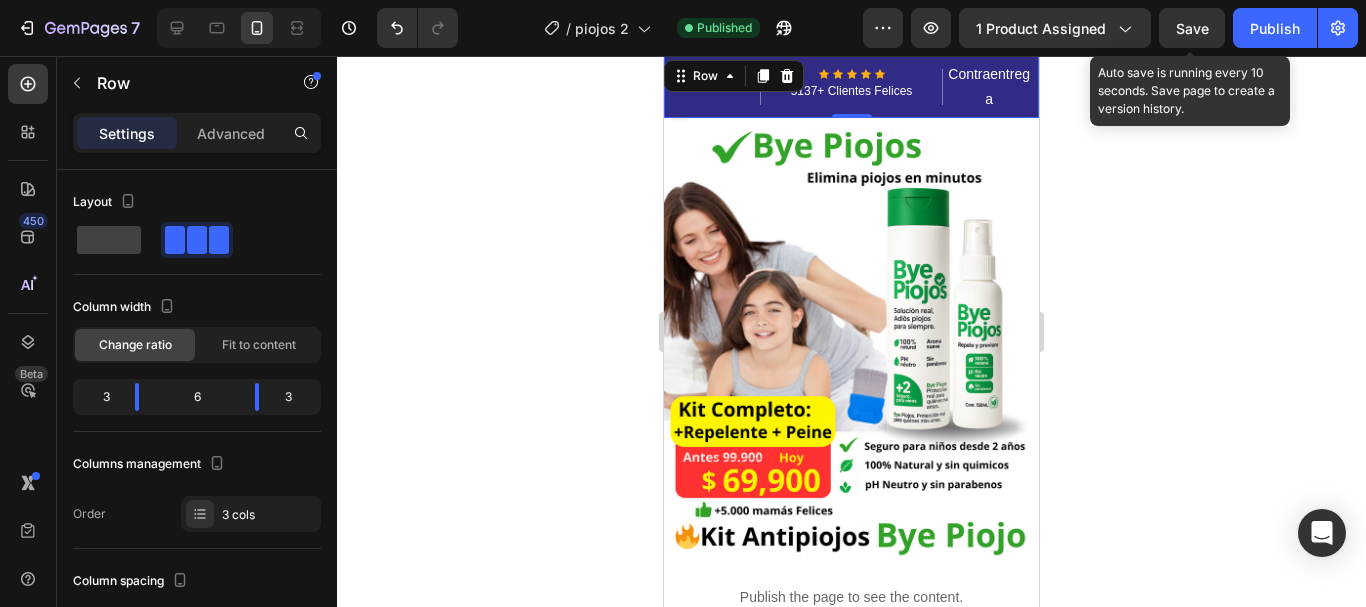click on "Save" at bounding box center (1192, 28) 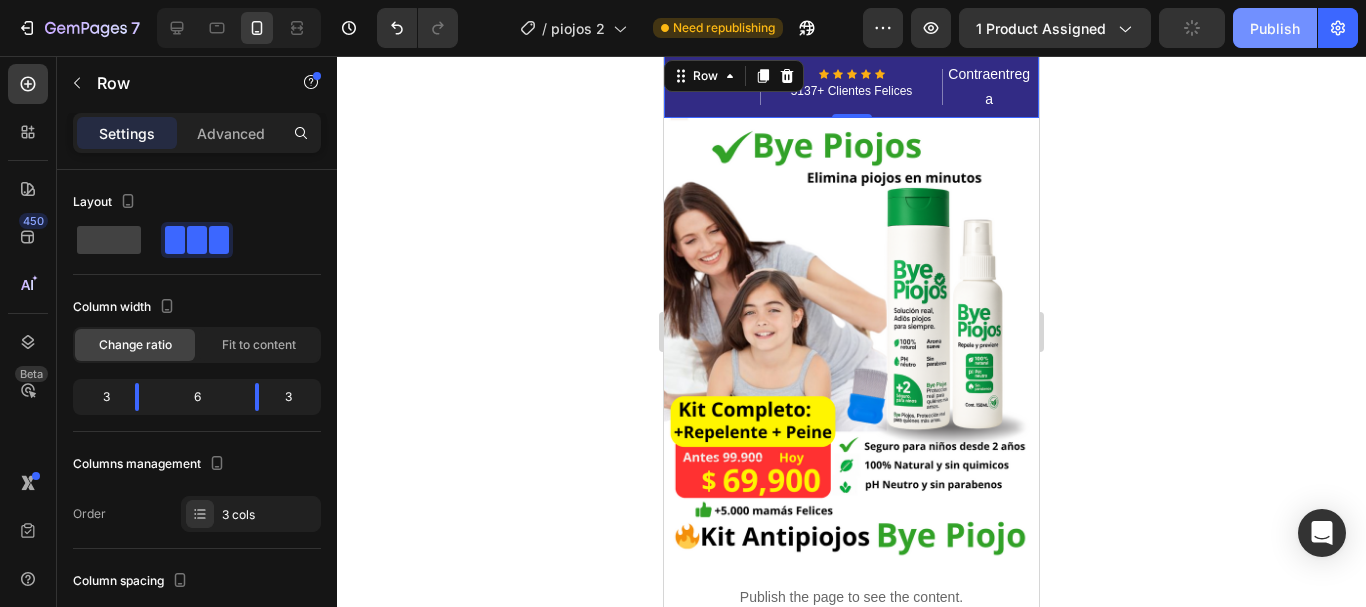 click on "Publish" at bounding box center [1275, 28] 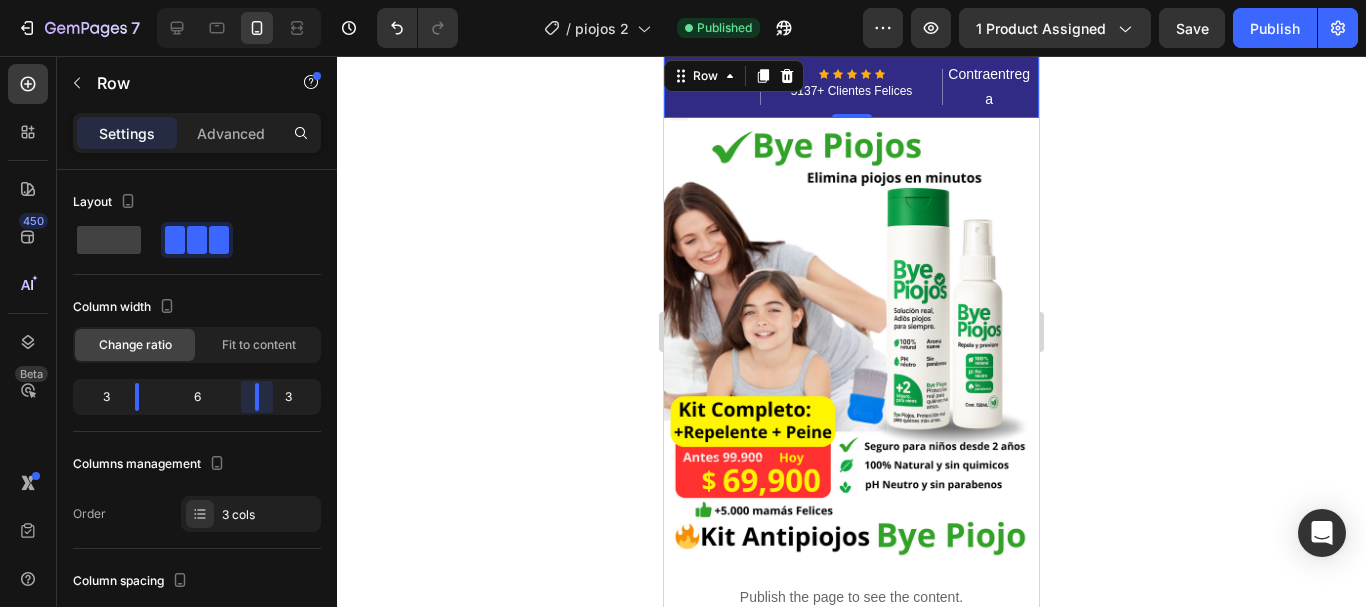click on "7  Version history  /  piojos 2 Published Preview 1 product assigned  Save   Publish  450 Beta Sections(18) Elements(84) Section Element Hero Section Product Detail Brands Trusted Badges Guarantee Product Breakdown How to use Testimonials Compare Bundle FAQs Social Proof Brand Story Product List Collection Blog List Contact Sticky Add to Cart Custom Footer Browse Library 450 Layout
Row
Row
Row
Row Text
Heading
Text Block Button
Button
Button Media
Image
Image" at bounding box center [683, 0] 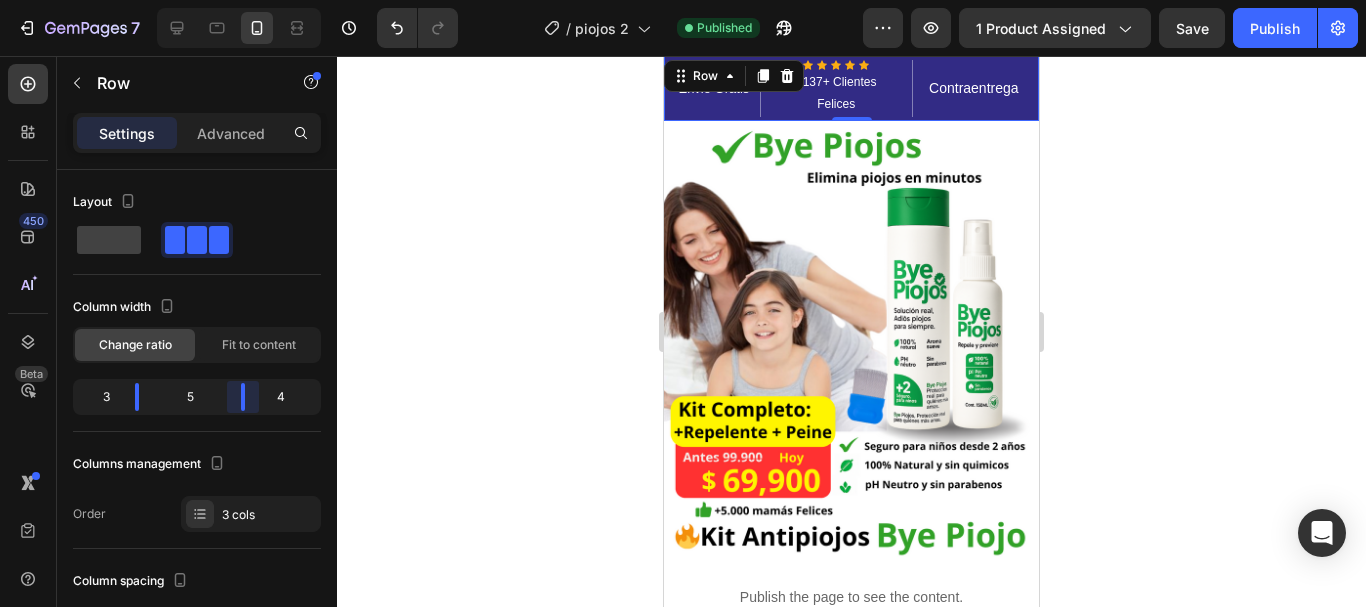 click on "7  Version history  /  piojos 2 Published Preview 1 product assigned  Save   Publish  450 Beta Sections(18) Elements(84) Section Element Hero Section Product Detail Brands Trusted Badges Guarantee Product Breakdown How to use Testimonials Compare Bundle FAQs Social Proof Brand Story Product List Collection Blog List Contact Sticky Add to Cart Custom Footer Browse Library 450 Layout
Row
Row
Row
Row Text
Heading
Text Block Button
Button
Button Media
Image
Image" at bounding box center [683, 0] 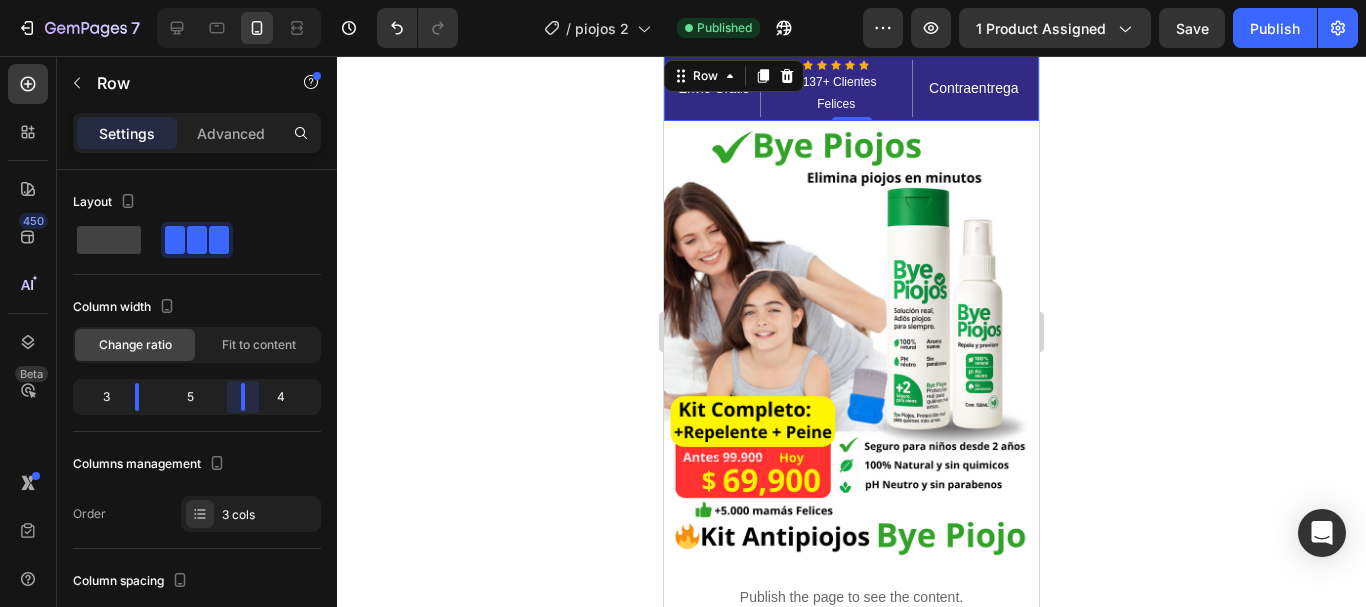 click on "7  Version history  /  piojos 2 Published Preview 1 product assigned  Save   Publish  450 Beta Sections(18) Elements(84) Section Element Hero Section Product Detail Brands Trusted Badges Guarantee Product Breakdown How to use Testimonials Compare Bundle FAQs Social Proof Brand Story Product List Collection Blog List Contact Sticky Add to Cart Custom Footer Browse Library 450 Layout
Row
Row
Row
Row Text
Heading
Text Block Button
Button
Button Media
Image
Image" at bounding box center (683, 0) 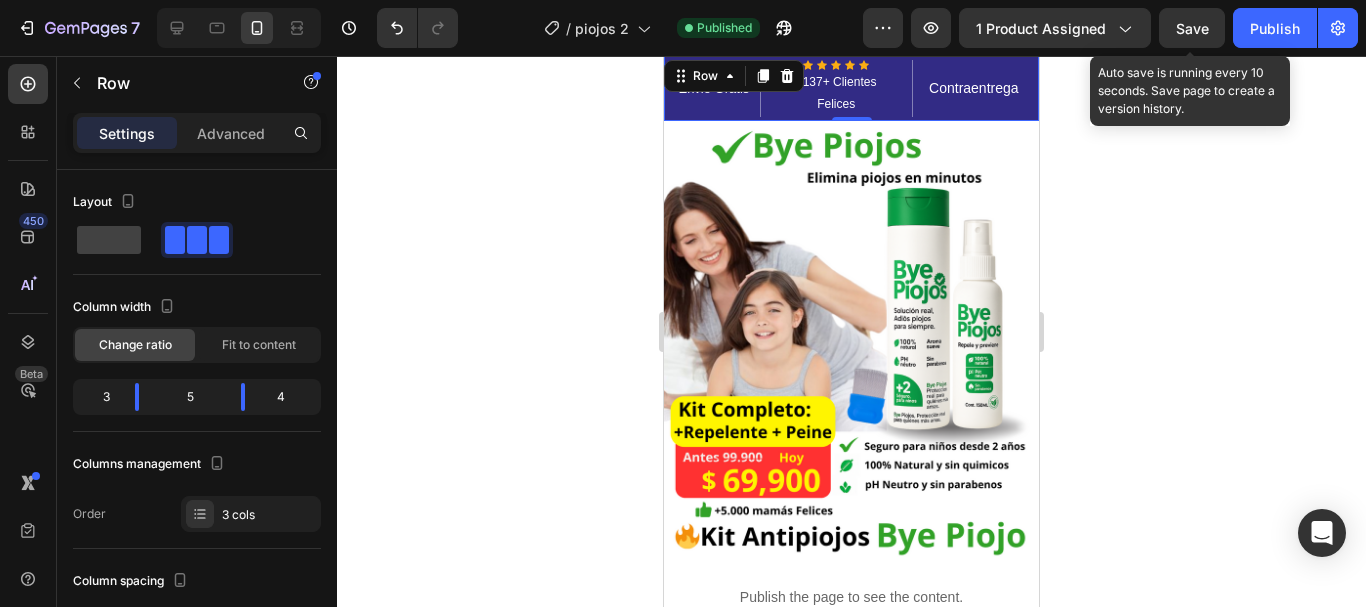 click on "Save" at bounding box center [1192, 28] 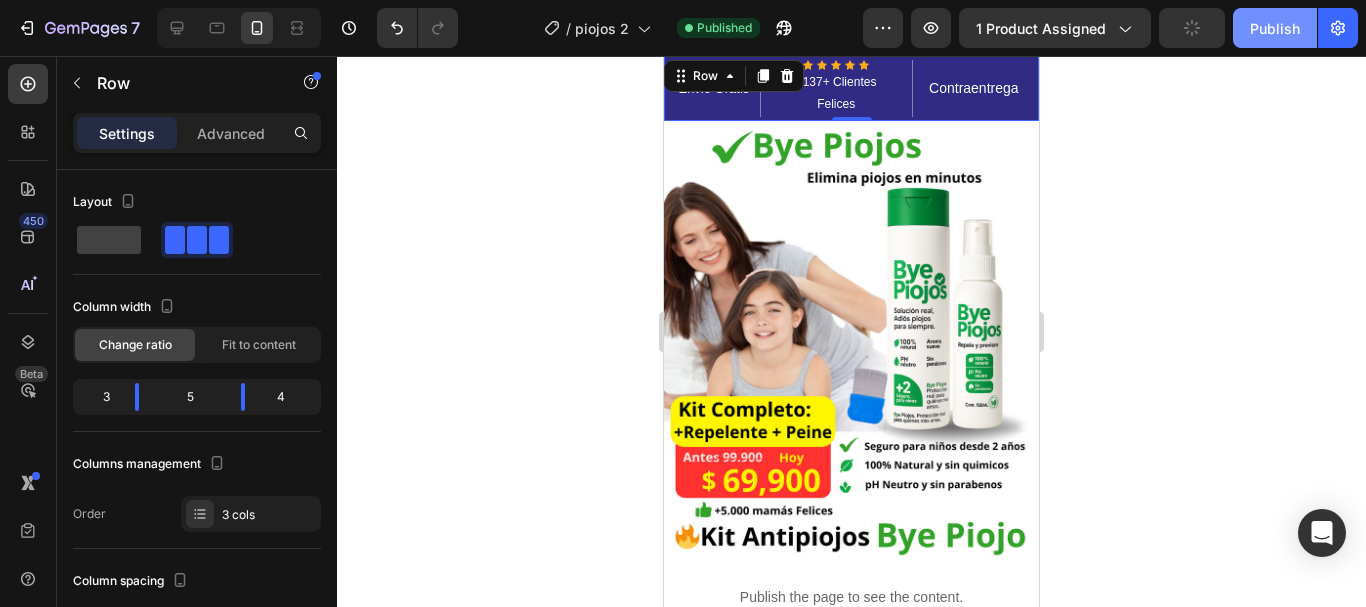 click on "Publish" at bounding box center [1275, 28] 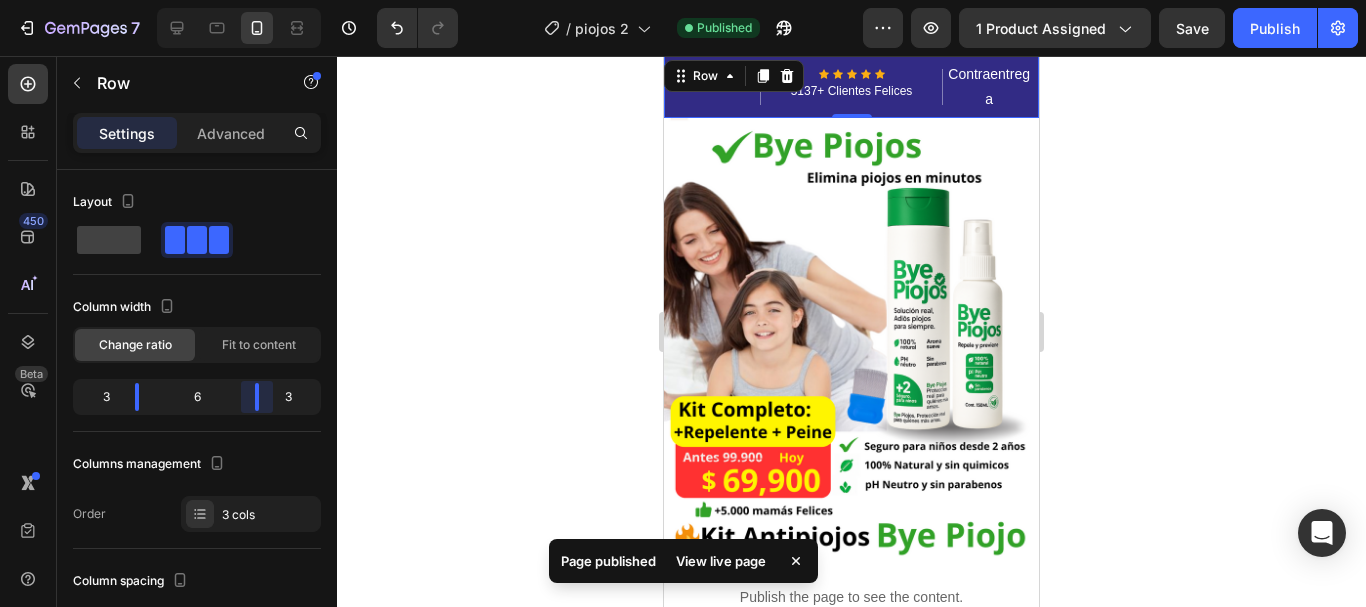 drag, startPoint x: 242, startPoint y: 396, endPoint x: 255, endPoint y: 396, distance: 13 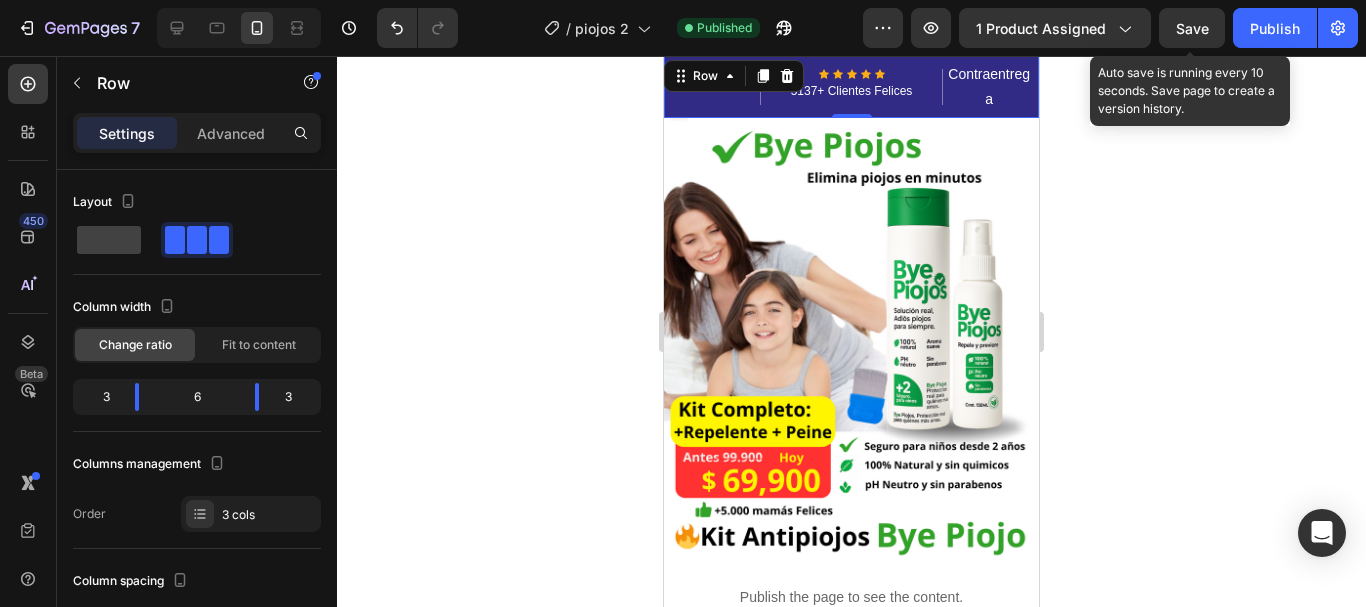 click on "Save" at bounding box center [1192, 28] 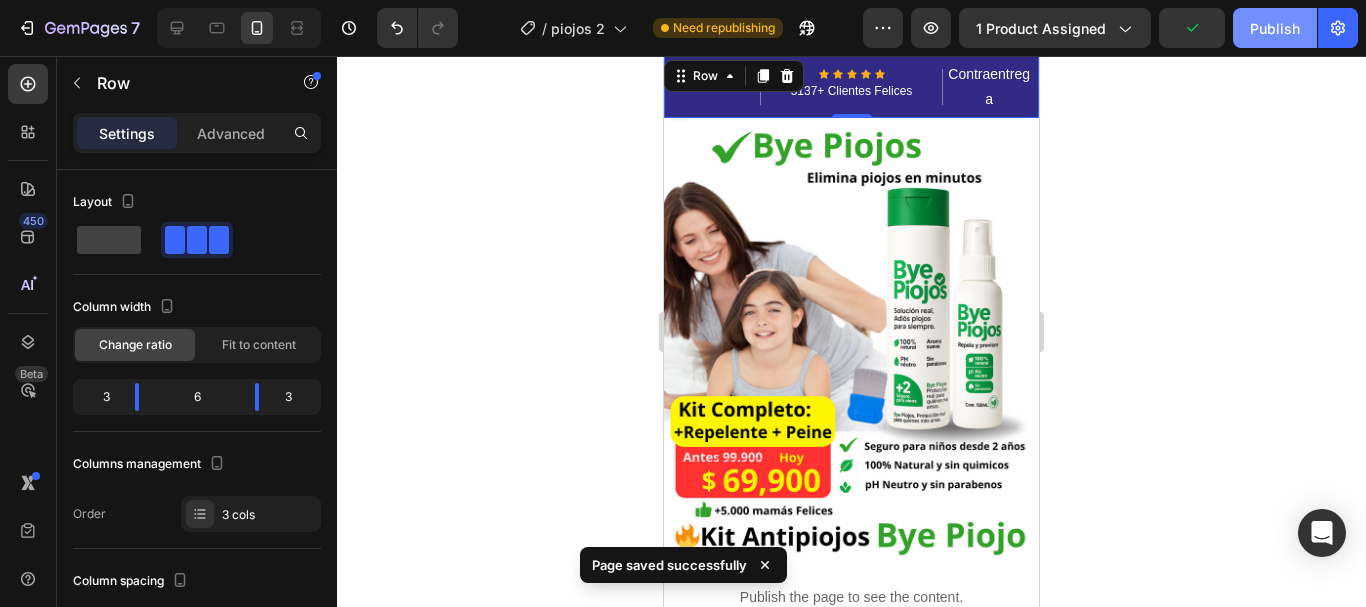 click on "Publish" at bounding box center (1275, 28) 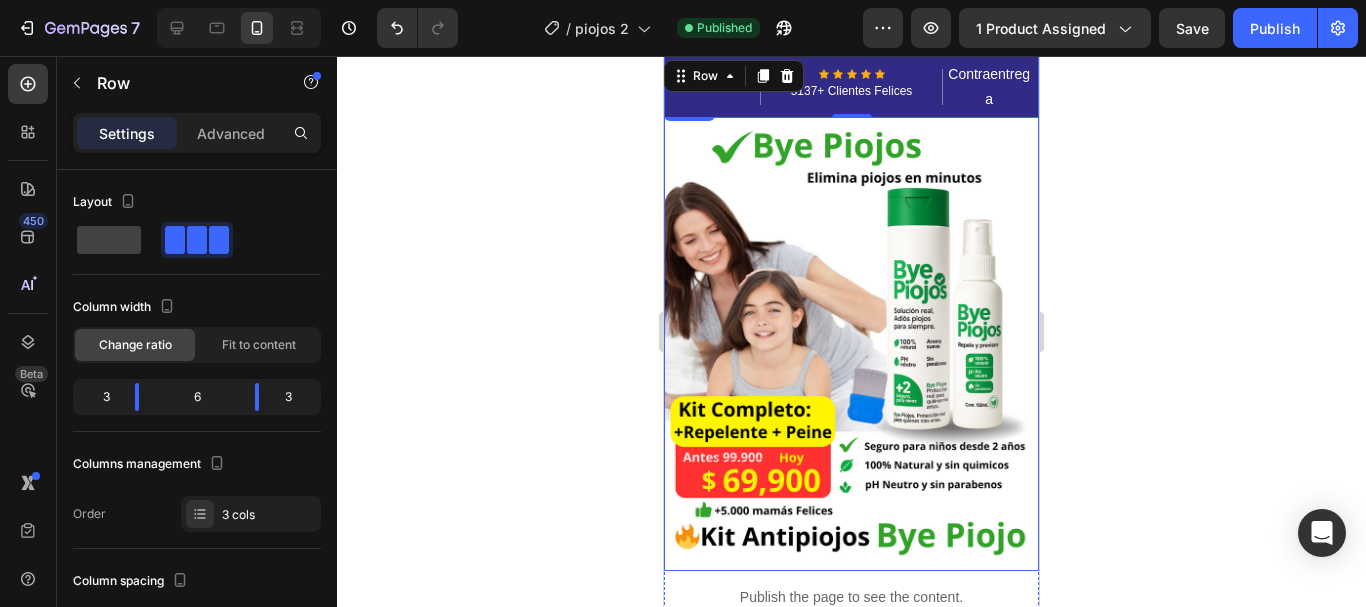 click at bounding box center [851, 334] 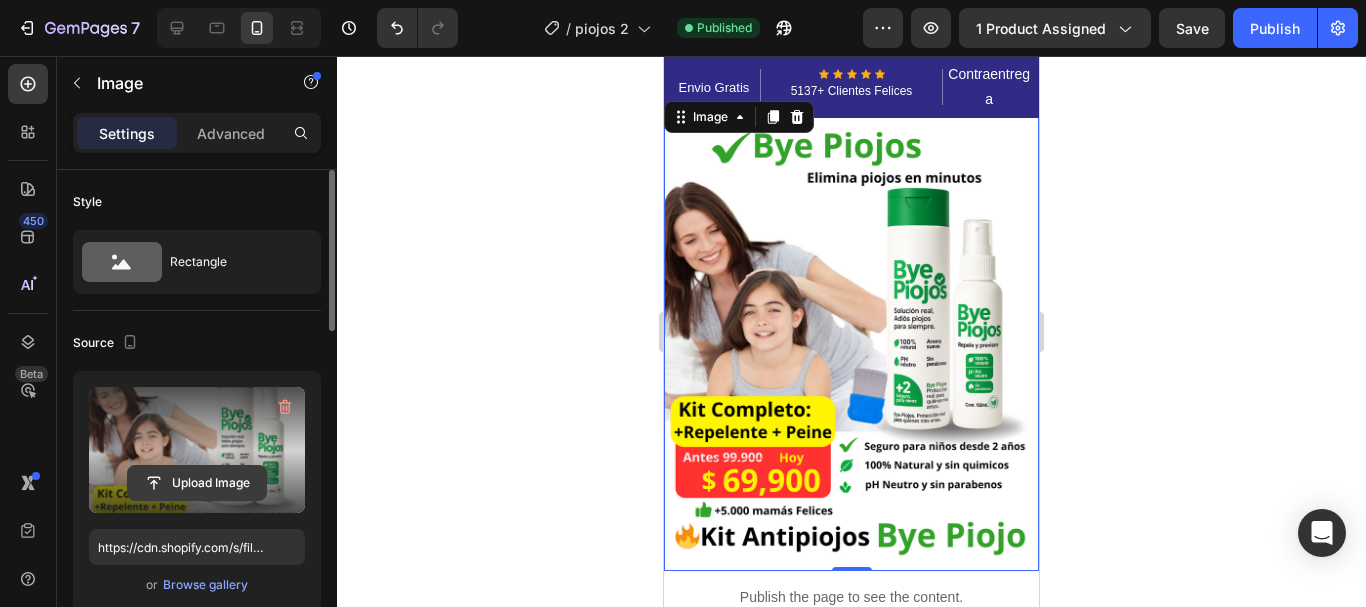 click 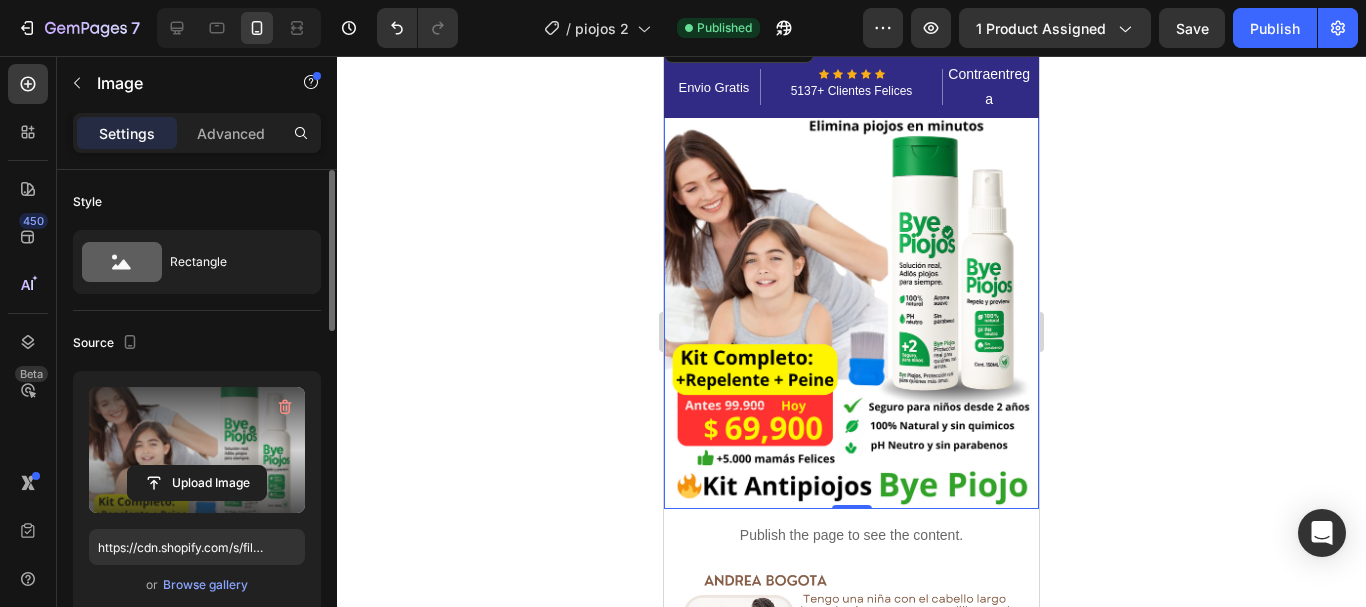 scroll, scrollTop: 100, scrollLeft: 0, axis: vertical 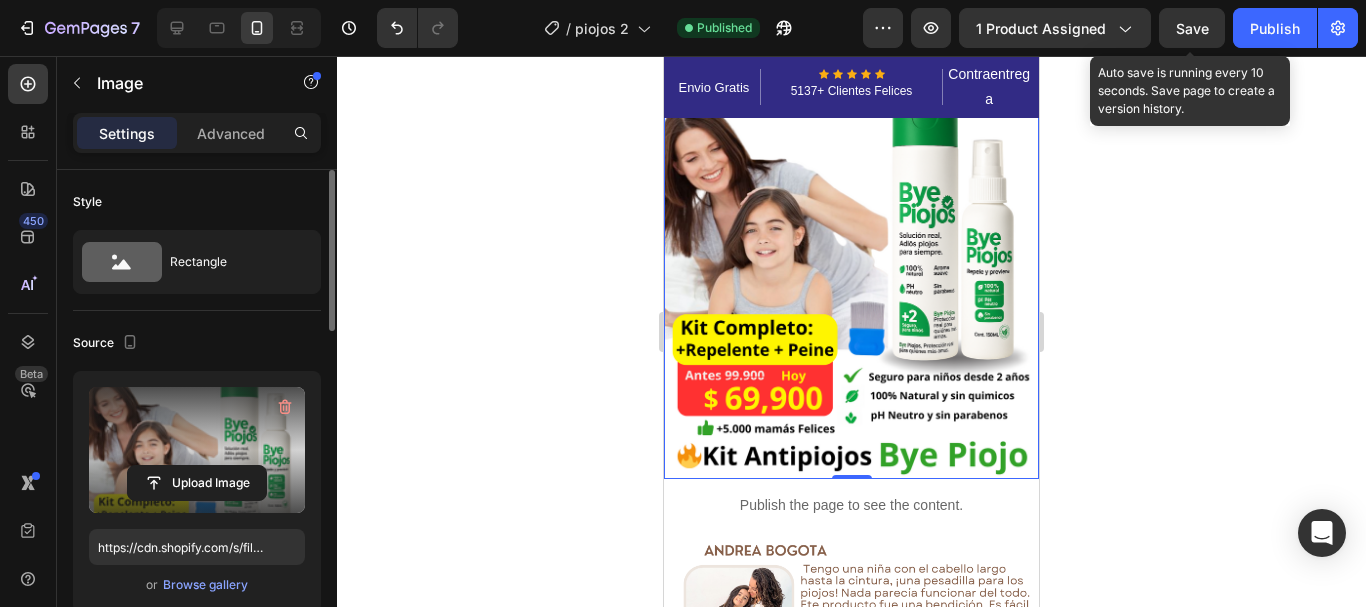 click on "Save" at bounding box center [1192, 28] 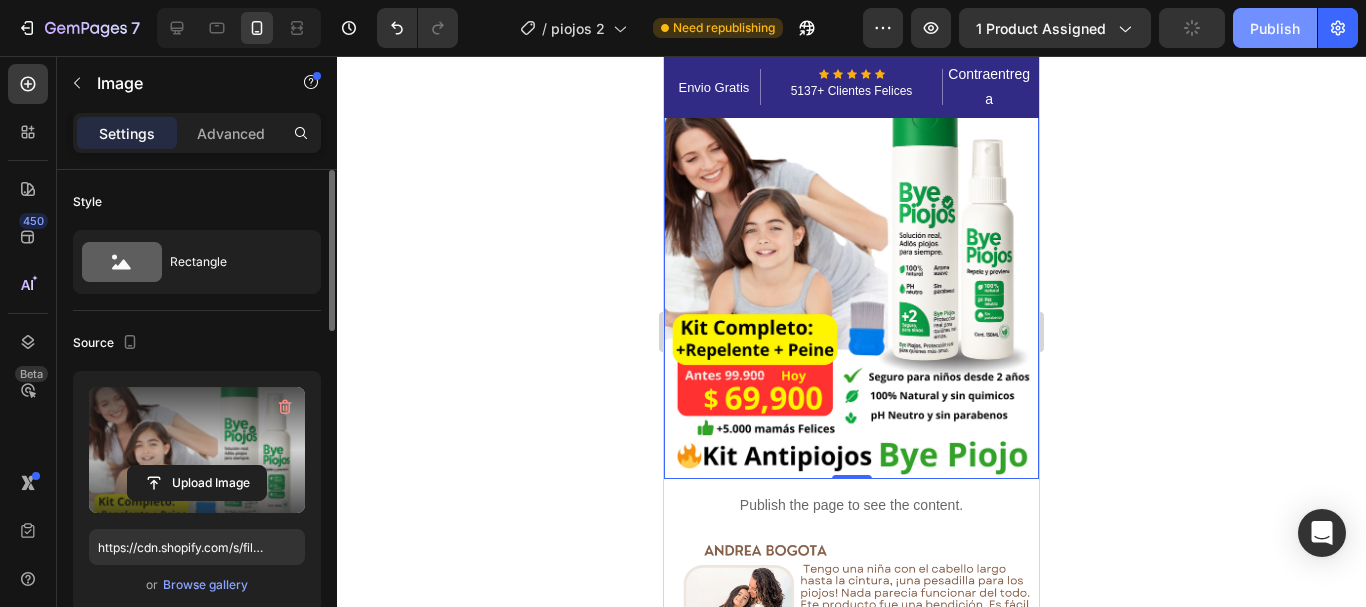click on "Publish" at bounding box center [1275, 28] 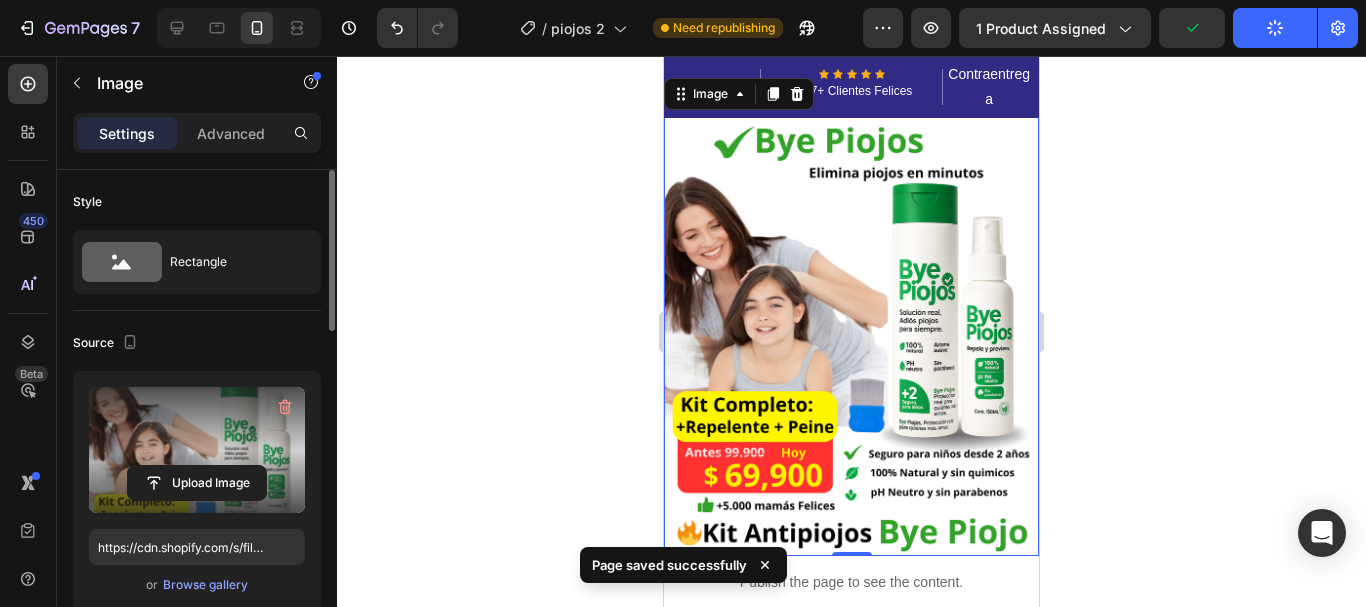 scroll, scrollTop: 0, scrollLeft: 0, axis: both 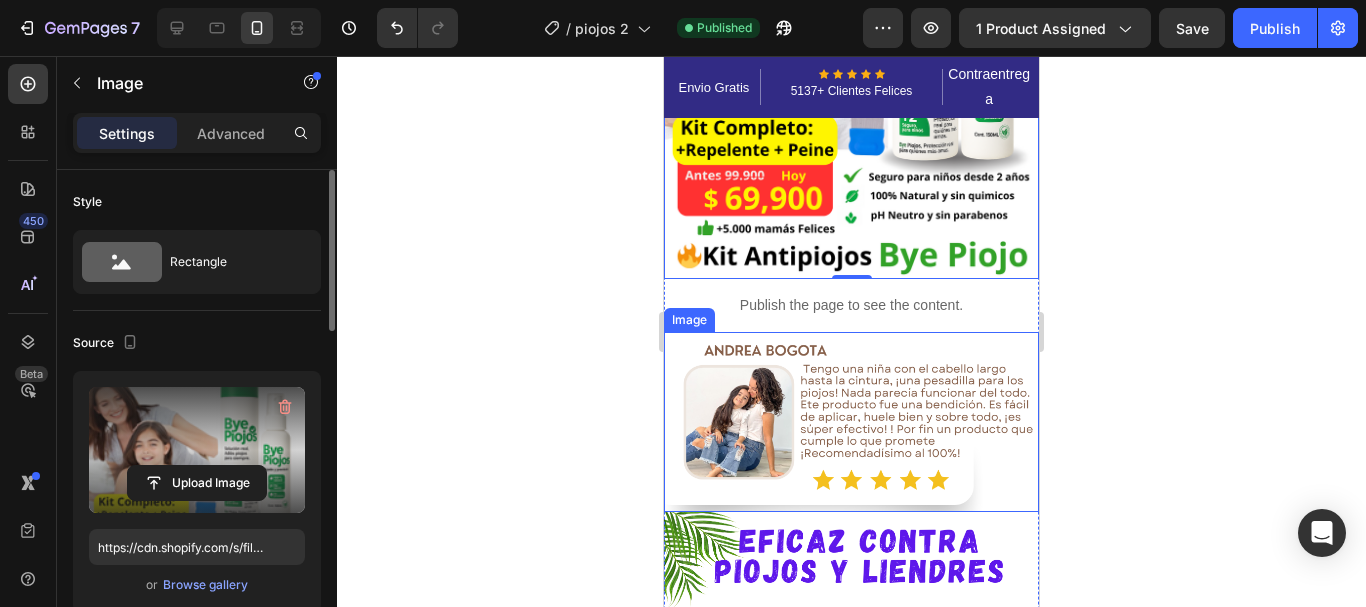 click at bounding box center [851, 422] 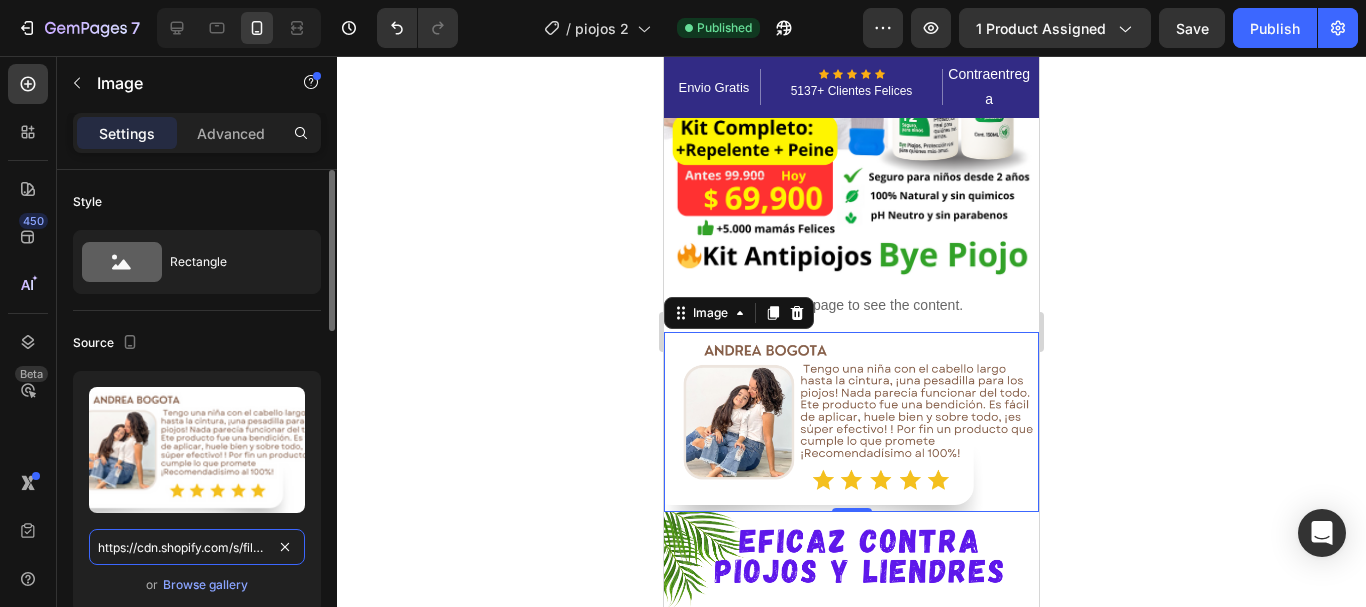 click on "https://cdn.shopify.com/s/files/1/0592/7426/4646/files/gempages_528606126531412944-c8de132a-cea3-402f-a7dc-071308a1c978.png" at bounding box center [197, 547] 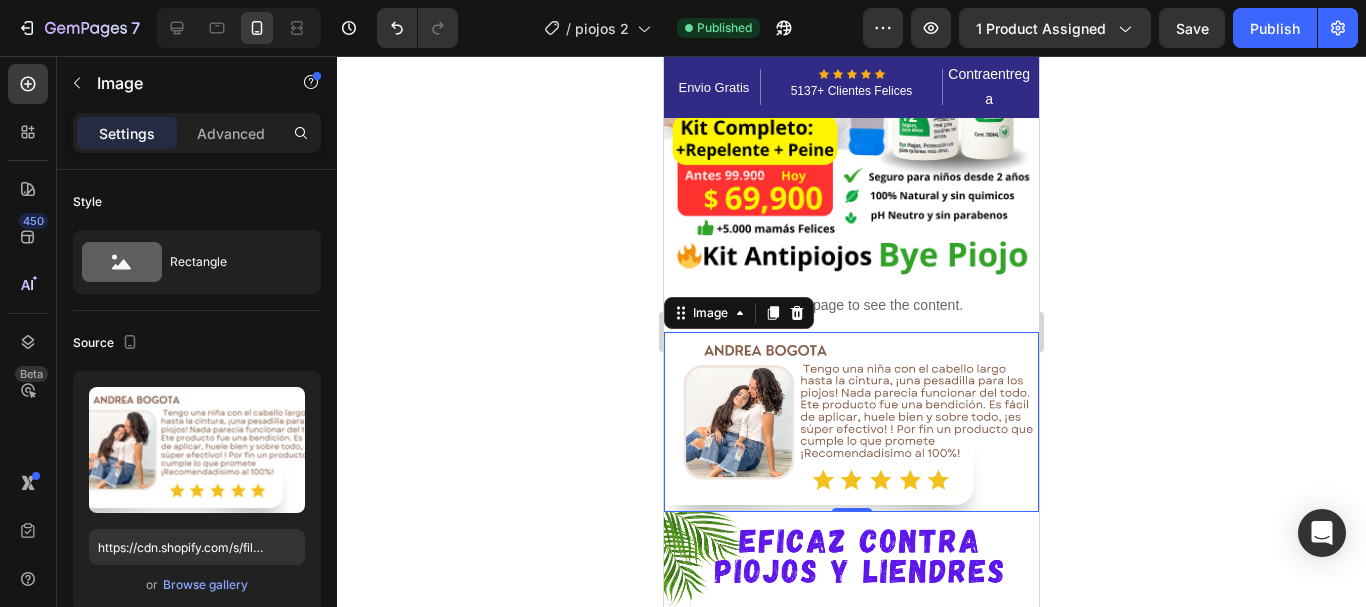 click at bounding box center (851, 422) 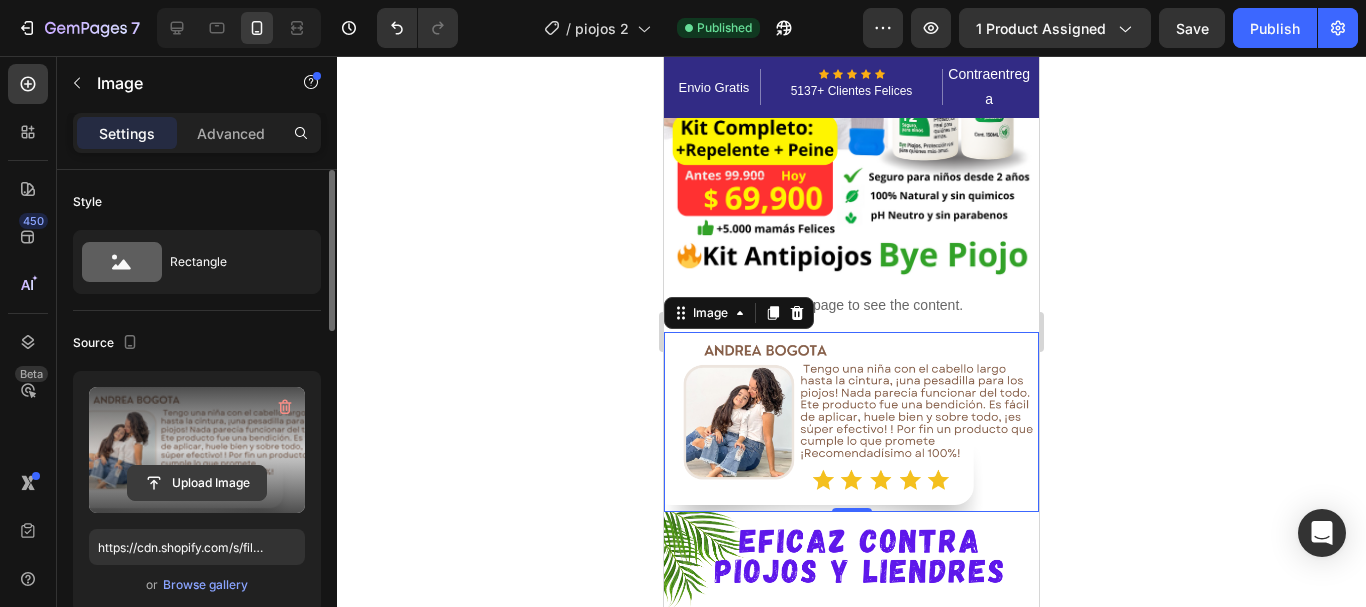 click 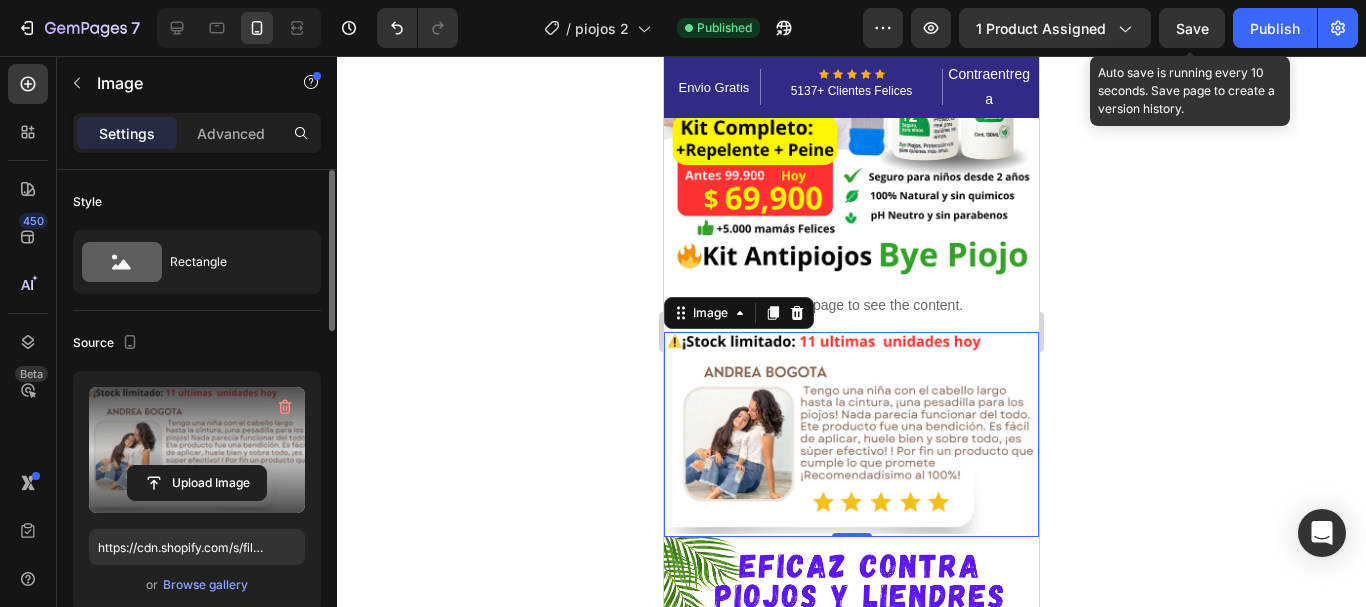 click on "Save" at bounding box center [1192, 28] 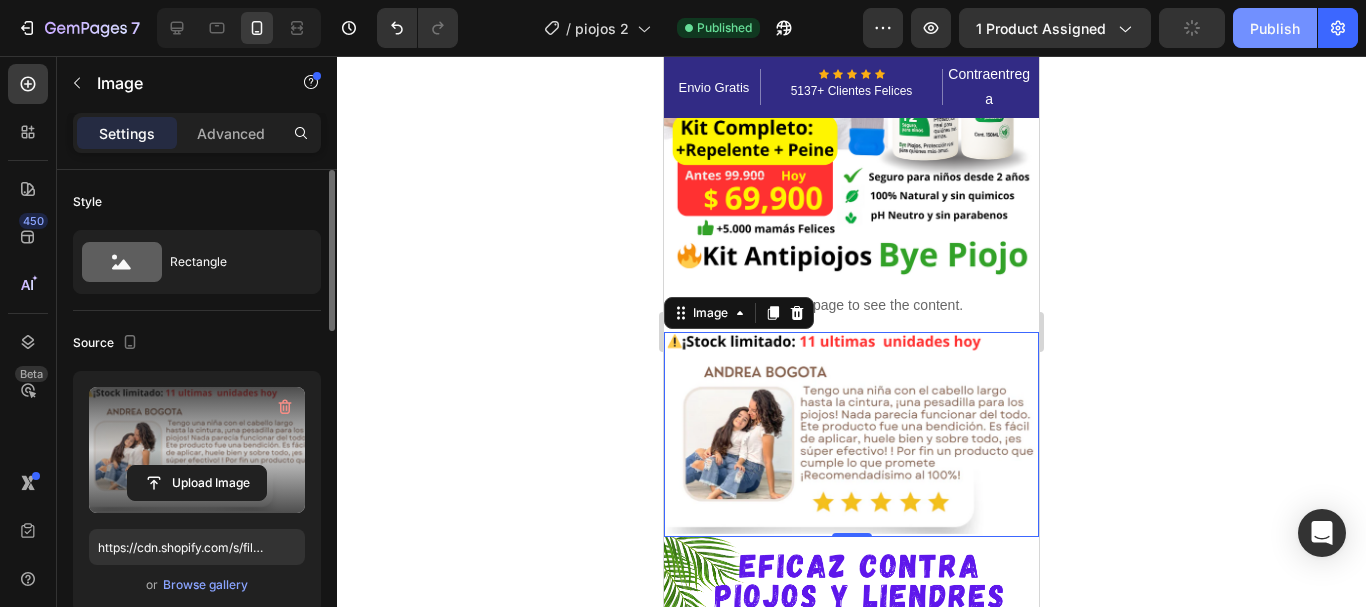 click on "Publish" at bounding box center (1275, 28) 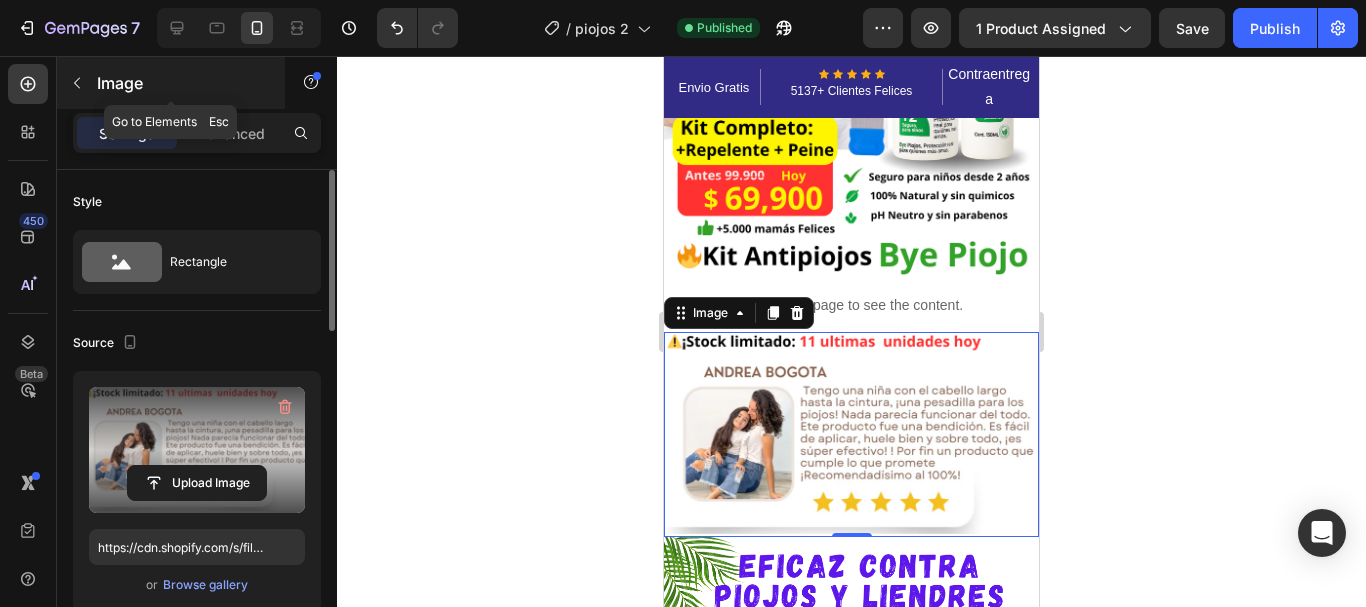 click 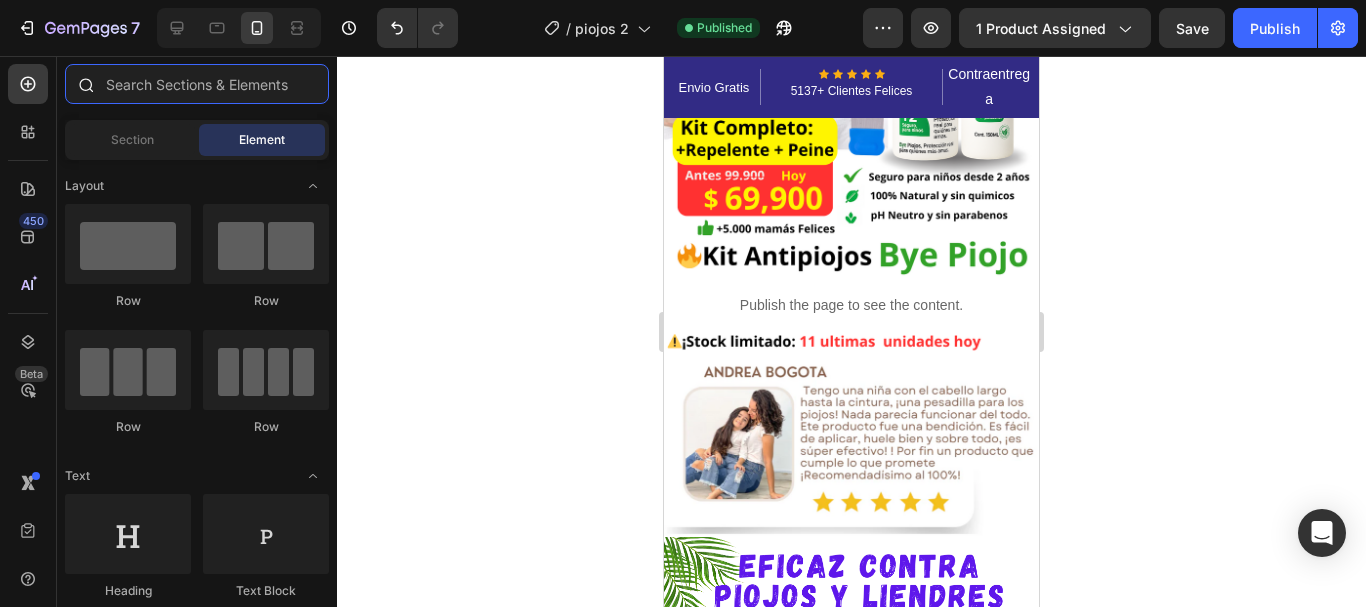 click at bounding box center [197, 84] 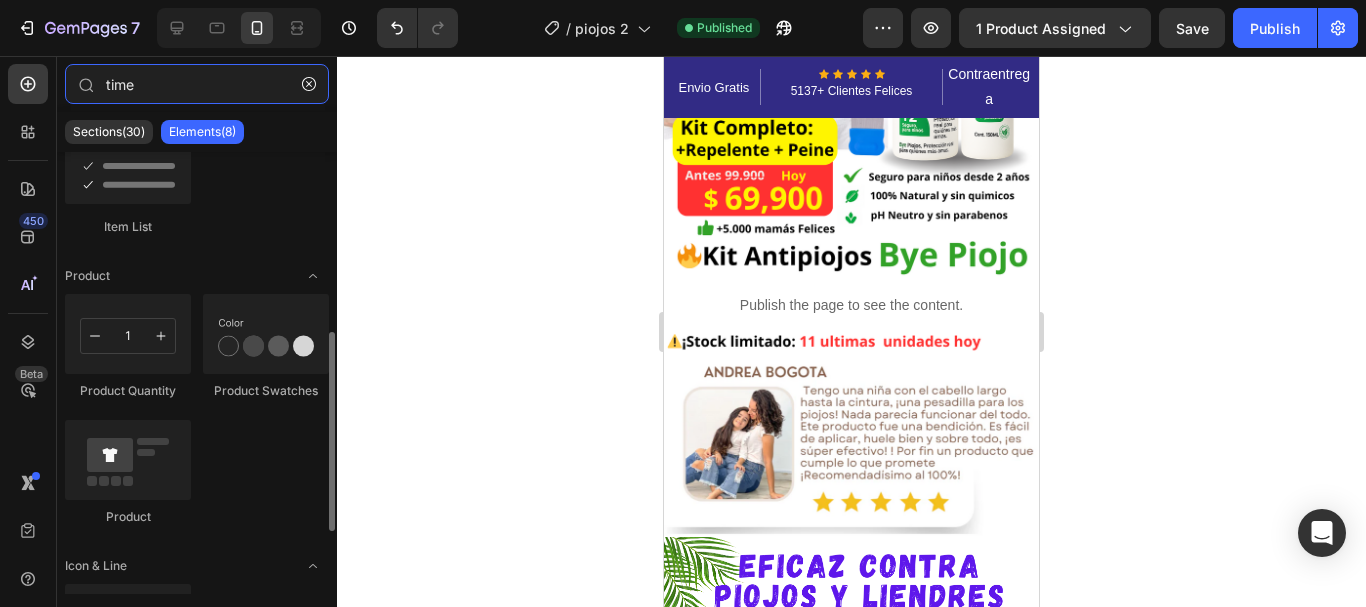 scroll, scrollTop: 0, scrollLeft: 0, axis: both 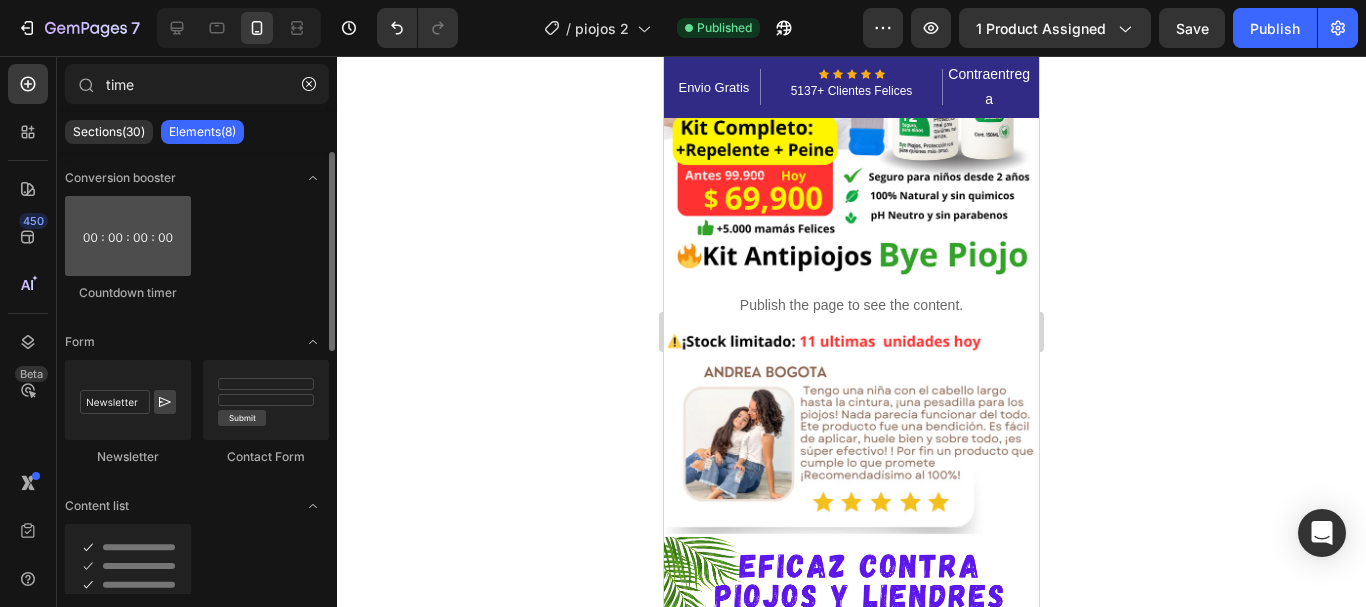 click at bounding box center [128, 236] 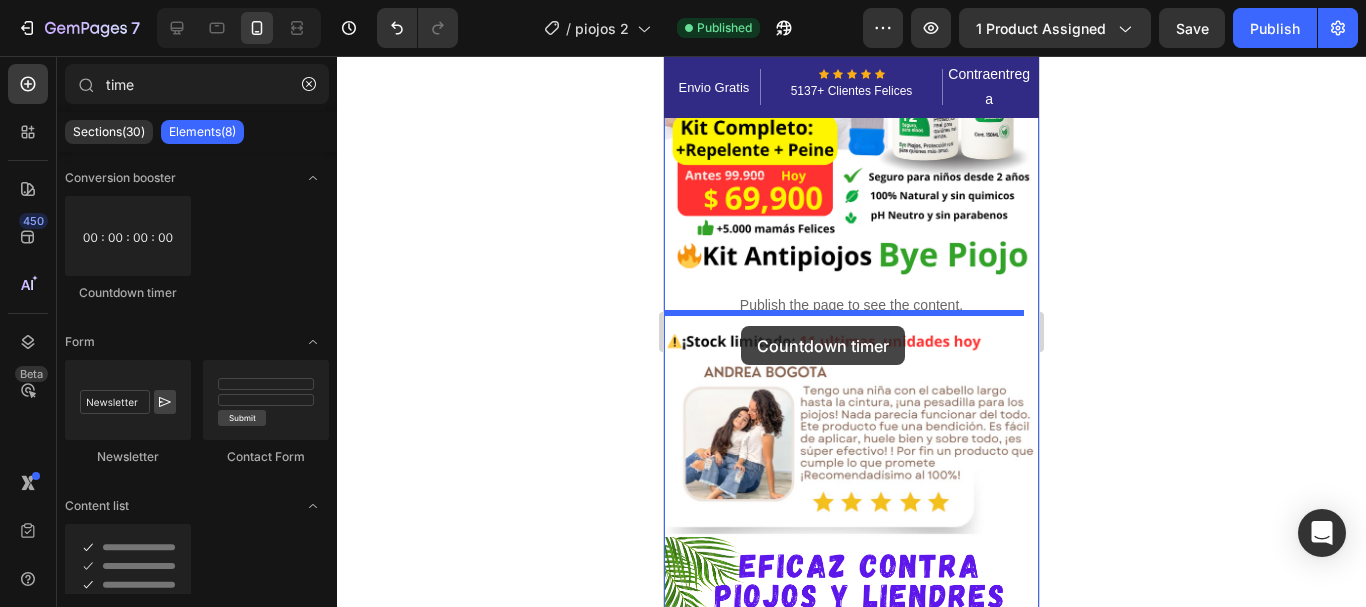 drag, startPoint x: 796, startPoint y: 309, endPoint x: 741, endPoint y: 326, distance: 57.567352 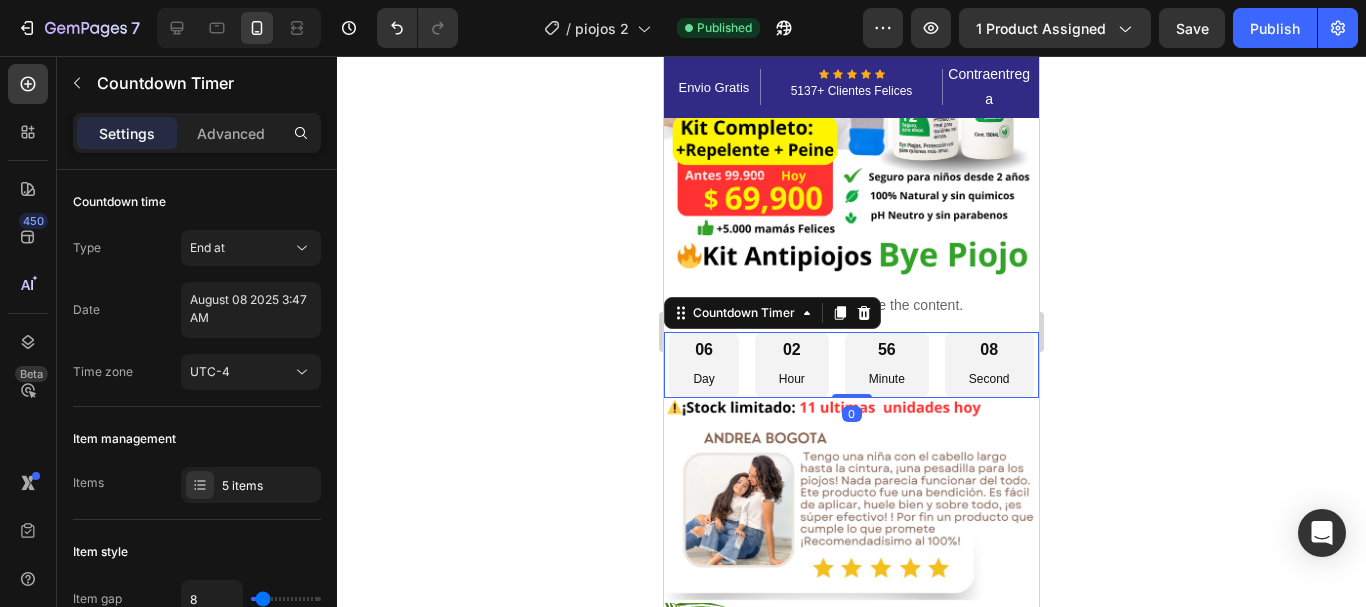 click on "06 Day 02 Hour 56 Minute 08 Second" at bounding box center [851, 365] 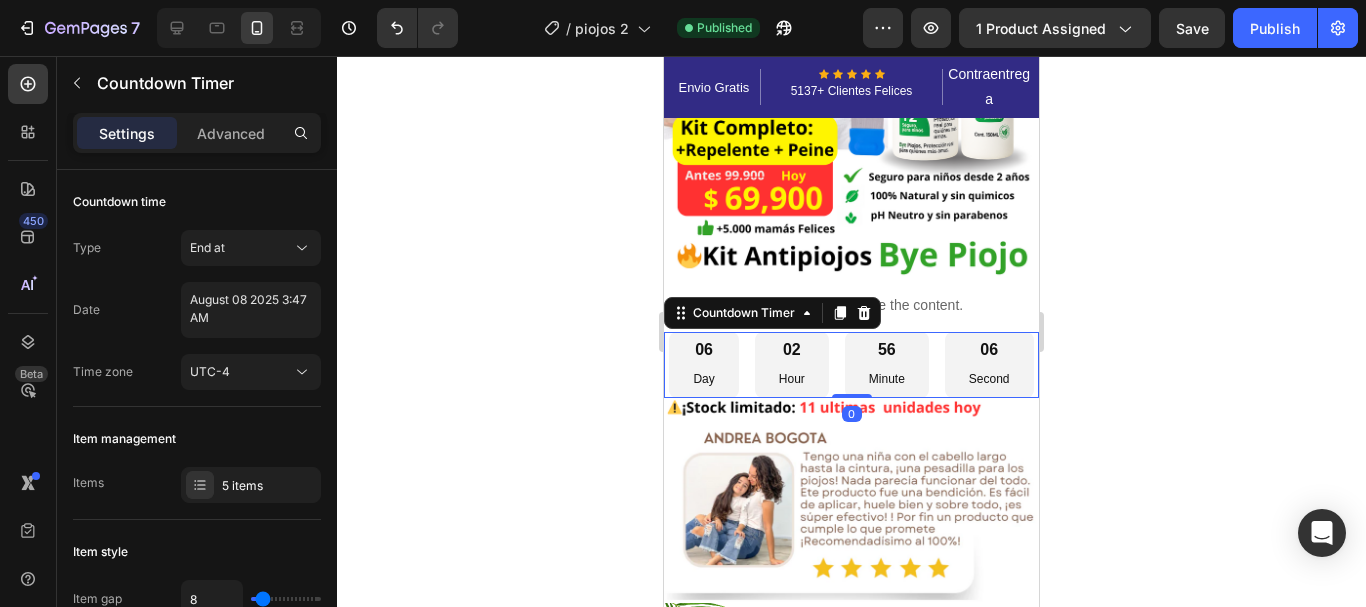drag, startPoint x: 848, startPoint y: 460, endPoint x: 854, endPoint y: 404, distance: 56.32051 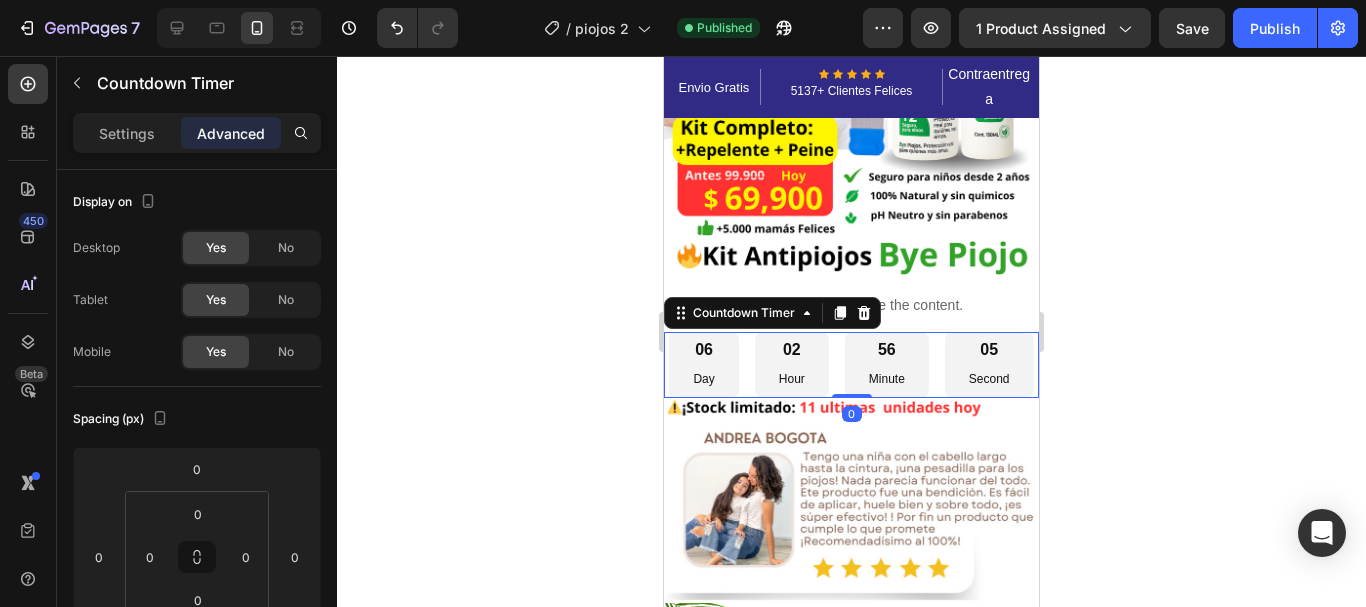 click on "Hour" at bounding box center (792, 380) 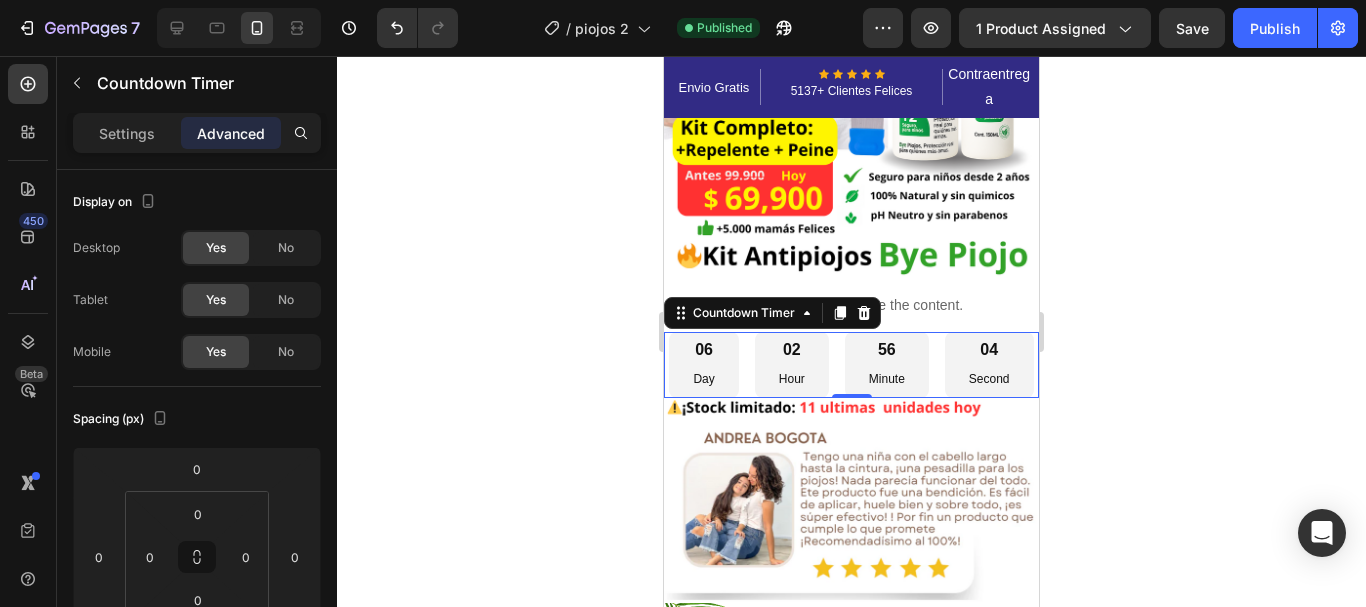 click on "06 Day" at bounding box center (703, 365) 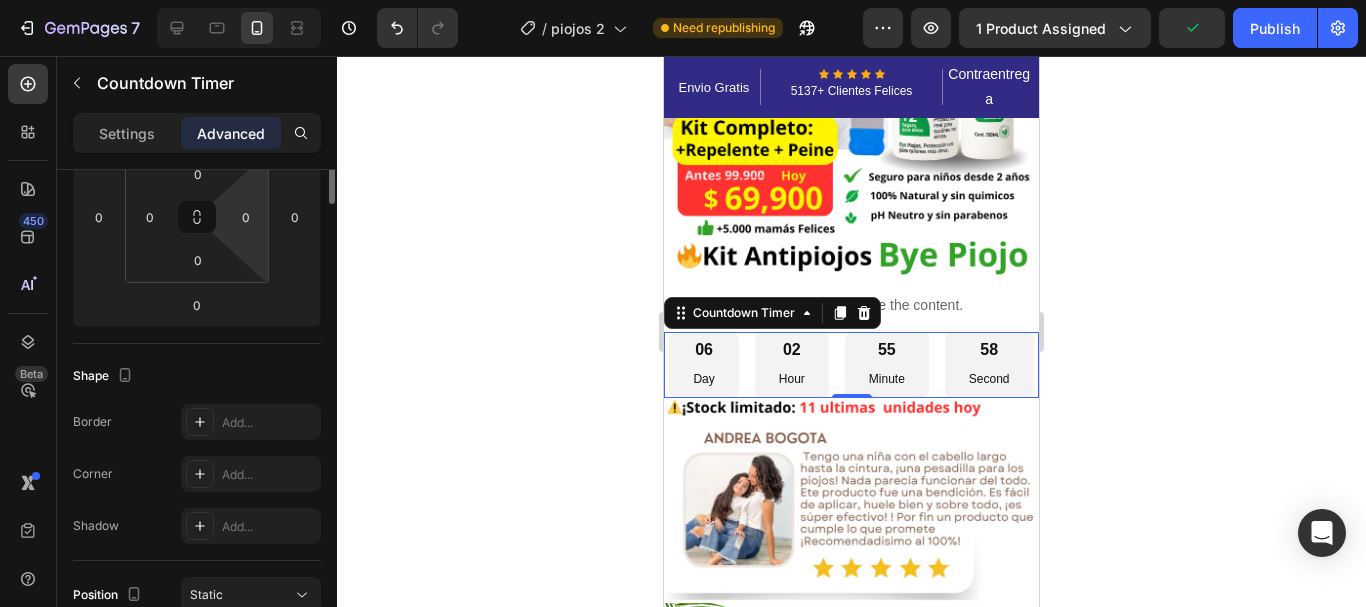 scroll, scrollTop: 0, scrollLeft: 0, axis: both 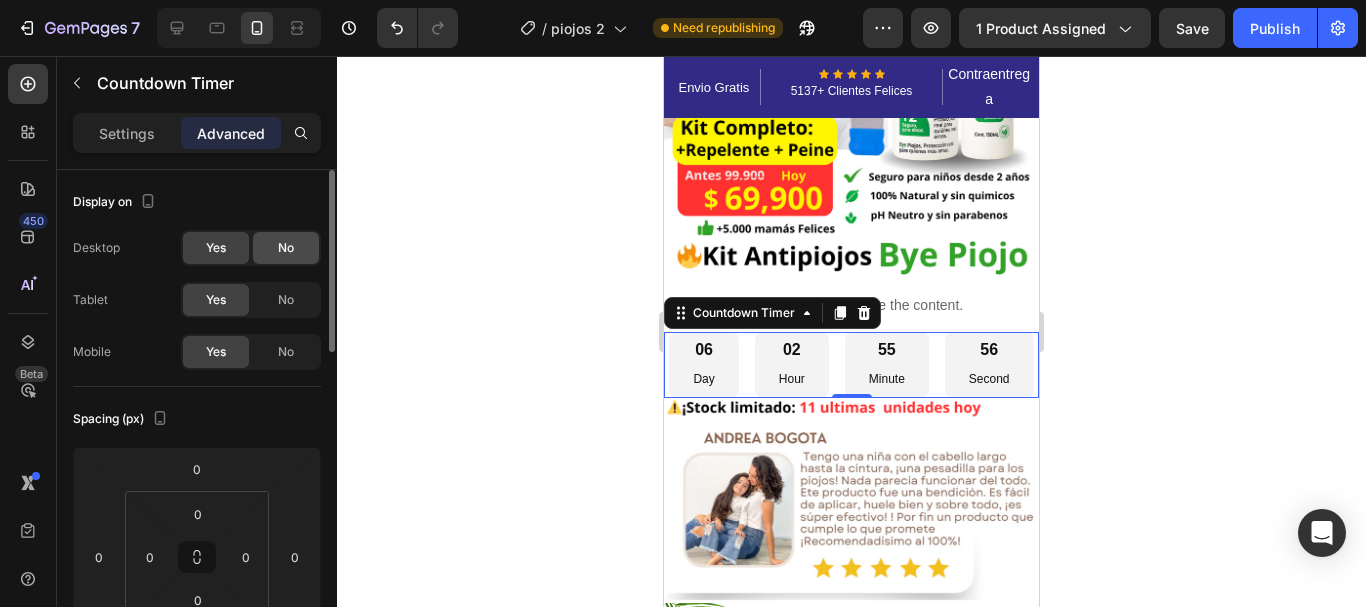 click on "No" 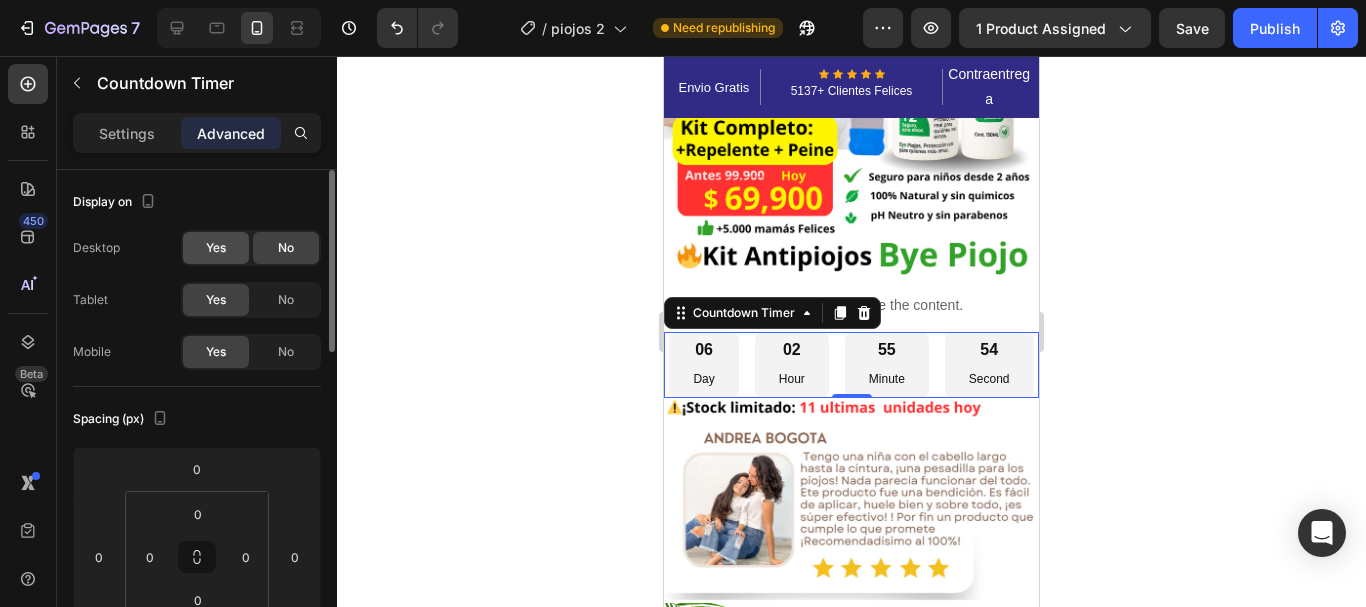 click on "Yes" 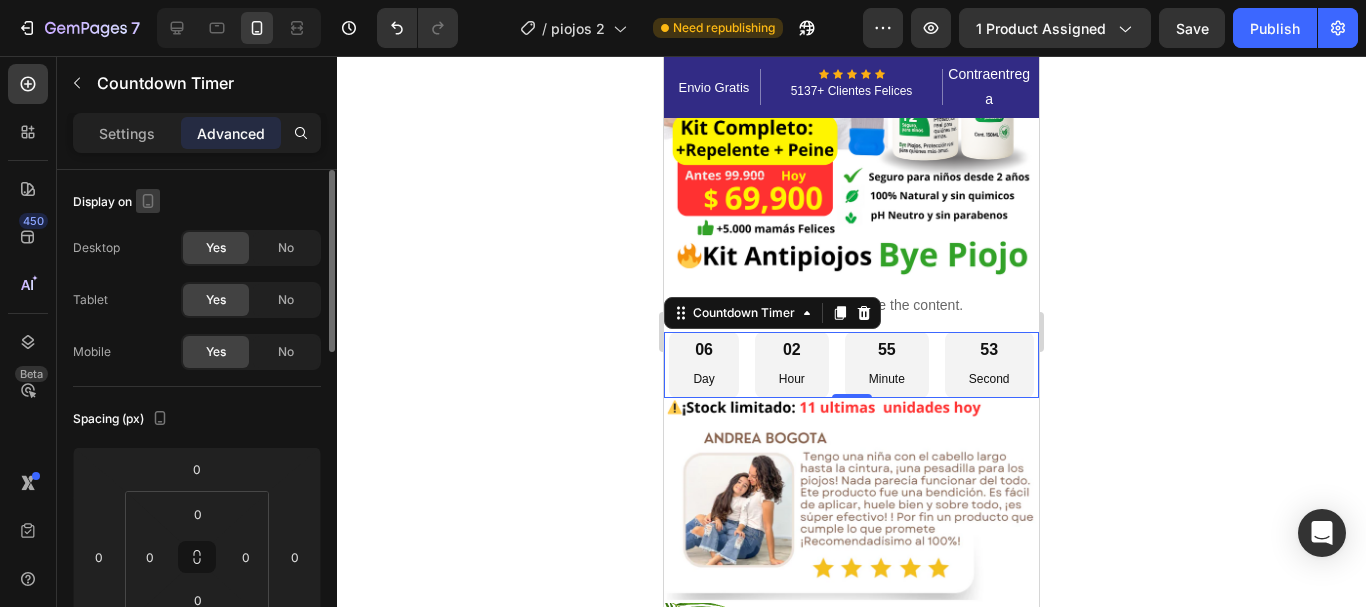 click 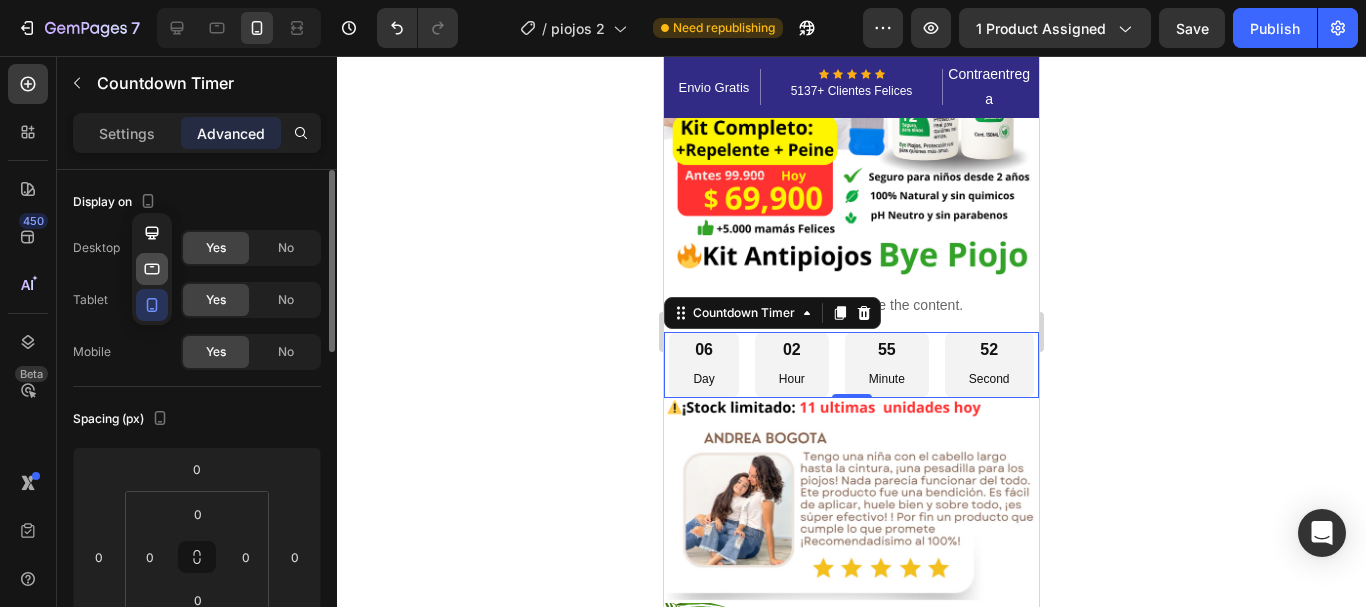 click 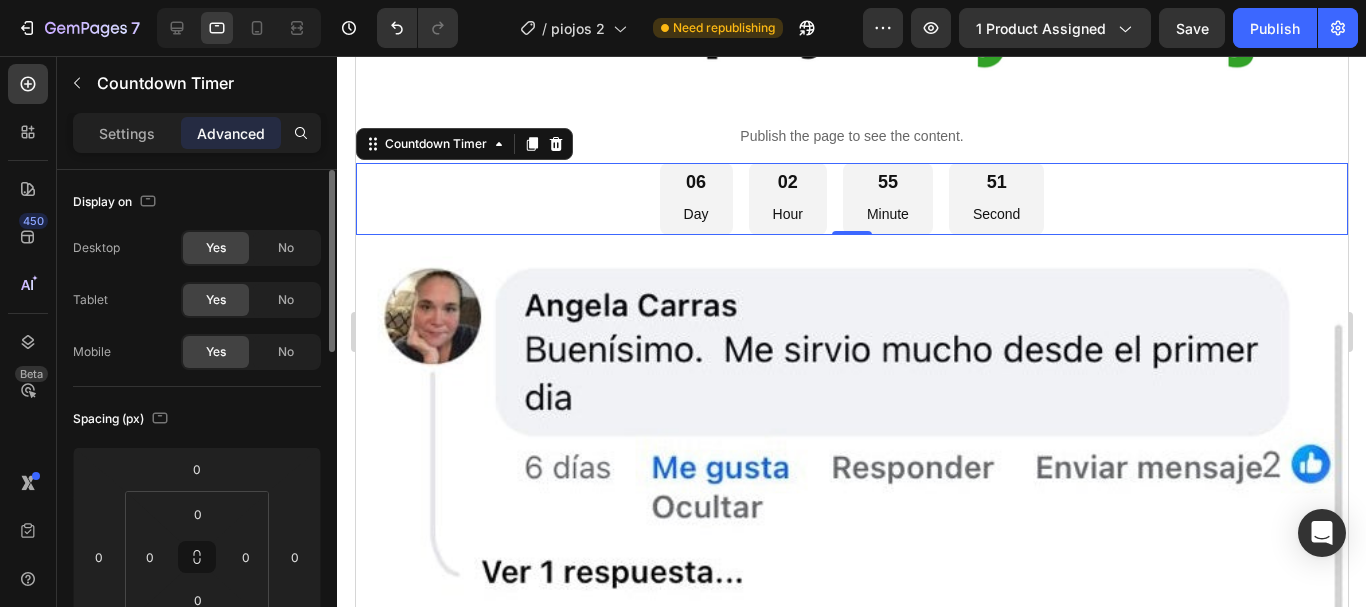 scroll, scrollTop: 1259, scrollLeft: 0, axis: vertical 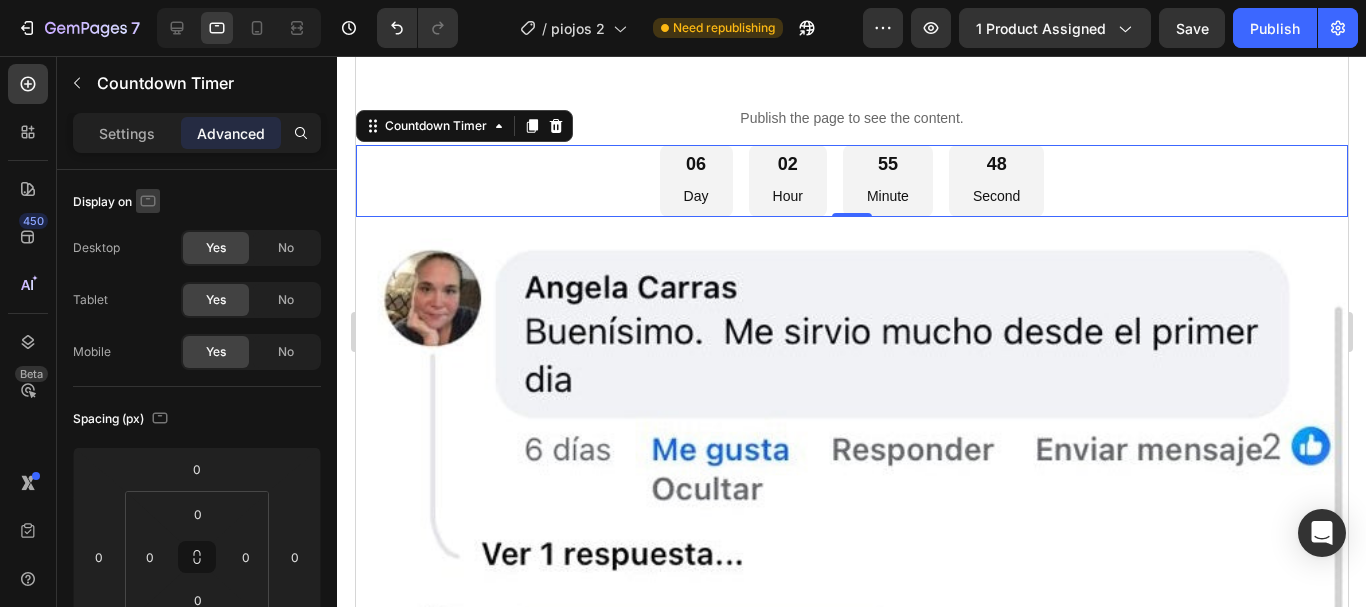 click 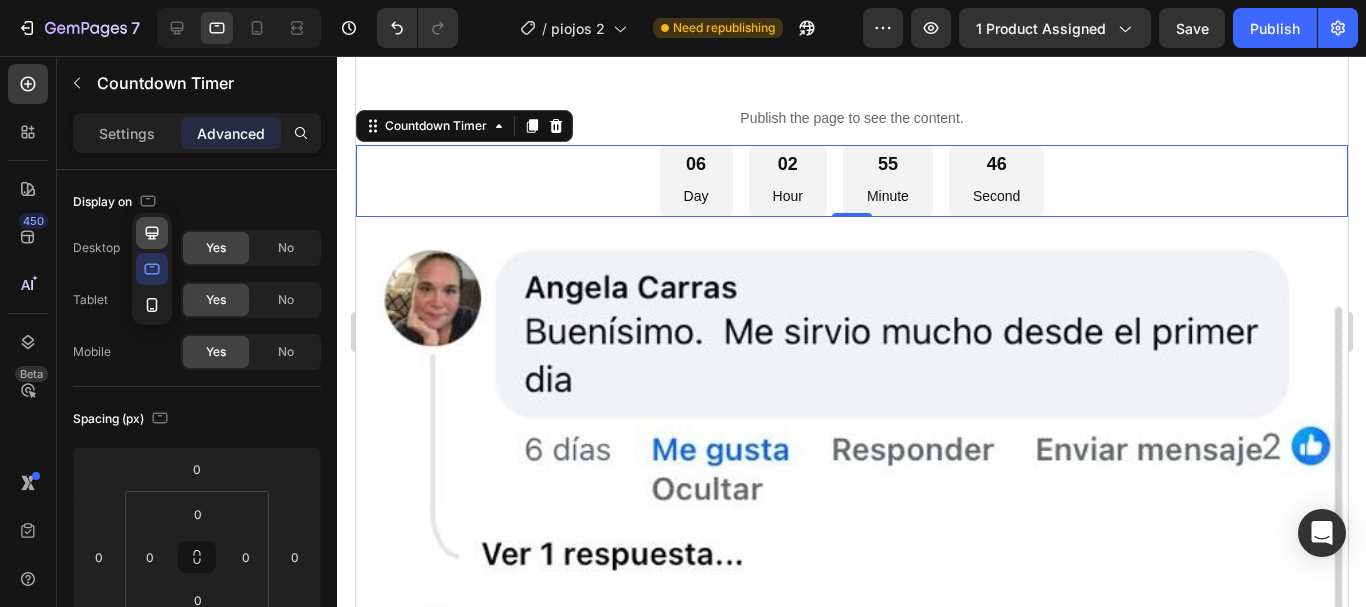 click 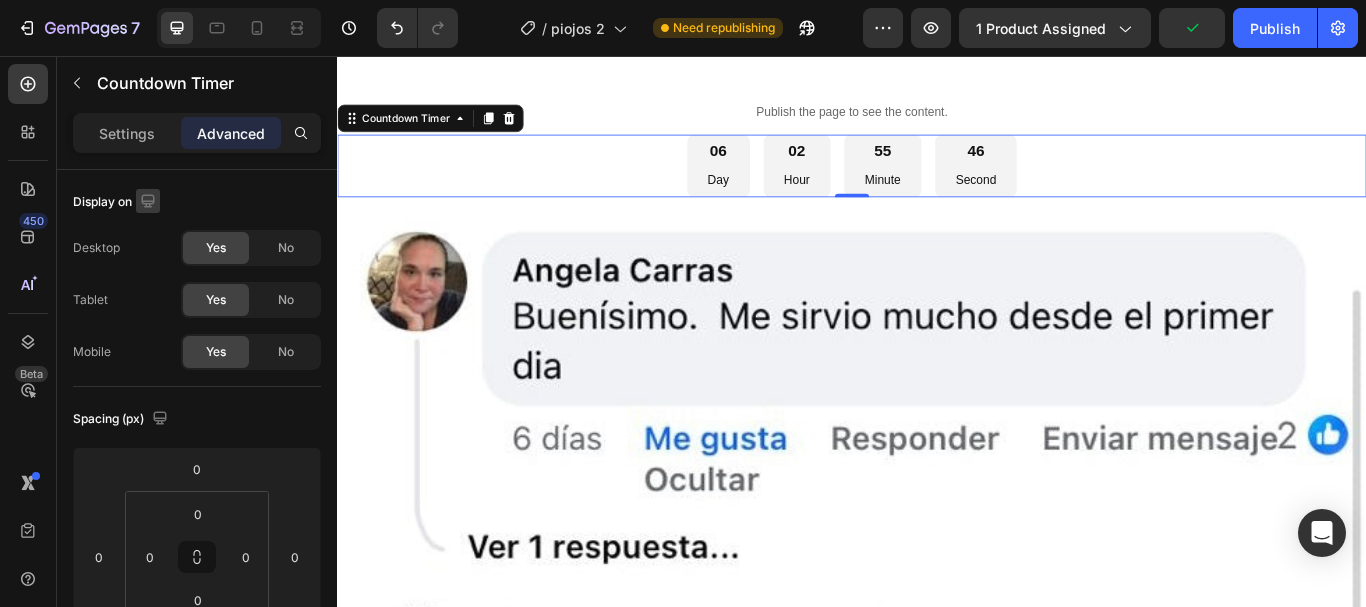 scroll, scrollTop: 1521, scrollLeft: 0, axis: vertical 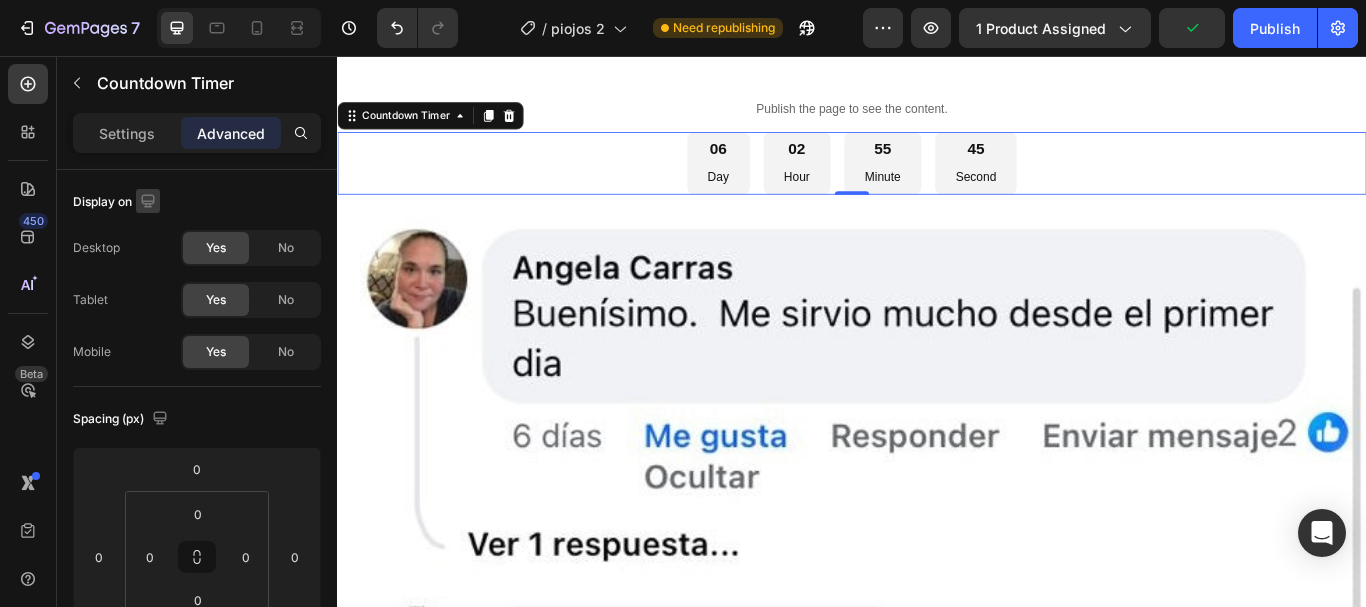 click 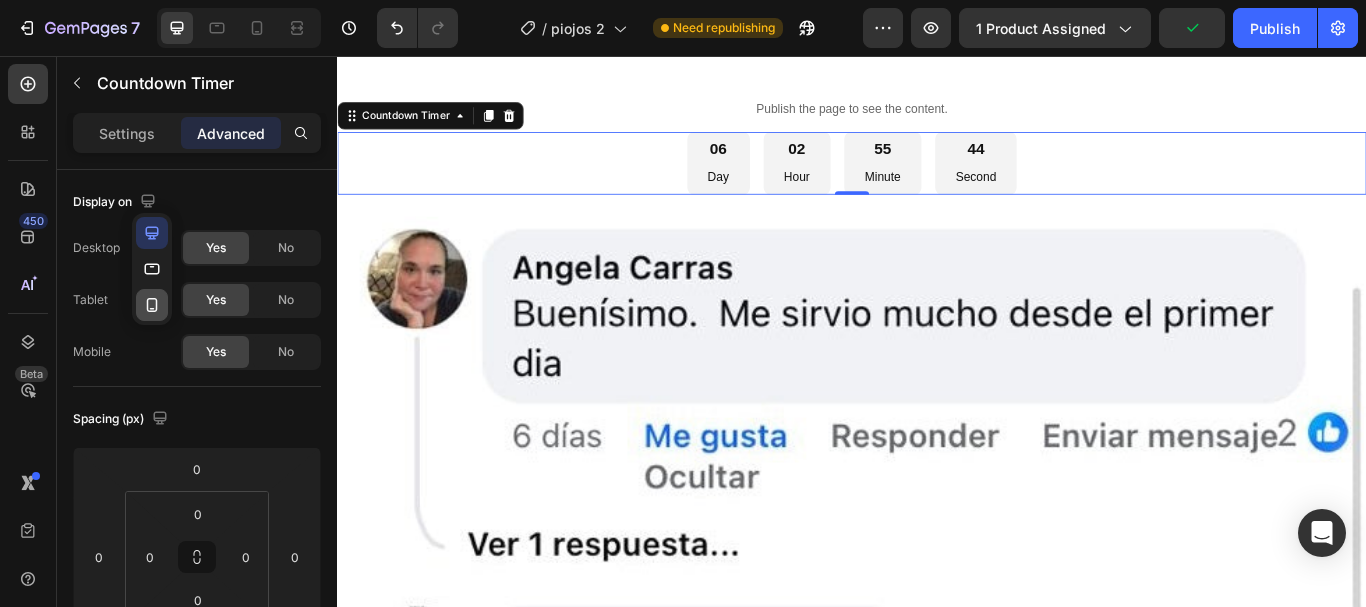 click 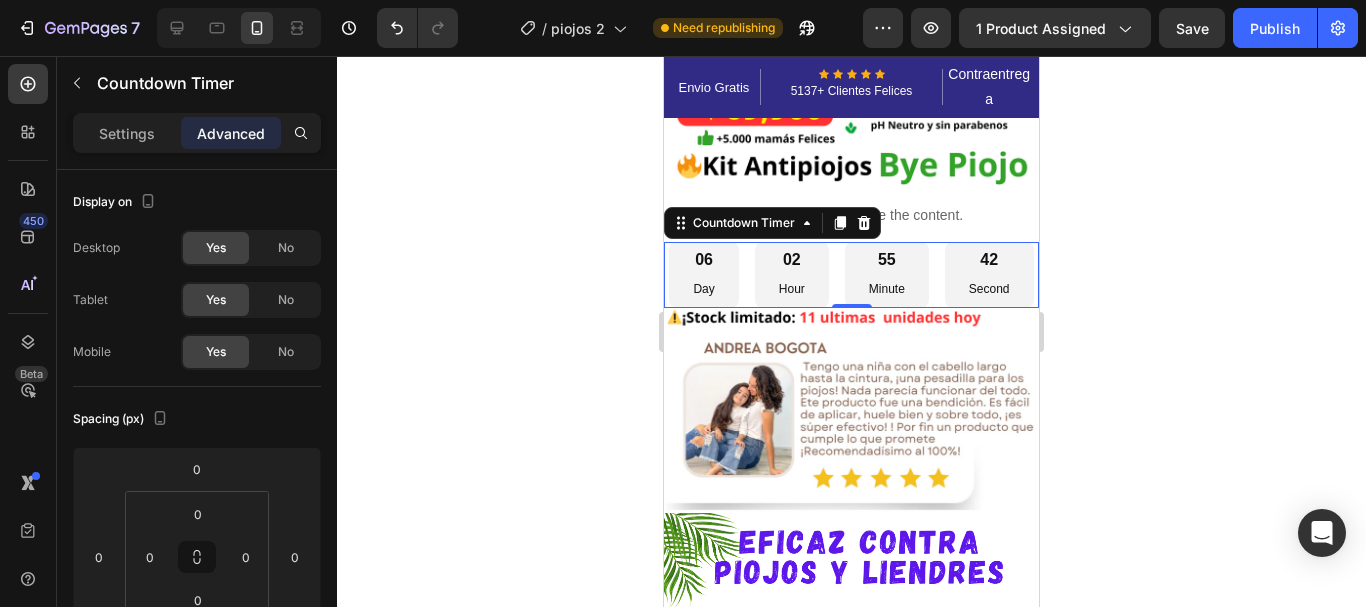 scroll, scrollTop: 287, scrollLeft: 0, axis: vertical 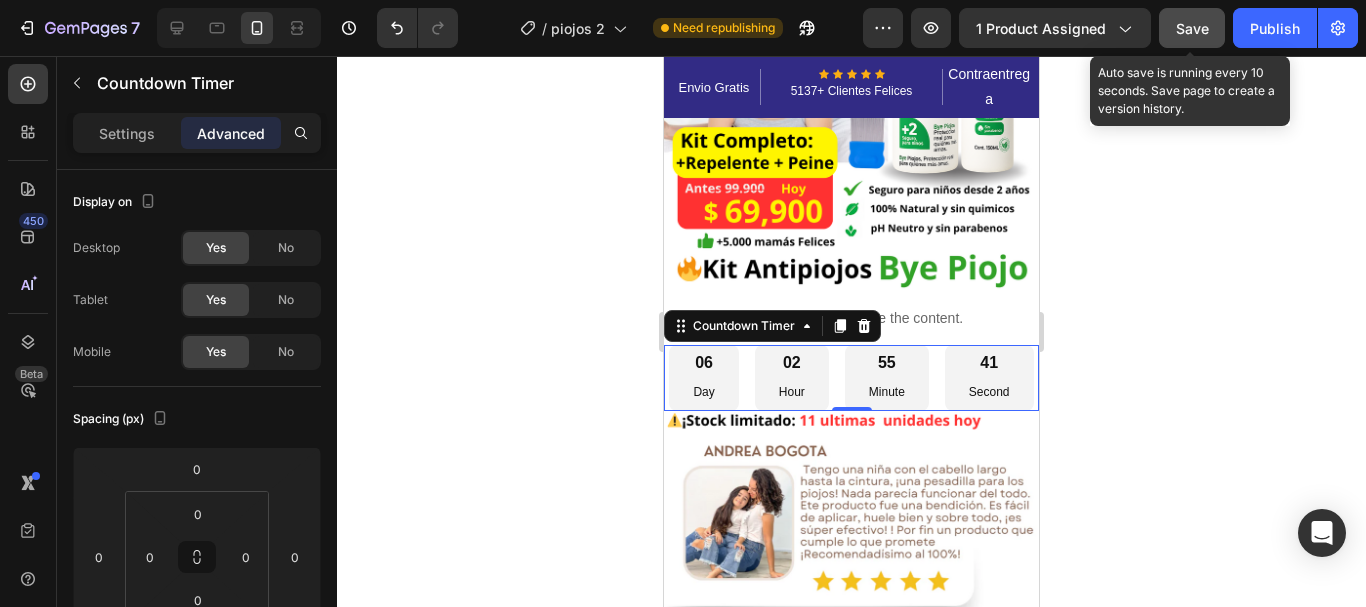 click on "Save" 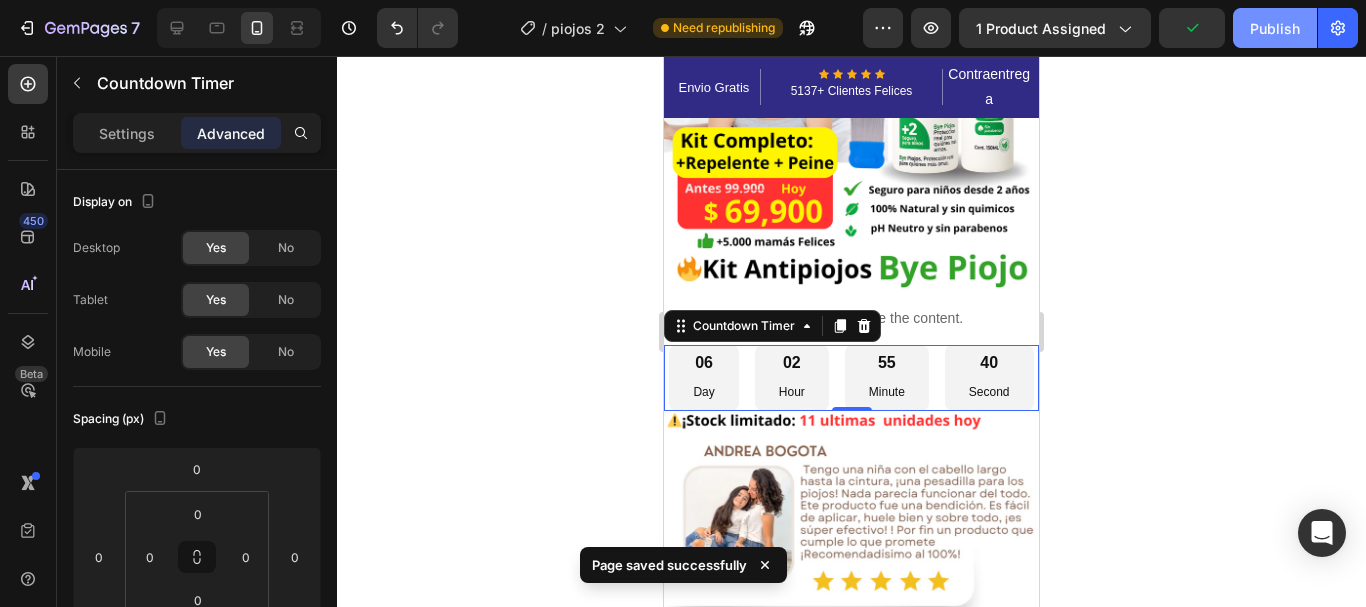 click on "Publish" at bounding box center [1275, 28] 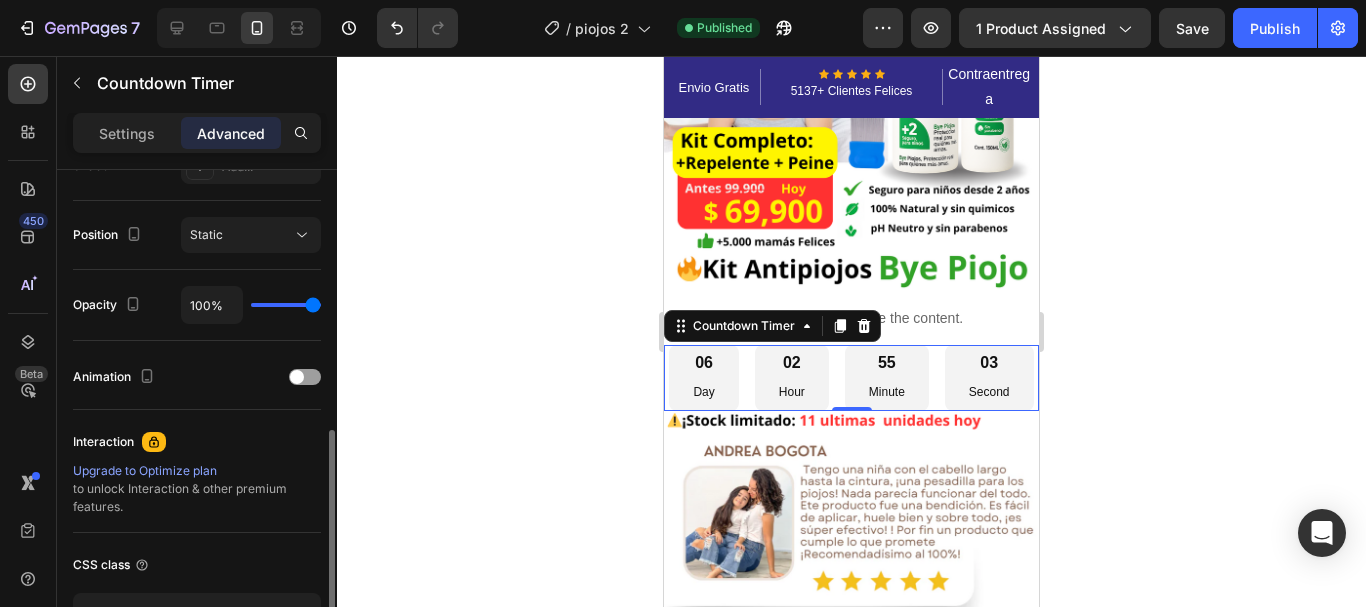 scroll, scrollTop: 800, scrollLeft: 0, axis: vertical 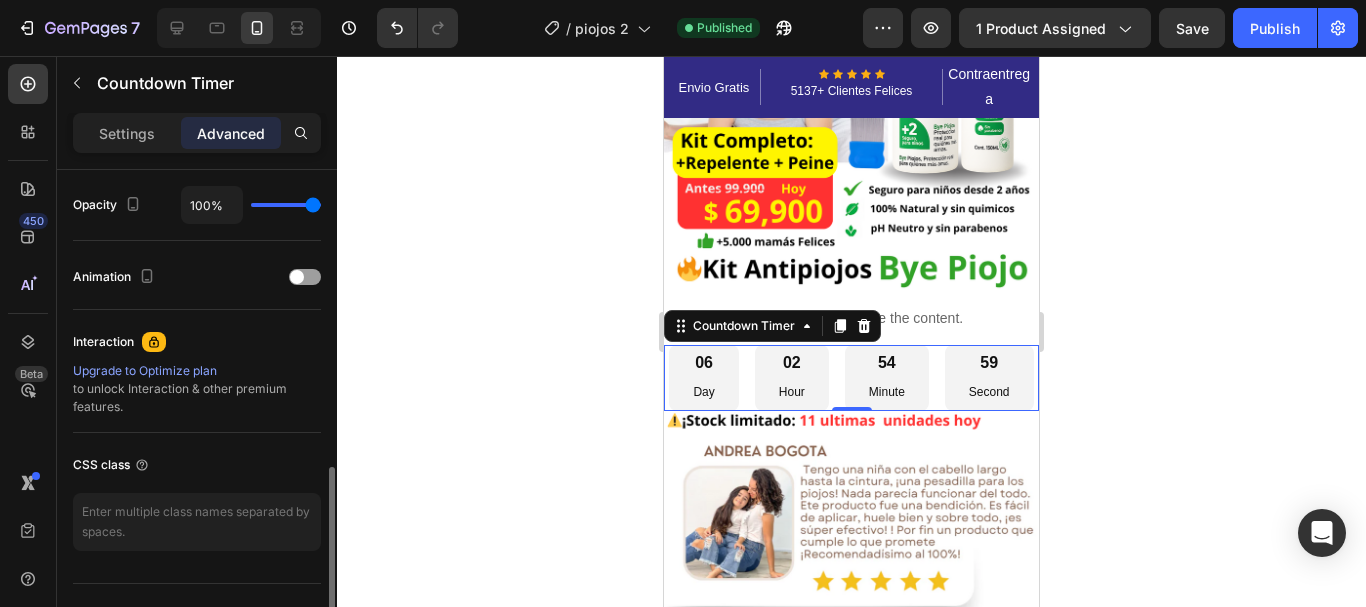 drag, startPoint x: 311, startPoint y: 202, endPoint x: 342, endPoint y: 203, distance: 31.016125 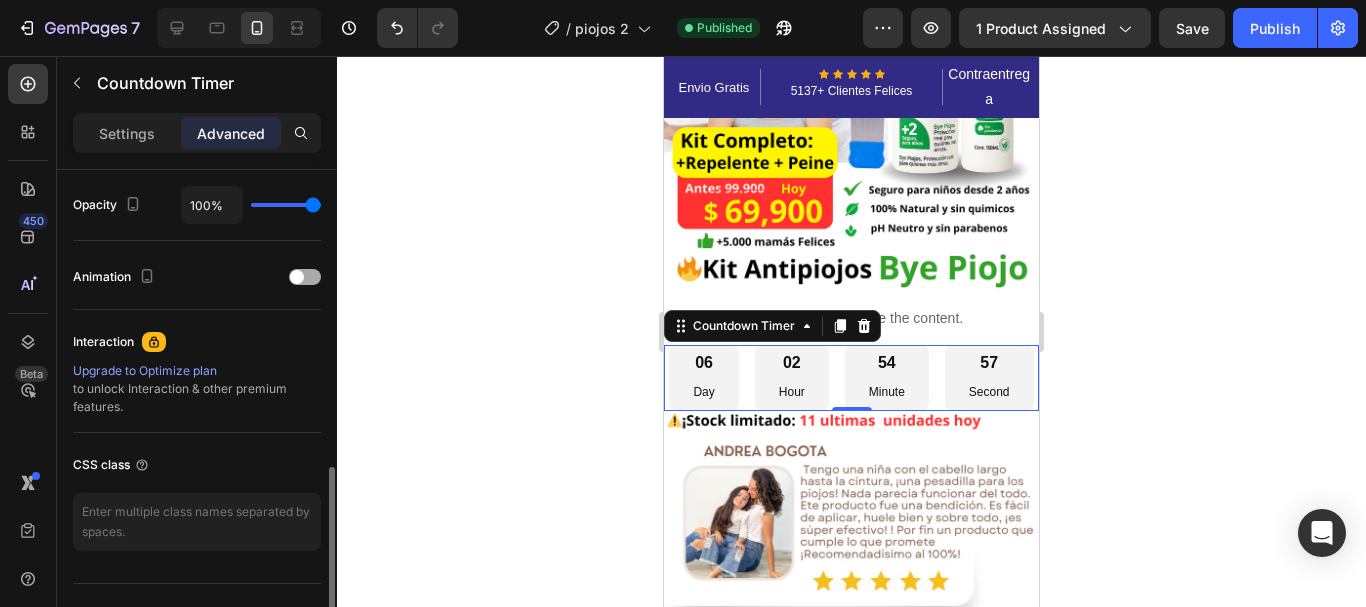 click at bounding box center [305, 277] 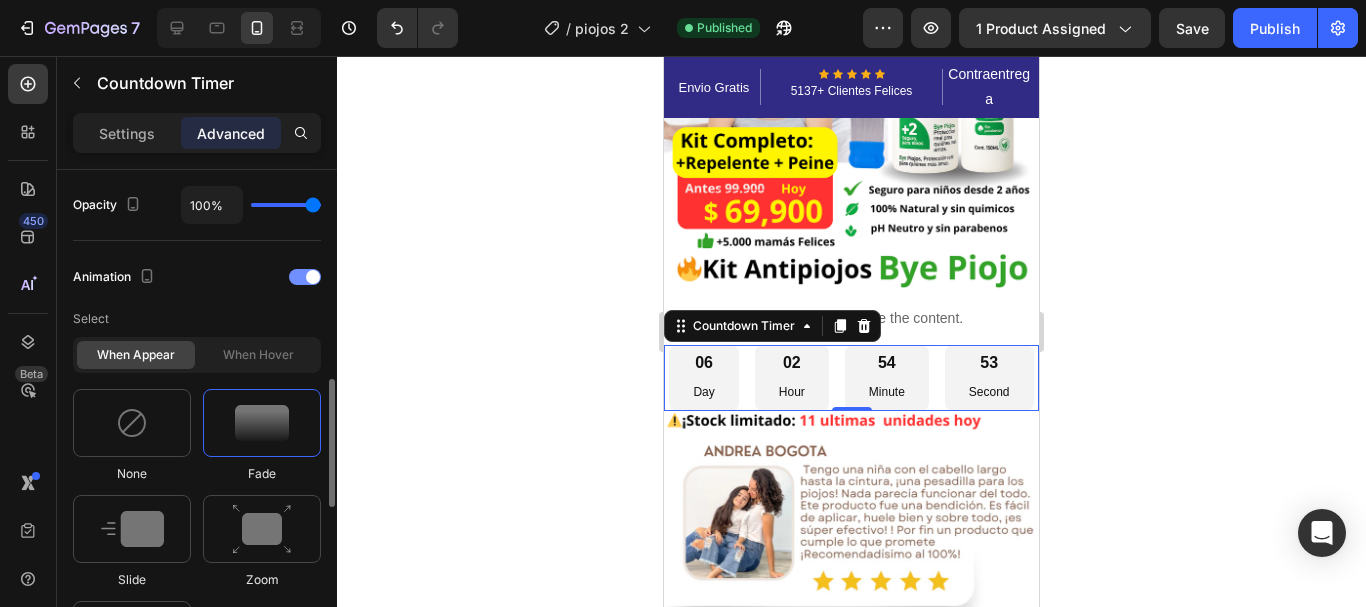 click at bounding box center (305, 277) 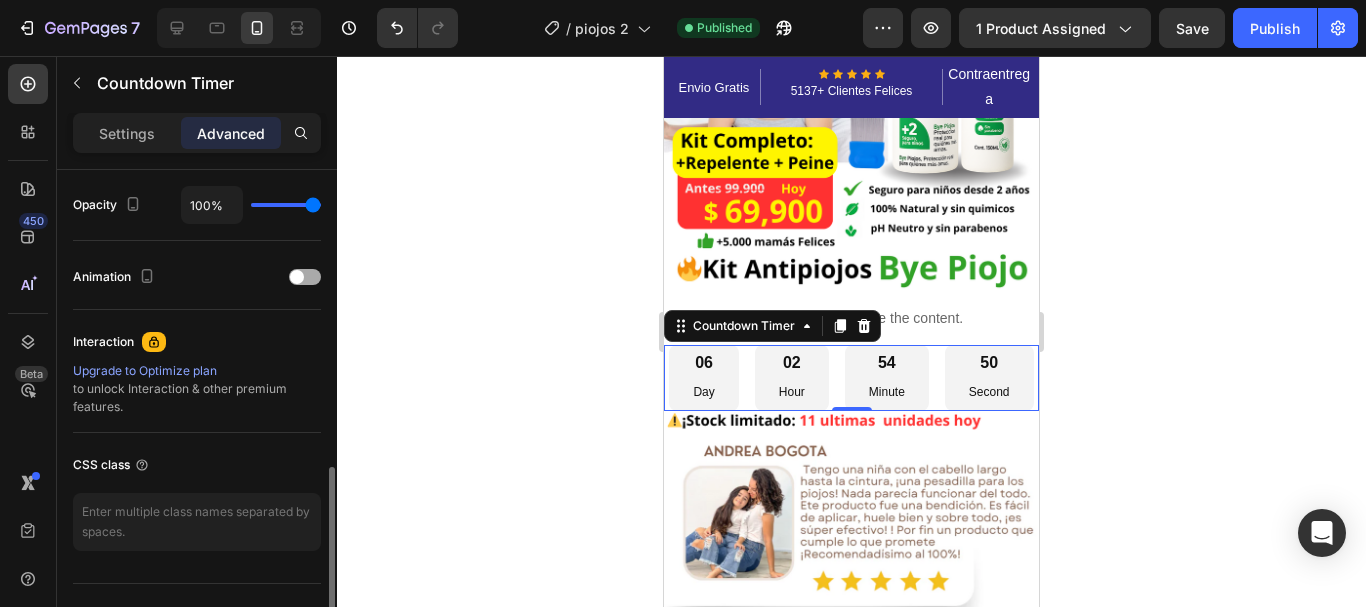 click at bounding box center (305, 277) 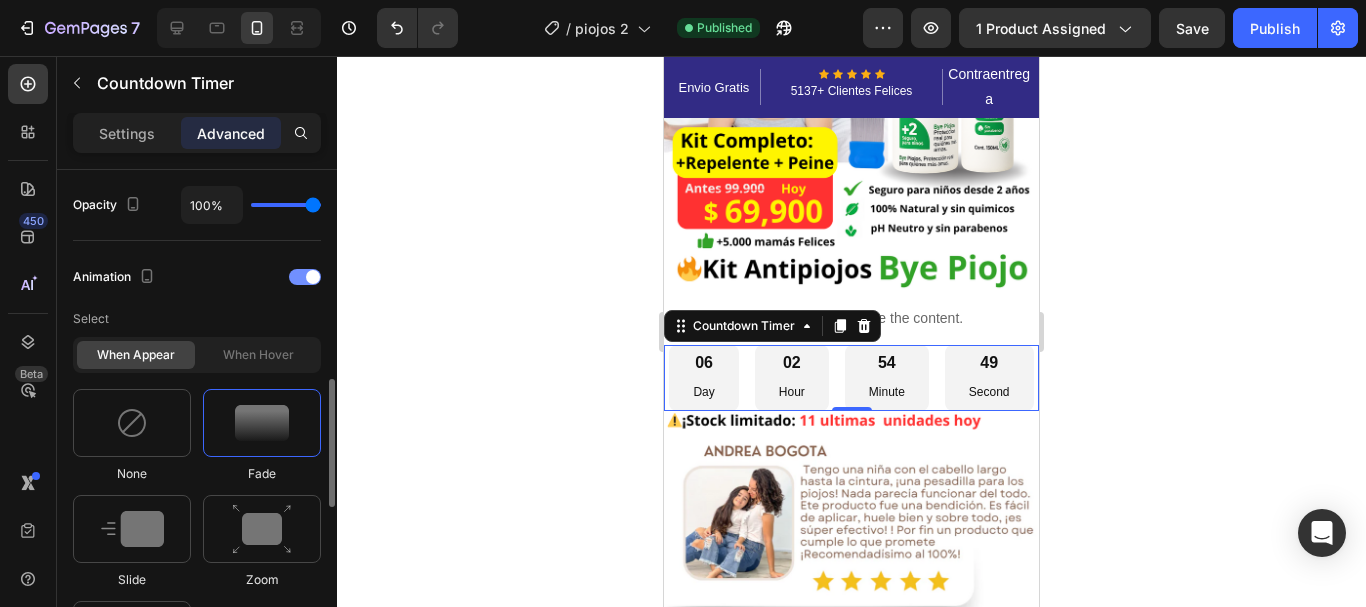 click at bounding box center [305, 277] 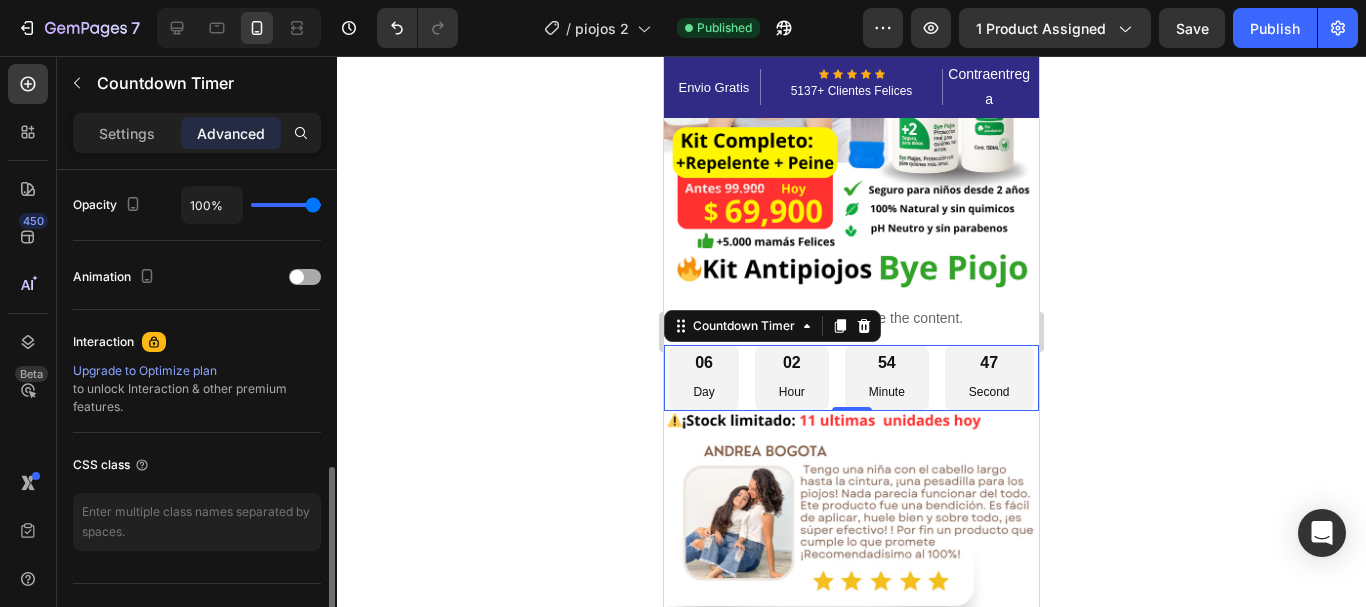 click at bounding box center [305, 277] 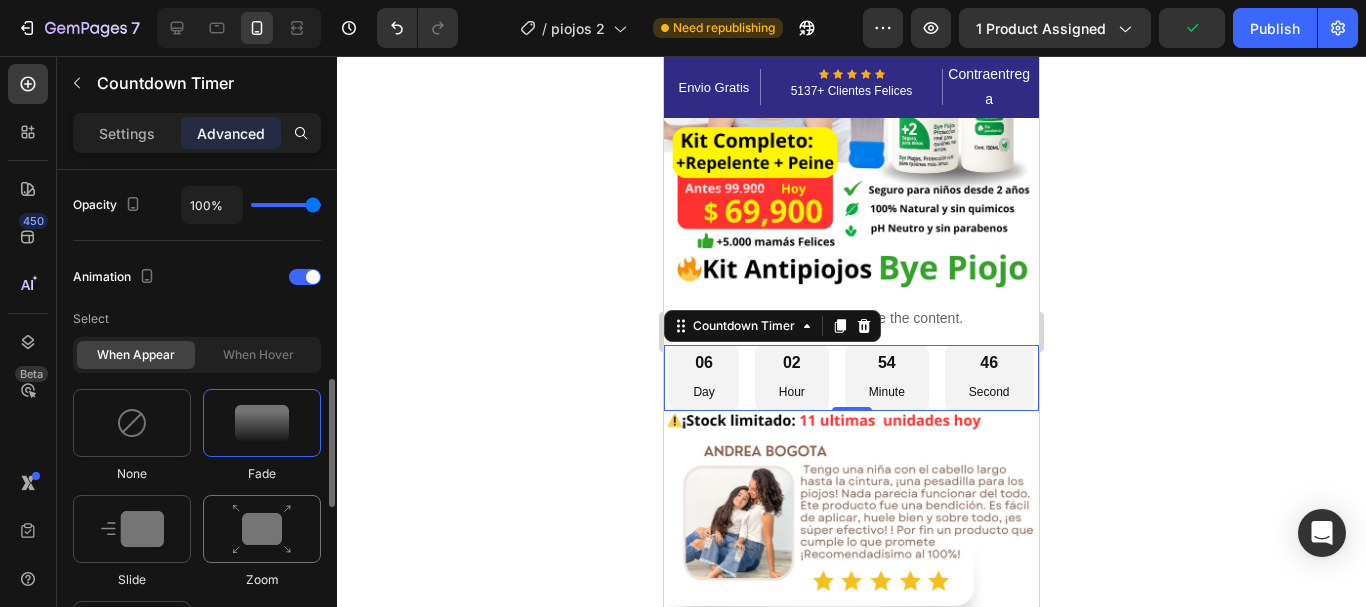 click at bounding box center (262, 529) 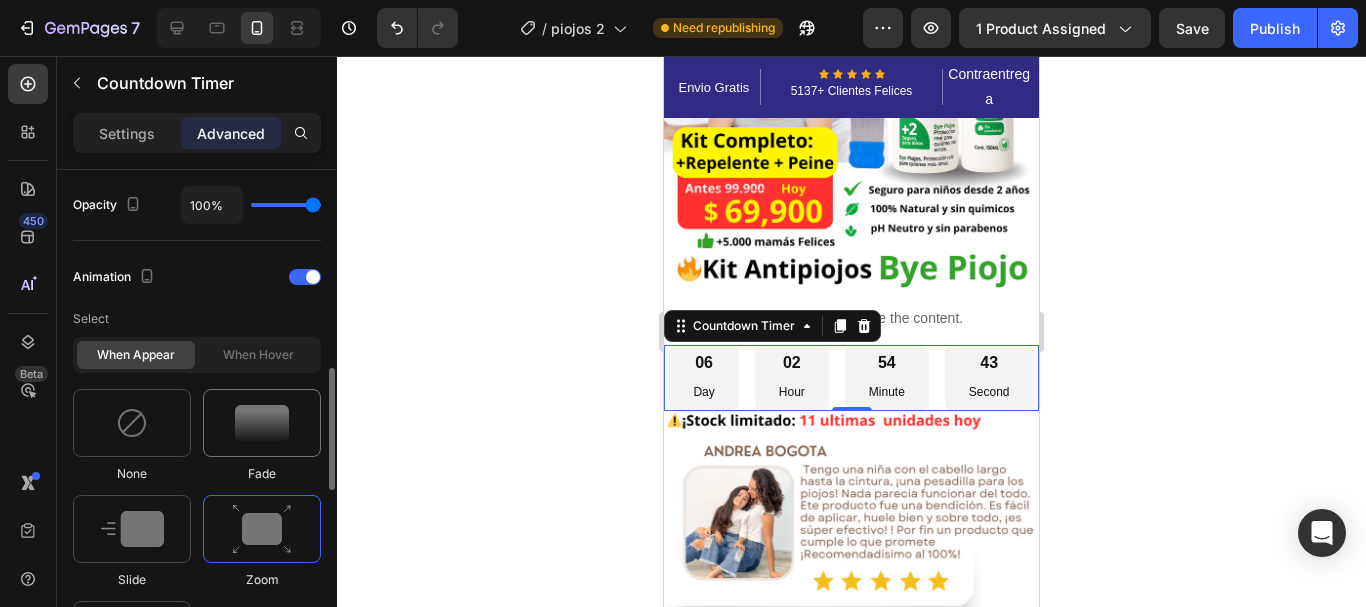 click at bounding box center [262, 423] 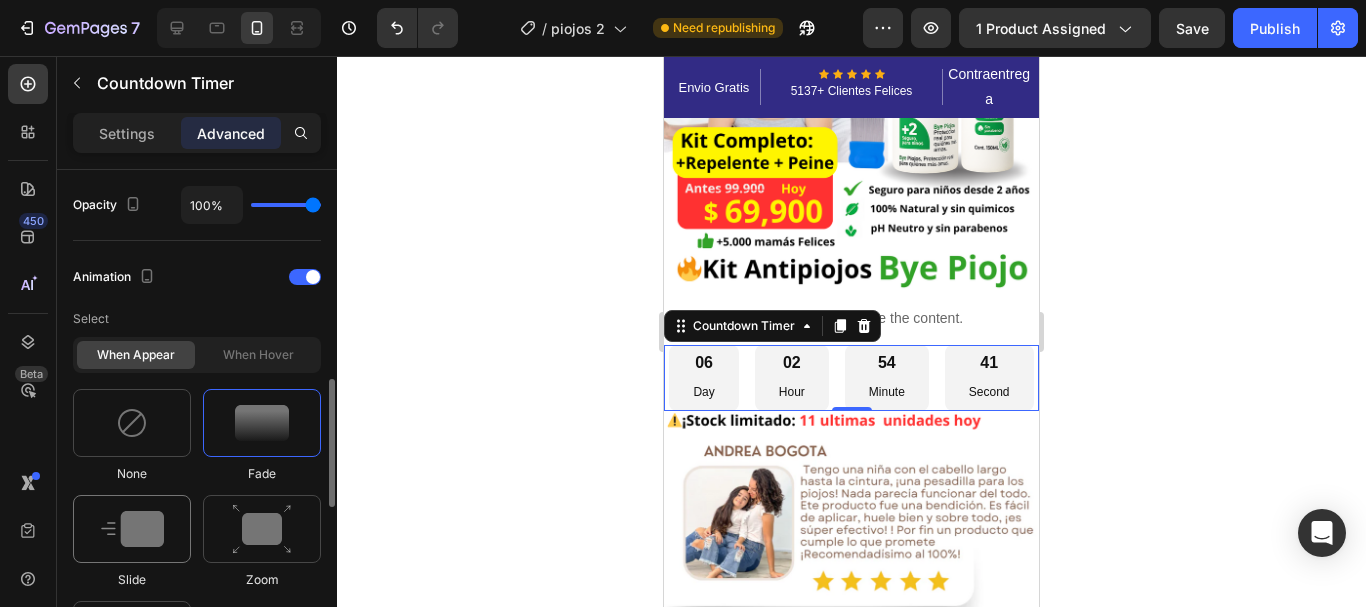 click at bounding box center (132, 529) 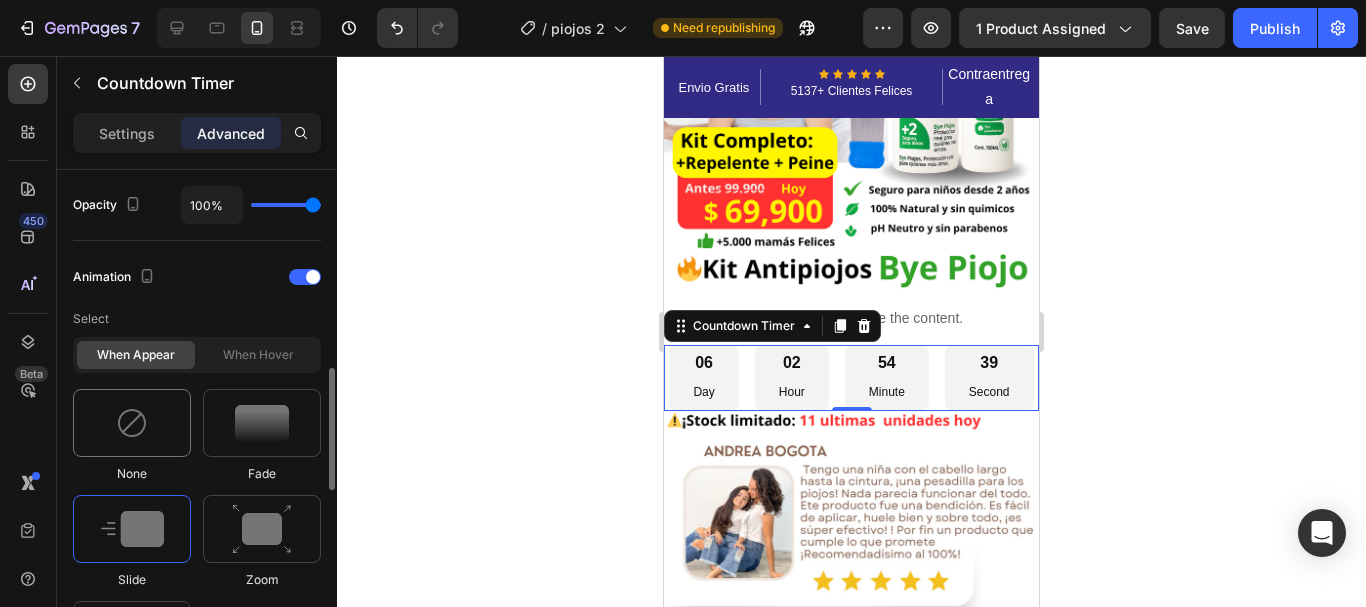 click at bounding box center (132, 423) 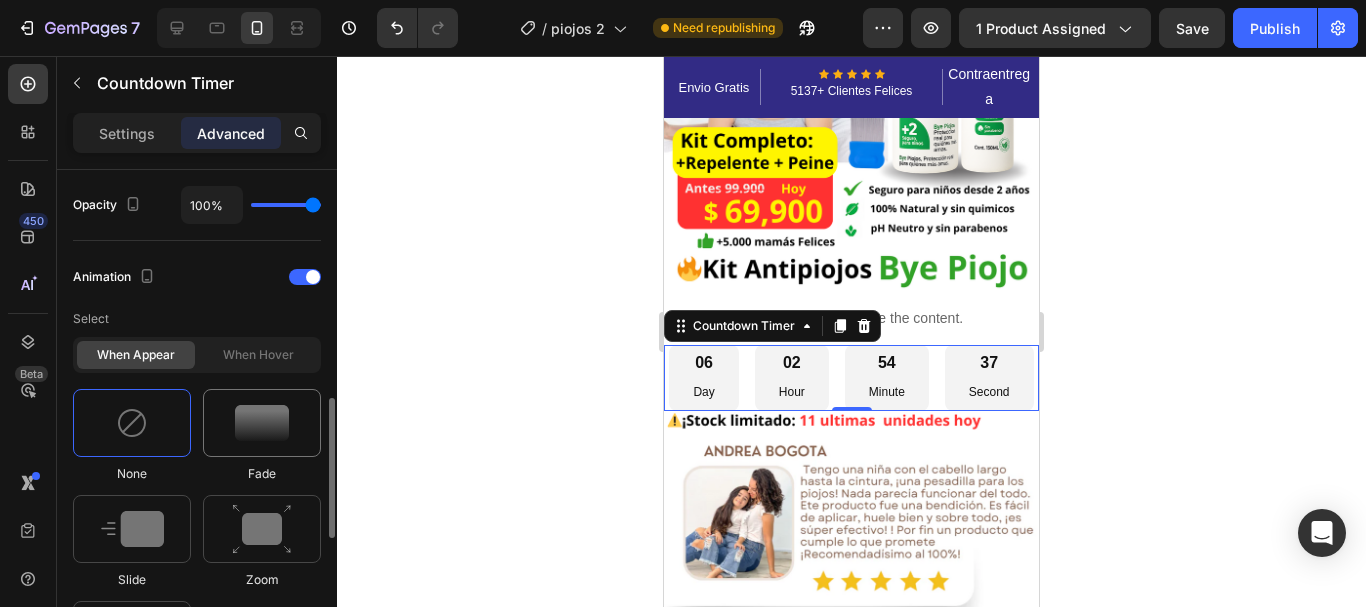 click at bounding box center (262, 423) 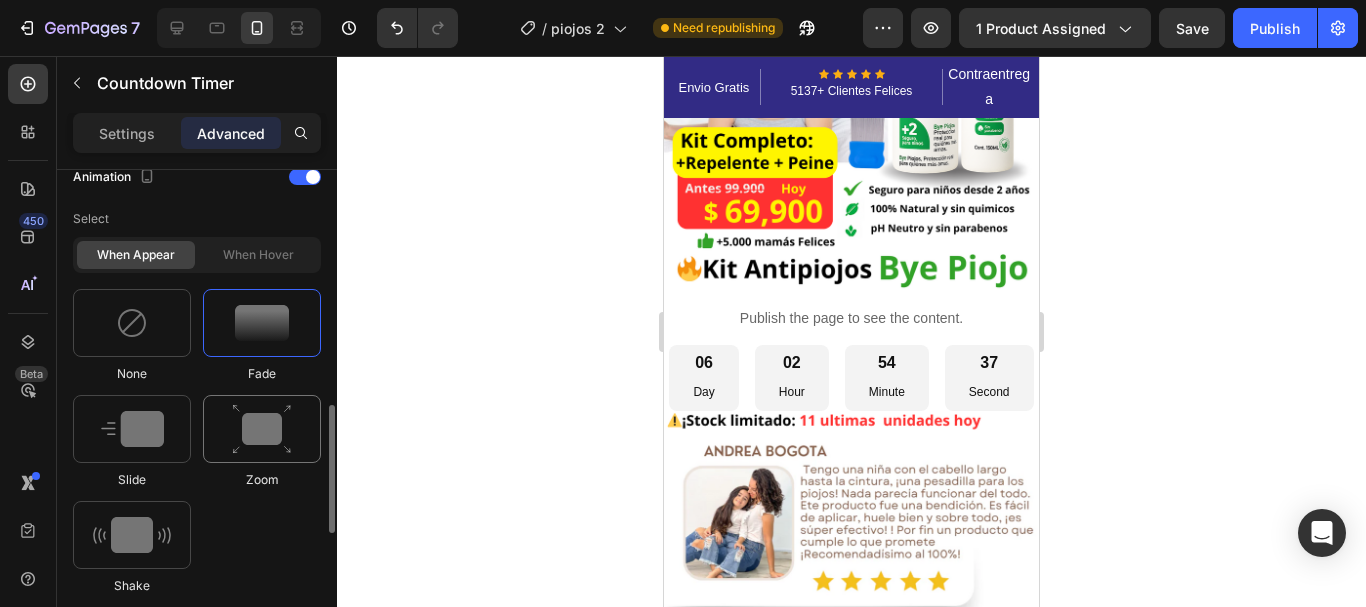 scroll, scrollTop: 1000, scrollLeft: 0, axis: vertical 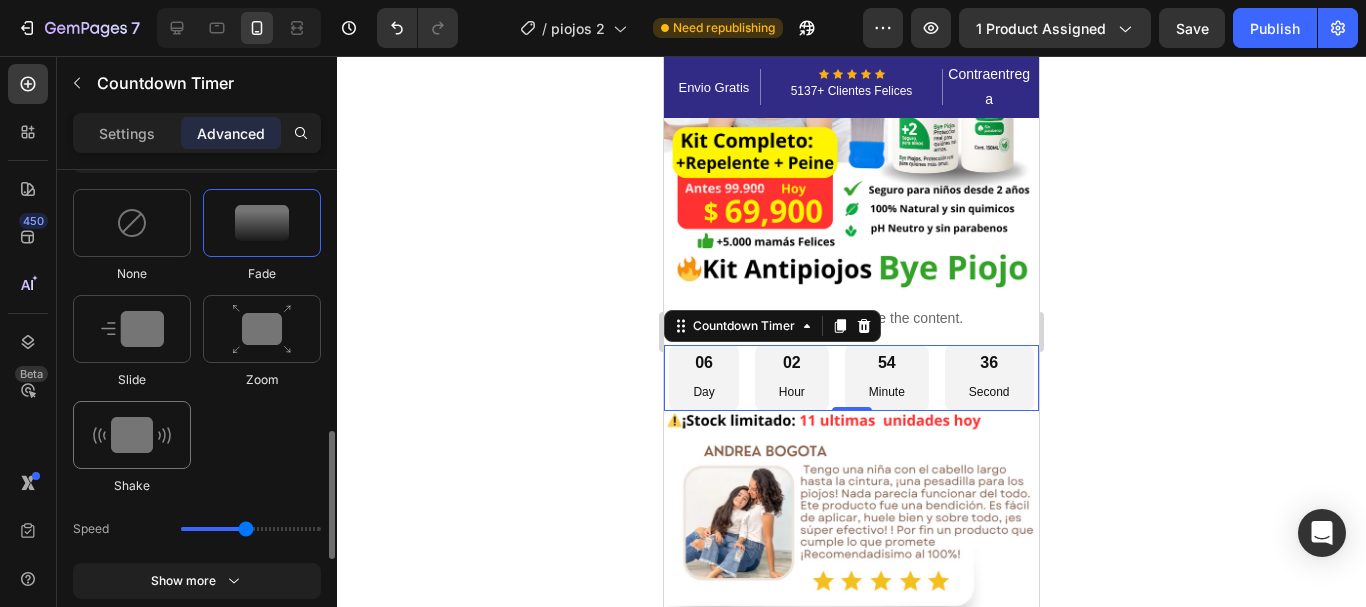 click at bounding box center (132, 435) 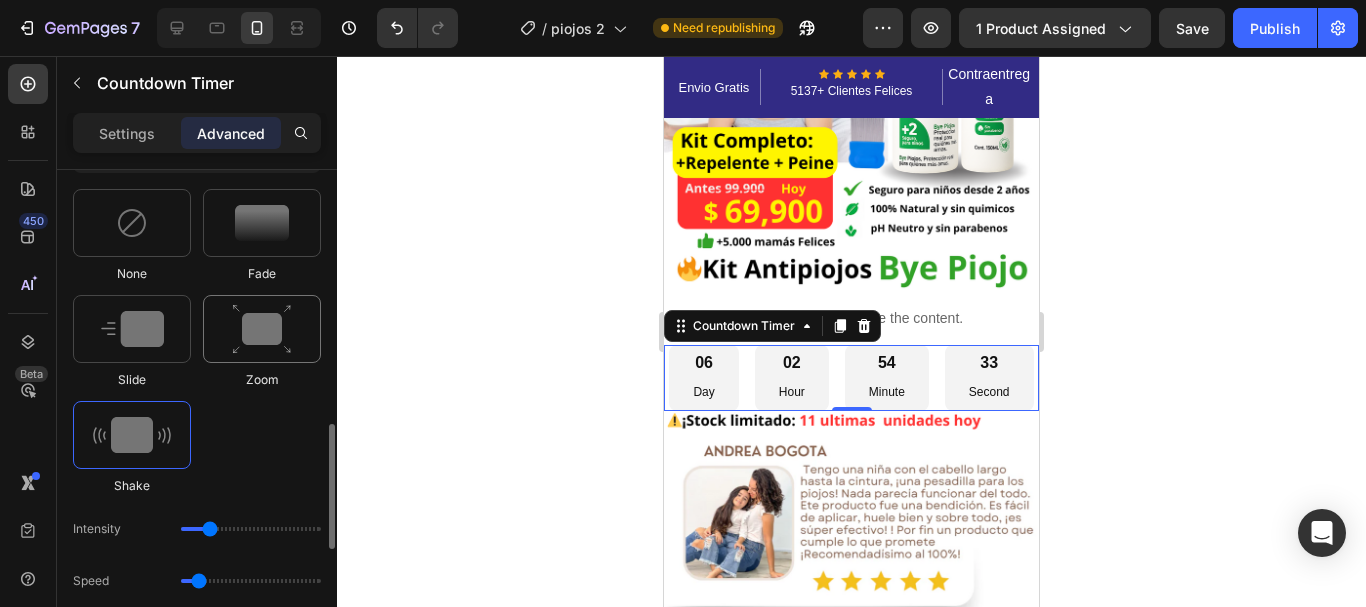 click at bounding box center [262, 329] 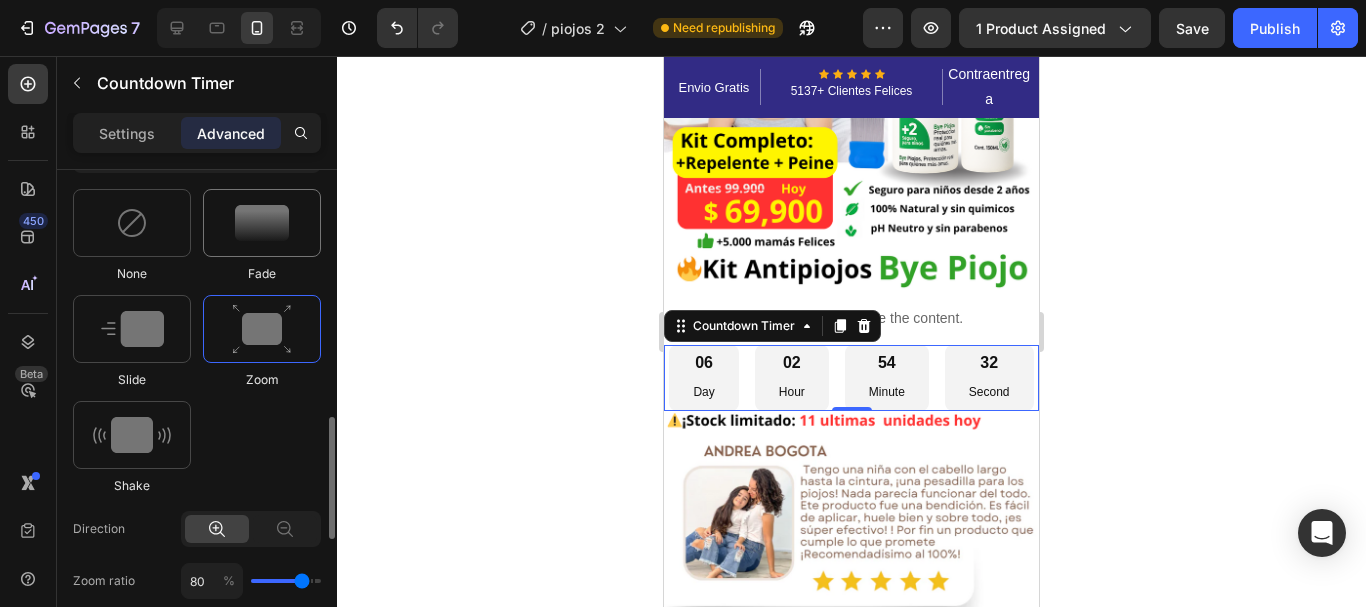 click at bounding box center [262, 223] 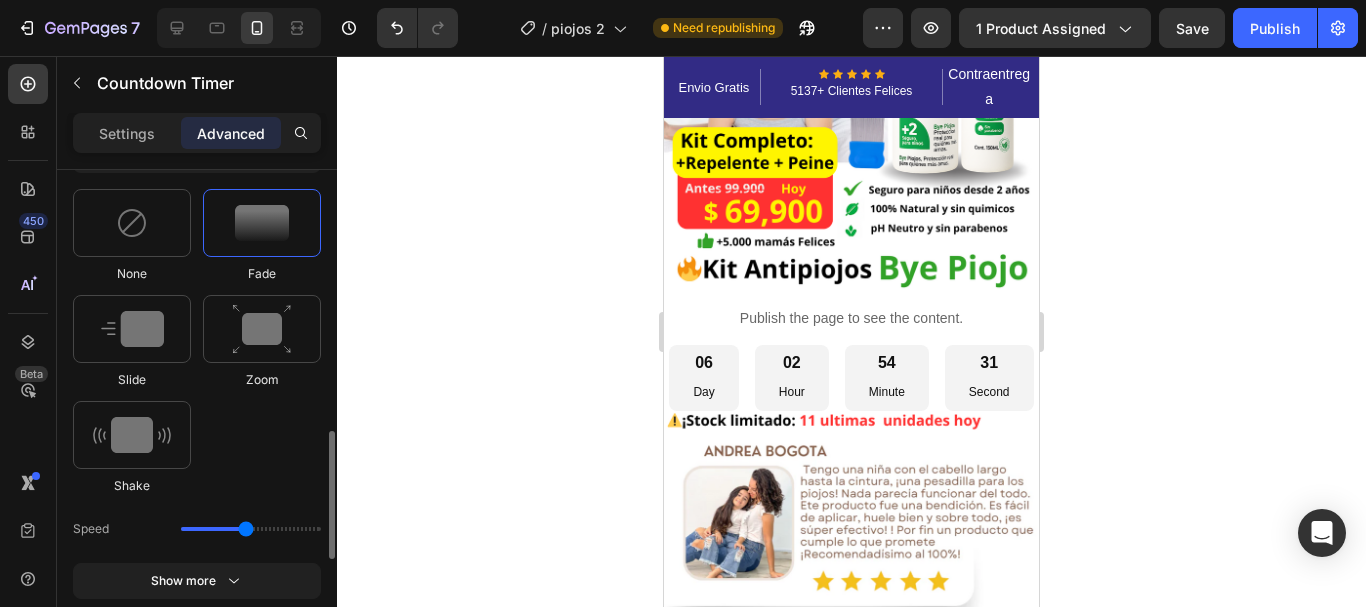 scroll, scrollTop: 800, scrollLeft: 0, axis: vertical 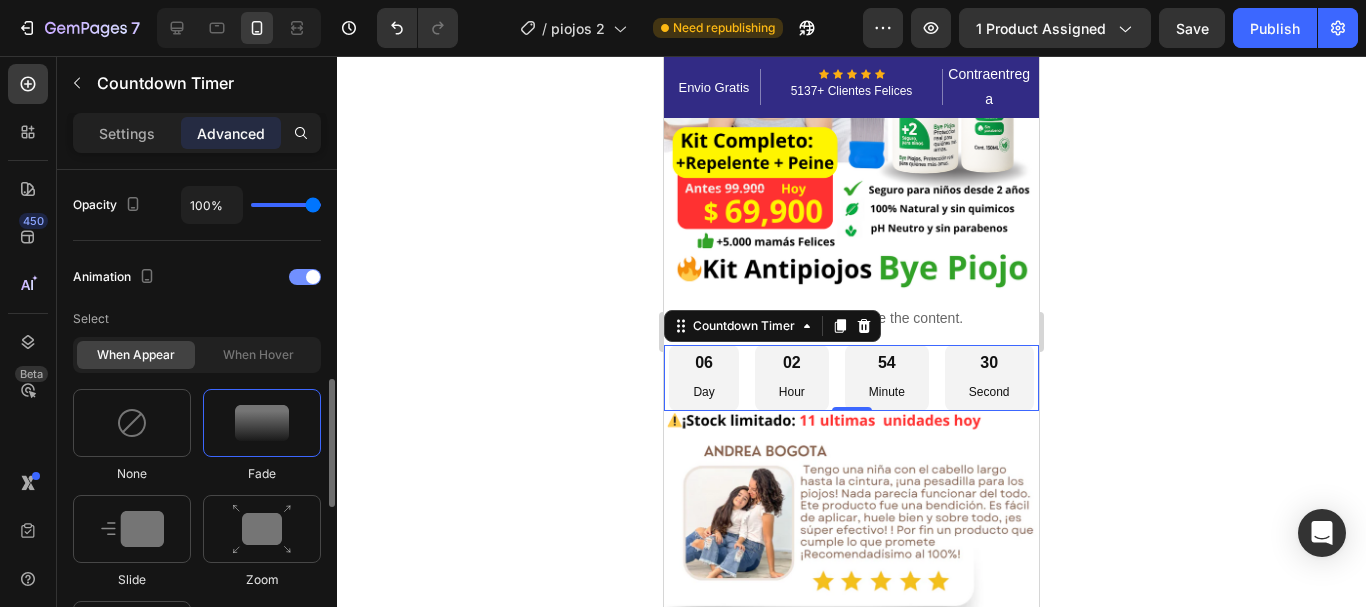 click at bounding box center (305, 277) 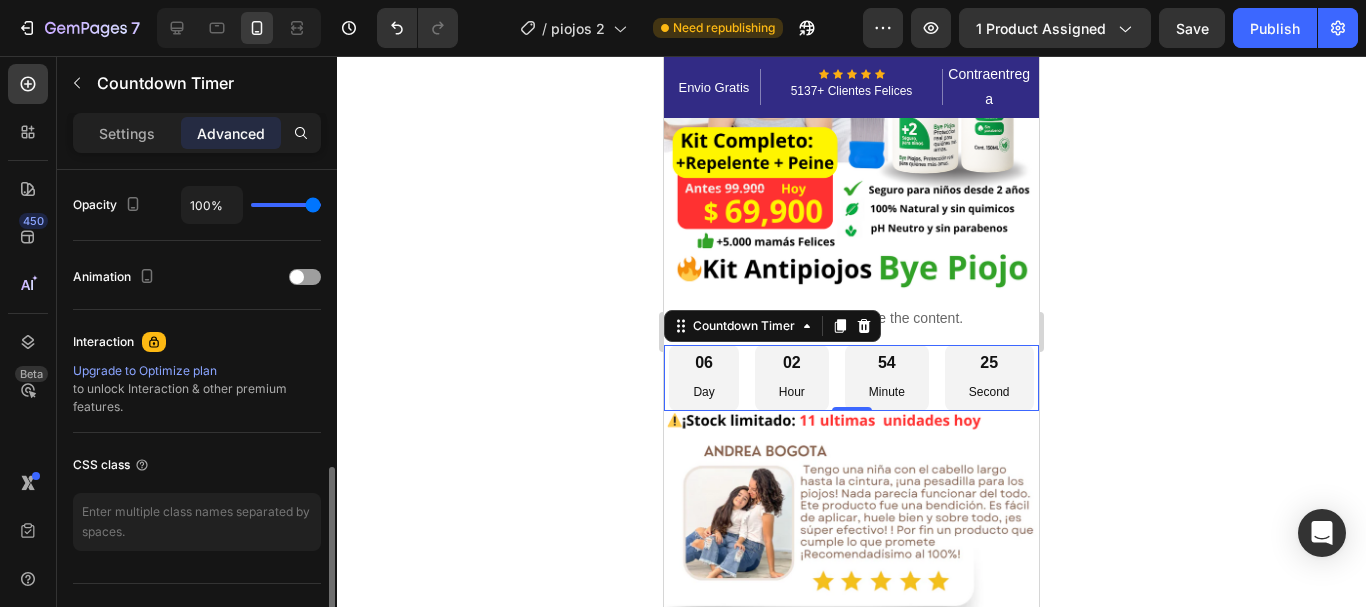 drag, startPoint x: 313, startPoint y: 202, endPoint x: 352, endPoint y: 209, distance: 39.623226 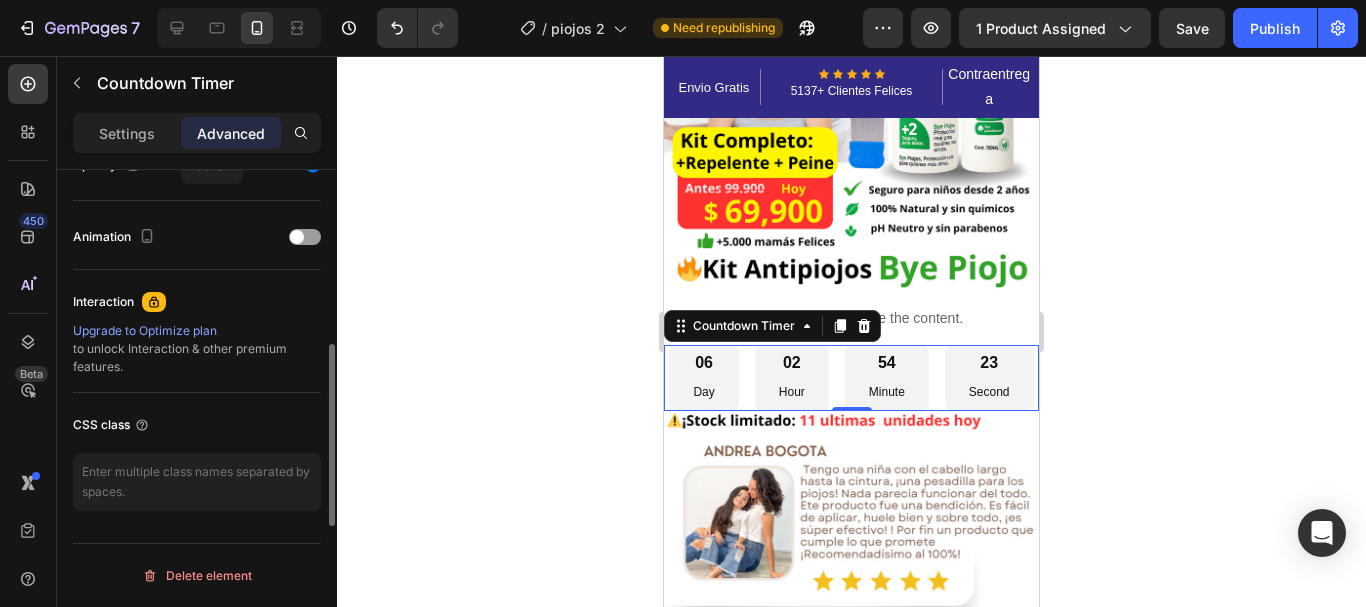 scroll, scrollTop: 740, scrollLeft: 0, axis: vertical 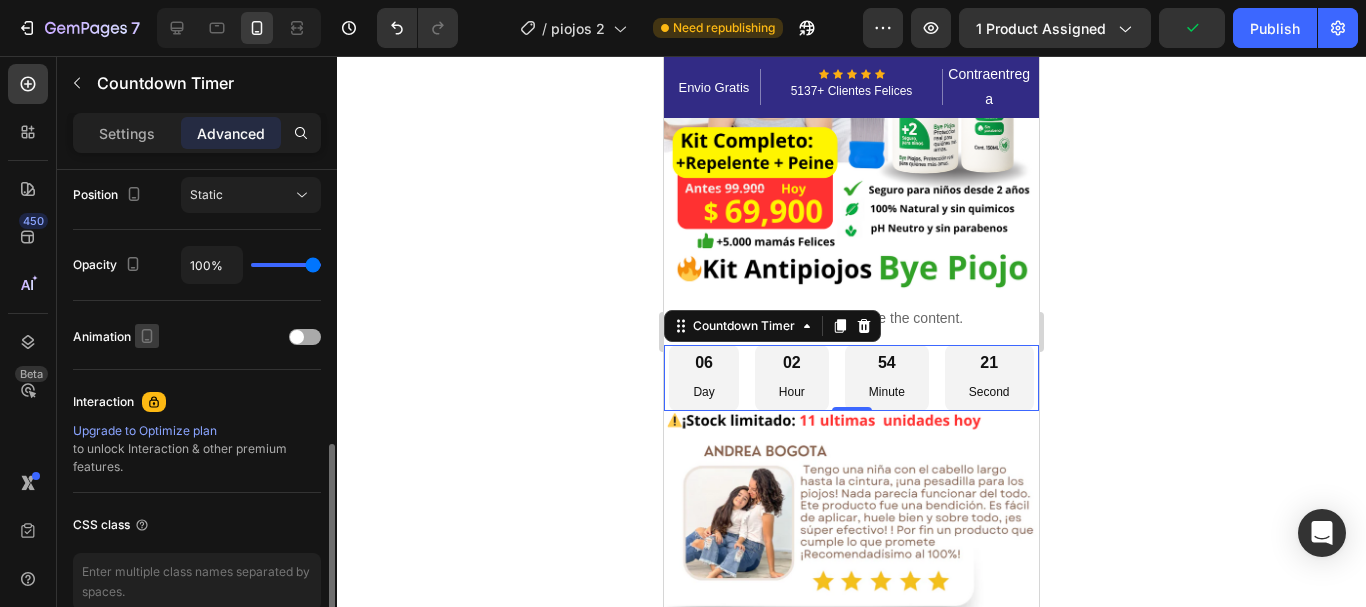 click 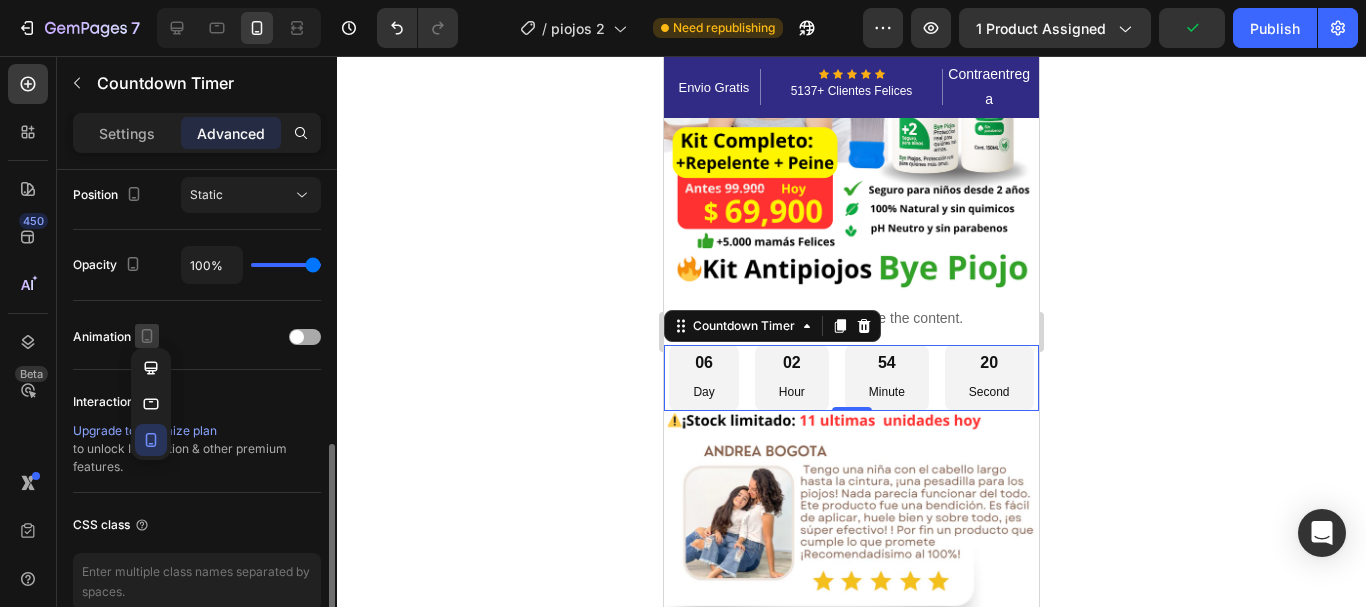 click 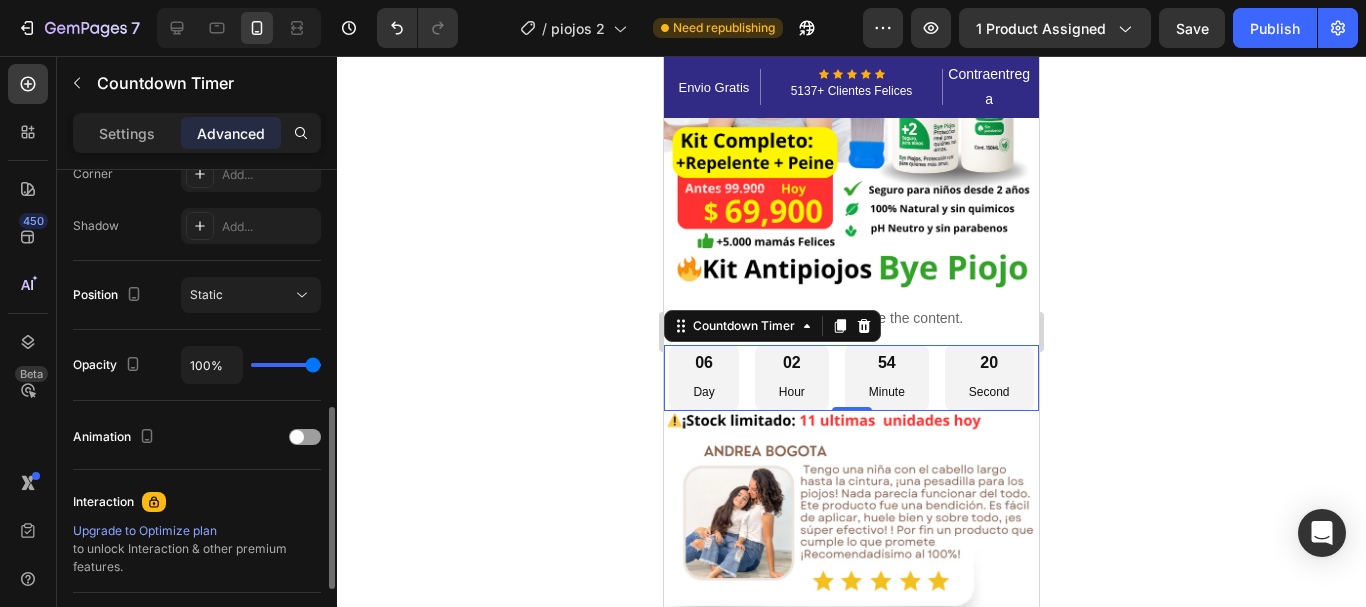 scroll, scrollTop: 540, scrollLeft: 0, axis: vertical 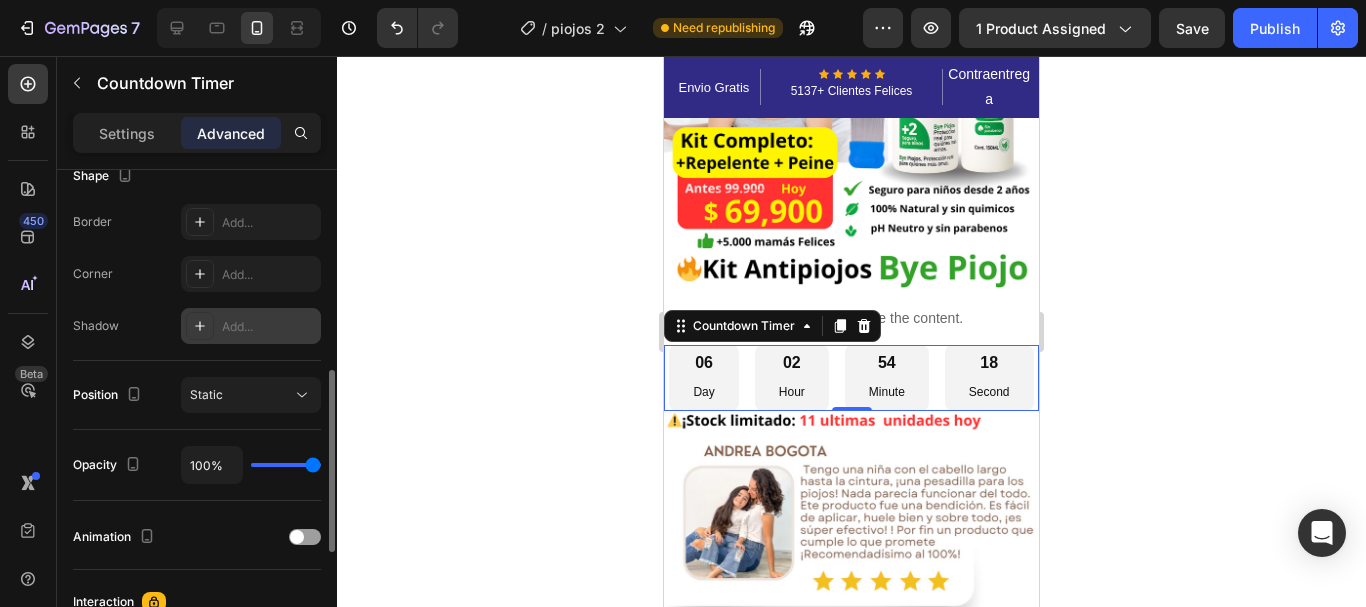 click 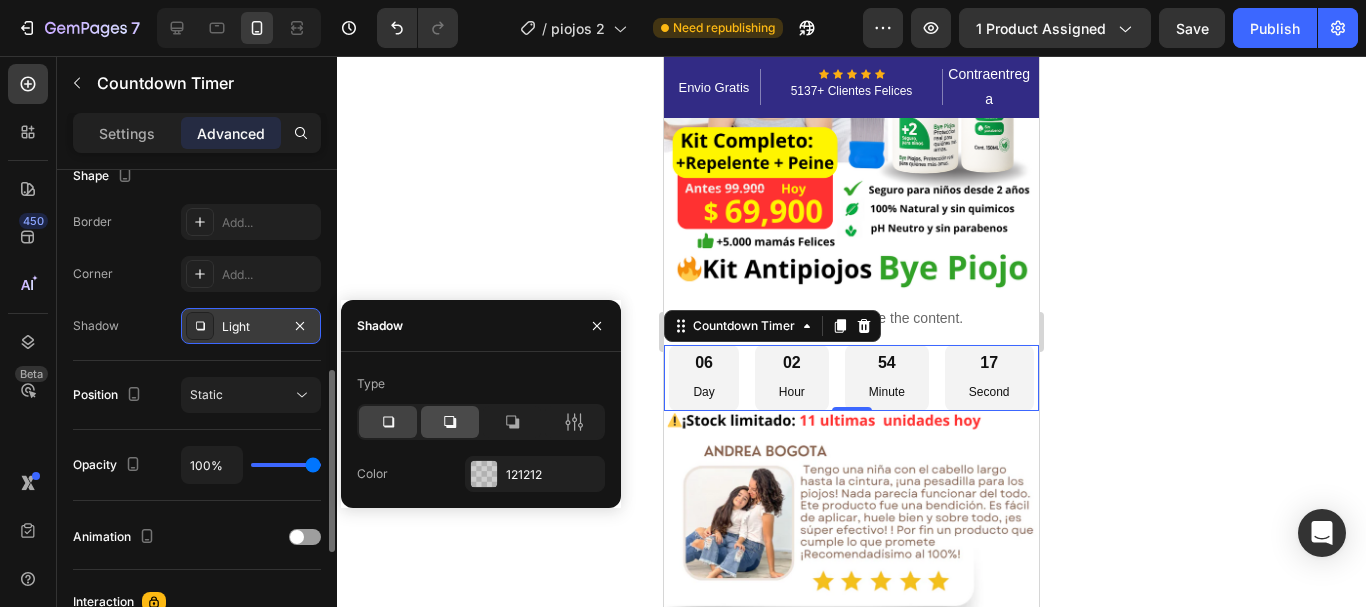 click 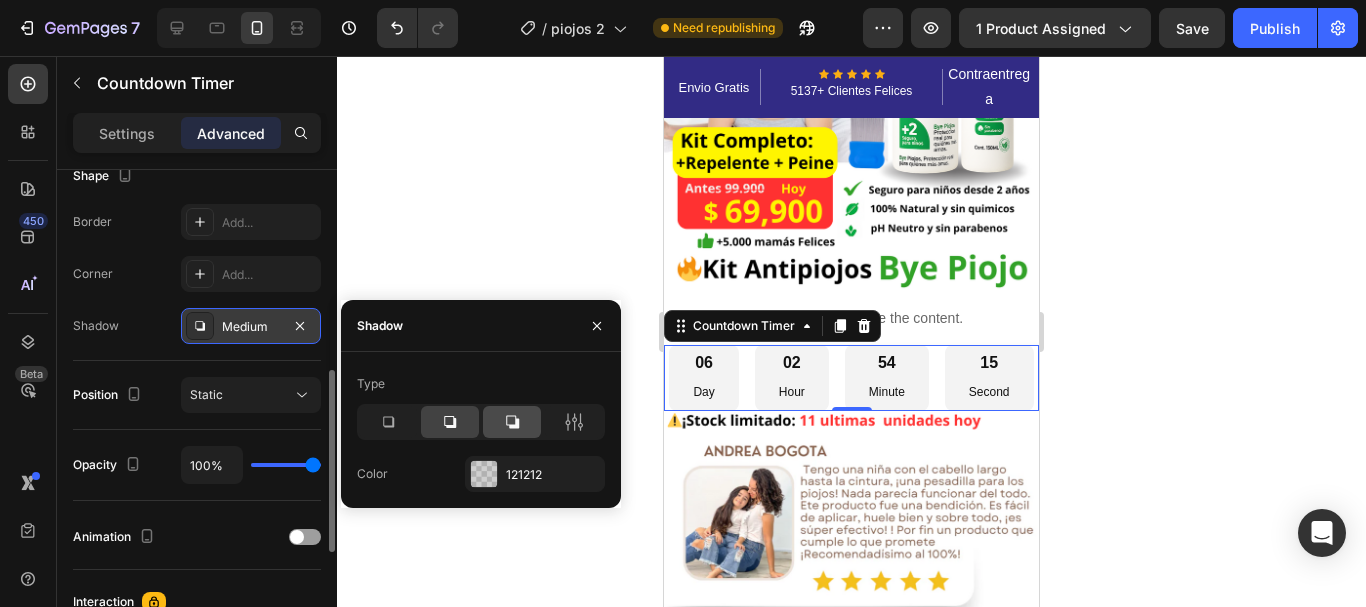 click 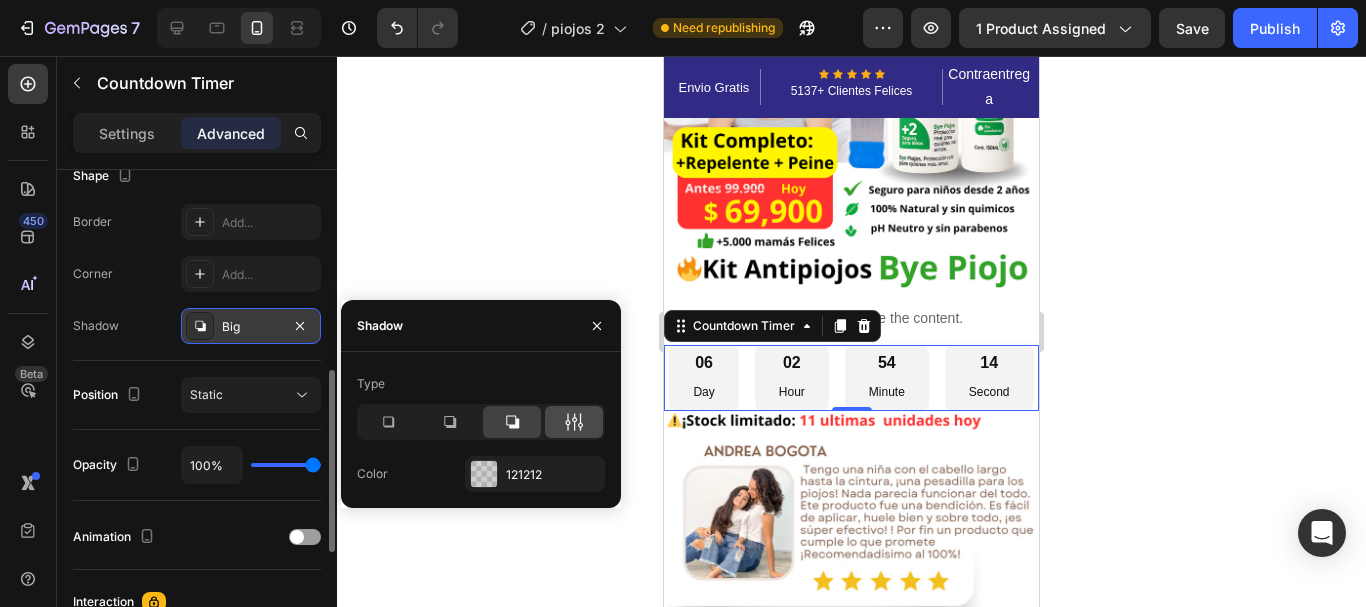click 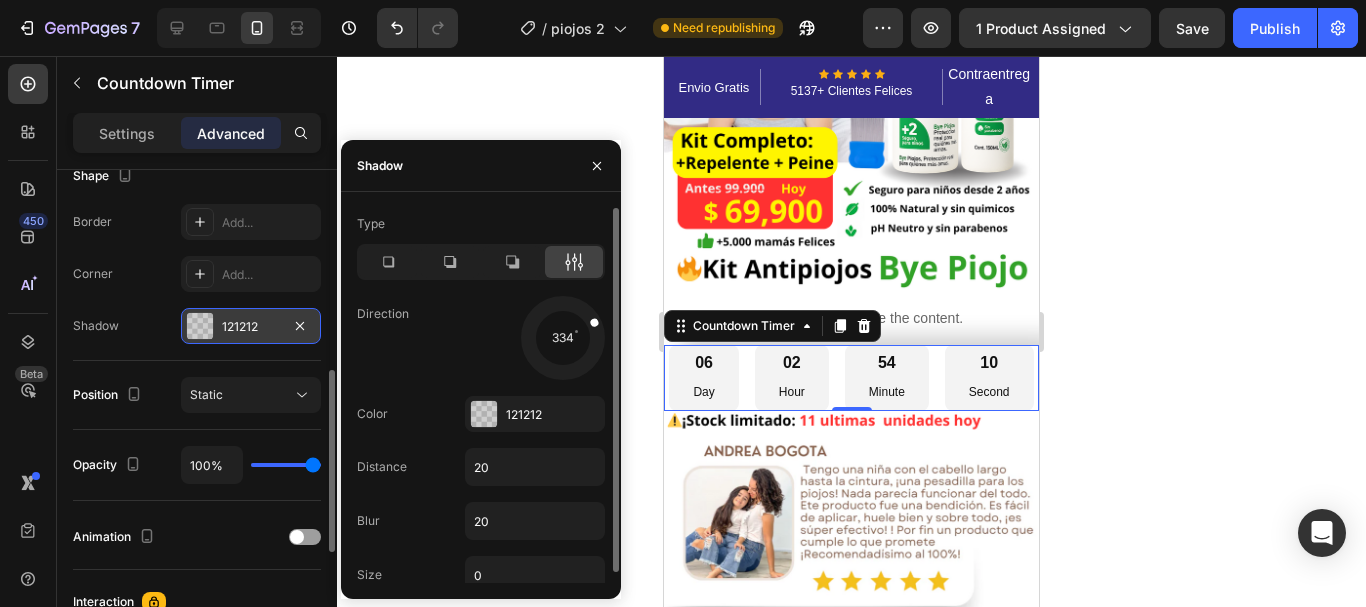drag, startPoint x: 581, startPoint y: 364, endPoint x: 589, endPoint y: 321, distance: 43.737854 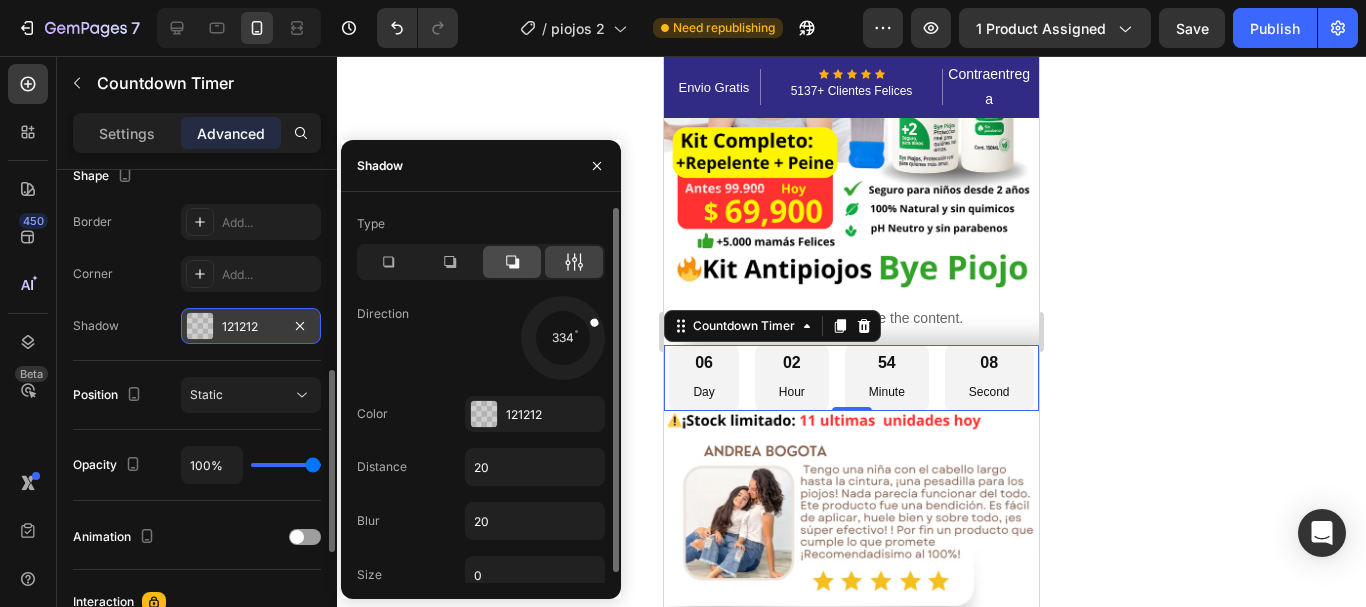 click 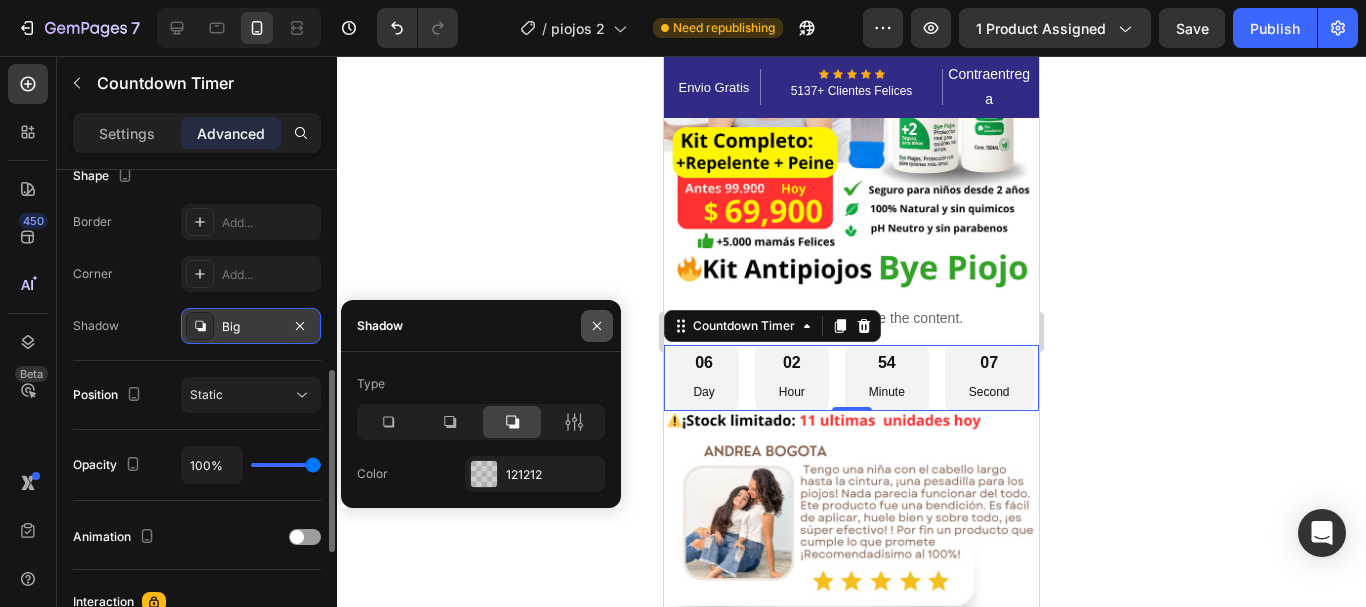 click 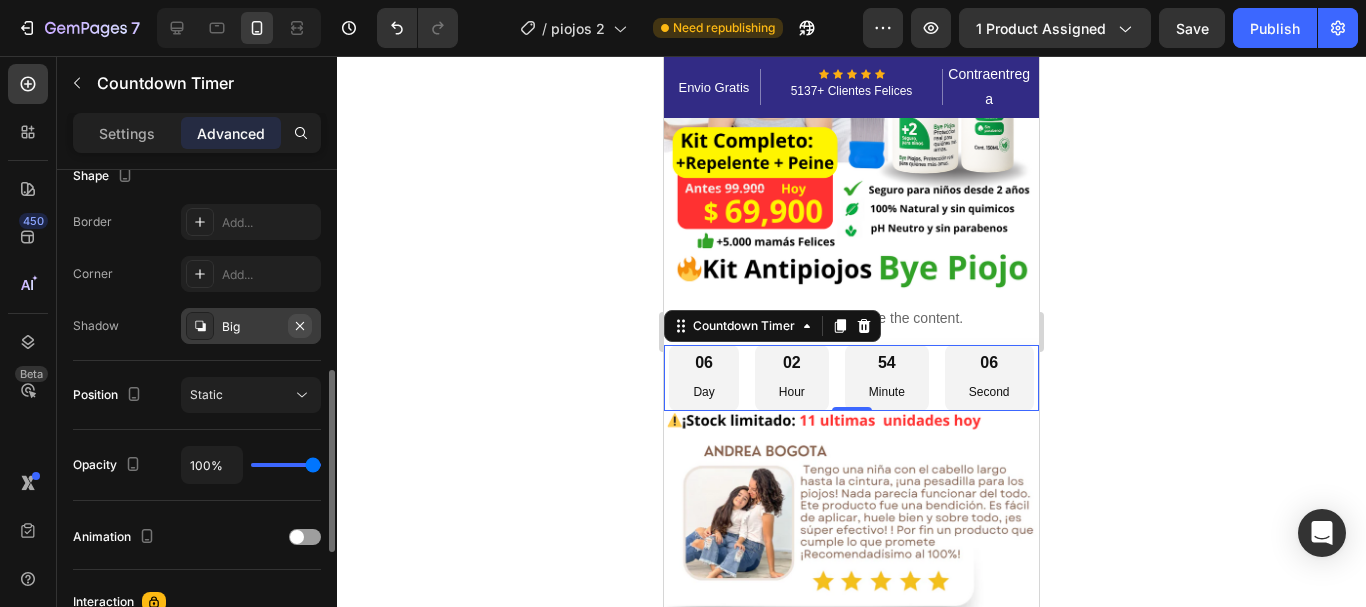 click 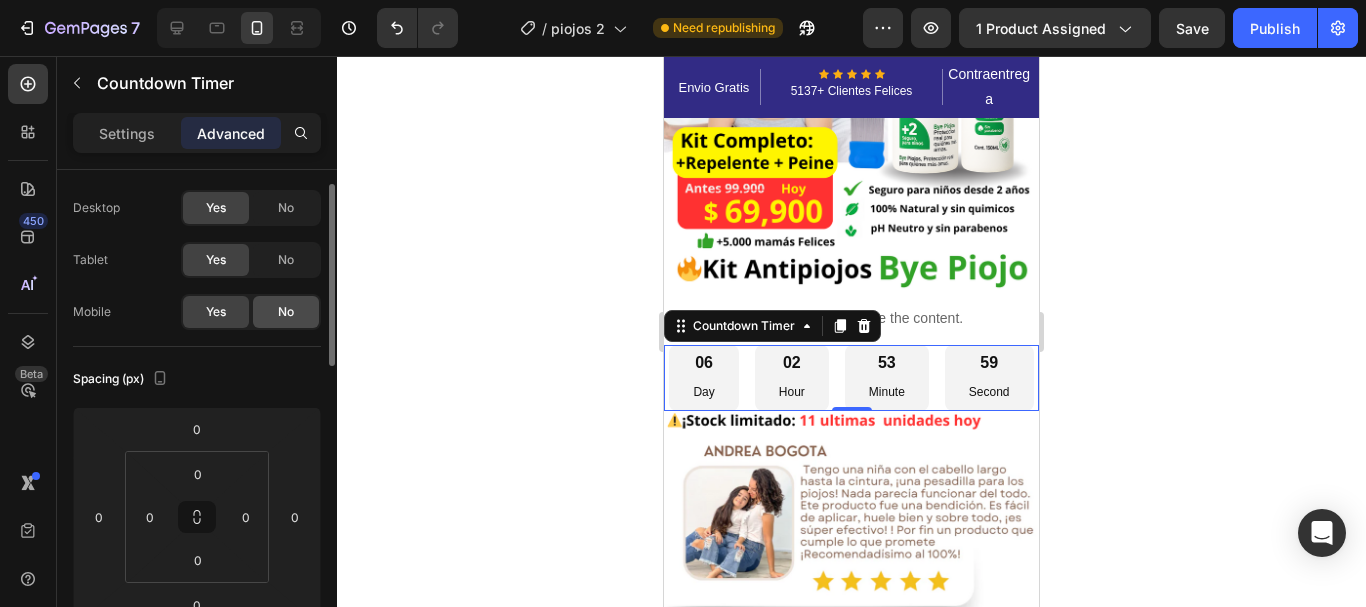 scroll, scrollTop: 0, scrollLeft: 0, axis: both 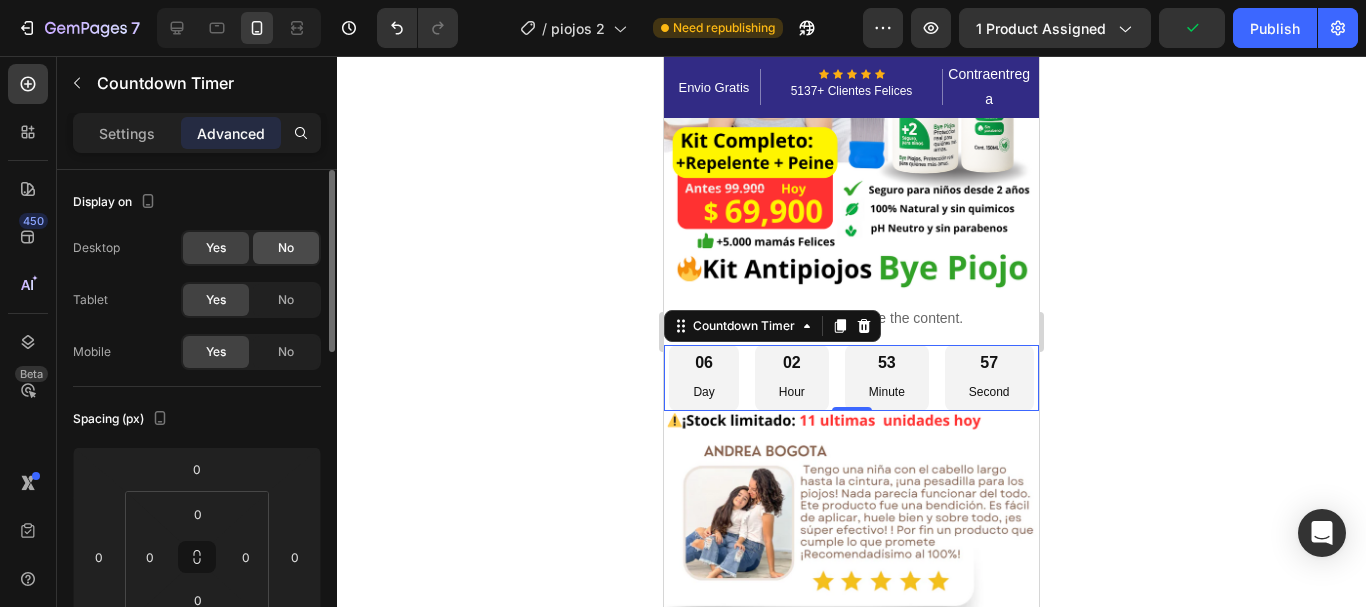click on "No" 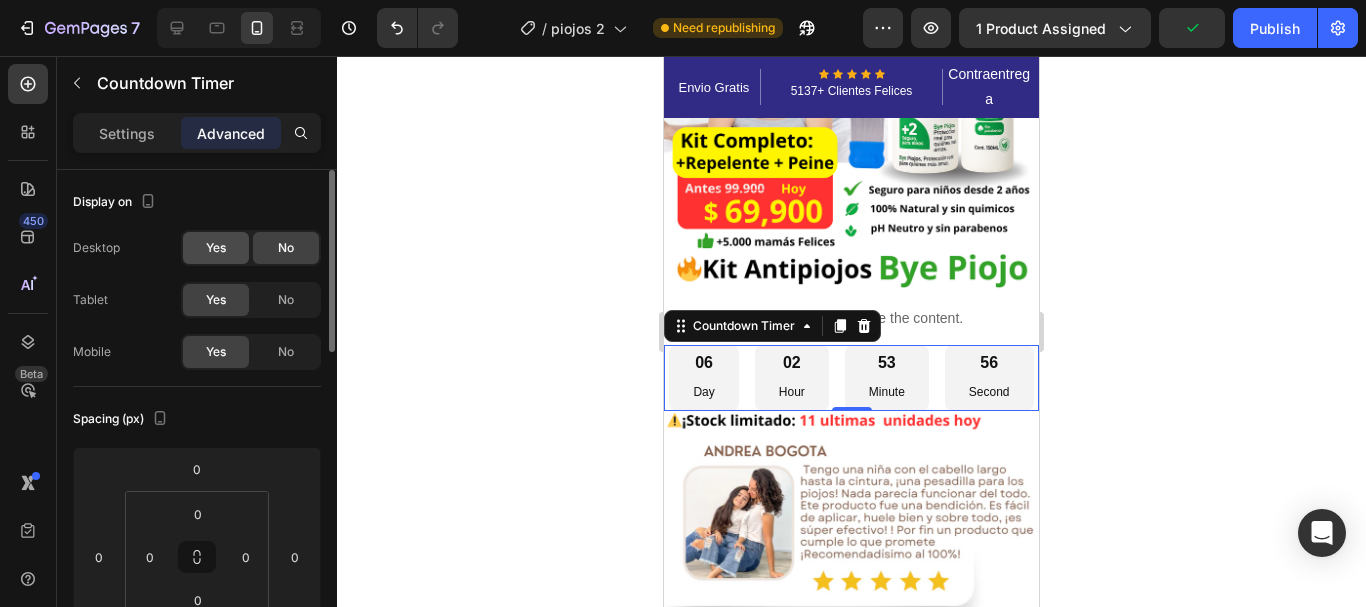 click on "Yes" 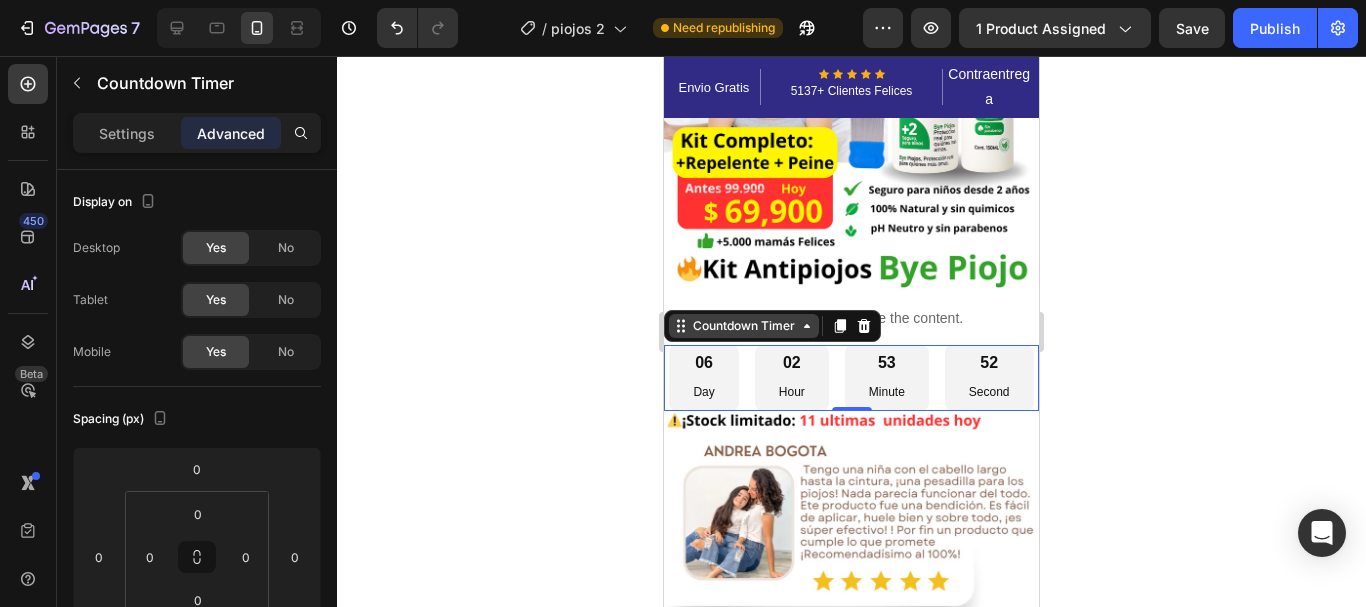 click on "Countdown Timer" at bounding box center [744, 326] 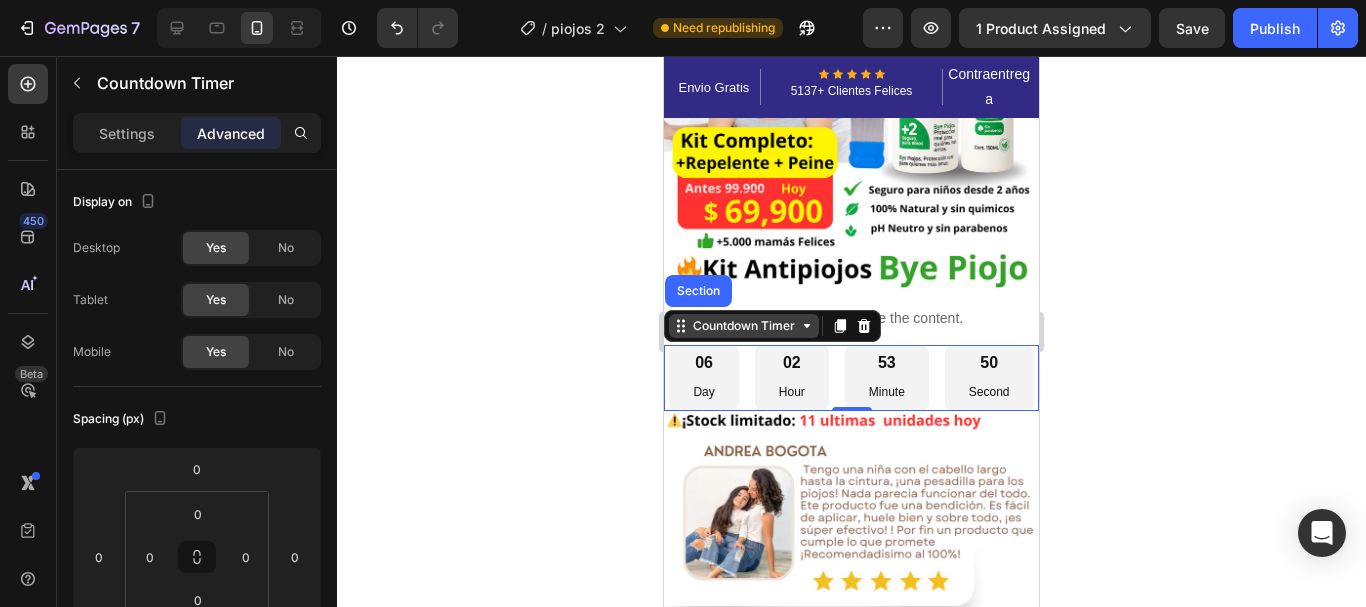 click 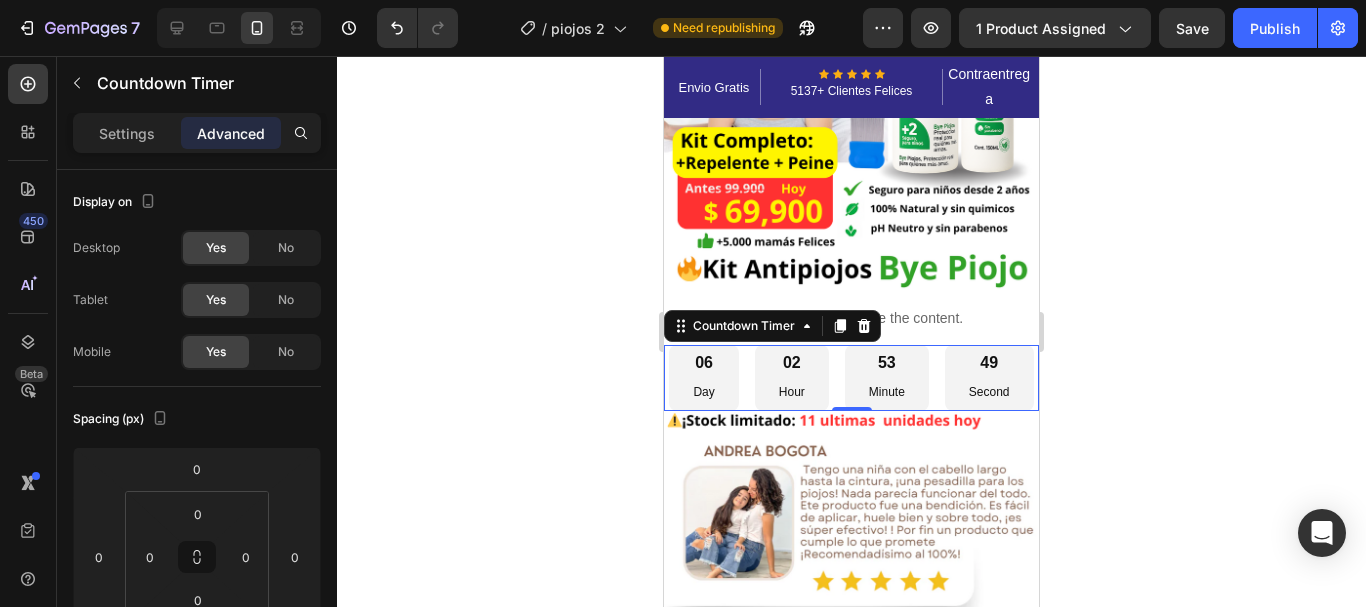 click 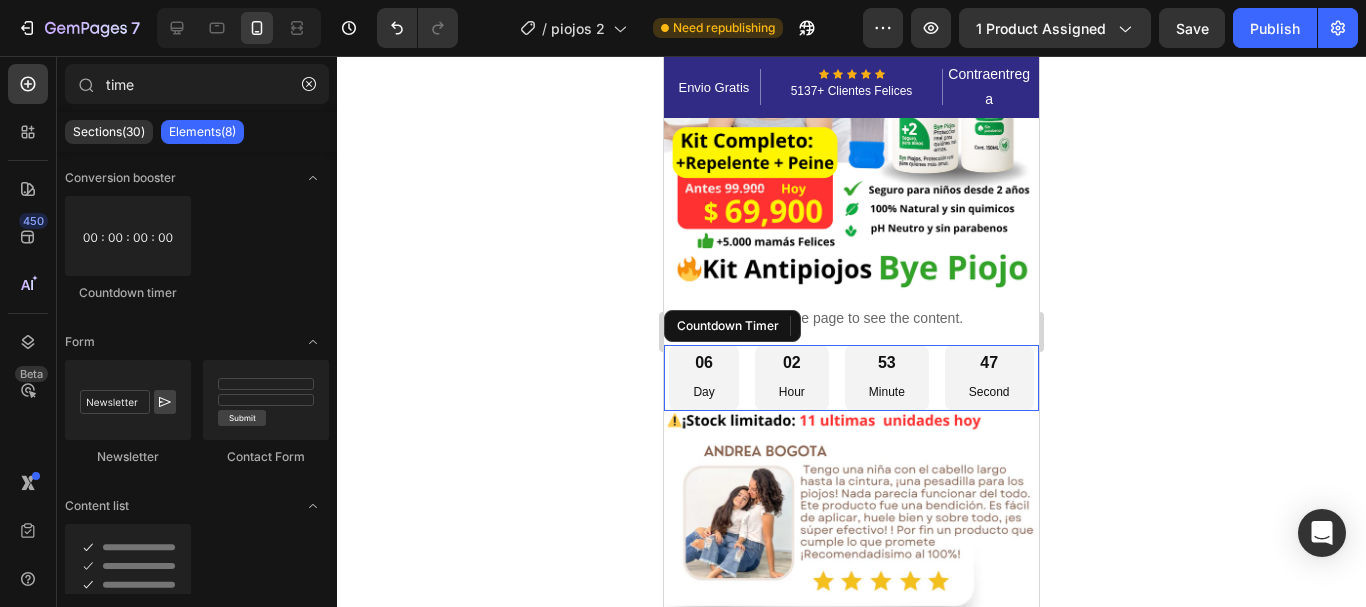 click on "Elements(8)" at bounding box center (202, 132) 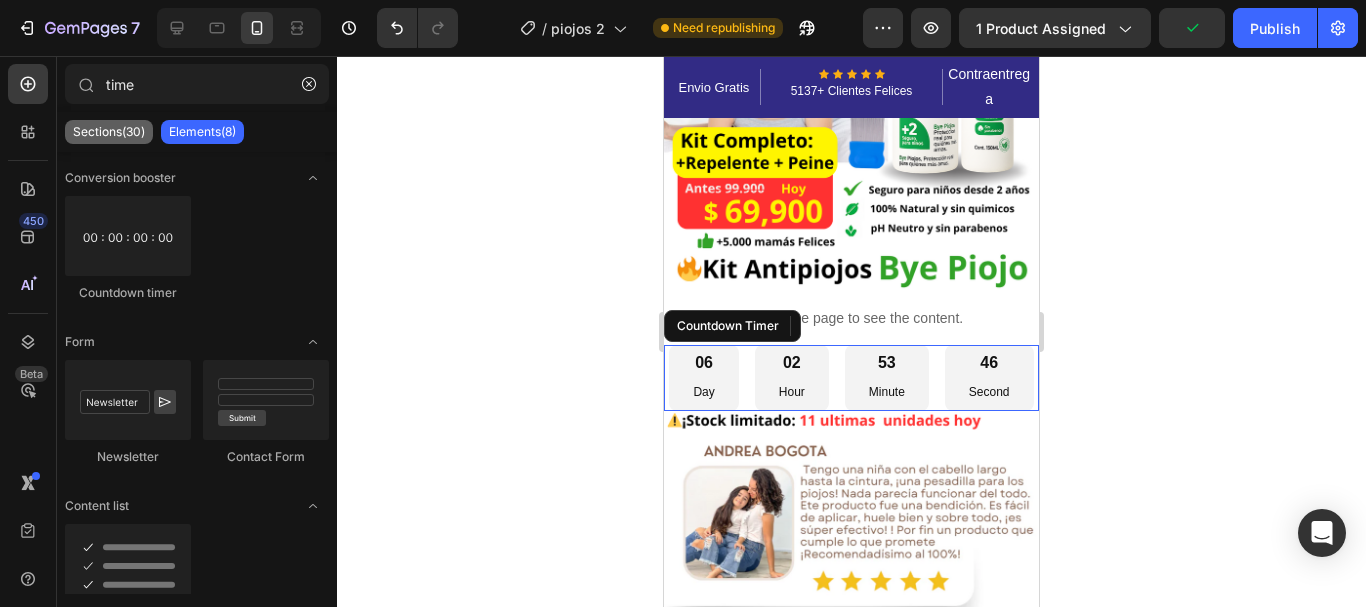 click on "Sections(30)" 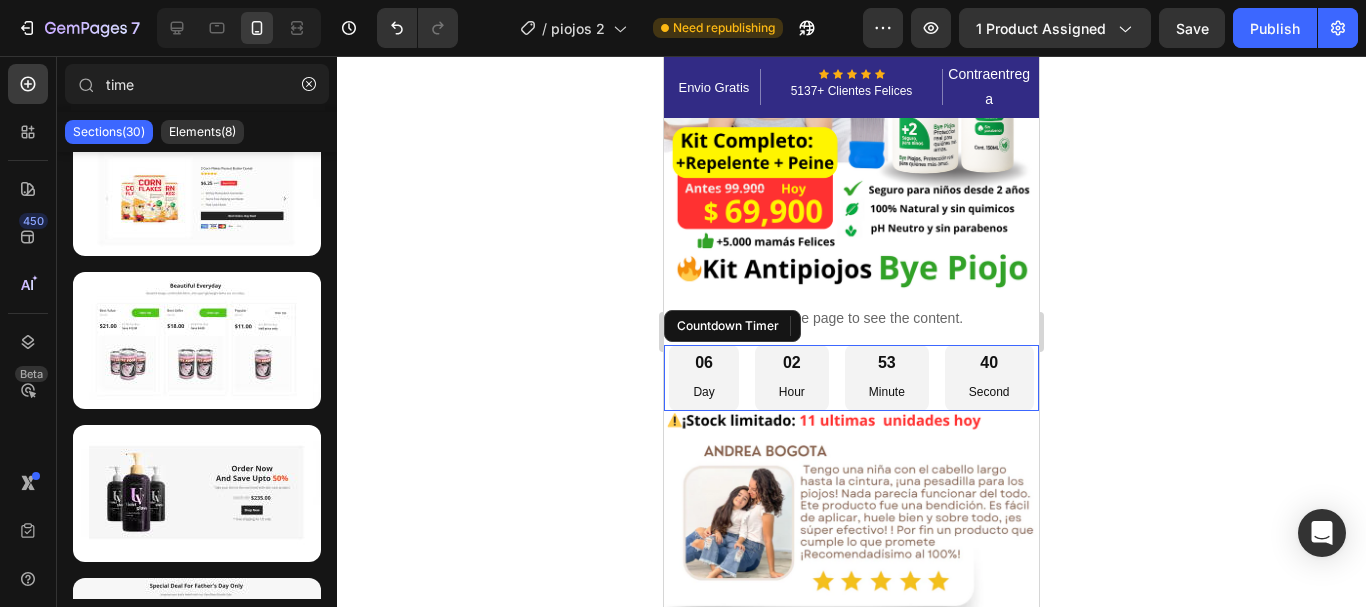 scroll, scrollTop: 0, scrollLeft: 0, axis: both 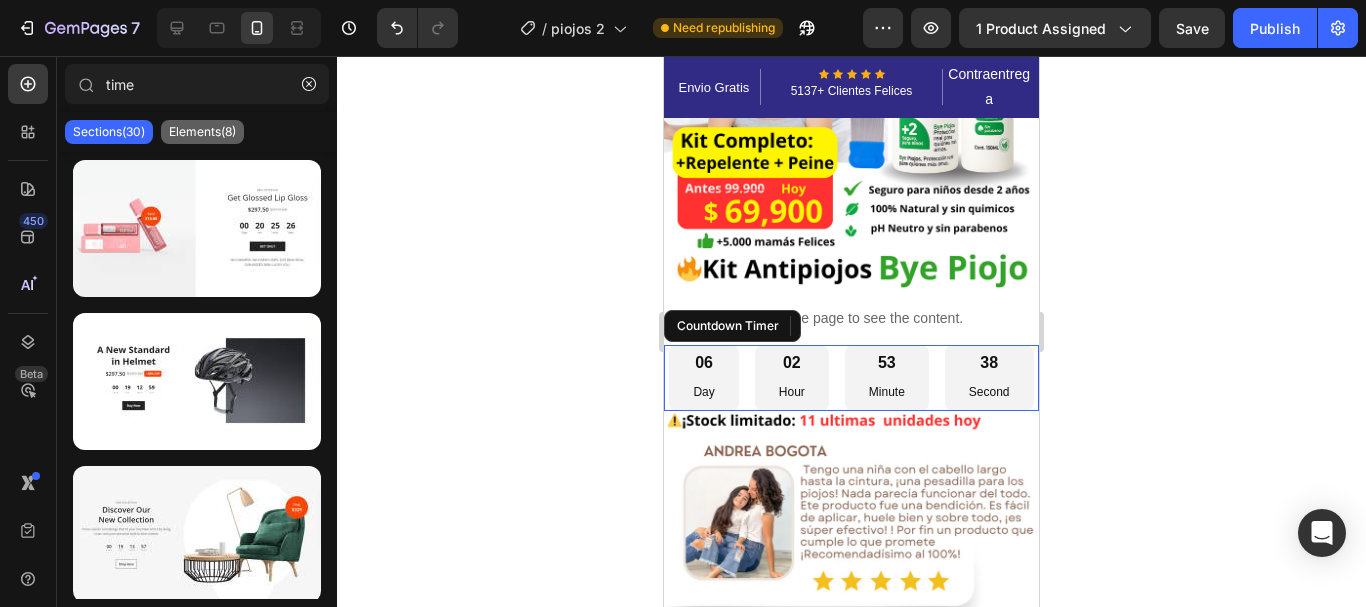 click on "Elements(8)" 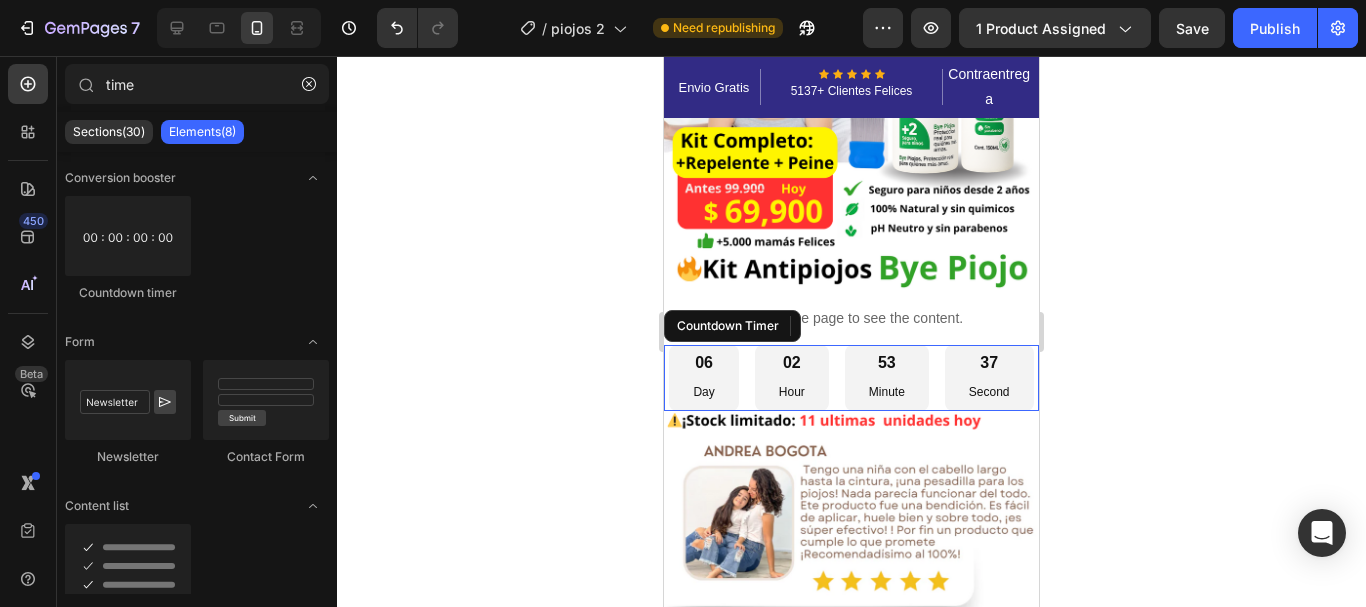 click 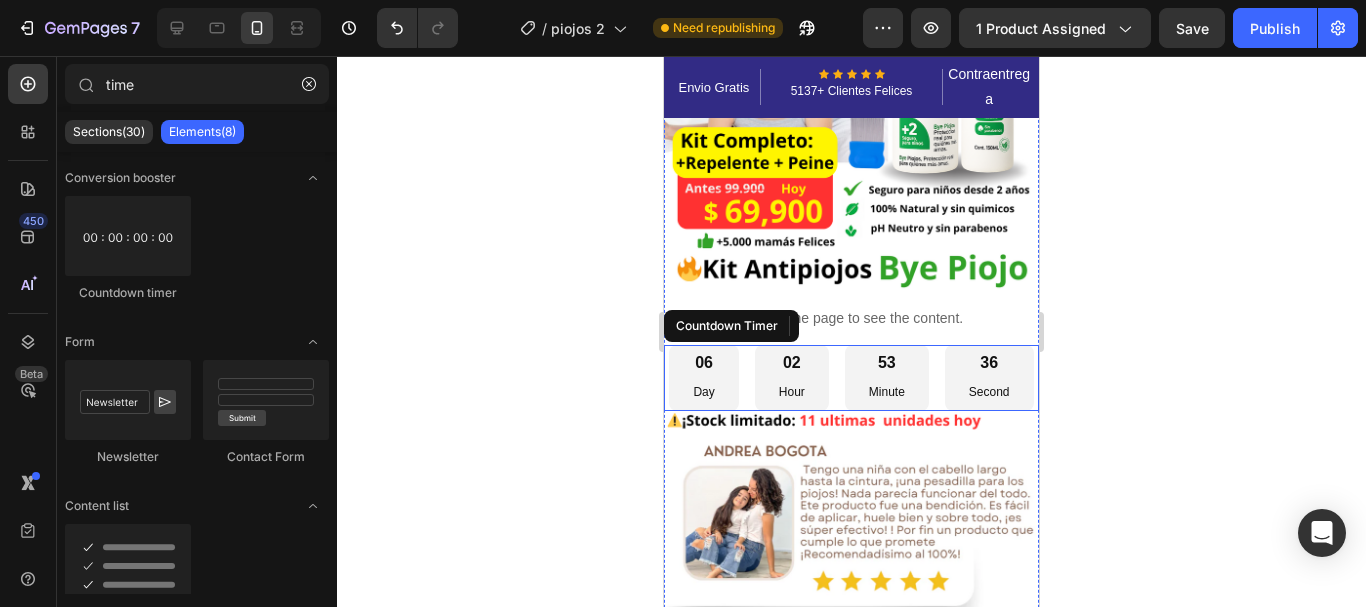 click on "06 Day 02 Hour 53 Minute 36 Second" at bounding box center (851, 378) 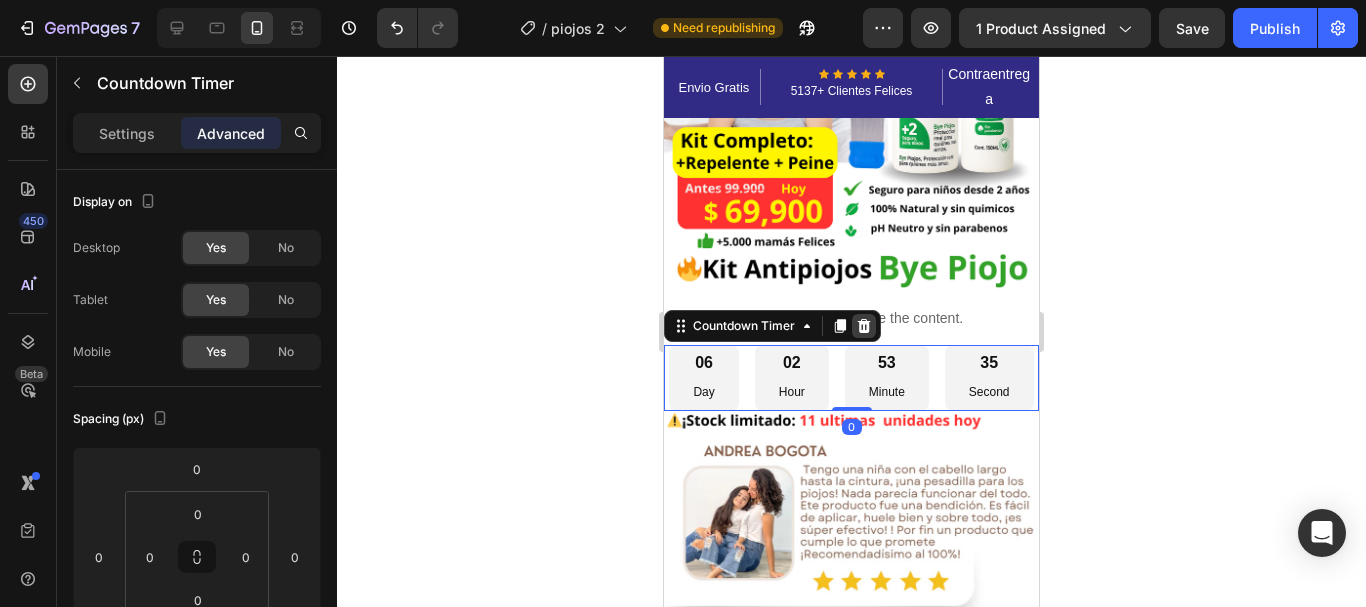 click 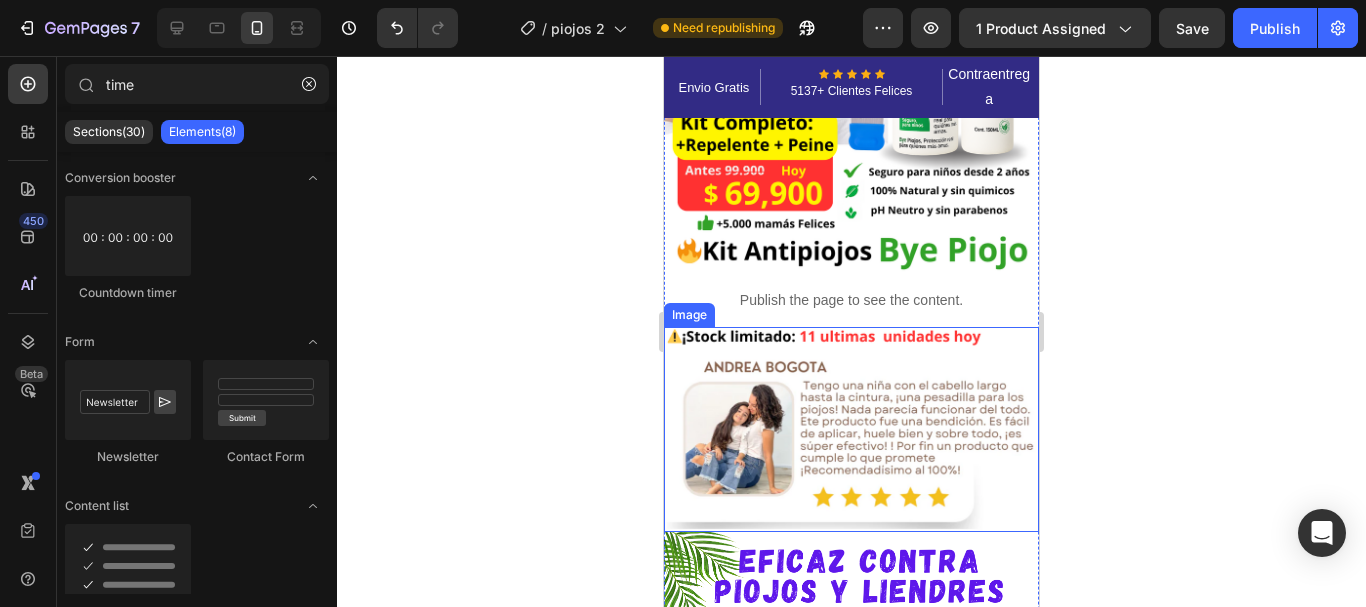 scroll, scrollTop: 87, scrollLeft: 0, axis: vertical 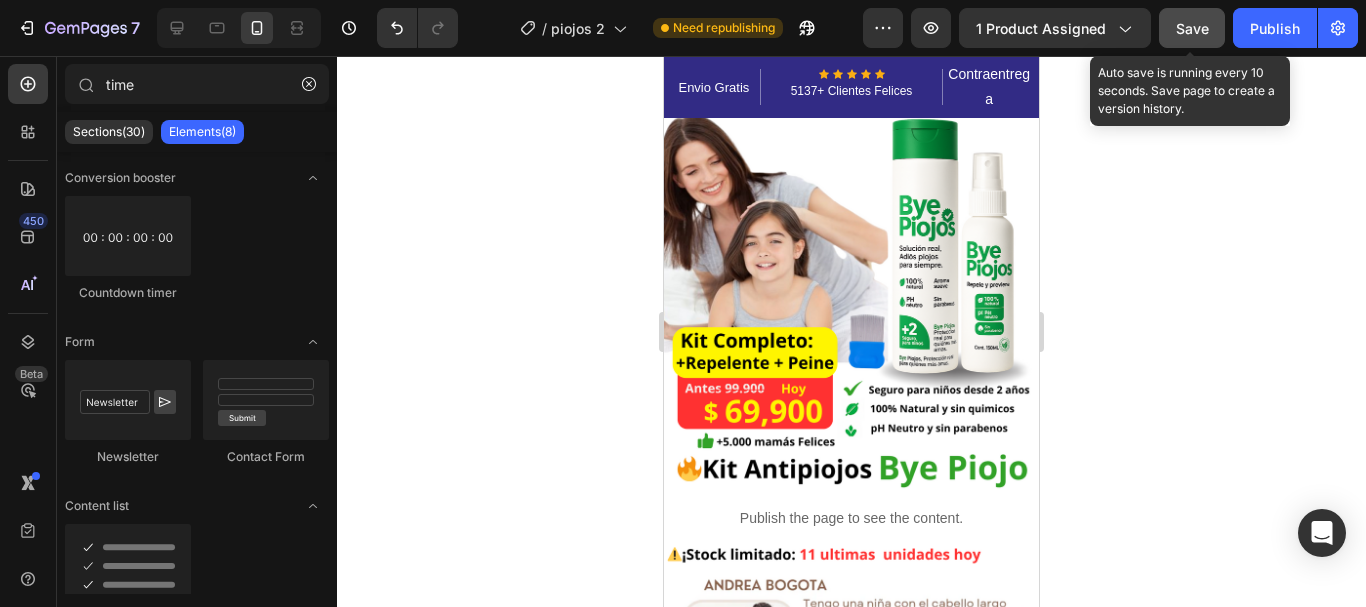 click on "Save" 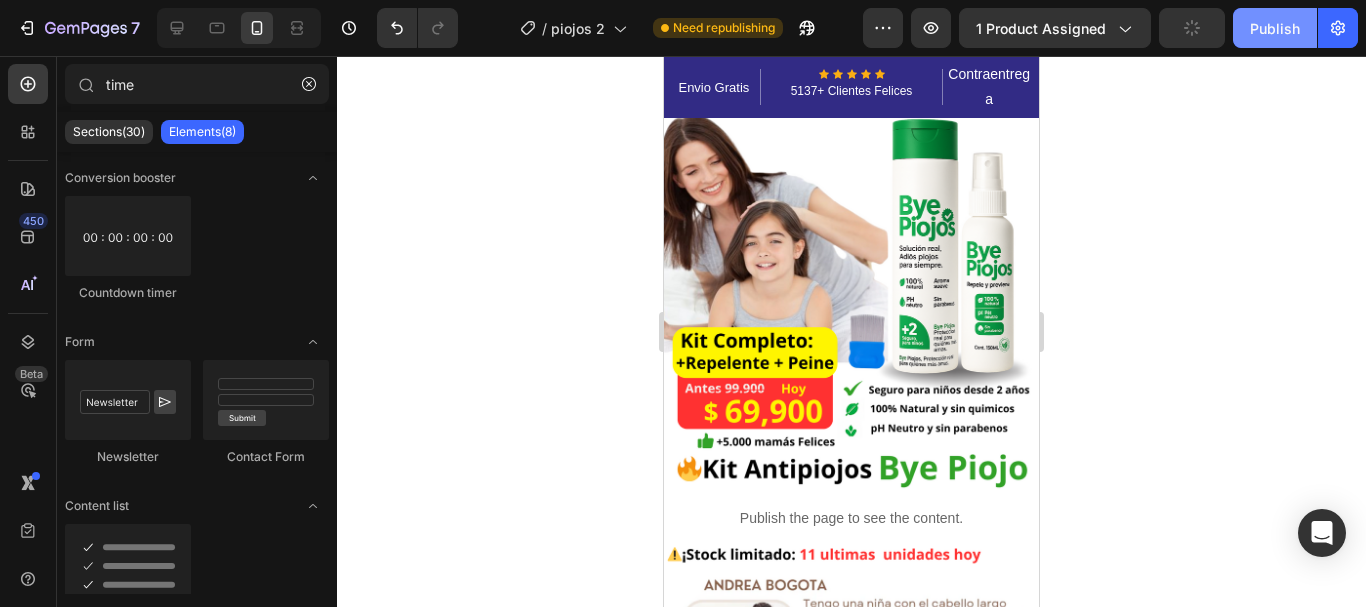 click on "Publish" at bounding box center (1275, 28) 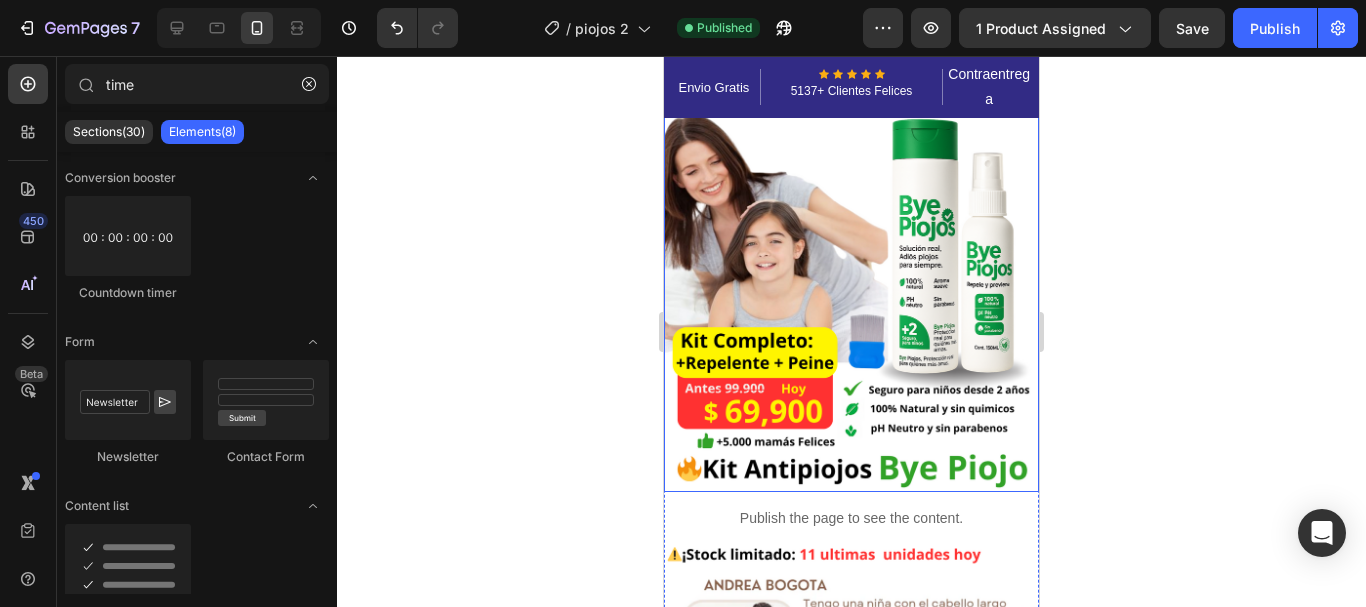 click at bounding box center [851, 251] 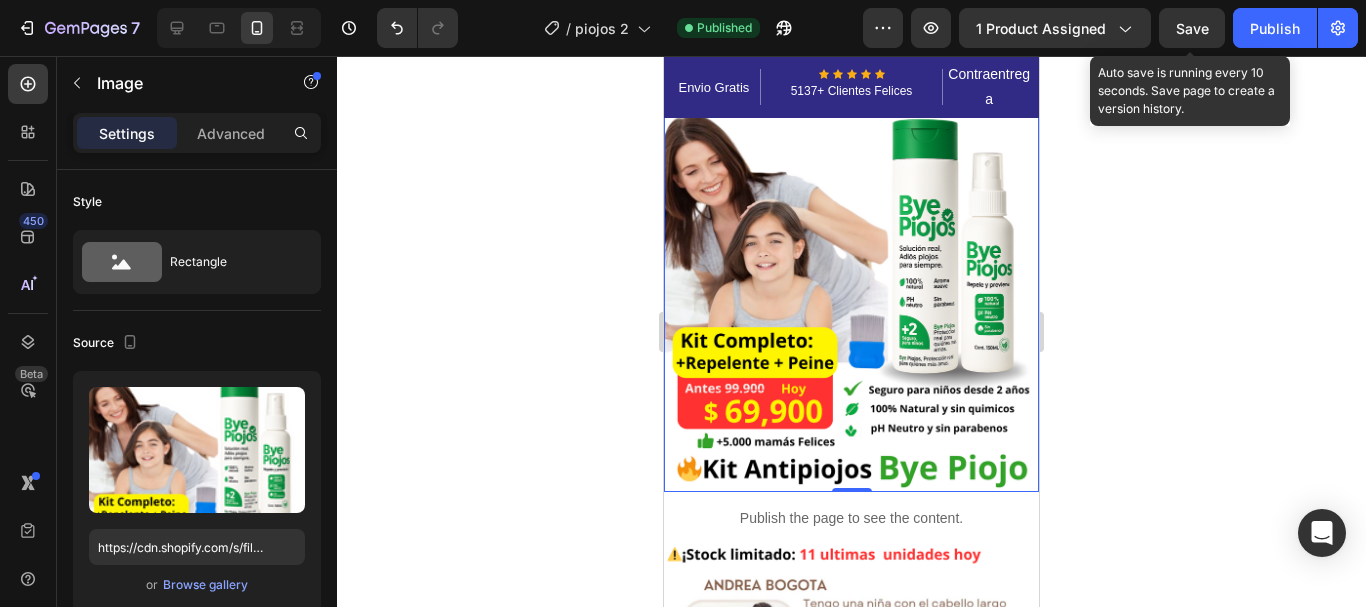 click on "Save" 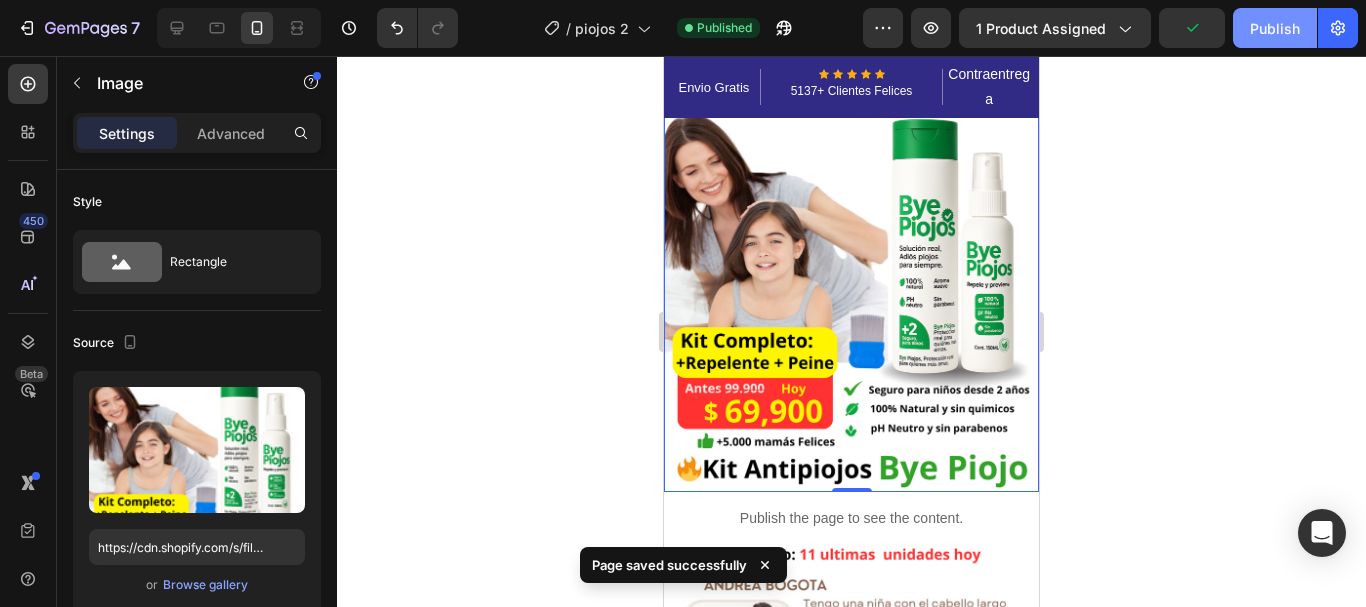 click on "Publish" at bounding box center (1275, 28) 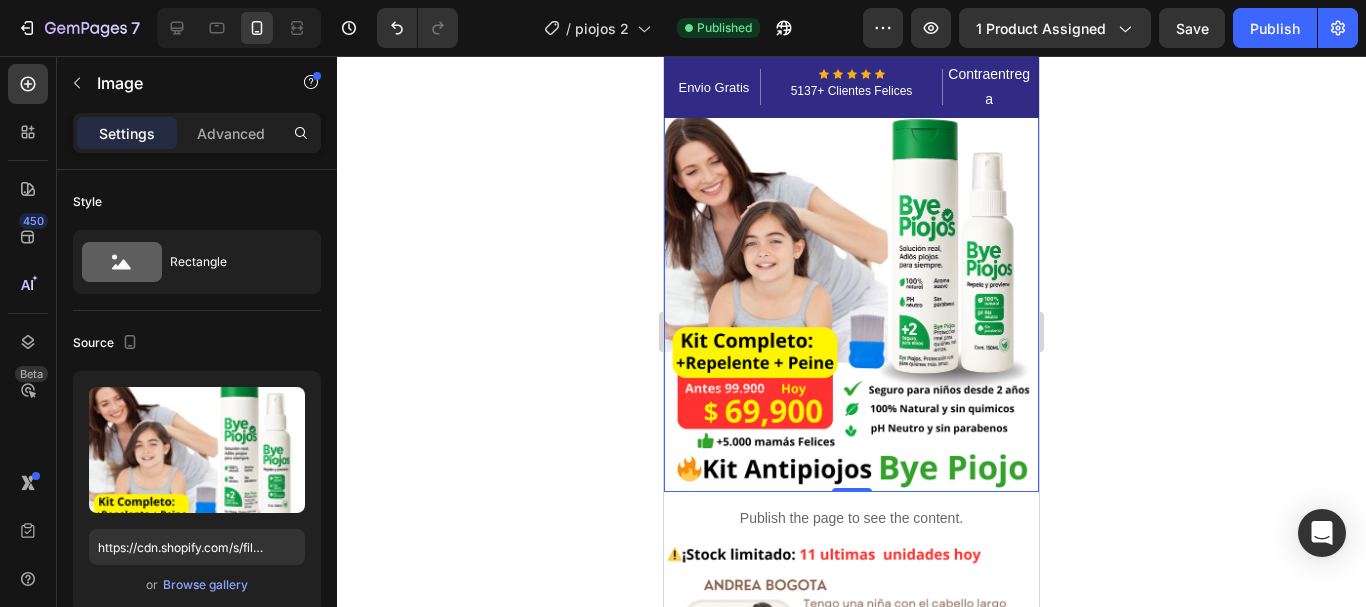 click at bounding box center (851, 251) 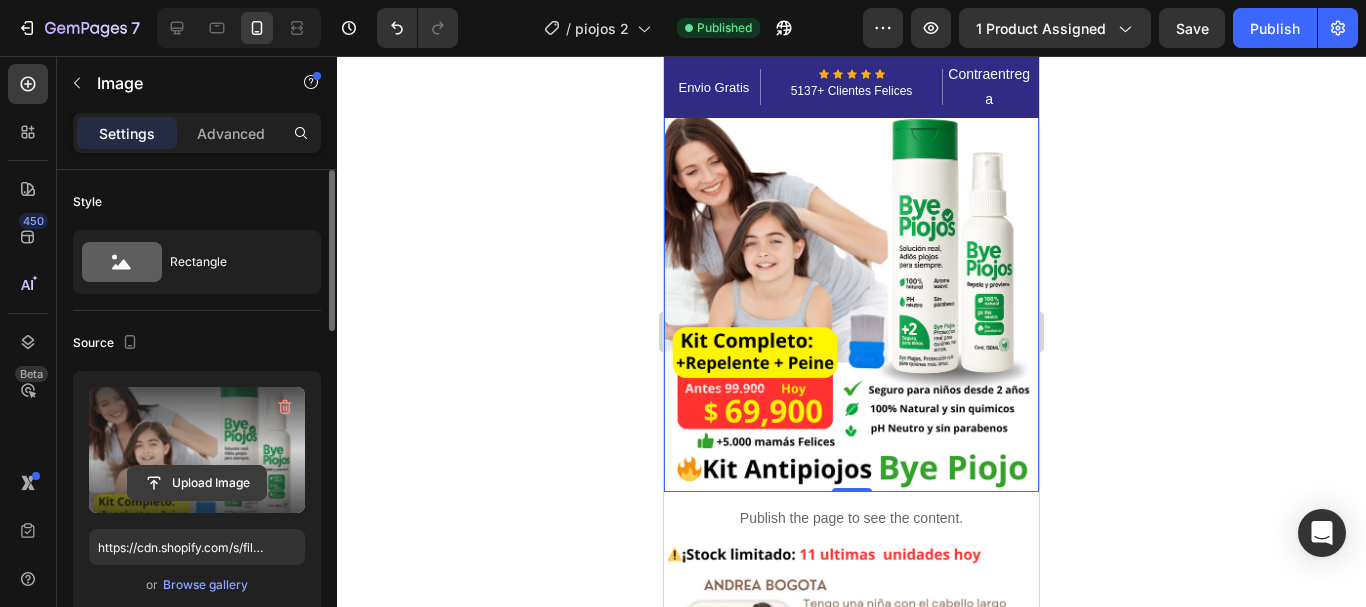 click 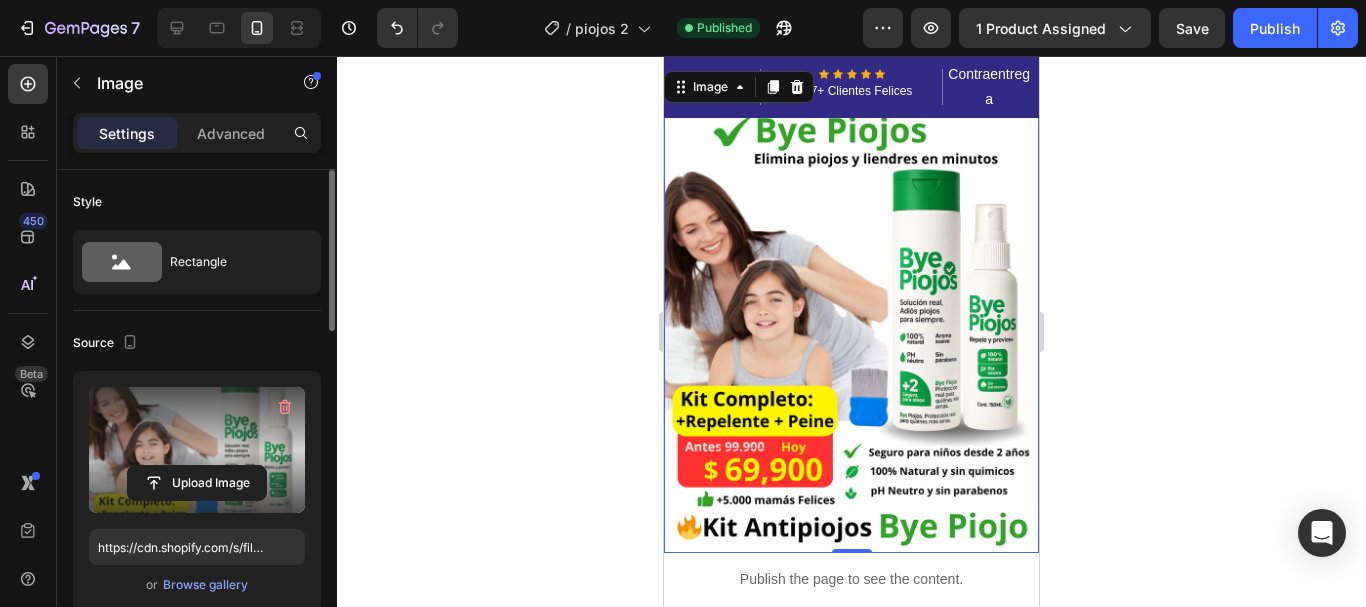 scroll, scrollTop: 0, scrollLeft: 0, axis: both 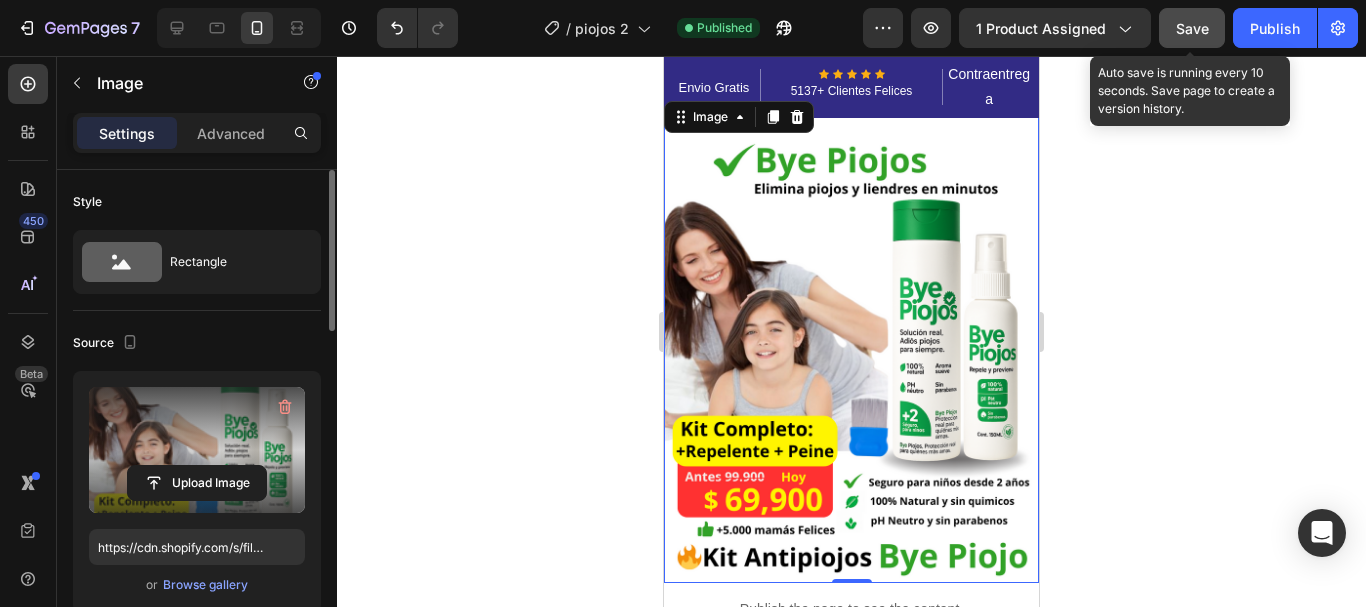click on "Save" at bounding box center (1192, 28) 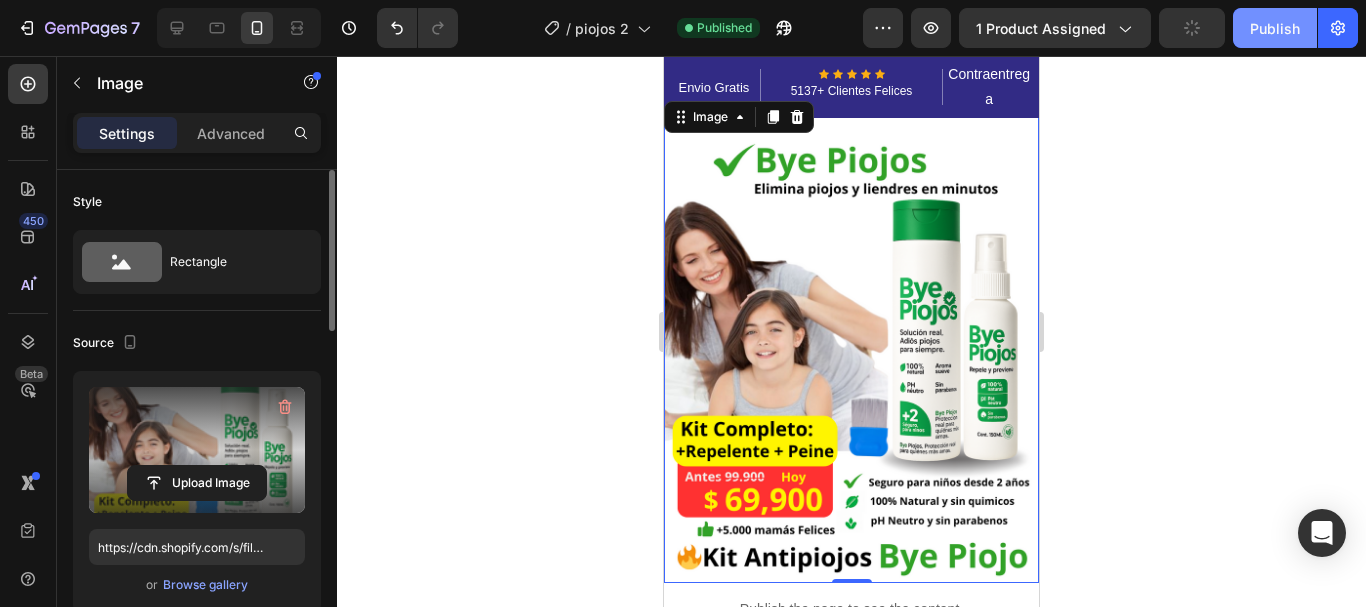 click on "Publish" at bounding box center [1275, 28] 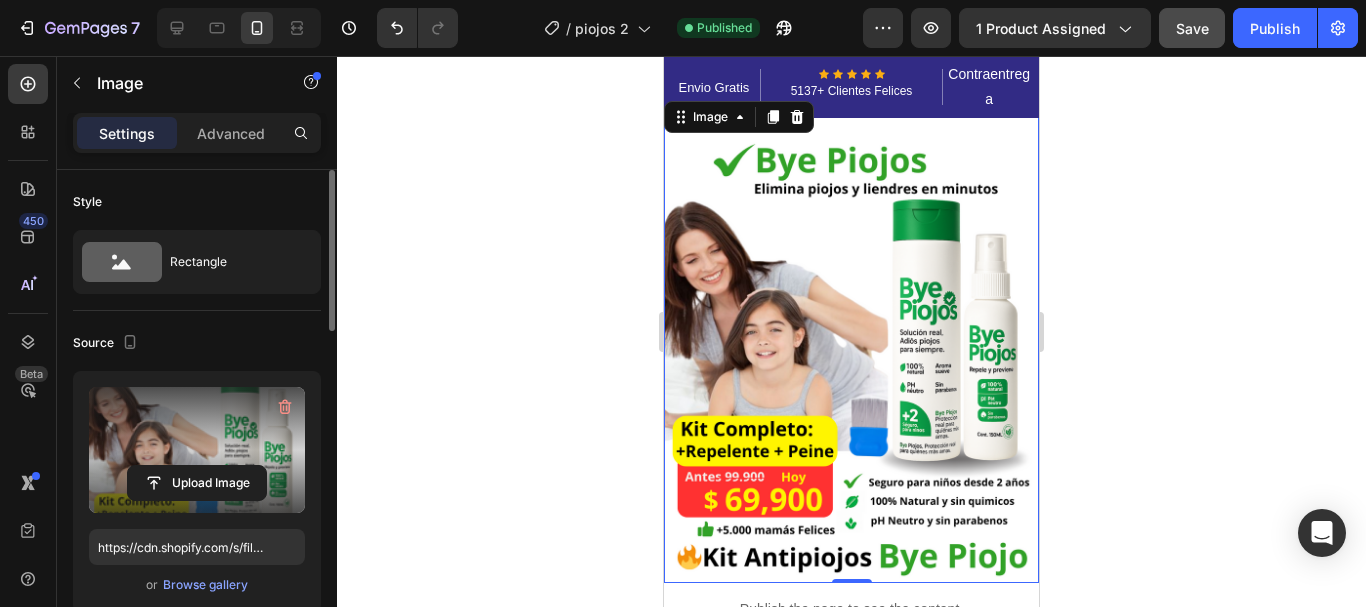 click 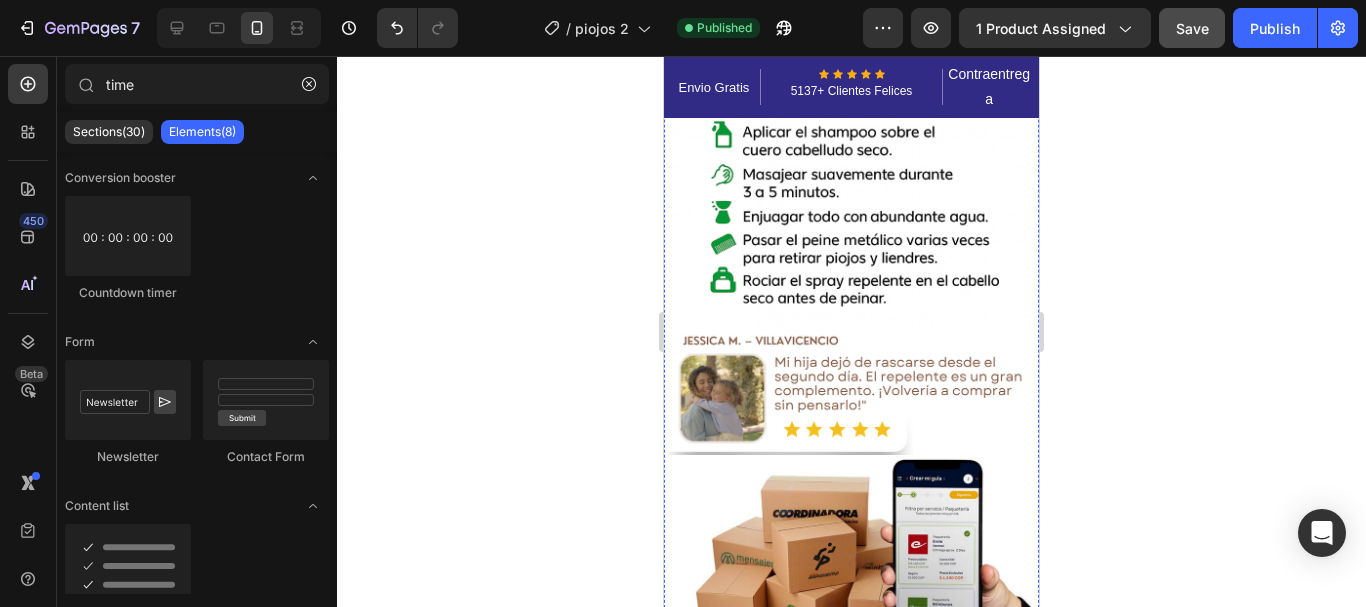 scroll, scrollTop: 3200, scrollLeft: 0, axis: vertical 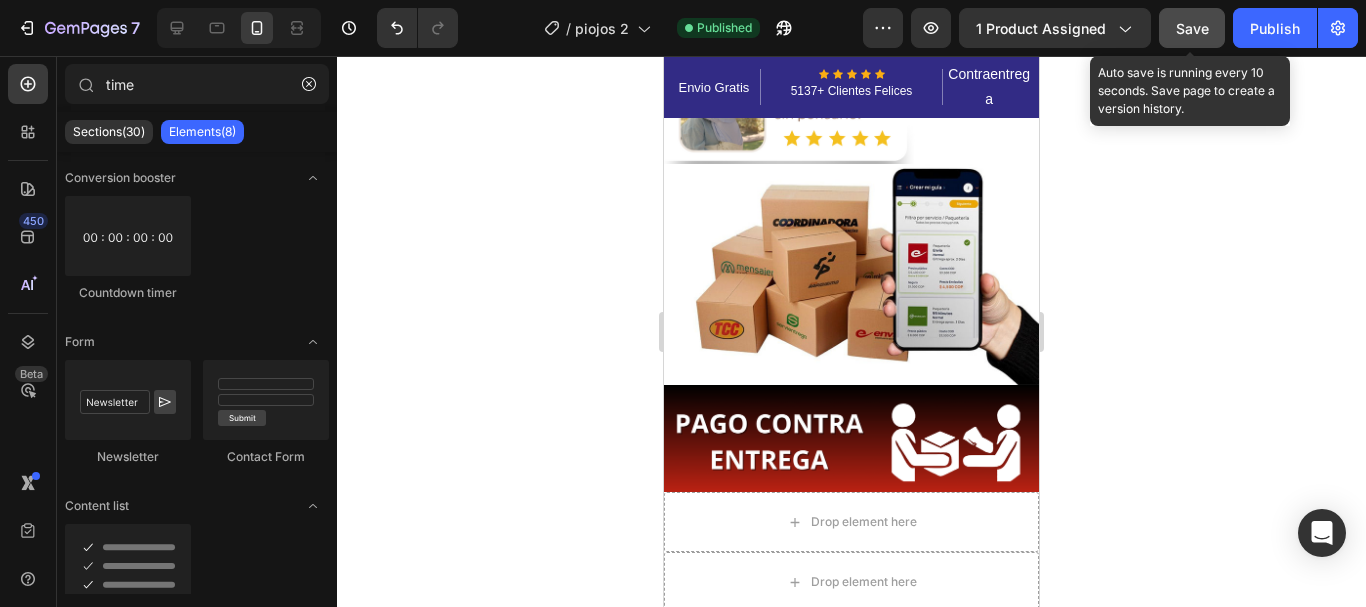click on "Save" 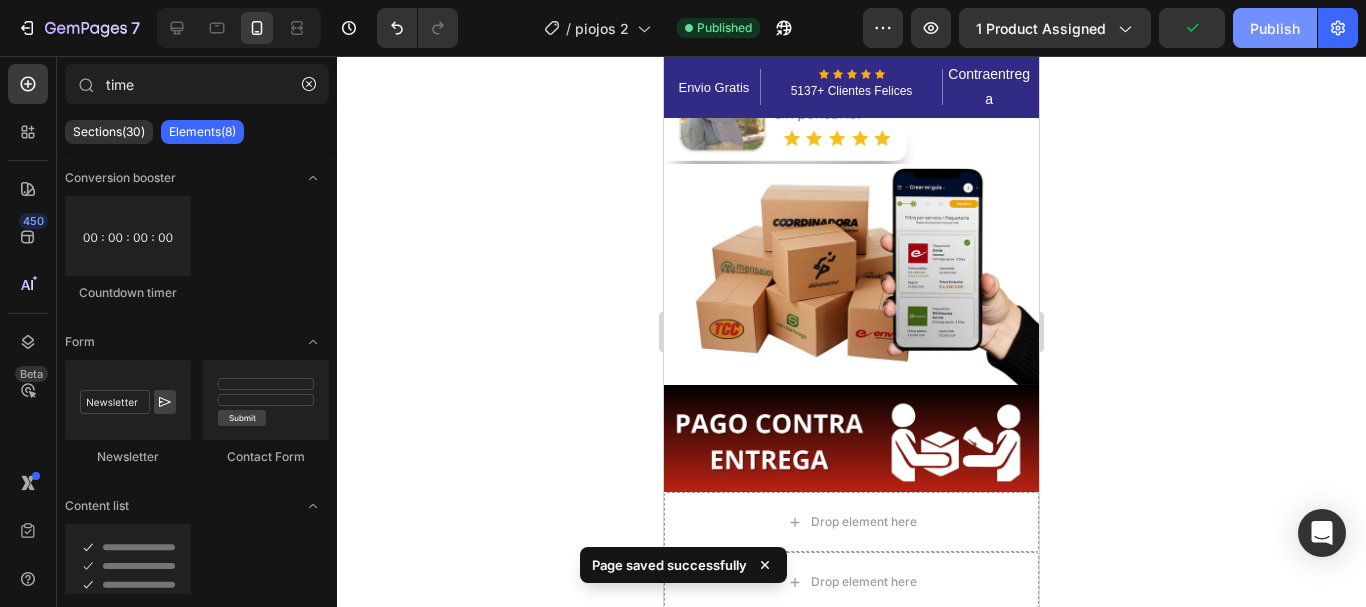 click on "Publish" at bounding box center [1275, 28] 